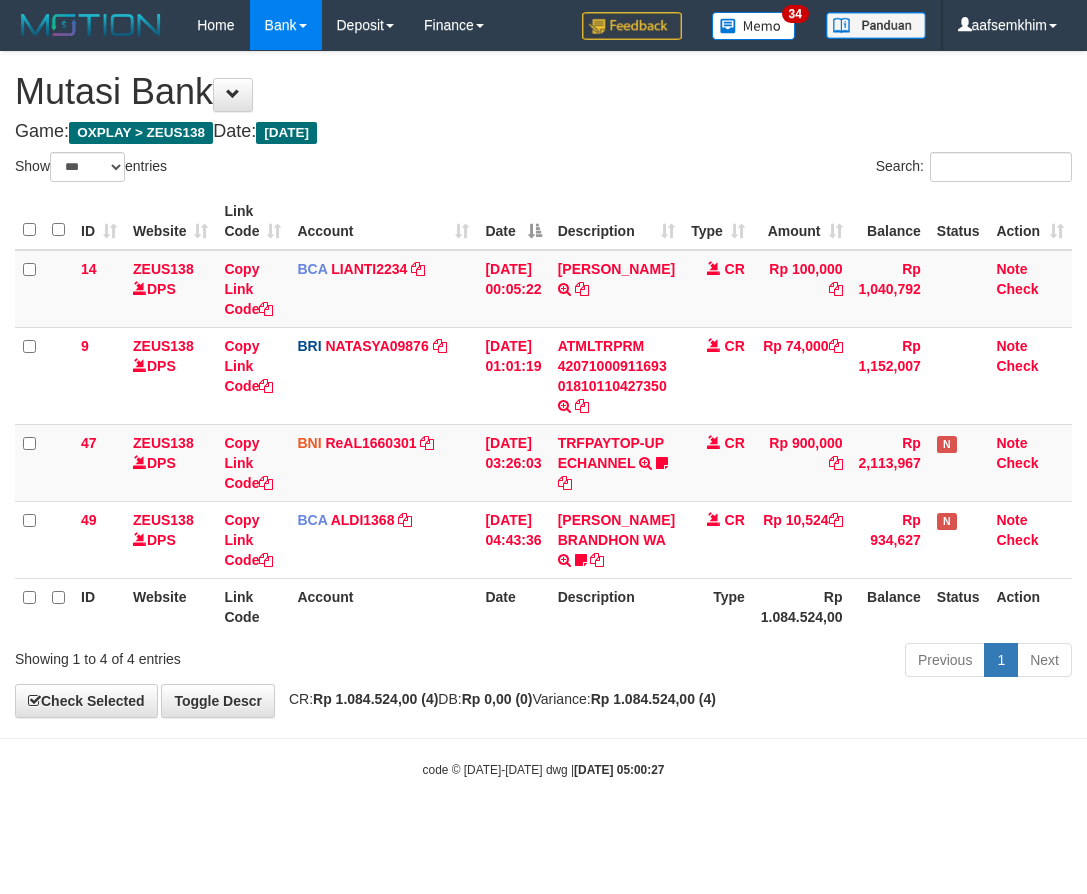 select on "***" 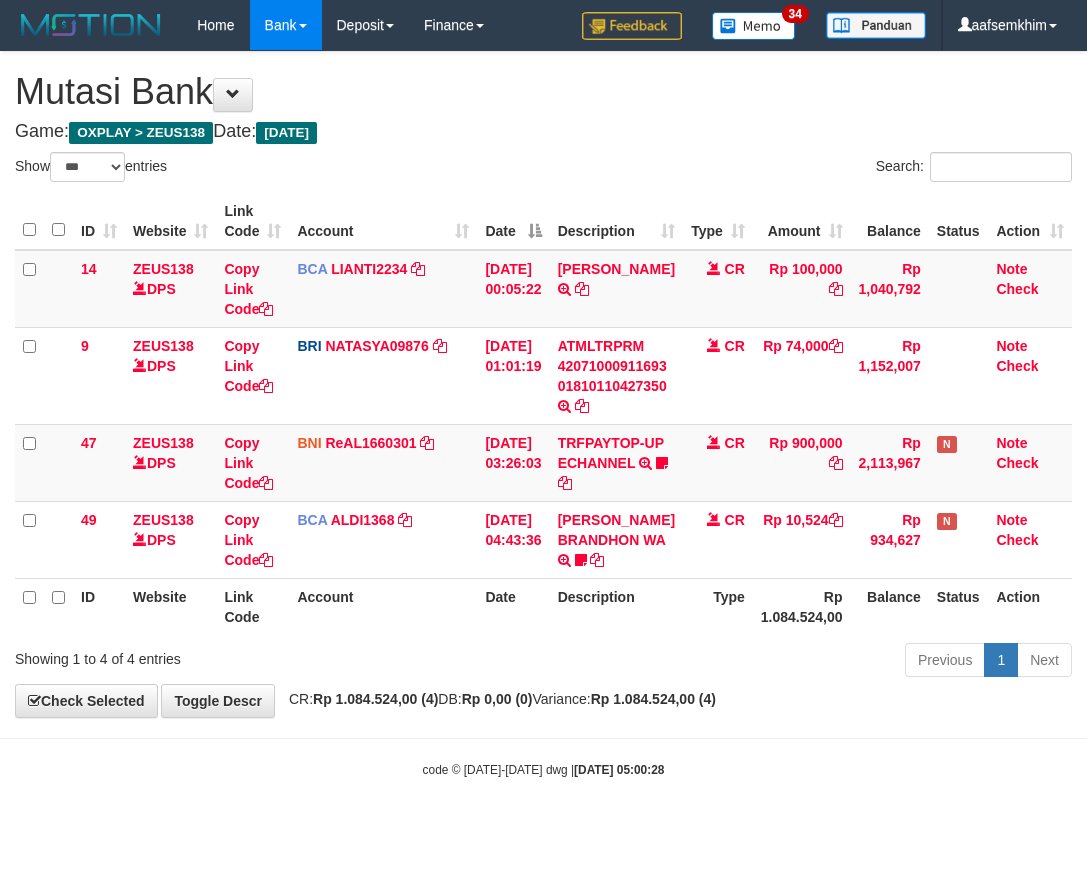 select on "***" 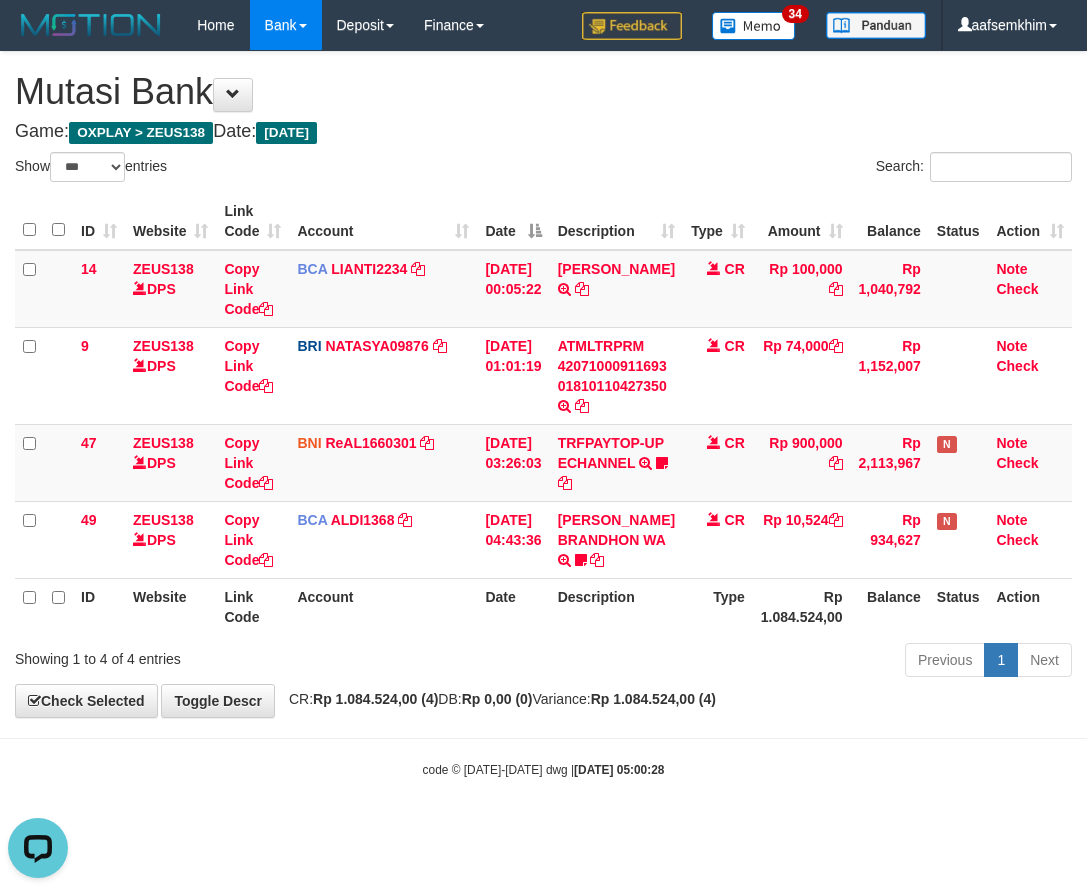 scroll, scrollTop: 0, scrollLeft: 0, axis: both 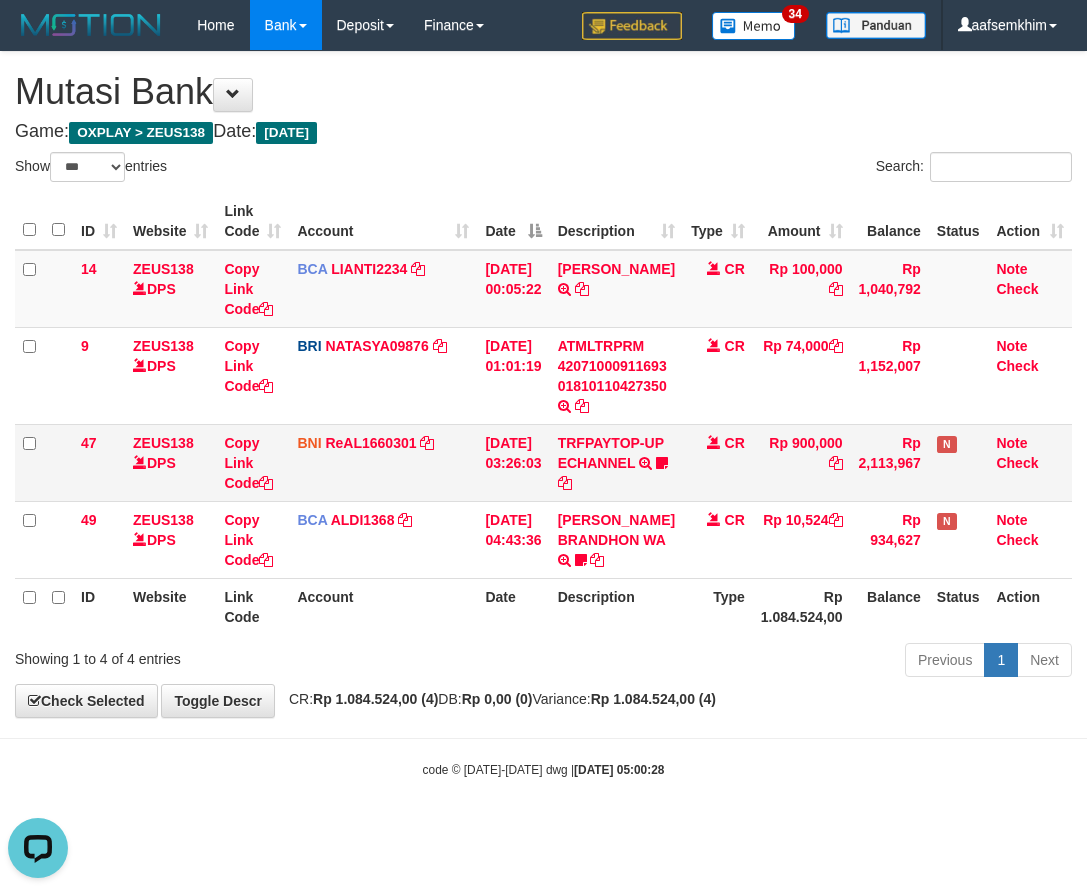 drag, startPoint x: 457, startPoint y: 431, endPoint x: 441, endPoint y: 477, distance: 48.703182 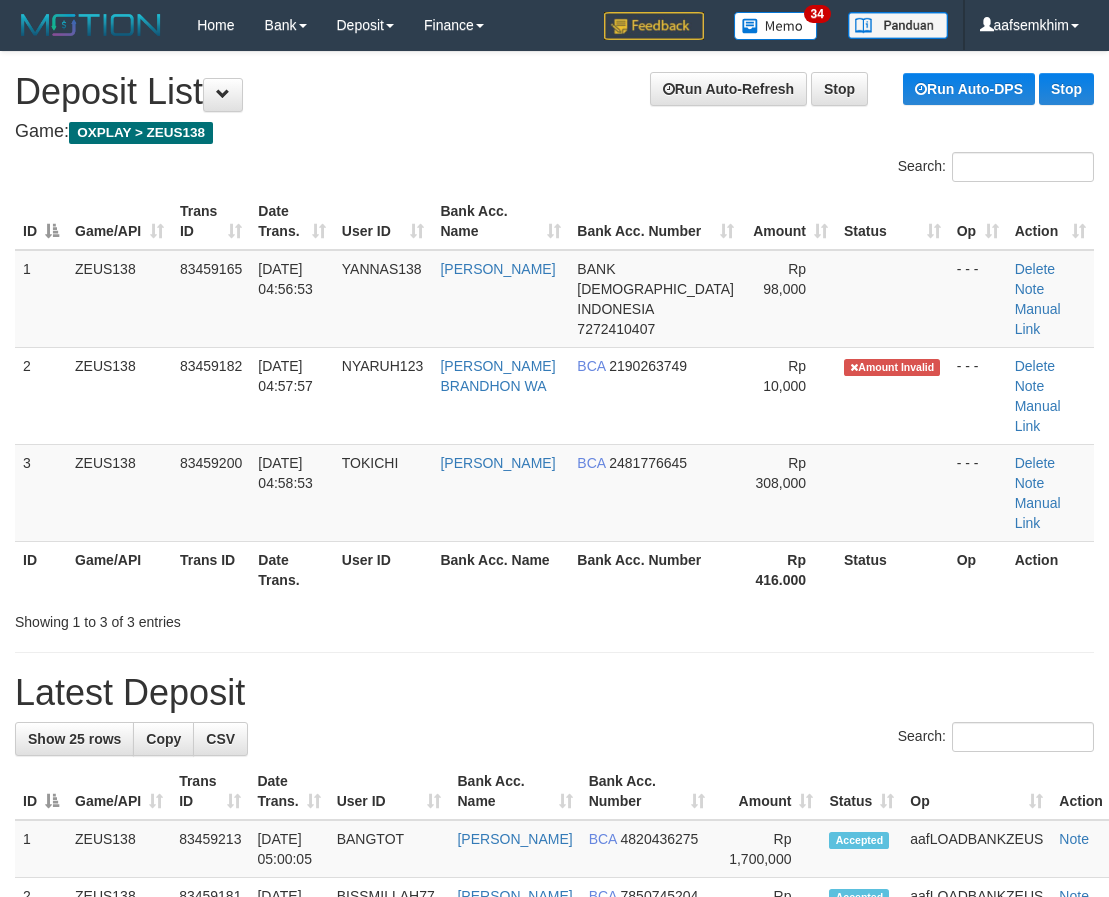 scroll, scrollTop: 142, scrollLeft: 0, axis: vertical 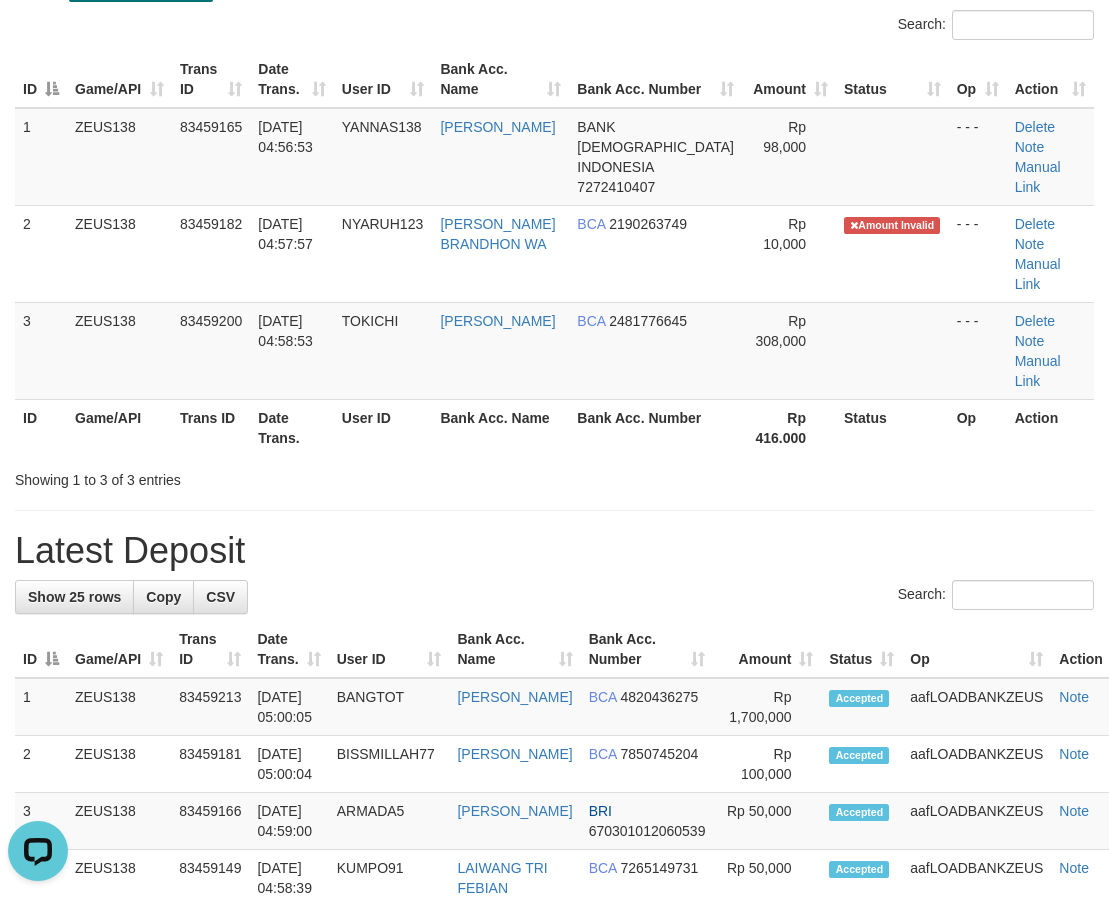 drag, startPoint x: 400, startPoint y: 427, endPoint x: 359, endPoint y: 446, distance: 45.188496 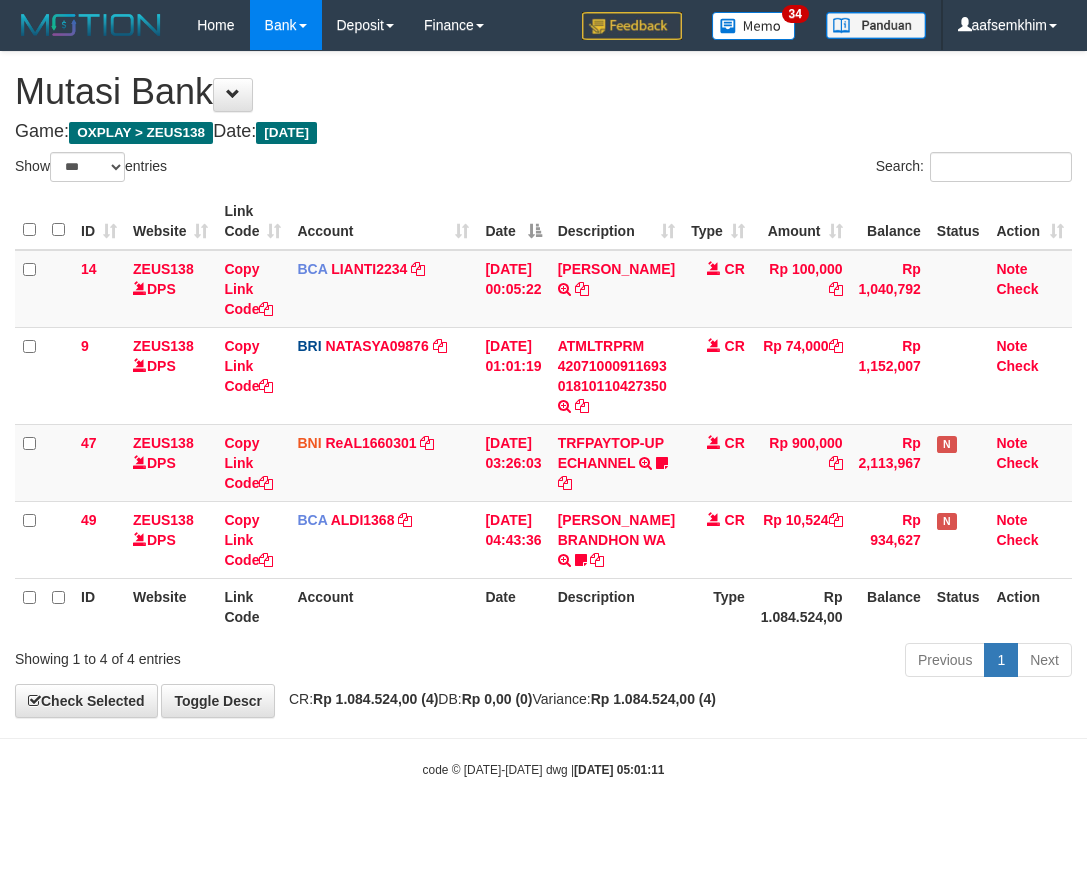 select on "***" 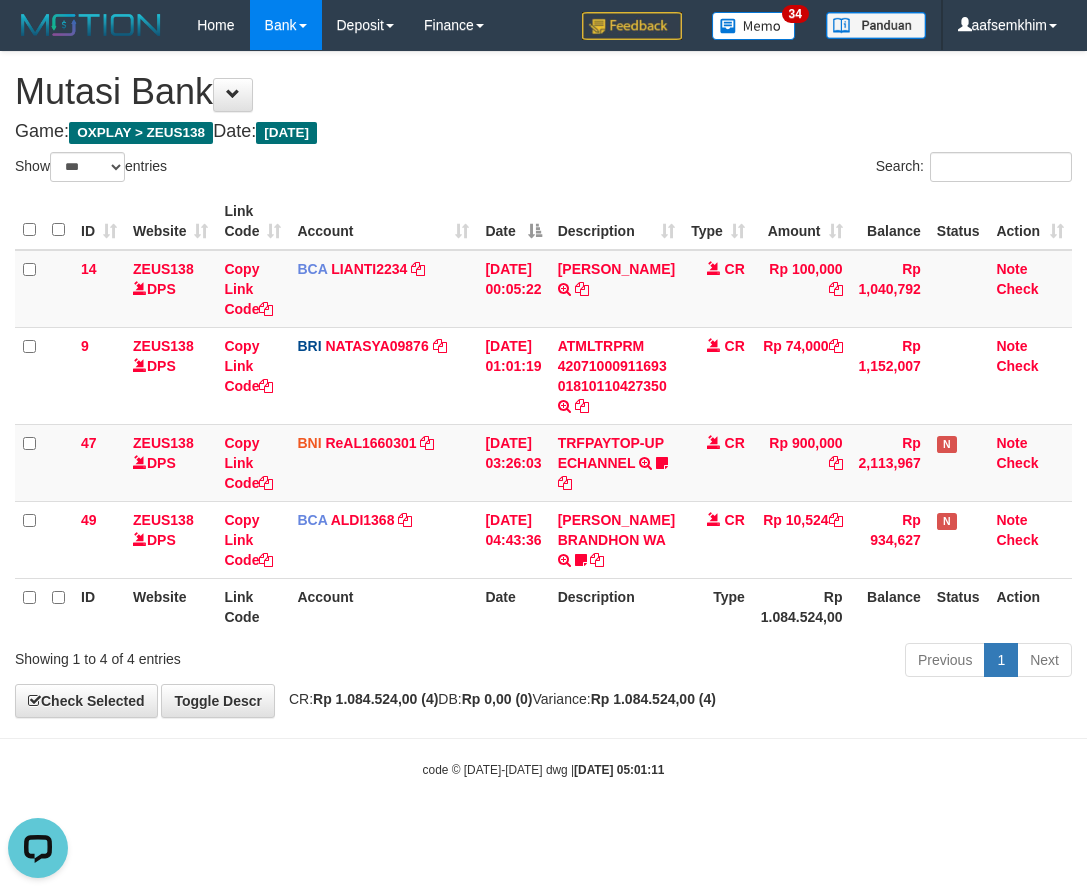 scroll, scrollTop: 0, scrollLeft: 0, axis: both 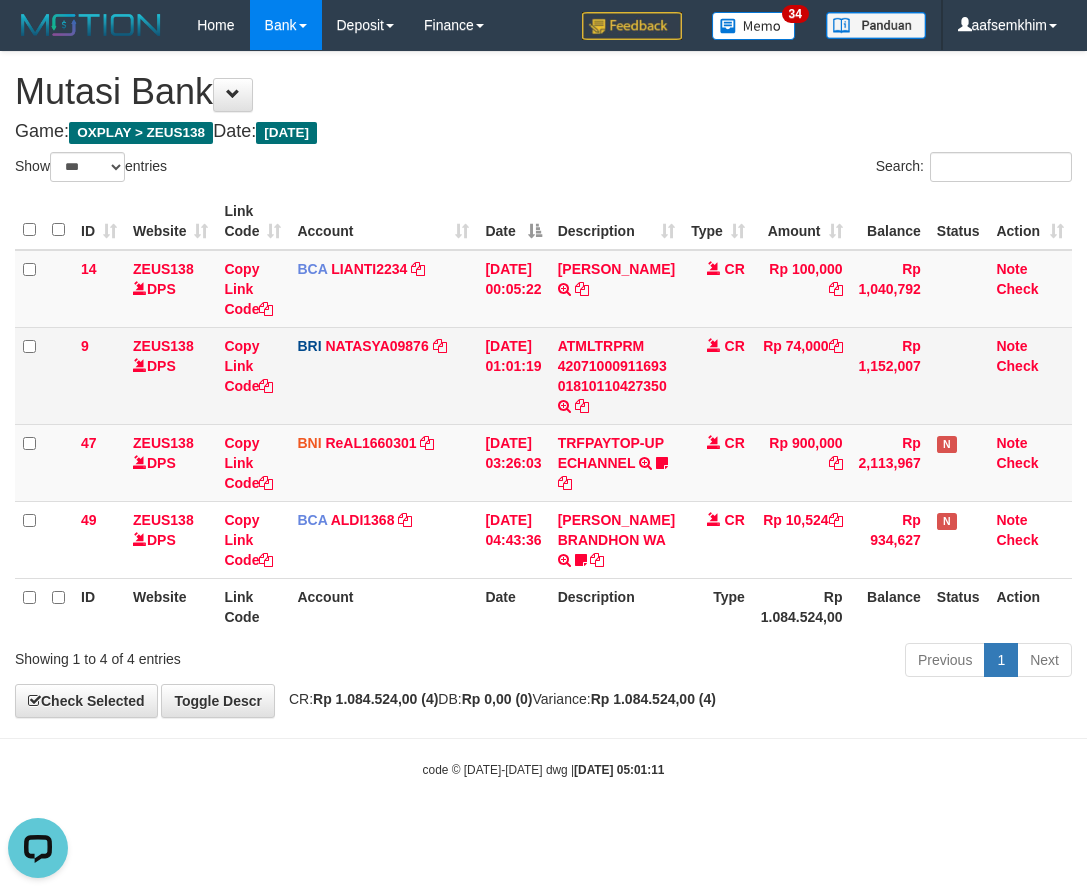 click on "BRI
NATASYA09876
DPS
SITI NURLITA SAPITRI
mutasi_20250712_3126 | 9
mutasi_20250712_3126 | 9" at bounding box center [383, 375] 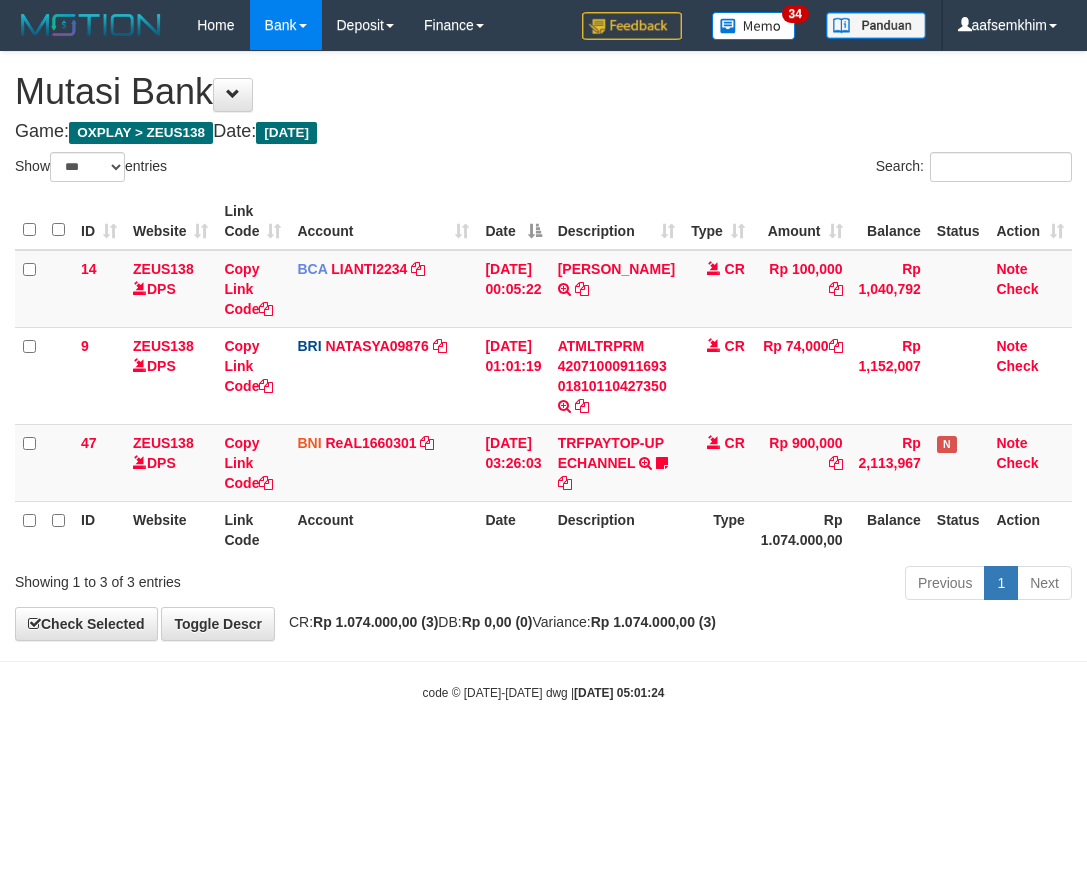 select on "***" 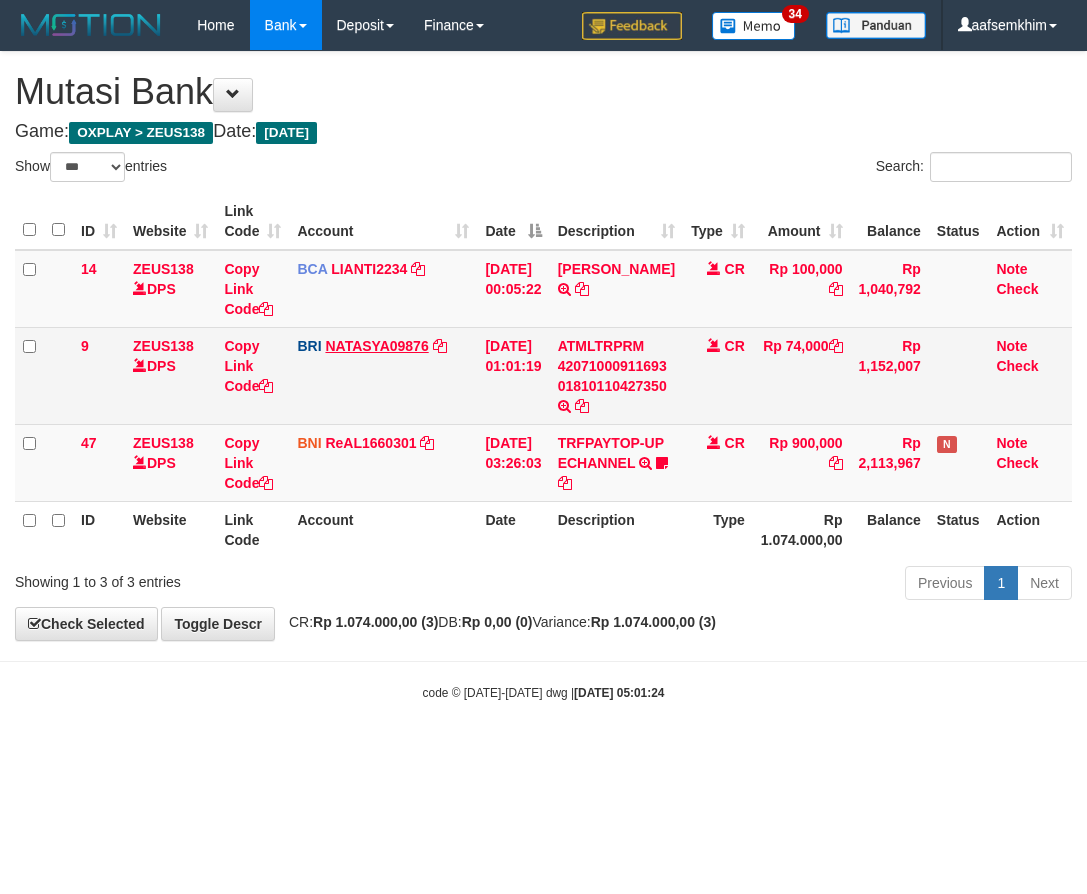 scroll, scrollTop: 0, scrollLeft: 0, axis: both 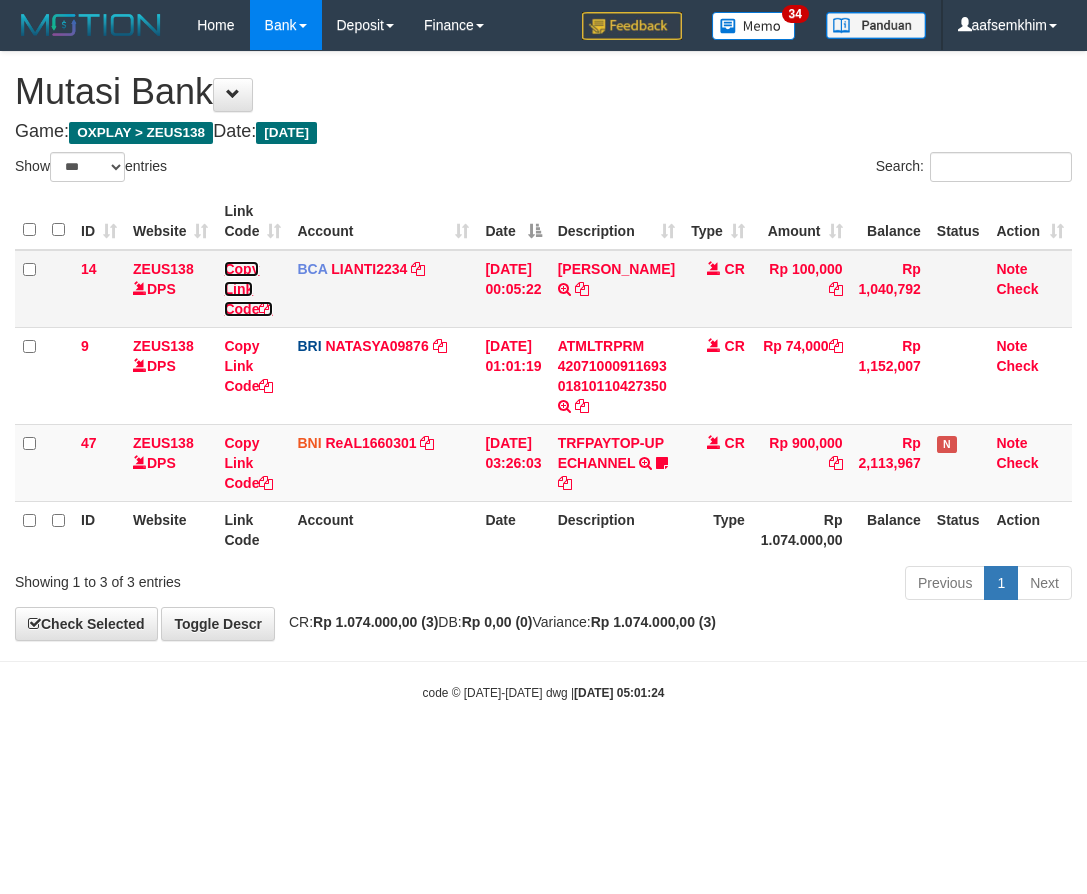 drag, startPoint x: 257, startPoint y: 311, endPoint x: 223, endPoint y: 272, distance: 51.739735 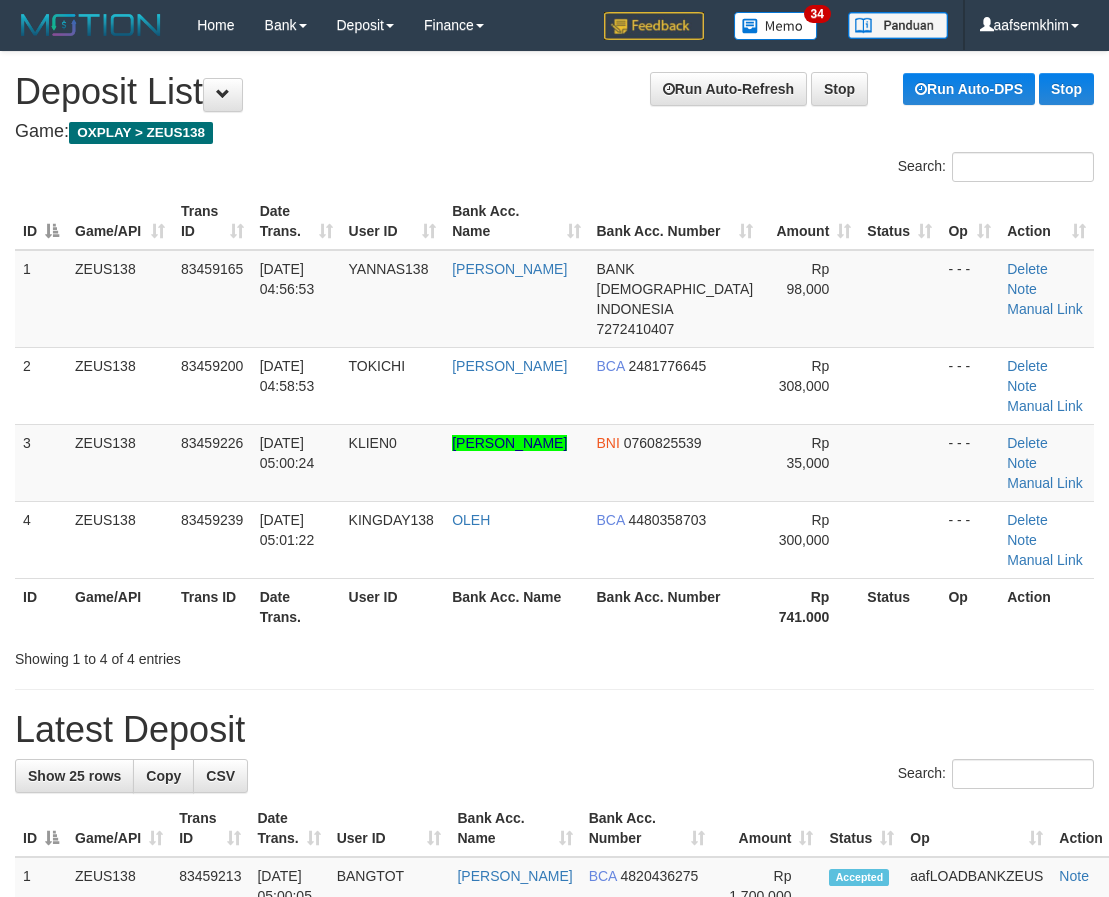 scroll, scrollTop: 142, scrollLeft: 0, axis: vertical 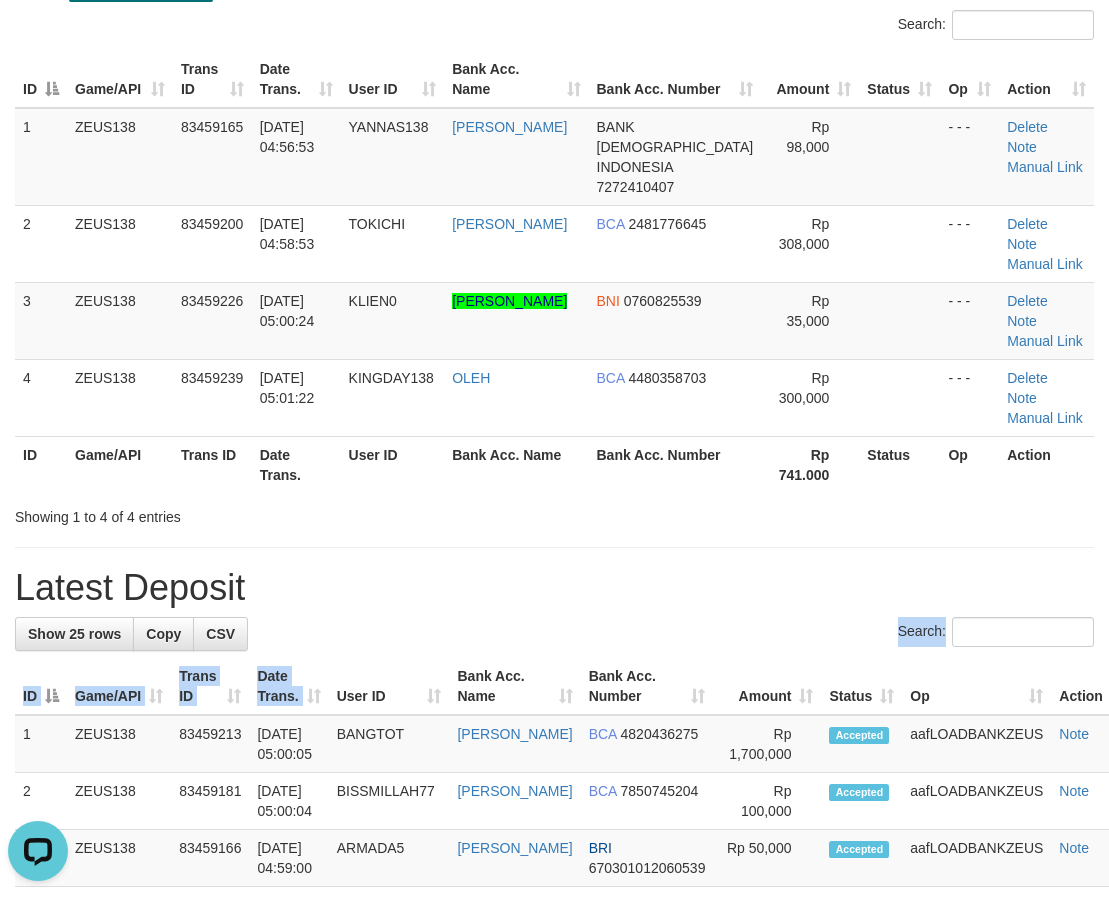 drag, startPoint x: 349, startPoint y: 607, endPoint x: 184, endPoint y: 566, distance: 170.01764 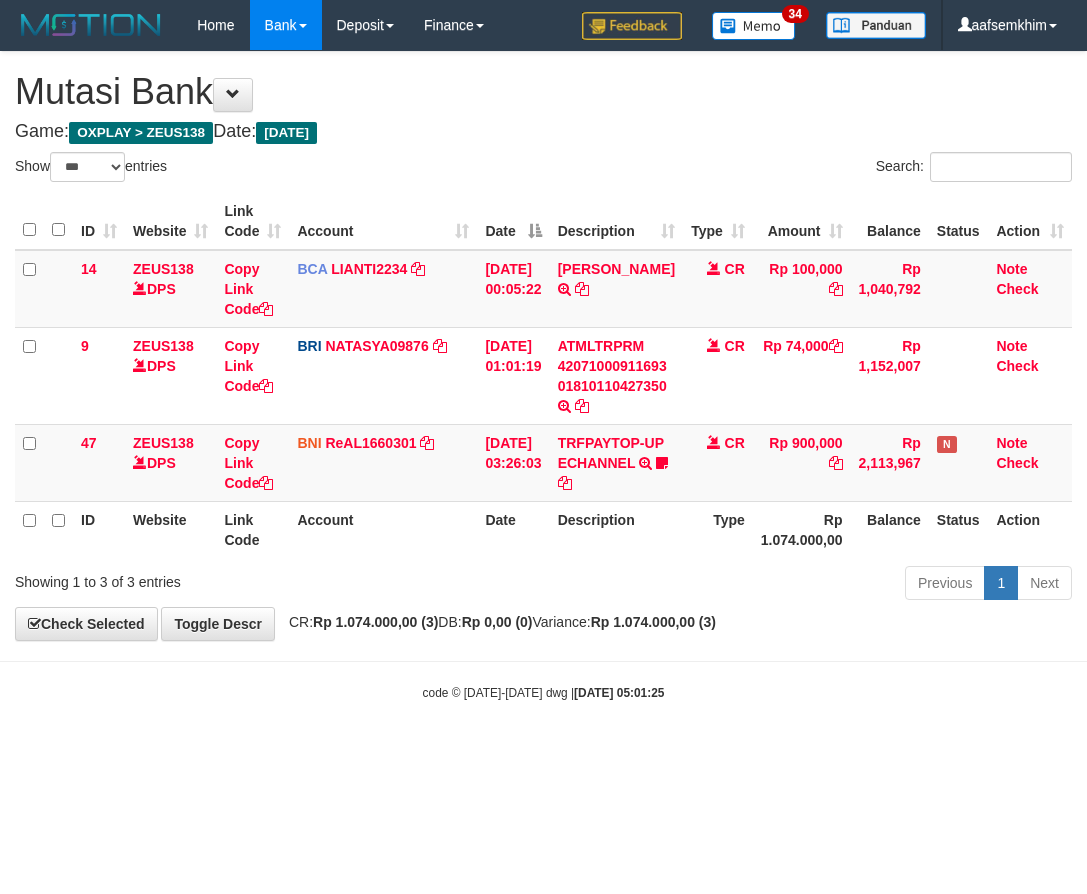 select on "***" 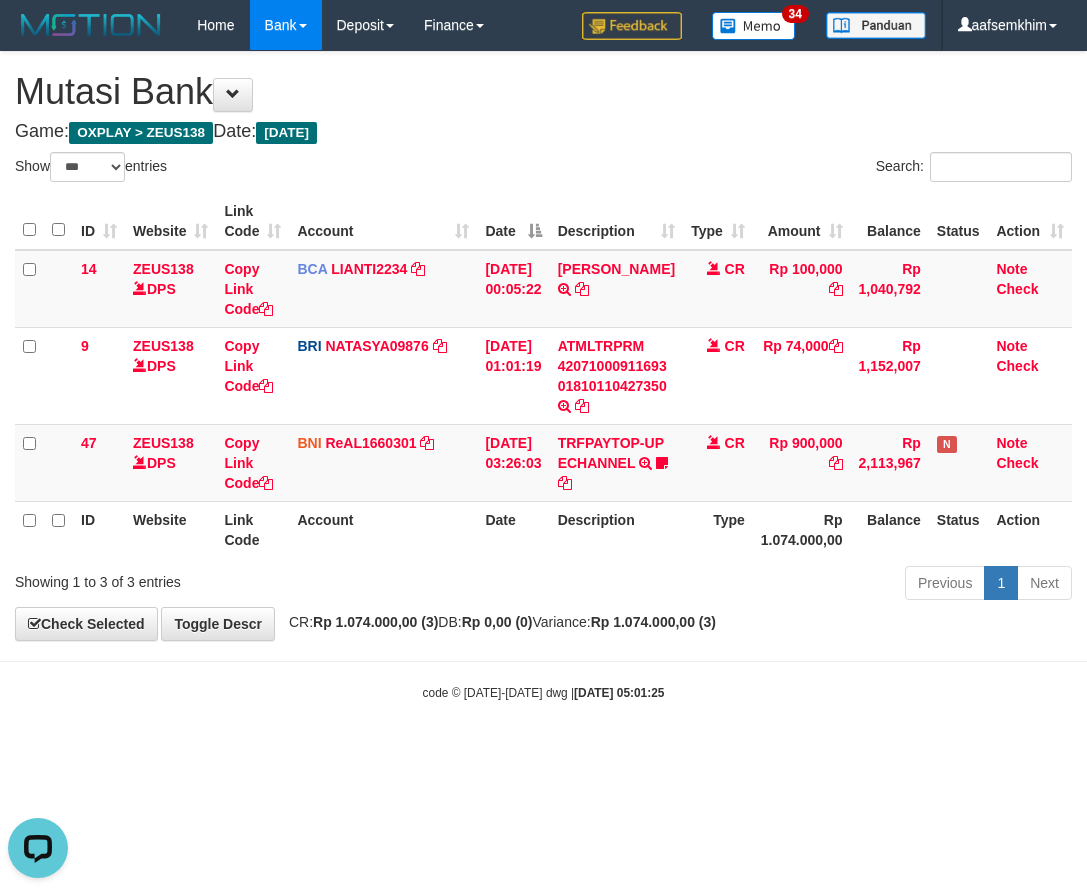 scroll, scrollTop: 0, scrollLeft: 0, axis: both 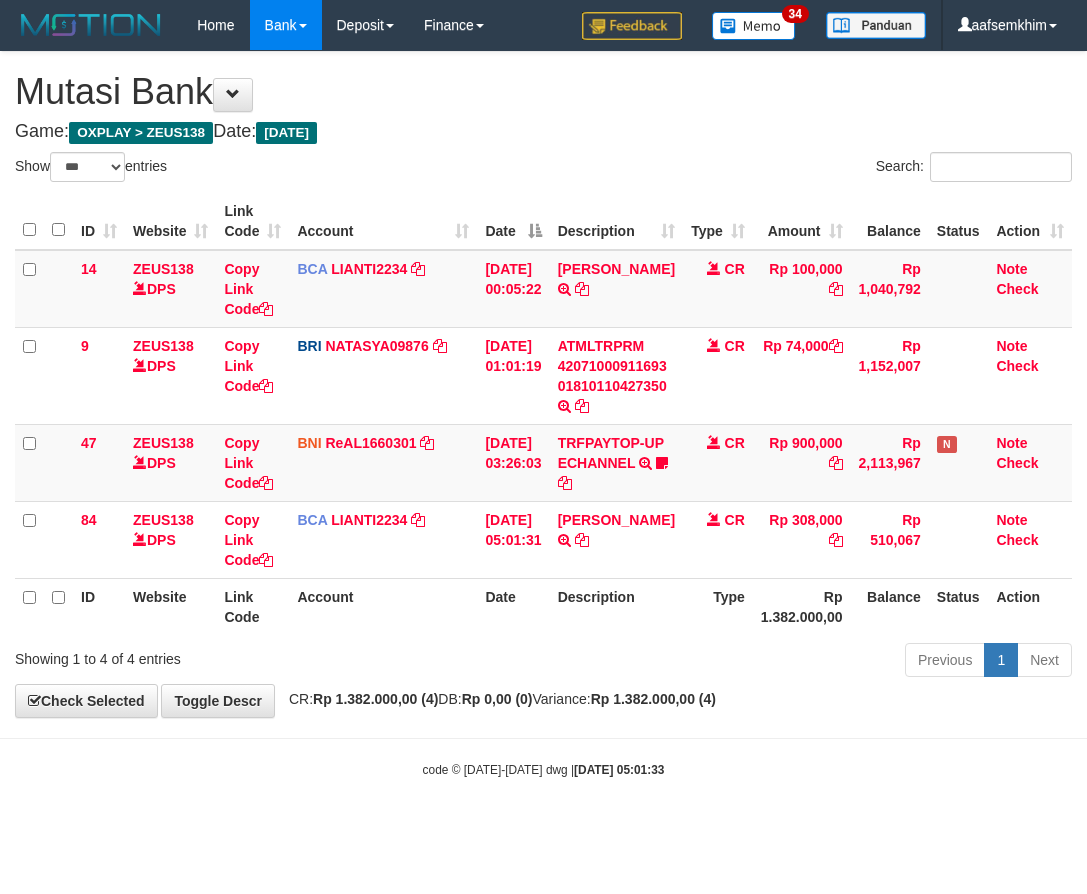 select on "***" 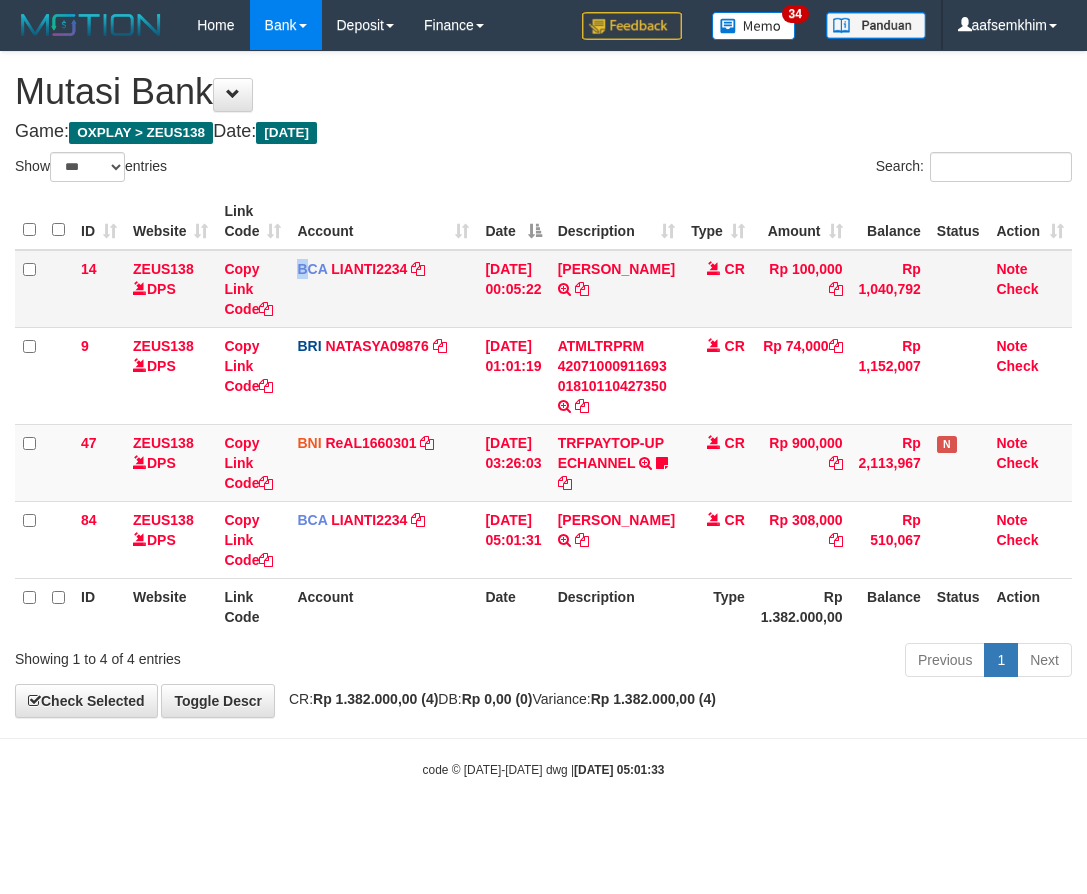 drag, startPoint x: 306, startPoint y: 275, endPoint x: 290, endPoint y: 319, distance: 46.818798 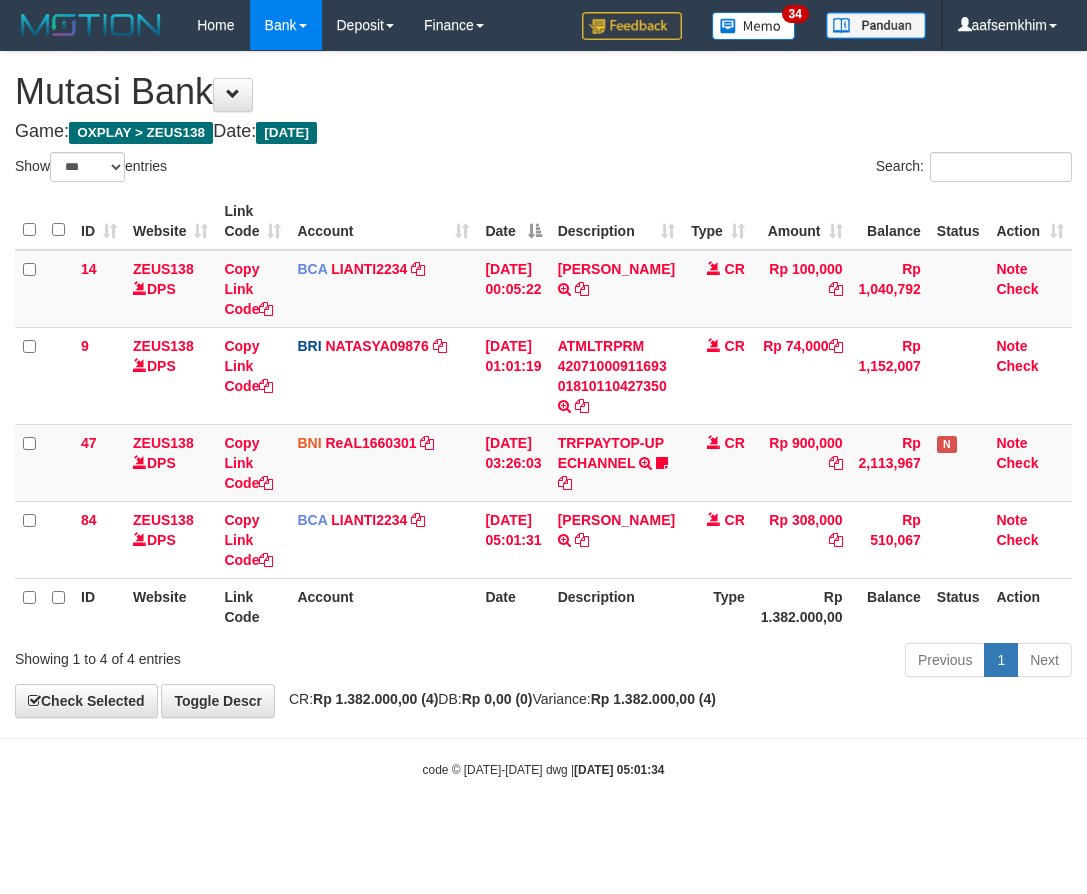 select on "***" 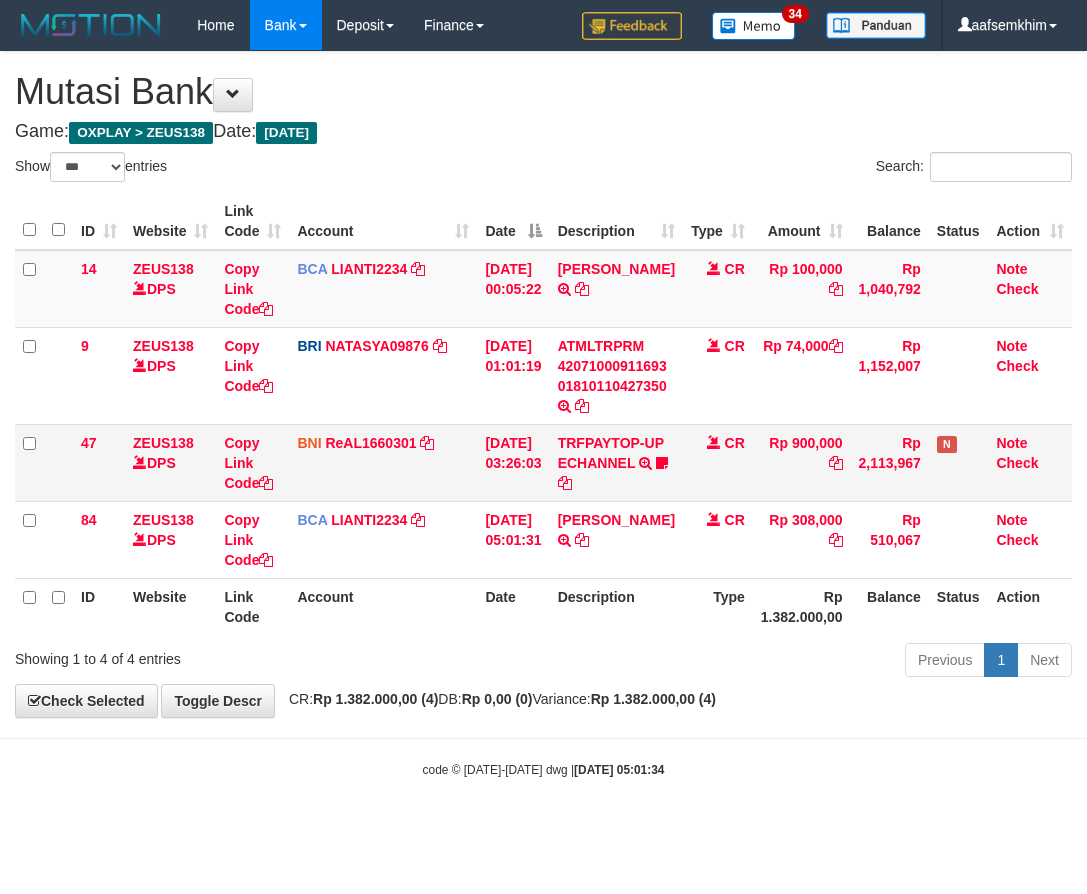 scroll, scrollTop: 0, scrollLeft: 0, axis: both 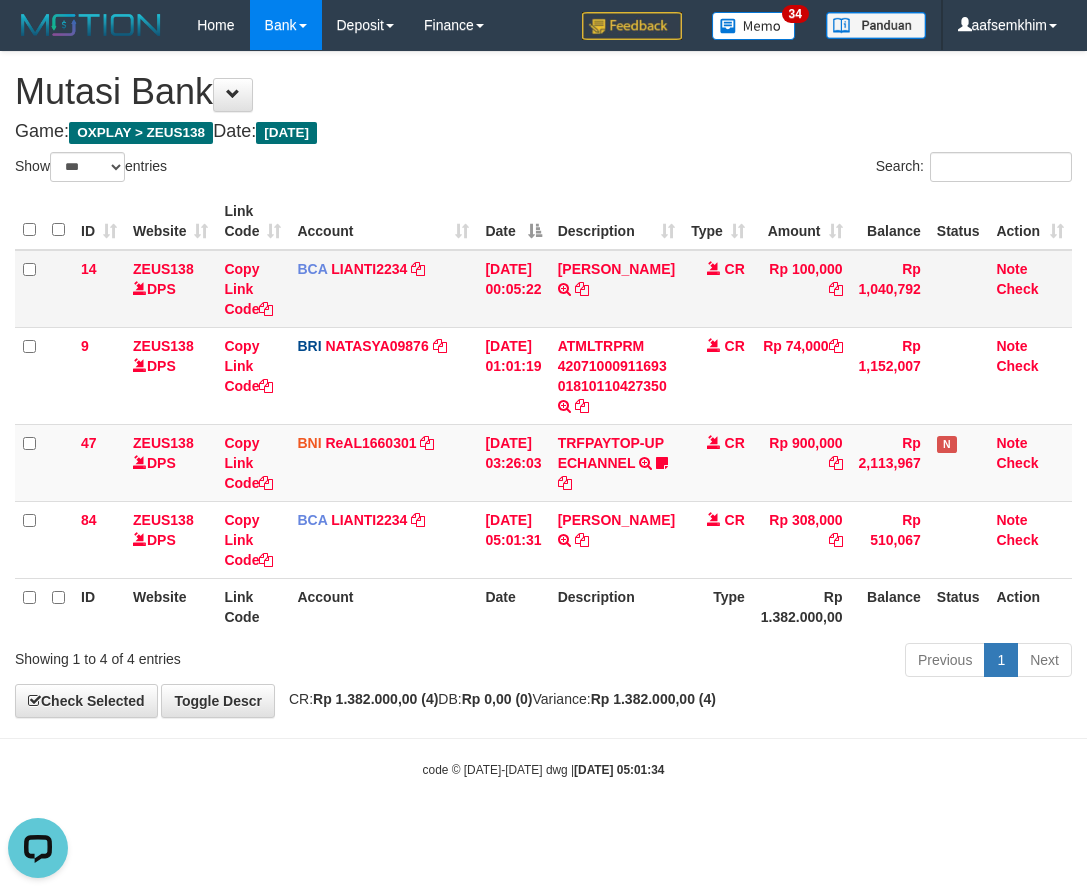 drag, startPoint x: 204, startPoint y: 301, endPoint x: 147, endPoint y: 301, distance: 57 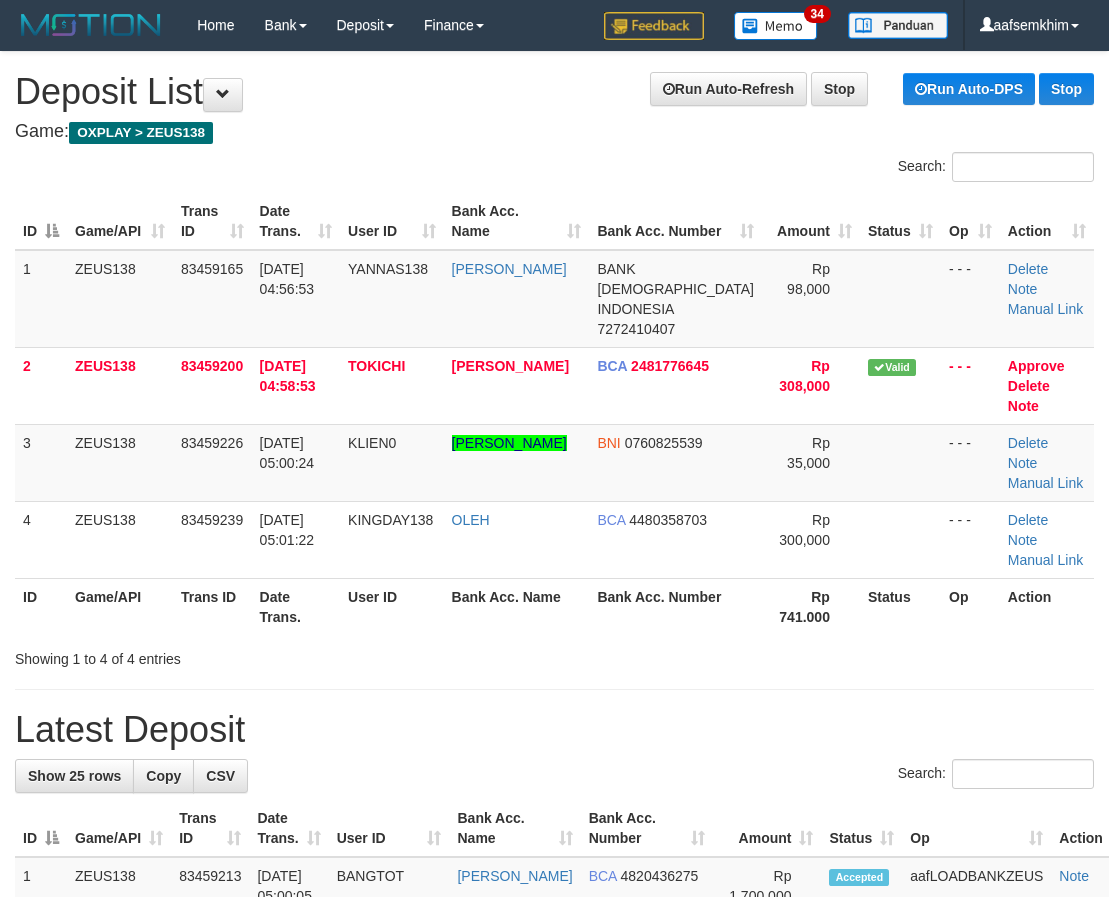 scroll, scrollTop: 142, scrollLeft: 0, axis: vertical 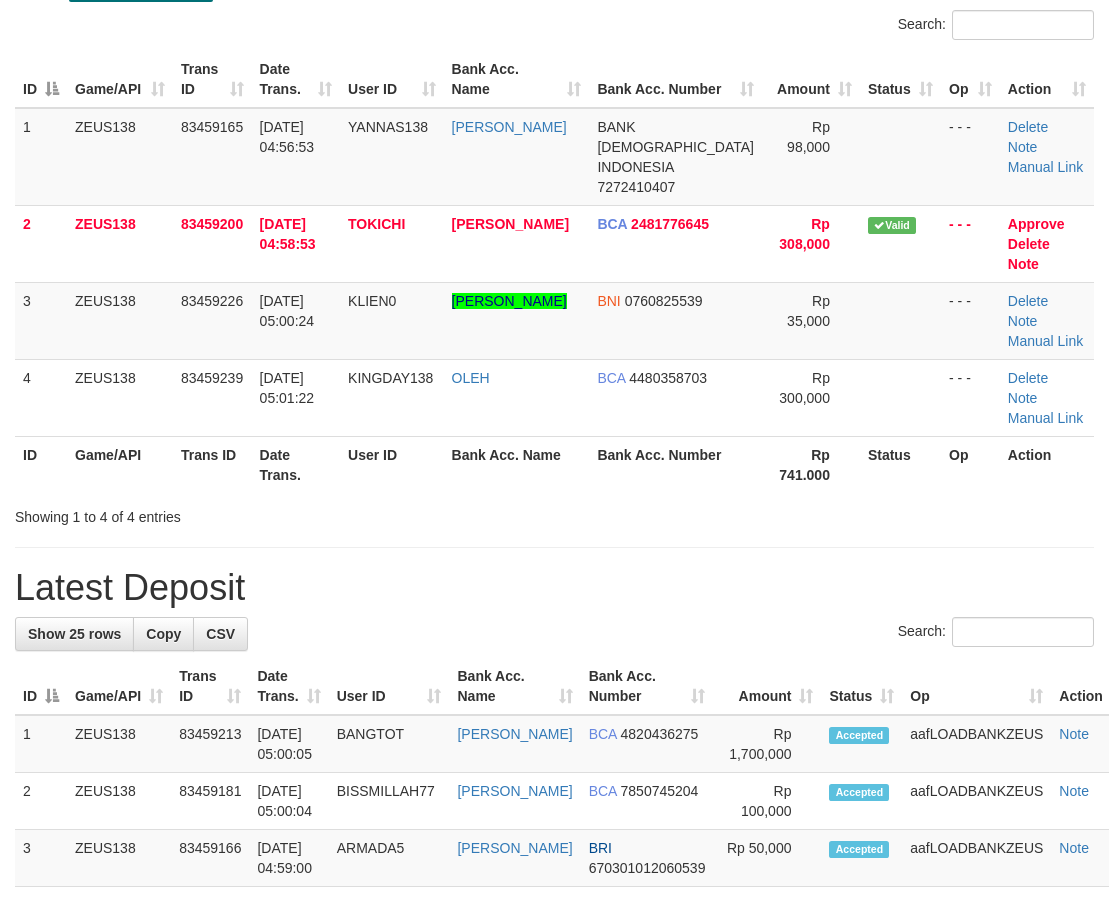 drag, startPoint x: 453, startPoint y: 573, endPoint x: 175, endPoint y: 434, distance: 310.81345 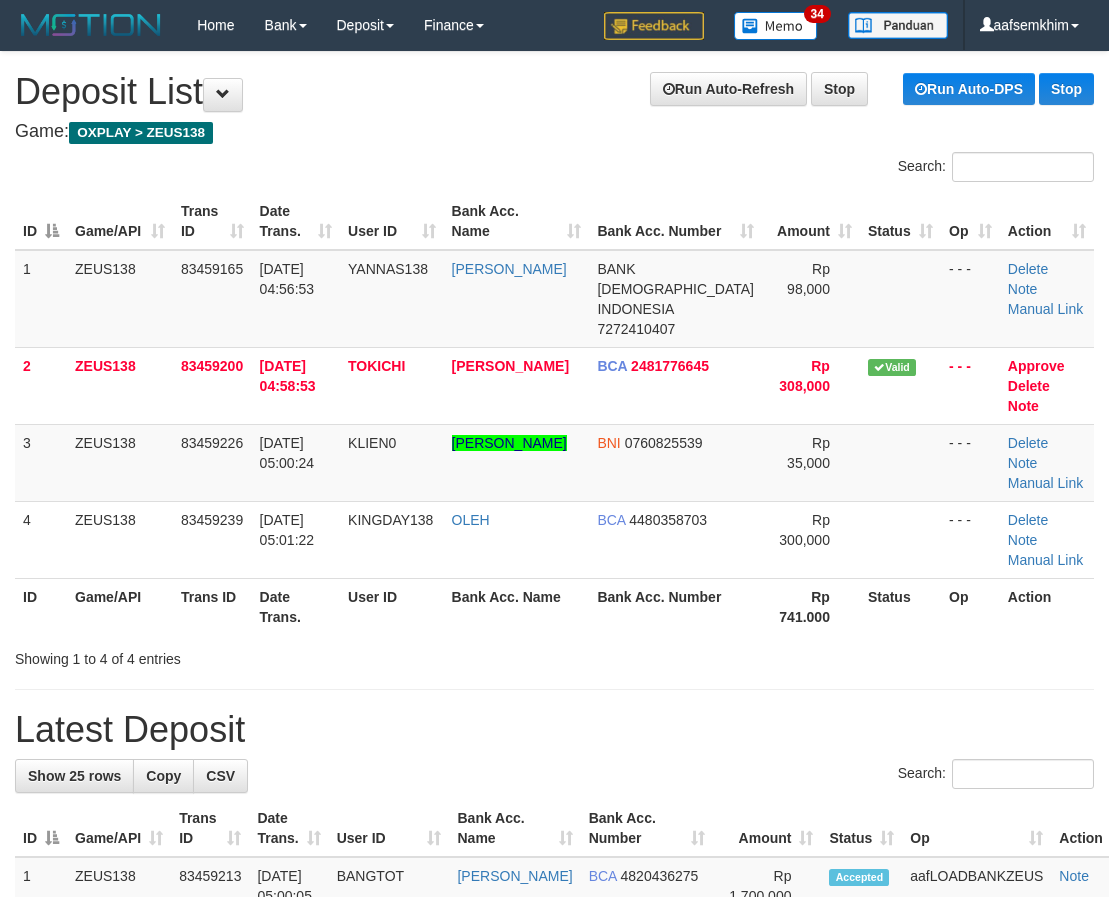 scroll, scrollTop: 142, scrollLeft: 0, axis: vertical 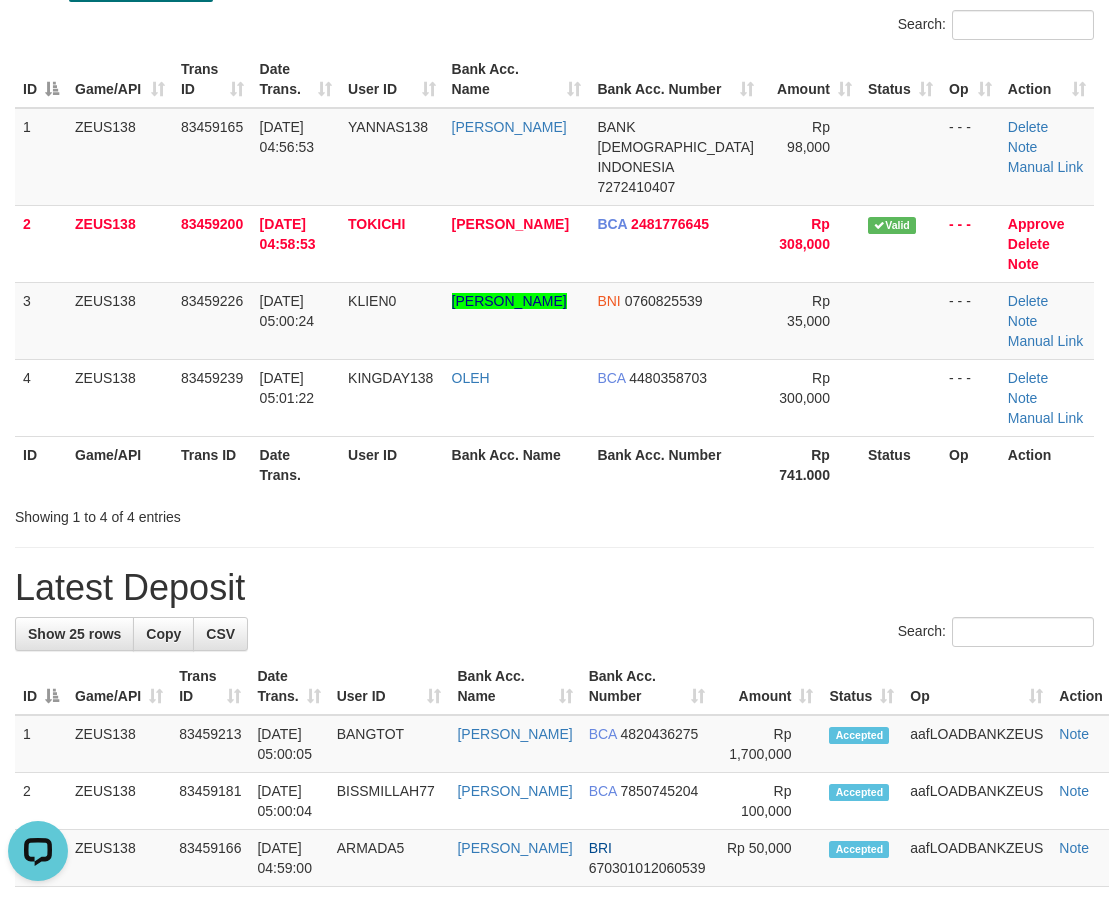 drag, startPoint x: 360, startPoint y: 510, endPoint x: 307, endPoint y: 484, distance: 59.03389 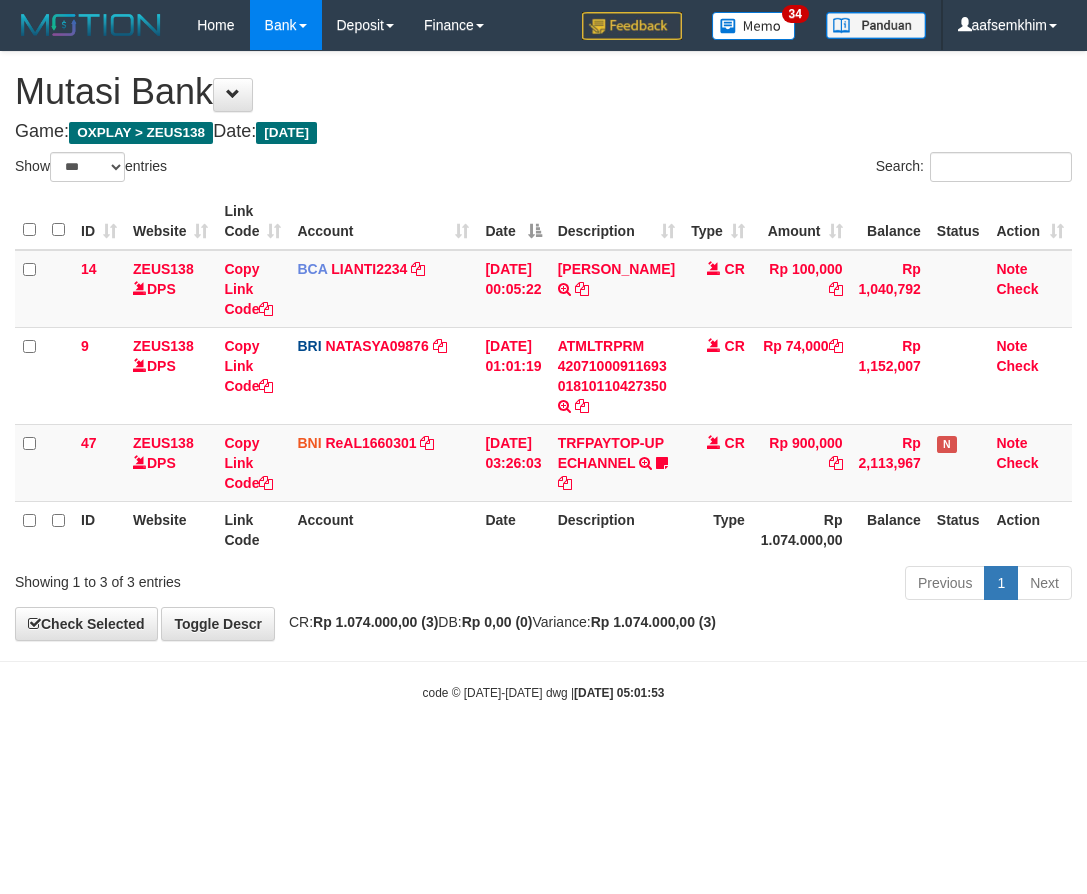 select on "***" 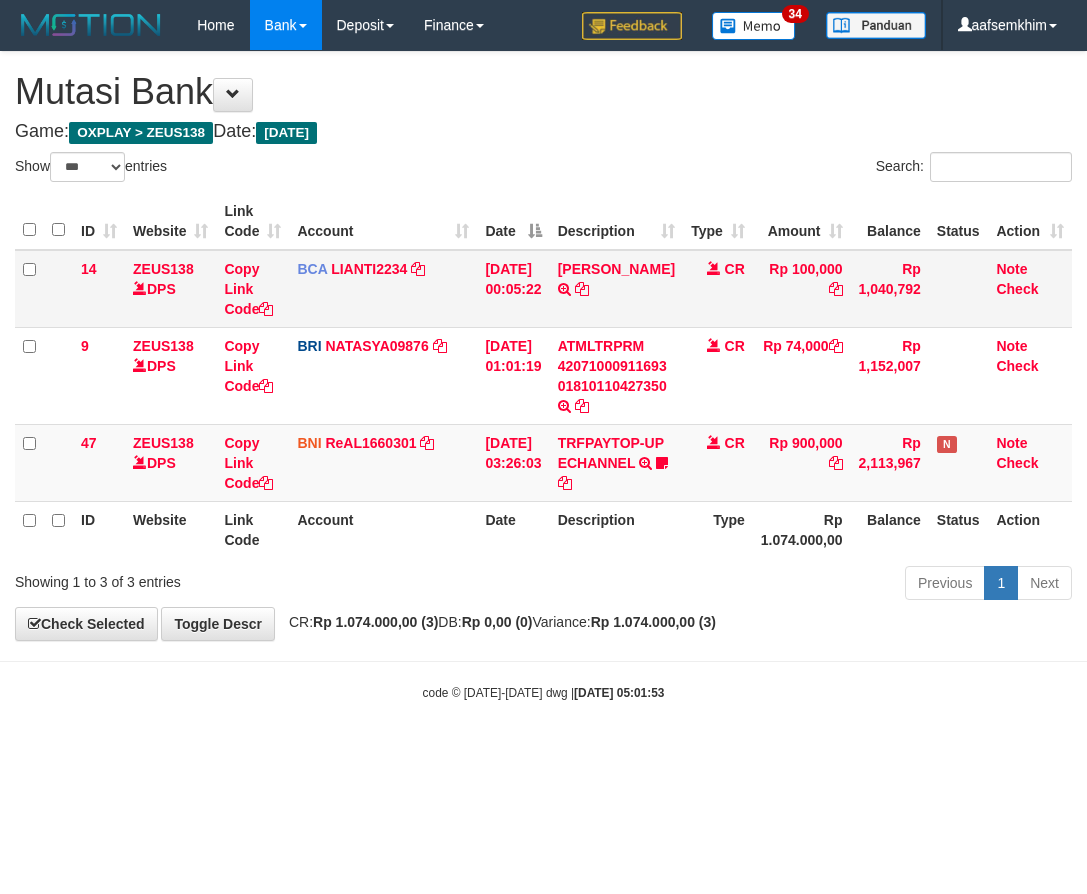 drag, startPoint x: 461, startPoint y: 300, endPoint x: 437, endPoint y: 306, distance: 24.738634 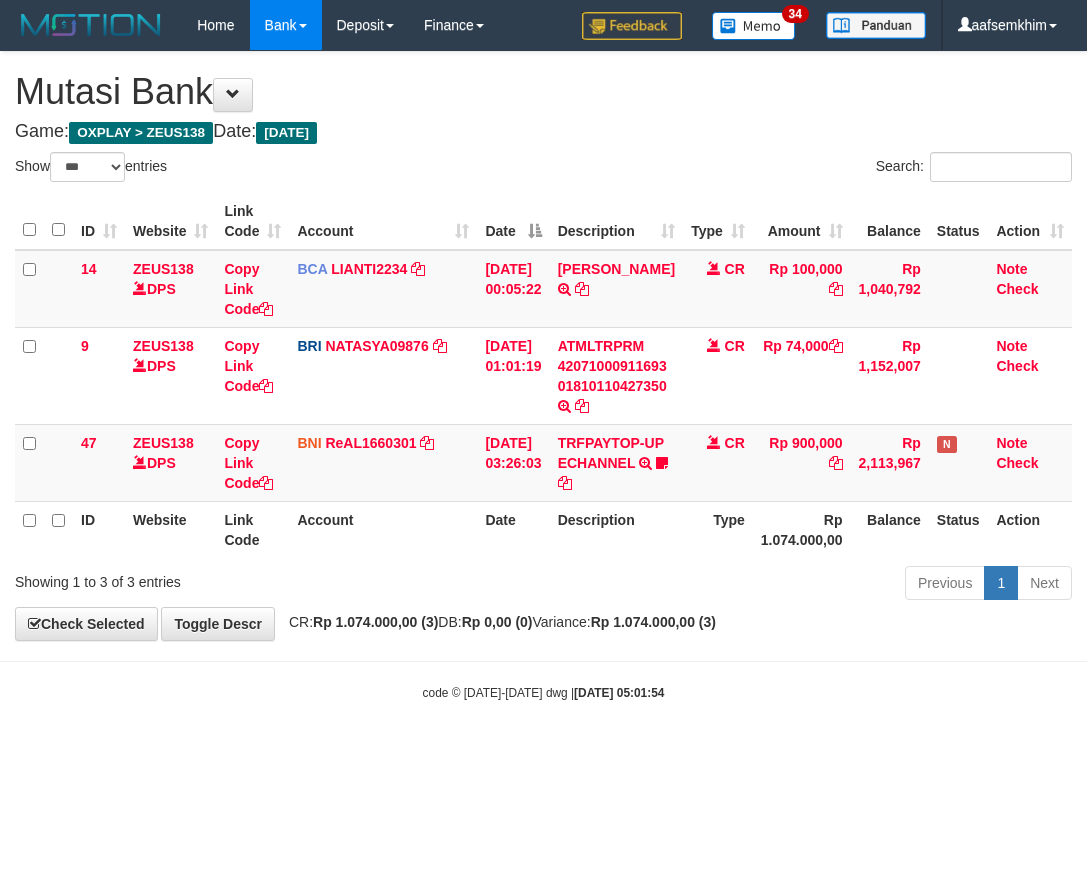 select on "***" 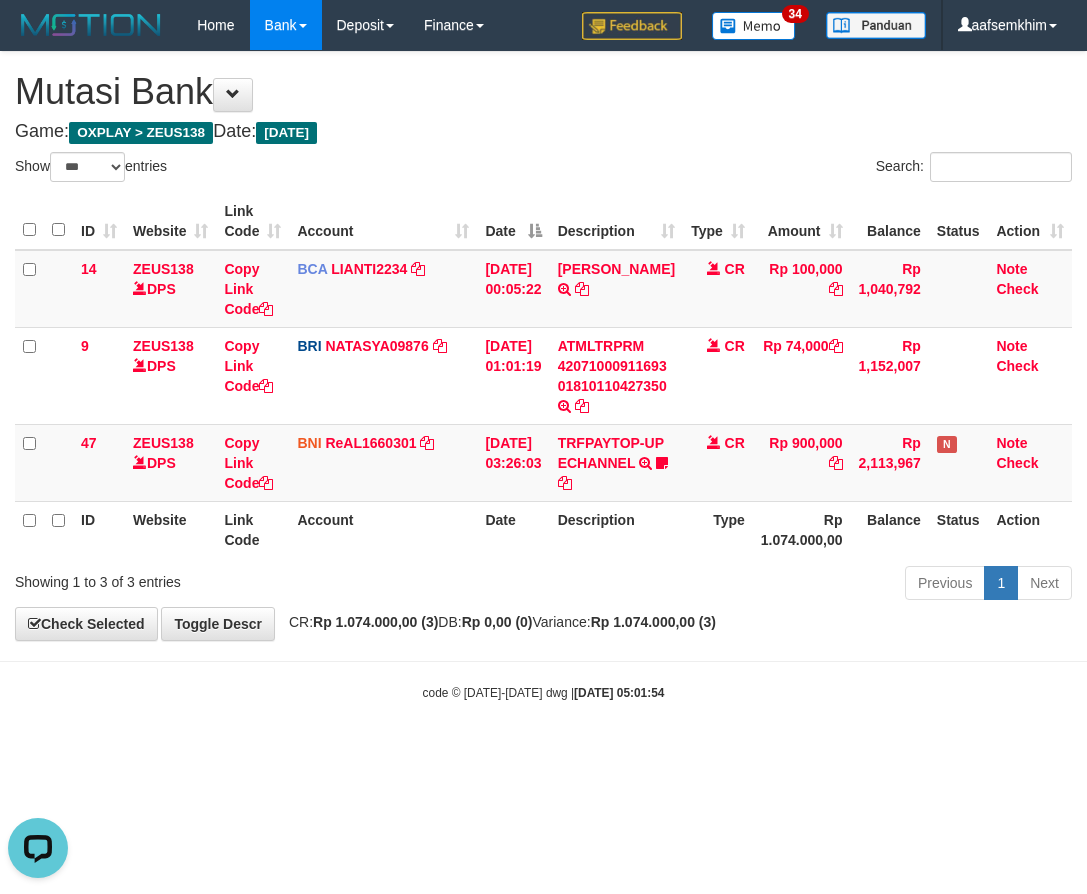 scroll, scrollTop: 0, scrollLeft: 0, axis: both 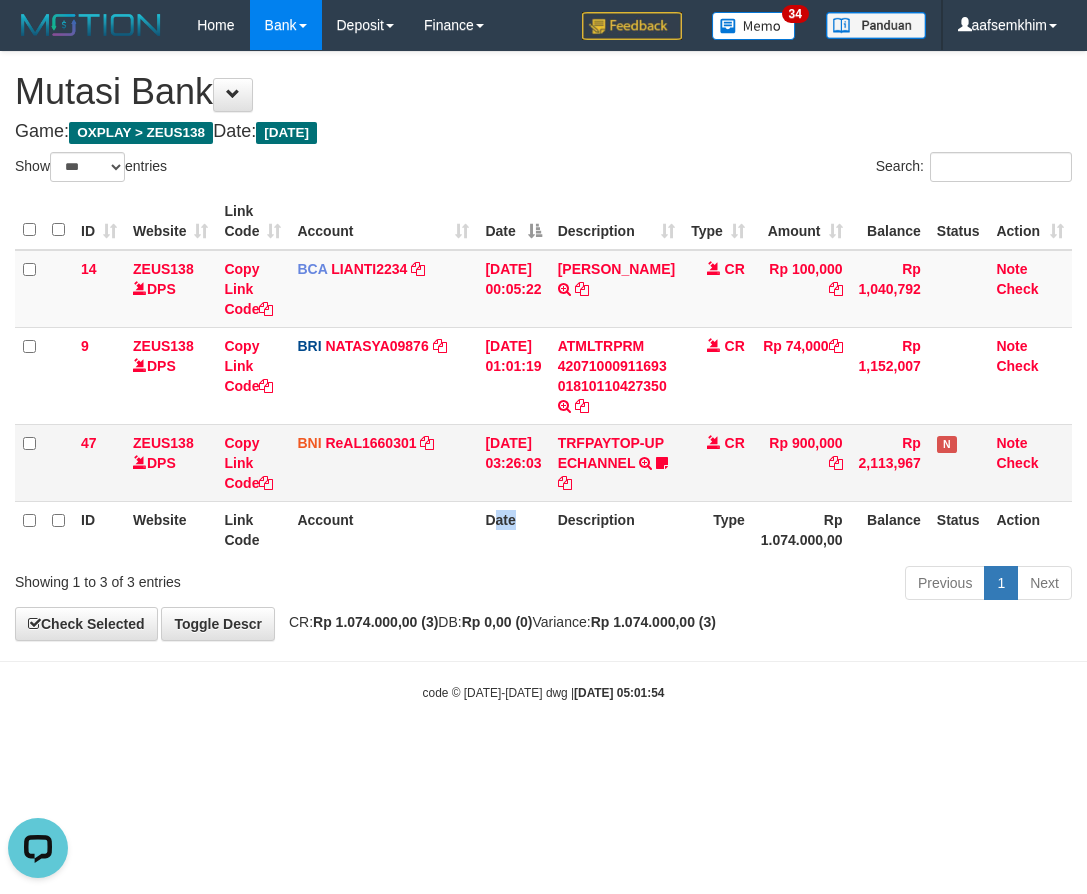 drag, startPoint x: 509, startPoint y: 543, endPoint x: 507, endPoint y: 462, distance: 81.02469 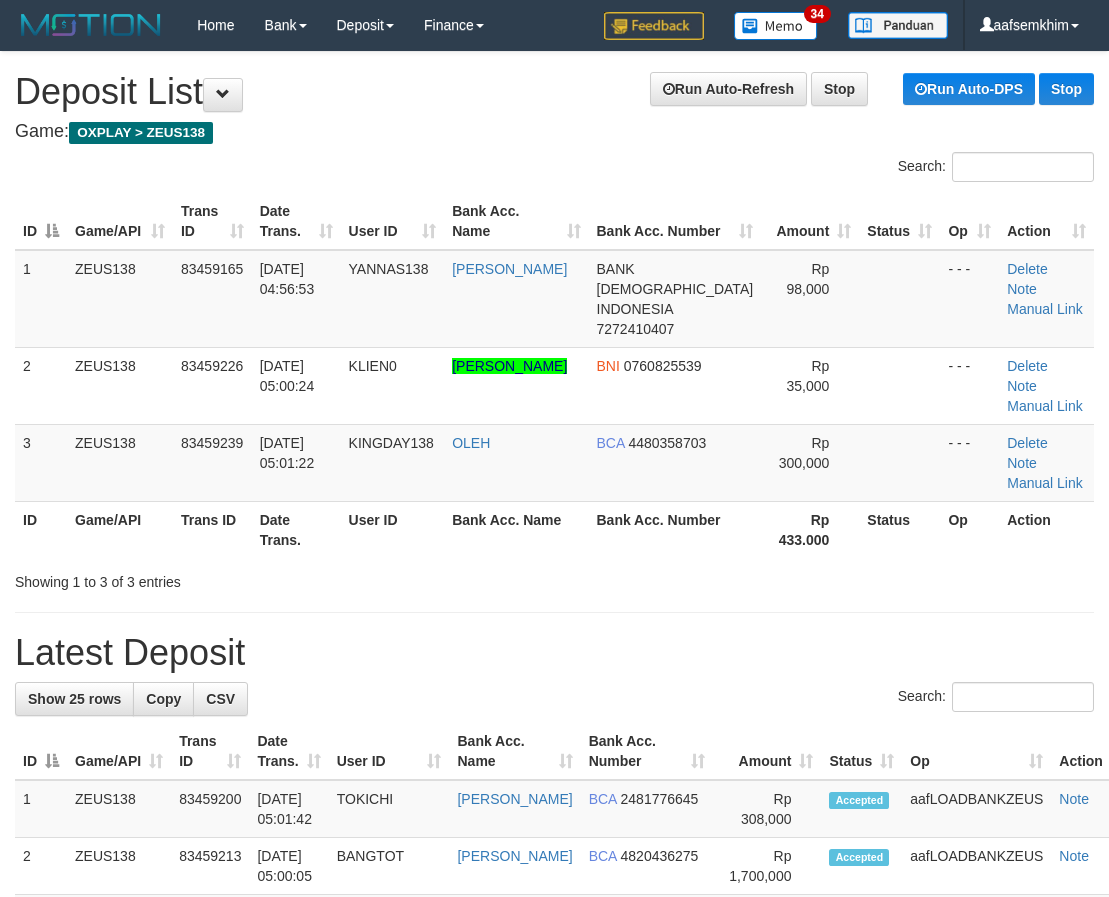 click on "Bank Acc. Name" at bounding box center [514, 751] 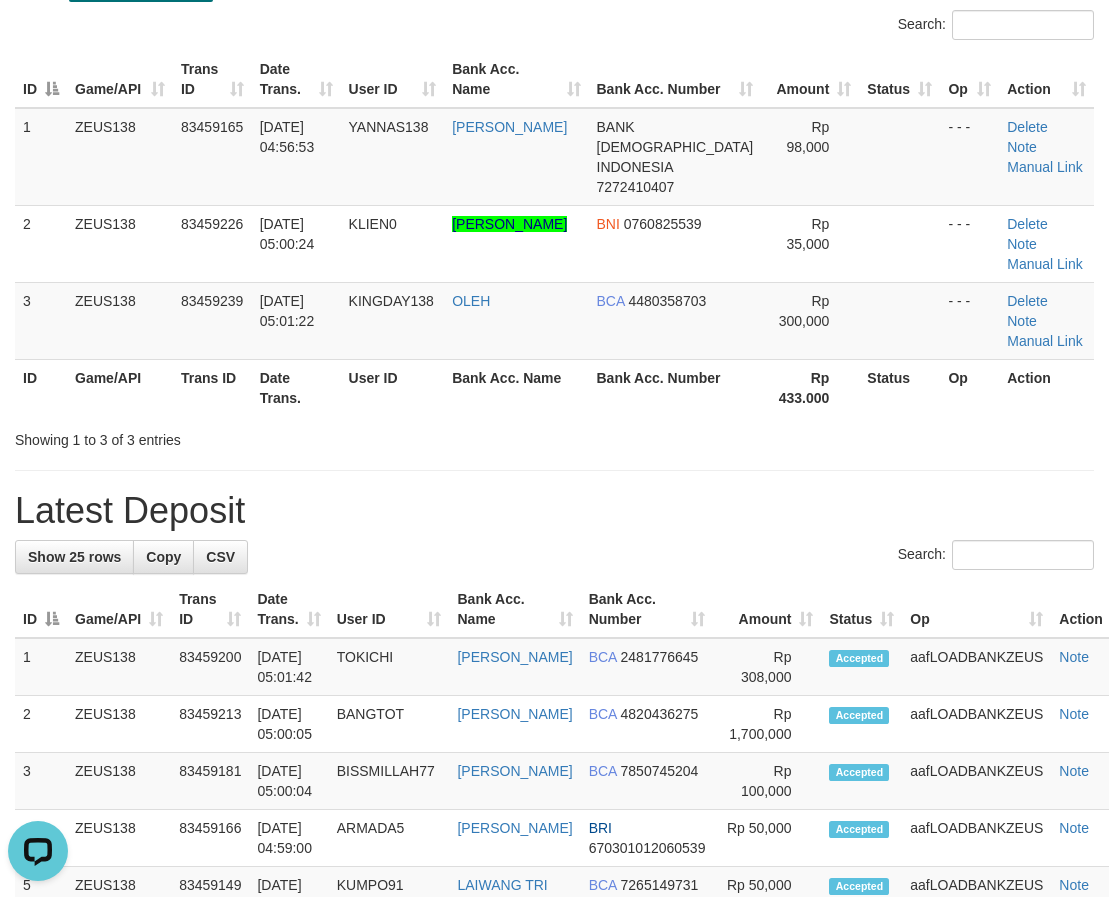 scroll, scrollTop: 0, scrollLeft: 0, axis: both 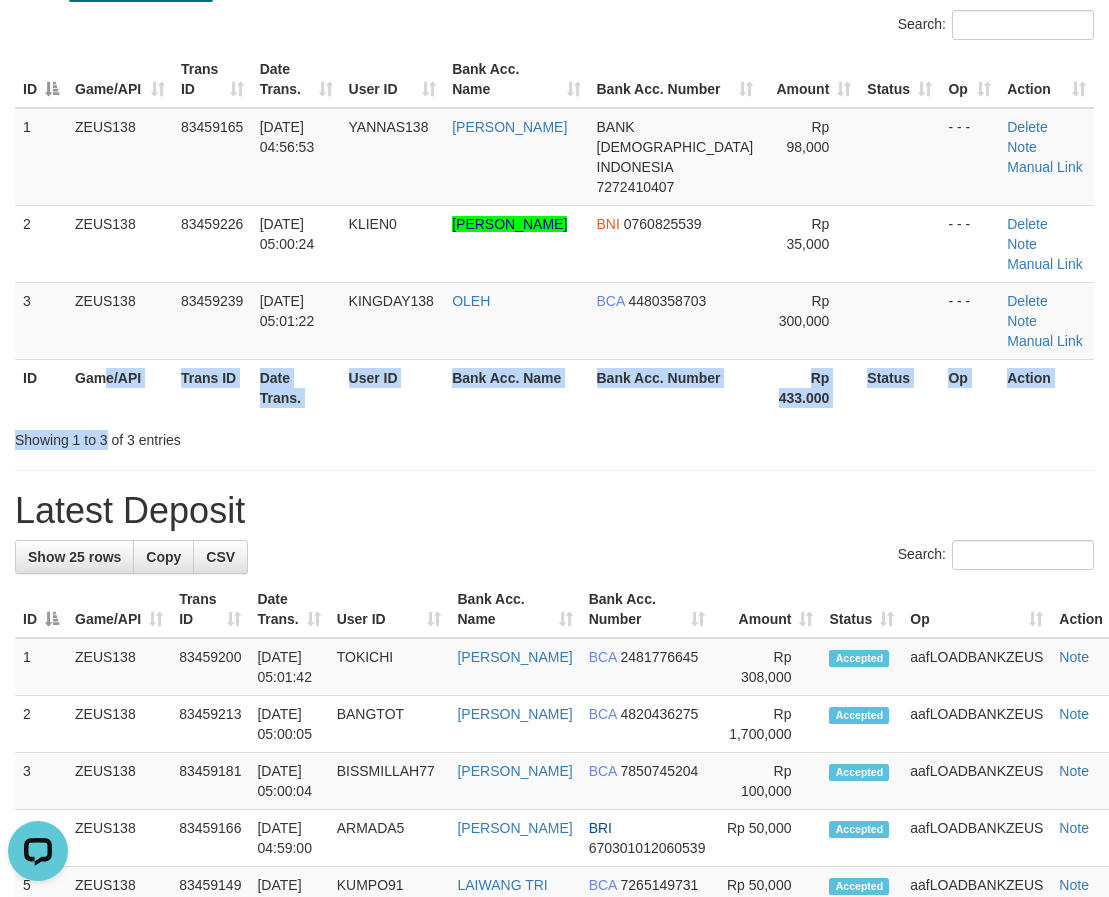 drag, startPoint x: 117, startPoint y: 390, endPoint x: 1, endPoint y: 344, distance: 124.78782 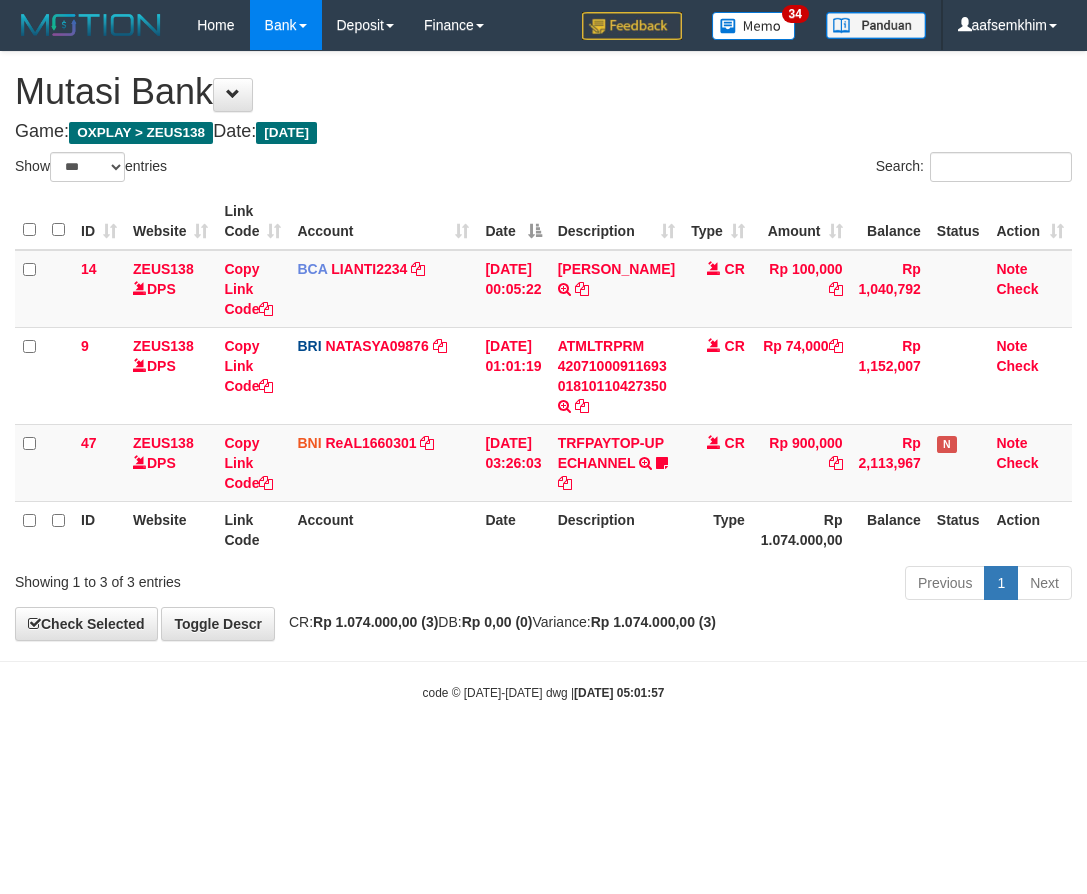 select on "***" 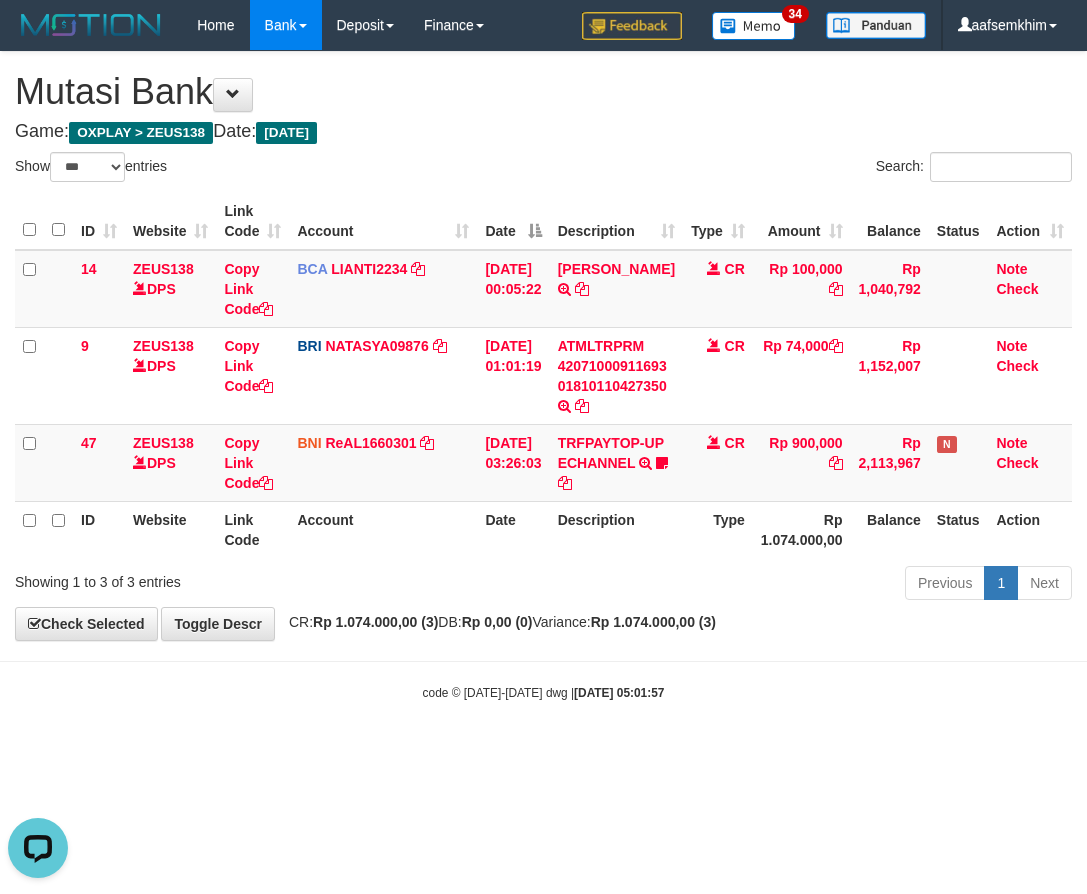 scroll, scrollTop: 0, scrollLeft: 0, axis: both 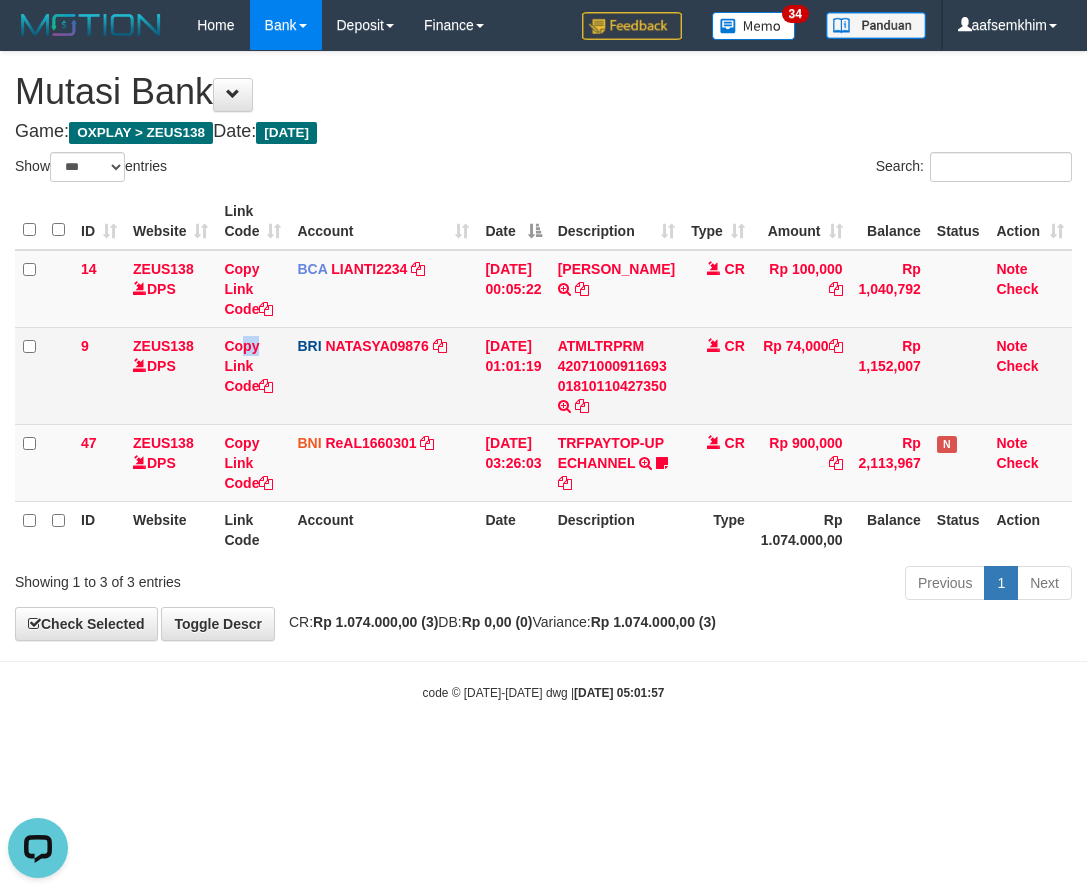 drag, startPoint x: 279, startPoint y: 348, endPoint x: 217, endPoint y: 336, distance: 63.15061 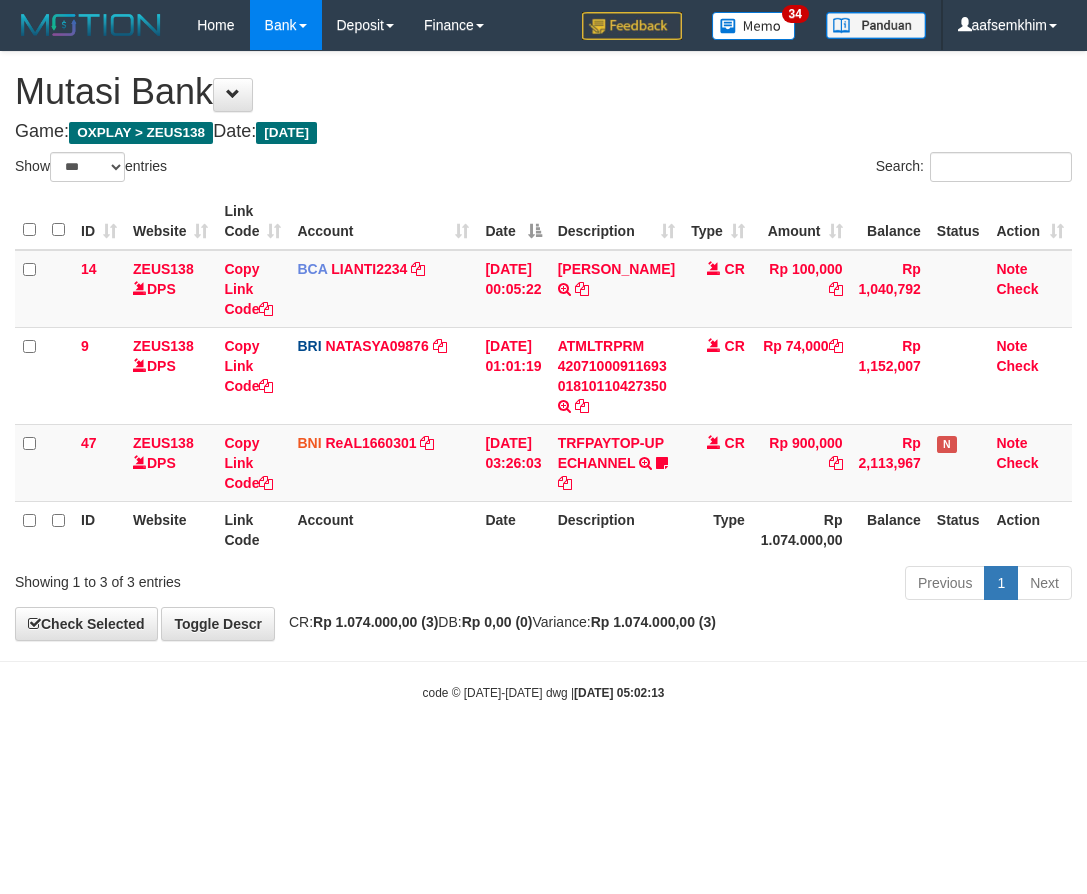 select on "***" 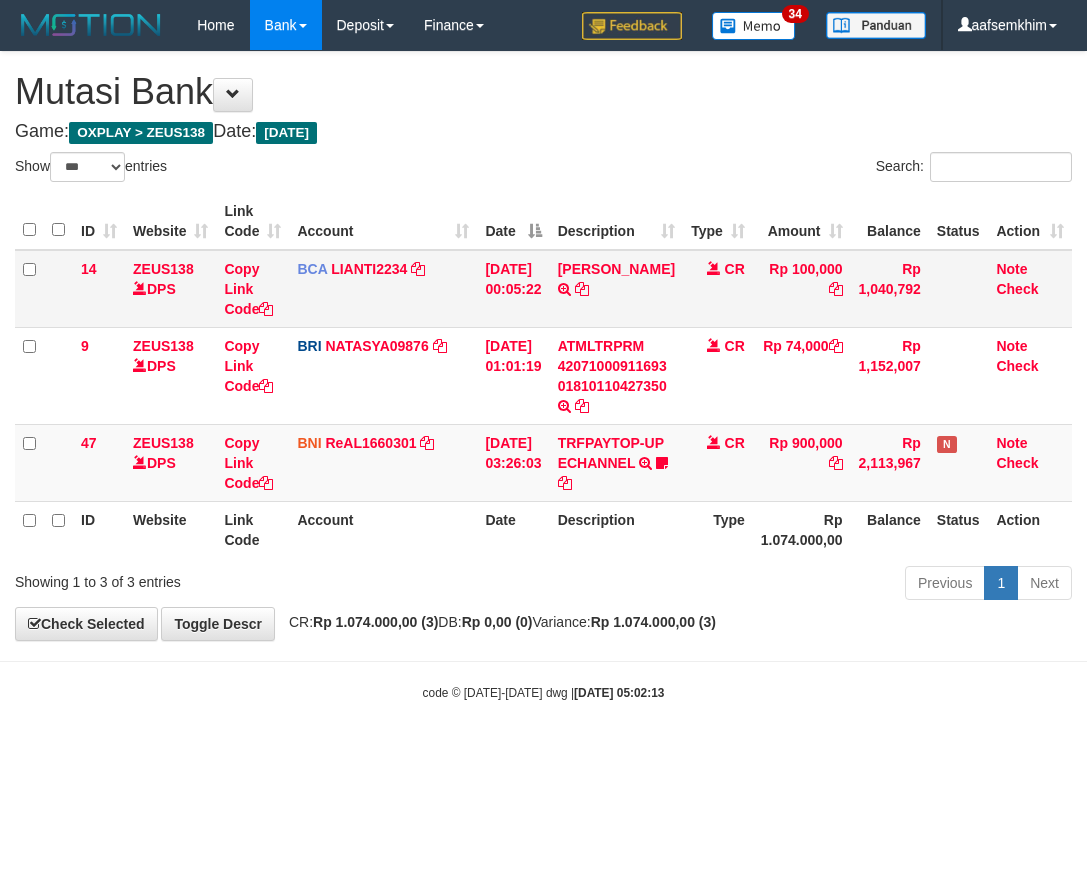 drag, startPoint x: 397, startPoint y: 200, endPoint x: 1013, endPoint y: 278, distance: 620.9187 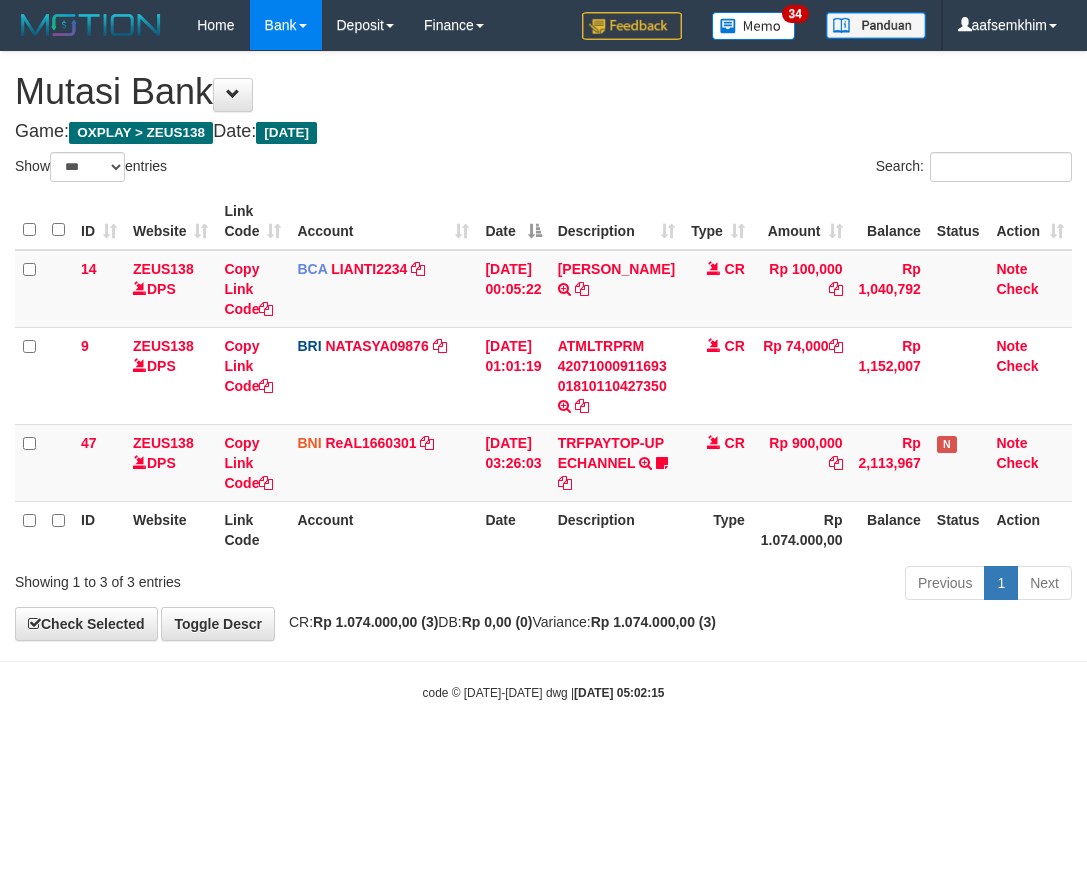 select on "***" 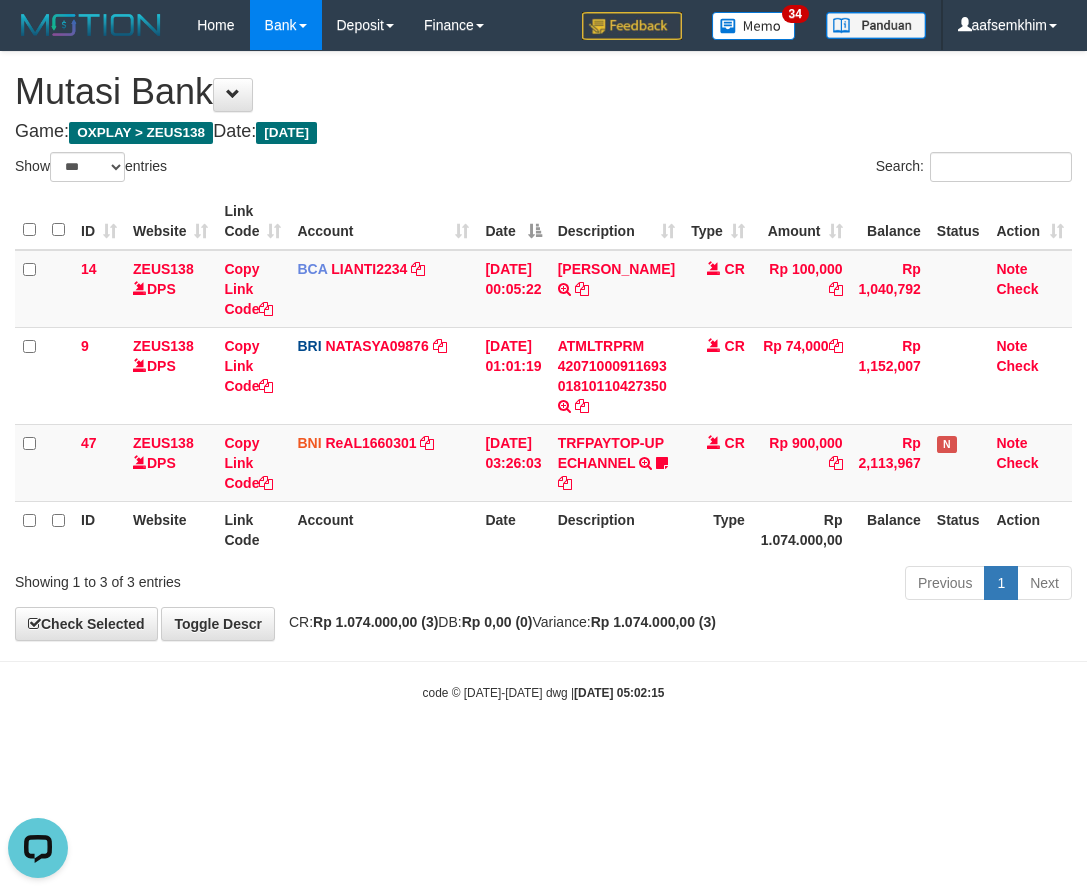 scroll, scrollTop: 0, scrollLeft: 0, axis: both 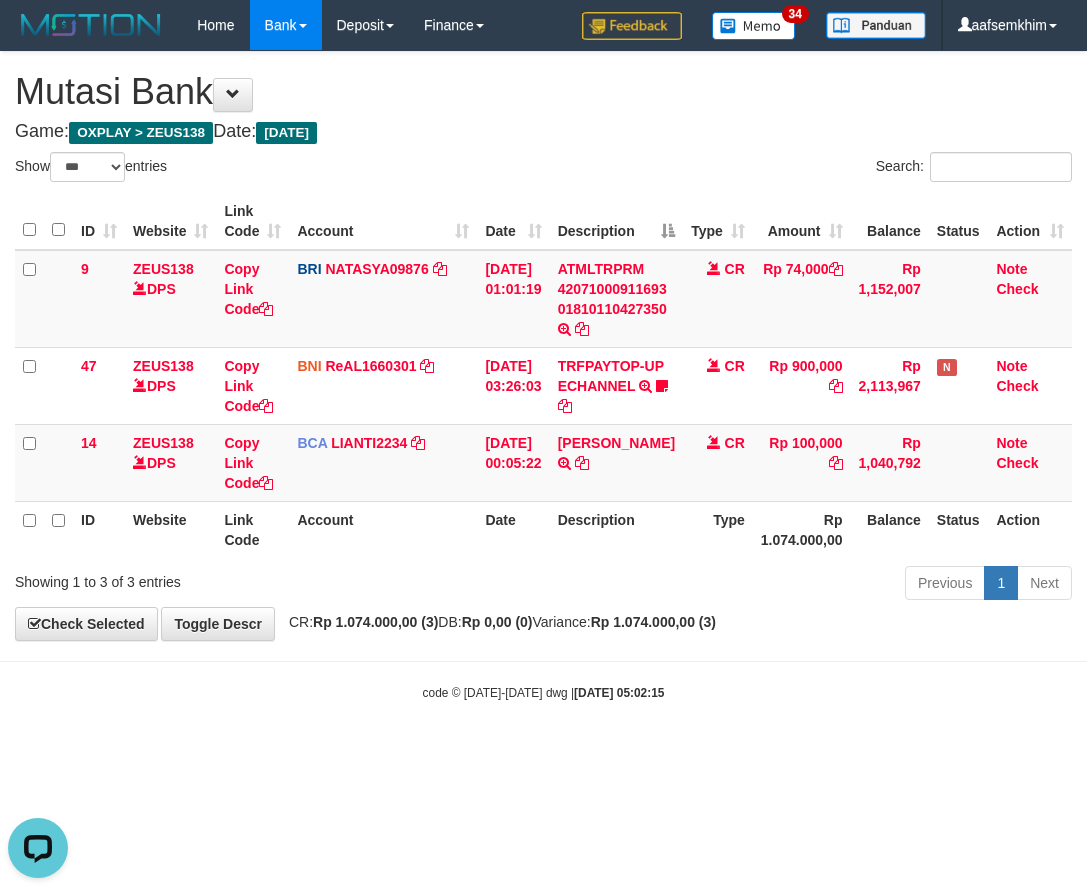 drag, startPoint x: 342, startPoint y: 133, endPoint x: 352, endPoint y: 160, distance: 28.79236 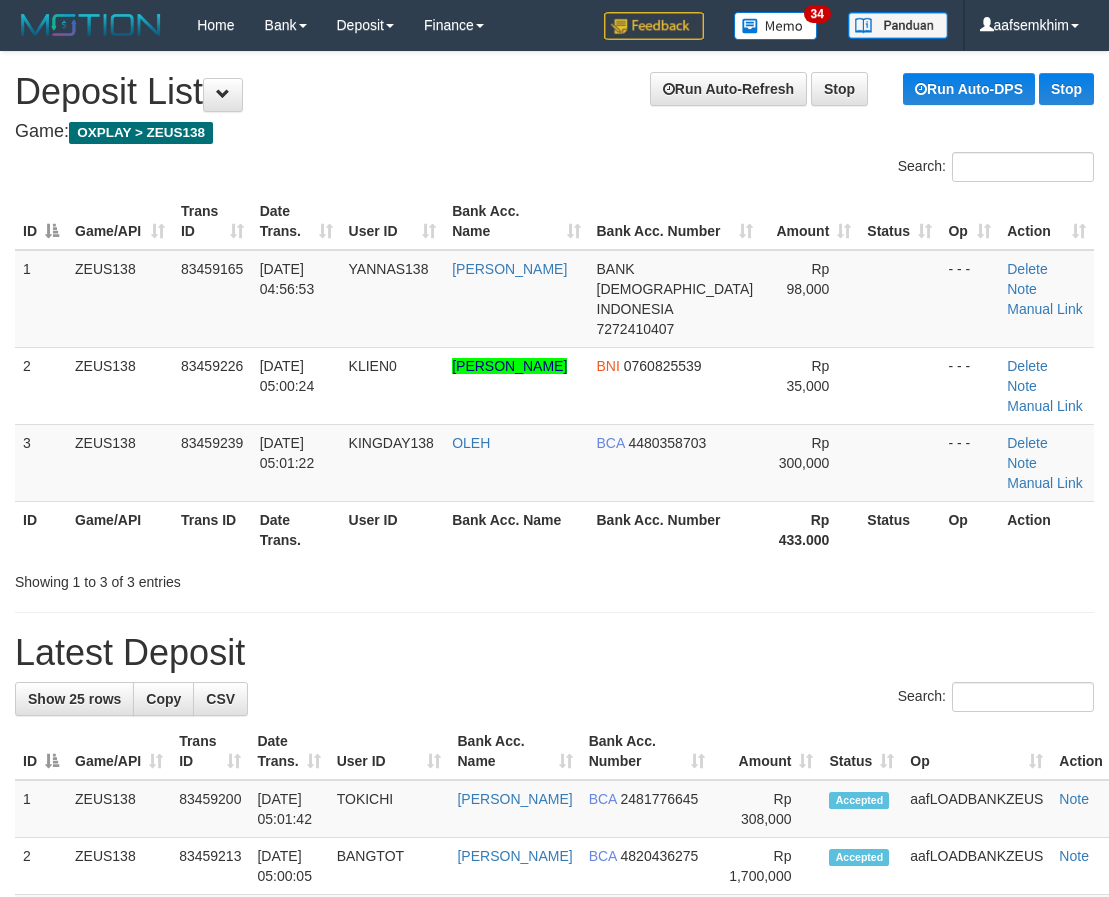 scroll, scrollTop: 142, scrollLeft: 0, axis: vertical 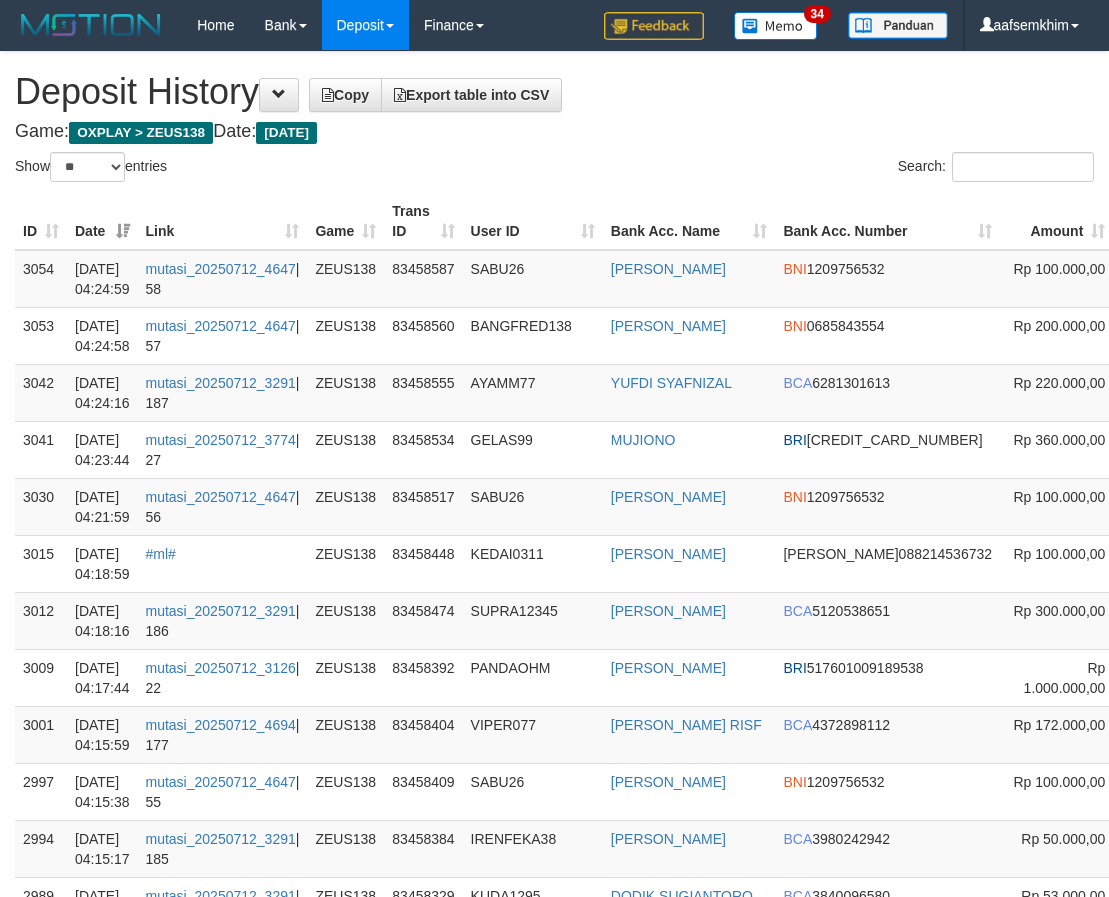 select on "**" 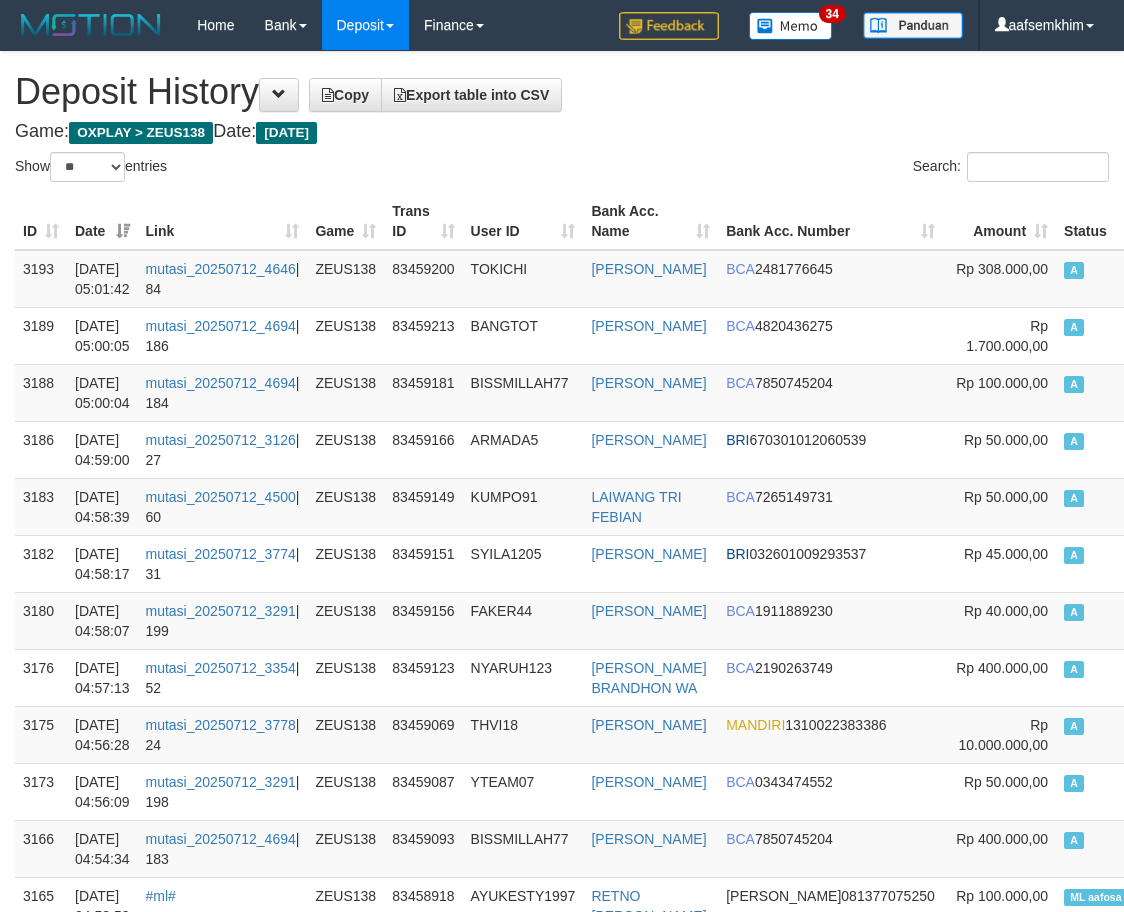 select on "**" 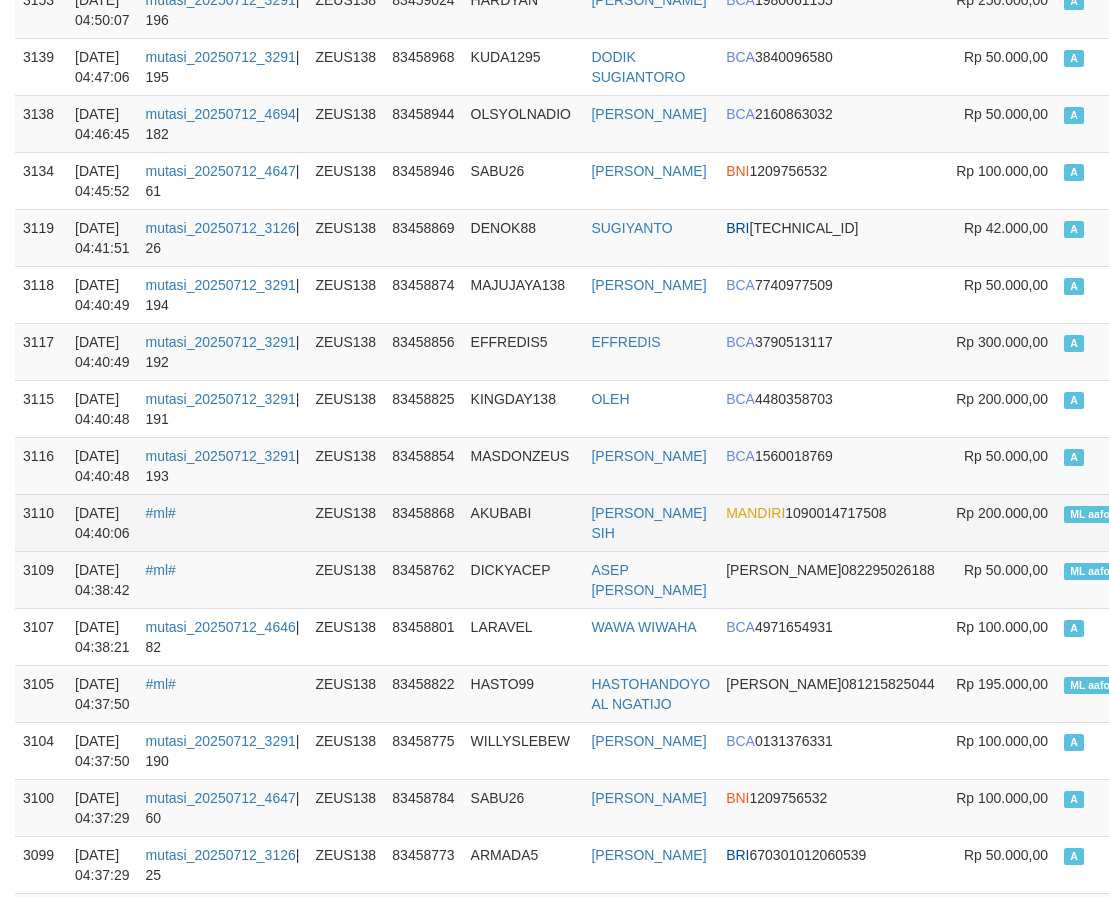 scroll, scrollTop: 1200, scrollLeft: 0, axis: vertical 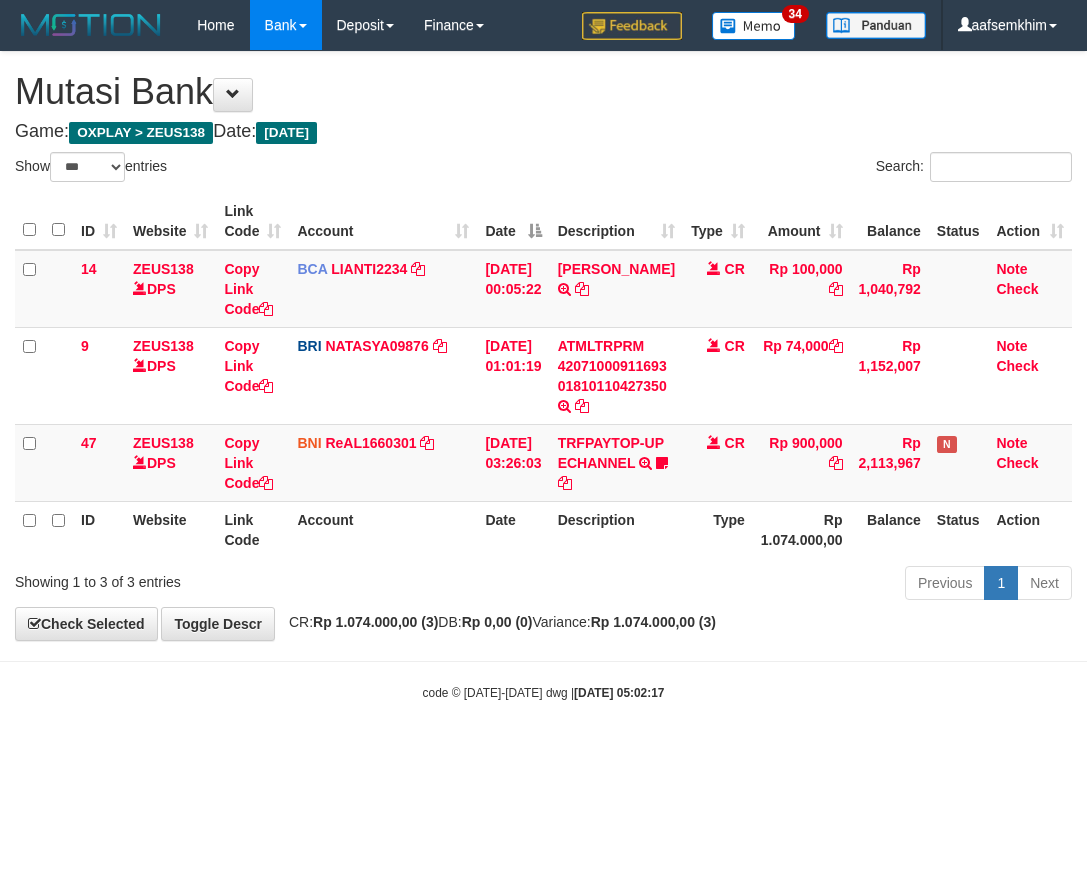 select on "***" 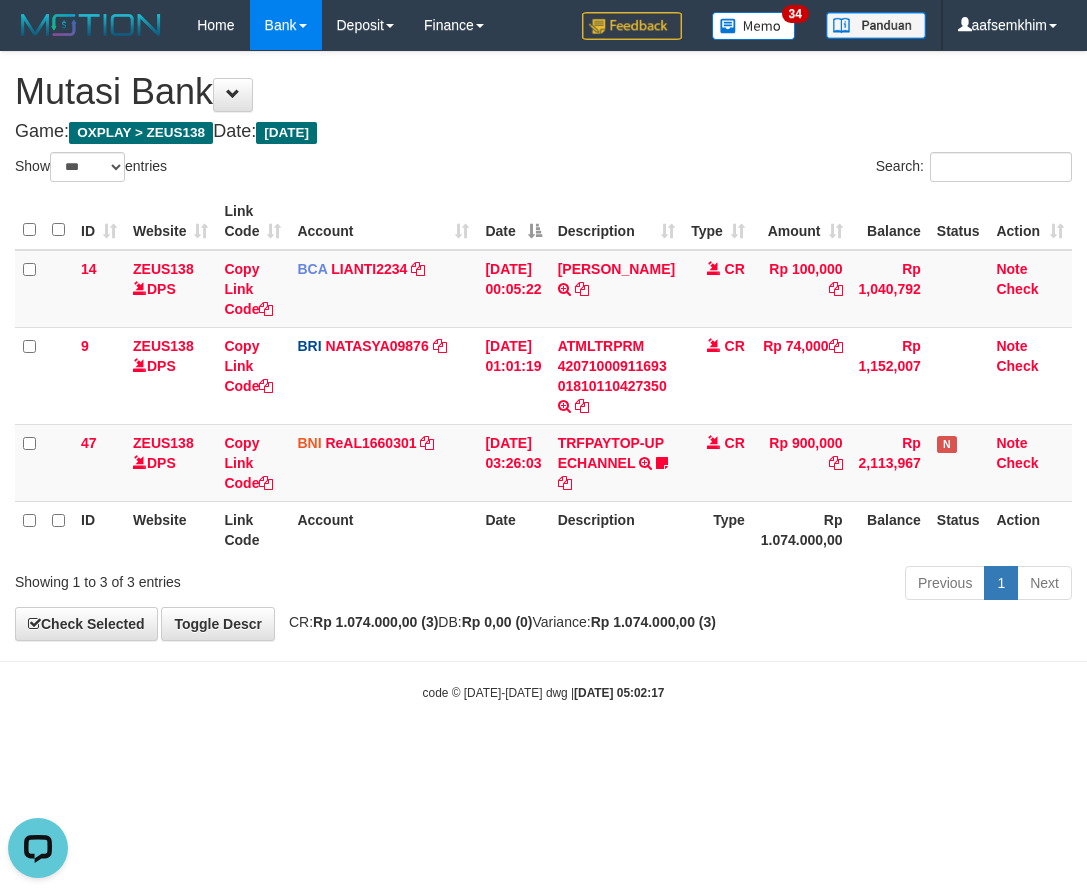 scroll, scrollTop: 0, scrollLeft: 0, axis: both 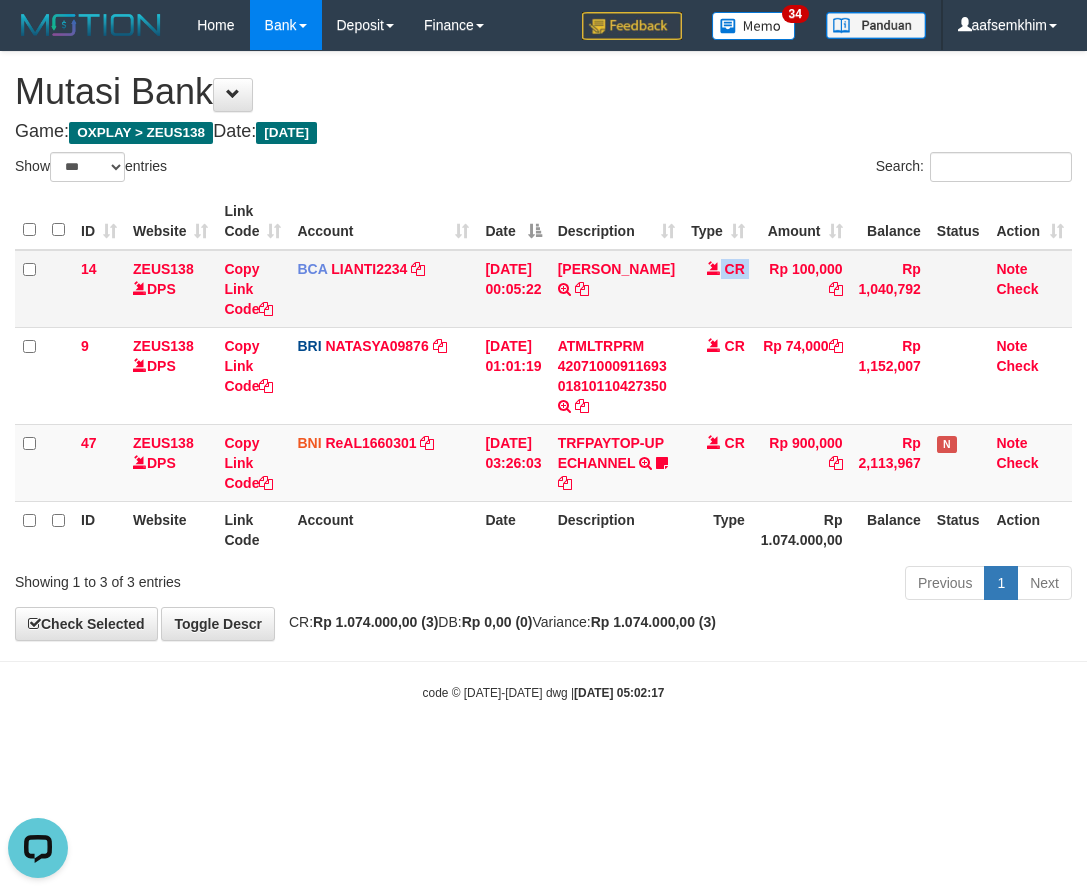 drag, startPoint x: 700, startPoint y: 292, endPoint x: 798, endPoint y: 278, distance: 98.99495 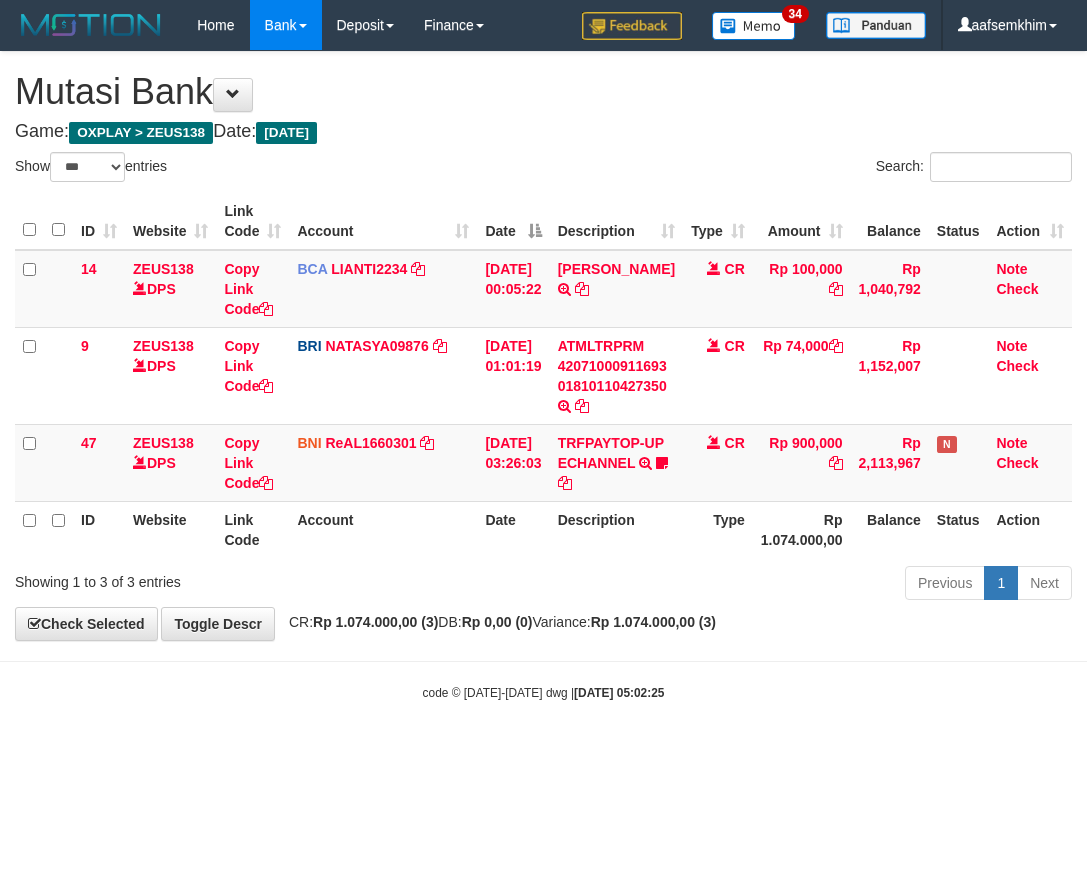 select on "***" 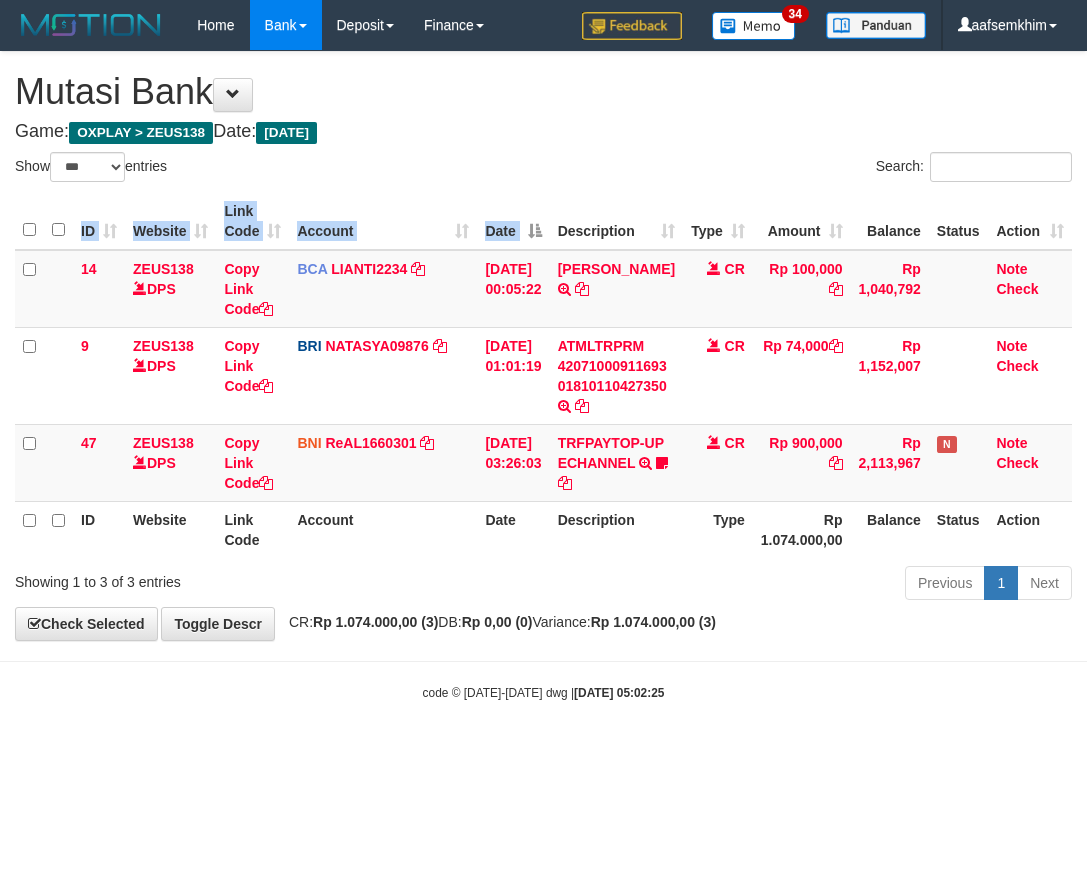 drag, startPoint x: 573, startPoint y: 199, endPoint x: 572, endPoint y: 214, distance: 15.033297 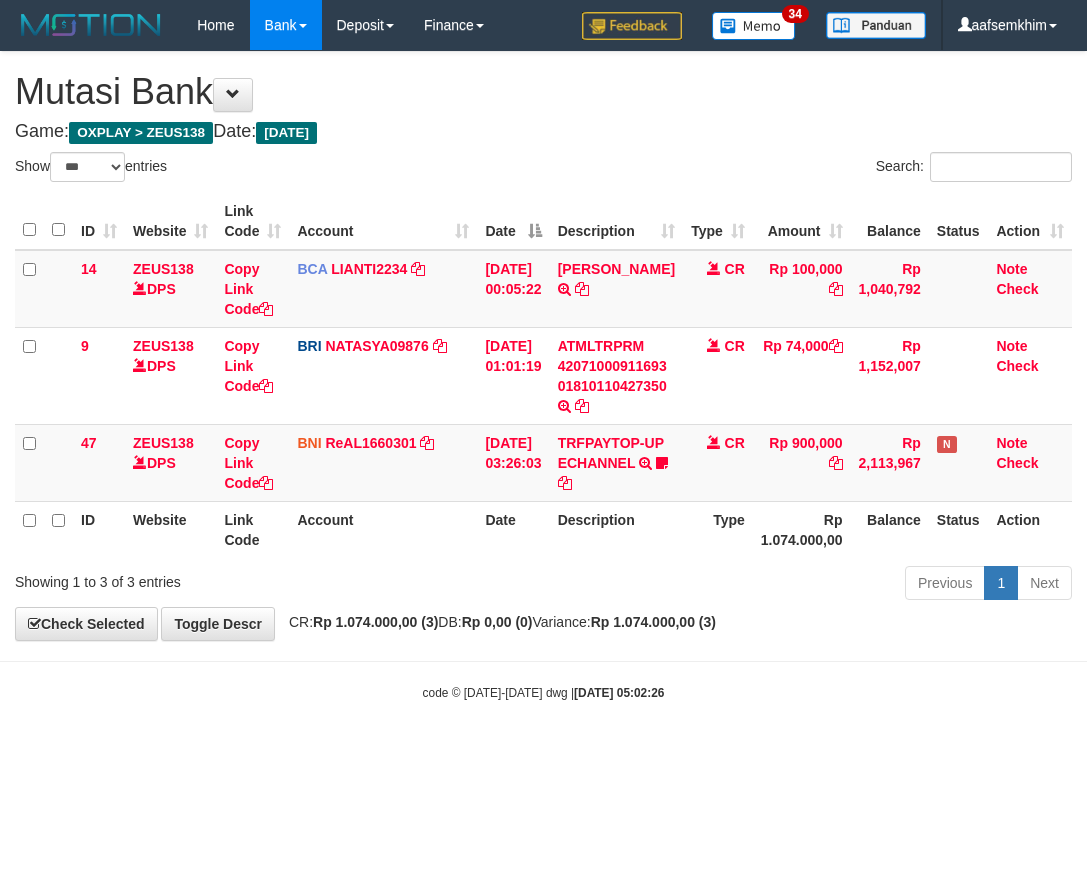 select on "***" 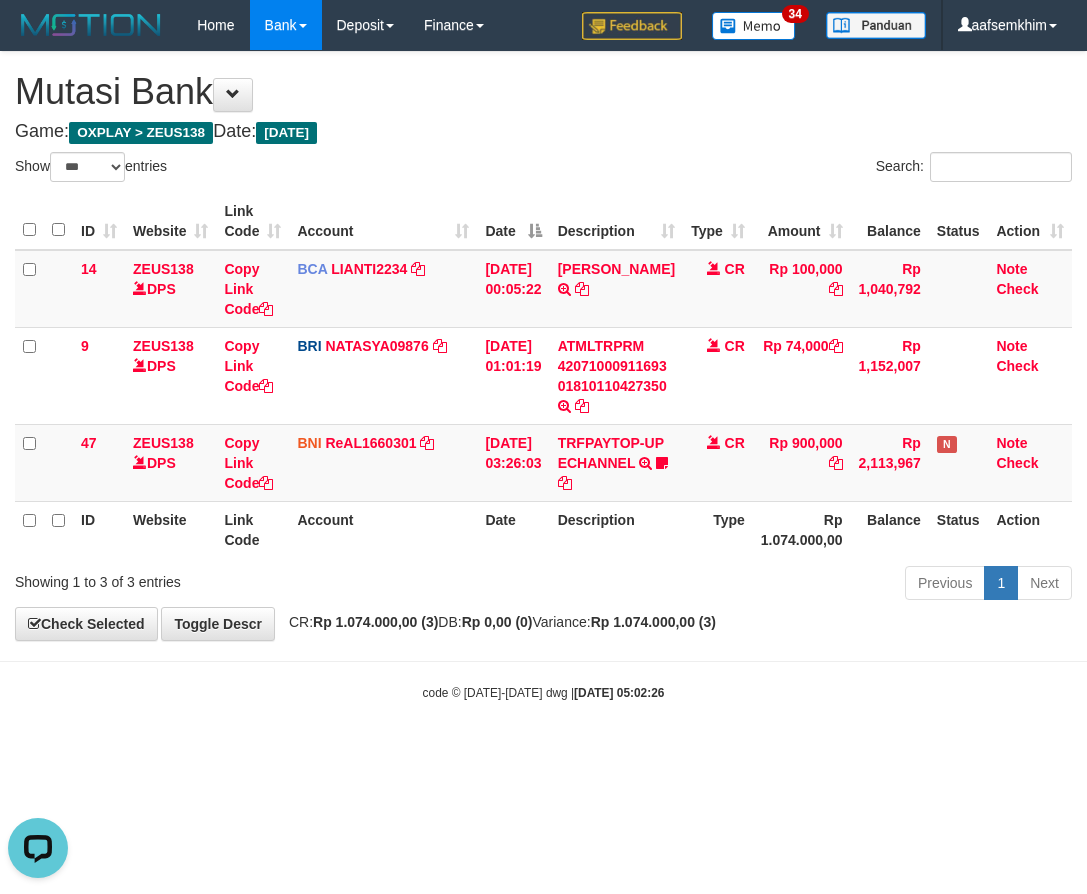 scroll, scrollTop: 0, scrollLeft: 0, axis: both 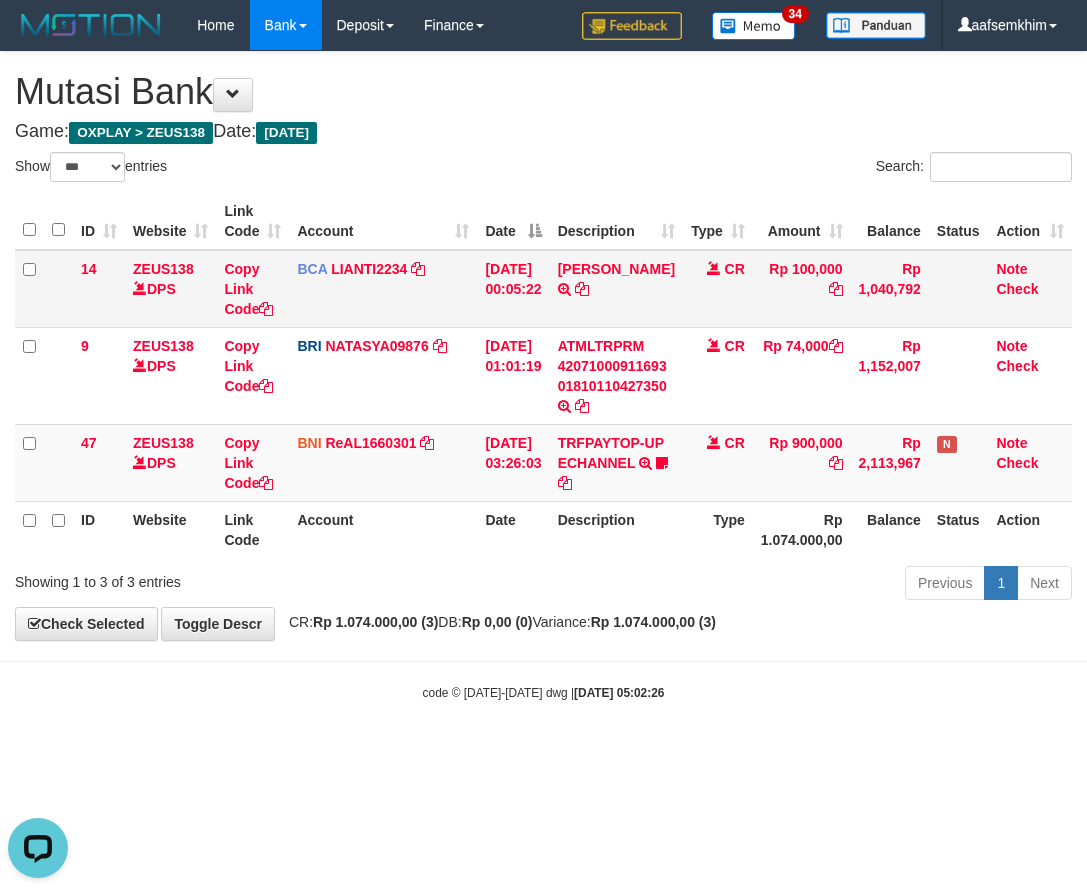 drag, startPoint x: 525, startPoint y: 264, endPoint x: 692, endPoint y: 285, distance: 168.31519 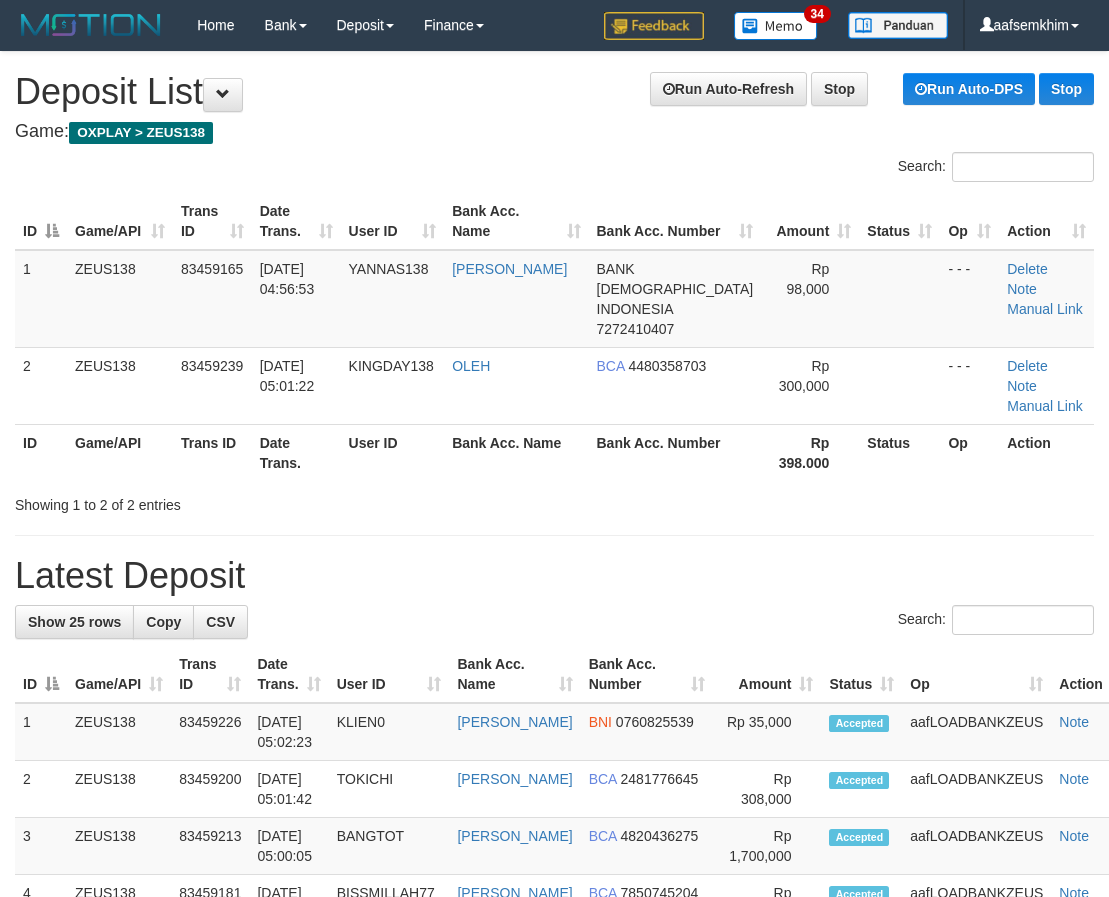 scroll, scrollTop: 142, scrollLeft: 0, axis: vertical 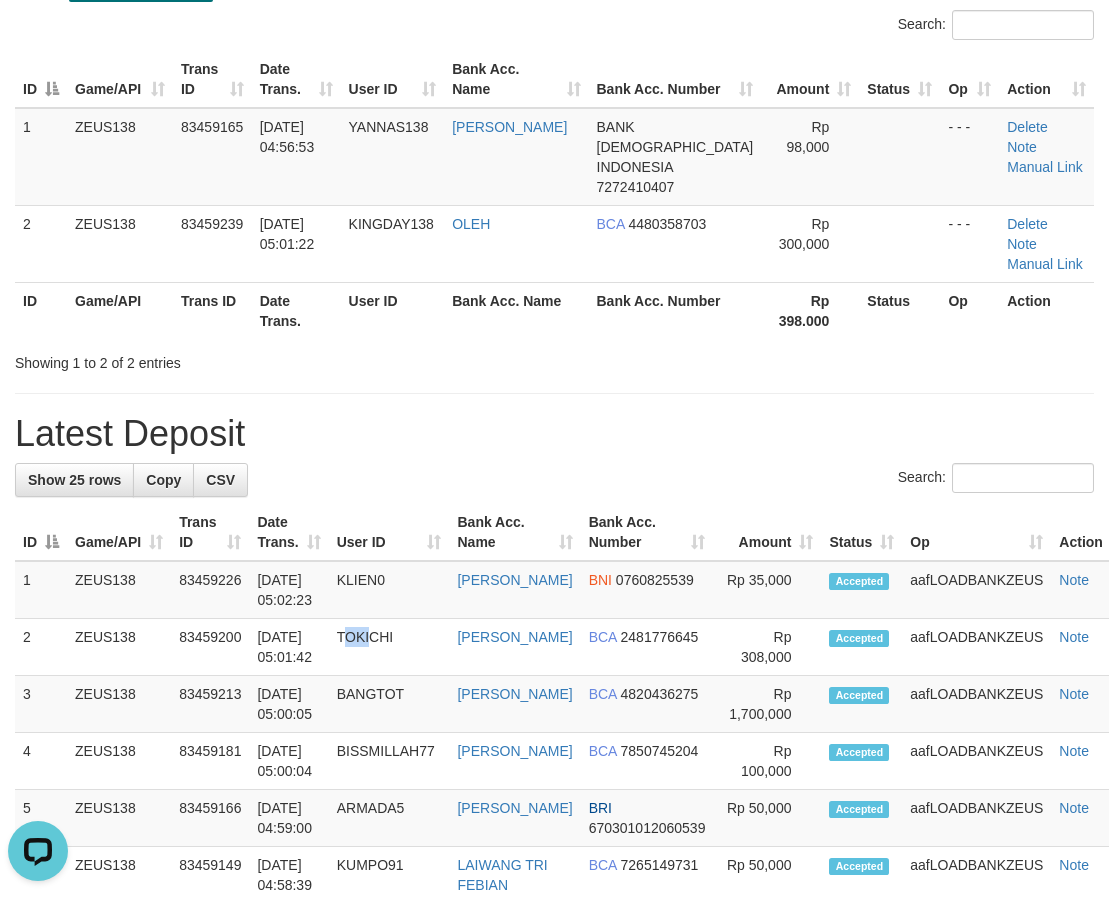 drag, startPoint x: 412, startPoint y: 621, endPoint x: 7, endPoint y: 522, distance: 416.92444 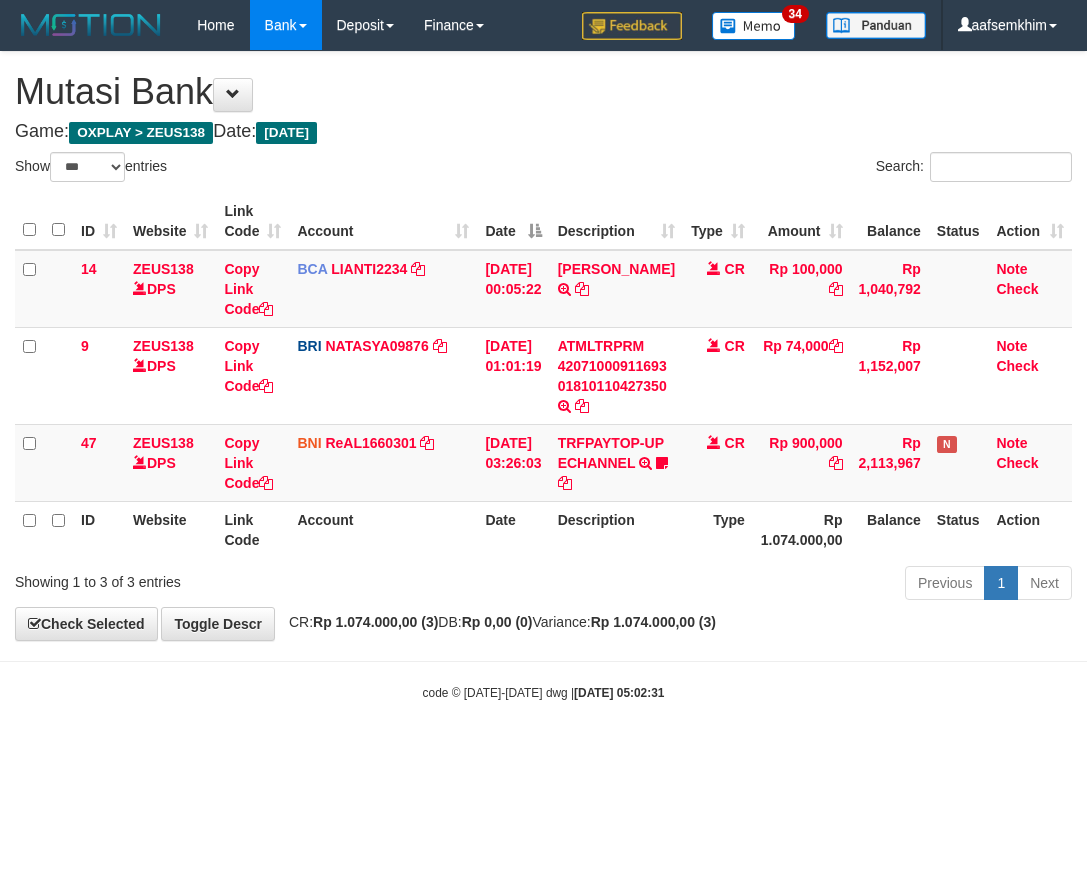 select on "***" 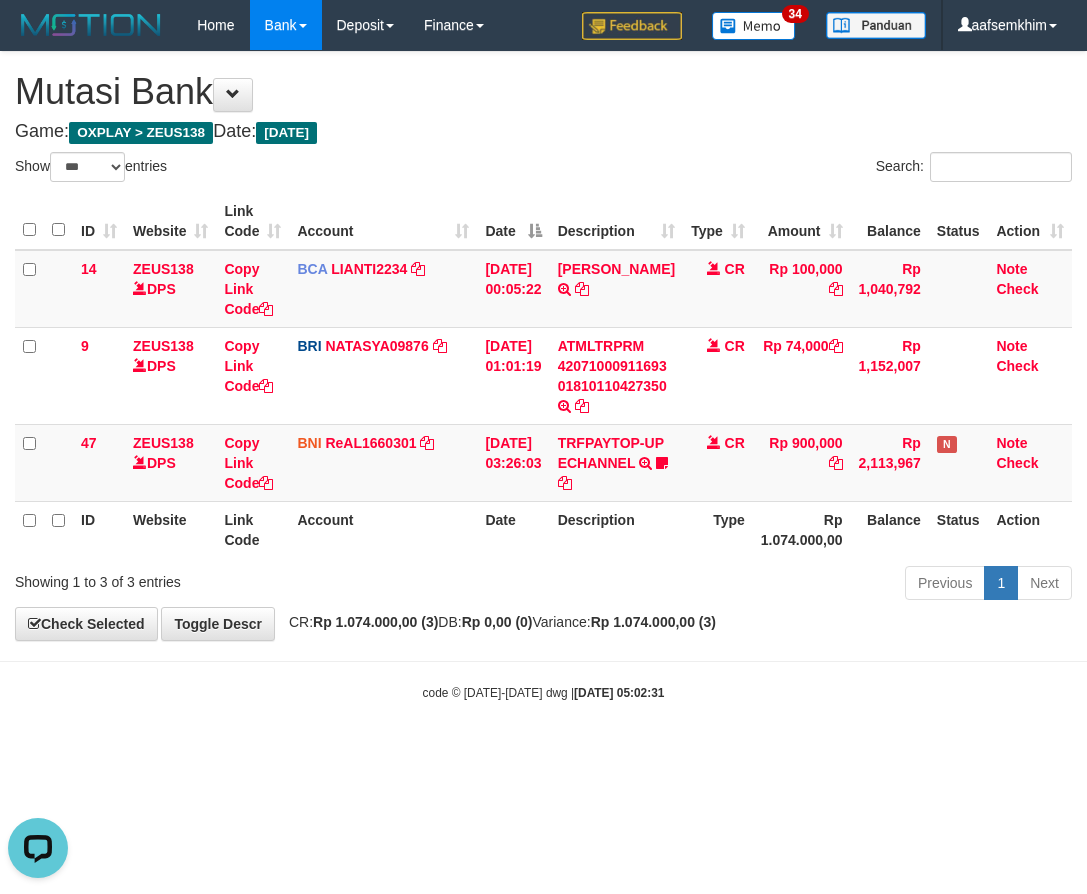 scroll, scrollTop: 0, scrollLeft: 0, axis: both 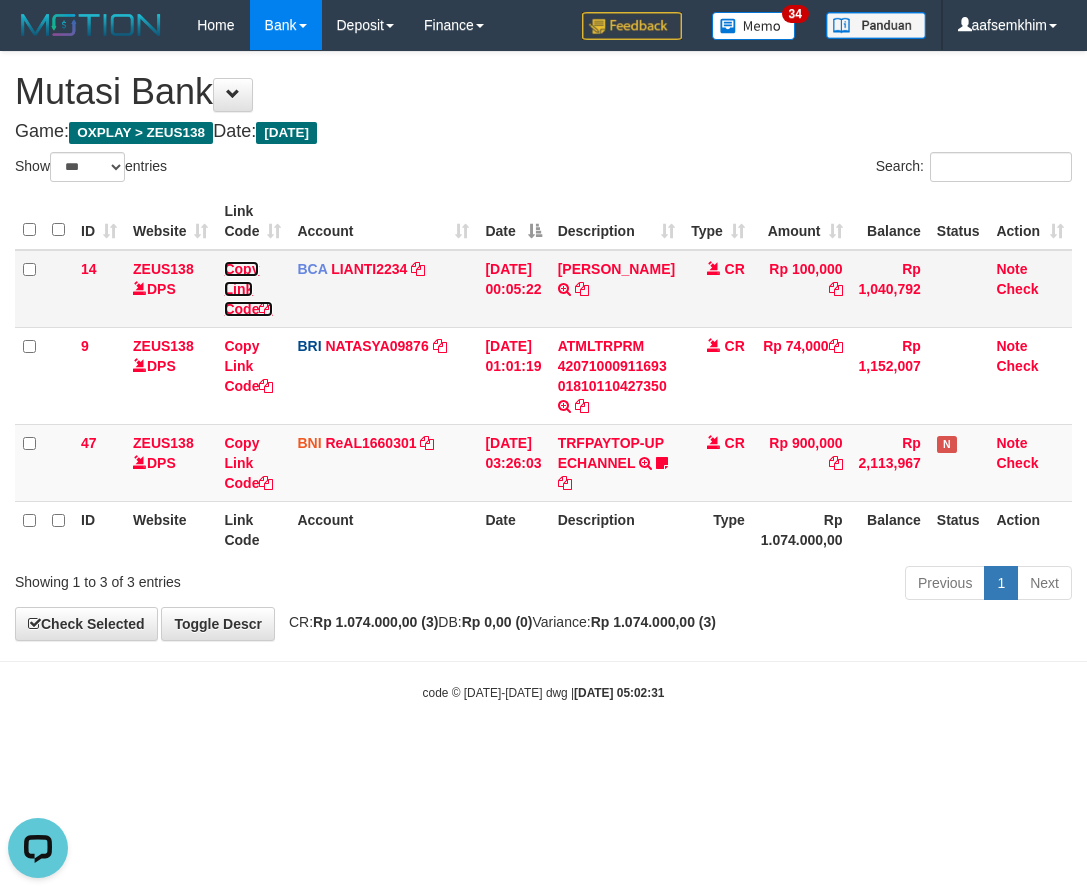 click on "Copy Link Code" at bounding box center (252, 289) 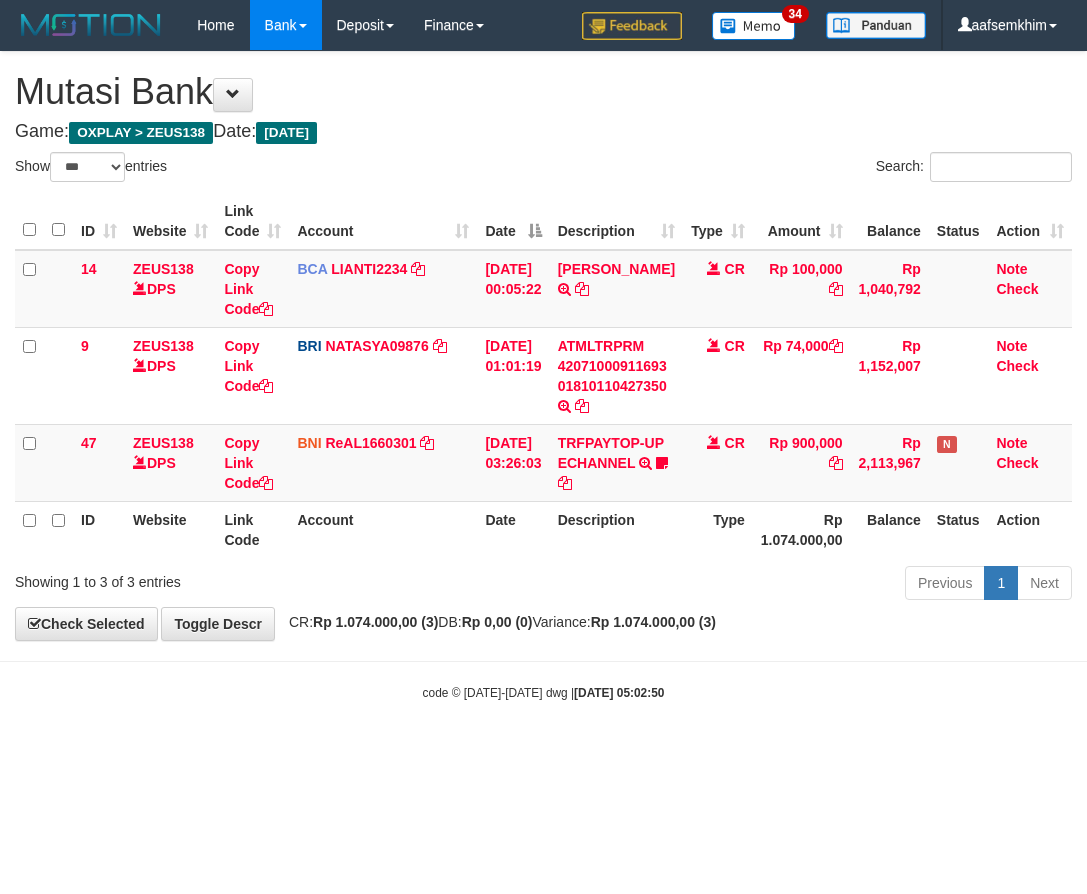select on "***" 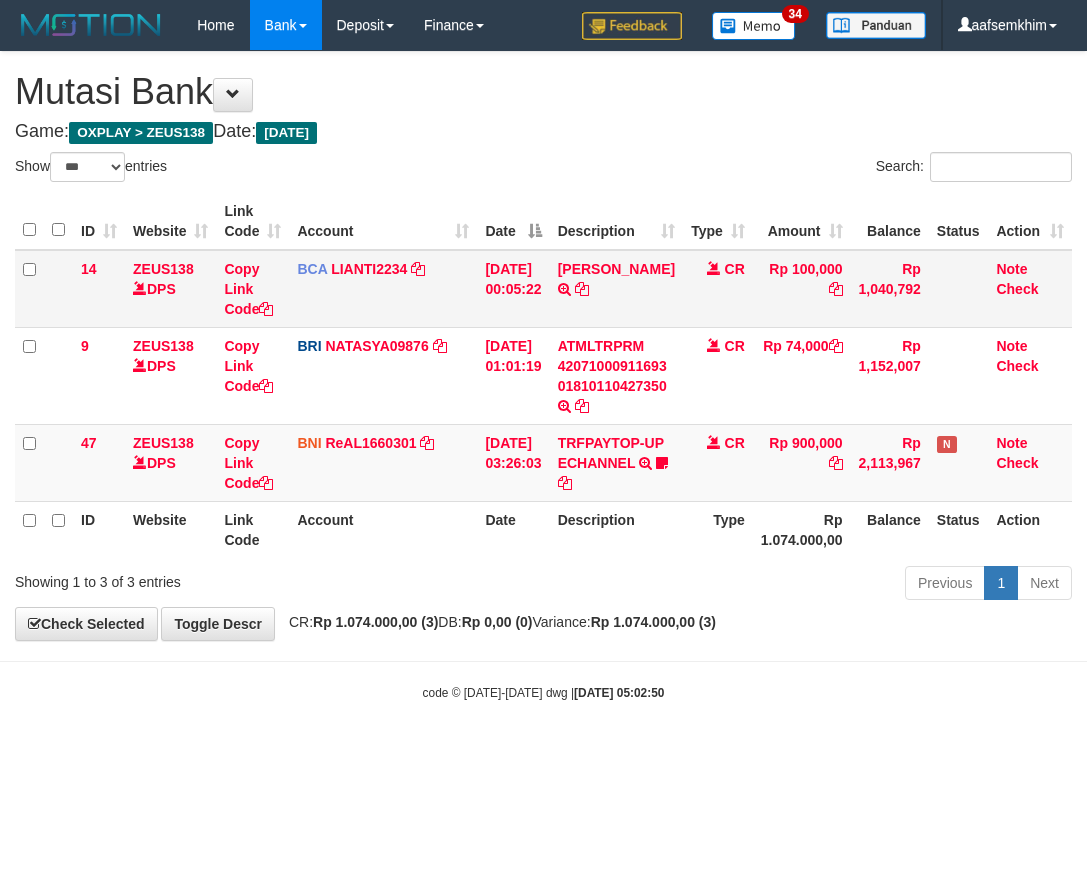 click on "[DATE] 00:05:22" at bounding box center [513, 289] 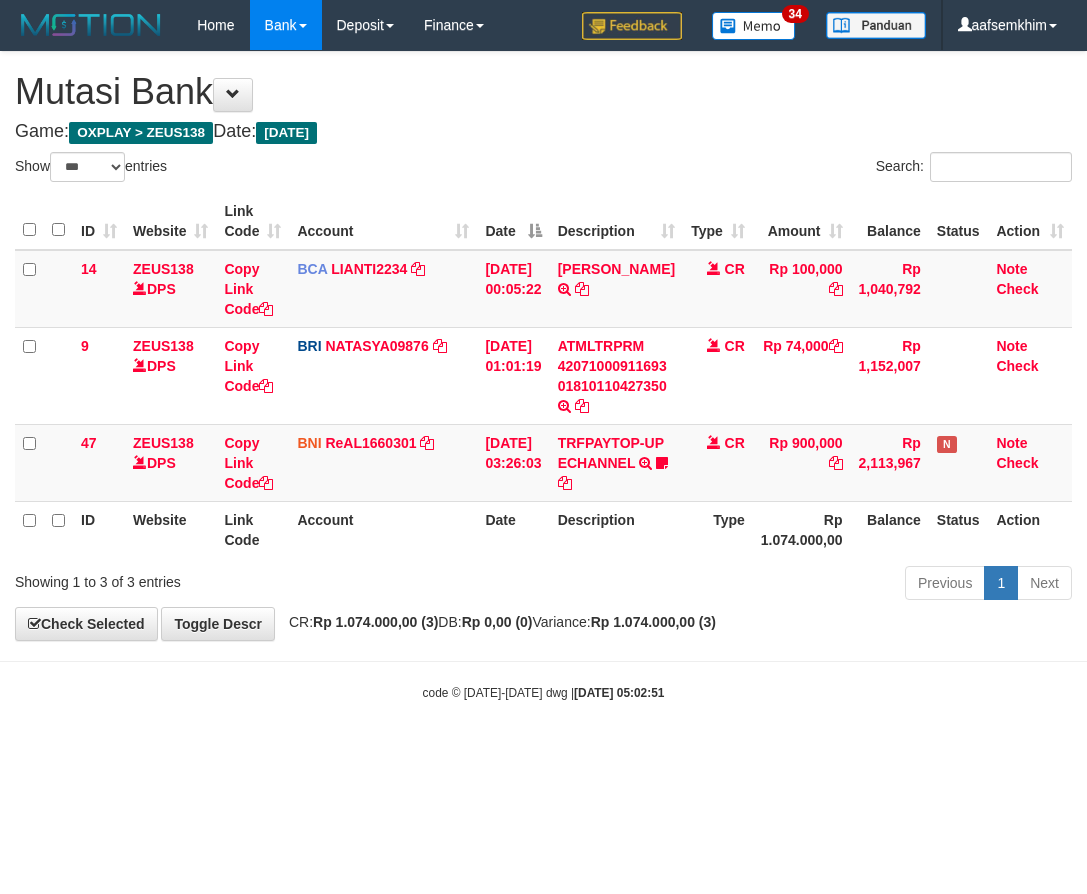 select on "***" 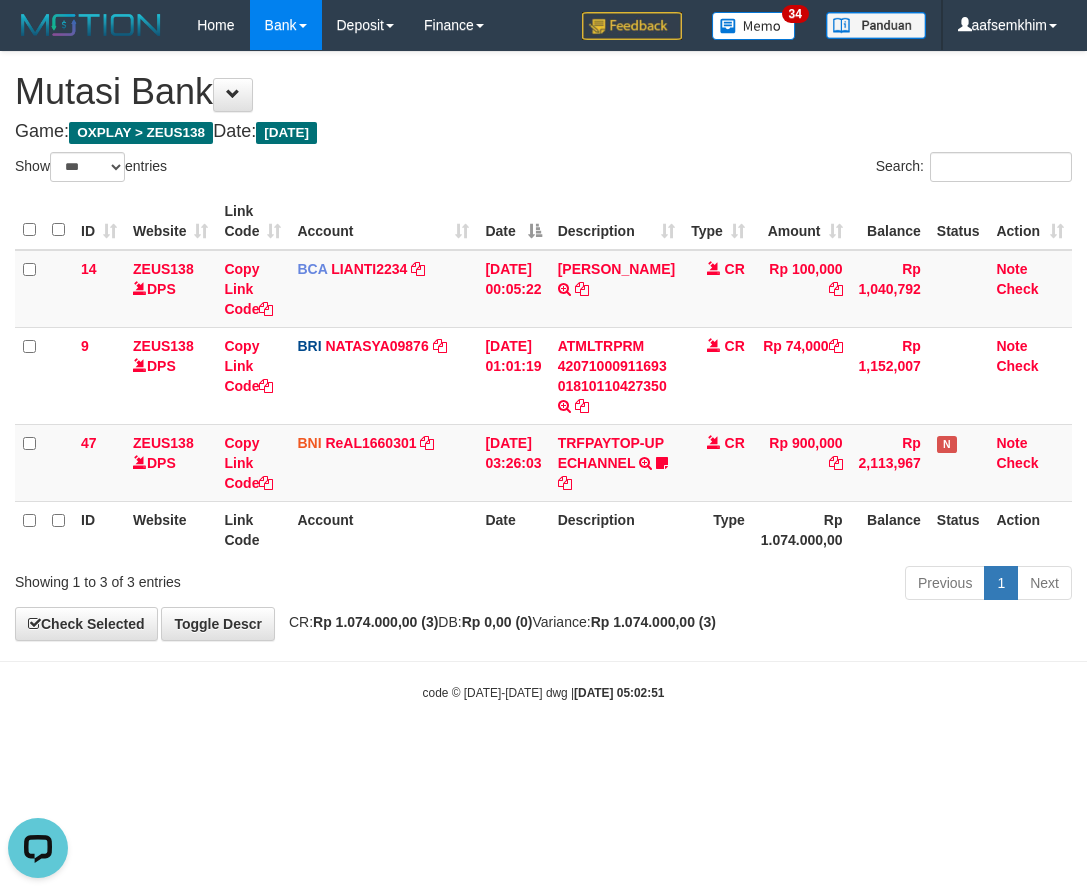 scroll, scrollTop: 0, scrollLeft: 0, axis: both 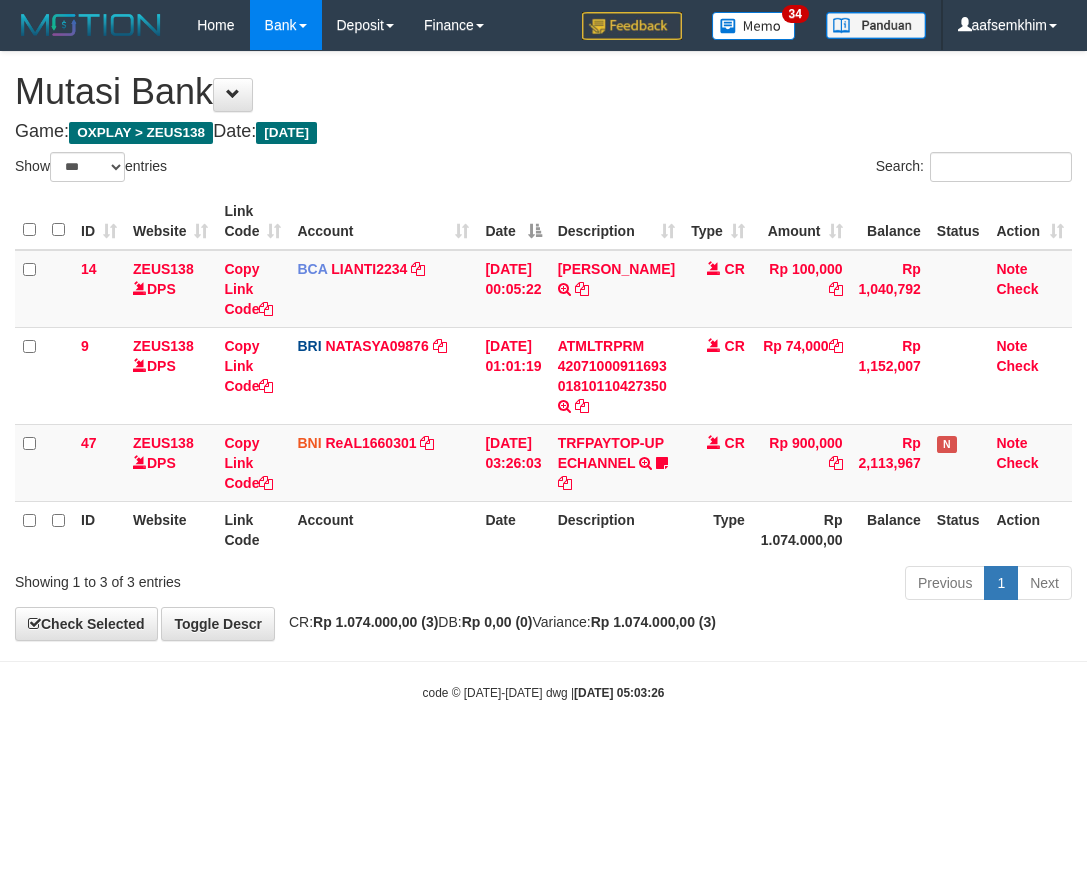 select on "***" 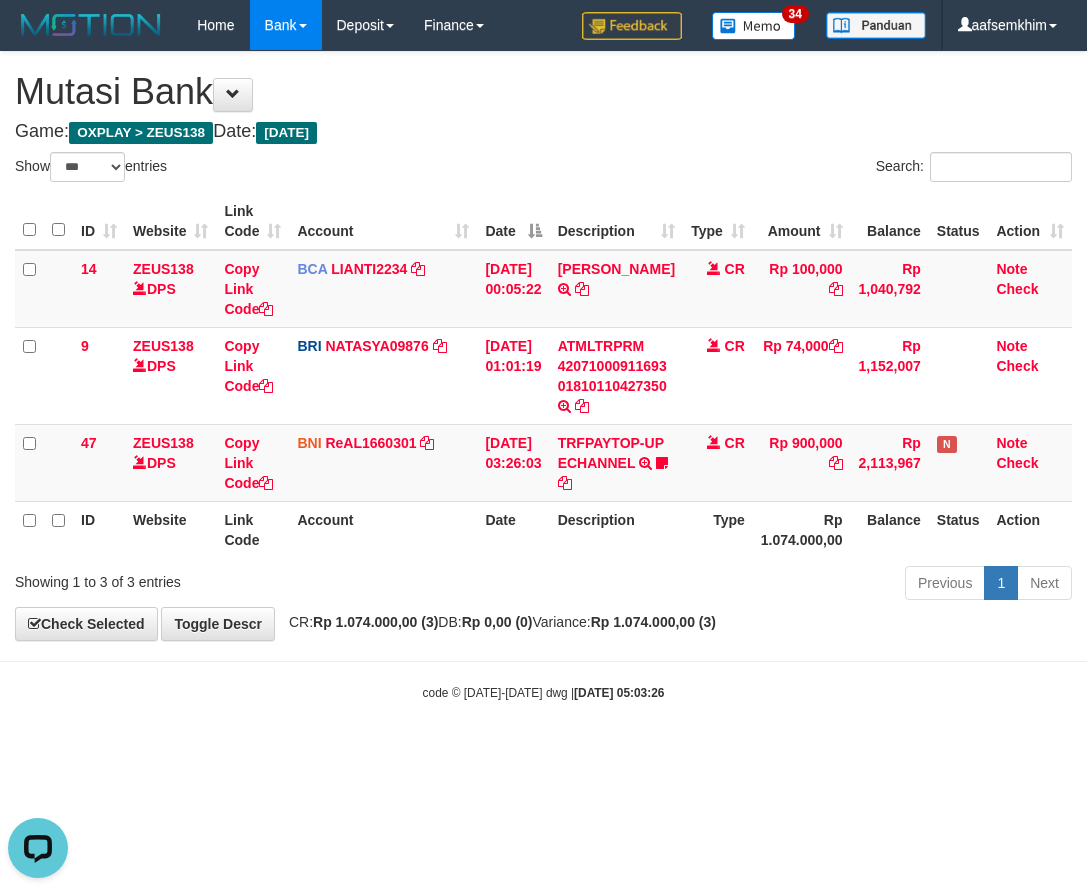 scroll, scrollTop: 0, scrollLeft: 0, axis: both 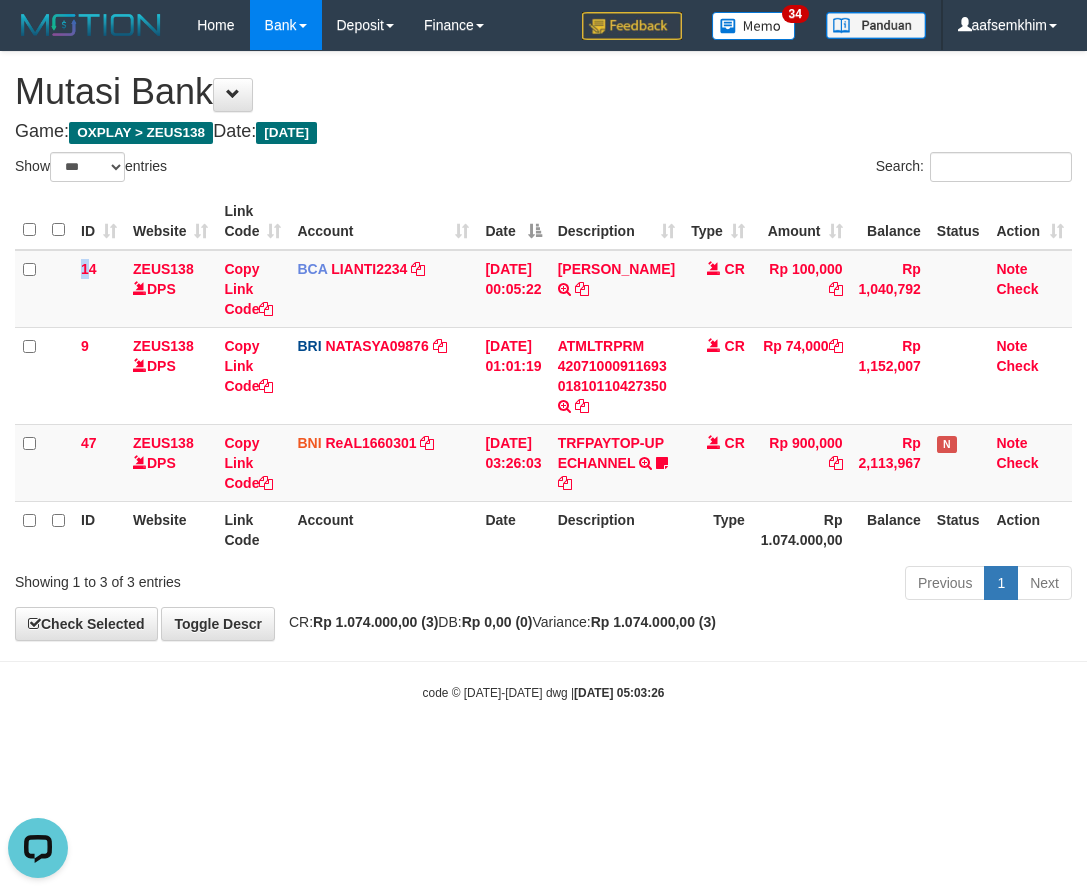 drag, startPoint x: 92, startPoint y: 303, endPoint x: 0, endPoint y: 355, distance: 105.67876 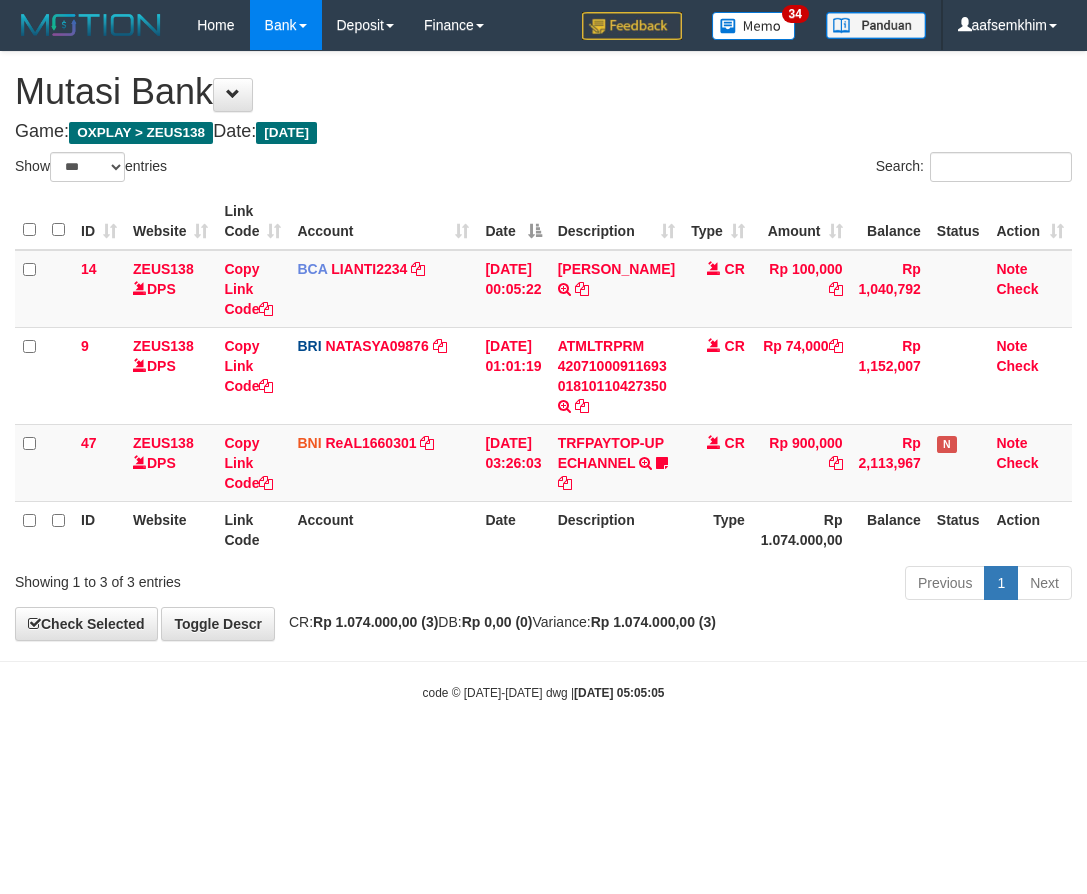 select on "***" 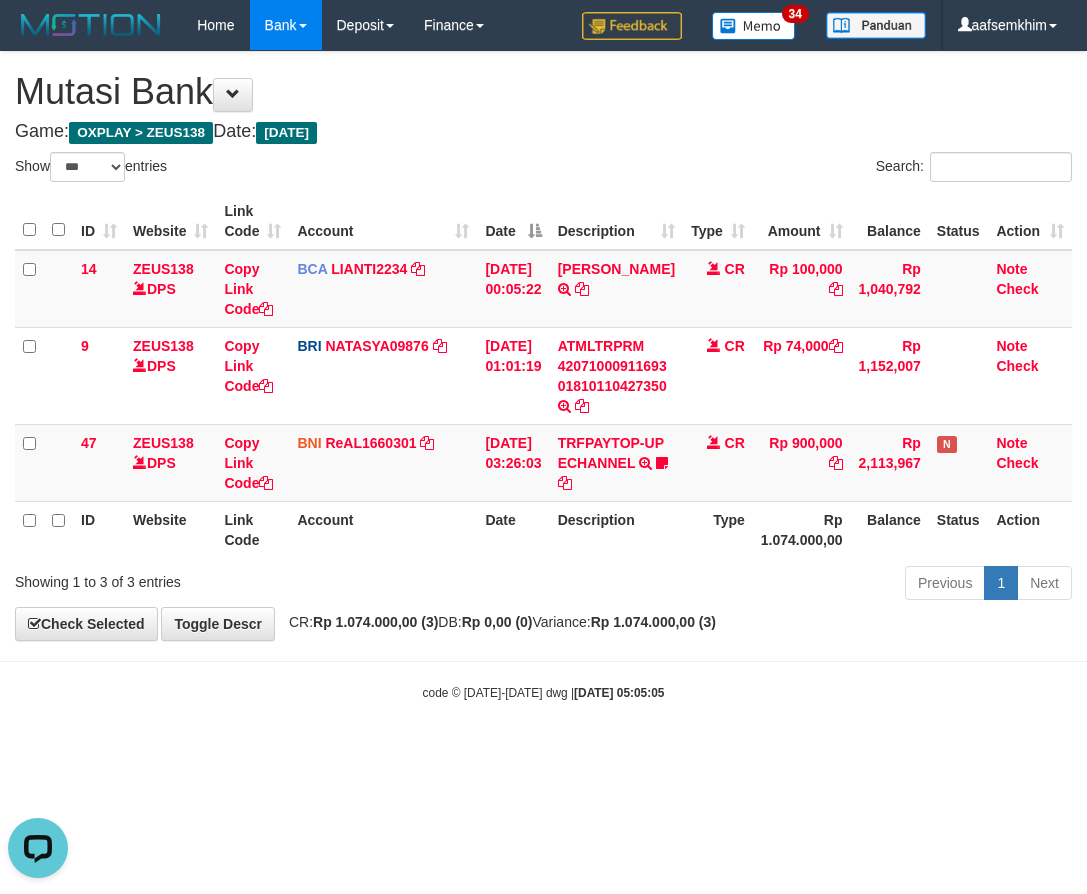 scroll, scrollTop: 0, scrollLeft: 0, axis: both 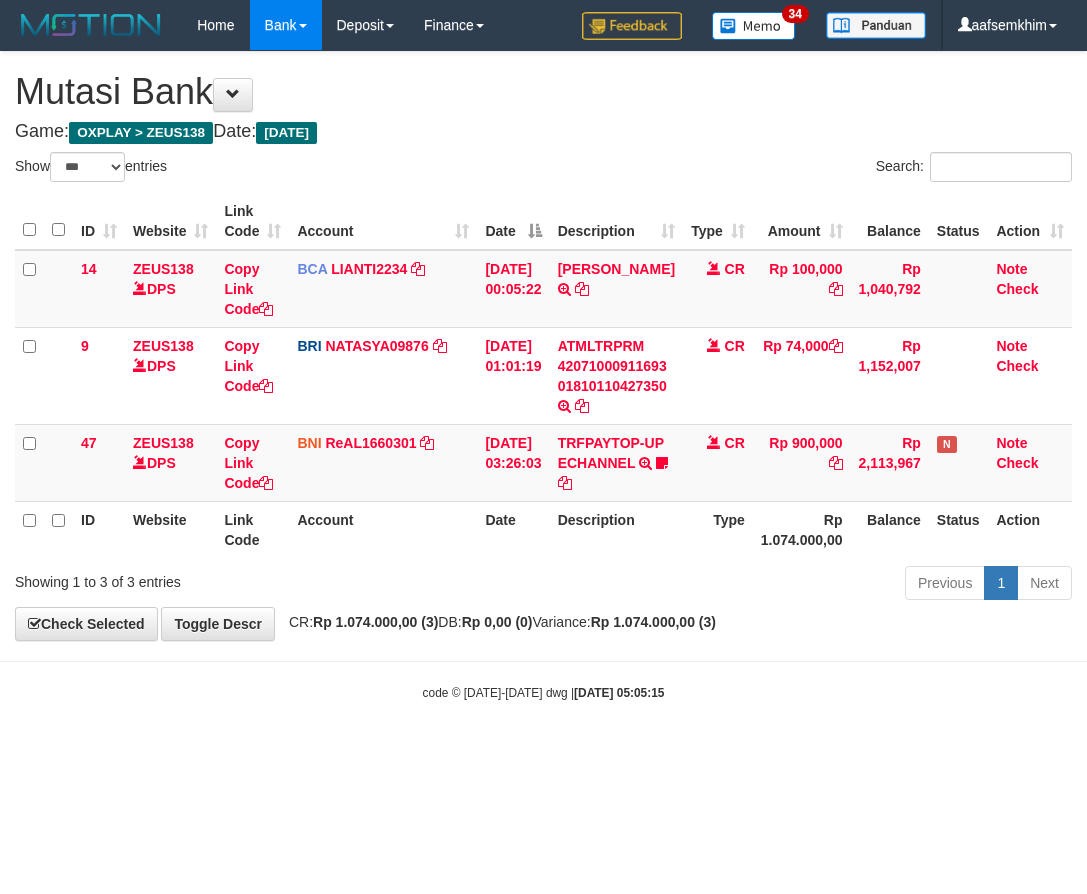 select on "***" 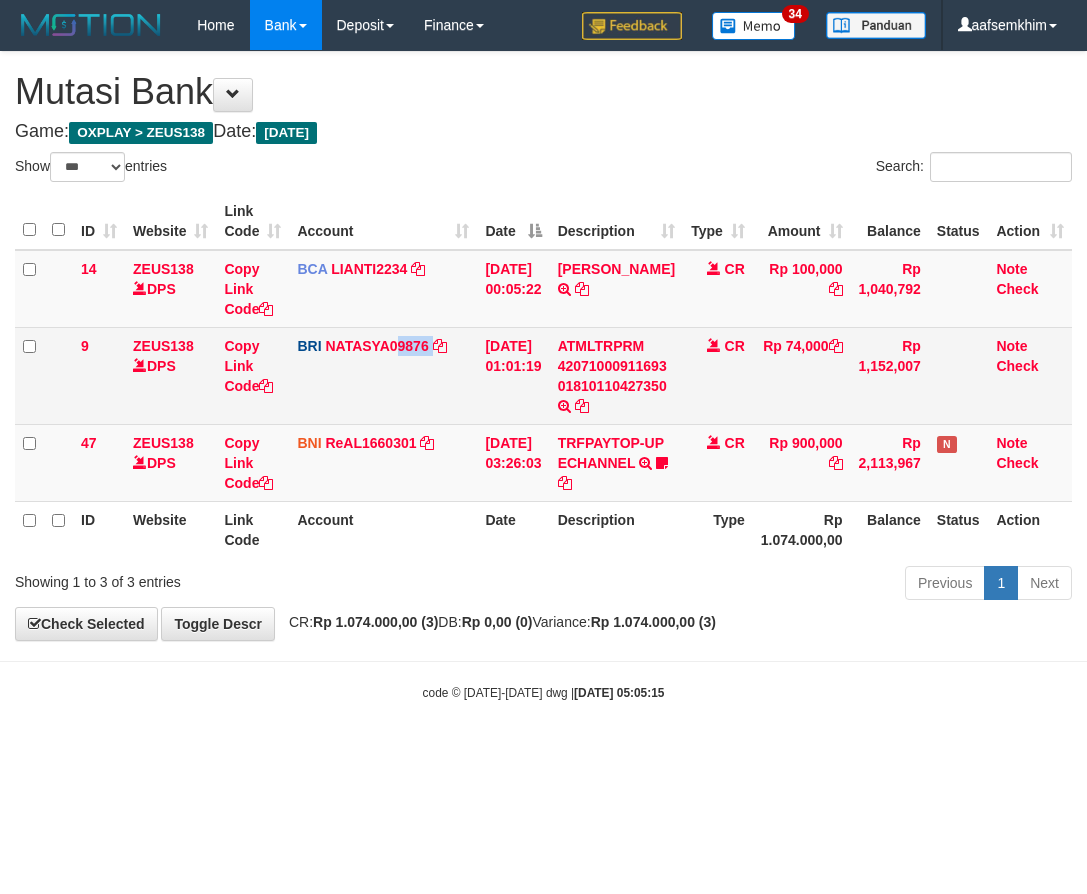 drag, startPoint x: 477, startPoint y: 383, endPoint x: 373, endPoint y: 401, distance: 105.546196 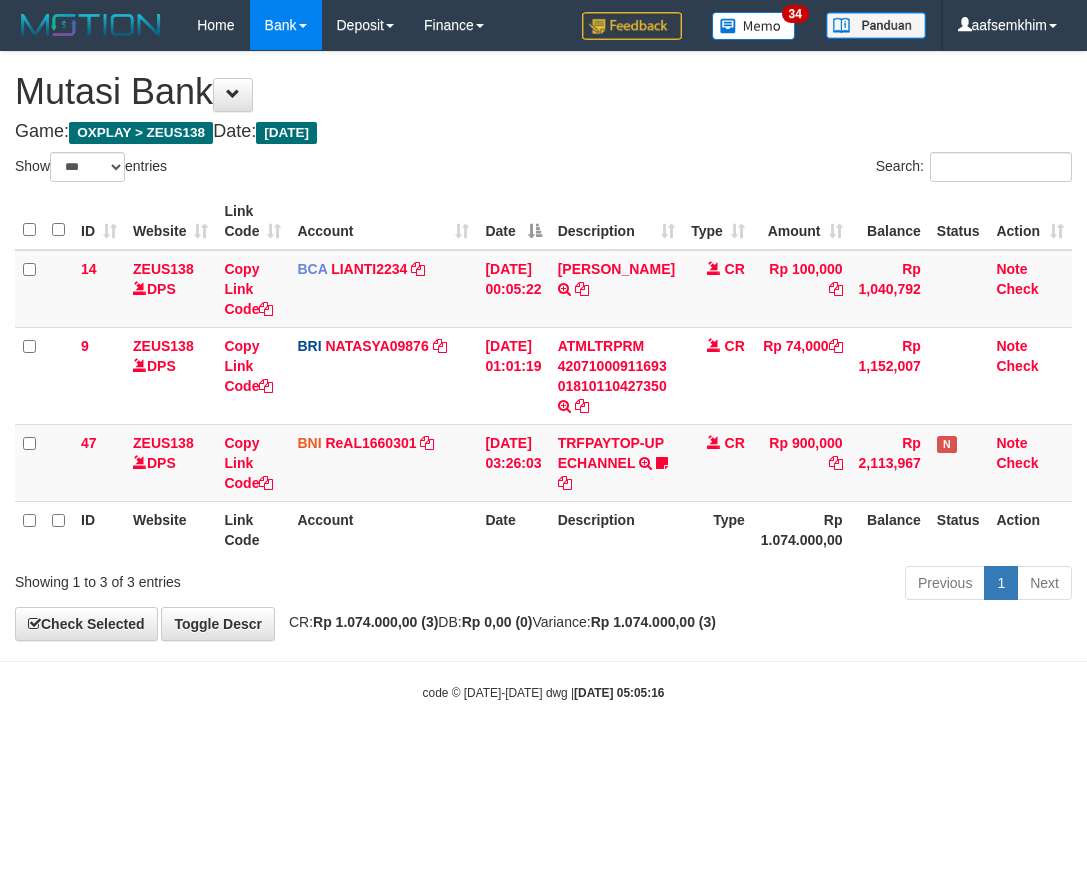 select on "***" 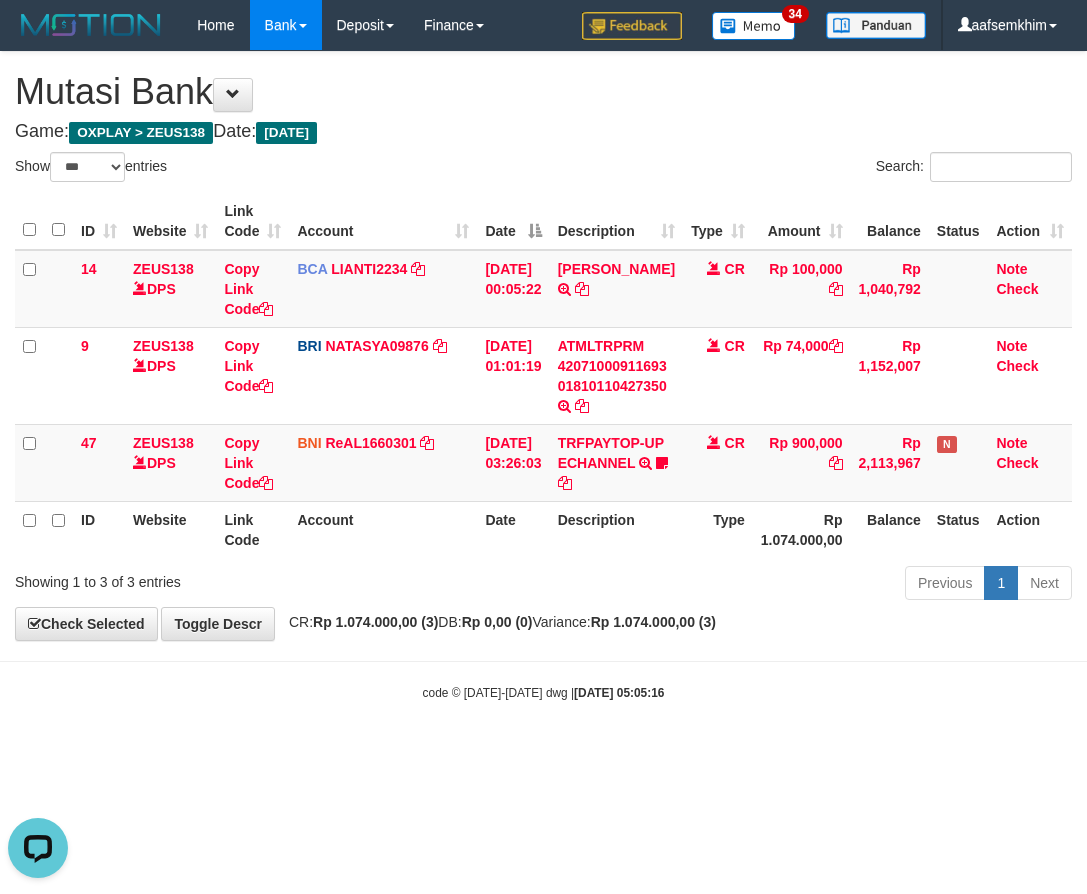 scroll, scrollTop: 0, scrollLeft: 0, axis: both 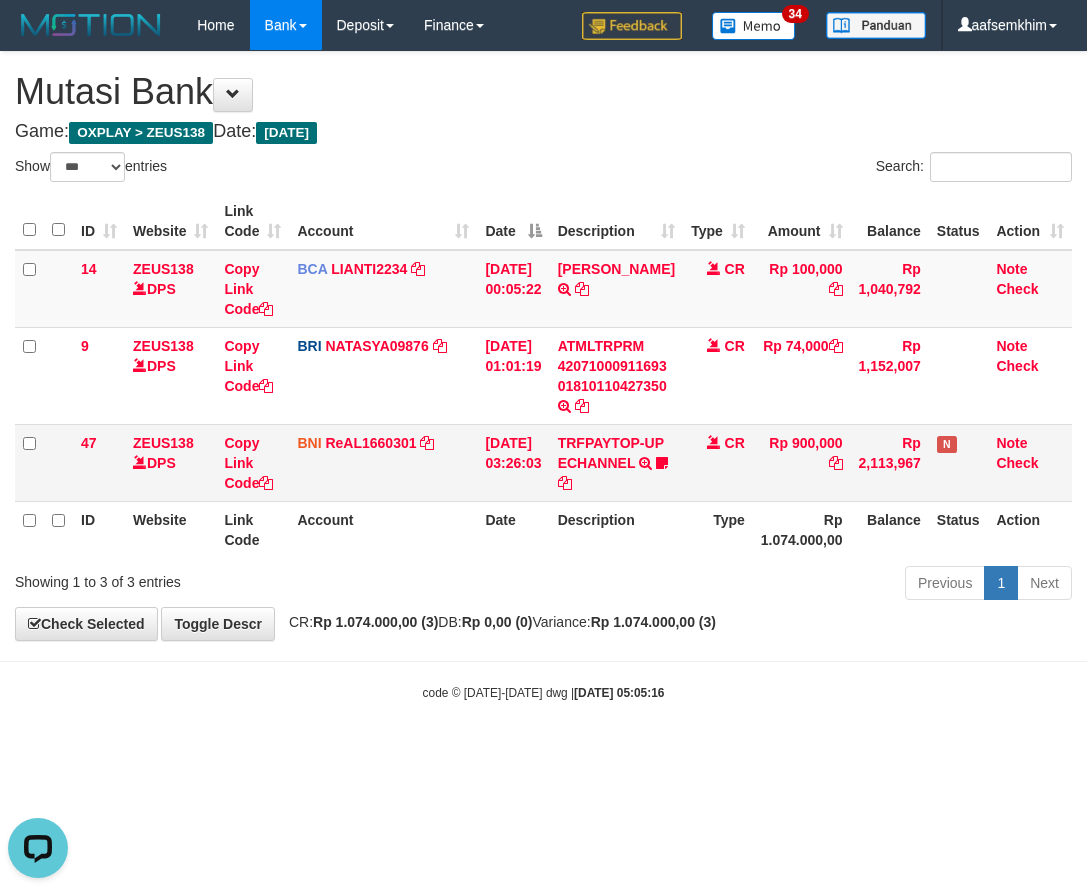 drag, startPoint x: 375, startPoint y: 462, endPoint x: 298, endPoint y: 455, distance: 77.31753 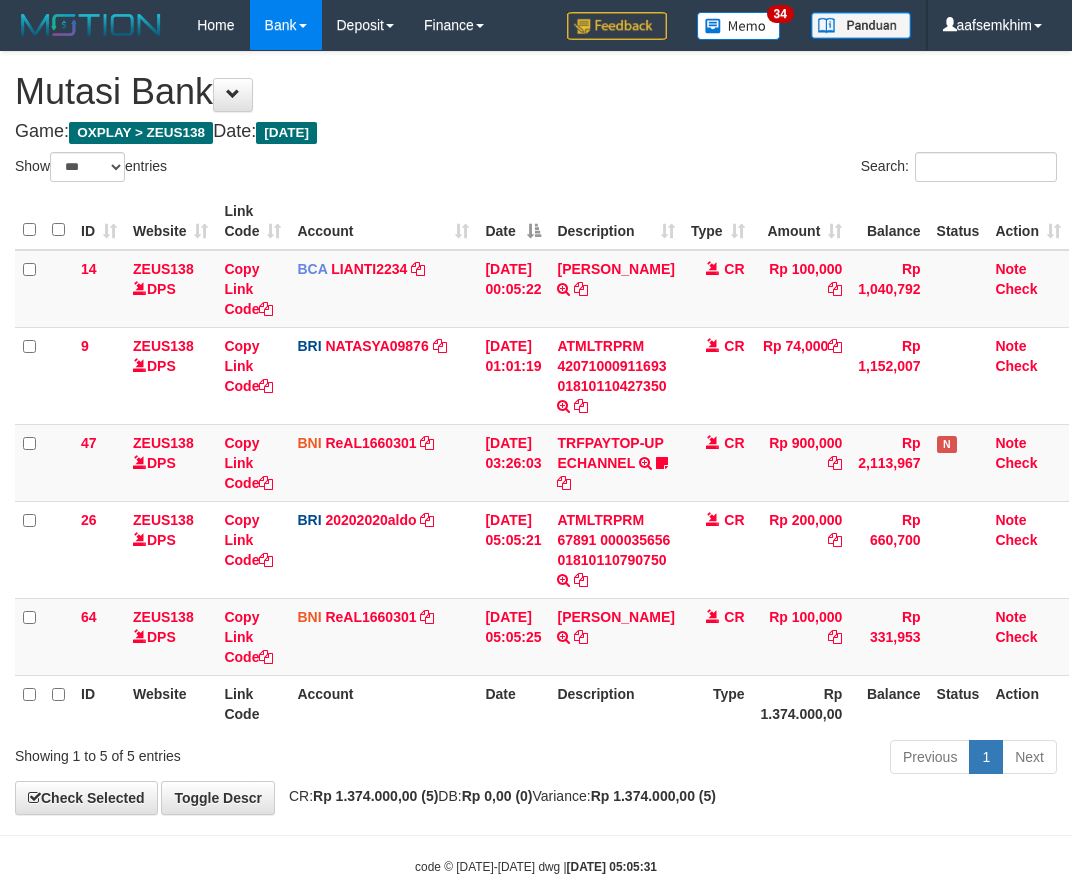 select on "***" 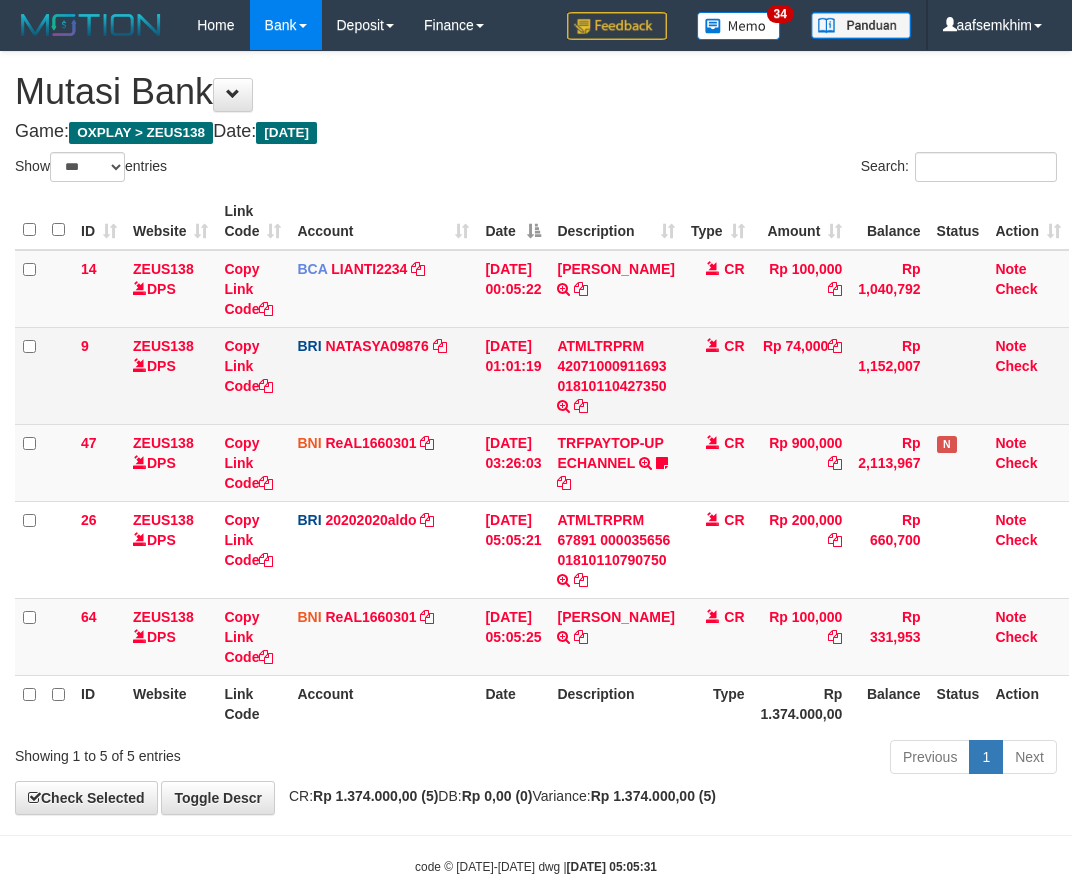 scroll, scrollTop: 0, scrollLeft: 0, axis: both 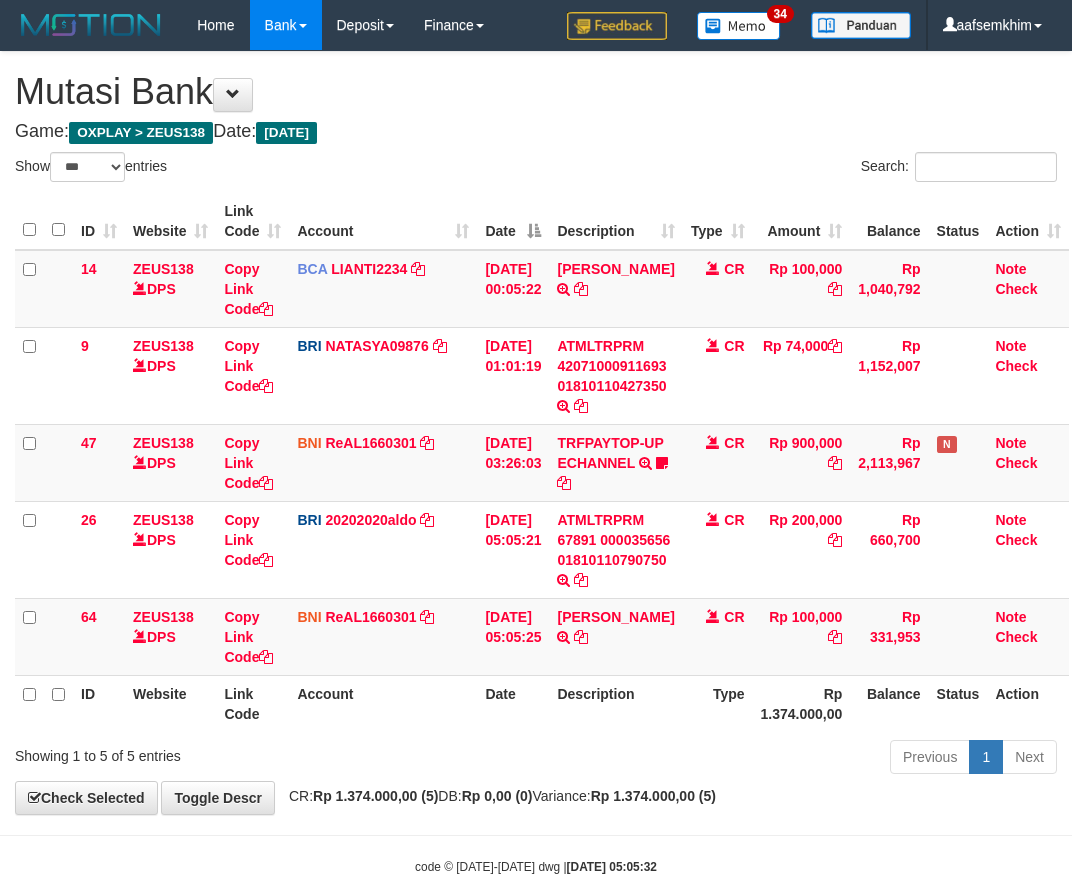 select on "***" 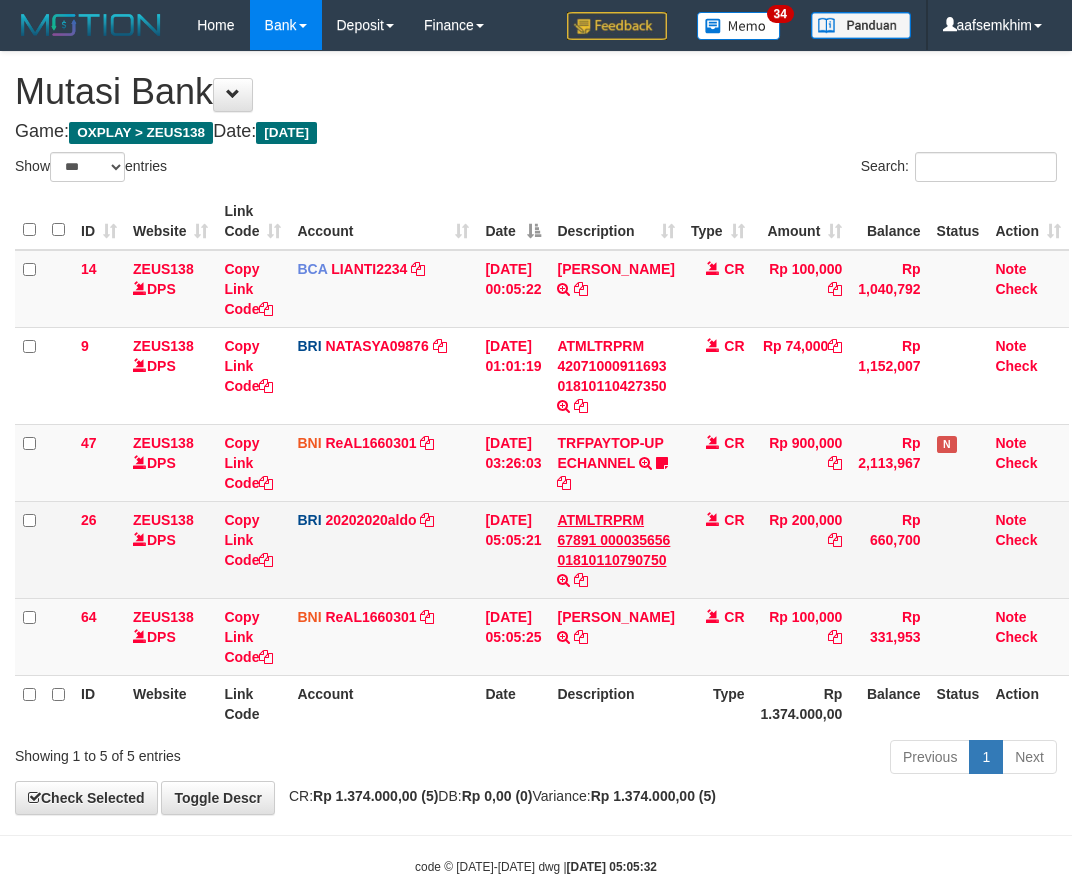 scroll, scrollTop: 0, scrollLeft: 0, axis: both 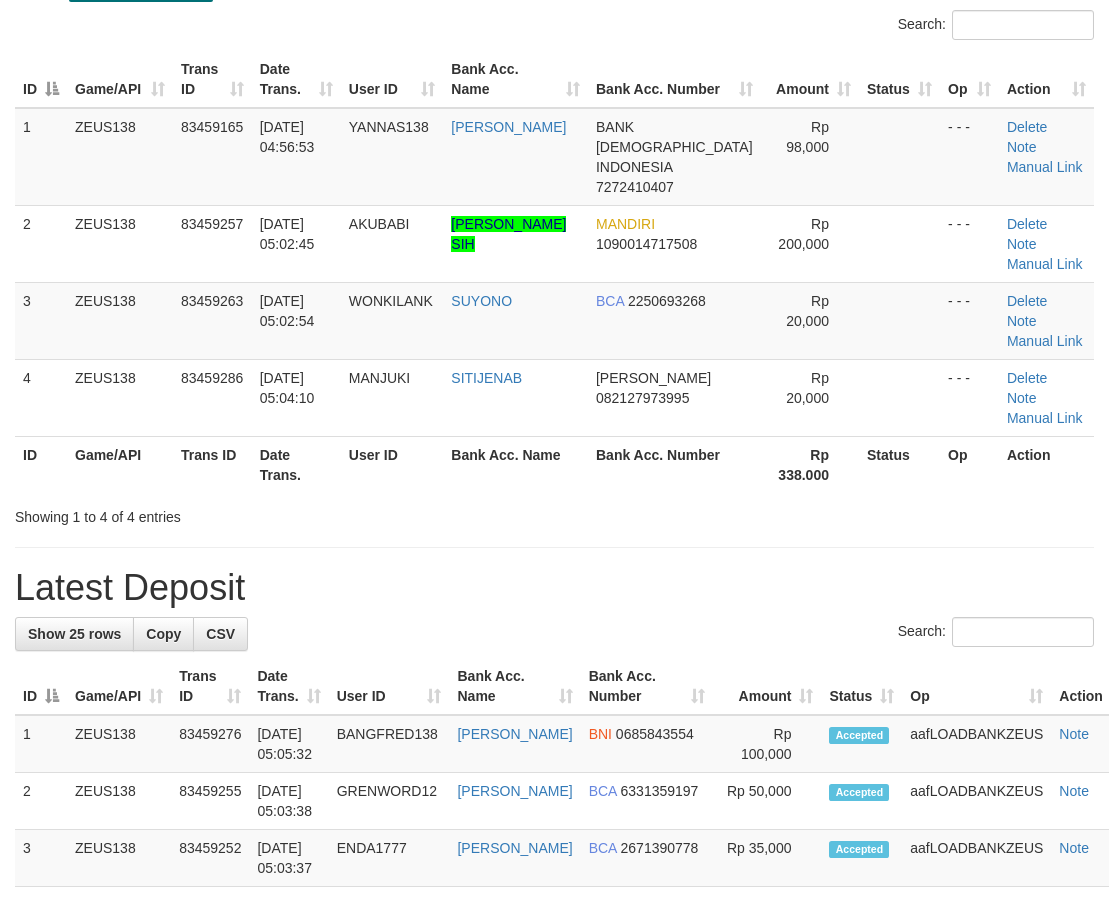 click on "Showing 1 to 4 of 4 entries" at bounding box center (554, 513) 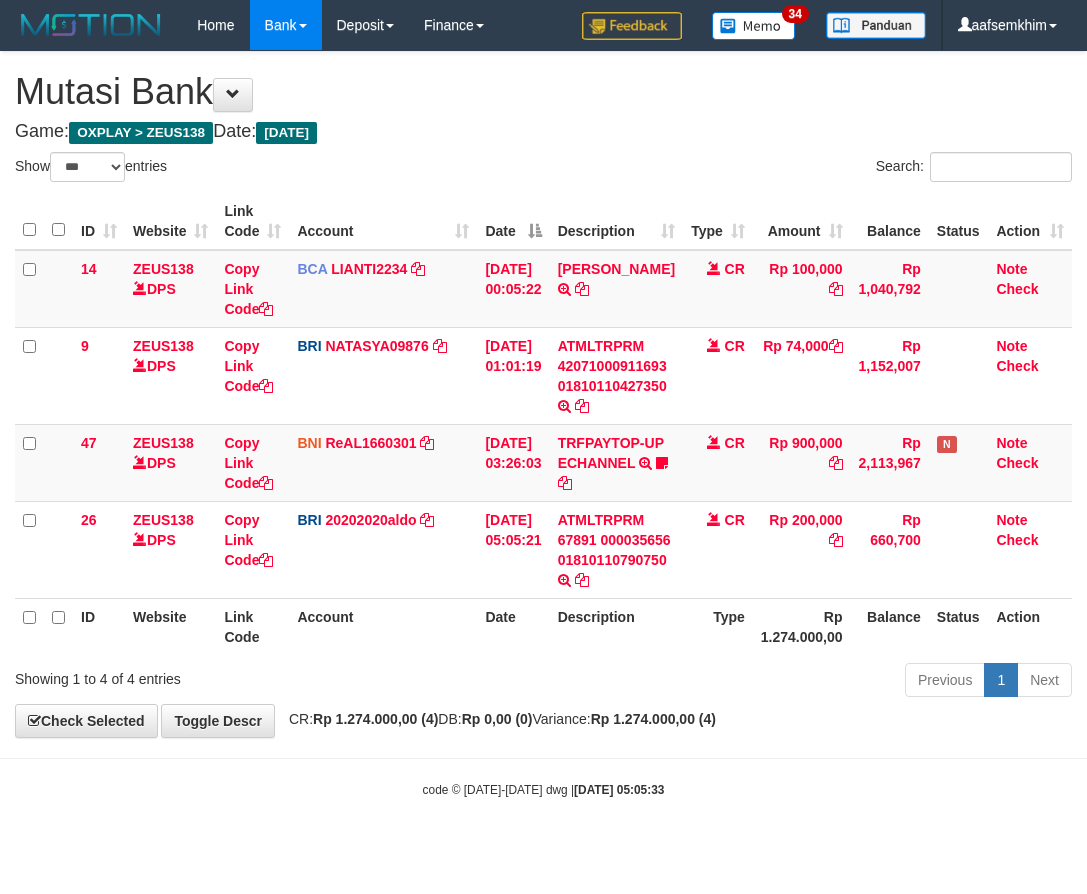 select on "***" 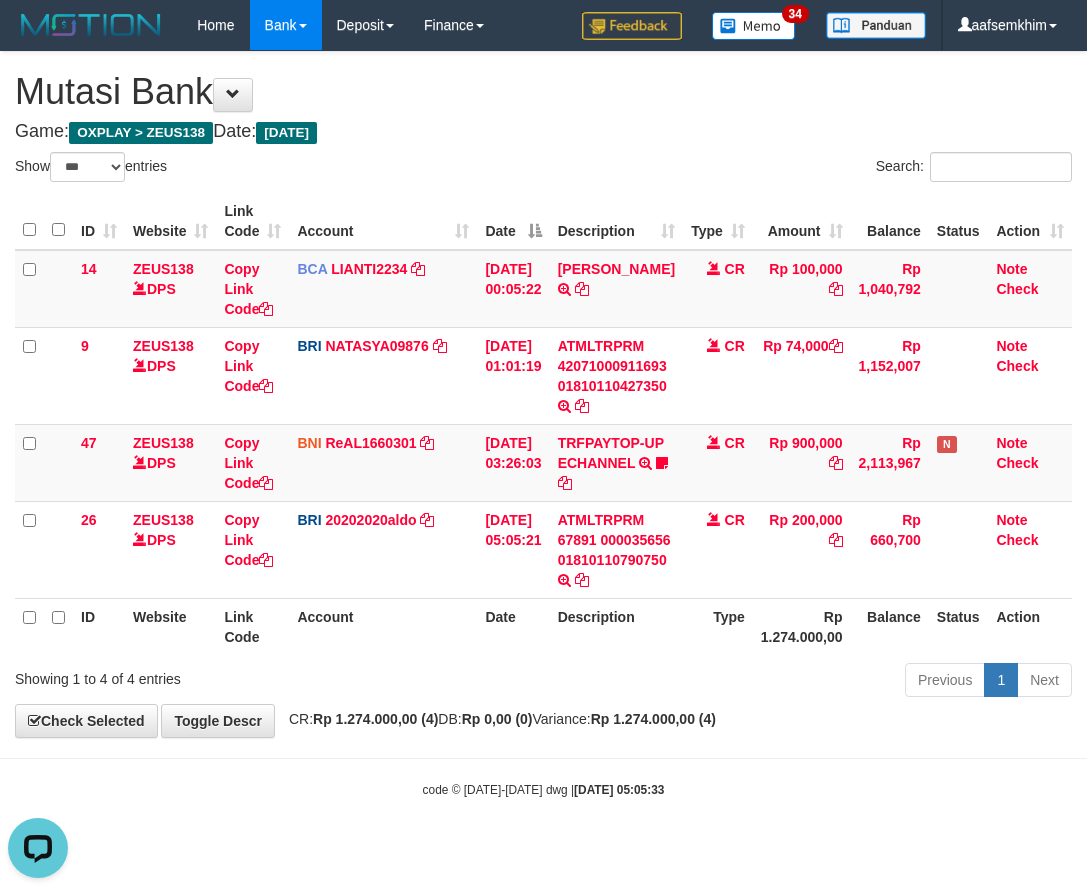 scroll, scrollTop: 0, scrollLeft: 0, axis: both 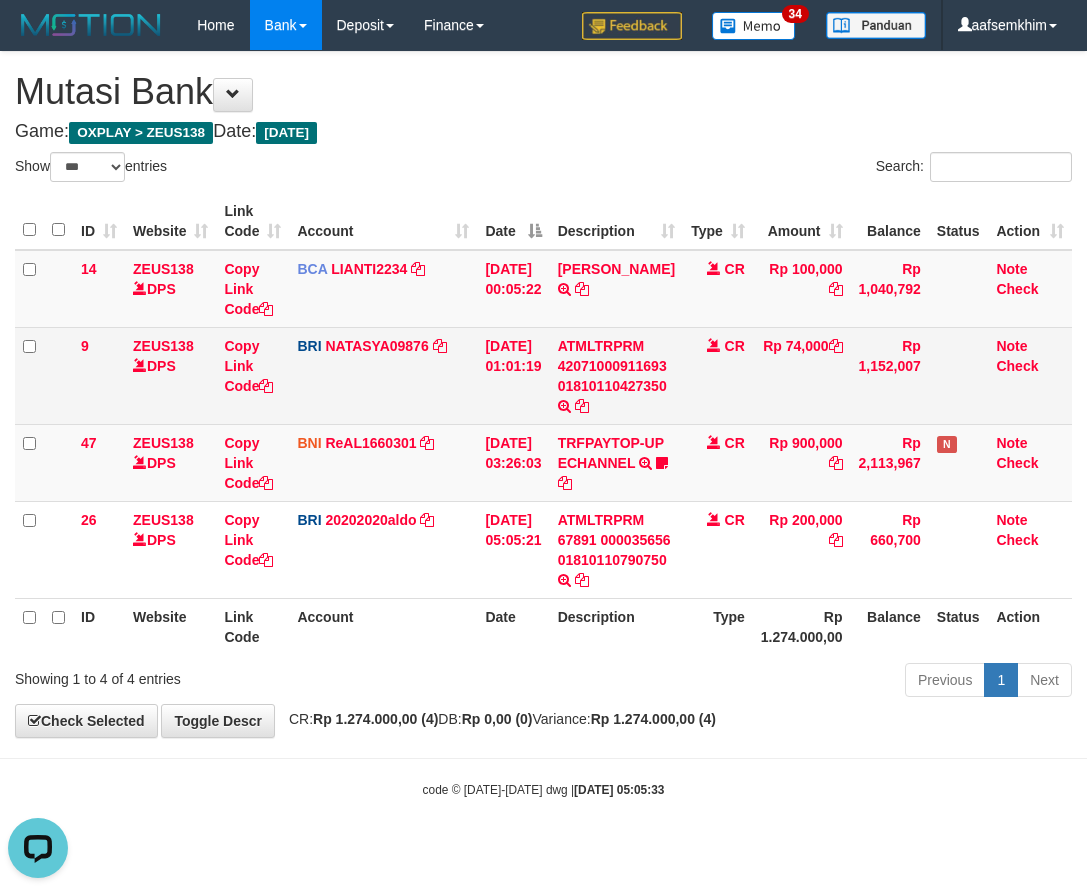 click on "ZEUS138    DPS" at bounding box center (170, 375) 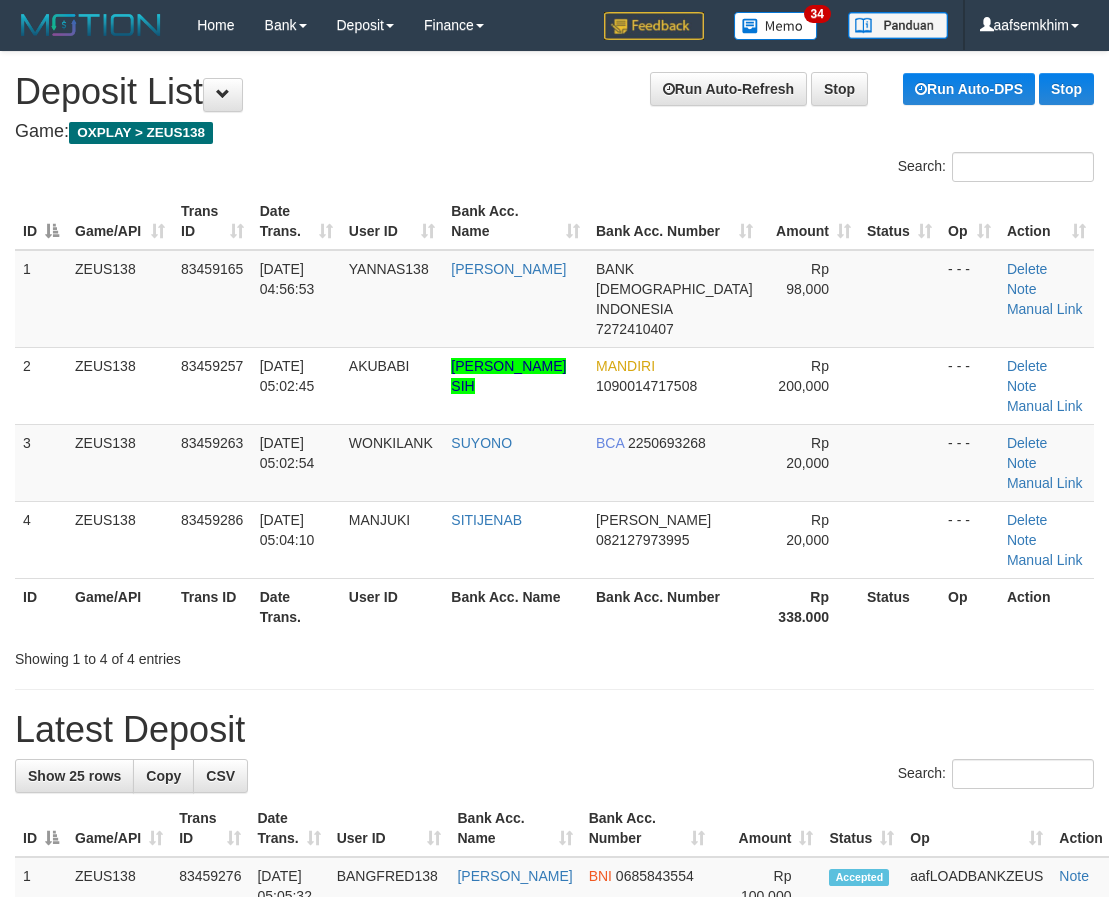 scroll, scrollTop: 217, scrollLeft: 0, axis: vertical 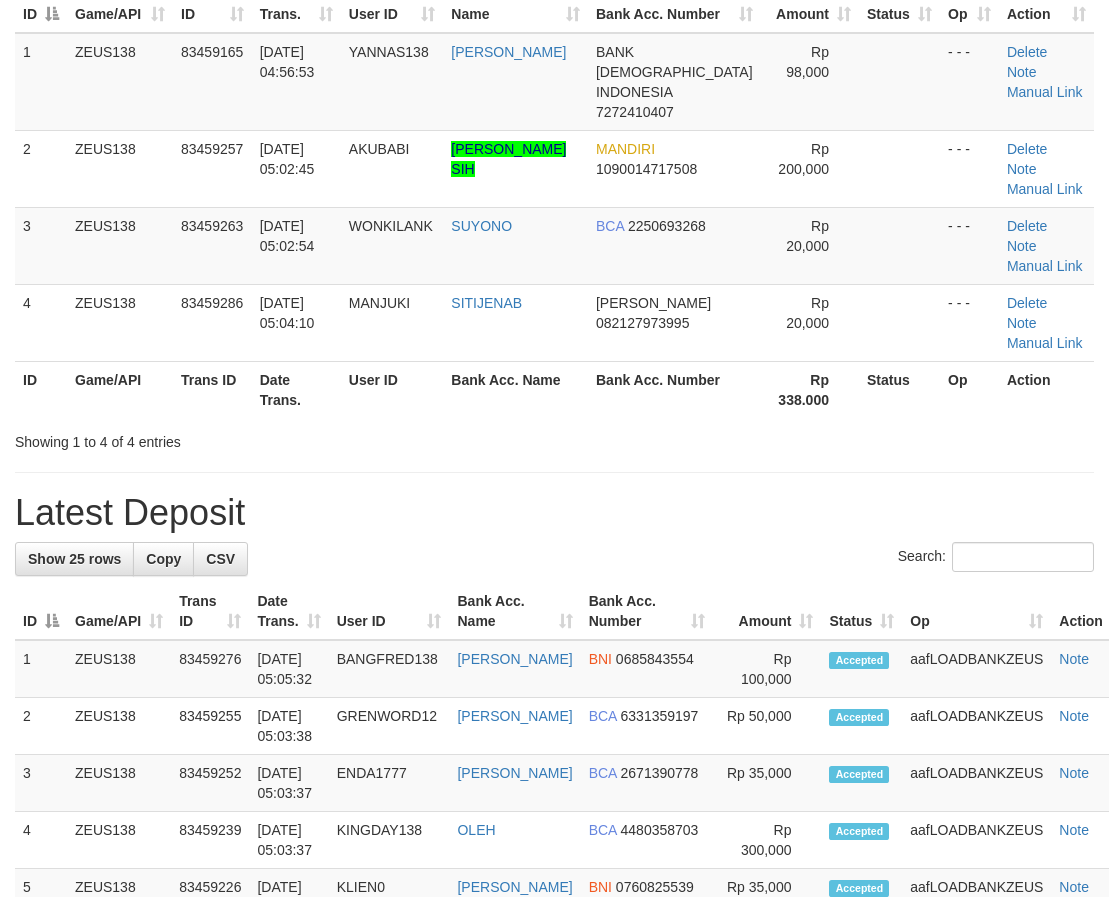 drag, startPoint x: 443, startPoint y: 401, endPoint x: 468, endPoint y: 428, distance: 36.796738 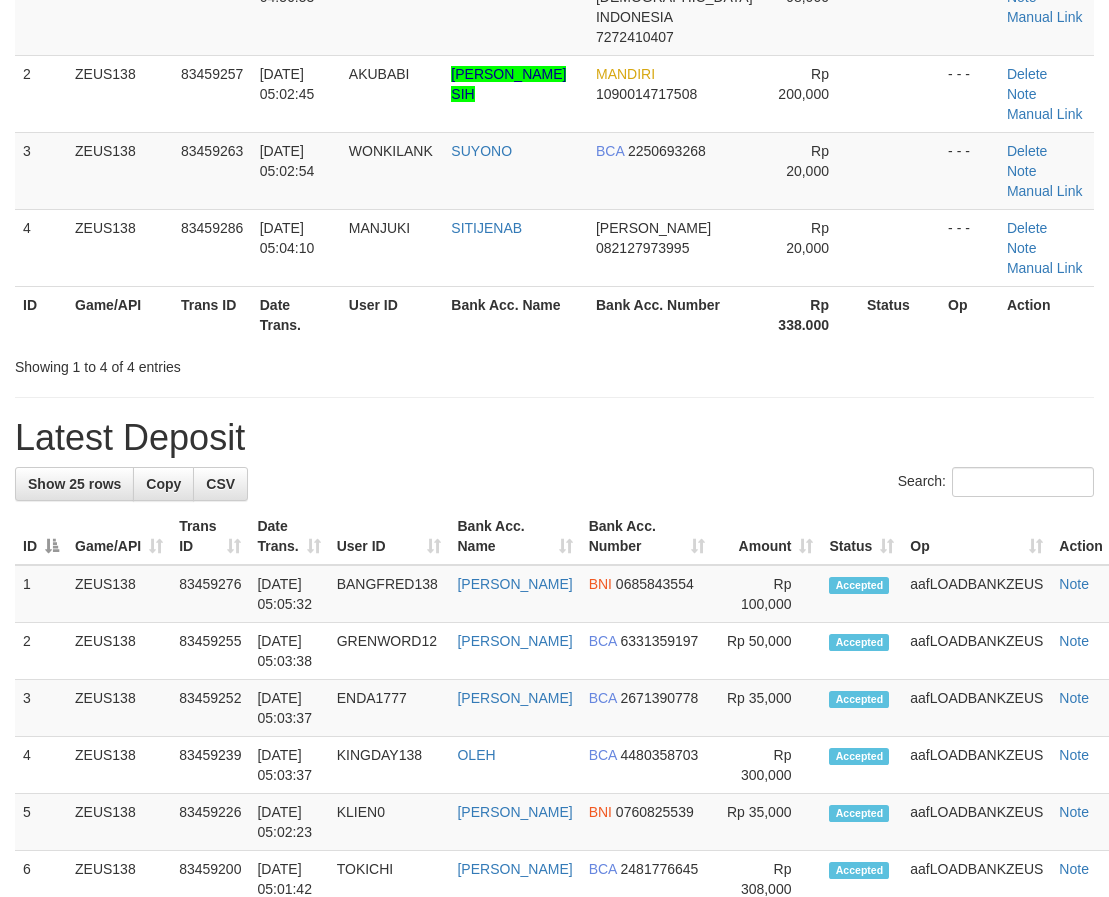 scroll, scrollTop: 217, scrollLeft: 0, axis: vertical 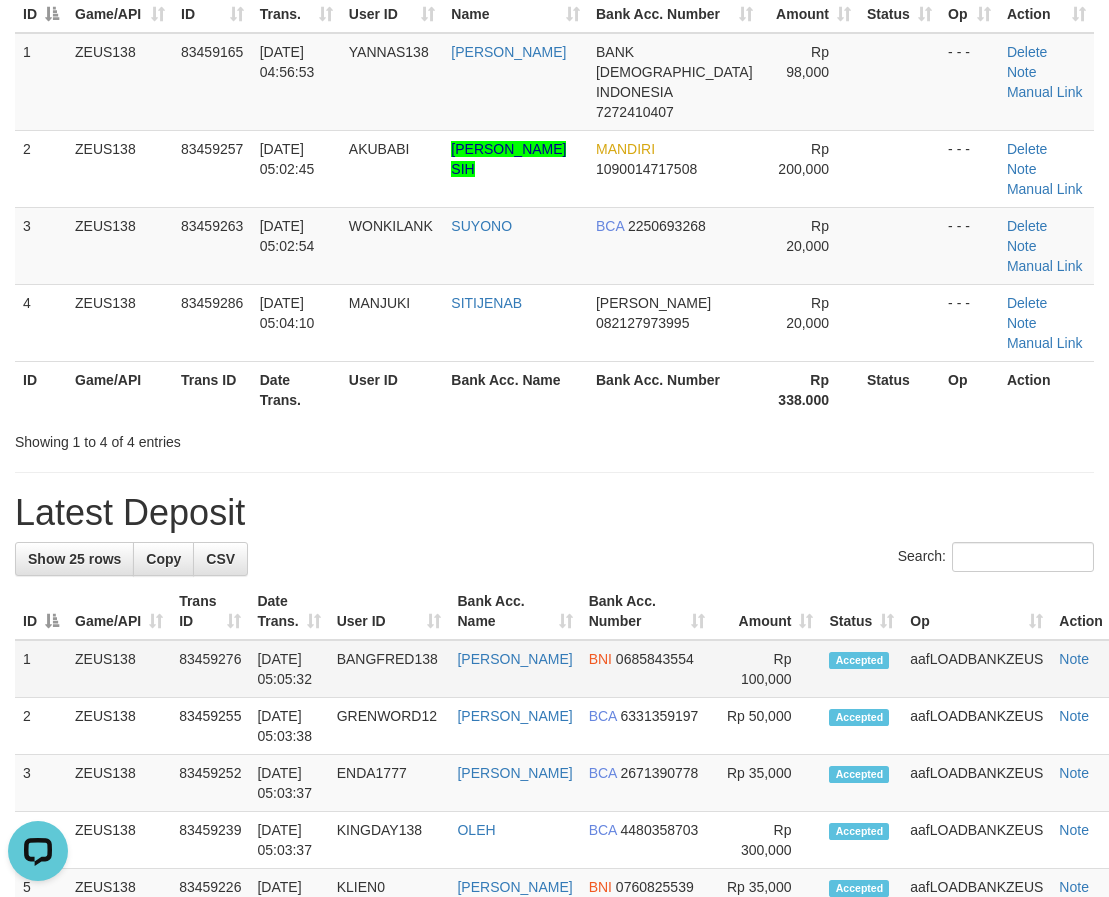 drag, startPoint x: 533, startPoint y: 548, endPoint x: 364, endPoint y: 615, distance: 181.79659 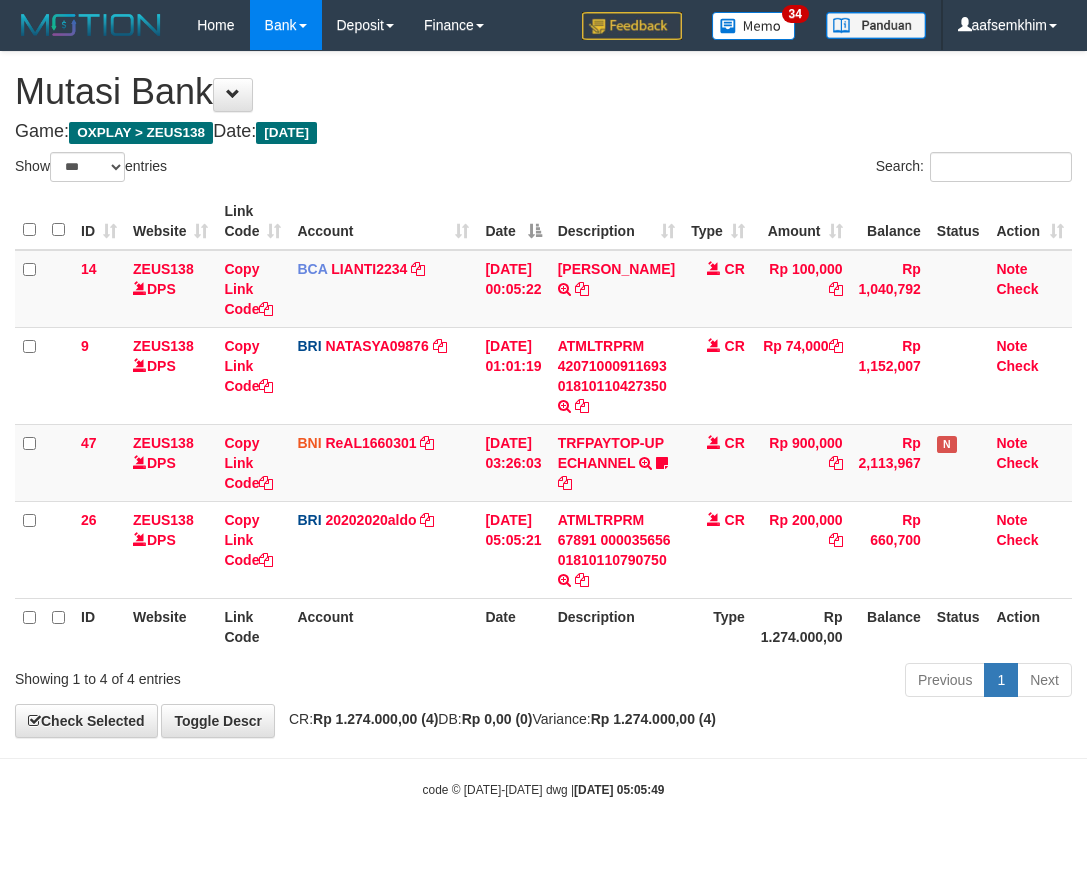 select on "***" 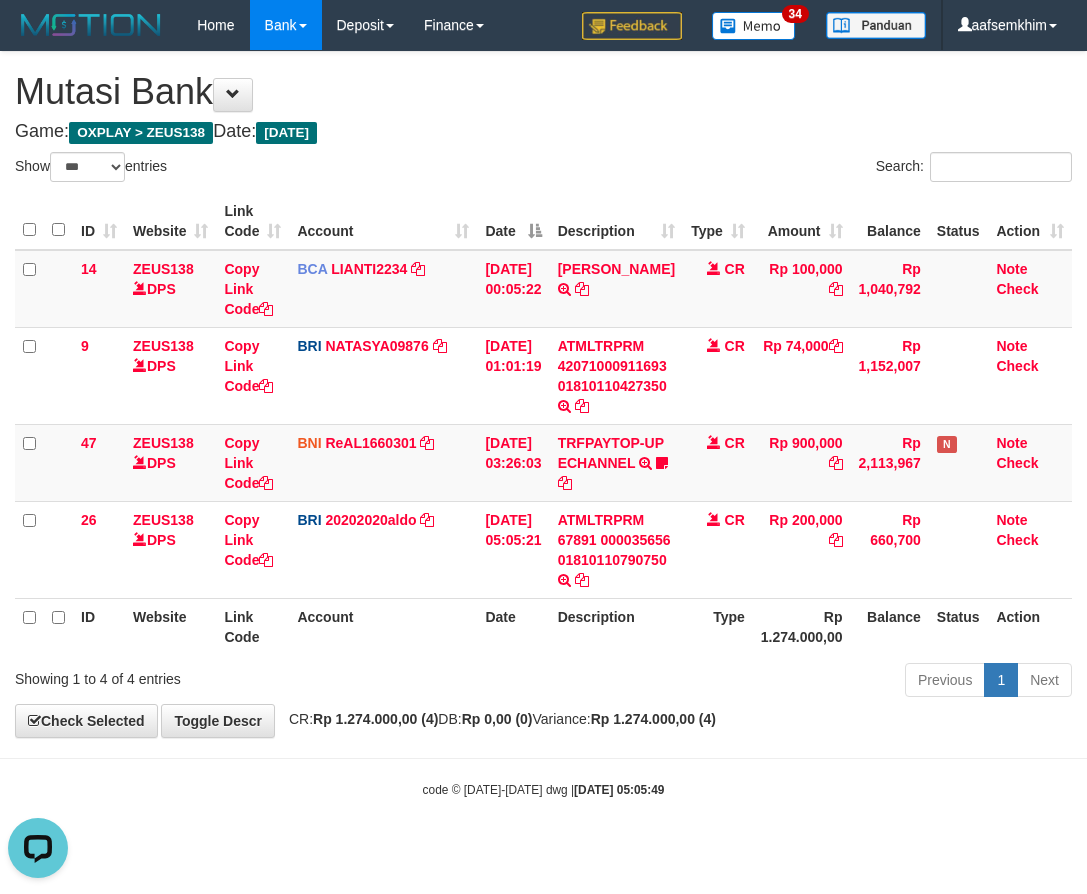 scroll, scrollTop: 0, scrollLeft: 0, axis: both 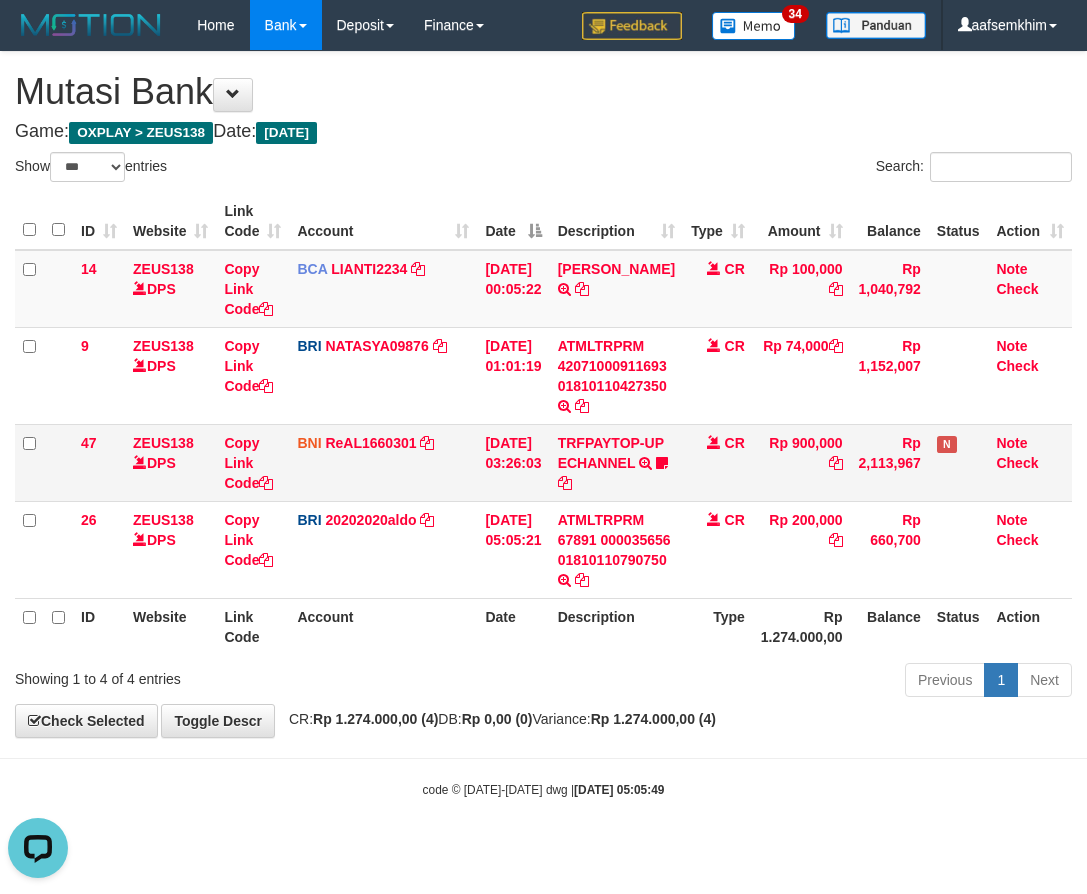 drag, startPoint x: 181, startPoint y: 382, endPoint x: 108, endPoint y: 480, distance: 122.20065 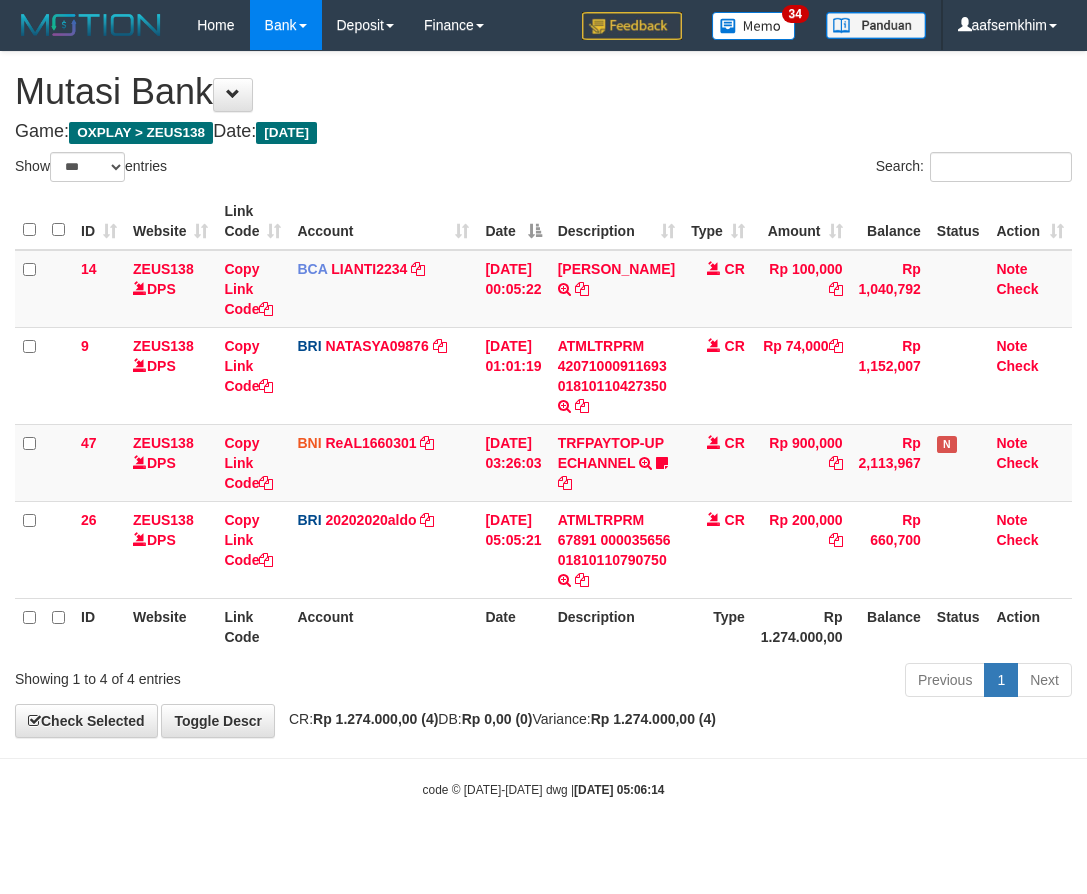 select on "***" 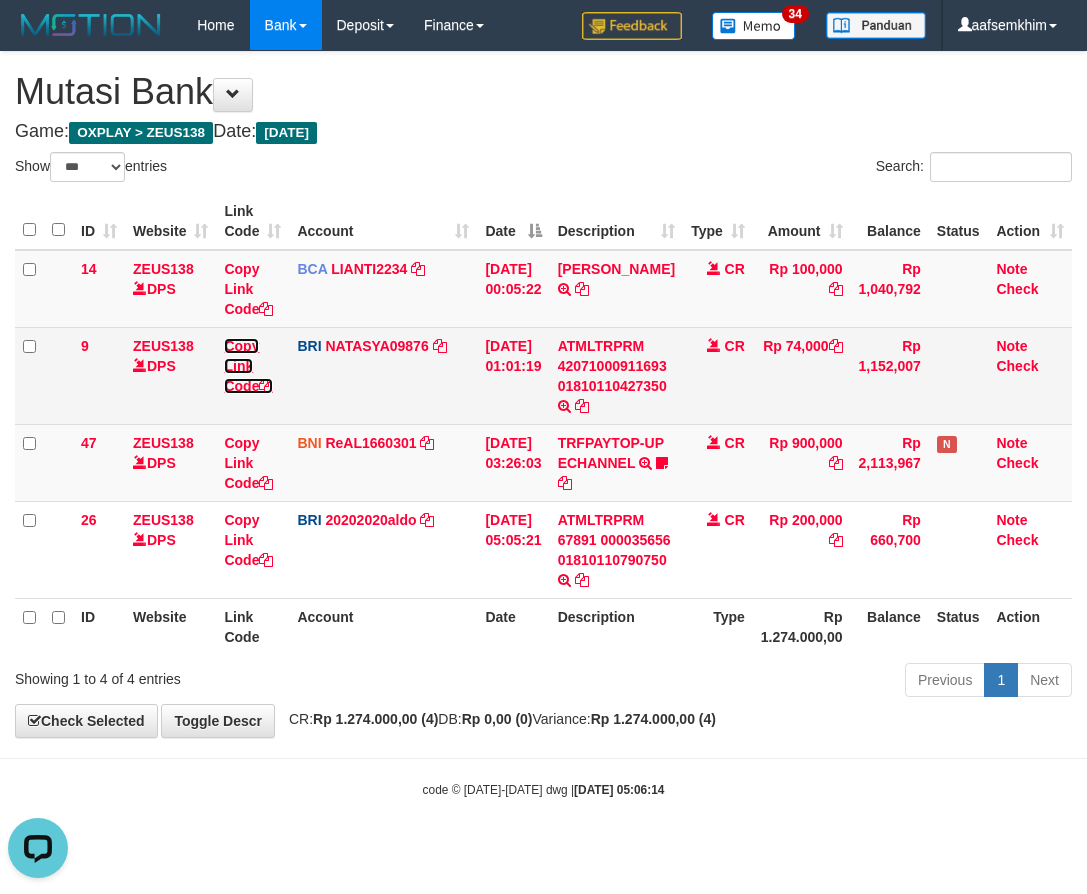 scroll, scrollTop: 0, scrollLeft: 0, axis: both 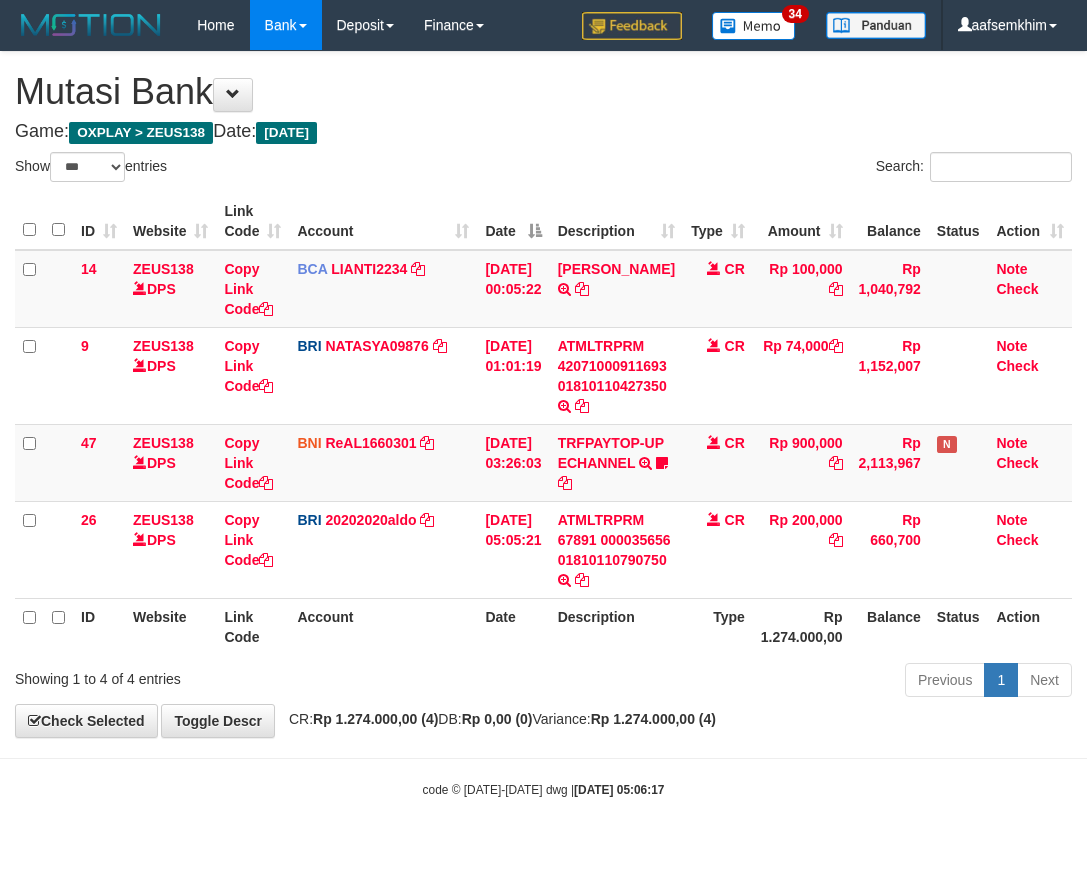 select on "***" 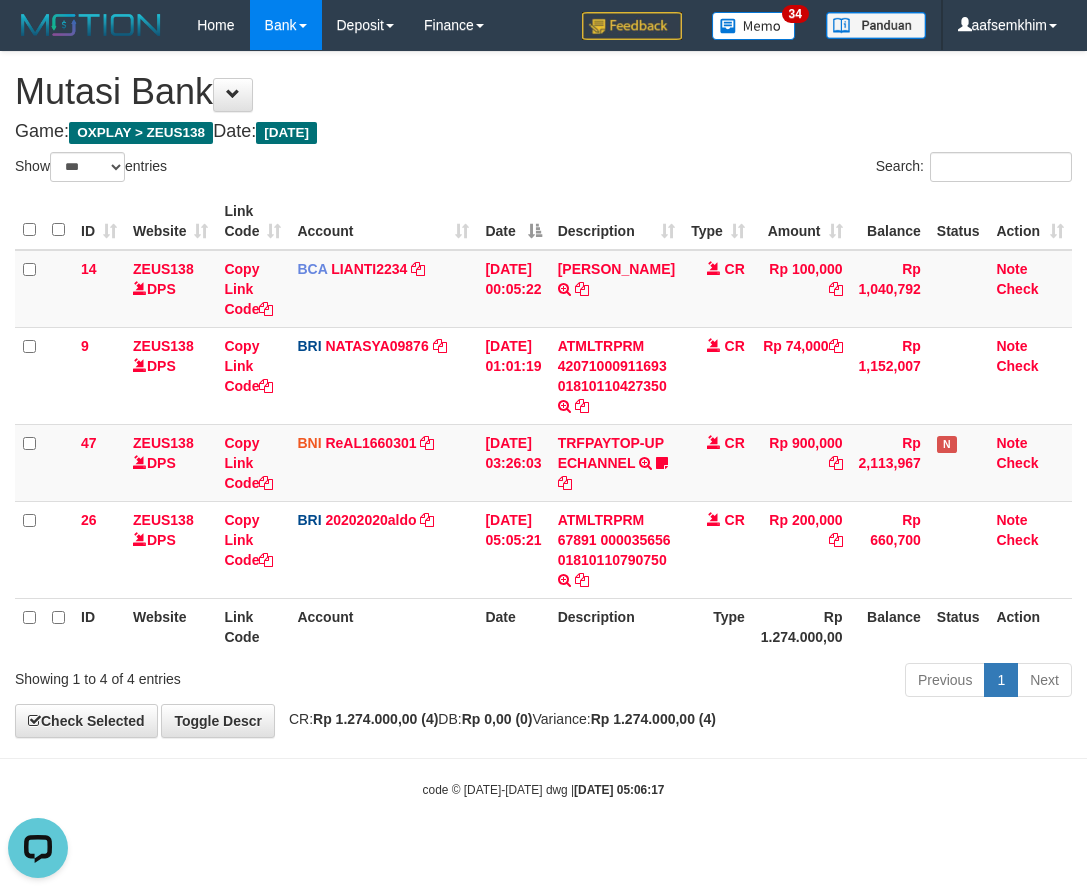 scroll, scrollTop: 0, scrollLeft: 0, axis: both 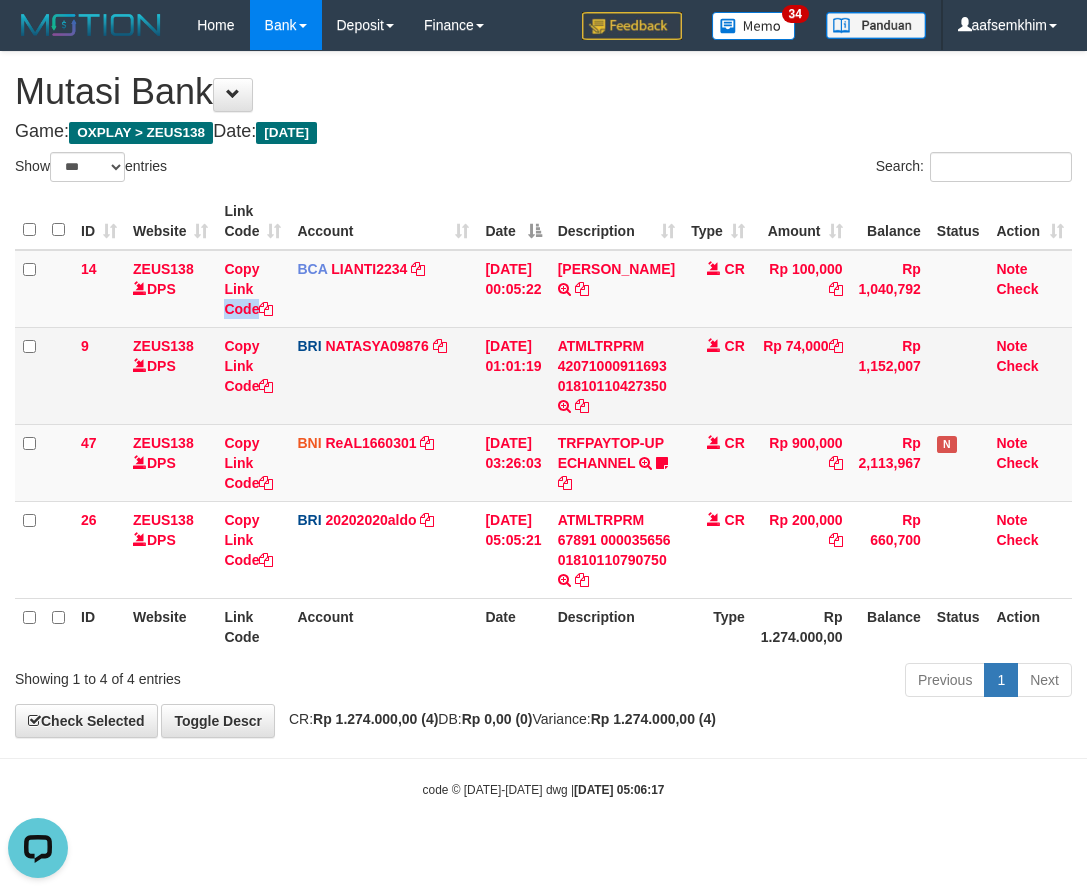 drag, startPoint x: 298, startPoint y: 307, endPoint x: 272, endPoint y: 356, distance: 55.470715 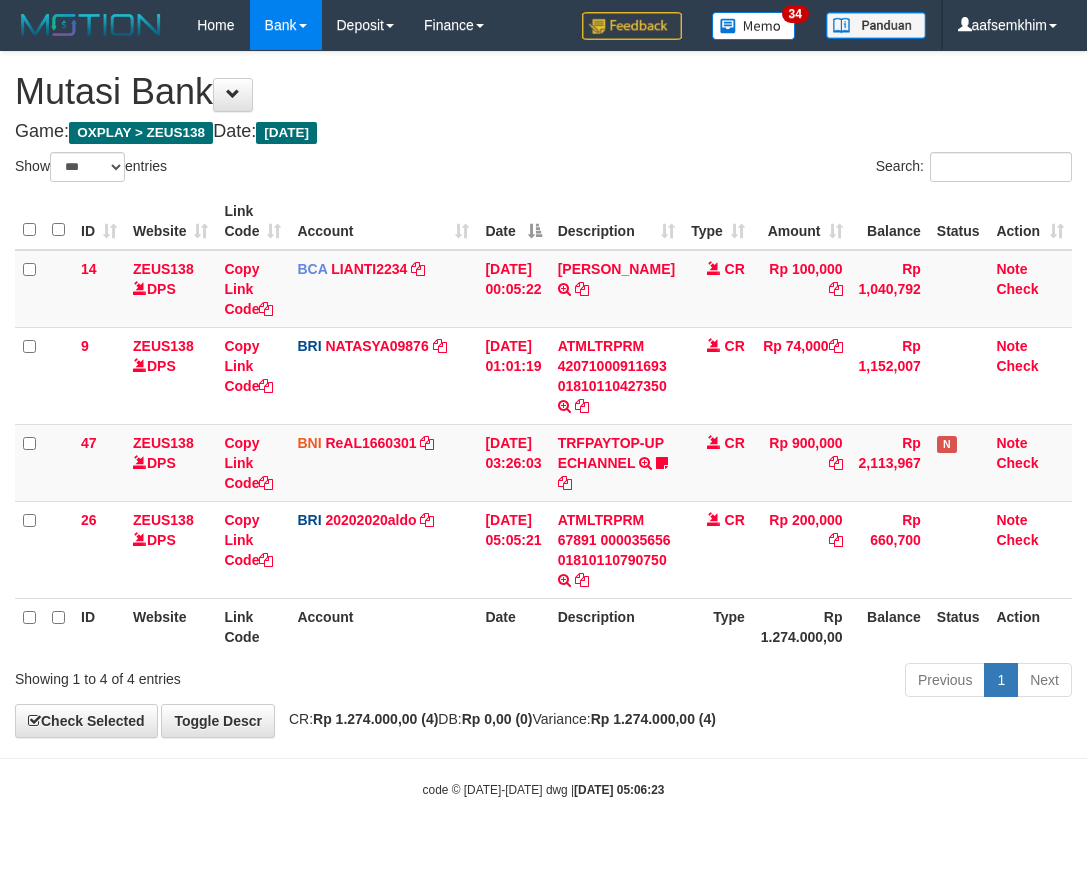 select on "***" 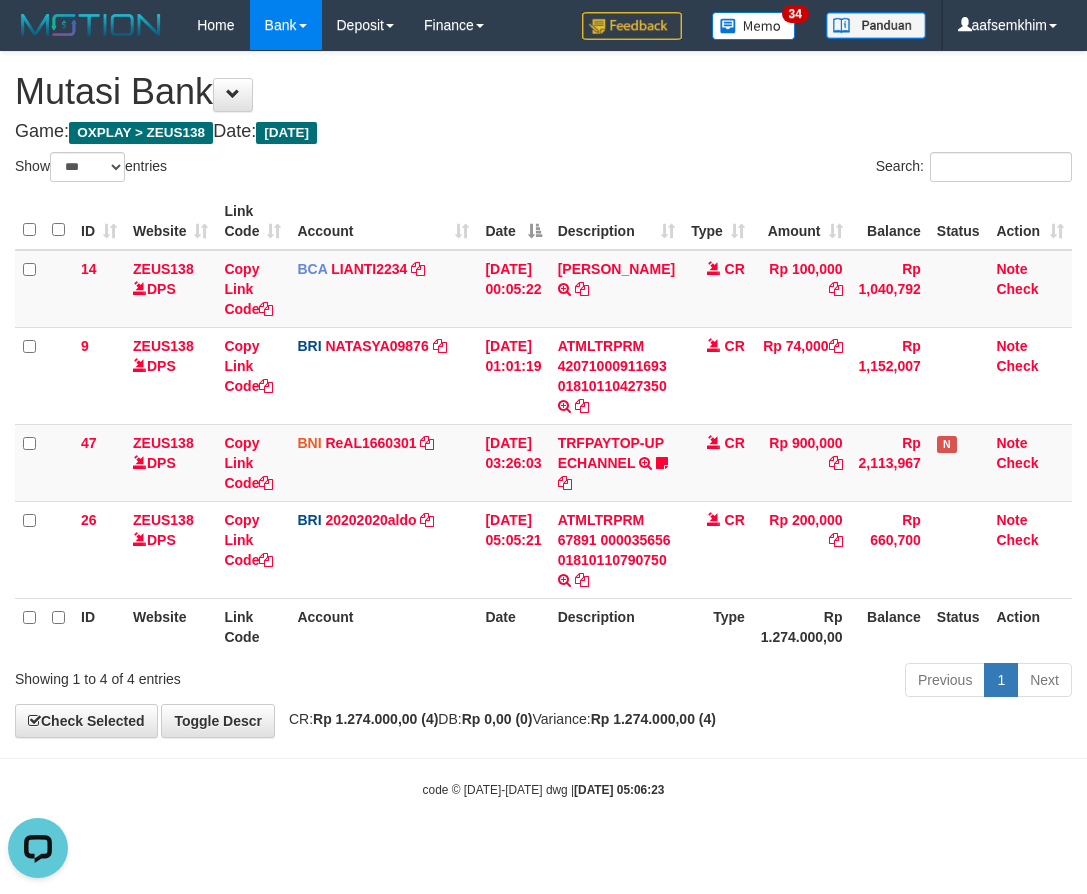 scroll, scrollTop: 0, scrollLeft: 0, axis: both 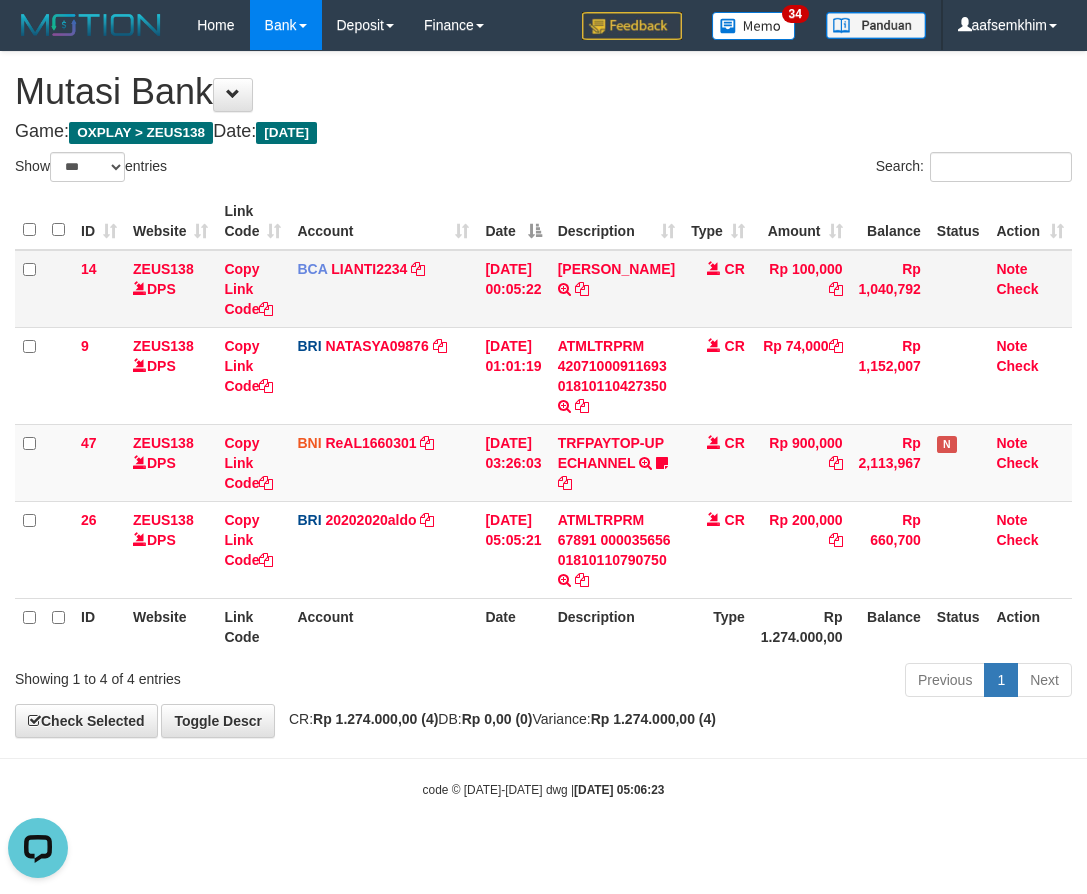 click on "ID Website Link Code Account Date Description Type Amount Balance Status Action
14
ZEUS138    DPS
Copy Link Code
BCA
LIANTI2234
DPS
YULIANTI
mutasi_20250712_4646 | 14
mutasi_20250712_4646 | 14
12/07/2025 00:05:22
YUSUP MAULAN         TRSF E-BANKING CR 1207/FTSCY/WS95051
100000.002025071262819090 TRFDN-YUSUP MAULANESPAY DEBIT INDONE
CR
Rp 100,000
Rp 1,040,792
Note
Check
9
ZEUS138    DPS
Copy Link Code
BRI
NATASYA09876" at bounding box center (543, 424) 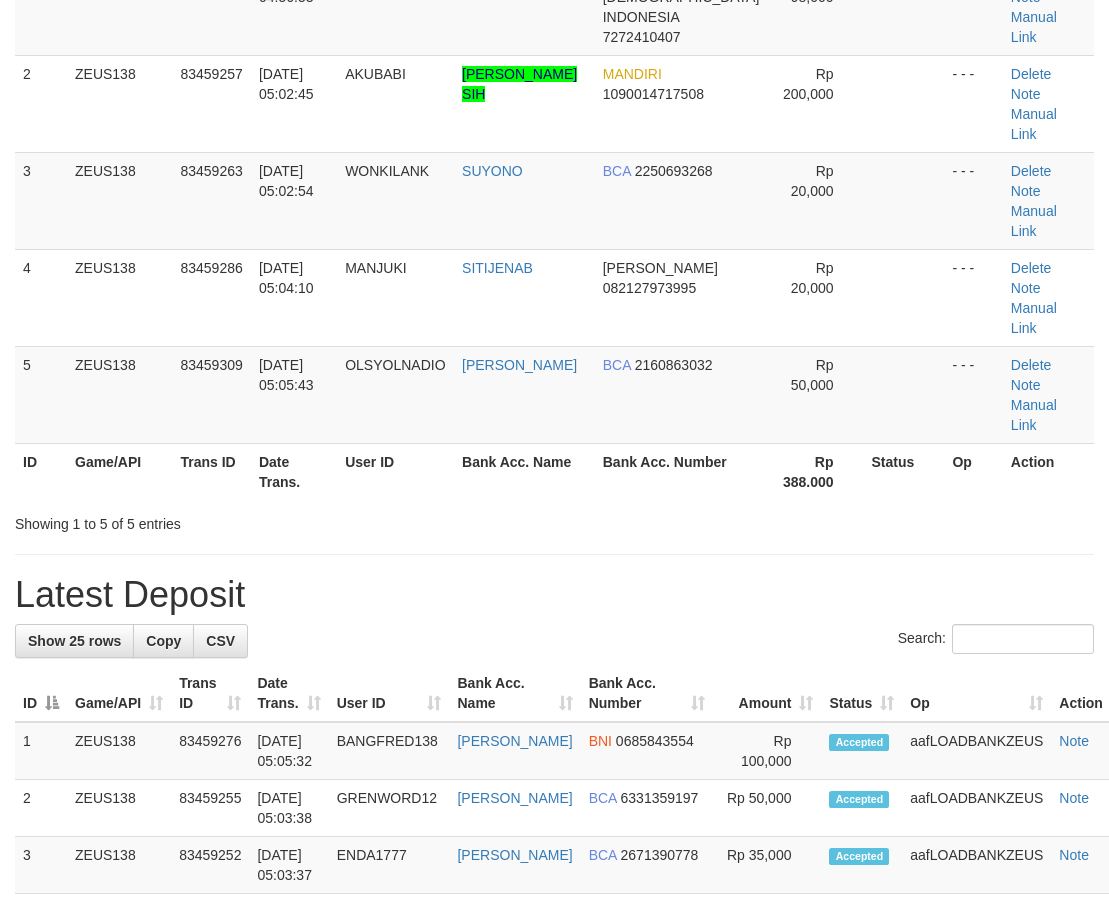 scroll, scrollTop: 217, scrollLeft: 0, axis: vertical 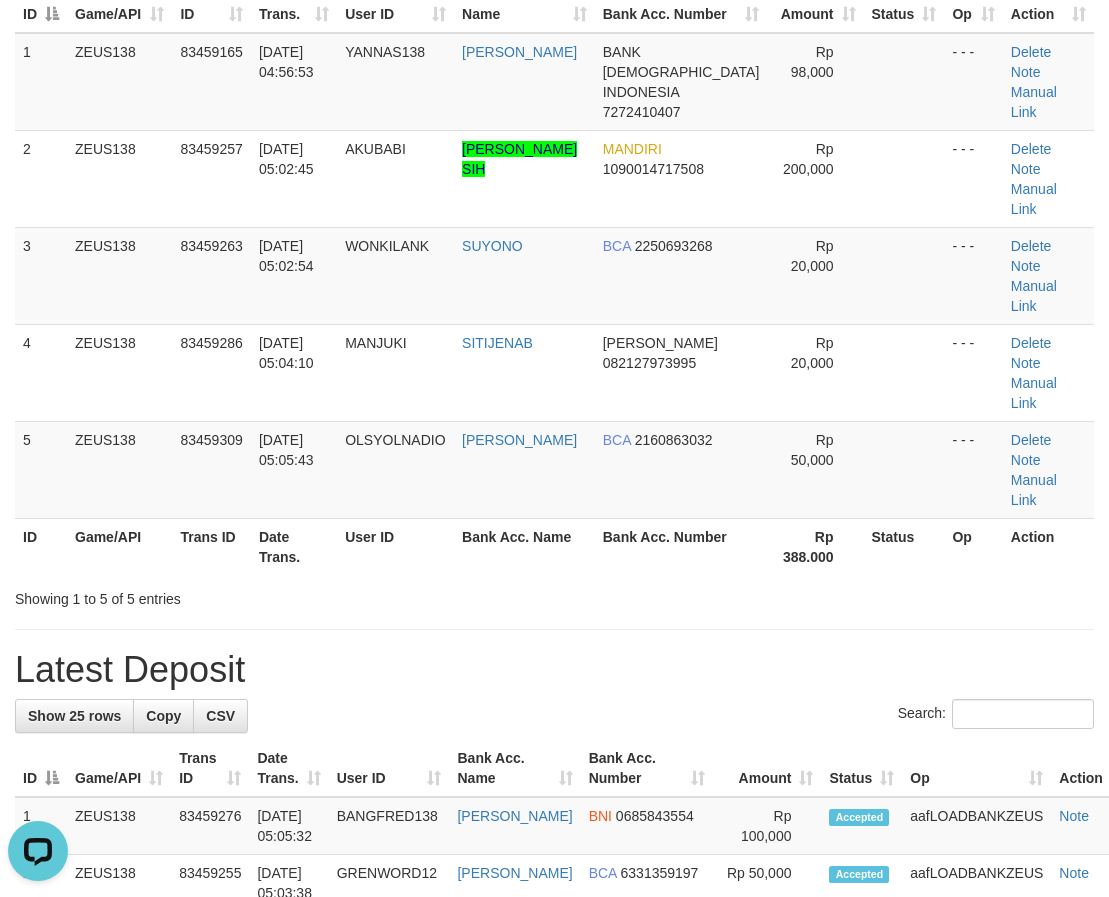 drag, startPoint x: 267, startPoint y: 534, endPoint x: 137, endPoint y: 502, distance: 133.88054 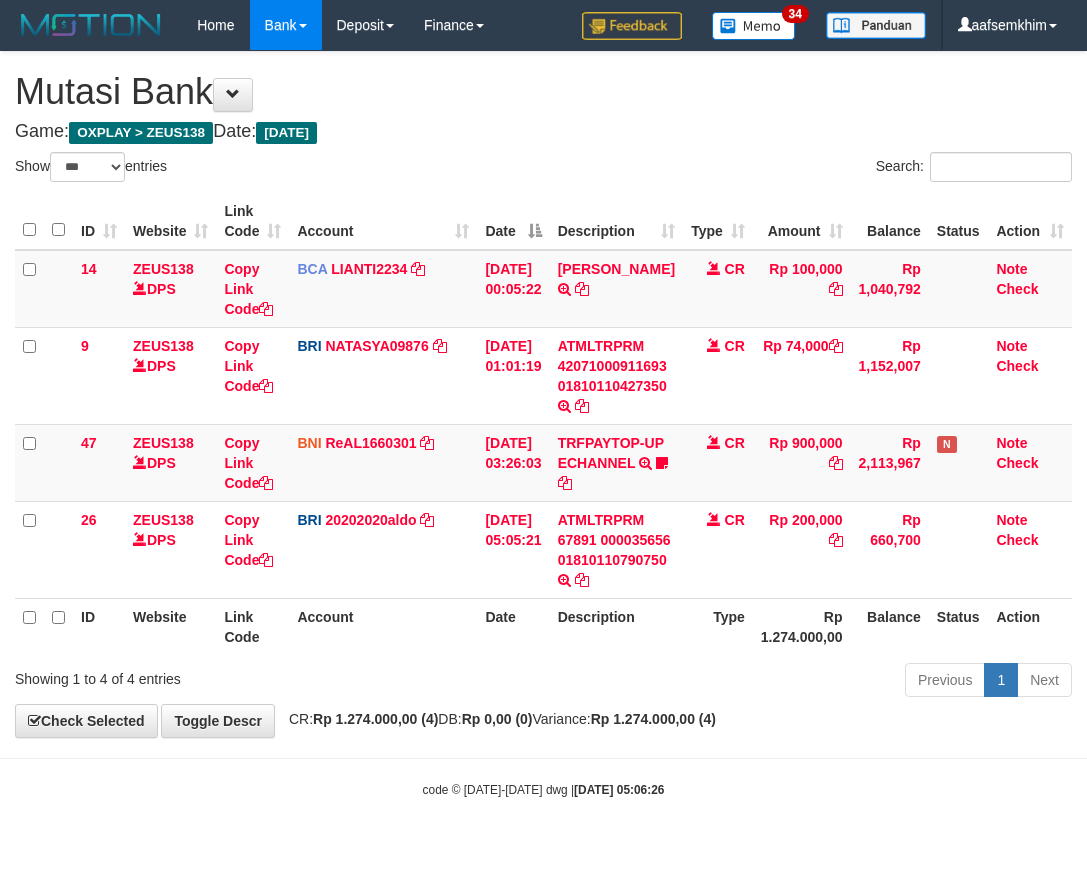 select on "***" 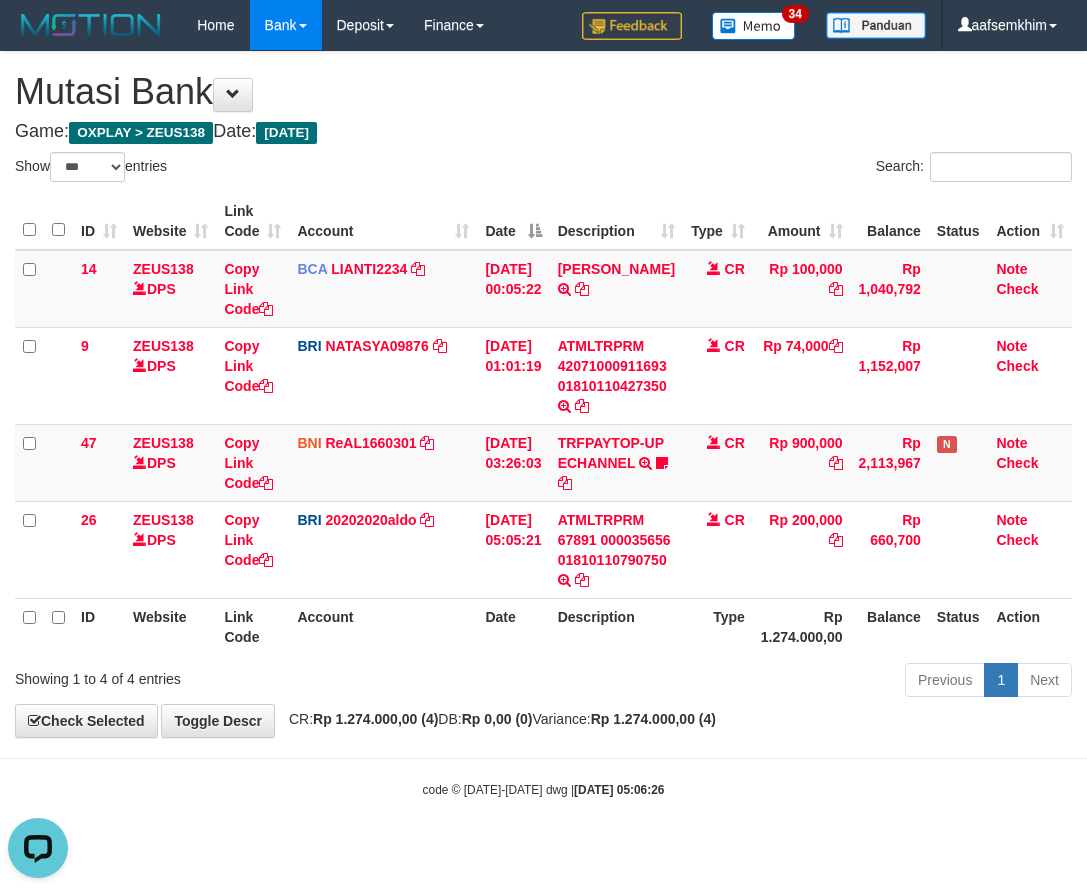 scroll, scrollTop: 0, scrollLeft: 0, axis: both 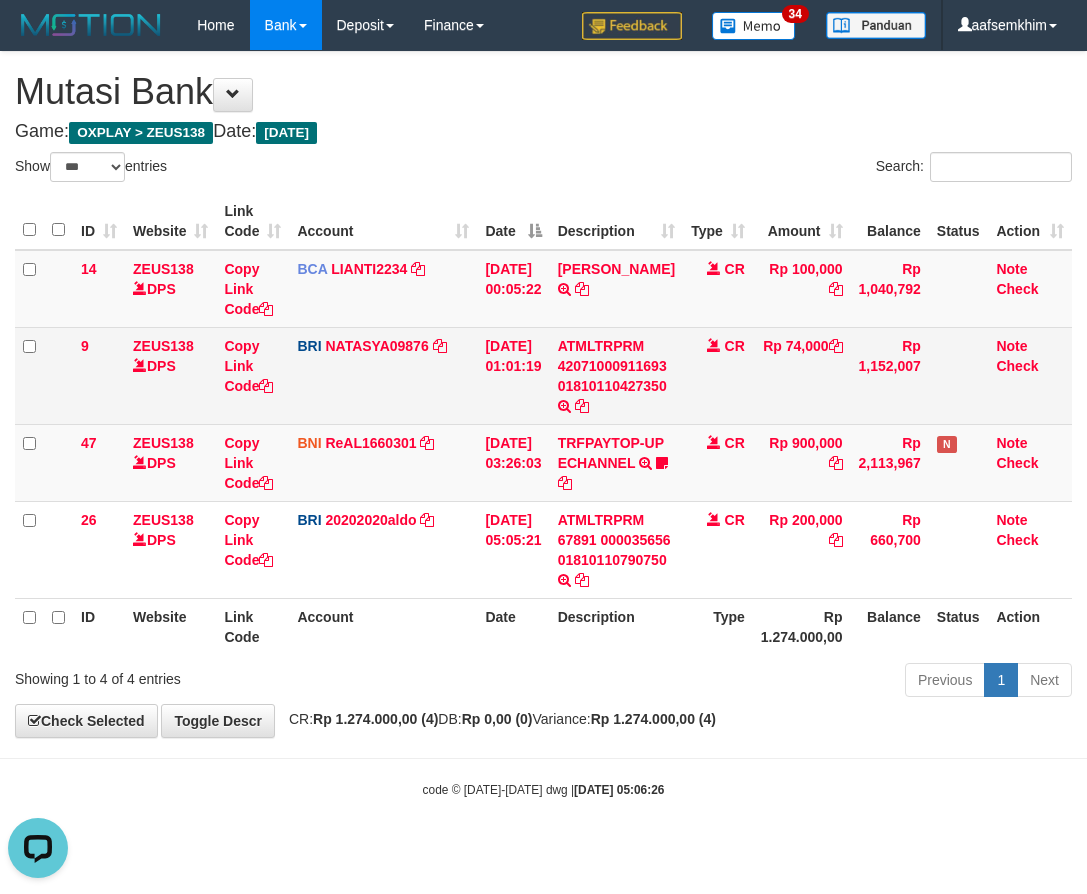 click on "BRI
NATASYA09876
DPS
SITI NURLITA SAPITRI
mutasi_20250712_3126 | 9
mutasi_20250712_3126 | 9" at bounding box center [383, 375] 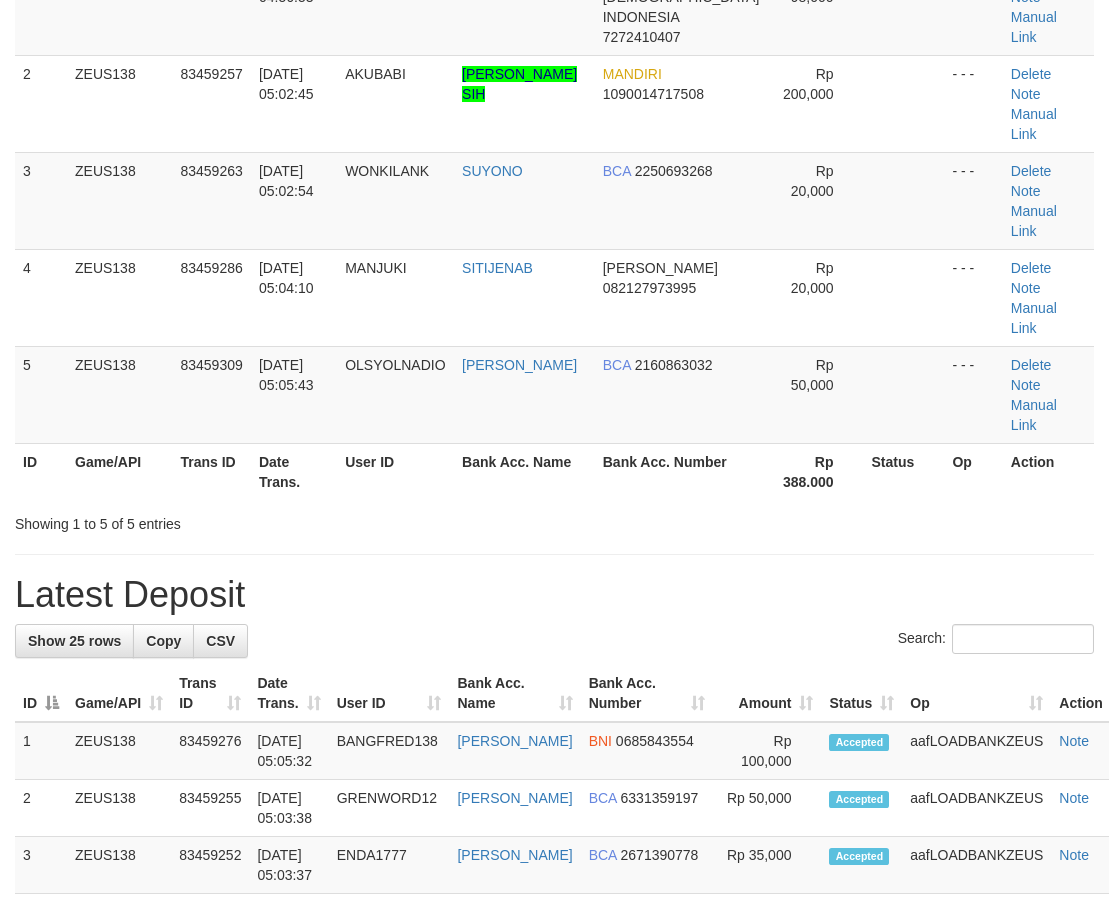 scroll, scrollTop: 217, scrollLeft: 0, axis: vertical 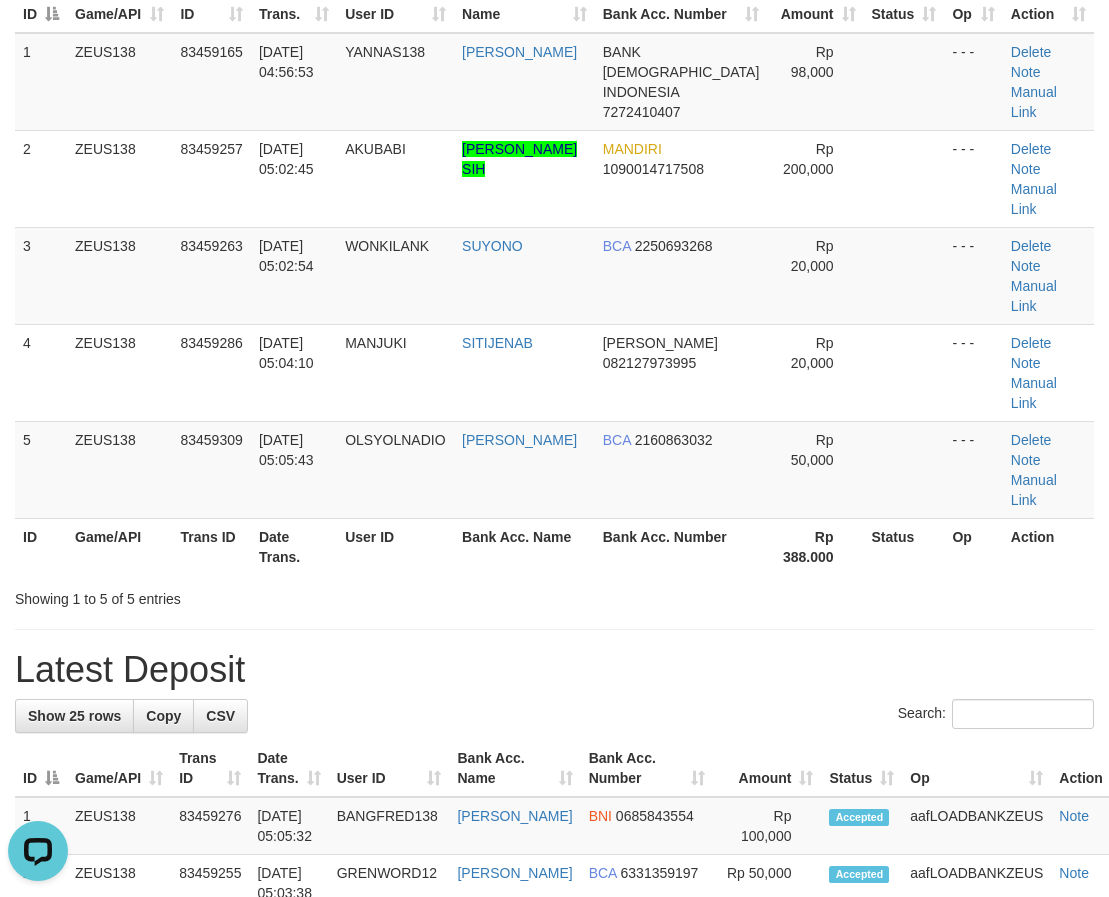 drag, startPoint x: 582, startPoint y: 637, endPoint x: 530, endPoint y: 610, distance: 58.59181 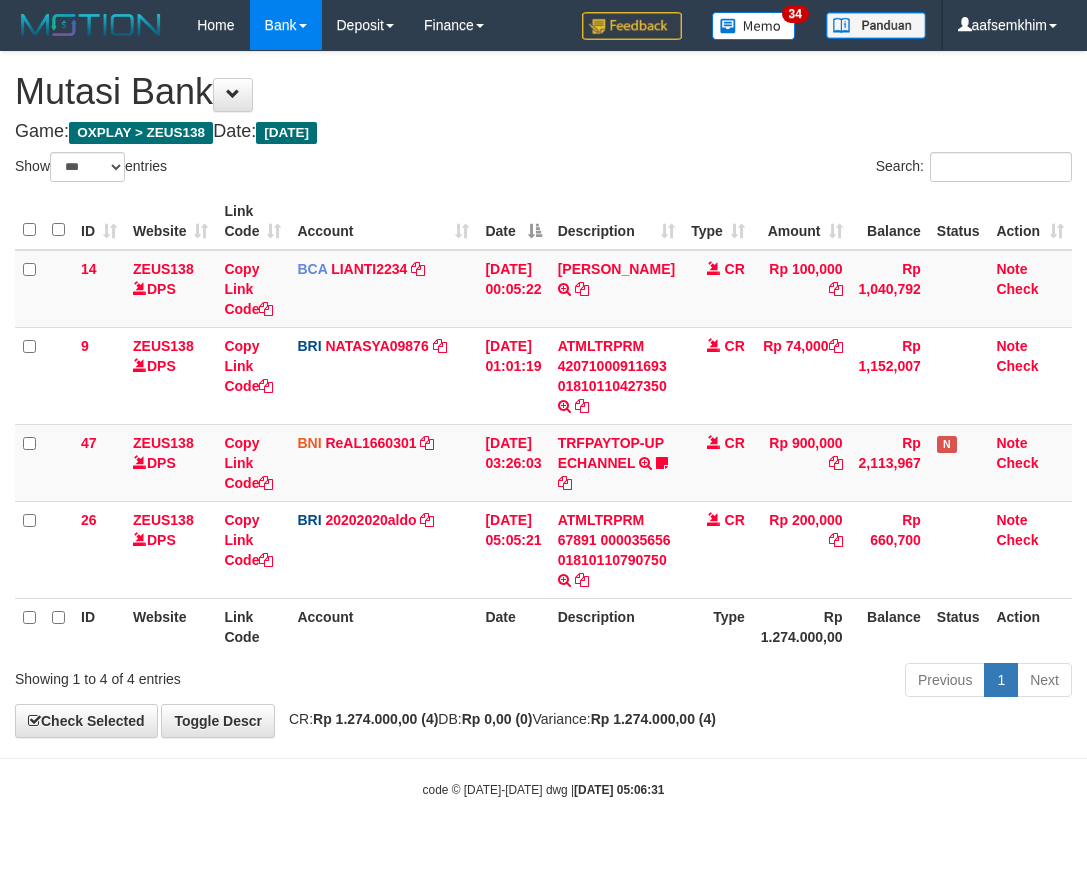 select on "***" 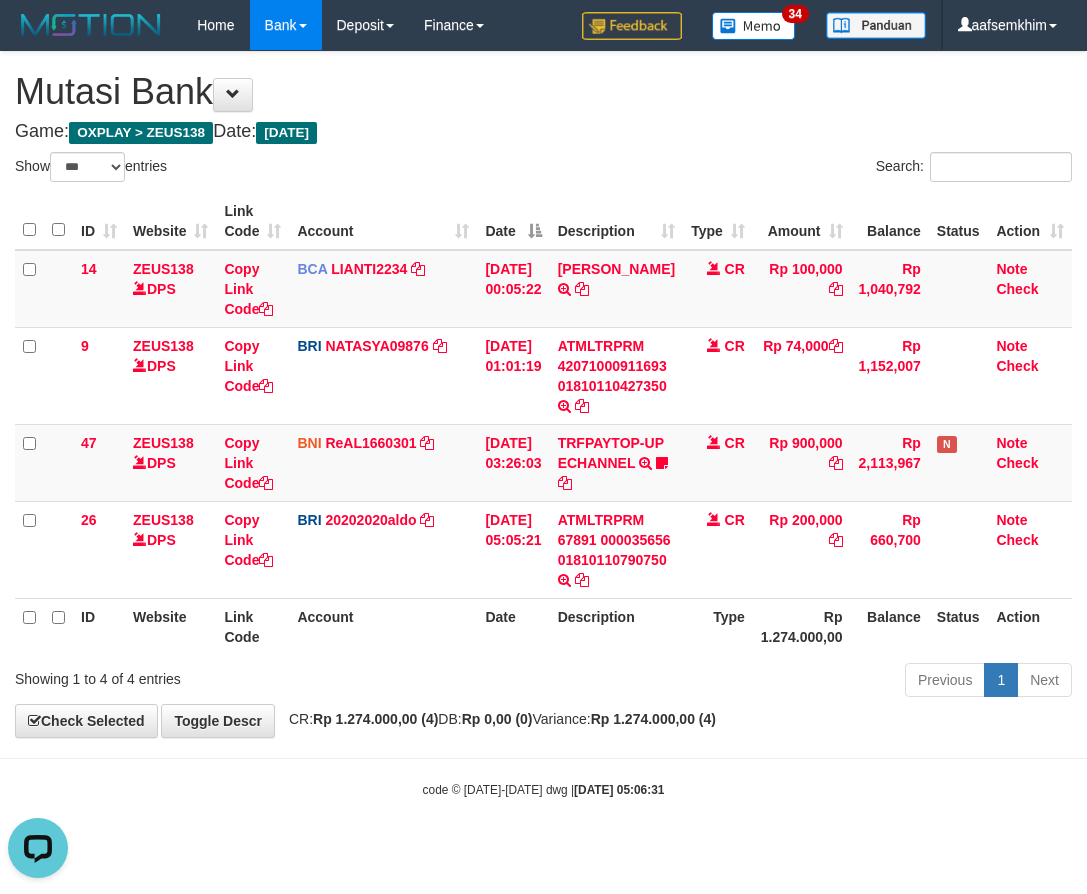 scroll, scrollTop: 0, scrollLeft: 0, axis: both 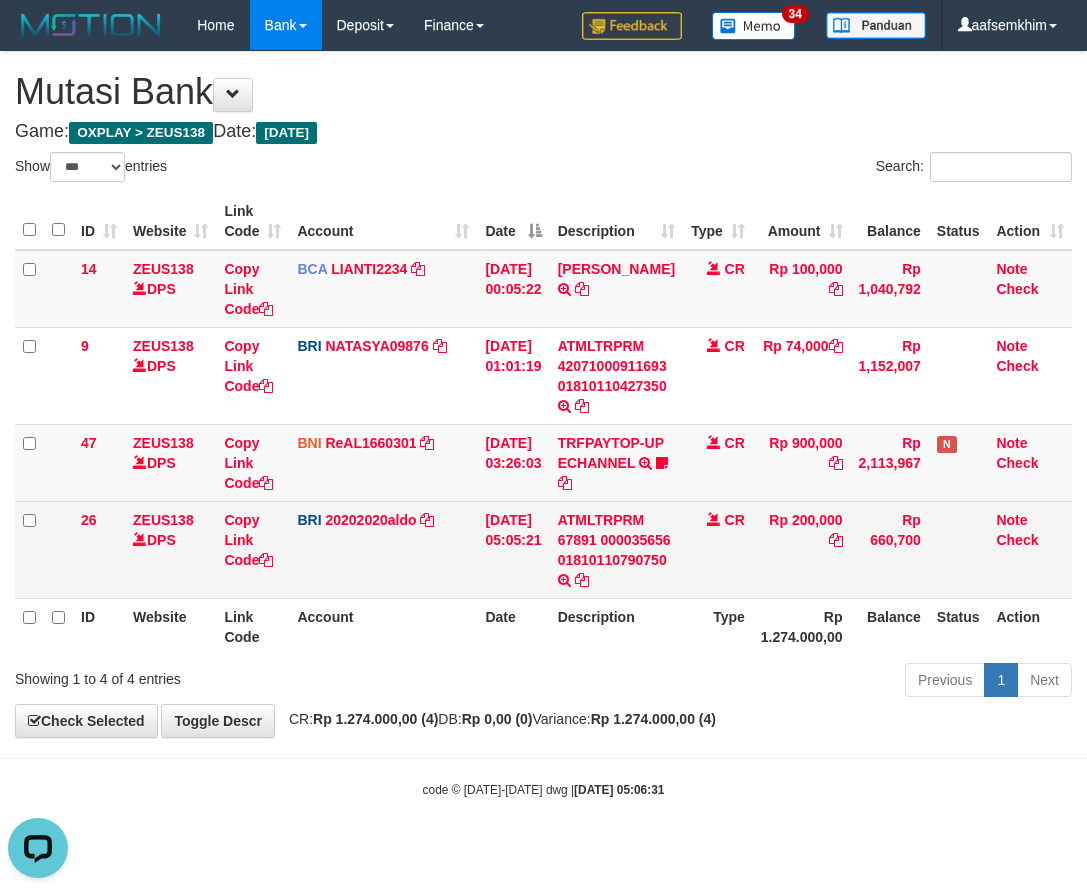 click on "ATMLTRPRM 67891 000035656 01810110790750         TRANSAKSI KREDIT DARI BANK LAIN ATMLTRPRM 67891 000035656 01810110790750" at bounding box center [616, 549] 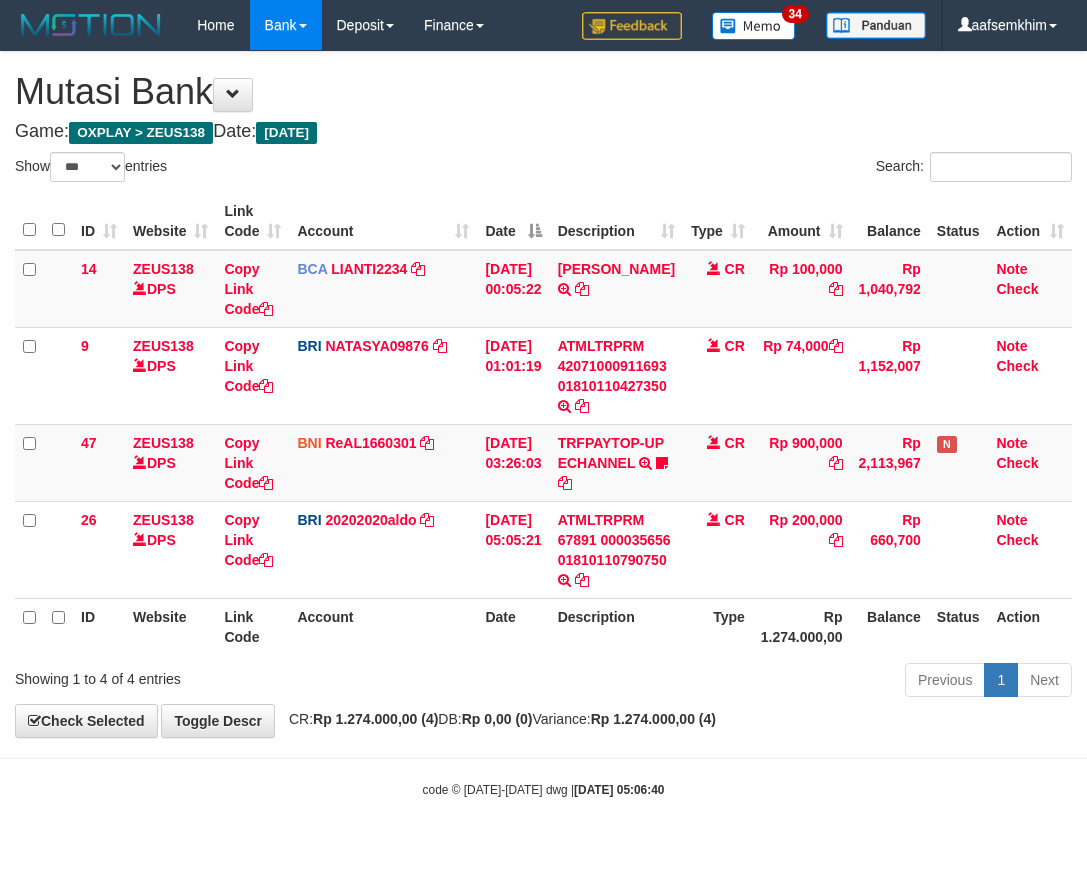 select on "***" 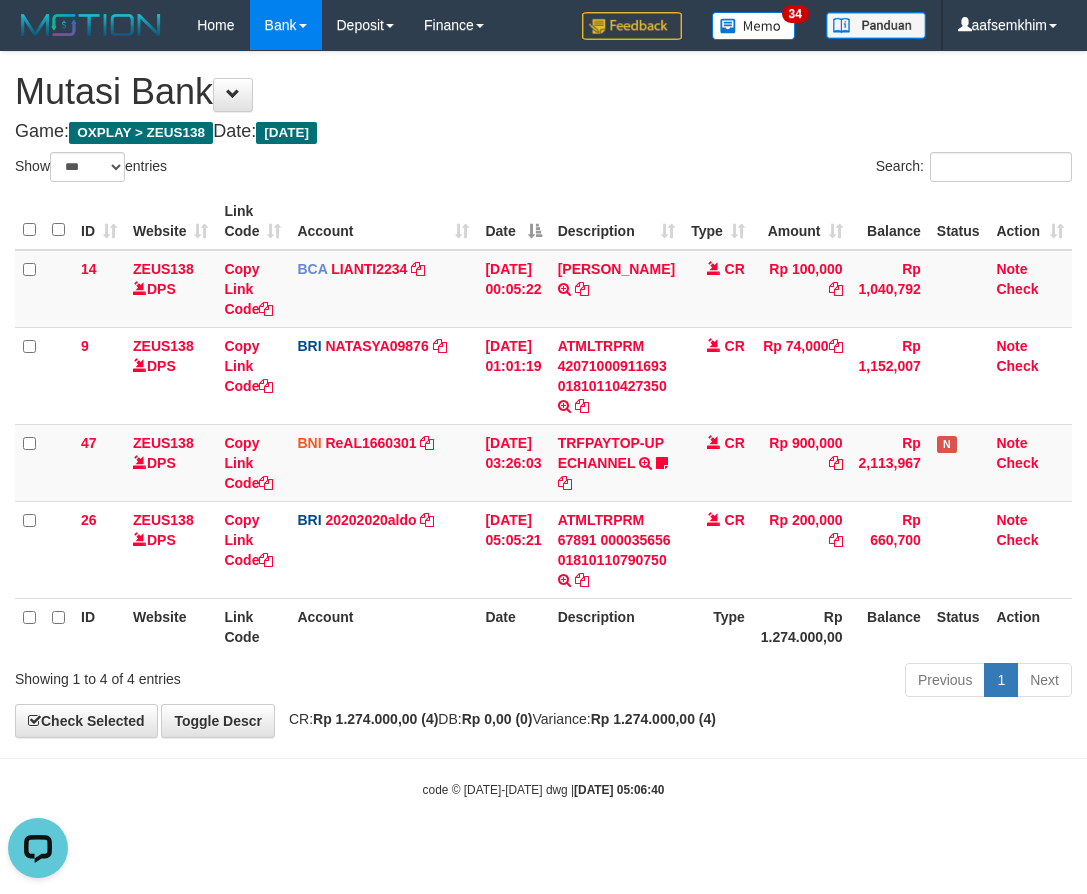 scroll, scrollTop: 0, scrollLeft: 0, axis: both 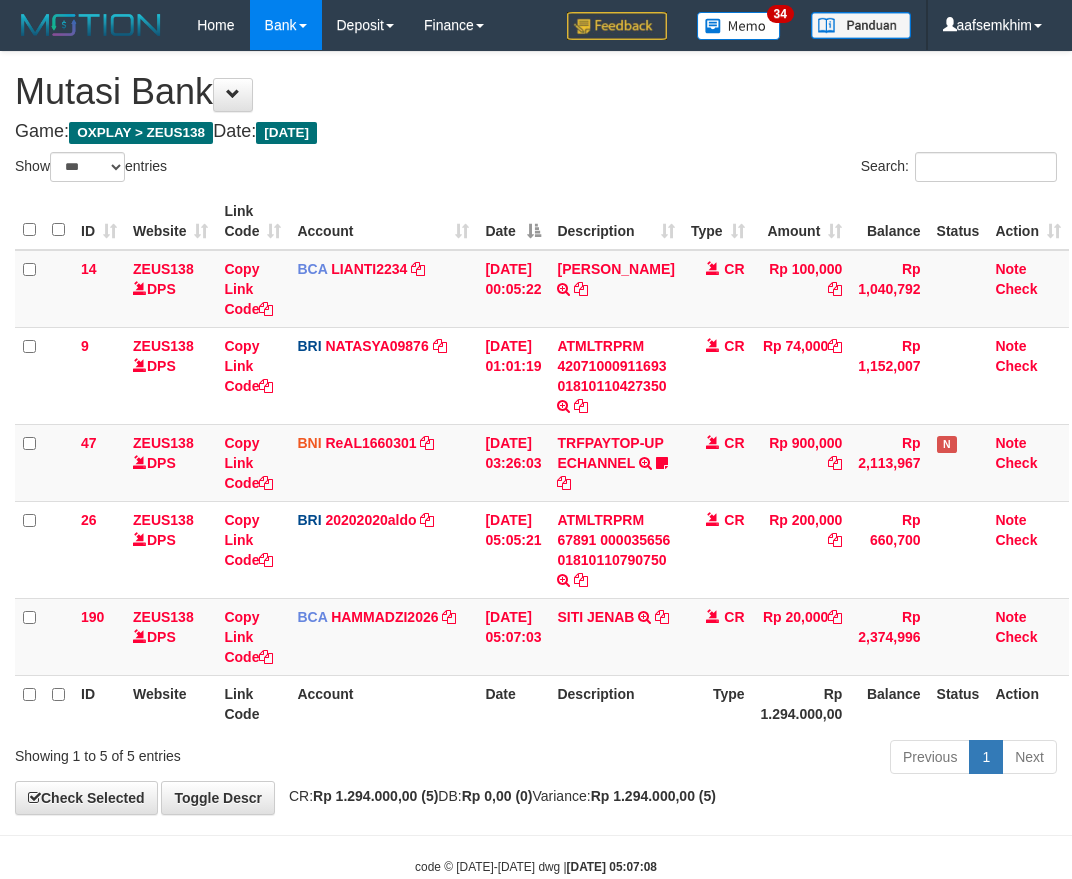 select on "***" 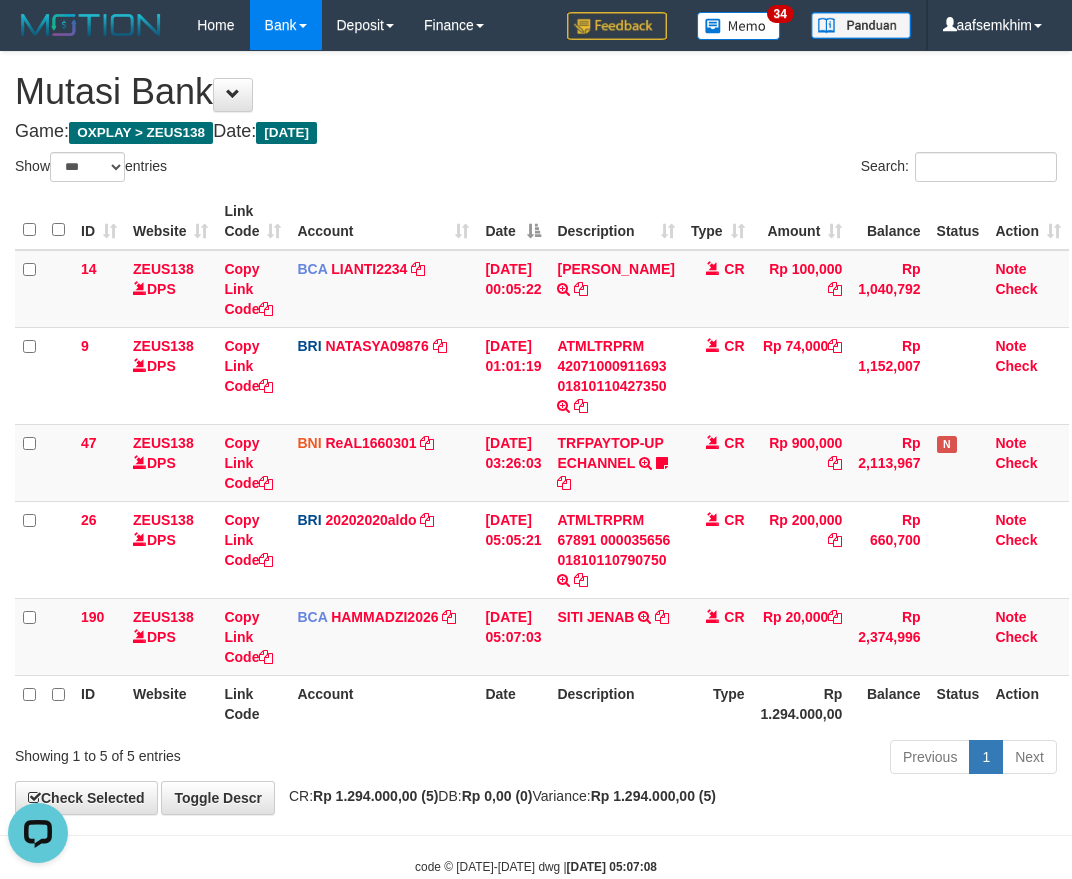 scroll, scrollTop: 0, scrollLeft: 0, axis: both 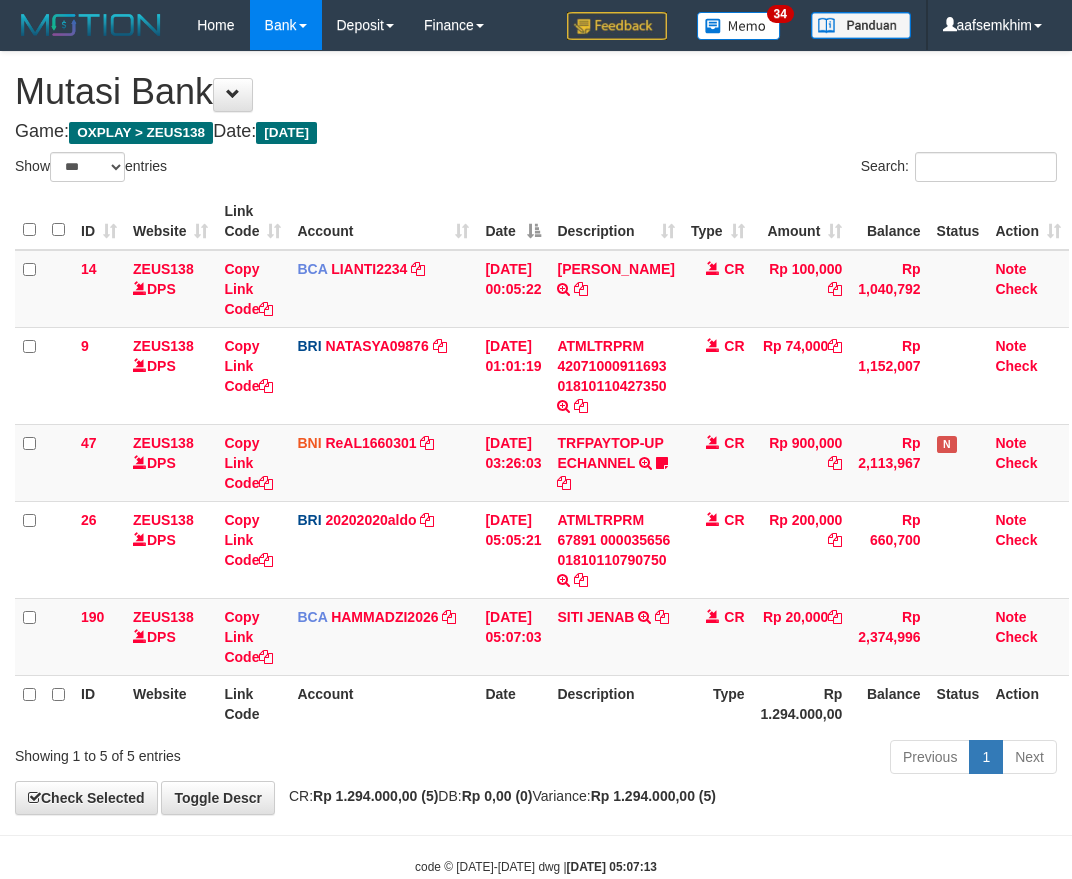 select on "***" 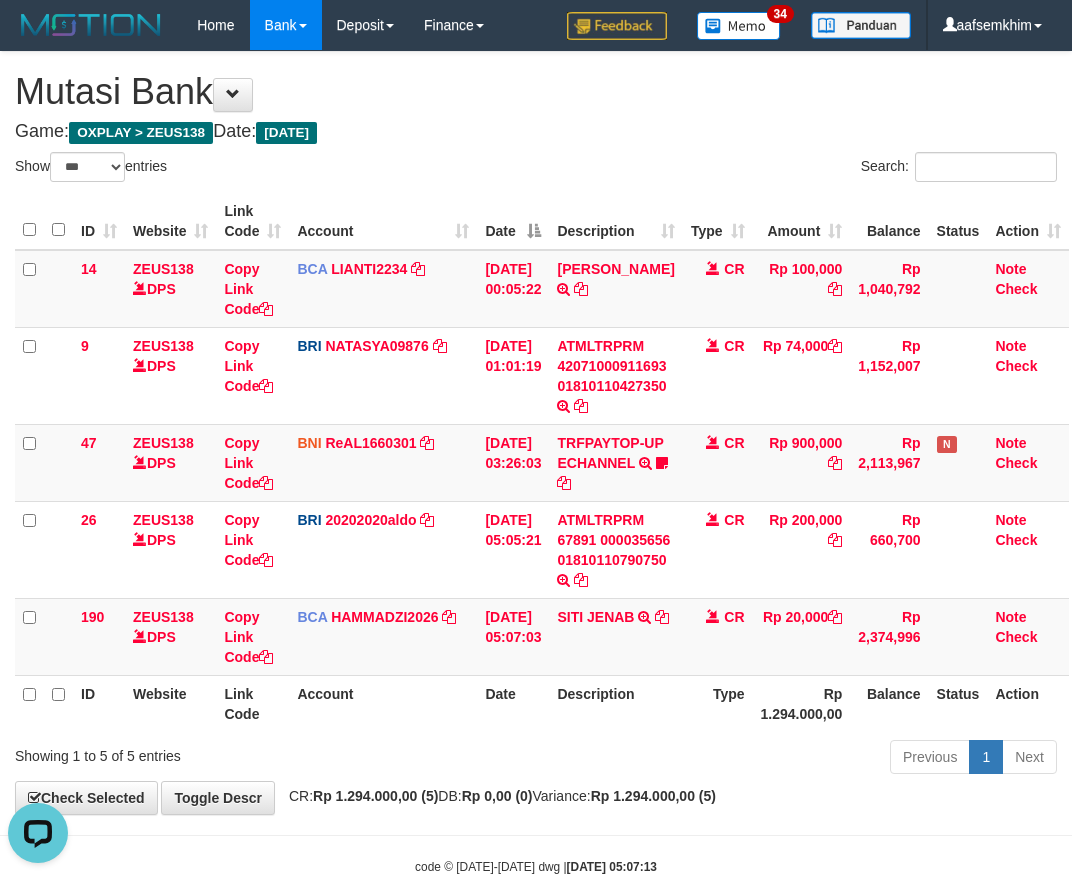 scroll, scrollTop: 0, scrollLeft: 0, axis: both 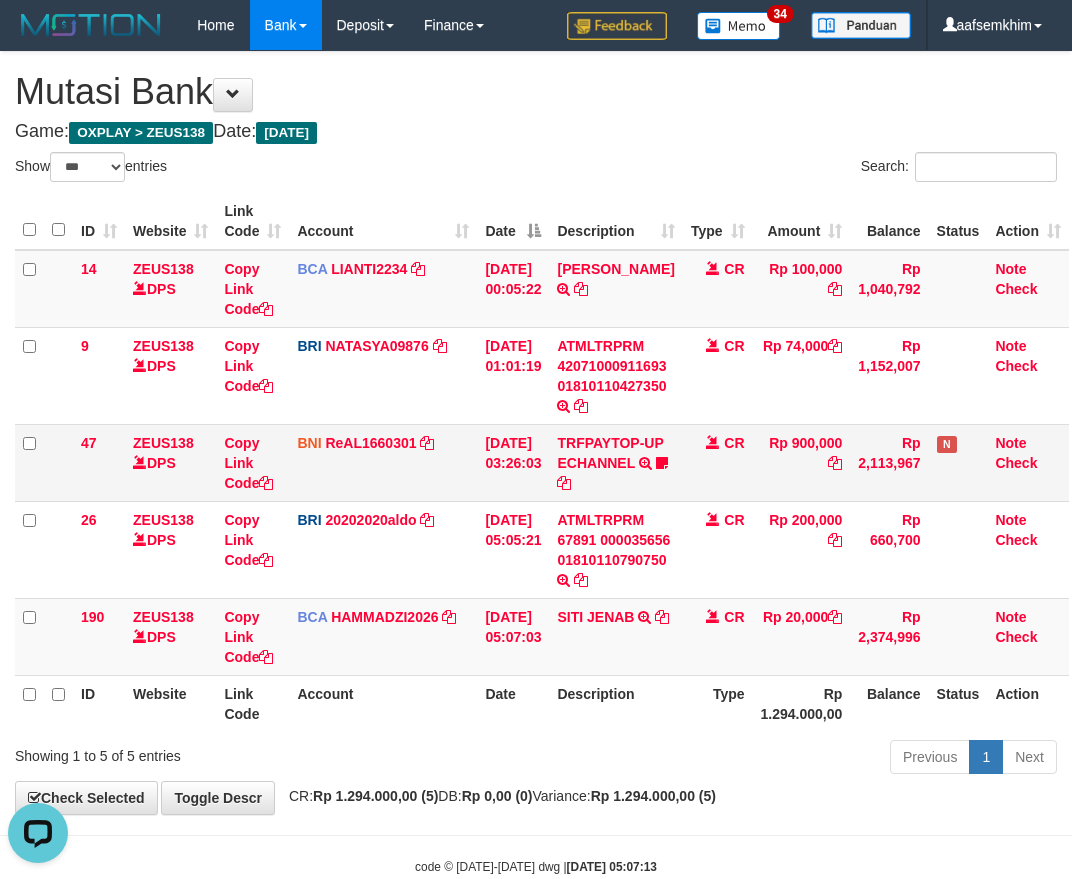 click on "Rp 2,113,967" at bounding box center (889, 462) 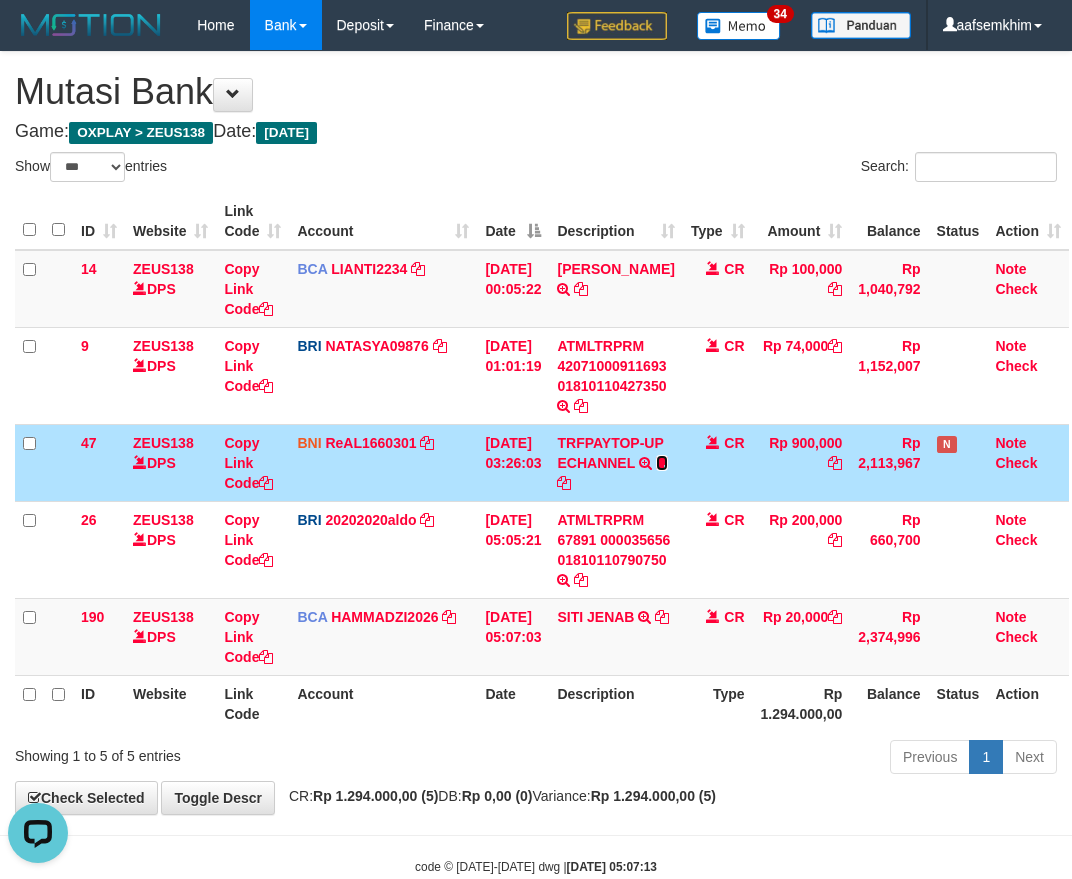 click at bounding box center (662, 463) 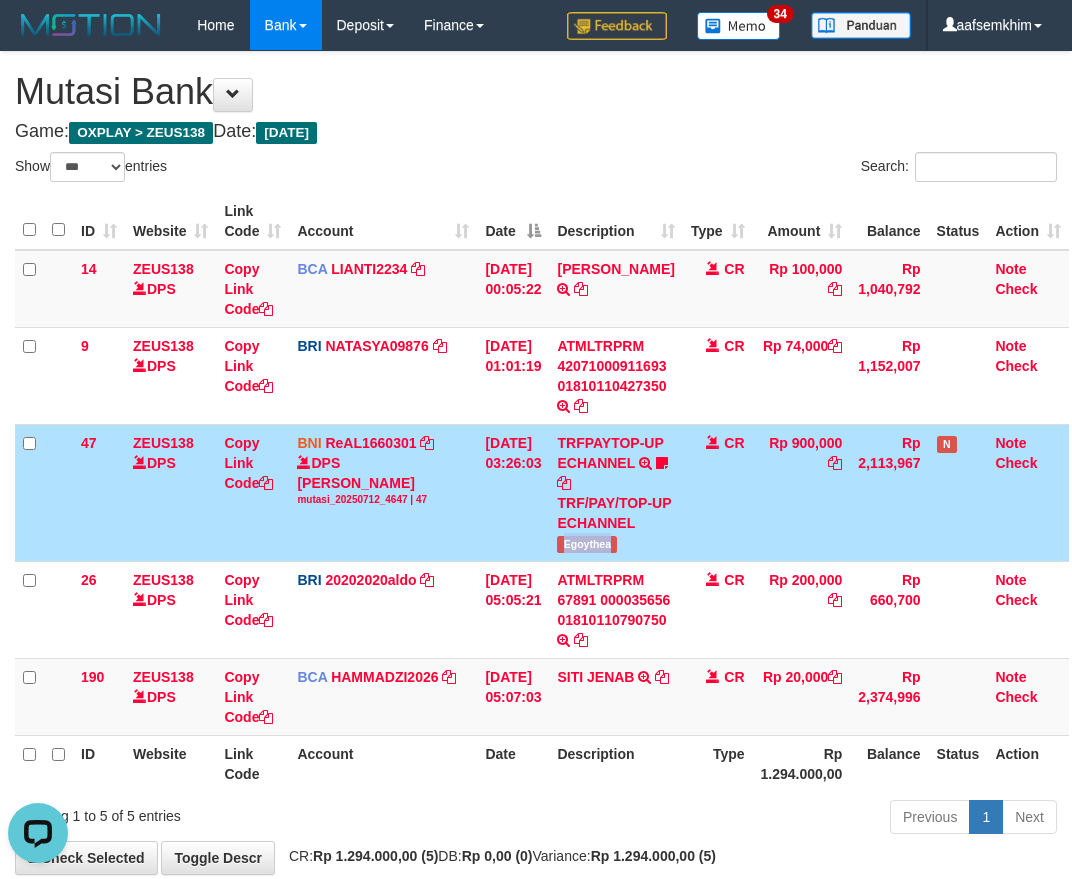 drag, startPoint x: 578, startPoint y: 540, endPoint x: 1085, endPoint y: 536, distance: 507.01578 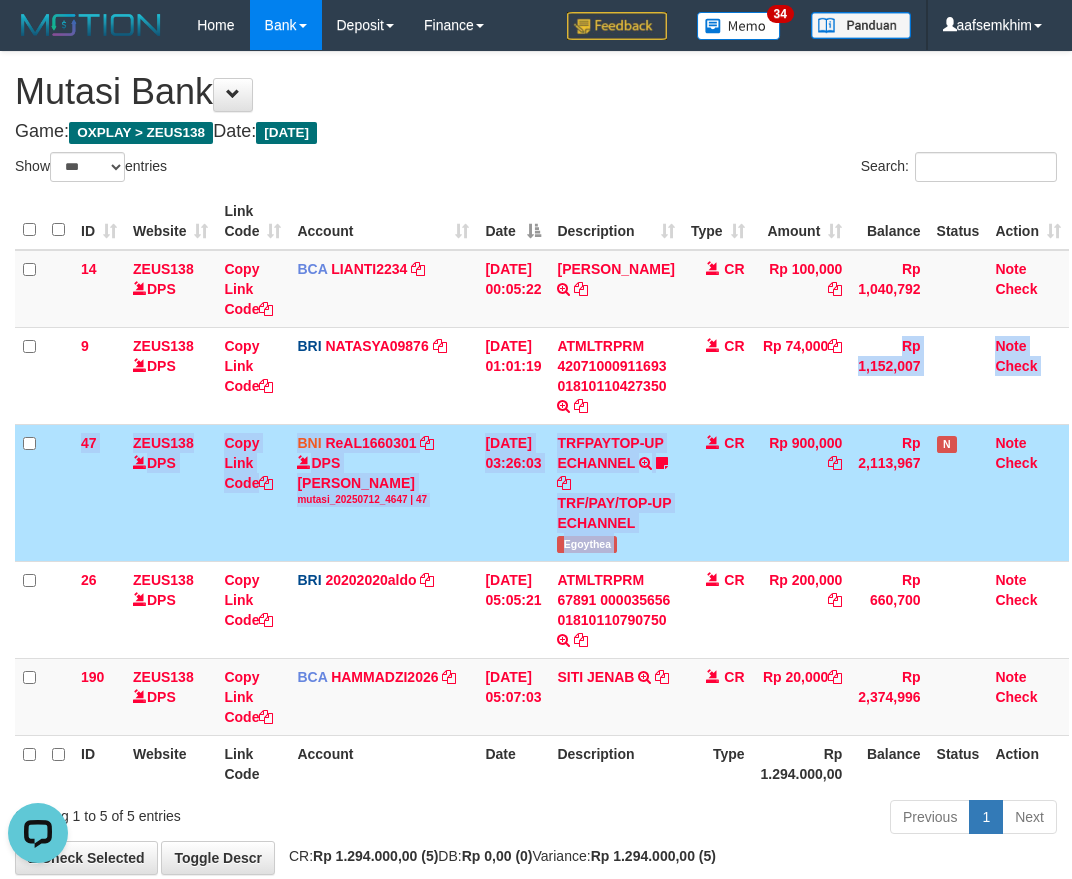 drag, startPoint x: 696, startPoint y: 441, endPoint x: 721, endPoint y: 423, distance: 30.805843 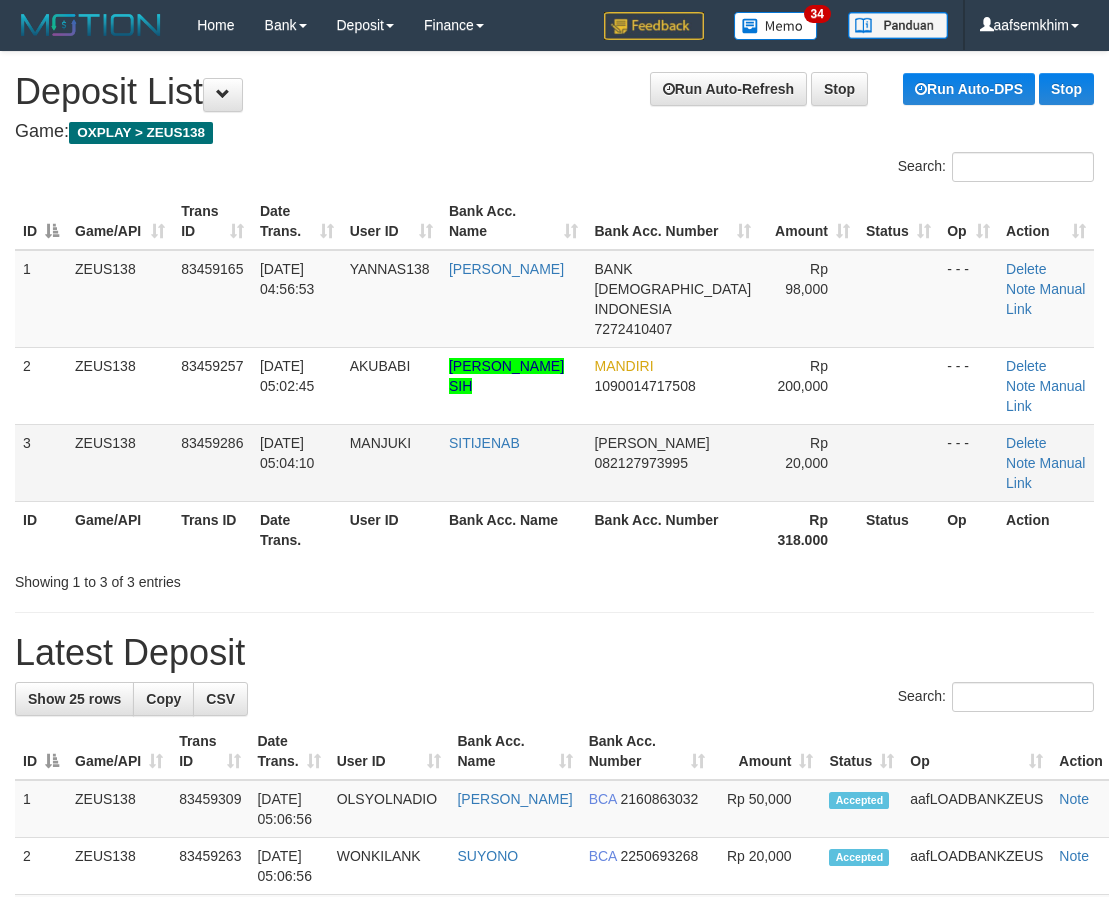 scroll, scrollTop: 0, scrollLeft: 0, axis: both 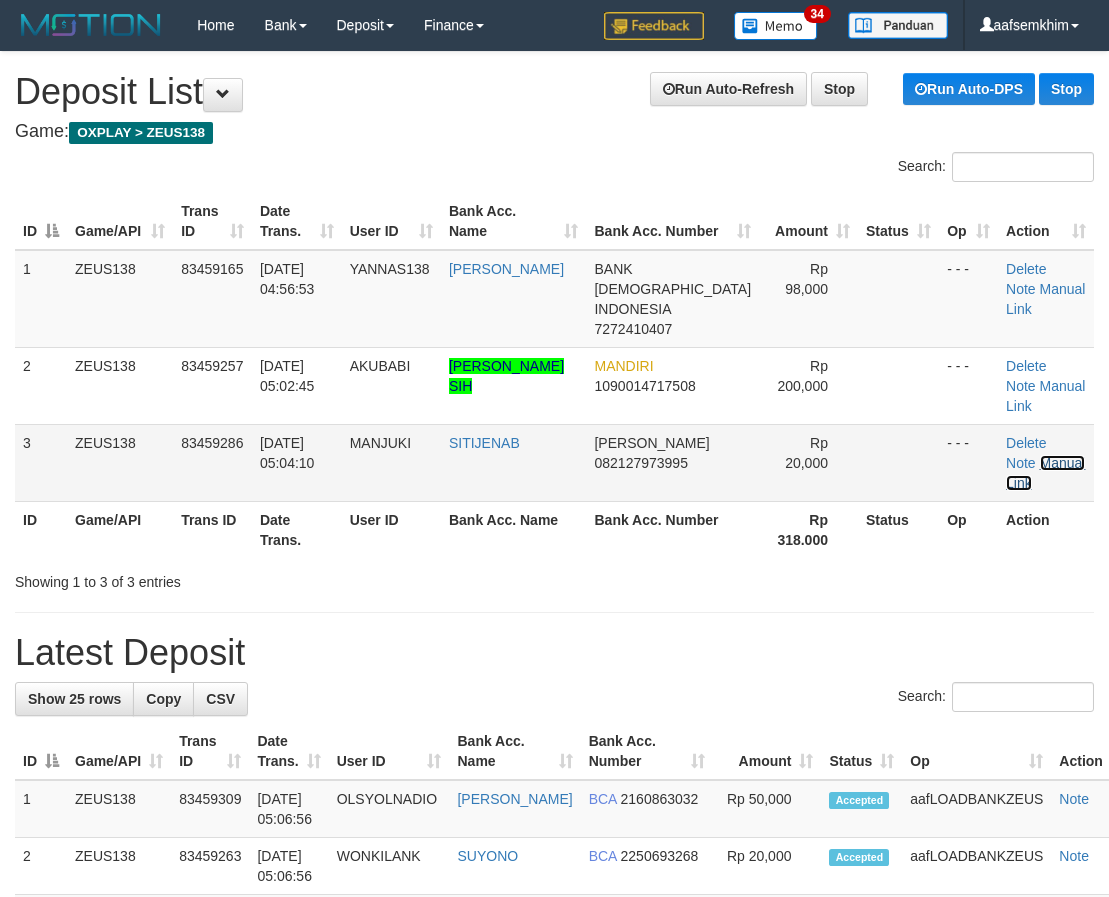 click on "Manual Link" at bounding box center (1045, 473) 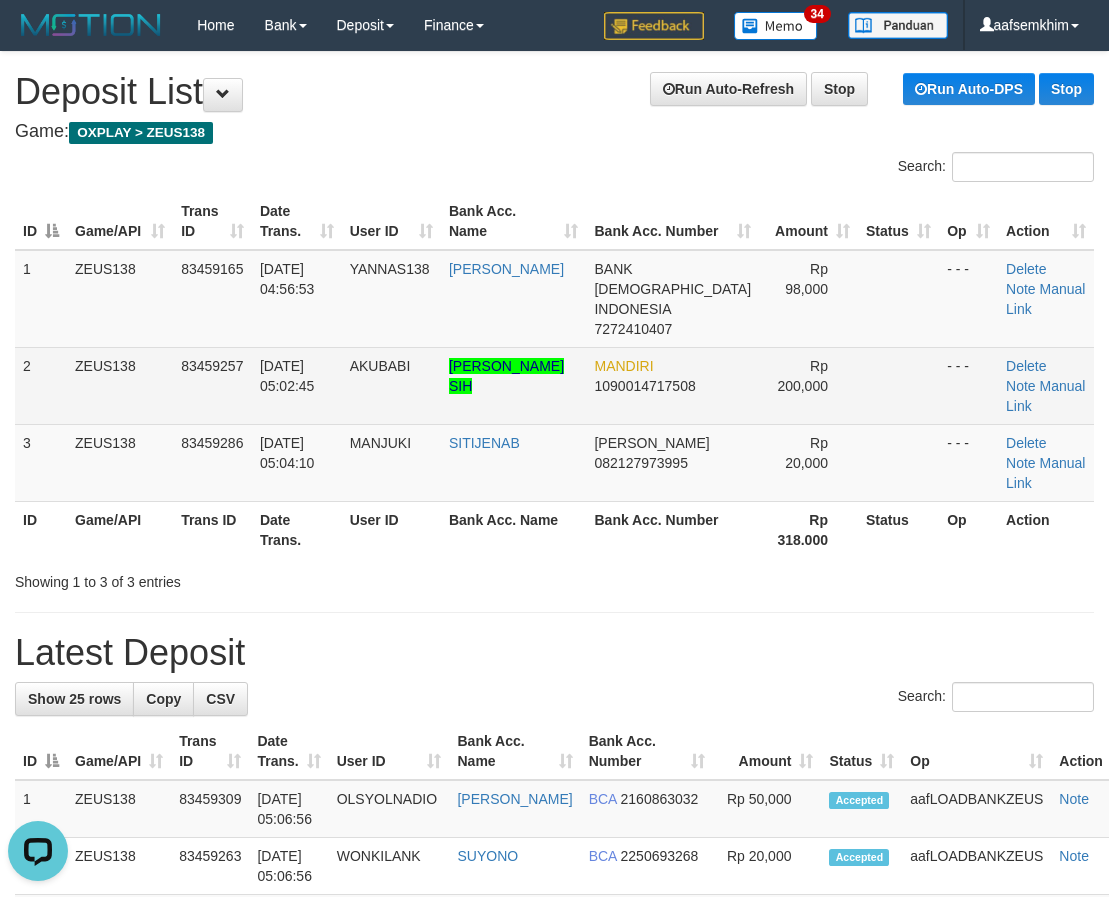 scroll, scrollTop: 0, scrollLeft: 0, axis: both 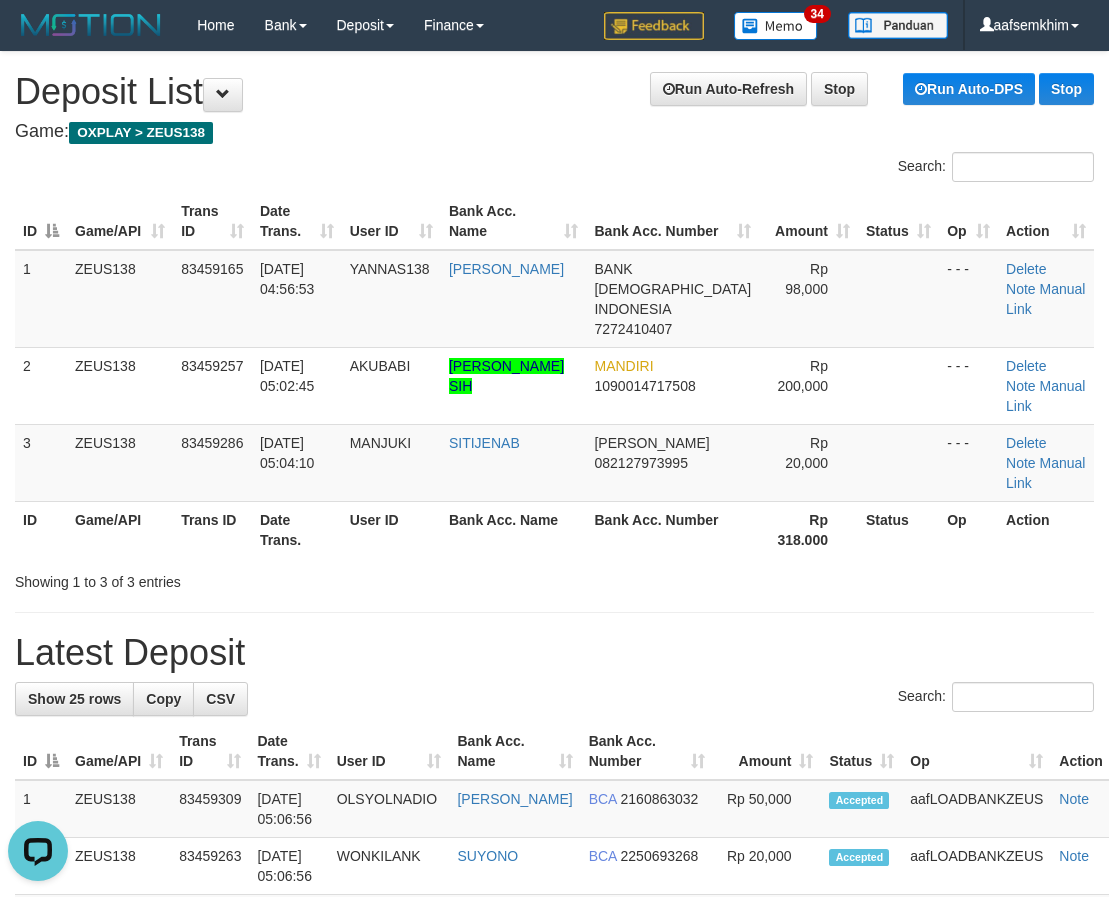 drag, startPoint x: 769, startPoint y: 520, endPoint x: 549, endPoint y: 488, distance: 222.3151 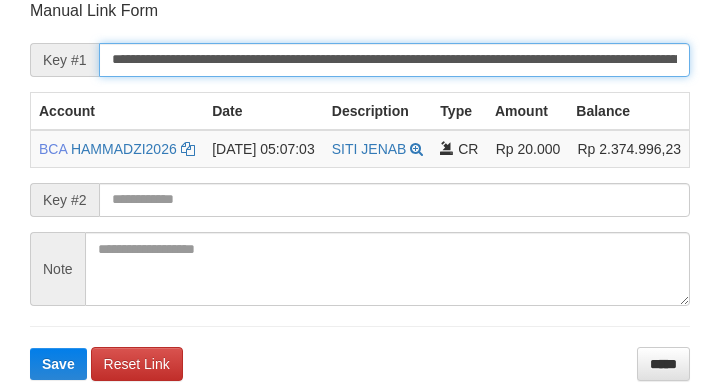 click on "**********" at bounding box center [394, 60] 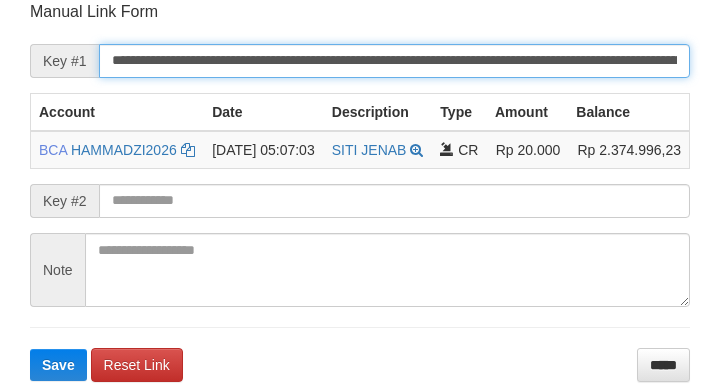click on "Save" at bounding box center (58, 365) 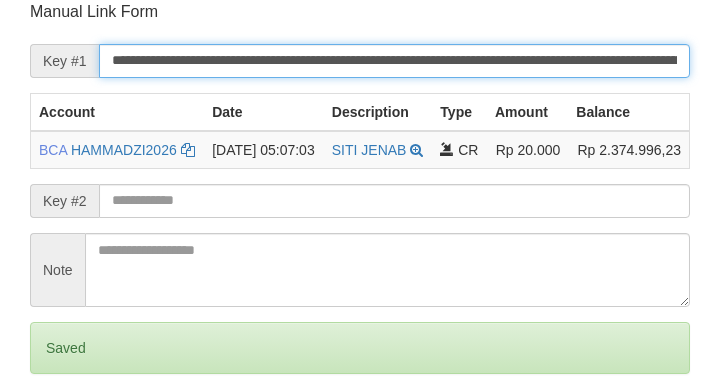 click on "Save" at bounding box center (58, 432) 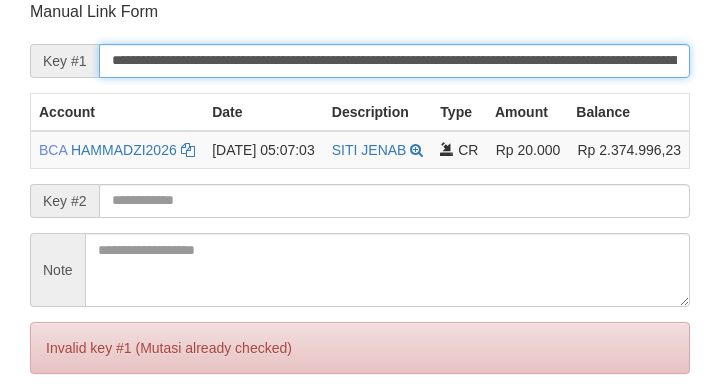 click on "Save" at bounding box center (58, 432) 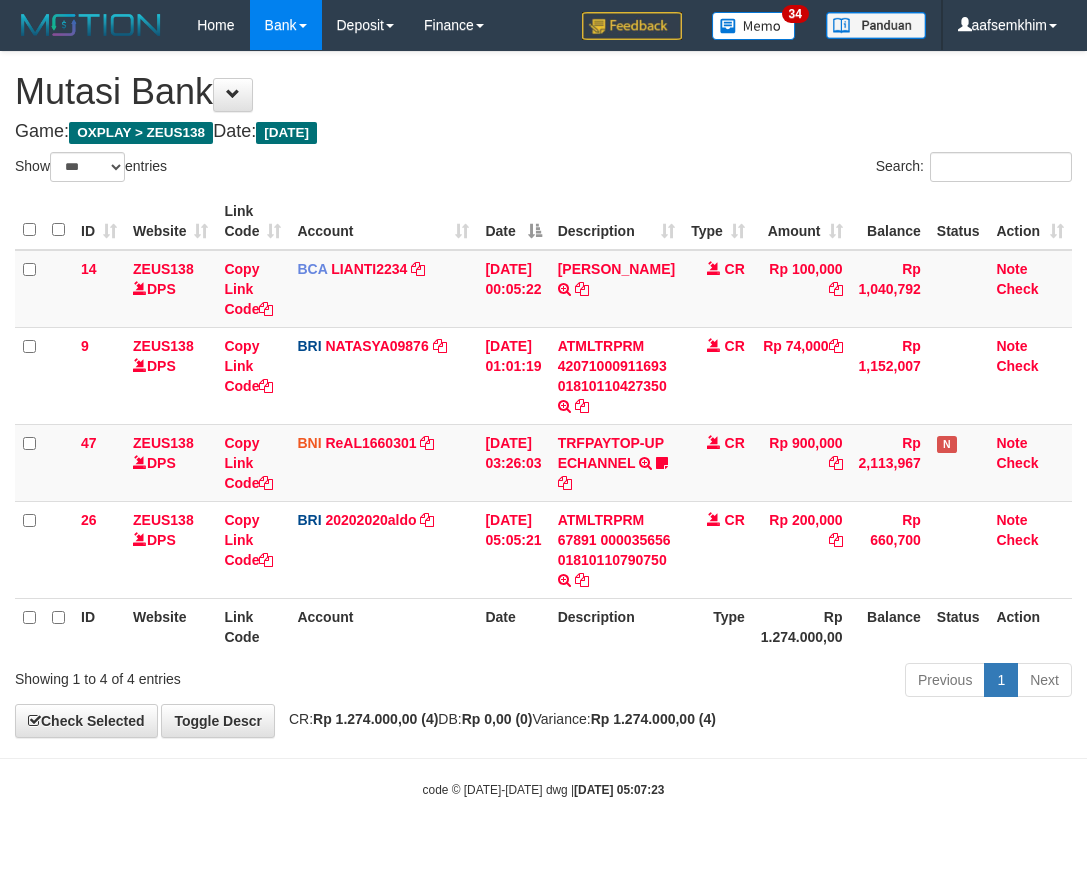 select on "***" 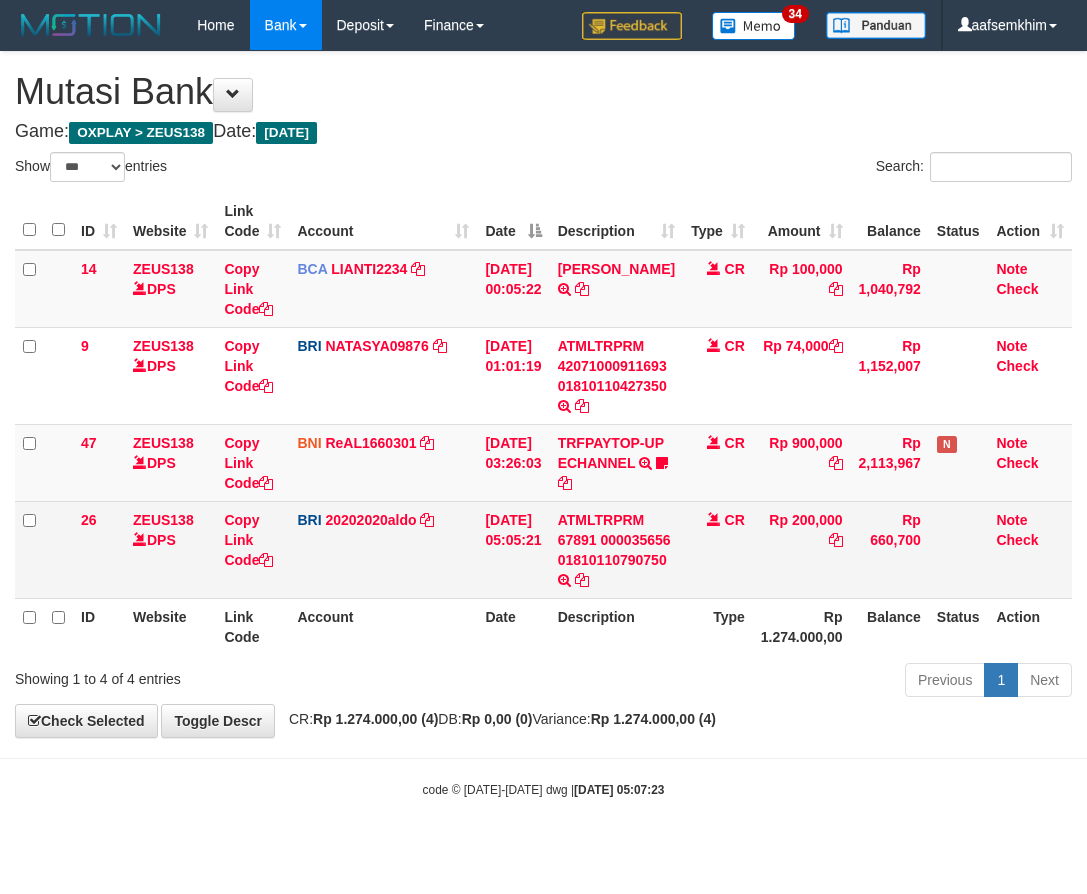 scroll, scrollTop: 0, scrollLeft: 0, axis: both 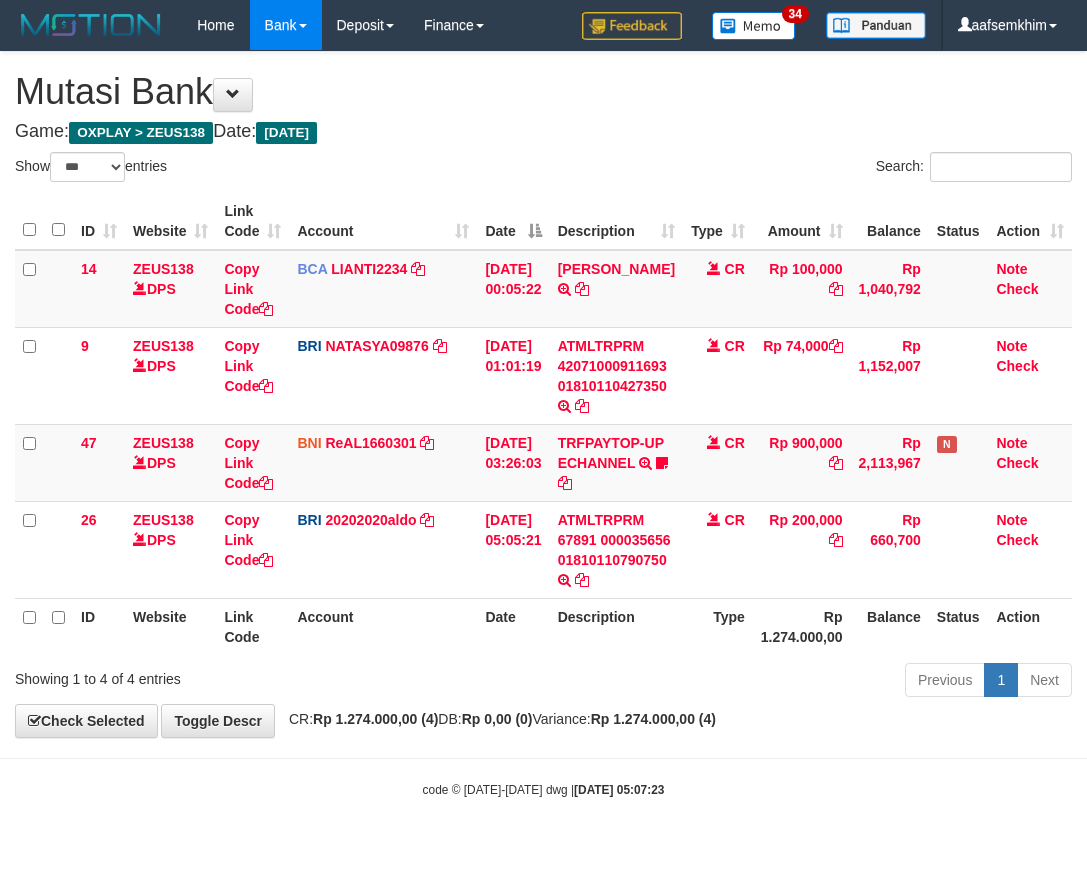 select on "***" 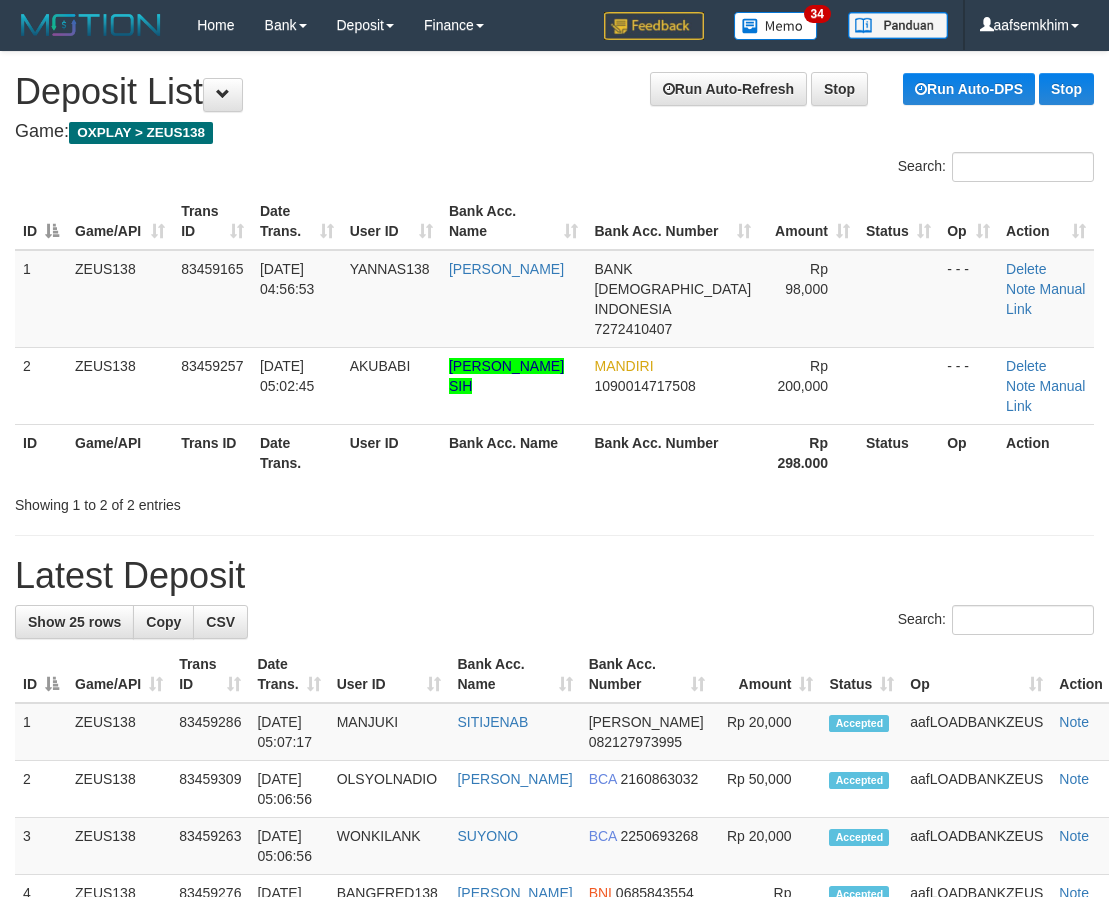 scroll, scrollTop: 0, scrollLeft: 0, axis: both 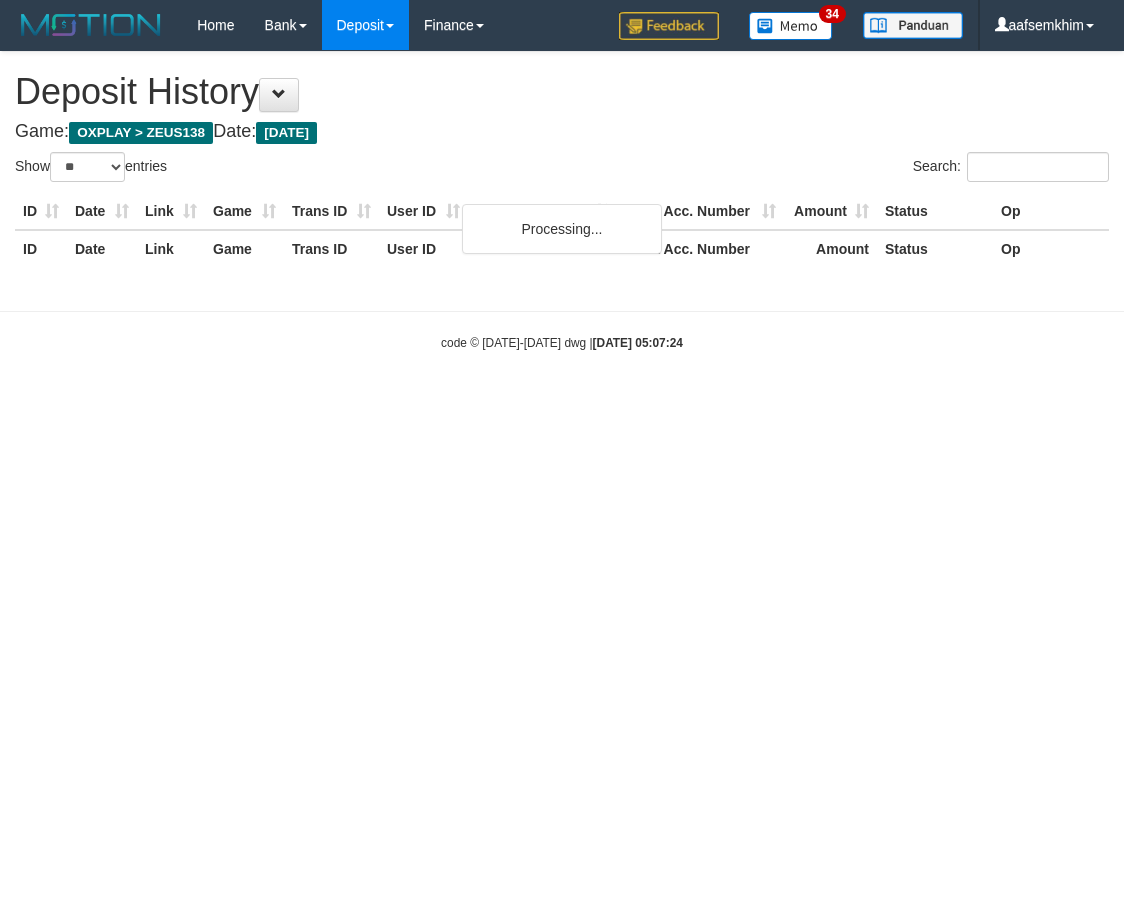 select on "**" 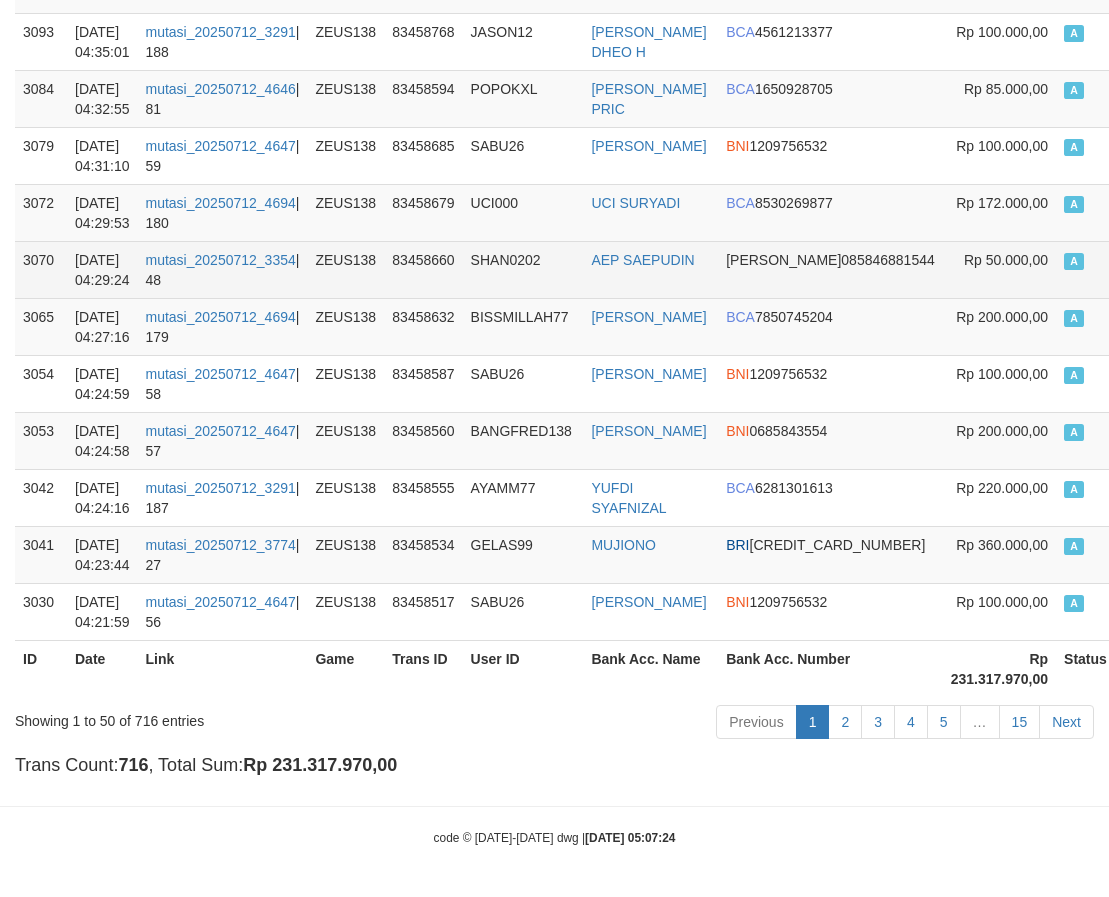 scroll, scrollTop: 2193, scrollLeft: 0, axis: vertical 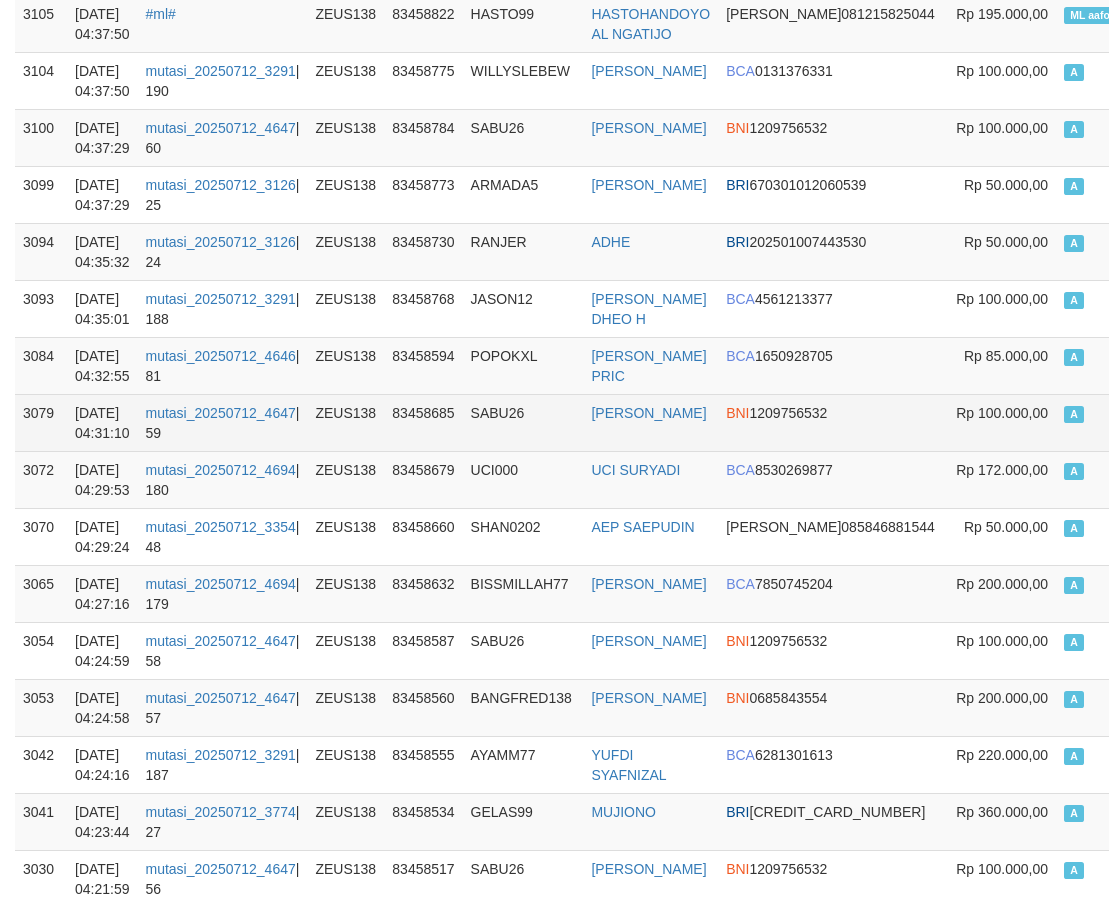 click on "83458685" at bounding box center (423, 422) 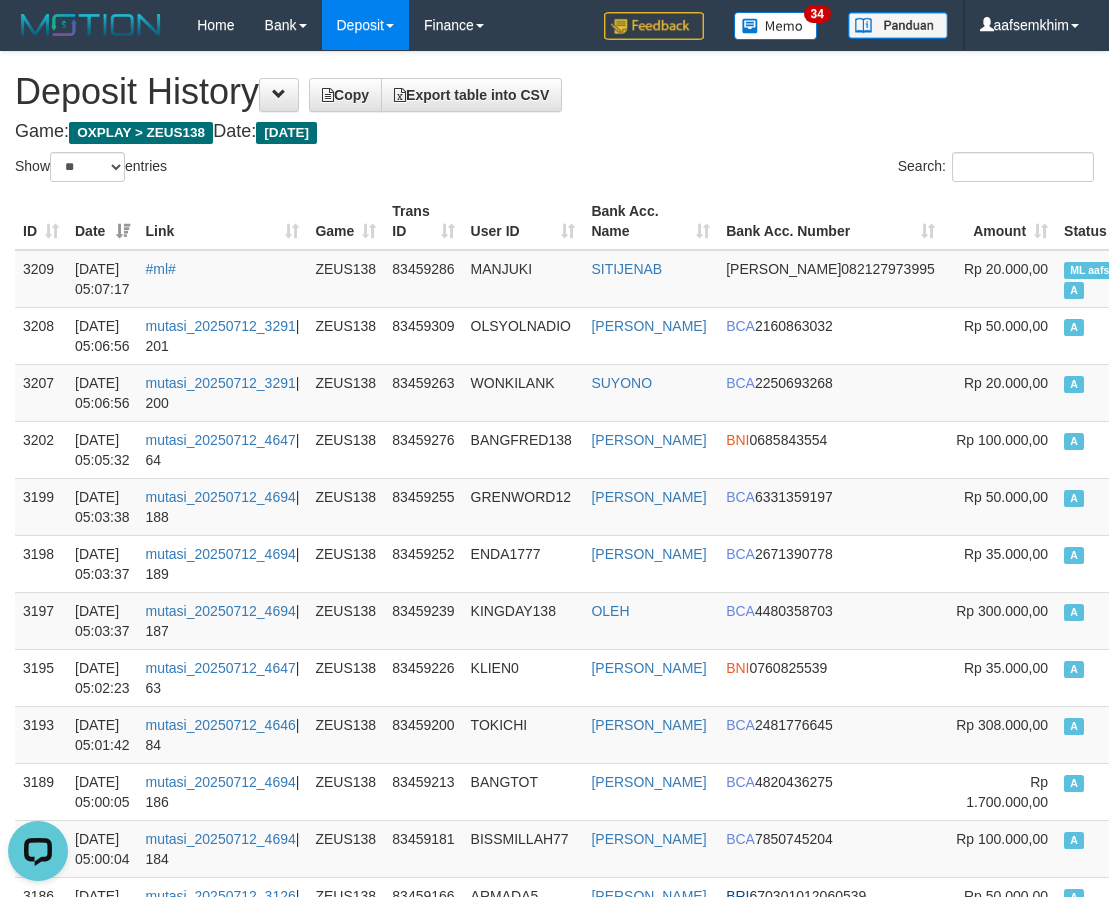 scroll, scrollTop: 0, scrollLeft: 0, axis: both 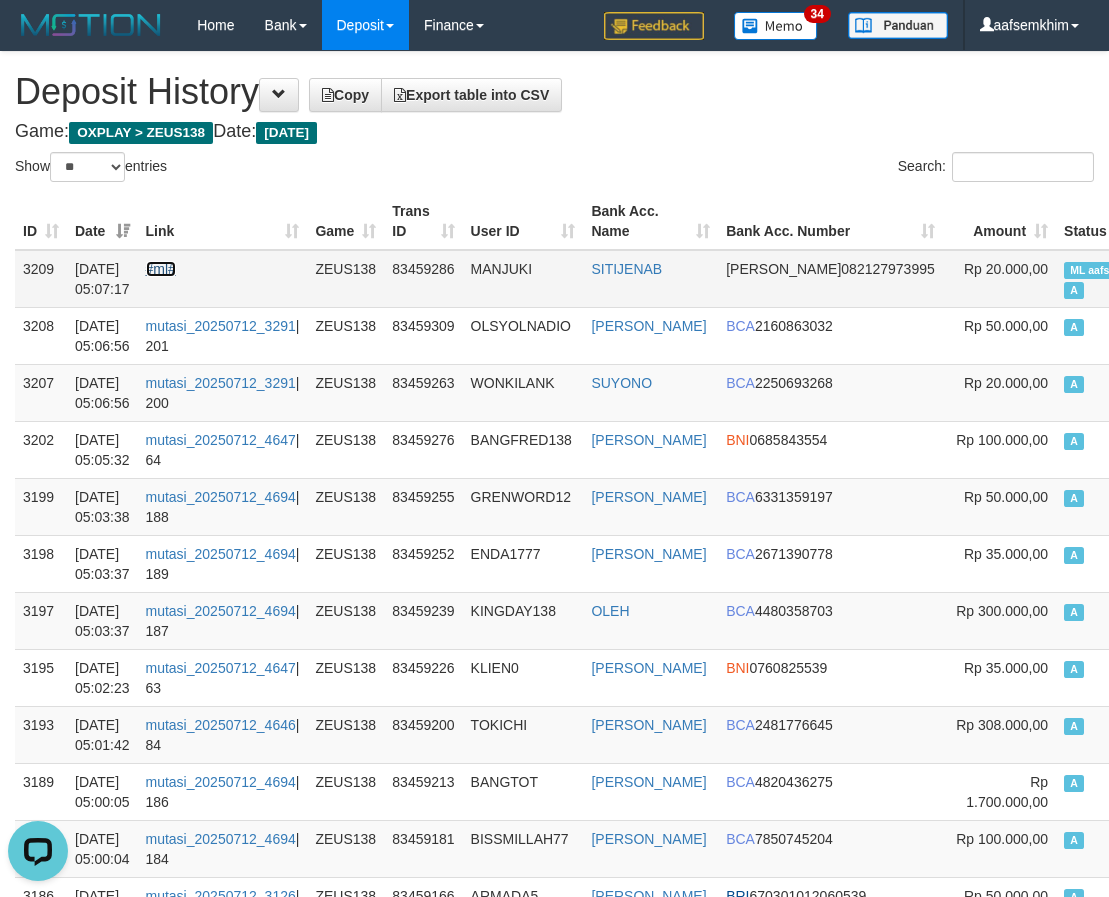 click on "#ml#" at bounding box center (161, 269) 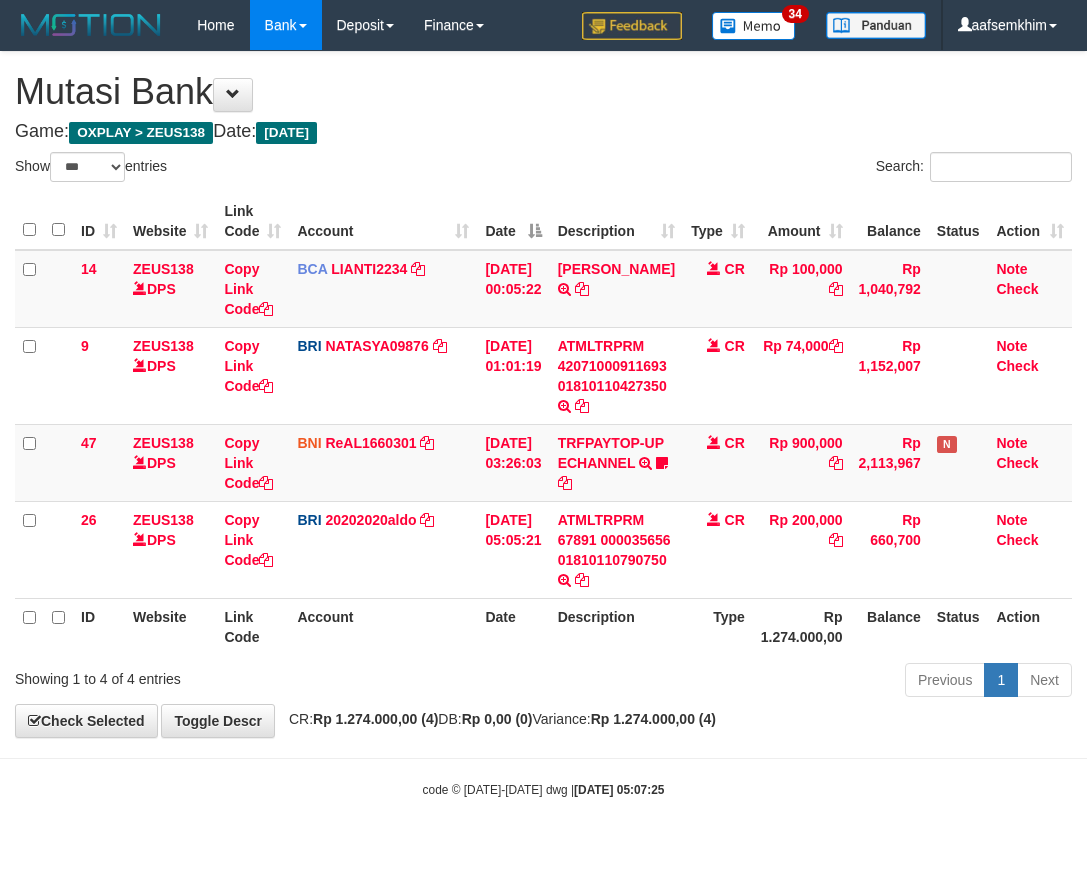 select on "***" 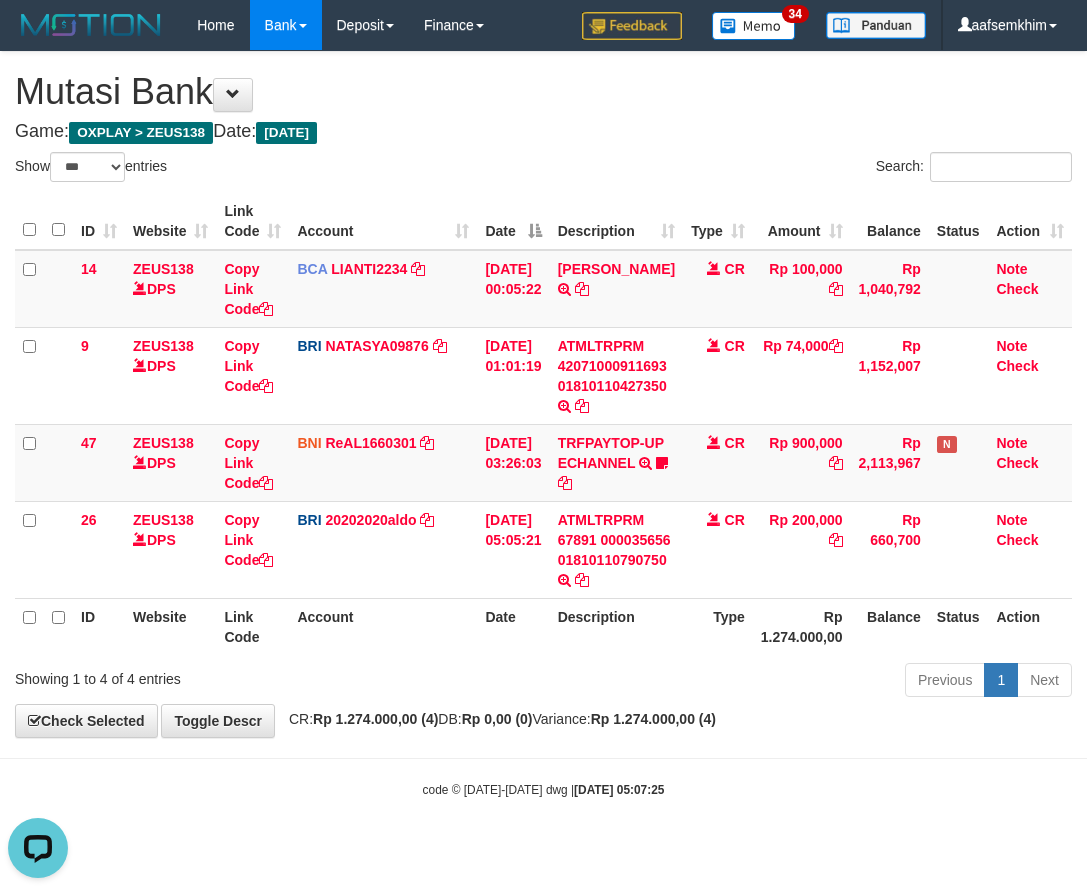 scroll, scrollTop: 0, scrollLeft: 0, axis: both 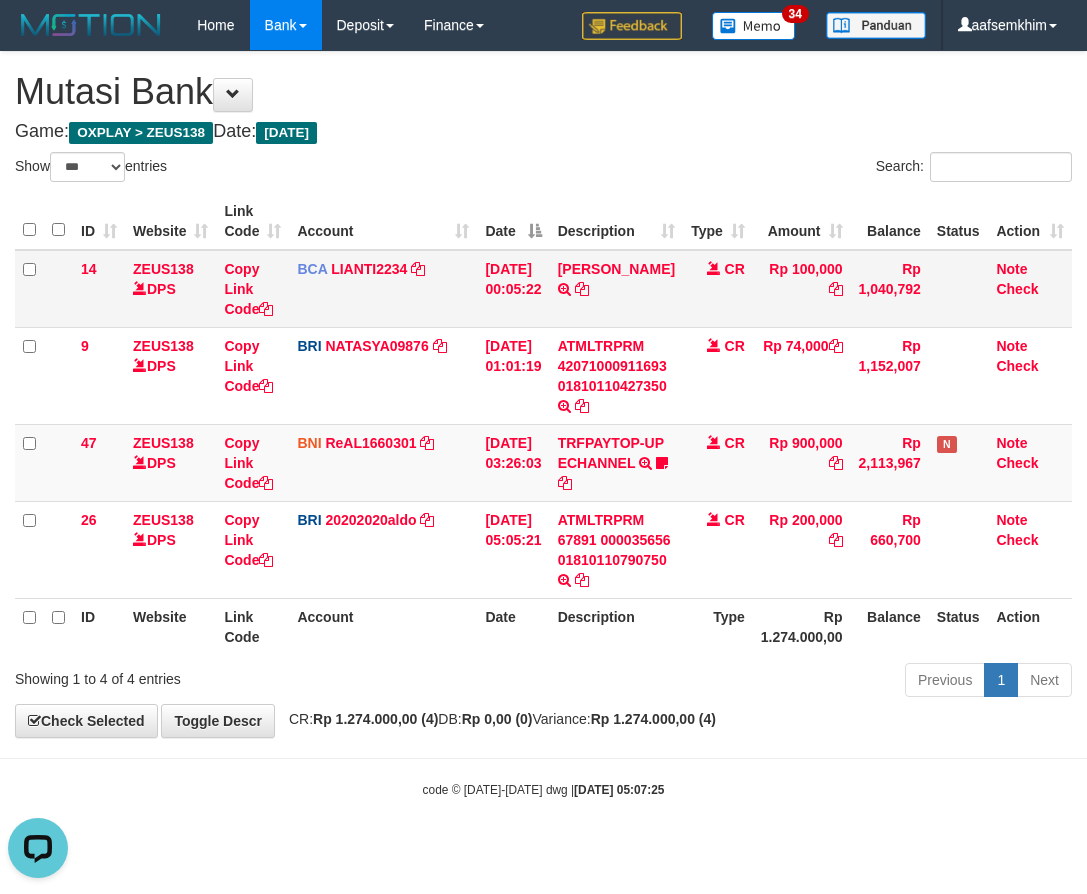 drag, startPoint x: 407, startPoint y: 303, endPoint x: 648, endPoint y: 254, distance: 245.93088 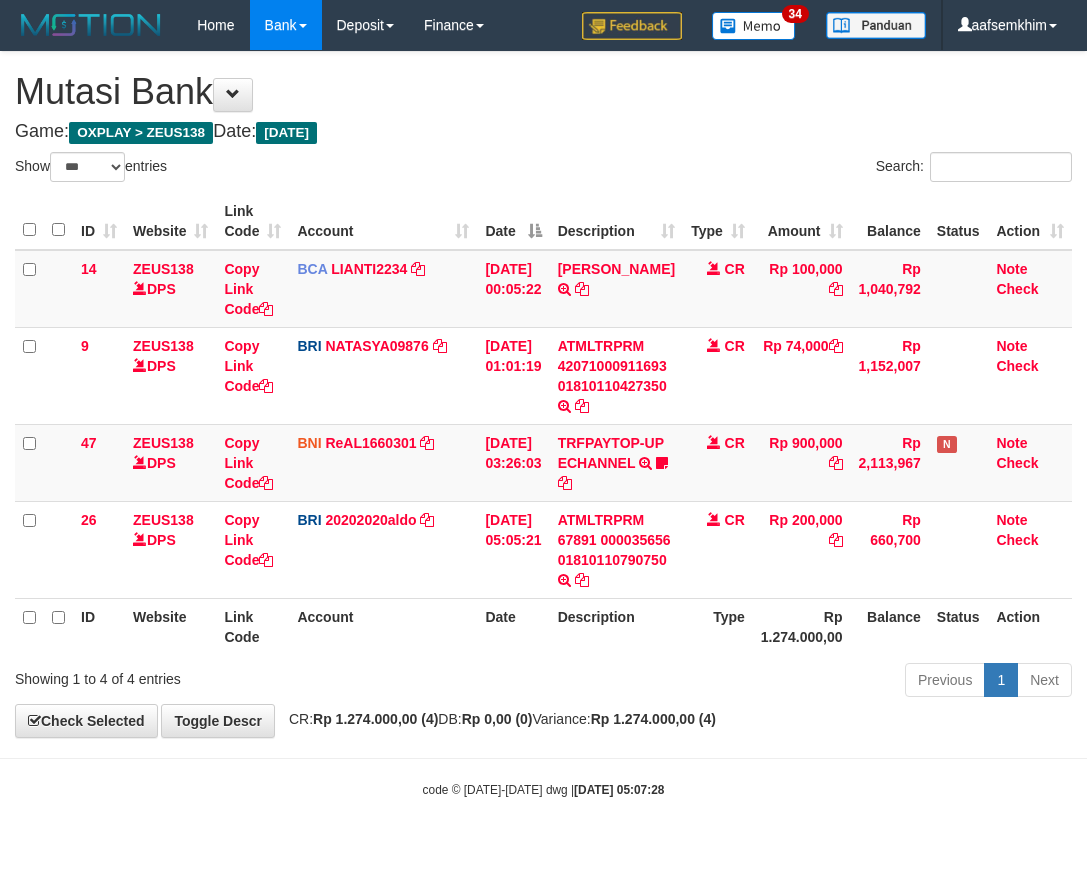 select on "***" 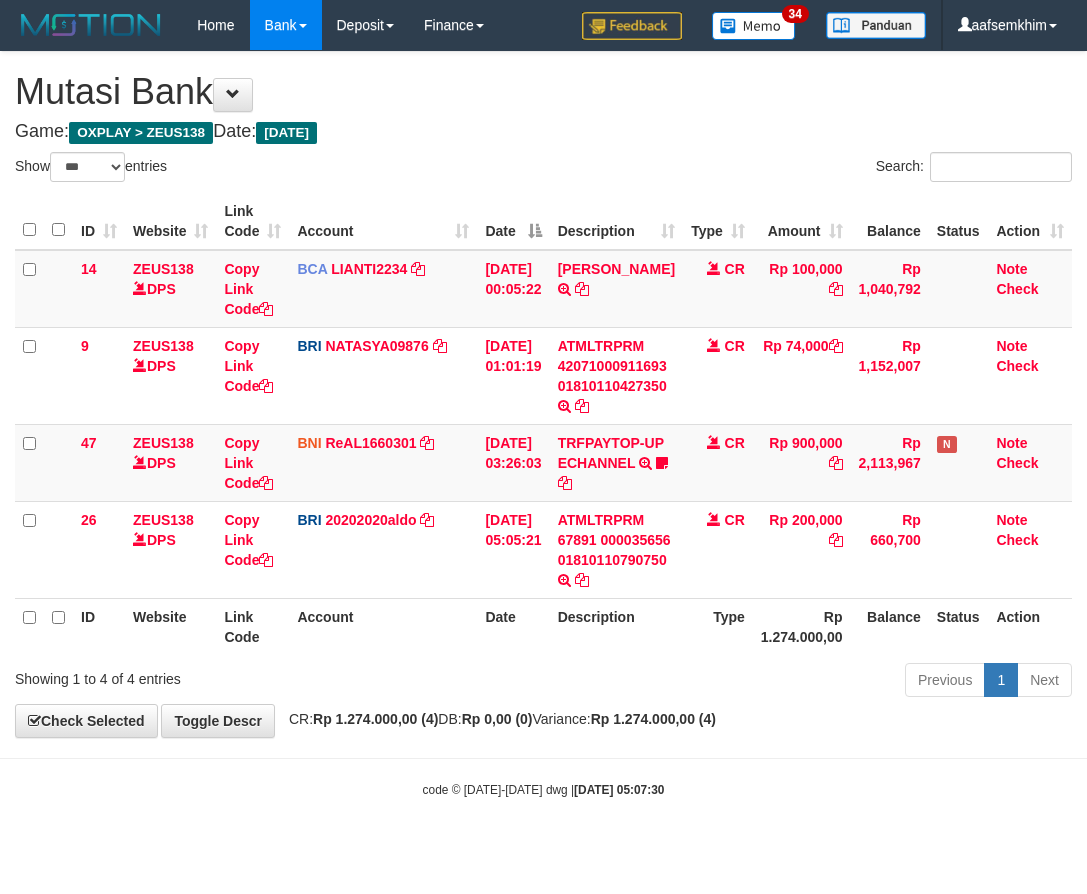 select on "***" 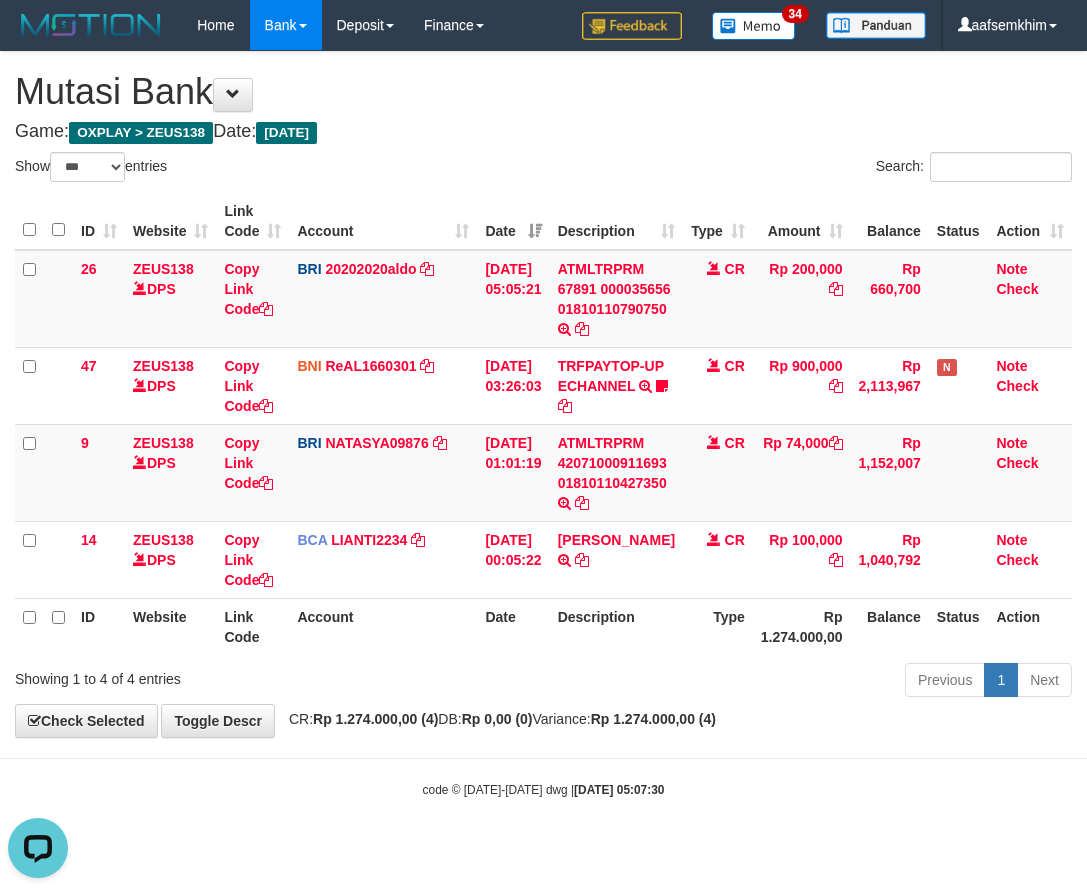 scroll, scrollTop: 0, scrollLeft: 0, axis: both 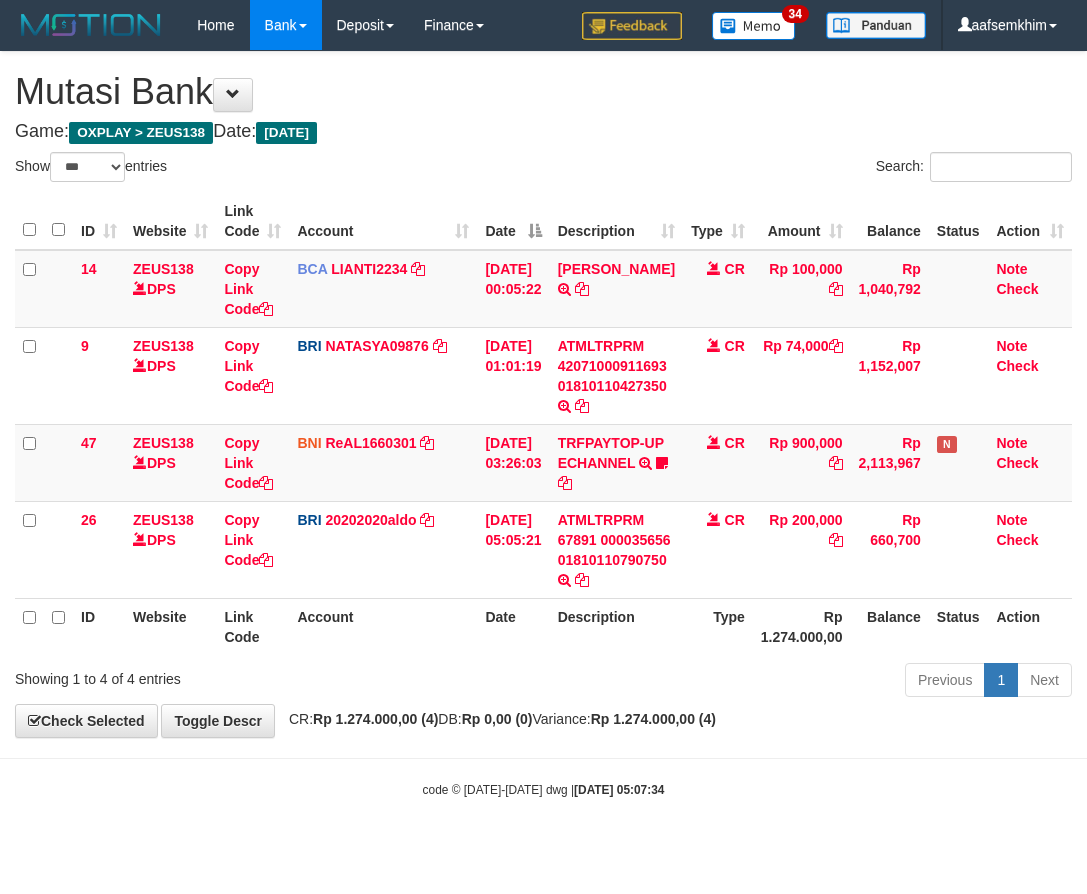 select on "***" 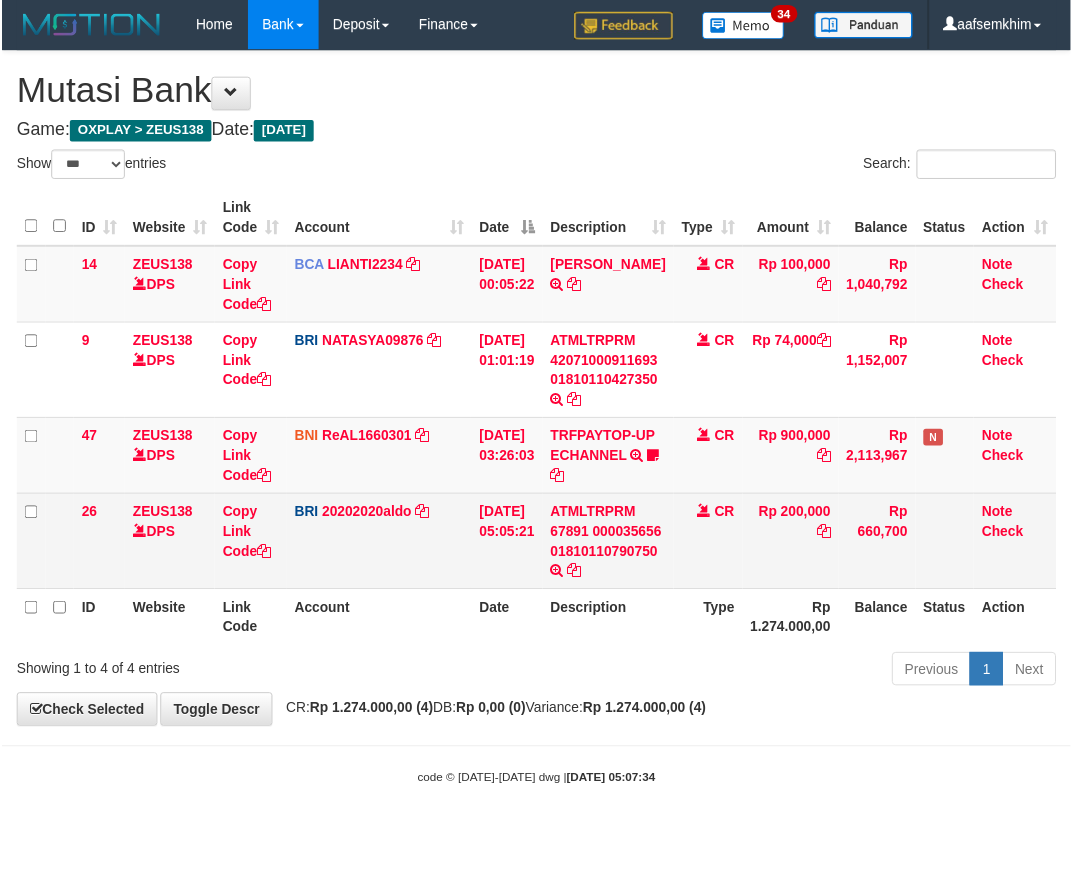 scroll, scrollTop: 0, scrollLeft: 0, axis: both 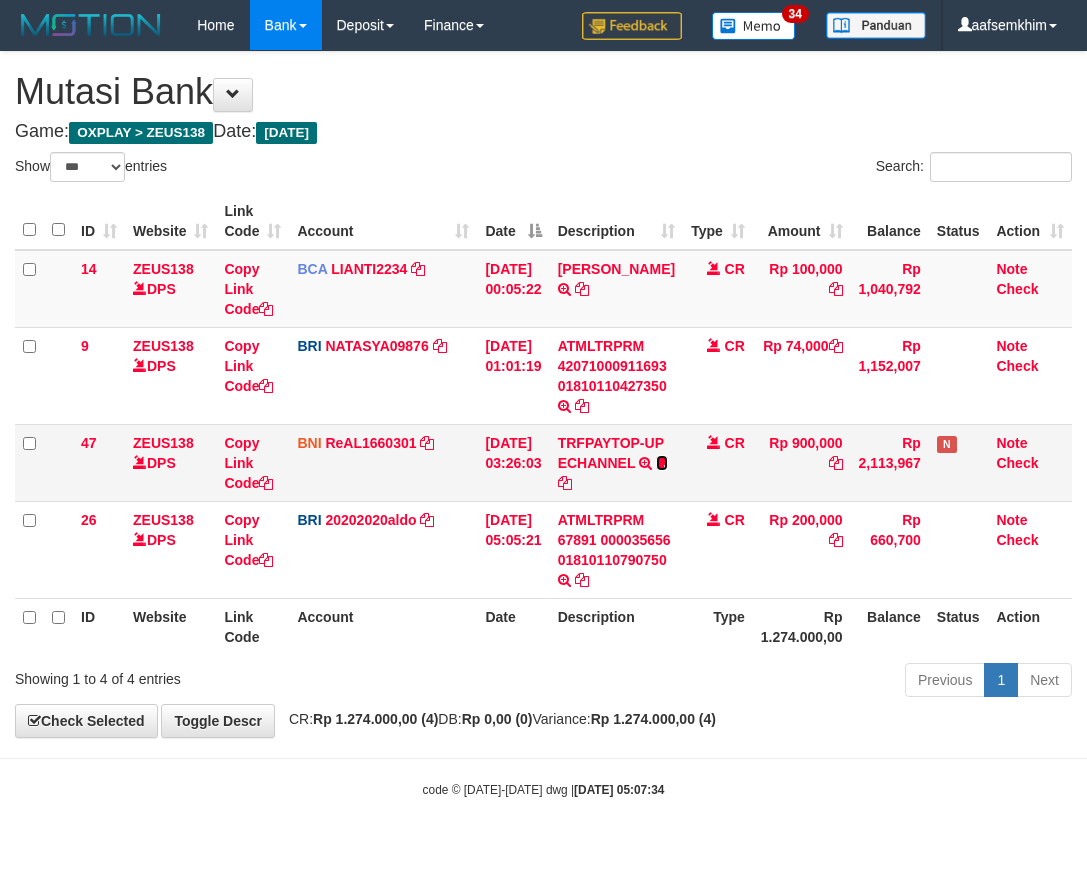 click at bounding box center (662, 463) 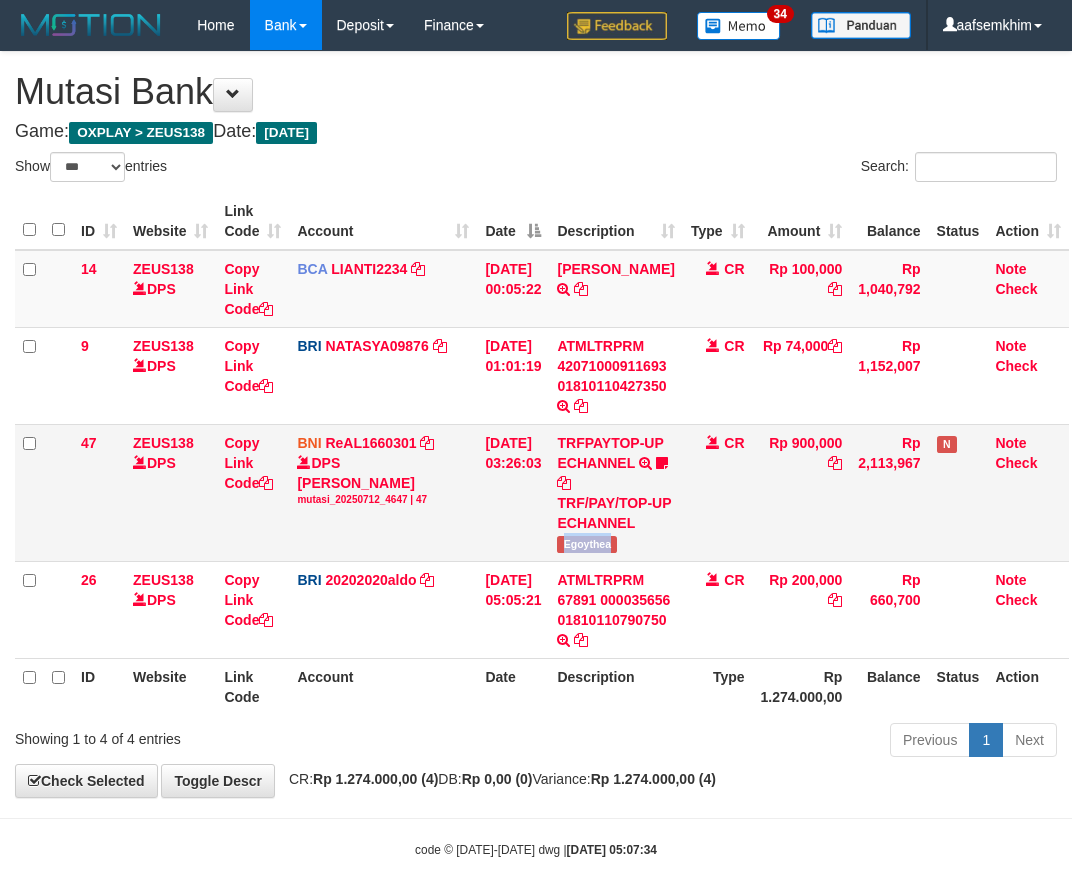 drag, startPoint x: 616, startPoint y: 540, endPoint x: 687, endPoint y: 535, distance: 71.17584 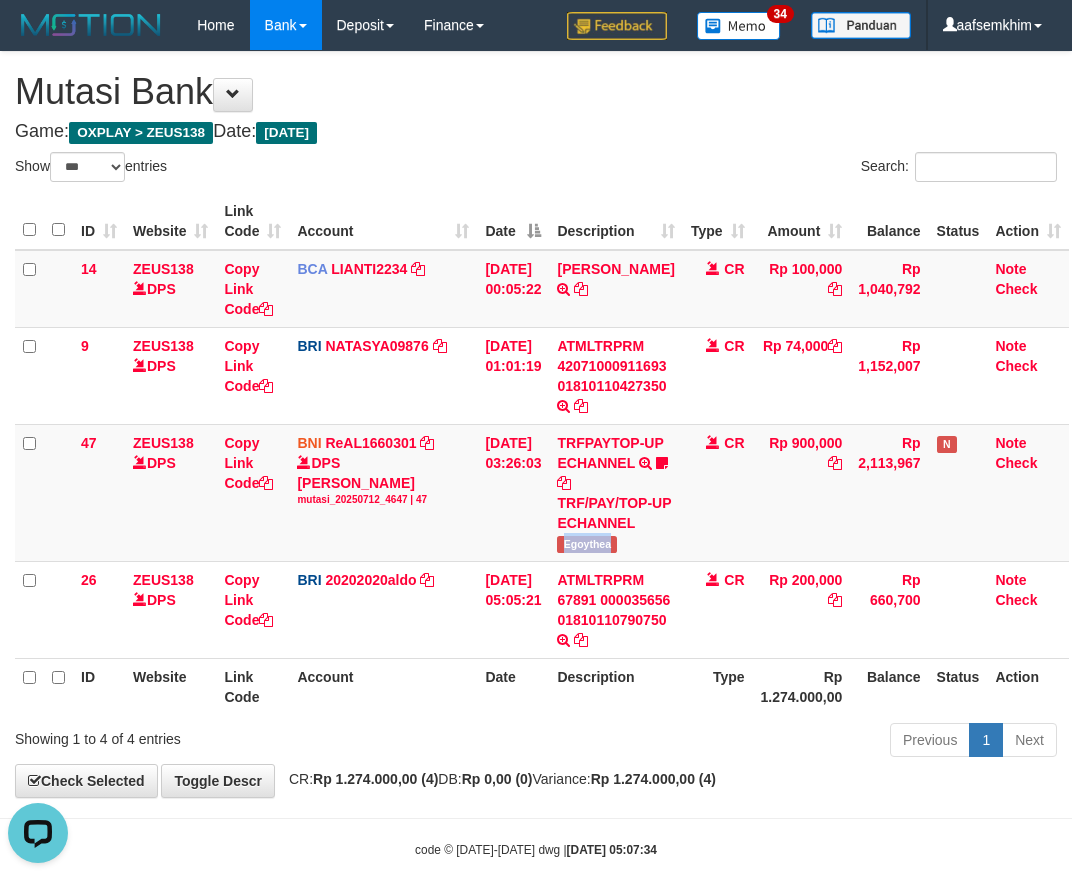 scroll, scrollTop: 0, scrollLeft: 0, axis: both 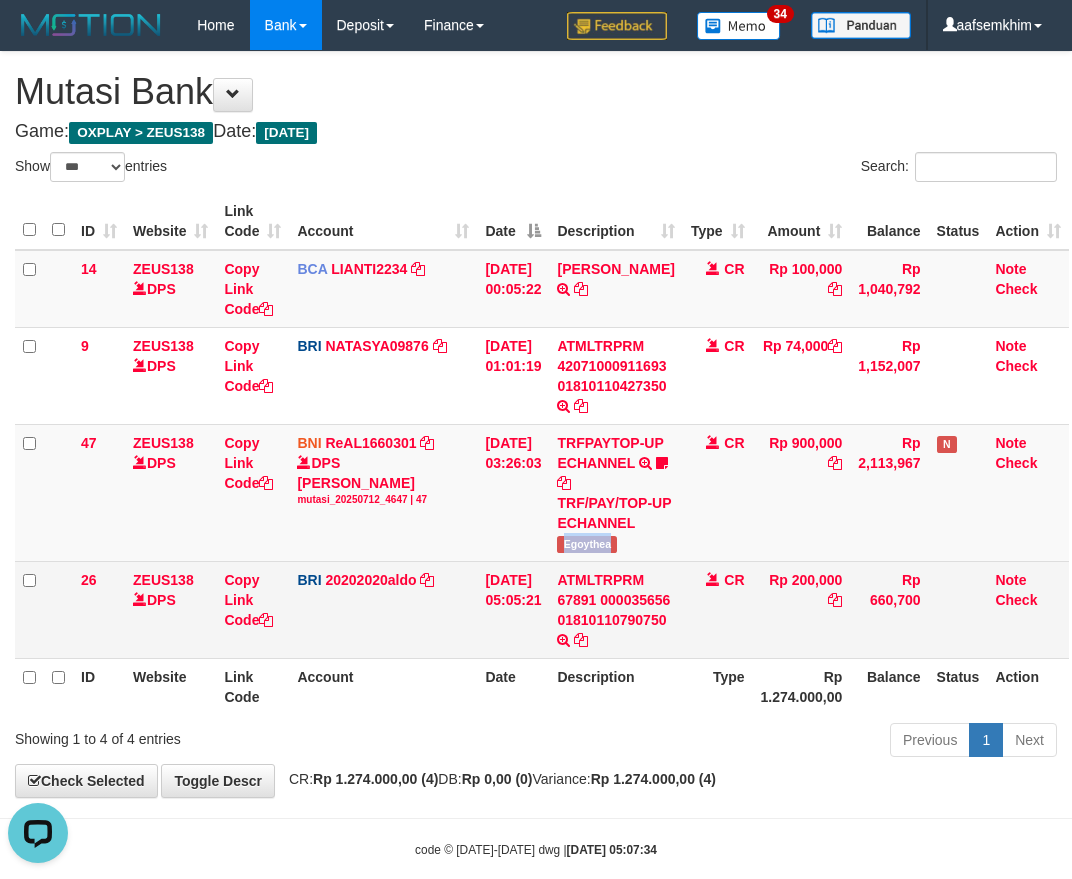 drag, startPoint x: 569, startPoint y: 668, endPoint x: 528, endPoint y: 634, distance: 53.263496 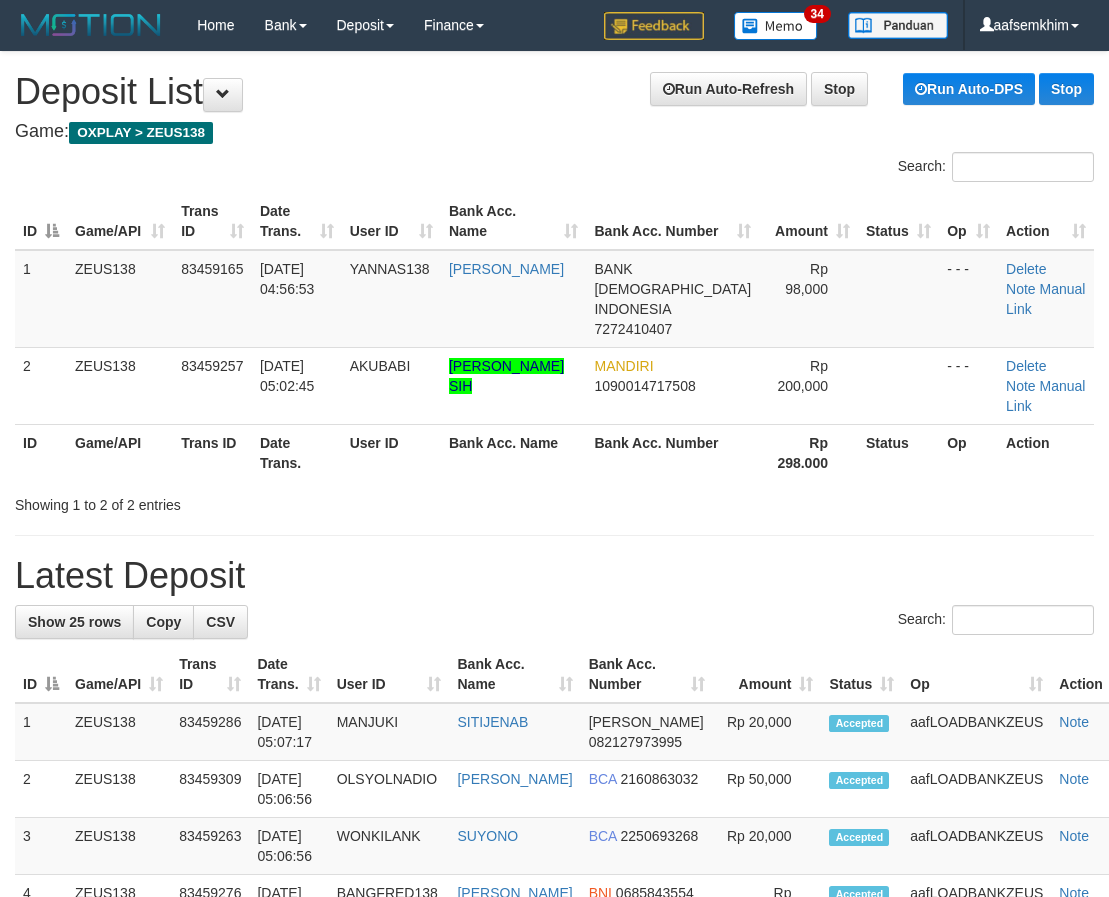 scroll, scrollTop: 0, scrollLeft: 0, axis: both 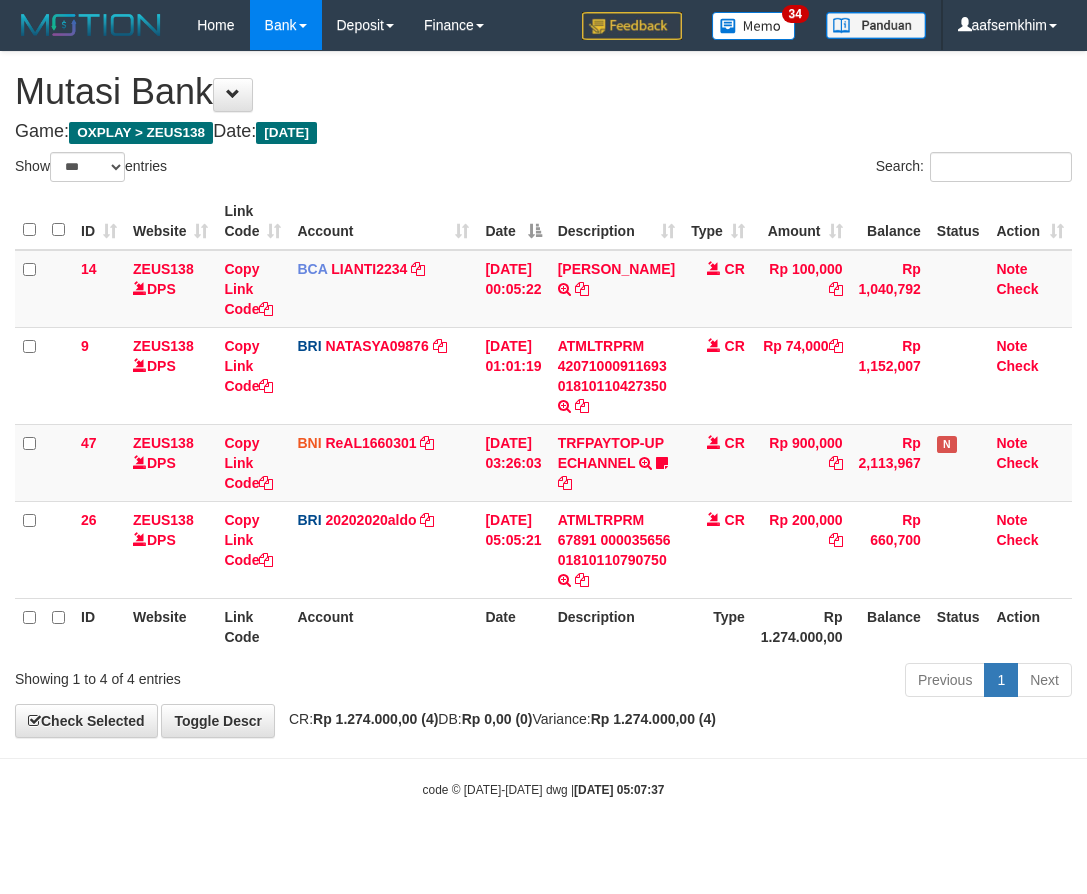 select on "***" 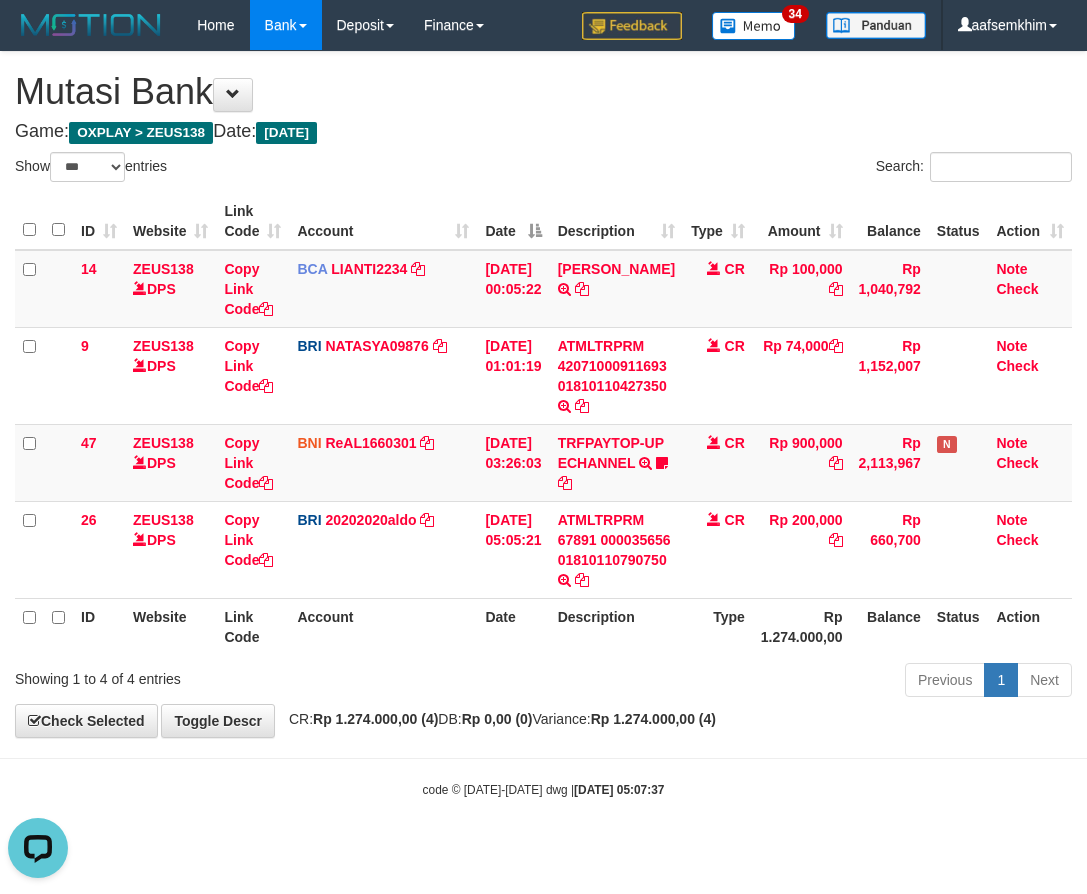 scroll, scrollTop: 0, scrollLeft: 0, axis: both 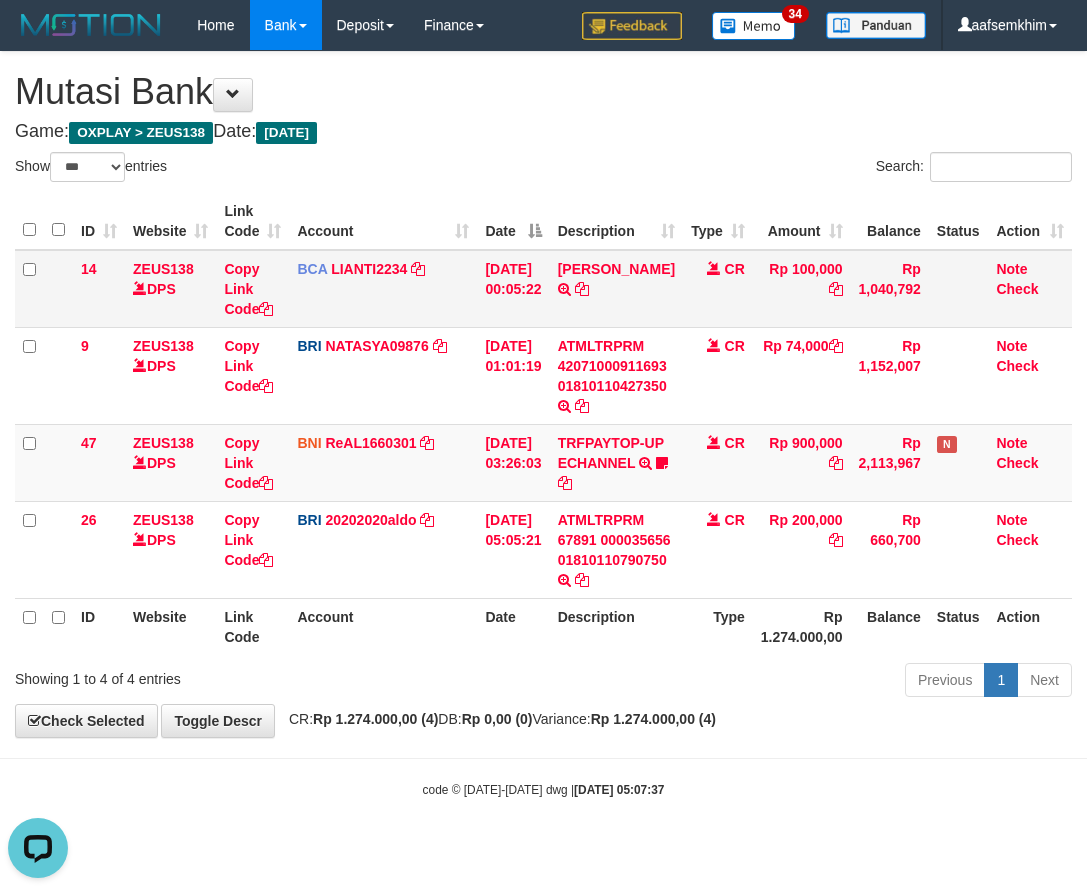 drag, startPoint x: 285, startPoint y: 292, endPoint x: 253, endPoint y: 295, distance: 32.140316 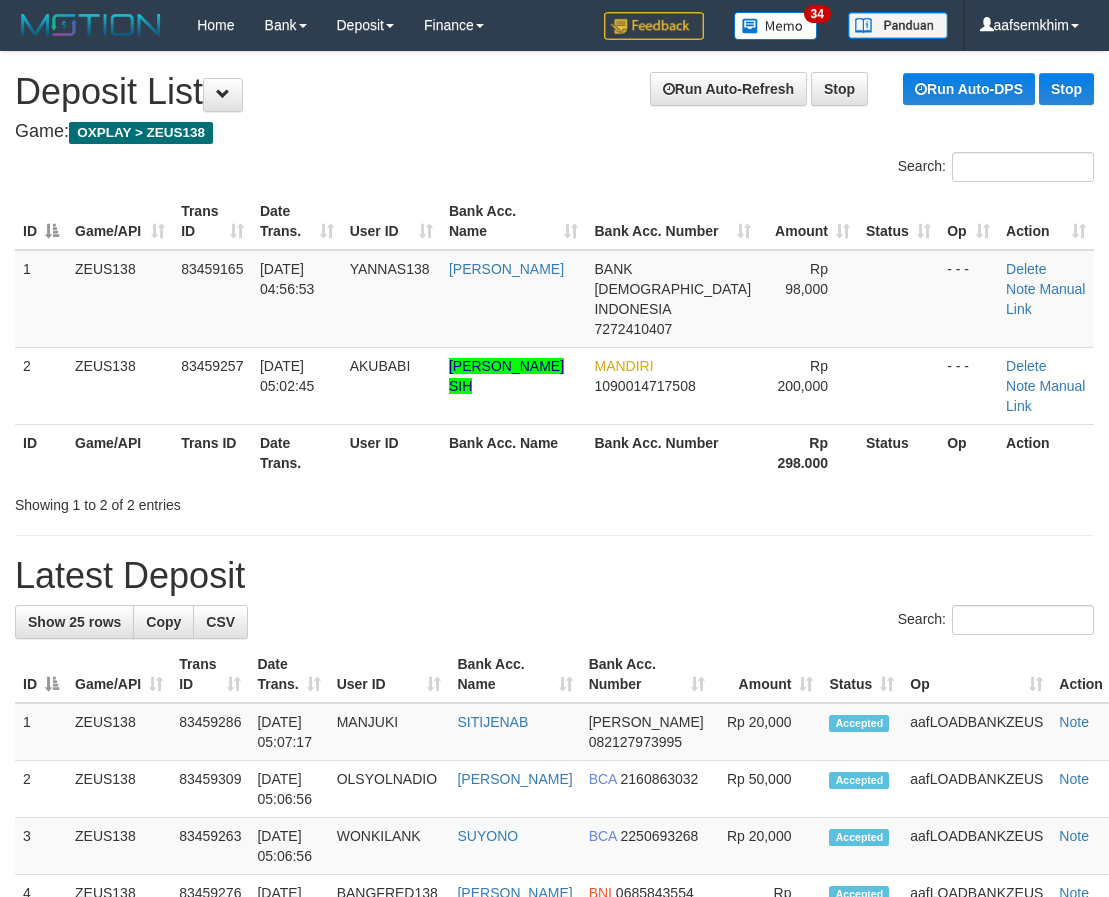 scroll, scrollTop: 0, scrollLeft: 0, axis: both 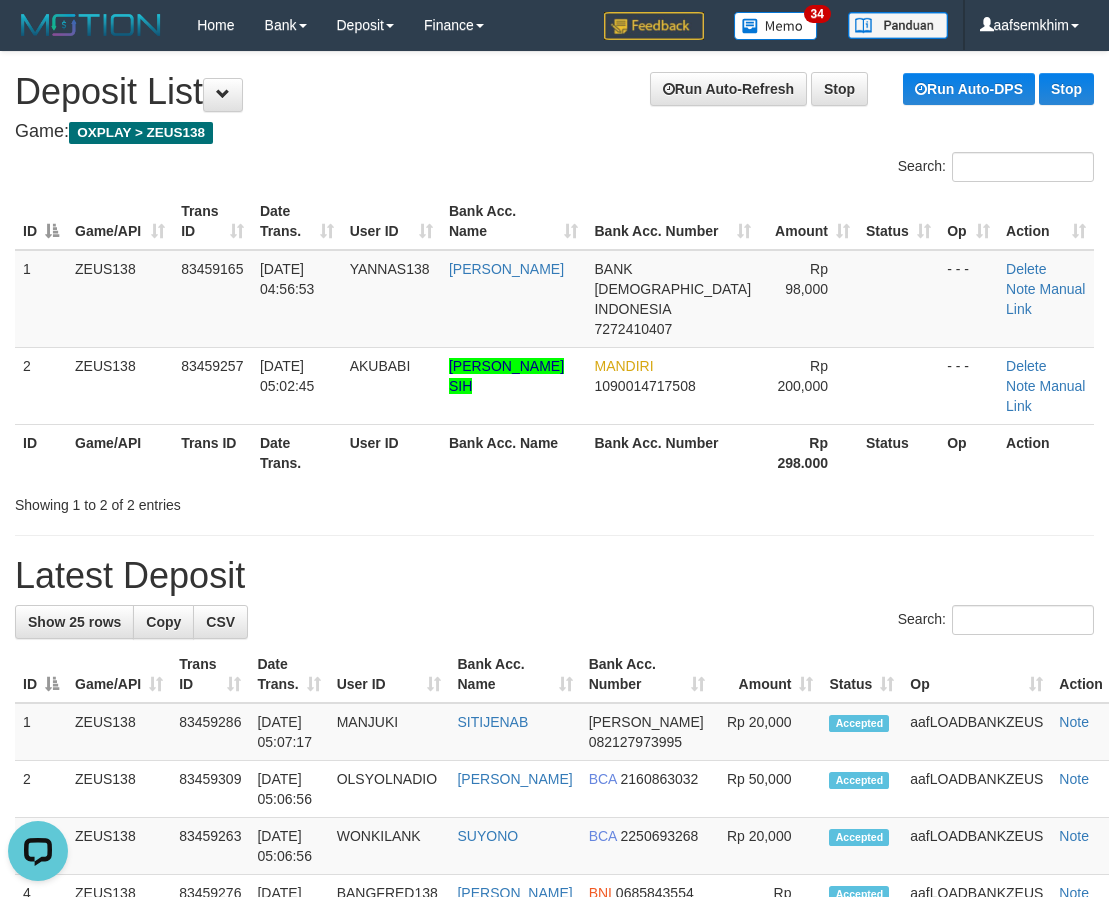 drag, startPoint x: 323, startPoint y: 516, endPoint x: 127, endPoint y: 468, distance: 201.79198 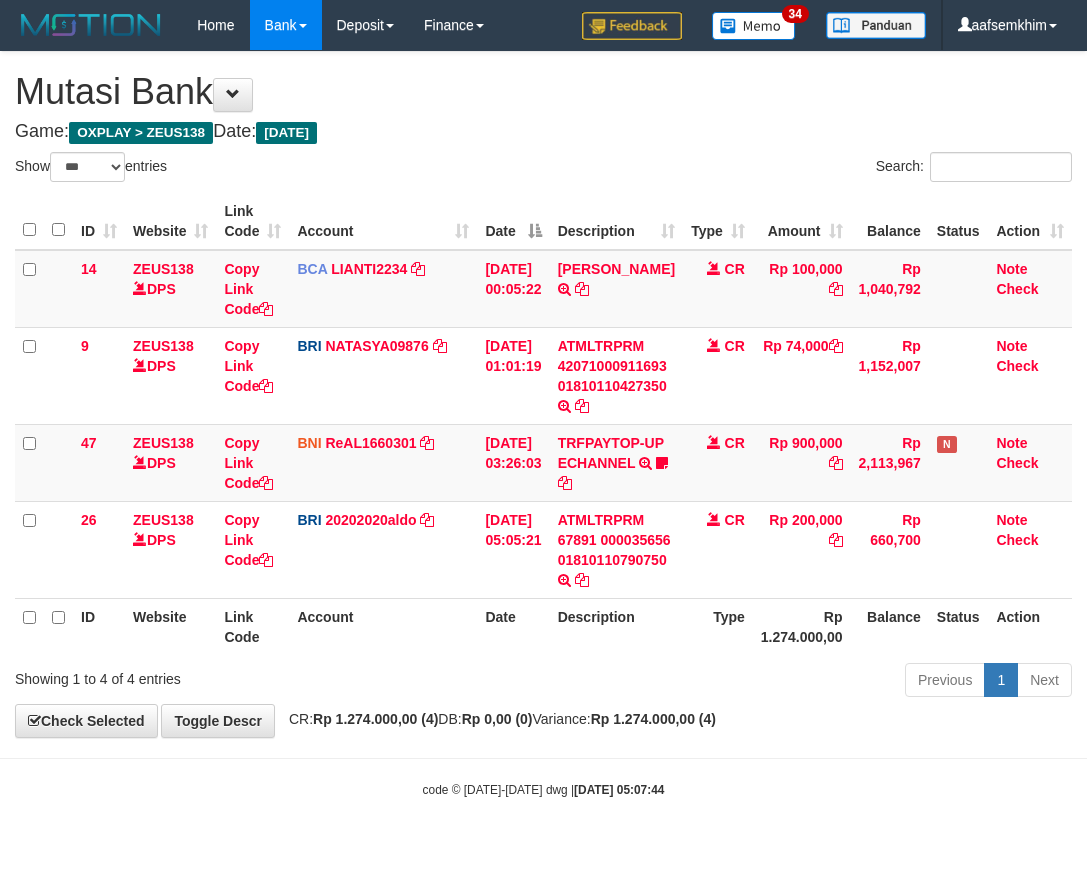 select on "***" 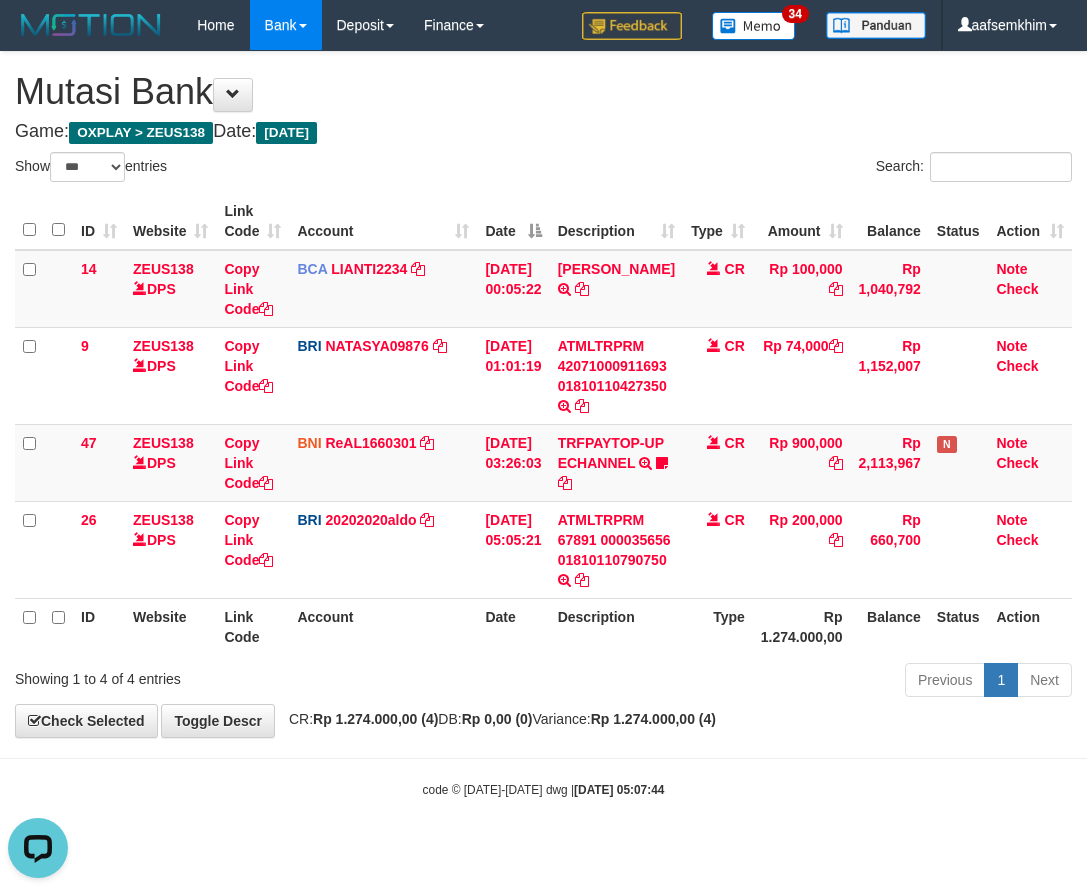 scroll, scrollTop: 0, scrollLeft: 0, axis: both 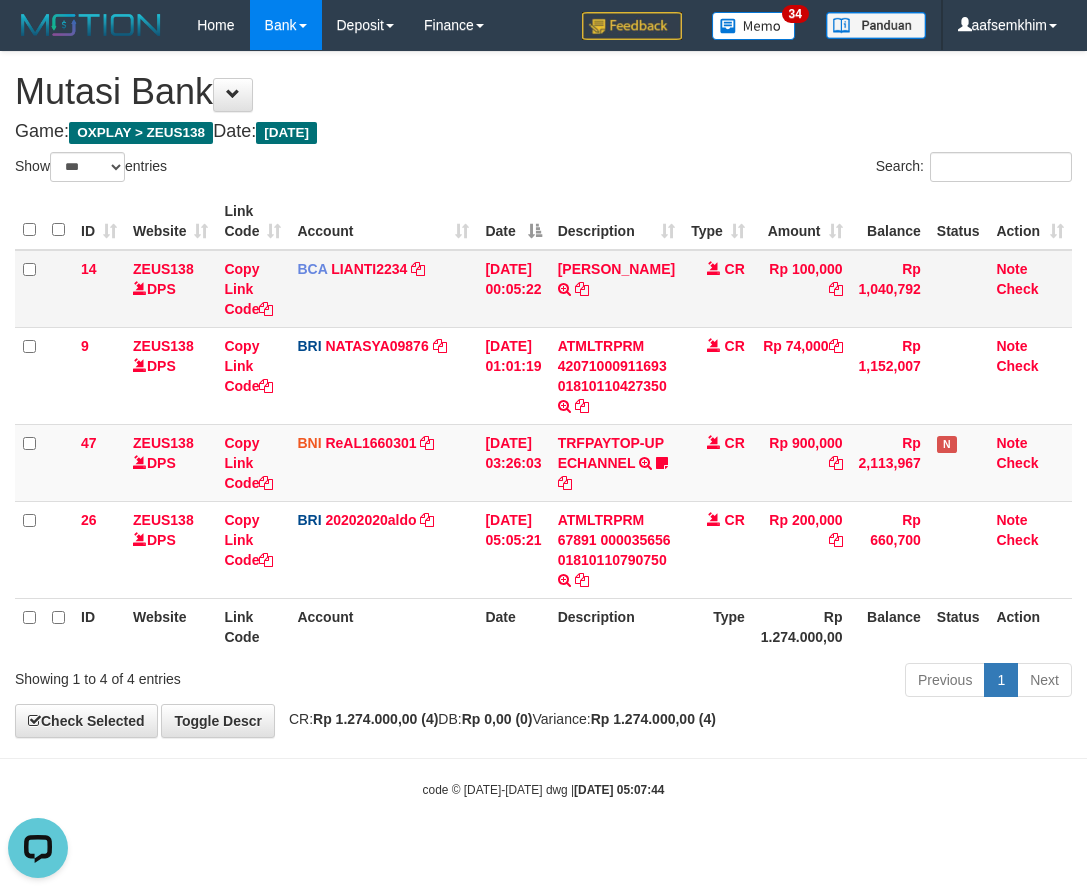 click on "[DATE] 00:05:22" at bounding box center (513, 289) 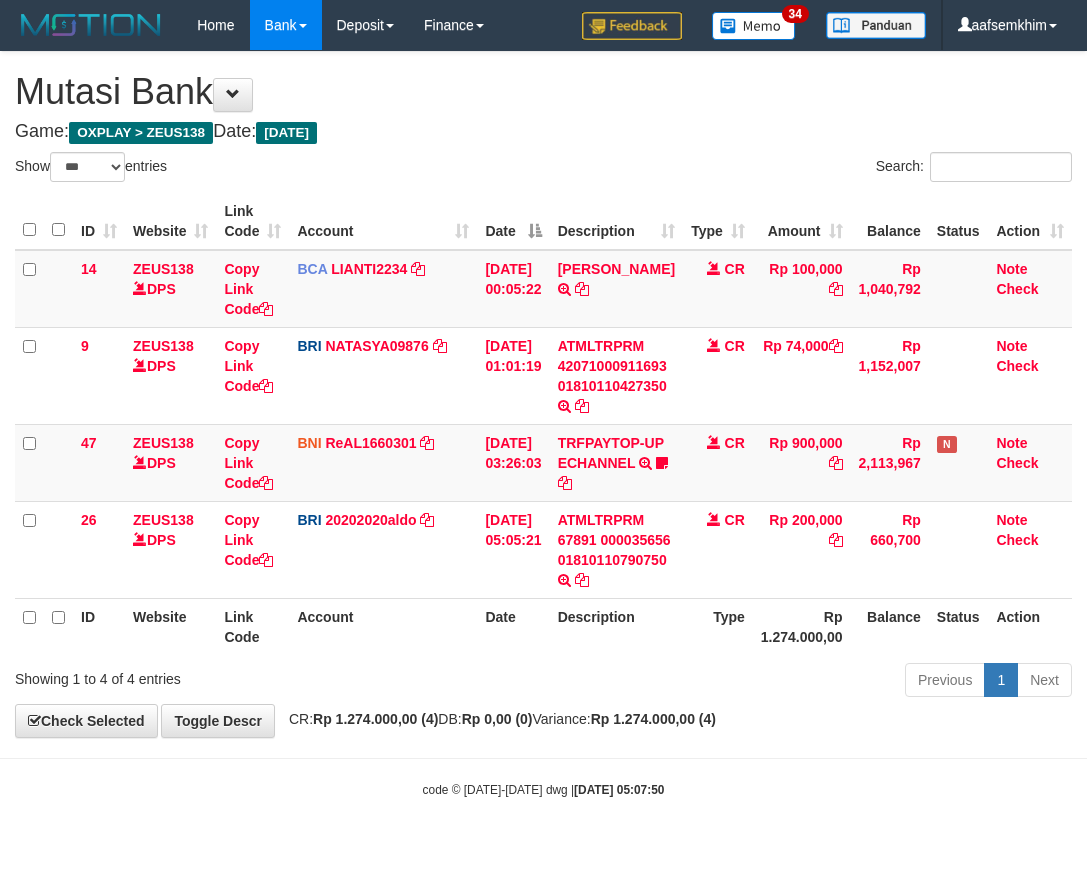 select on "***" 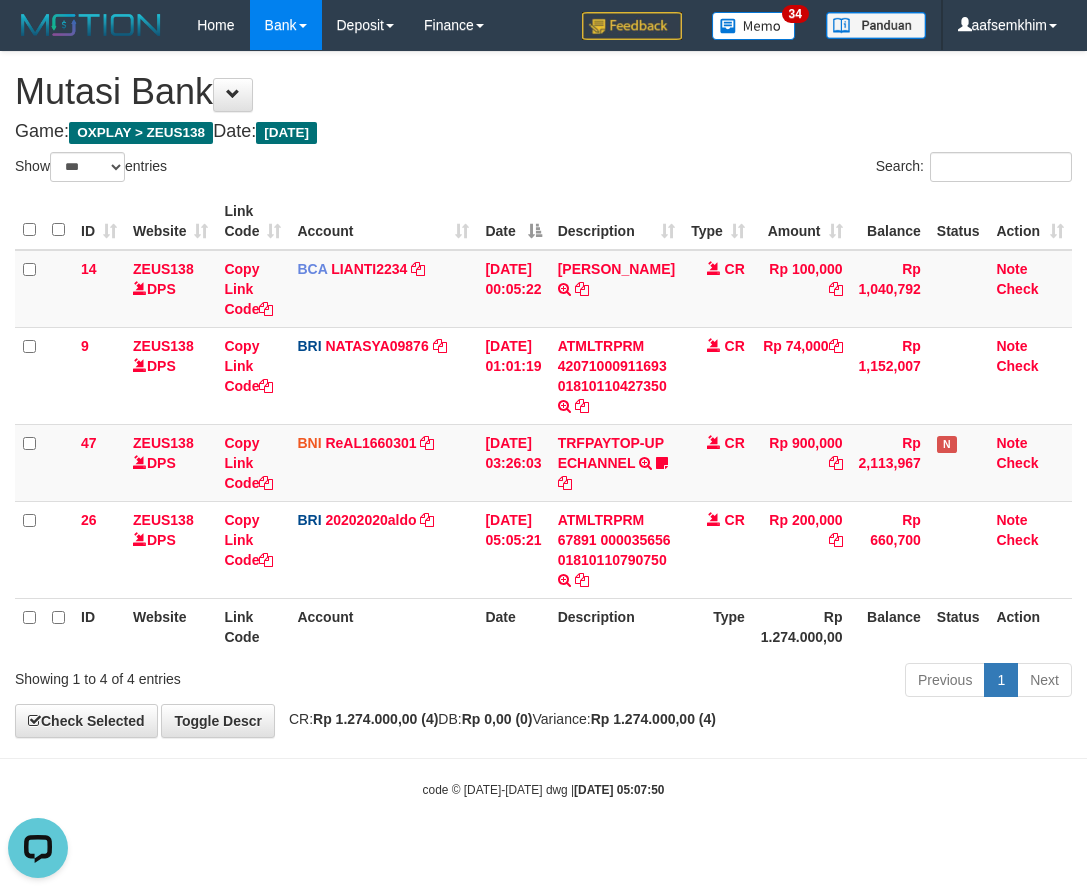 scroll, scrollTop: 0, scrollLeft: 0, axis: both 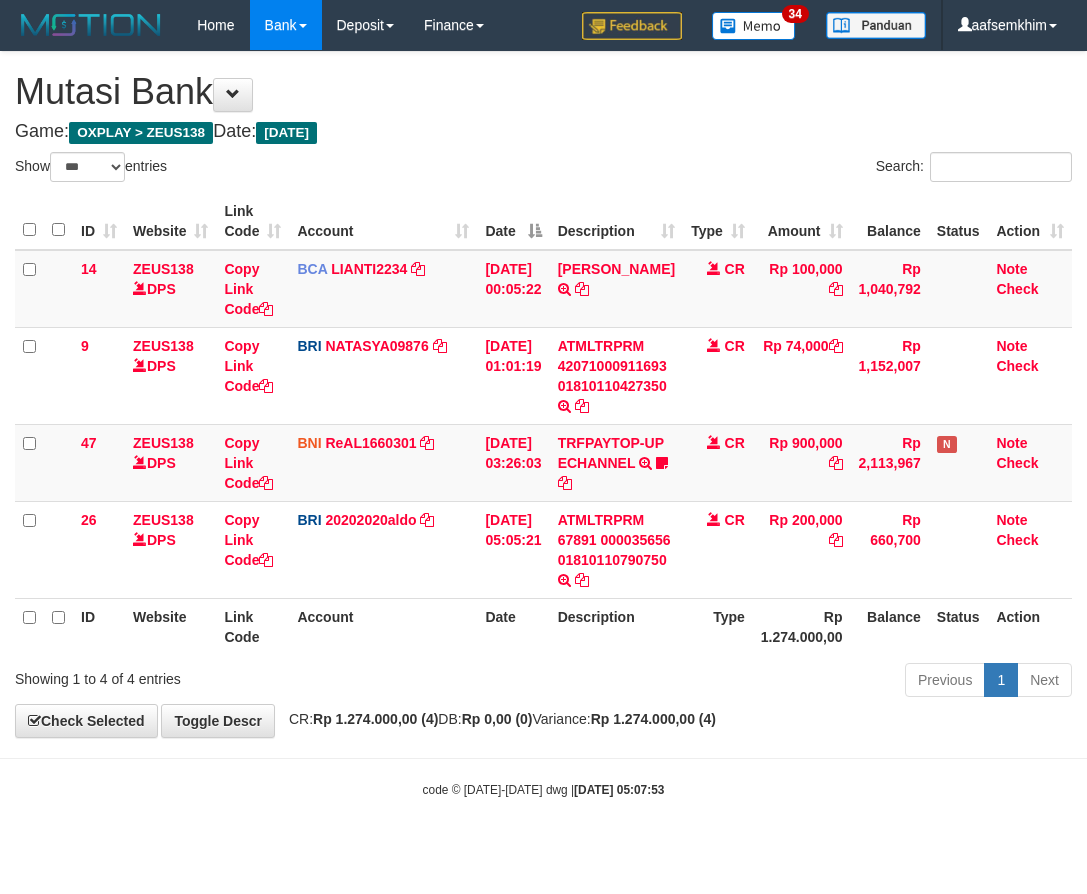 select on "***" 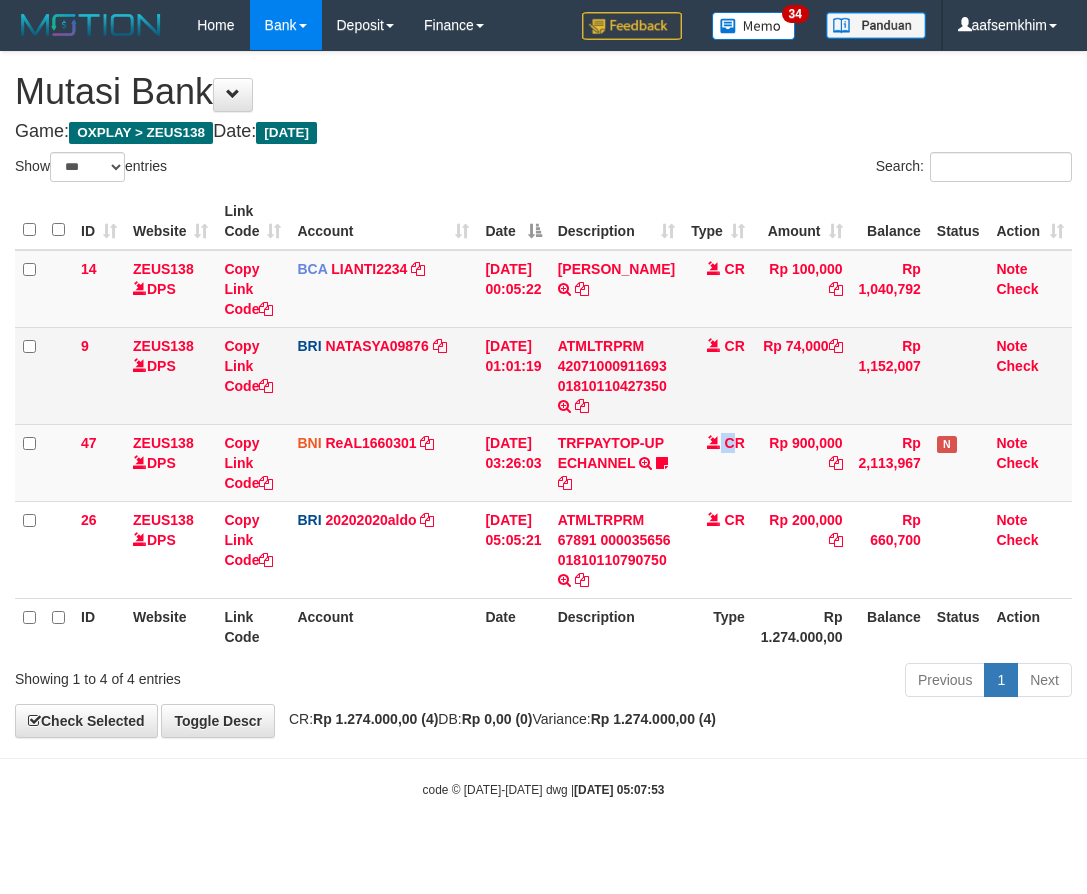 drag, startPoint x: 687, startPoint y: 476, endPoint x: 514, endPoint y: 399, distance: 189.36209 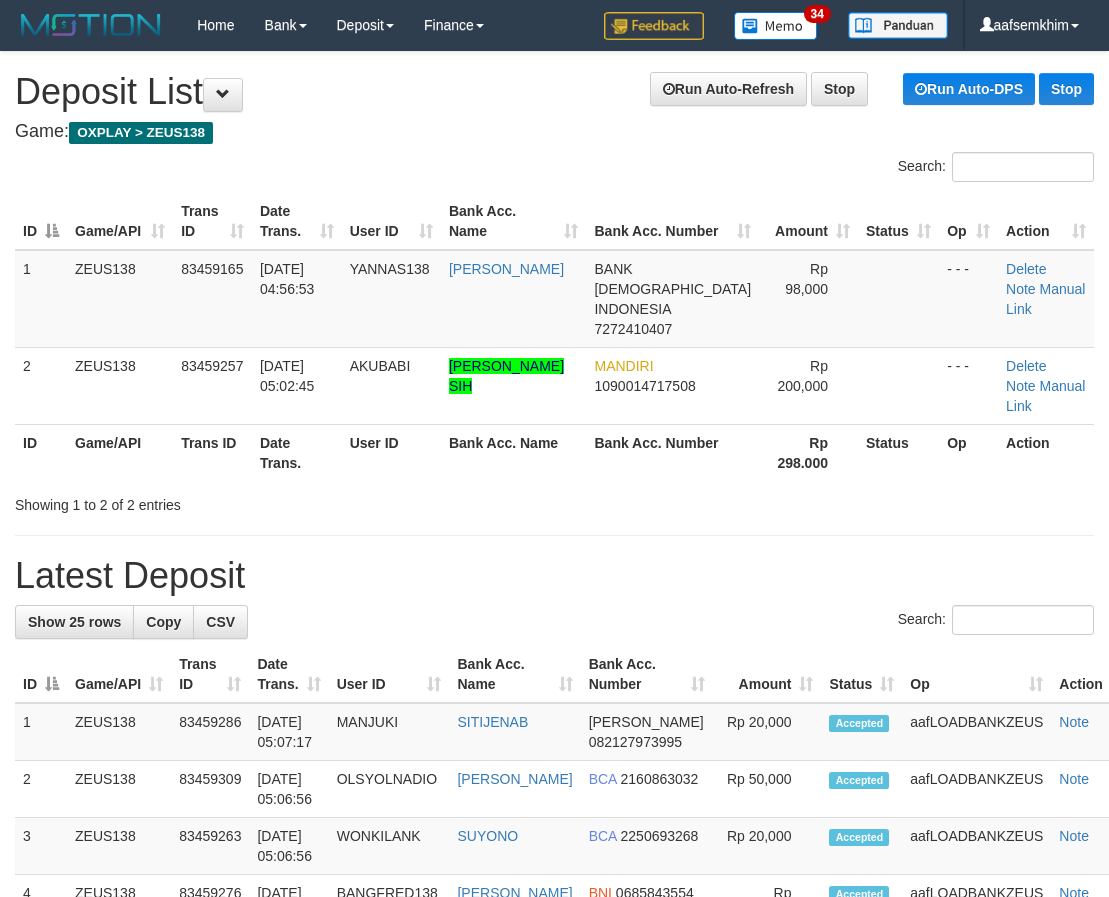 scroll, scrollTop: 0, scrollLeft: 0, axis: both 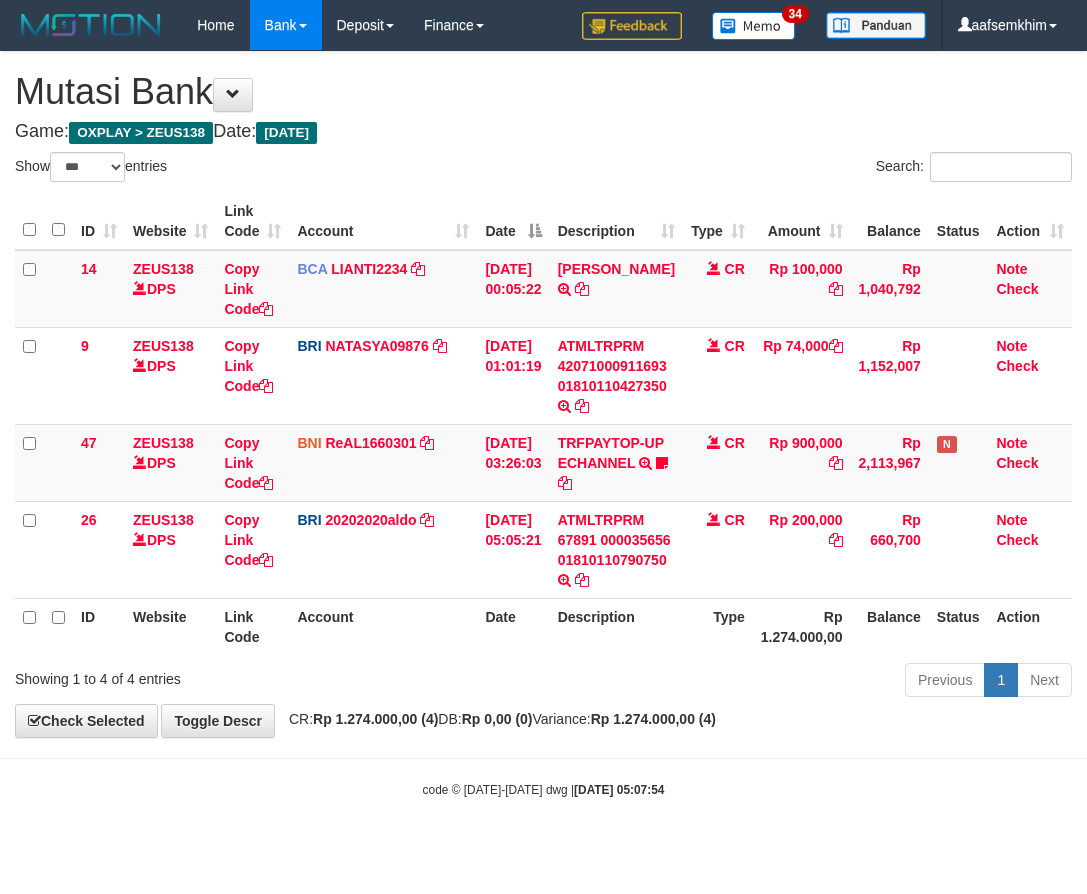 select on "***" 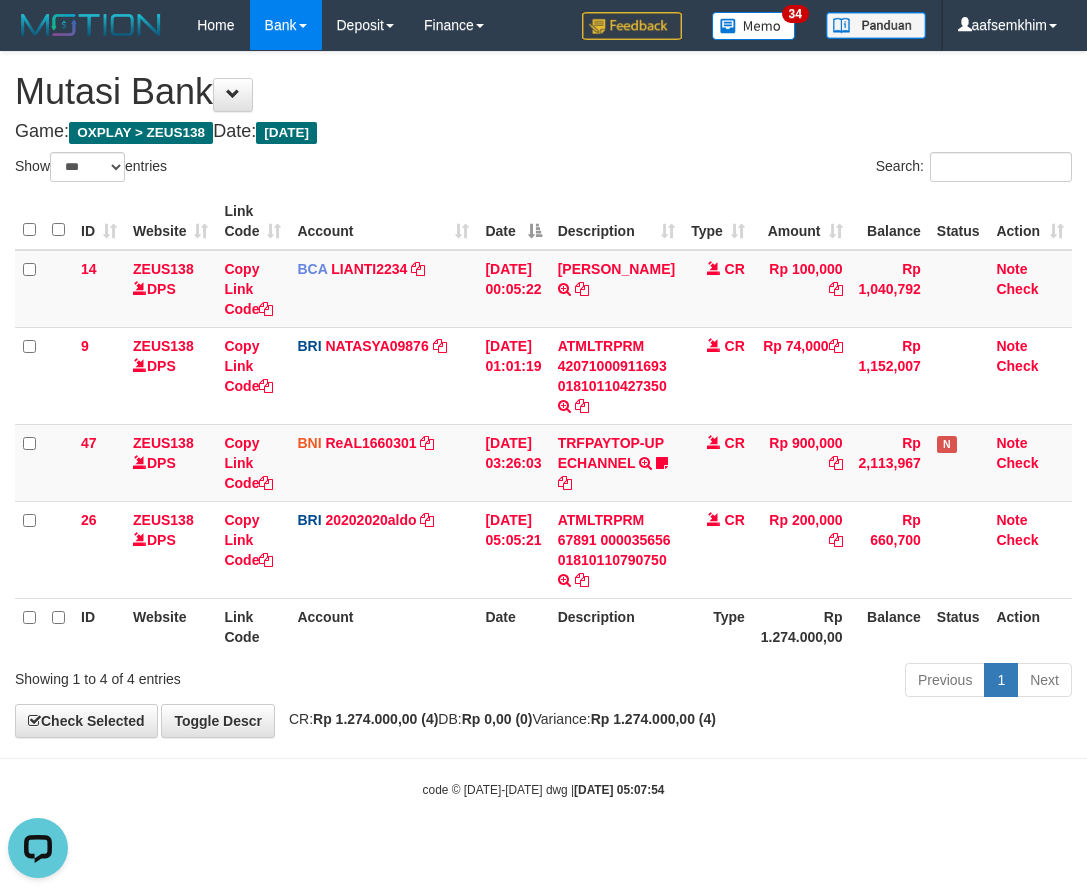 scroll, scrollTop: 0, scrollLeft: 0, axis: both 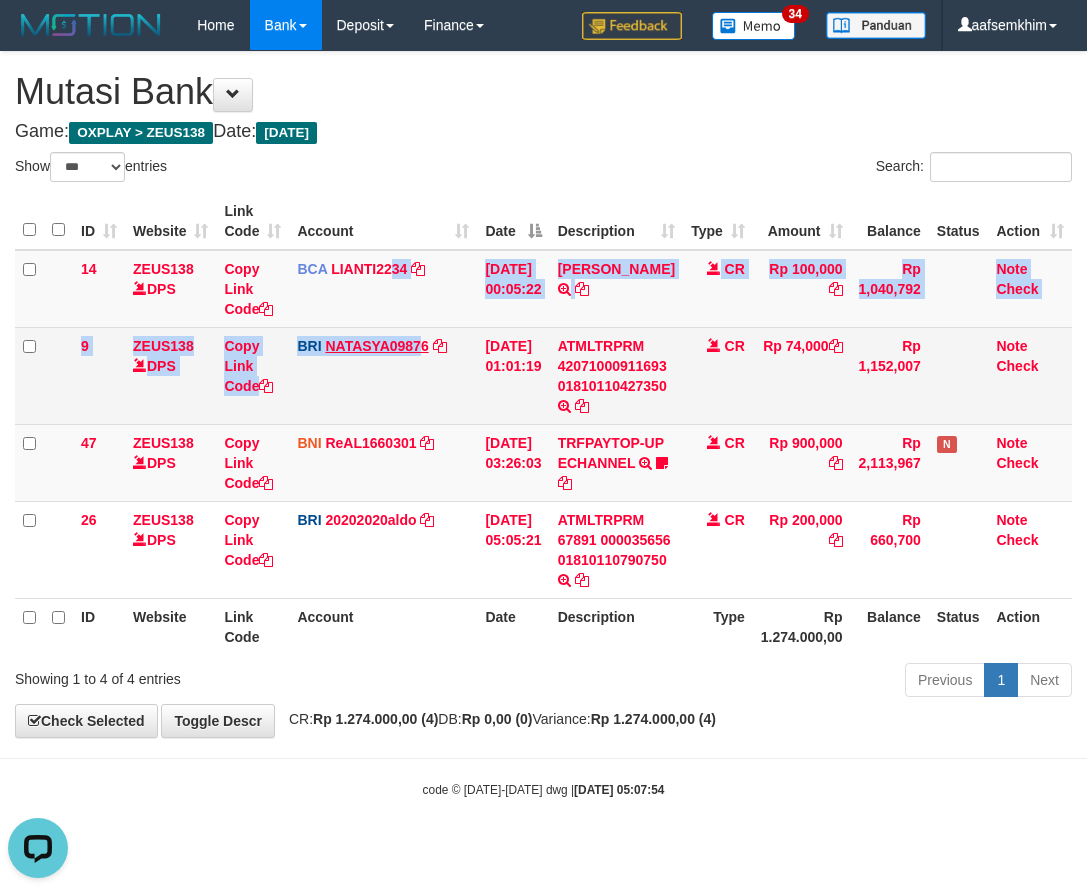 click on "14
ZEUS138    DPS
Copy Link Code
BCA
LIANTI2234
DPS
YULIANTI
mutasi_20250712_4646 | 14
mutasi_20250712_4646 | 14
12/07/2025 00:05:22
YUSUP MAULAN         TRSF E-BANKING CR 1207/FTSCY/WS95051
100000.002025071262819090 TRFDN-YUSUP MAULANESPAY DEBIT INDONE
CR
Rp 100,000
Rp 1,040,792
Note
Check
9
ZEUS138    DPS
Copy Link Code
BRI
NATASYA09876
DPS
SITI NURLITA SAPITRI
mutasi_20250712_3126 | 9" at bounding box center [543, 424] 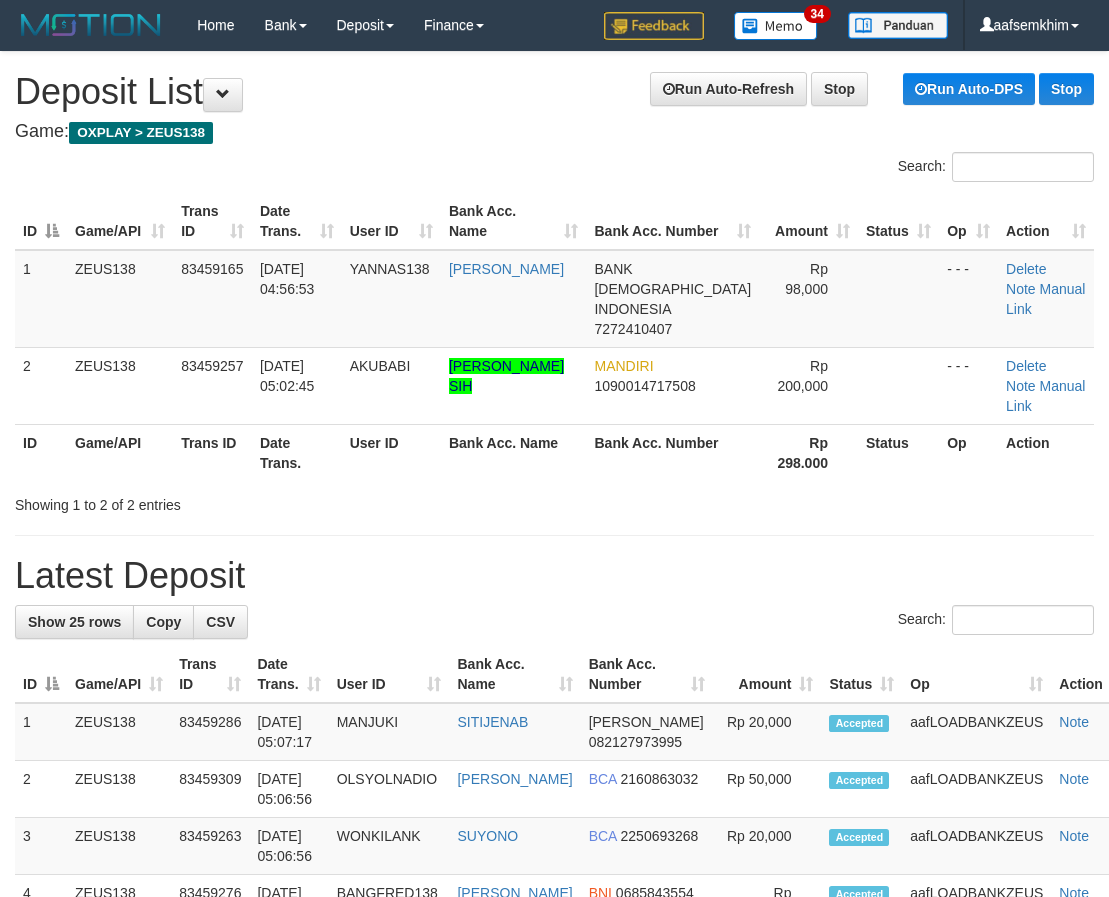scroll, scrollTop: 0, scrollLeft: 0, axis: both 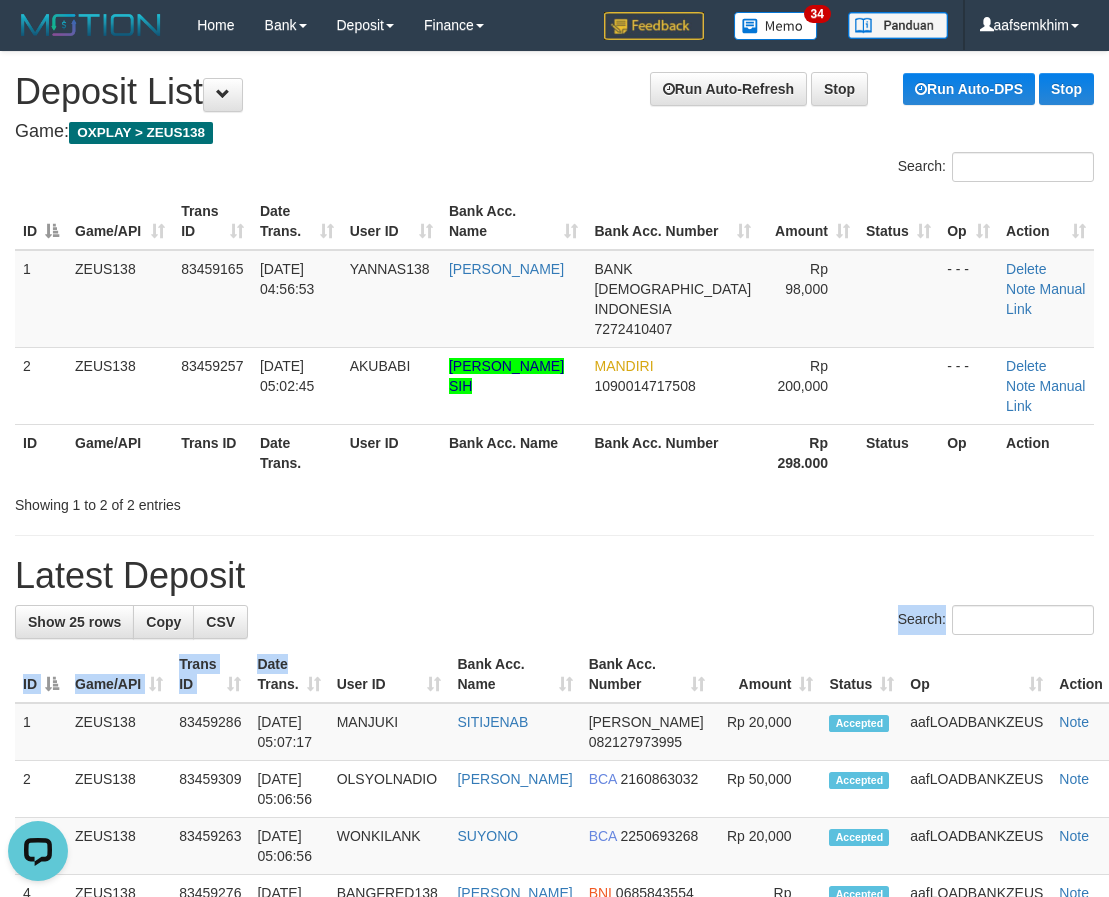 drag, startPoint x: 340, startPoint y: 606, endPoint x: 307, endPoint y: 609, distance: 33.13608 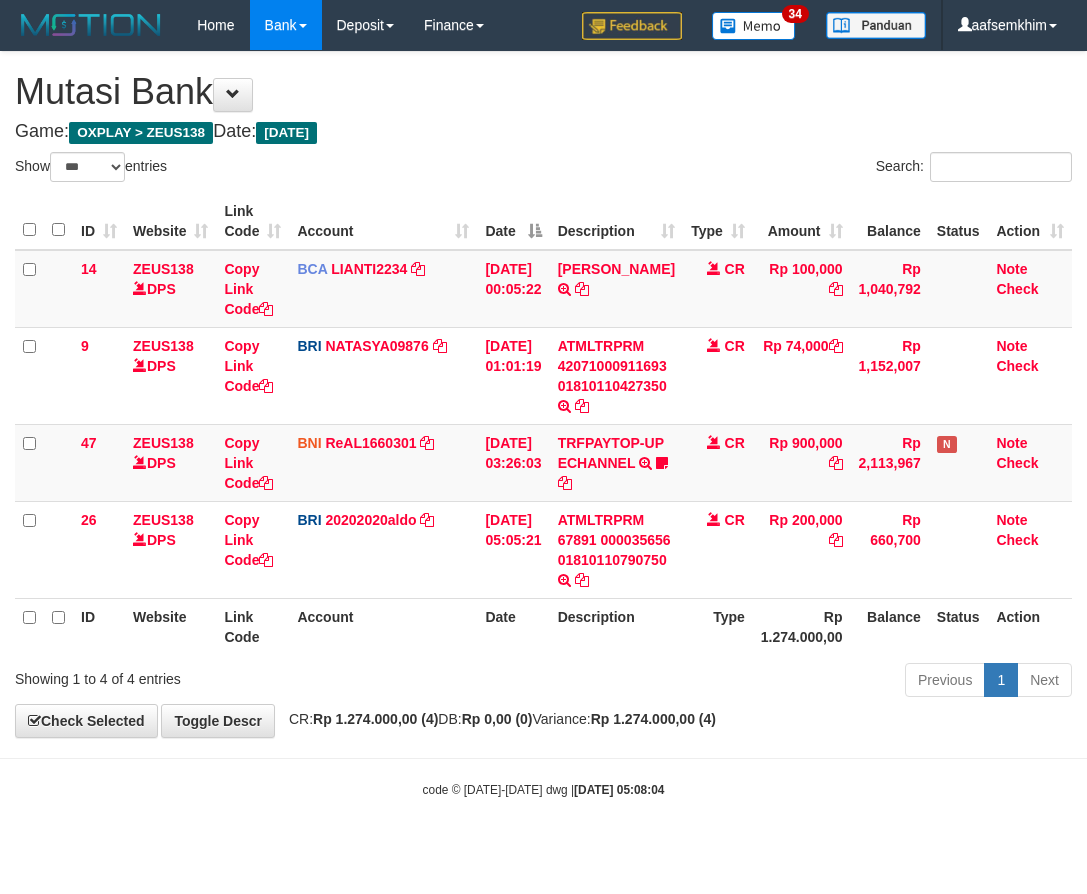 select on "***" 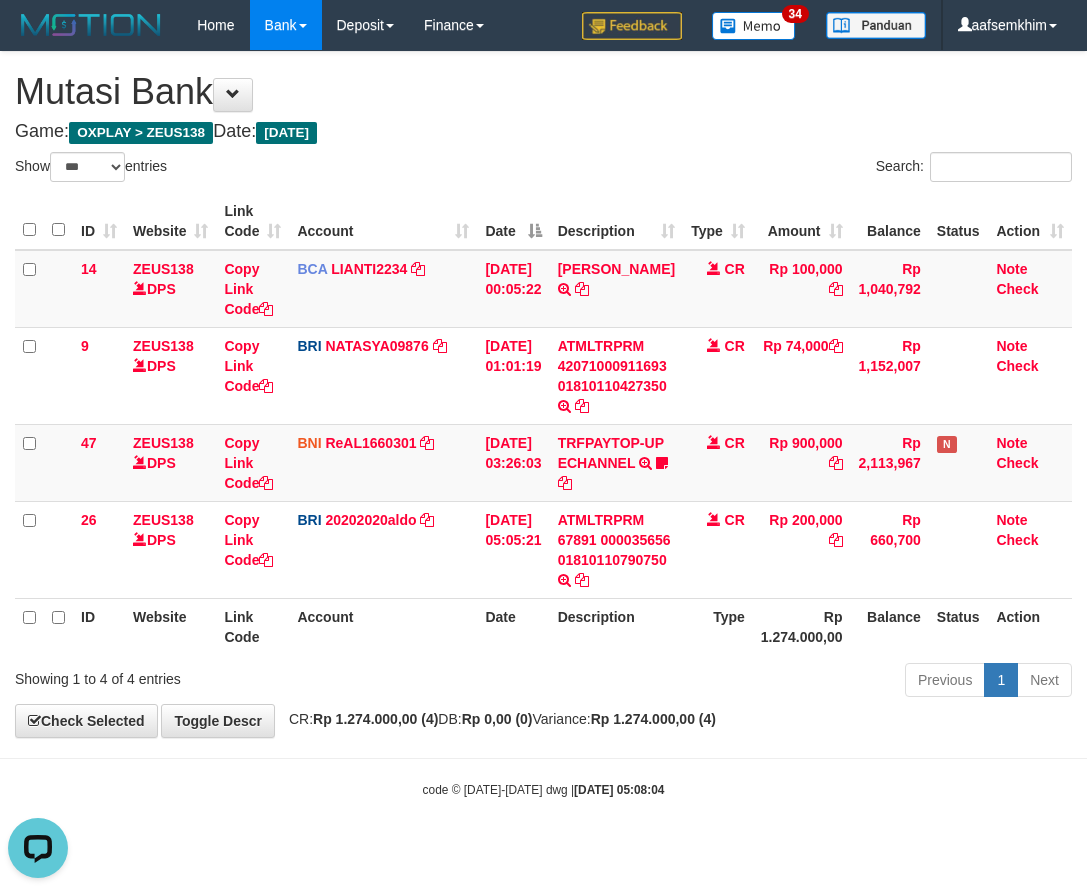 scroll, scrollTop: 0, scrollLeft: 0, axis: both 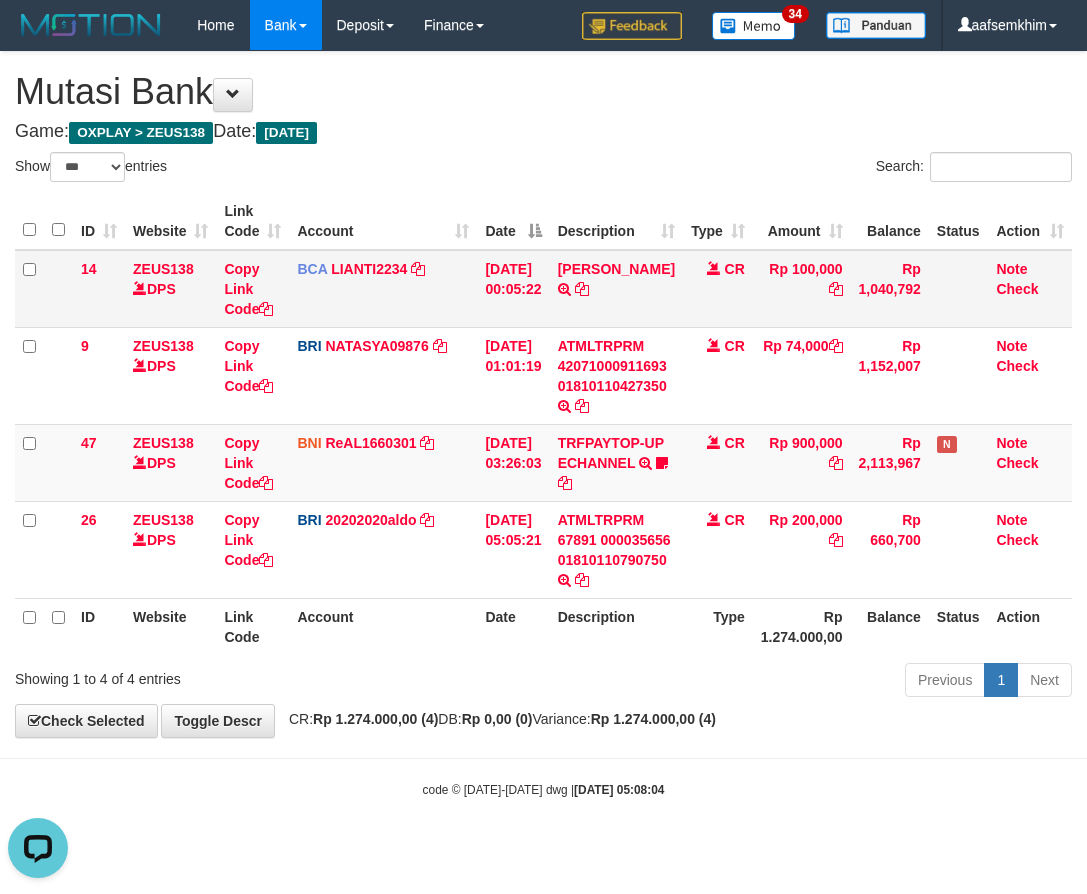 click on "Copy Link Code" at bounding box center [252, 289] 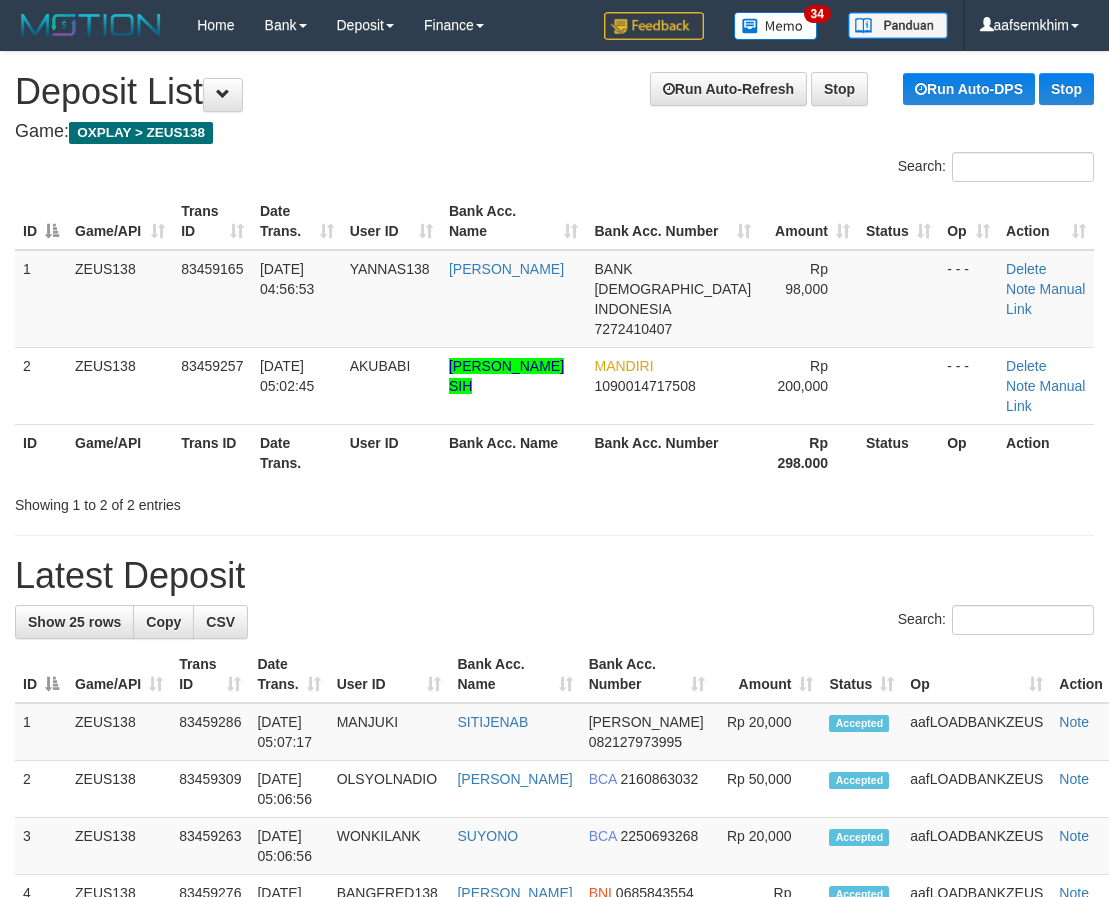 scroll, scrollTop: 0, scrollLeft: 0, axis: both 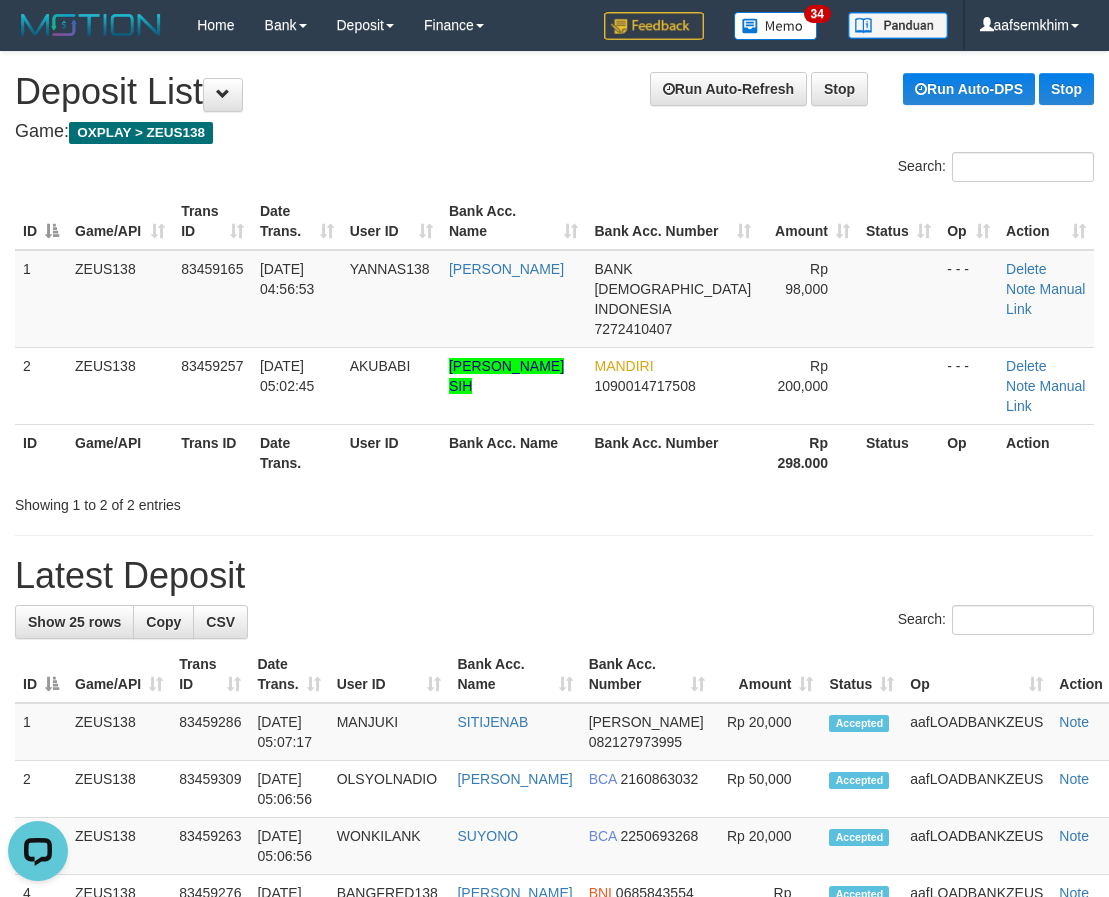 drag, startPoint x: 201, startPoint y: 438, endPoint x: 88, endPoint y: 417, distance: 114.93476 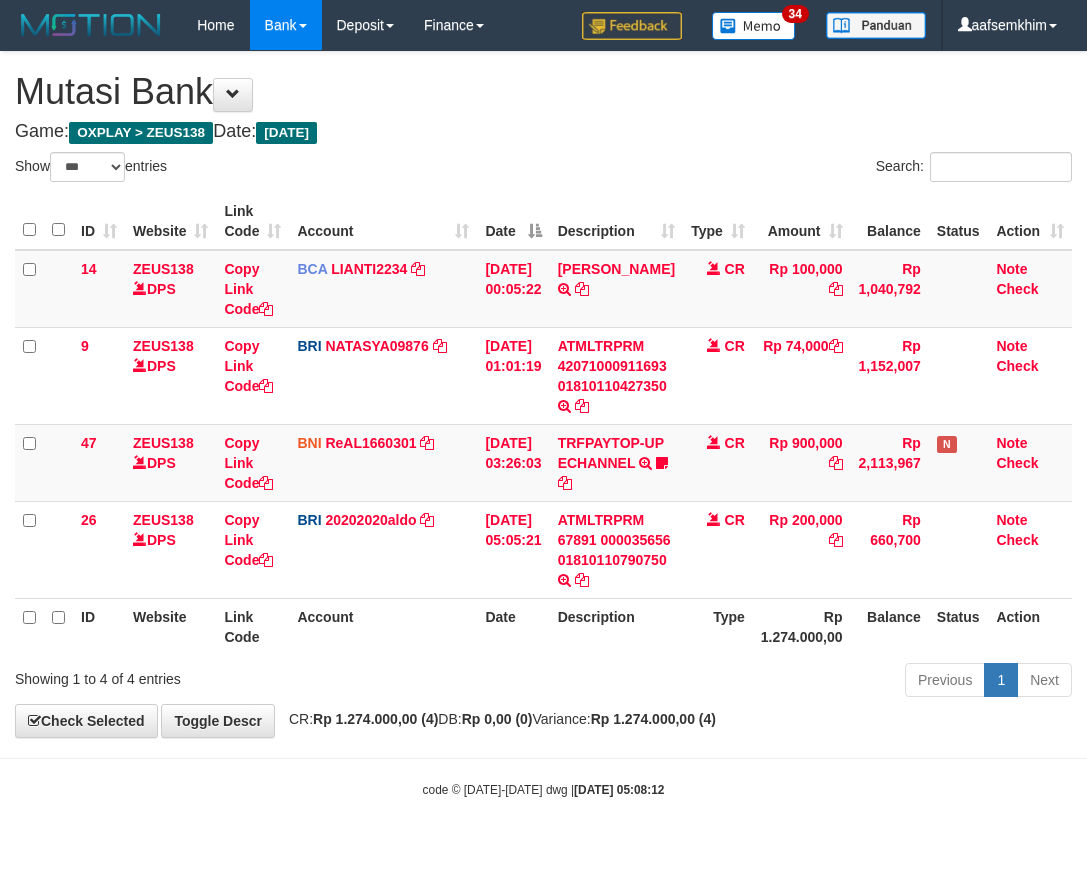 select on "***" 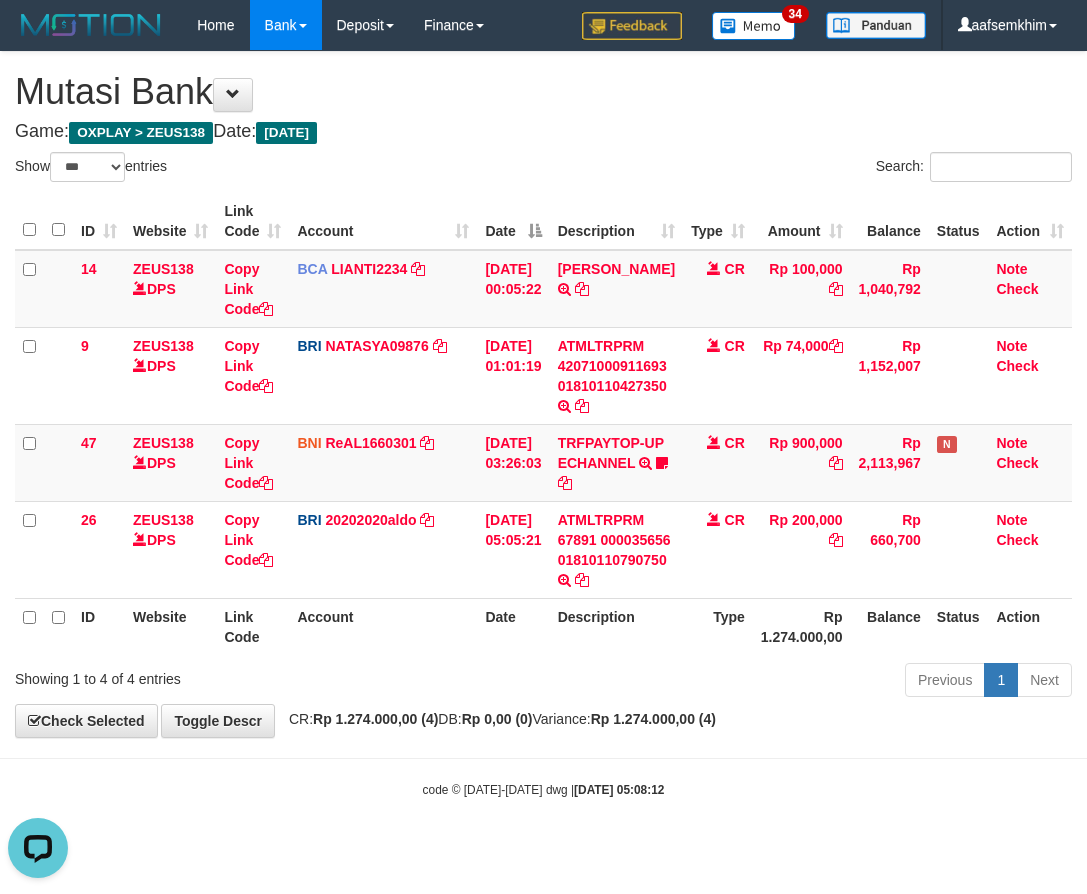 scroll, scrollTop: 0, scrollLeft: 0, axis: both 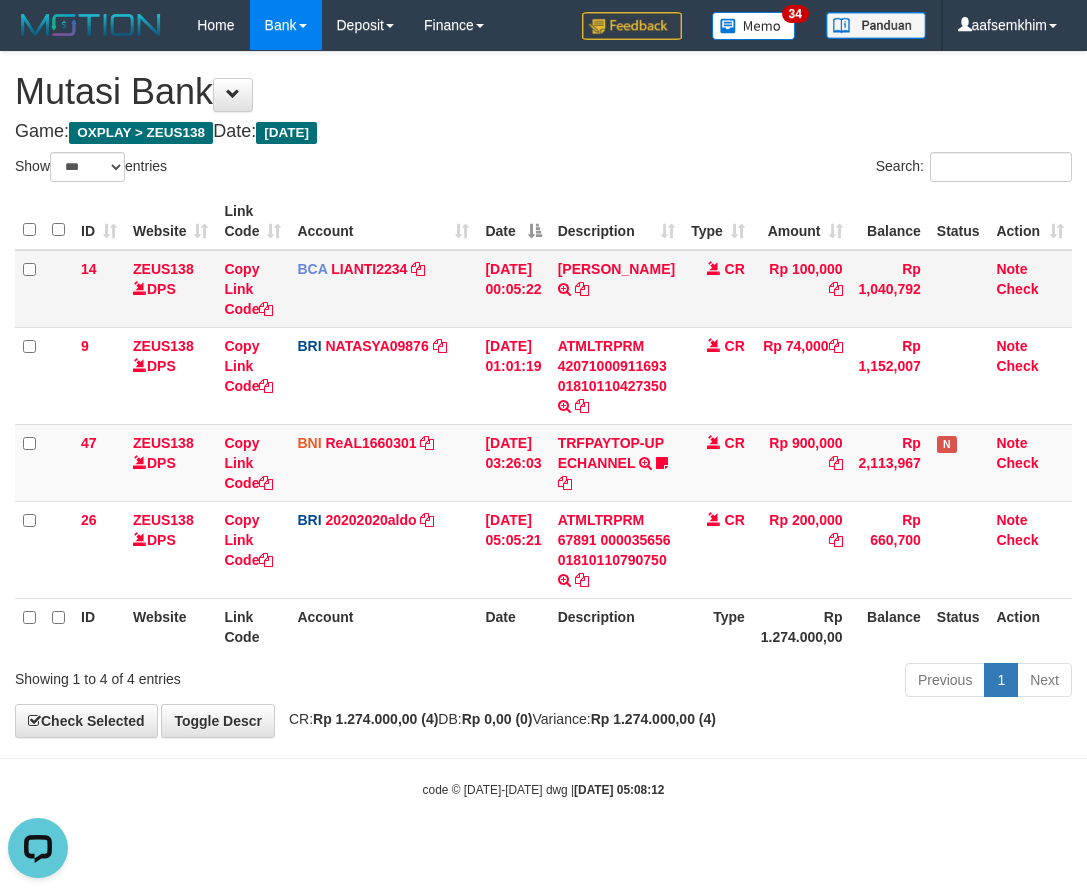 click on "BCA
LIANTI2234
DPS
YULIANTI
mutasi_20250712_4646 | 14
mutasi_20250712_4646 | 14" at bounding box center (383, 289) 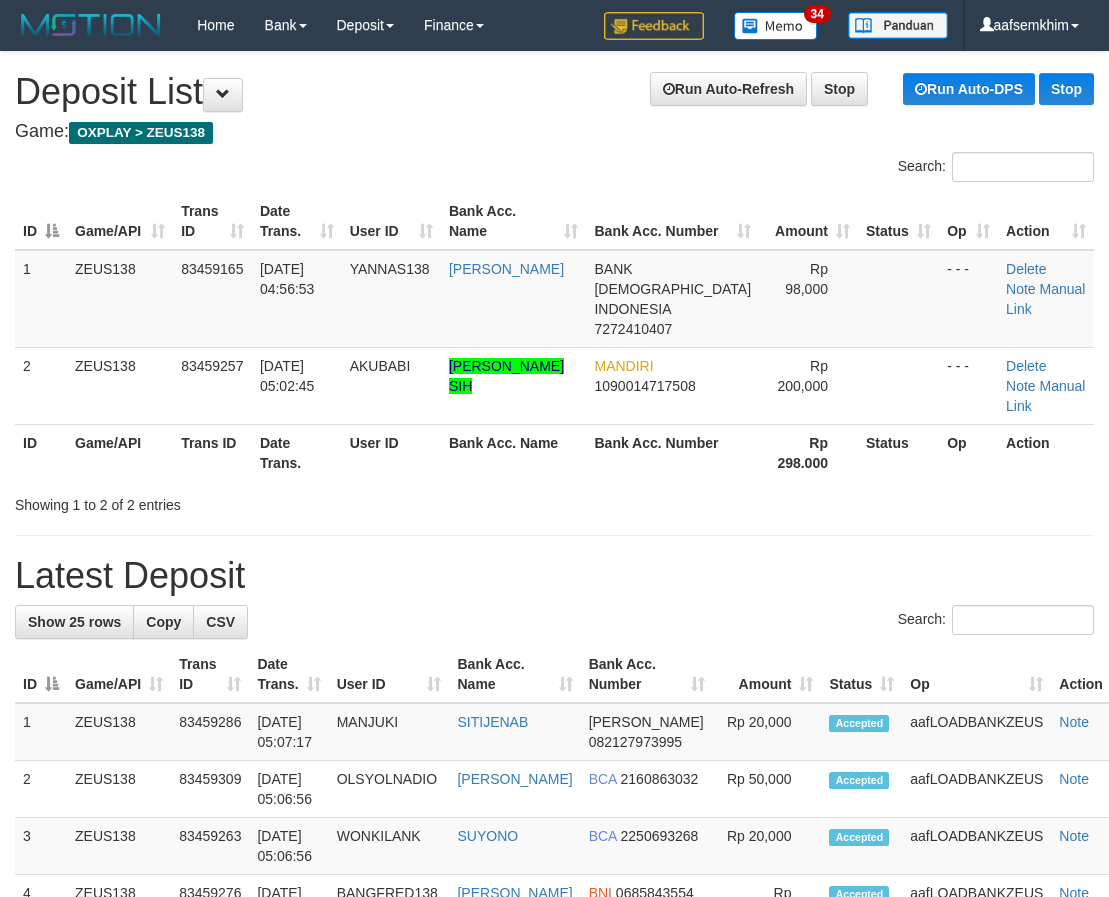 scroll, scrollTop: 0, scrollLeft: 0, axis: both 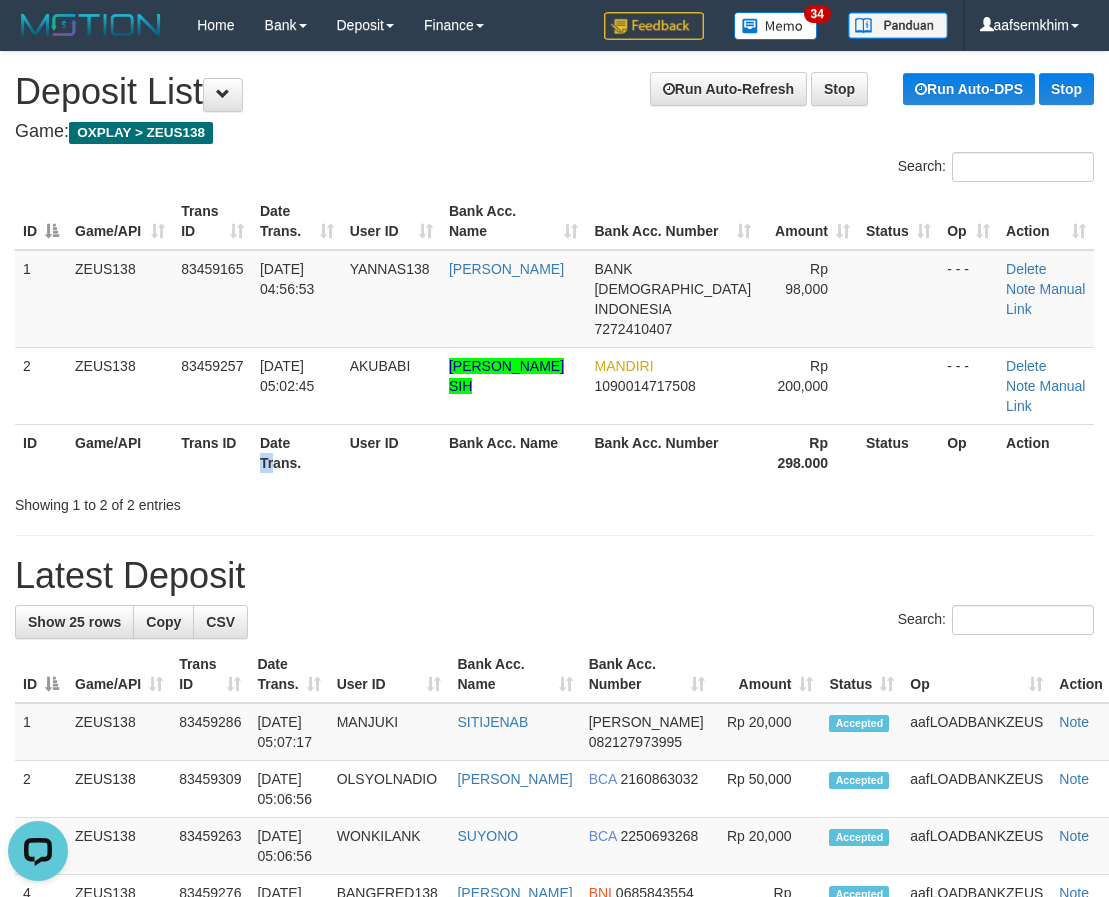 drag, startPoint x: 310, startPoint y: 402, endPoint x: 257, endPoint y: 384, distance: 55.97321 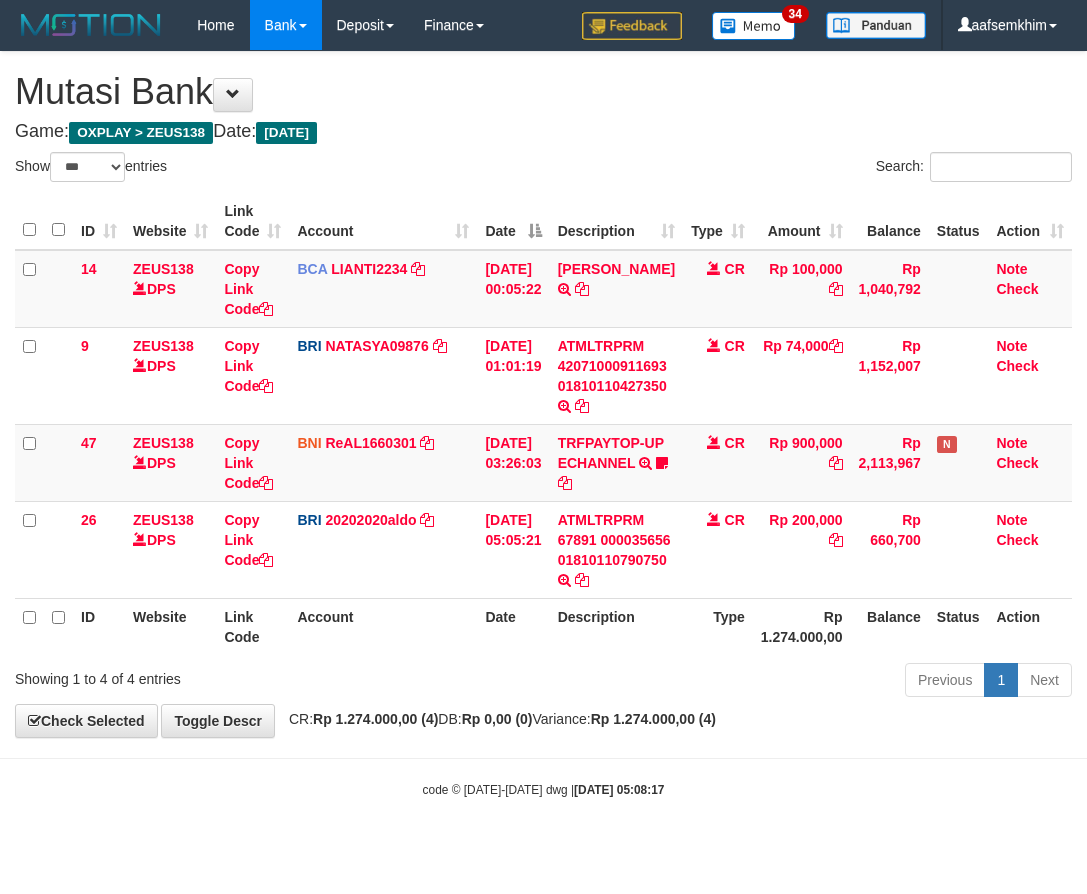 select on "***" 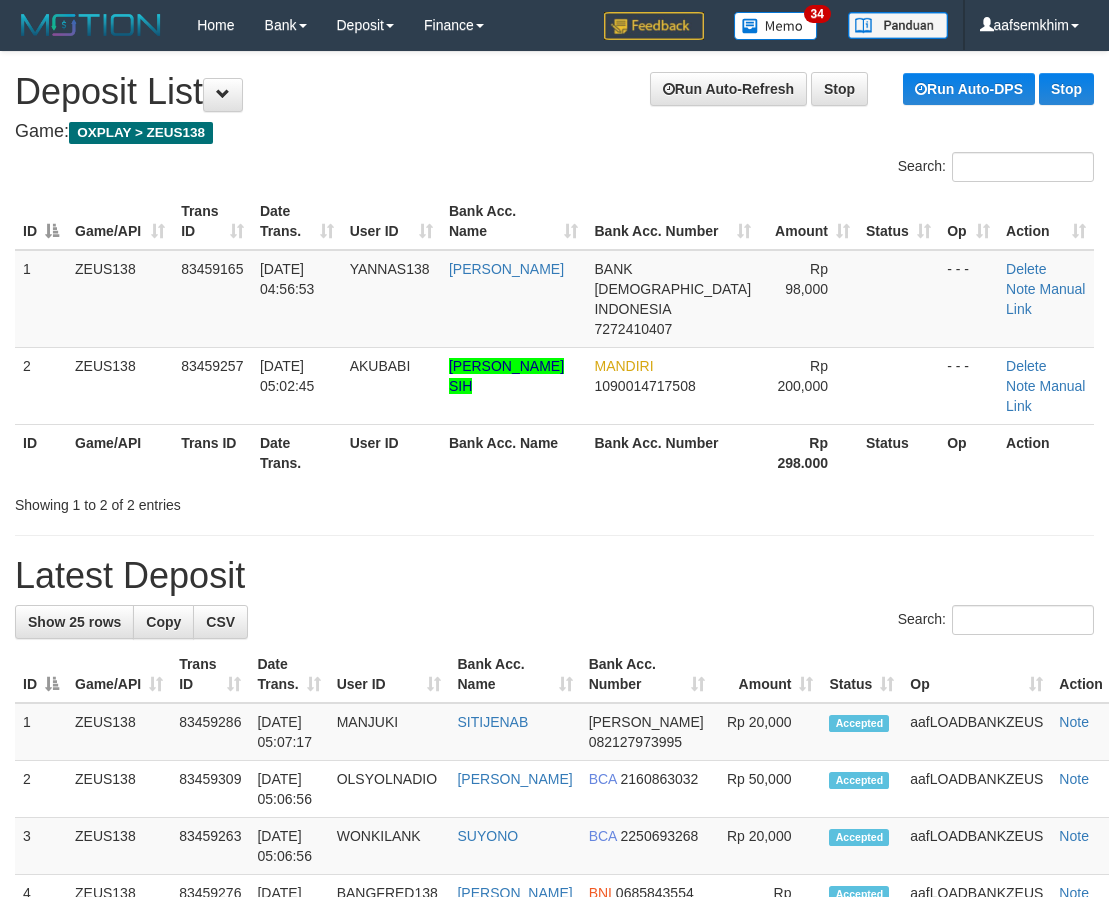 scroll, scrollTop: 0, scrollLeft: 0, axis: both 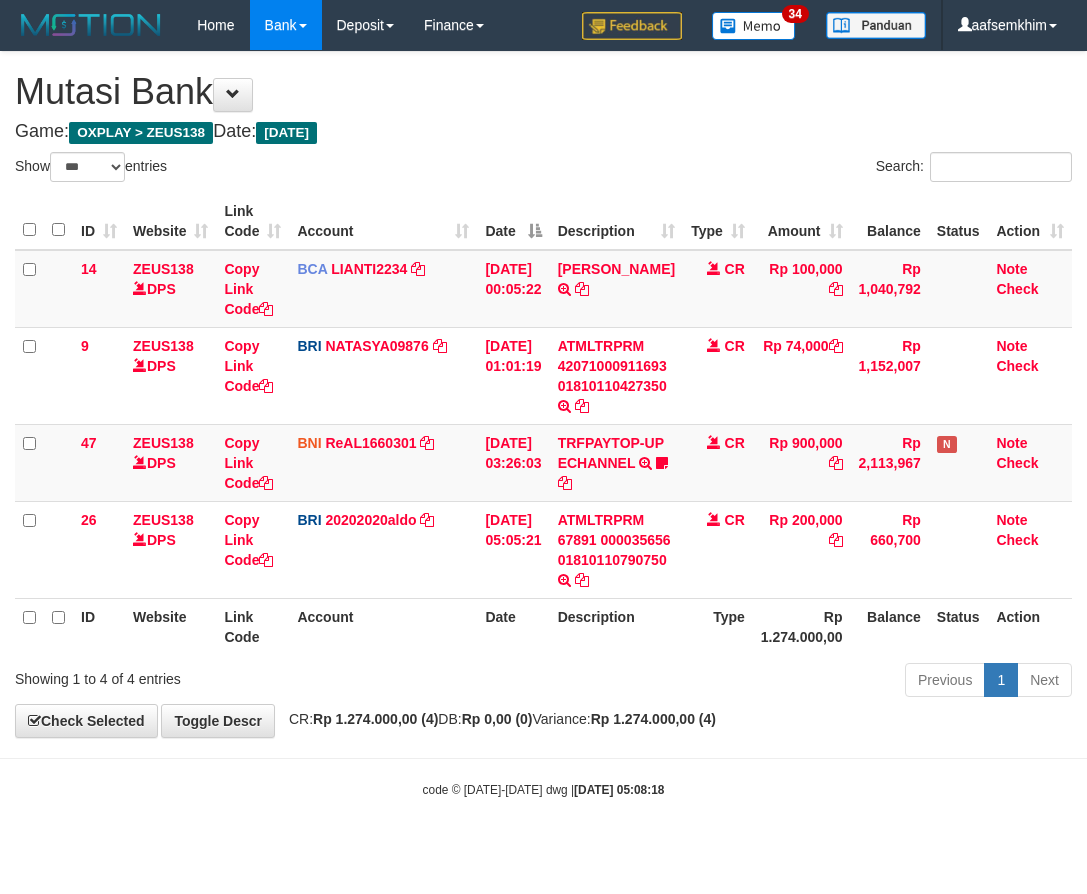 select on "***" 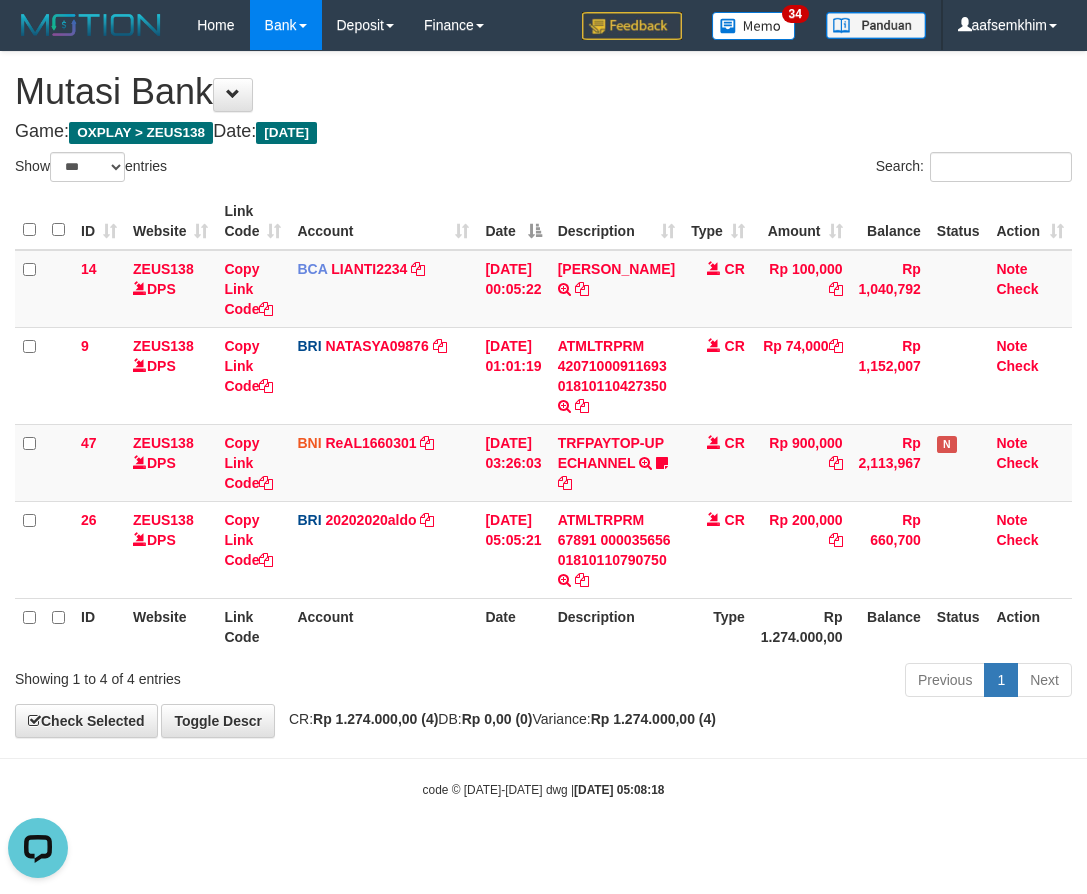 scroll, scrollTop: 0, scrollLeft: 0, axis: both 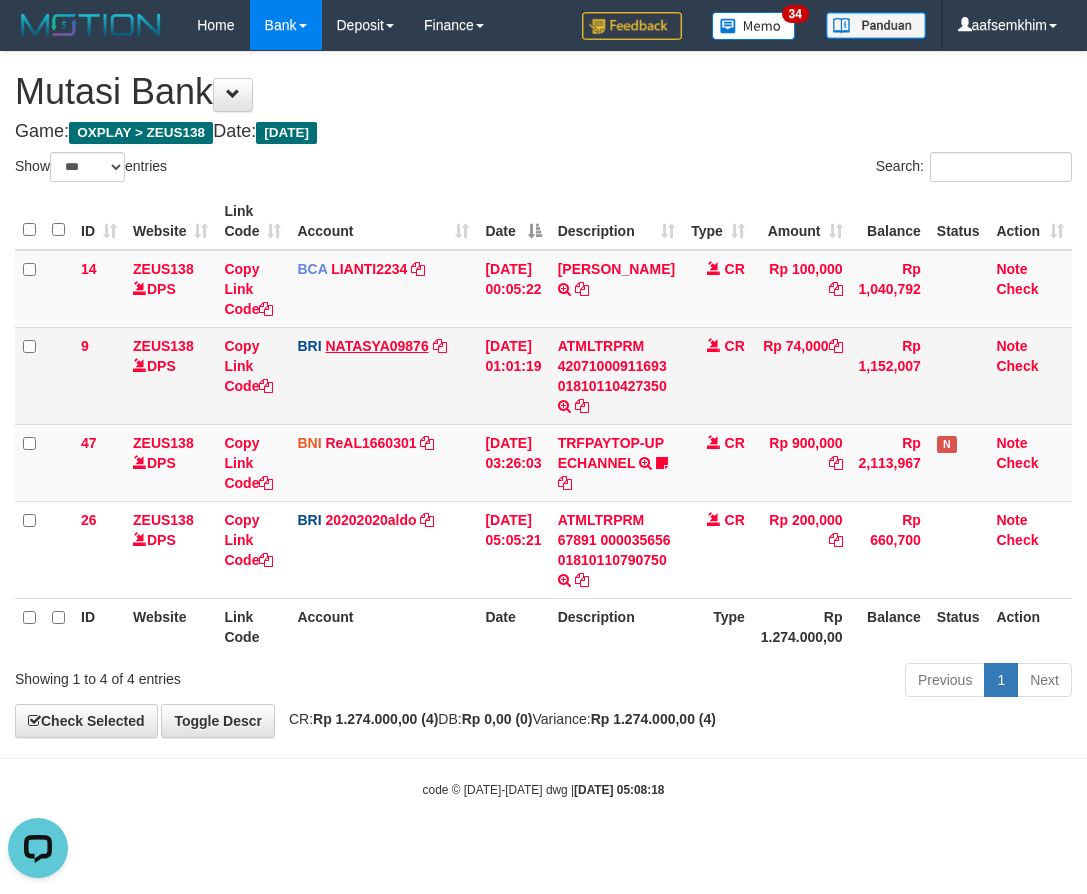 drag, startPoint x: 303, startPoint y: 335, endPoint x: 334, endPoint y: 348, distance: 33.61547 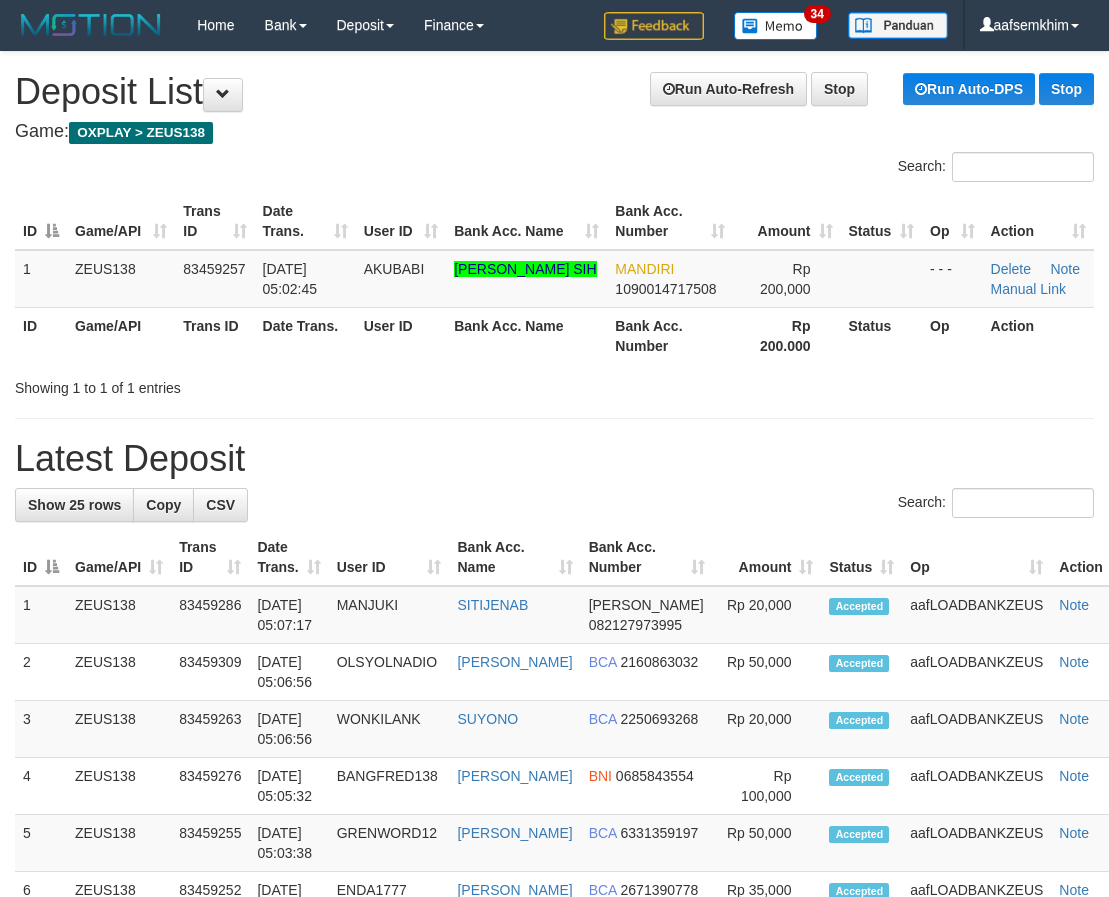 scroll, scrollTop: 0, scrollLeft: 0, axis: both 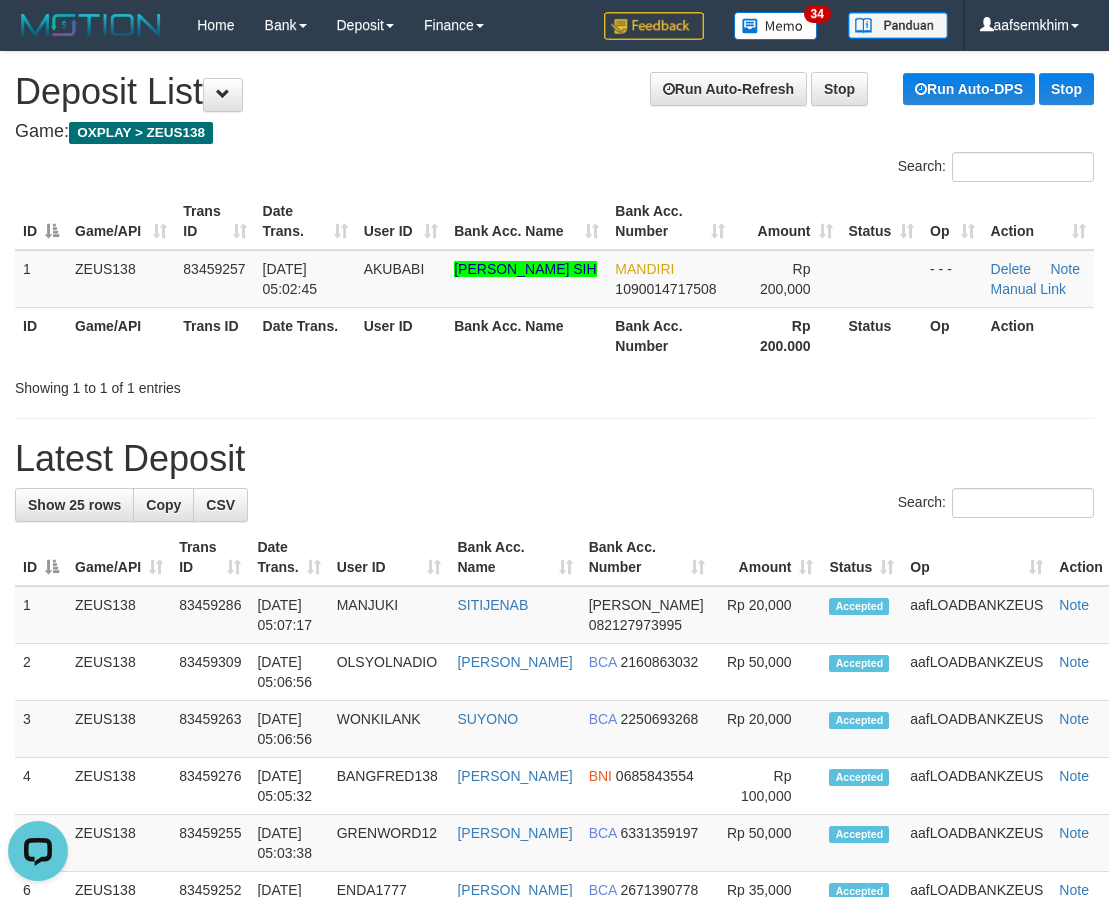 click on "Game/API" at bounding box center [119, 557] 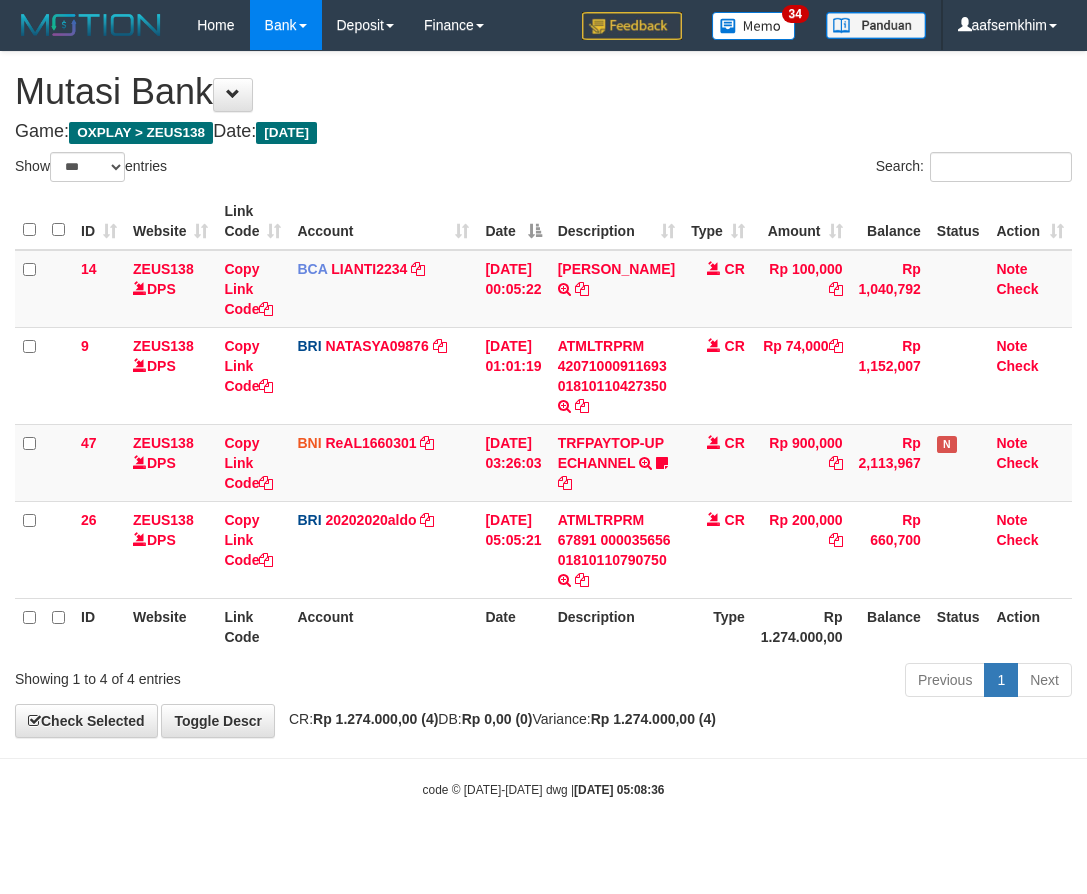 select on "***" 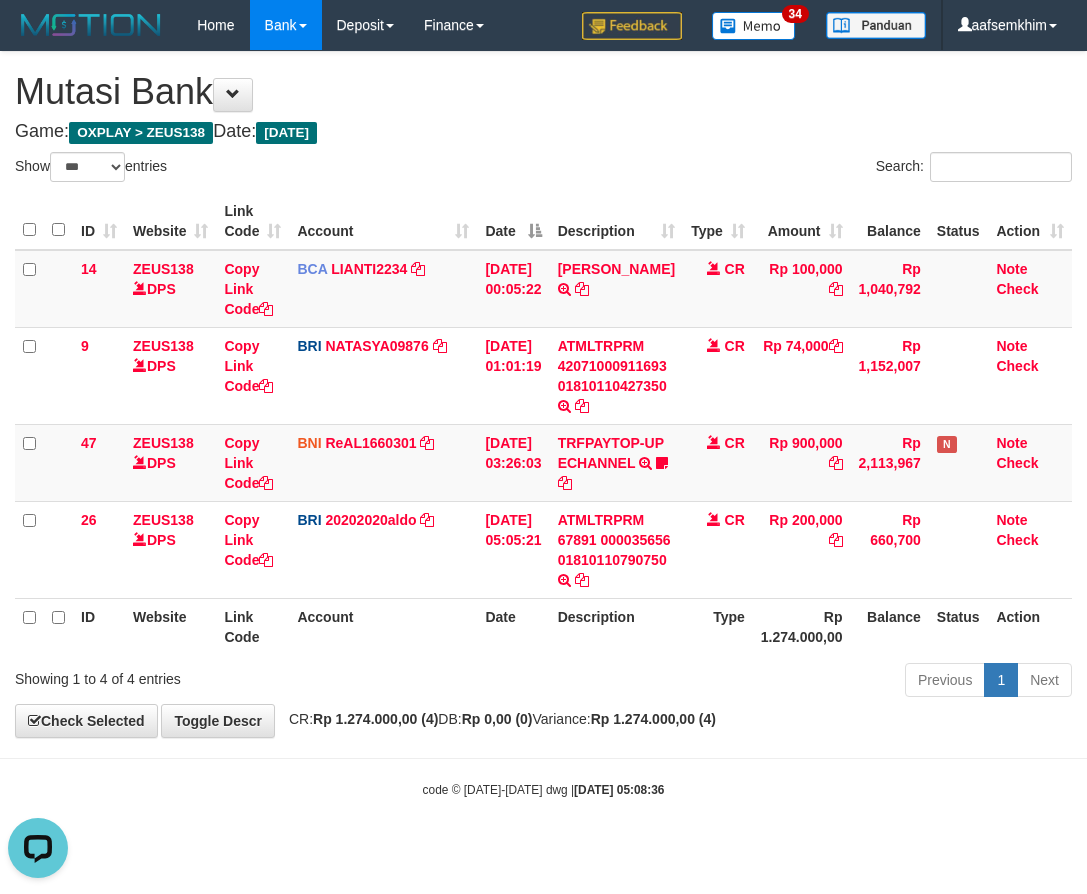 scroll, scrollTop: 0, scrollLeft: 0, axis: both 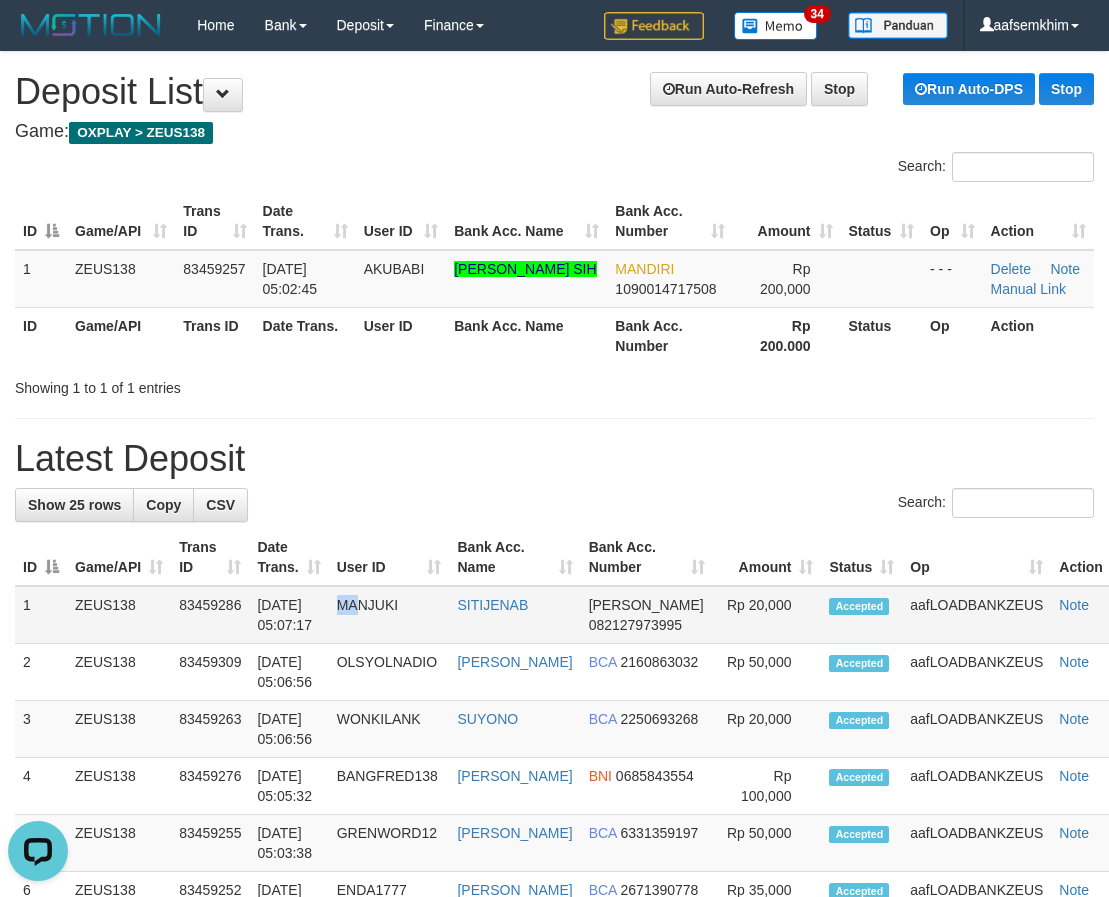 drag, startPoint x: 366, startPoint y: 630, endPoint x: 16, endPoint y: 461, distance: 388.66568 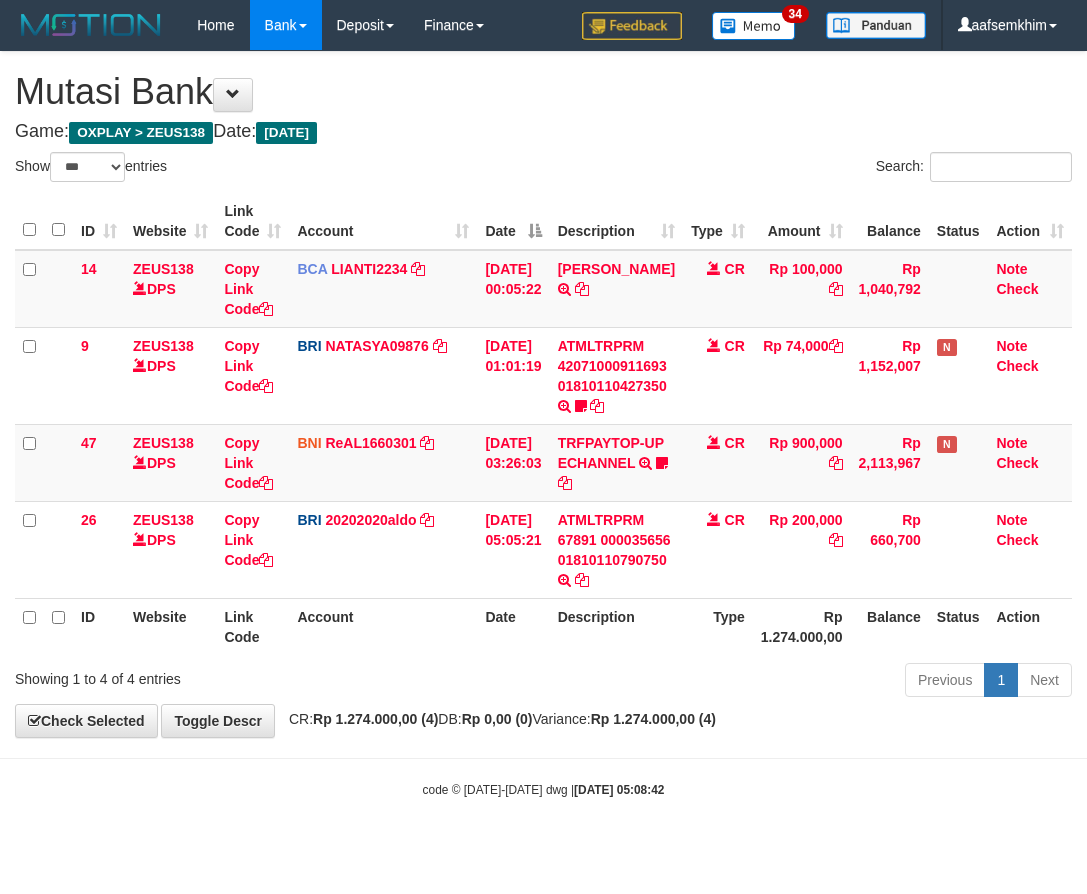 select on "***" 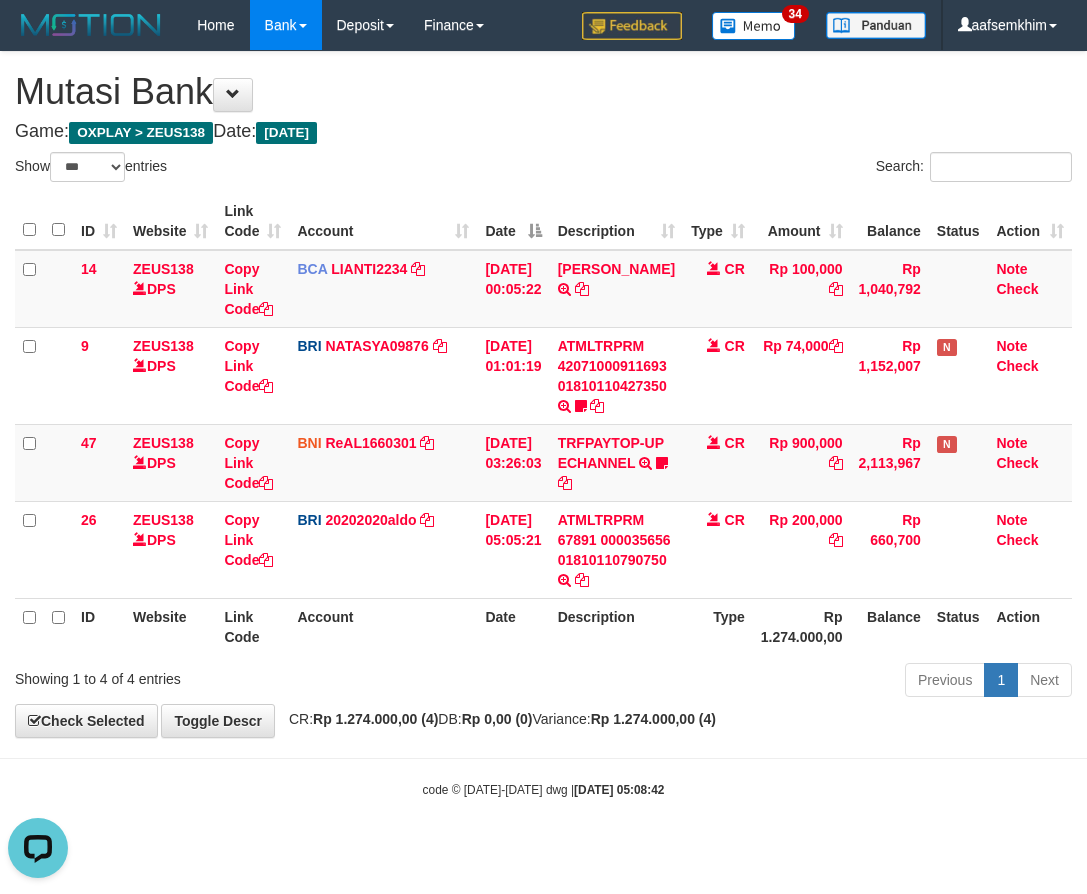 scroll, scrollTop: 0, scrollLeft: 0, axis: both 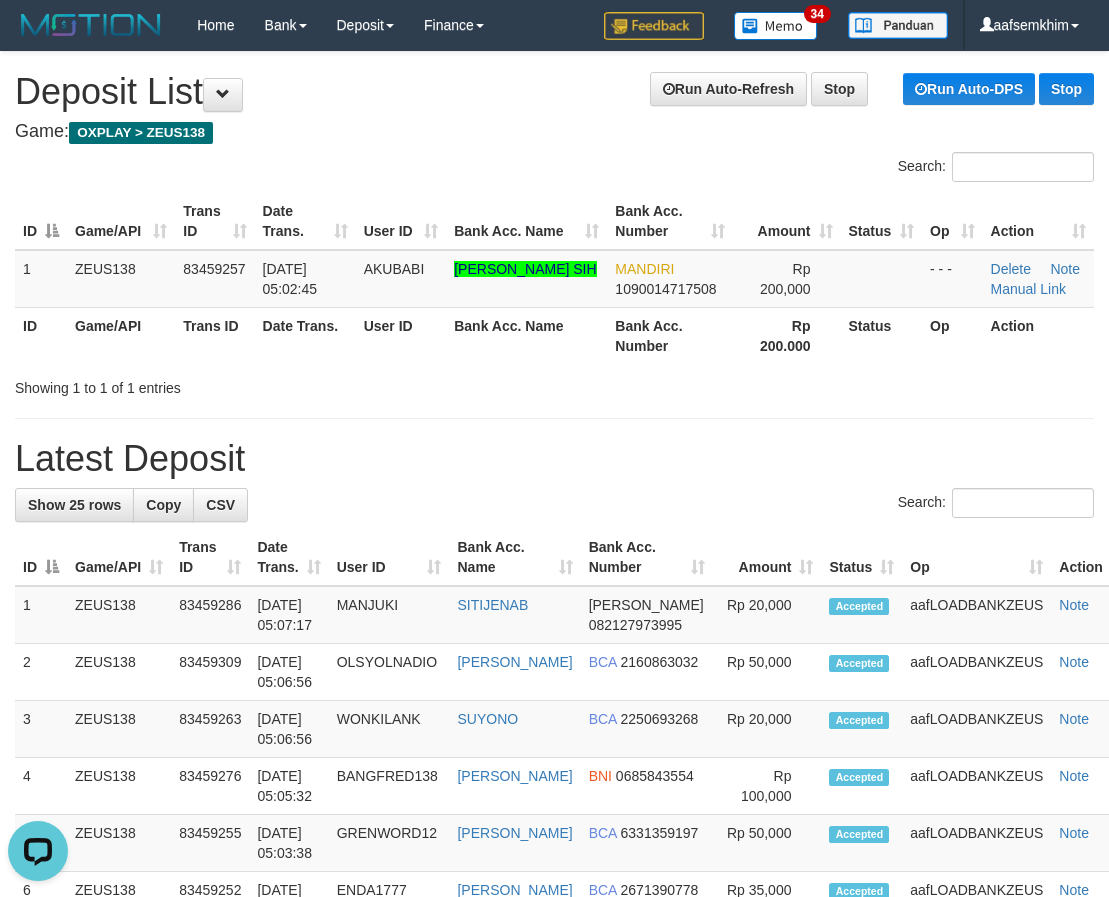 drag, startPoint x: 171, startPoint y: 426, endPoint x: 2, endPoint y: 343, distance: 188.28171 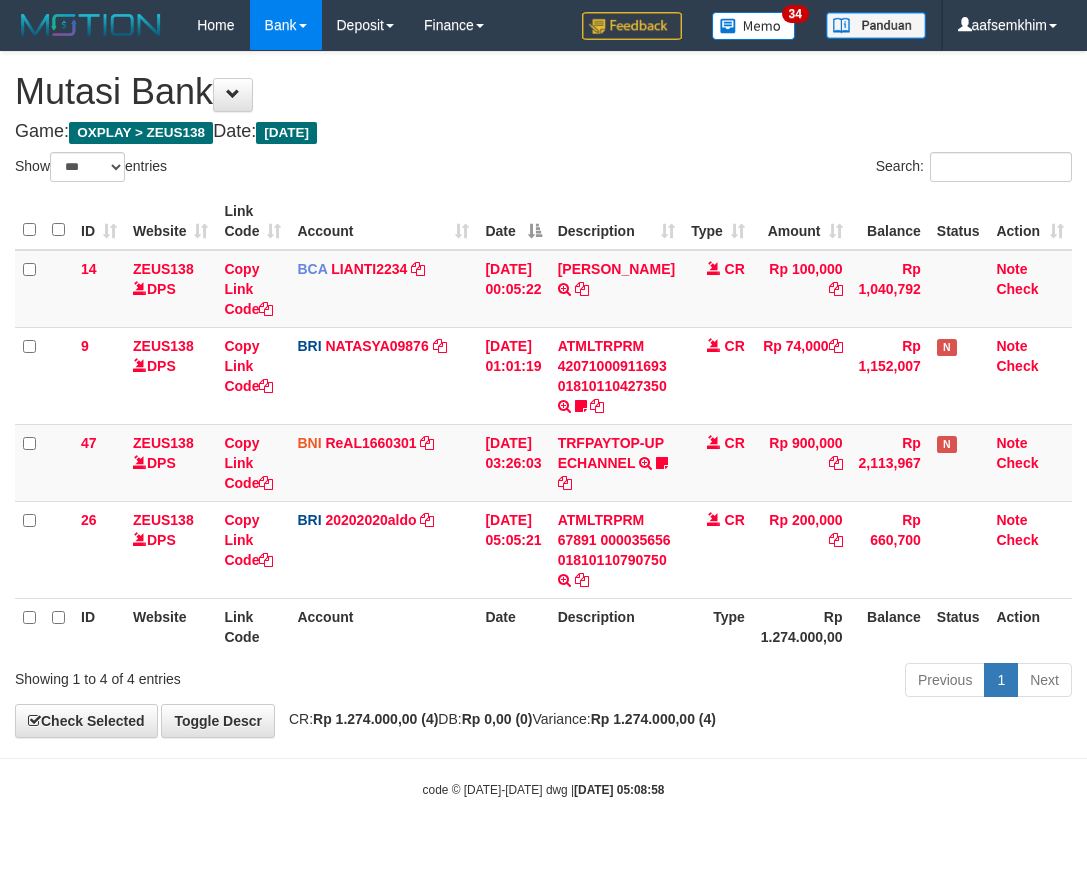 select on "***" 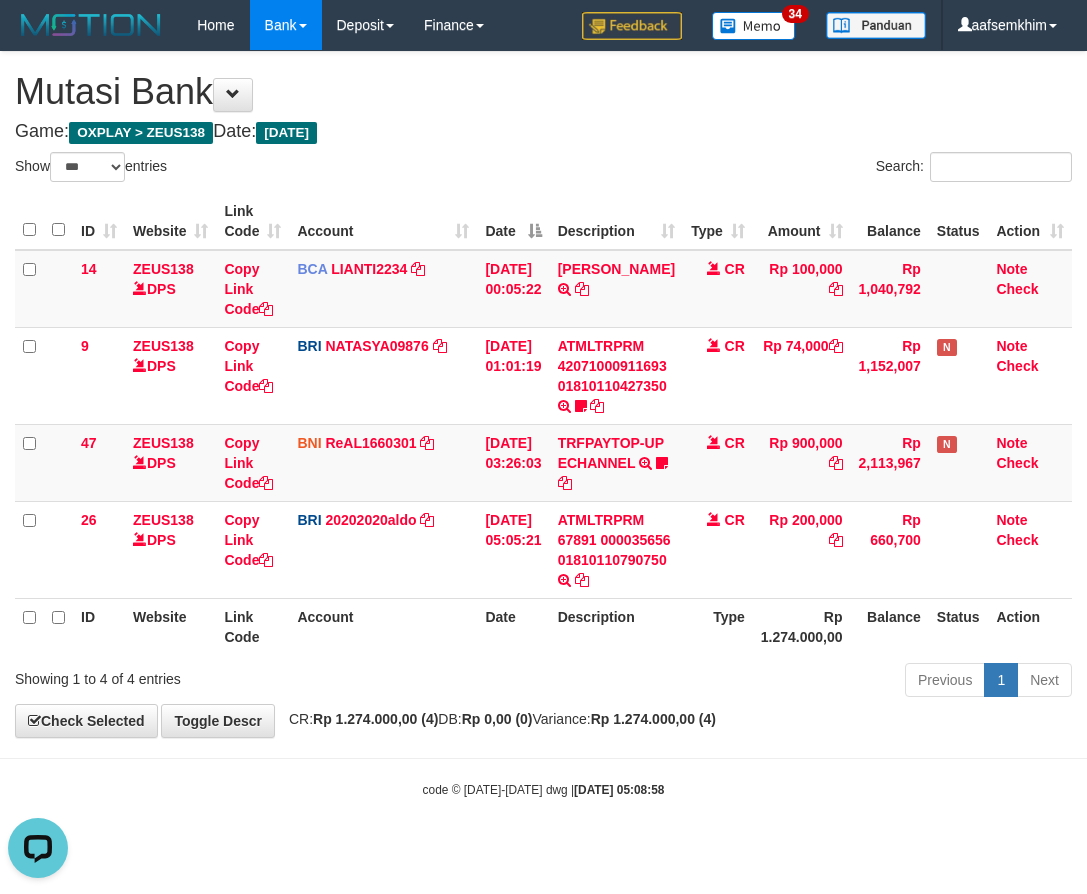 scroll, scrollTop: 0, scrollLeft: 0, axis: both 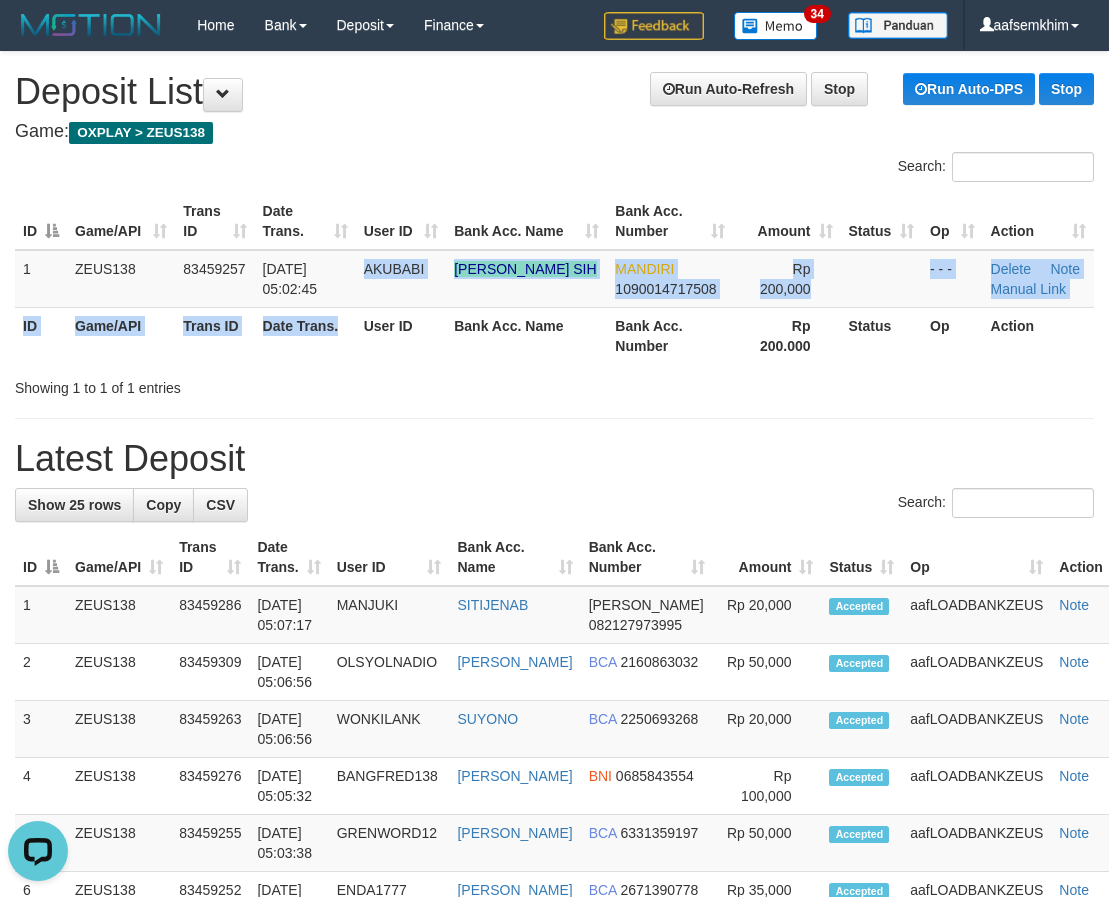 drag, startPoint x: 322, startPoint y: 322, endPoint x: 318, endPoint y: 351, distance: 29.274563 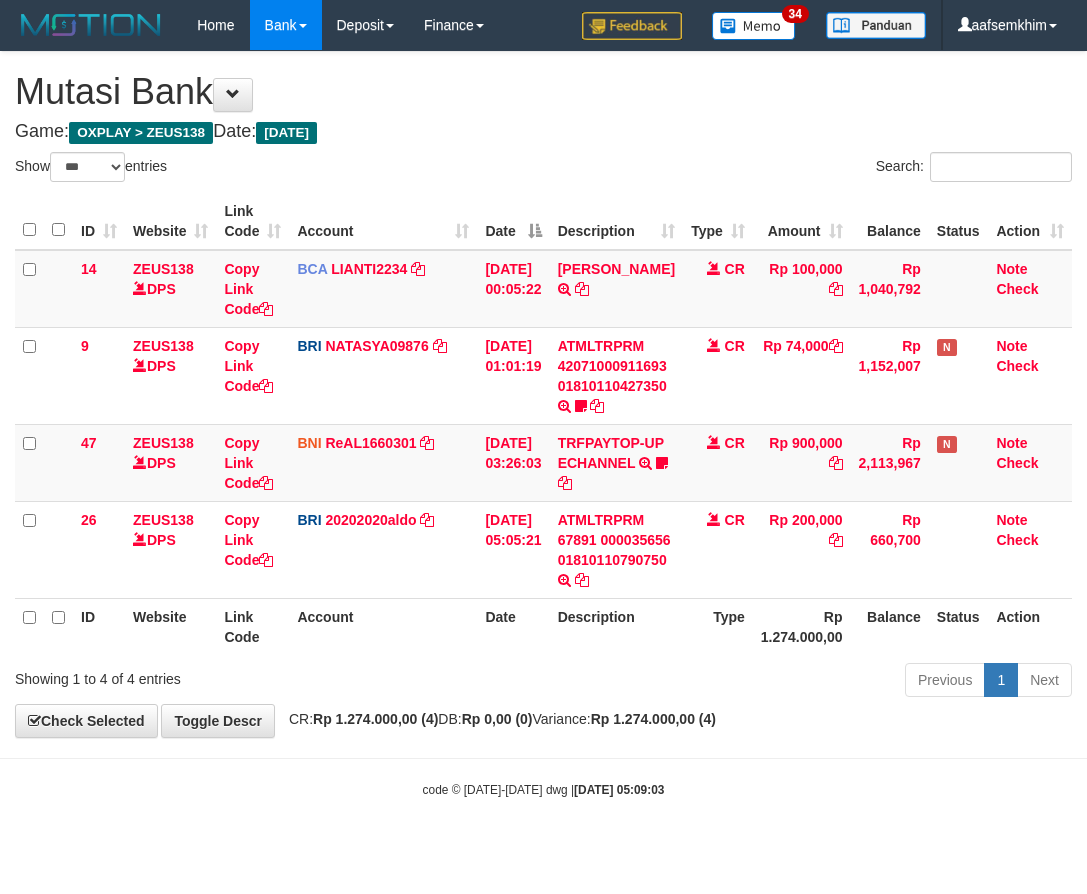 select on "***" 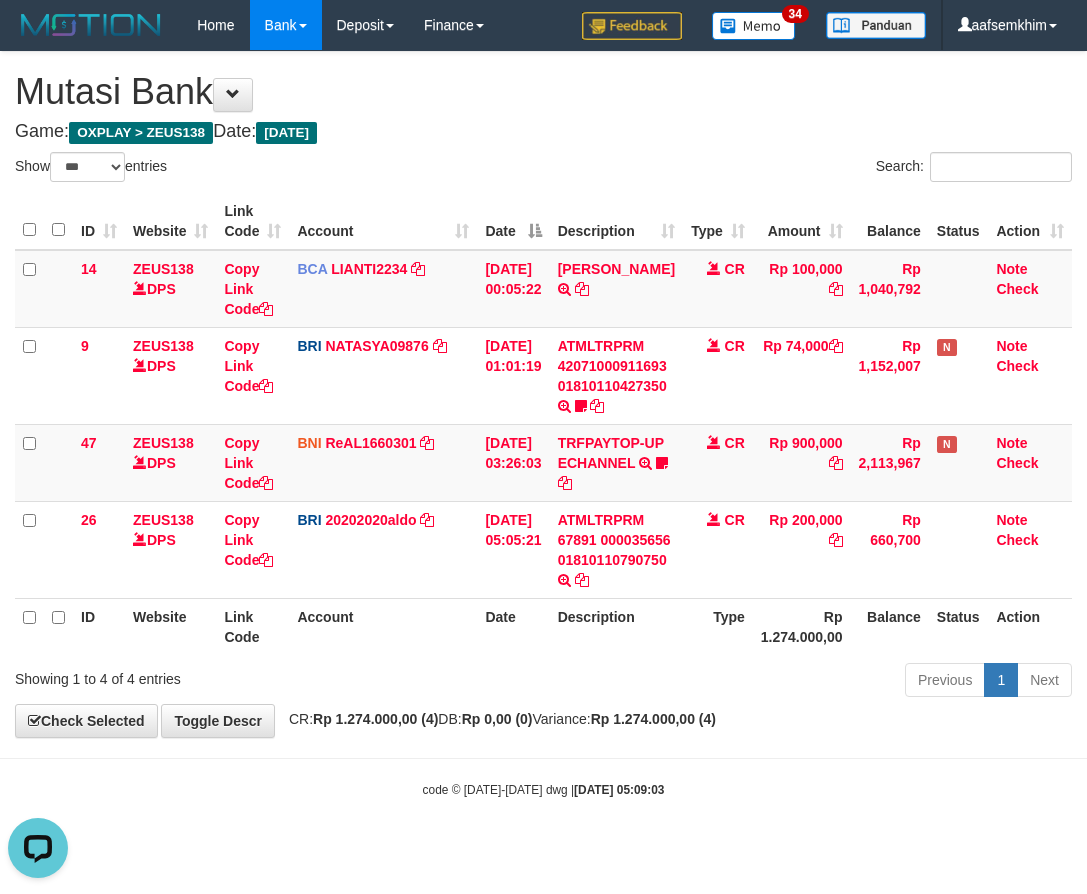 scroll, scrollTop: 0, scrollLeft: 0, axis: both 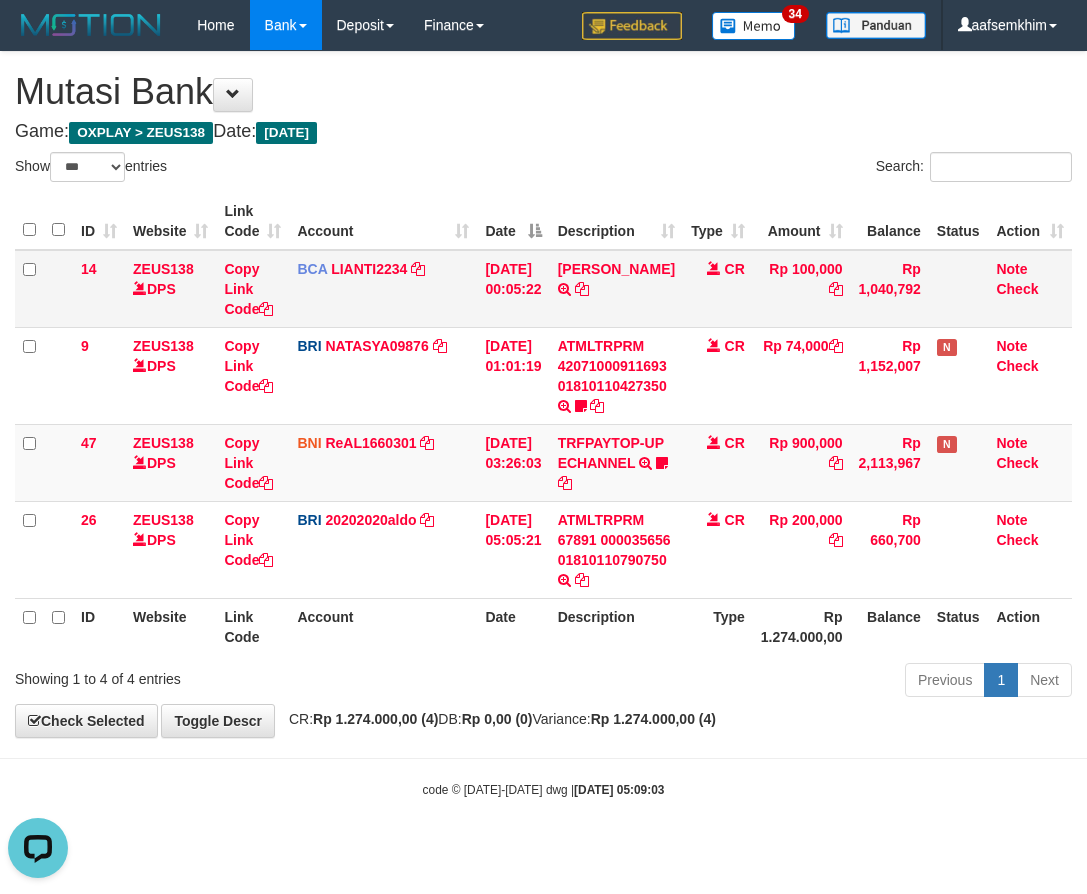click on "CR" at bounding box center (718, 289) 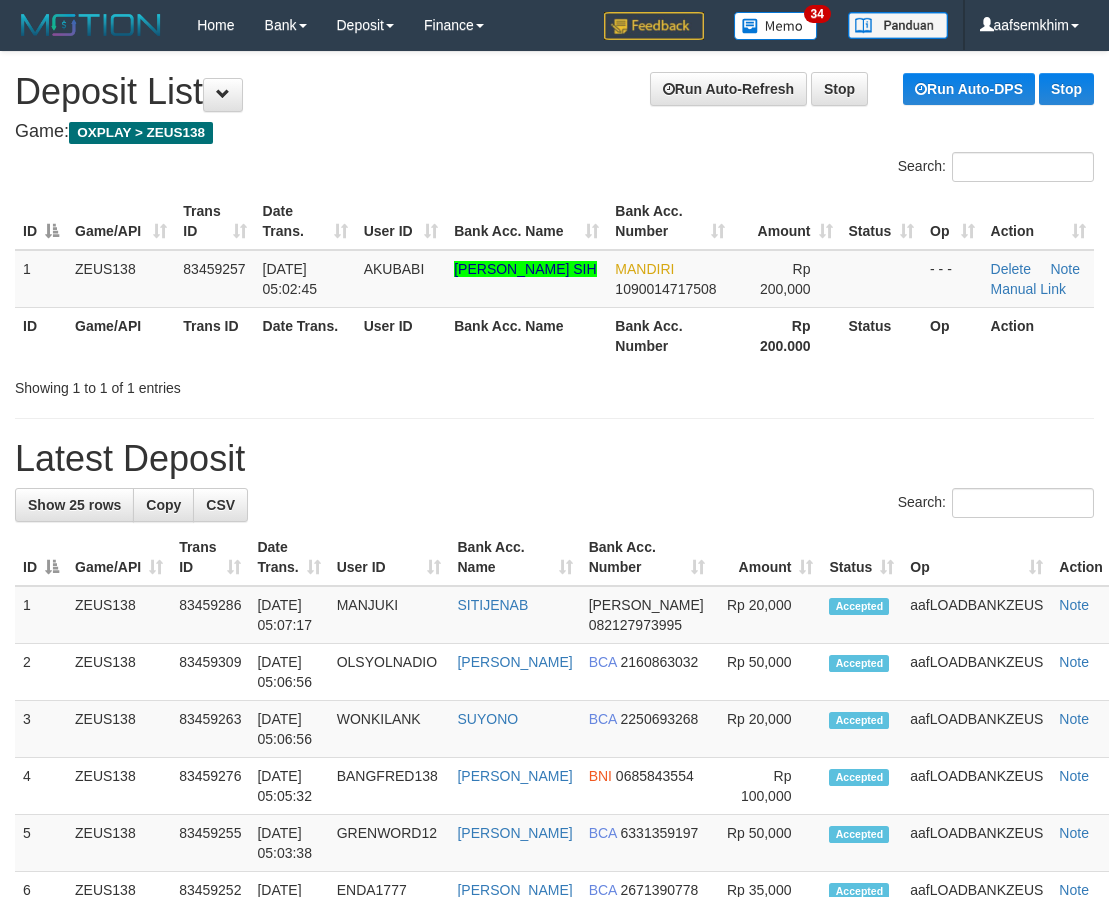 scroll, scrollTop: 0, scrollLeft: 0, axis: both 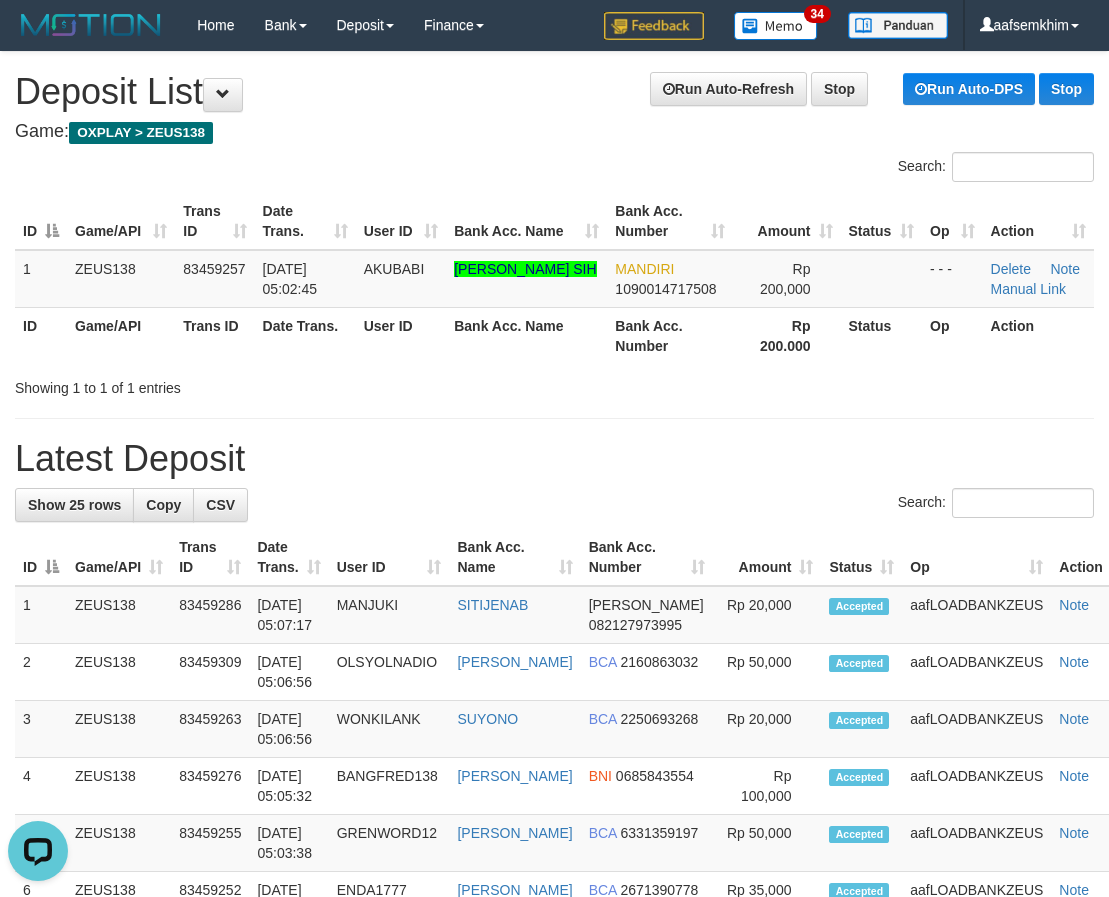 drag, startPoint x: 579, startPoint y: 455, endPoint x: 428, endPoint y: 445, distance: 151.33076 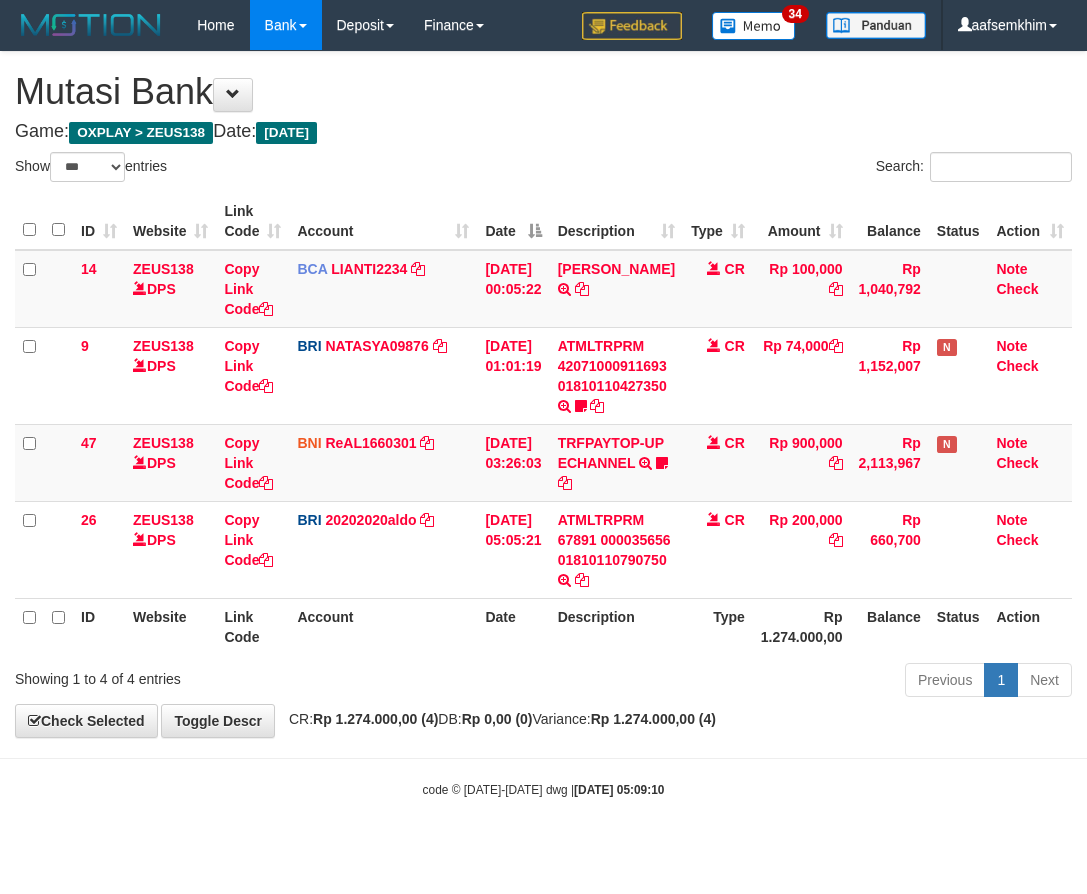 select on "***" 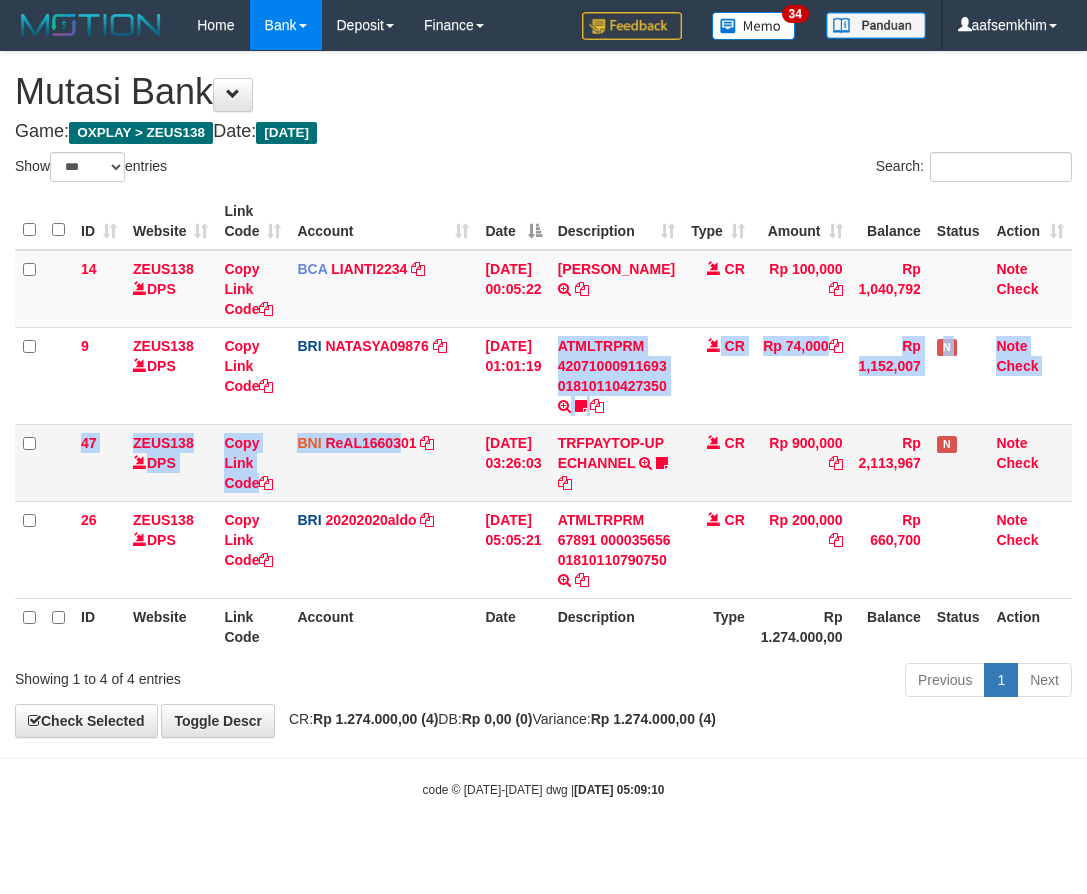 drag, startPoint x: 497, startPoint y: 390, endPoint x: 401, endPoint y: 470, distance: 124.964 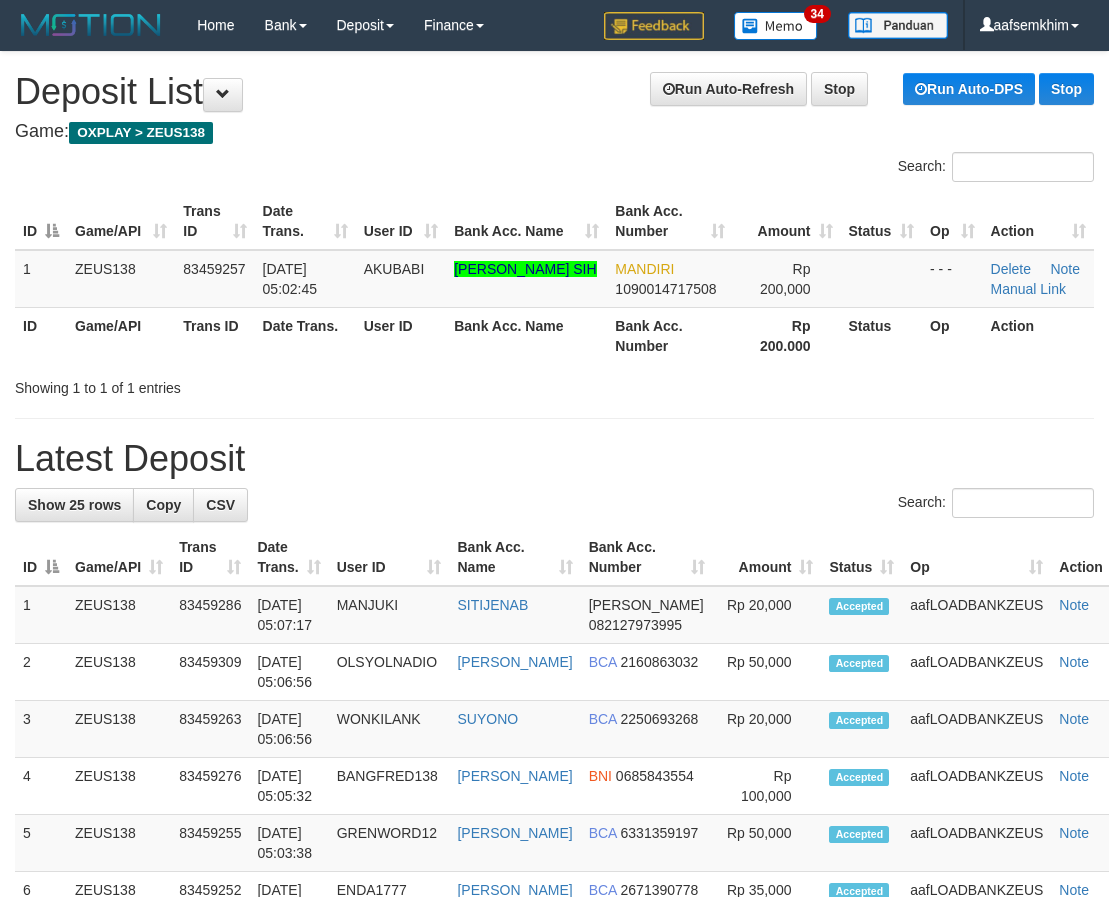 scroll, scrollTop: 0, scrollLeft: 0, axis: both 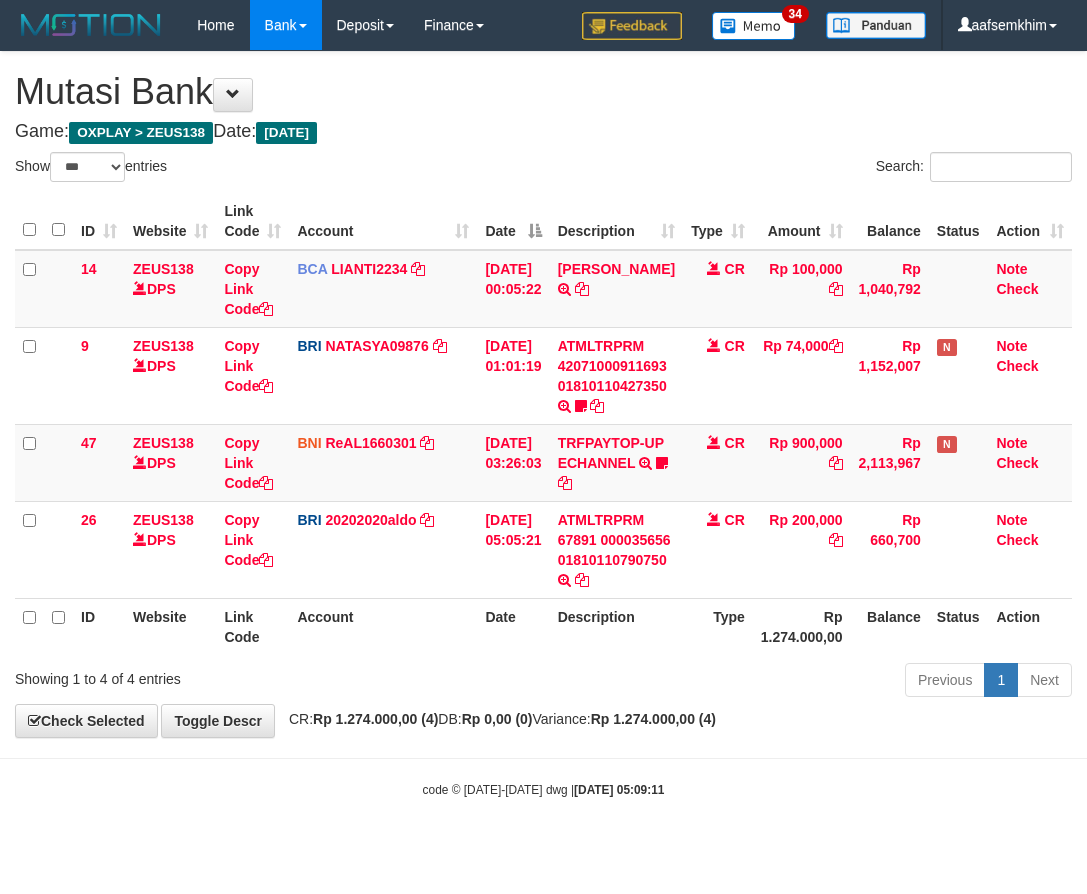 select on "***" 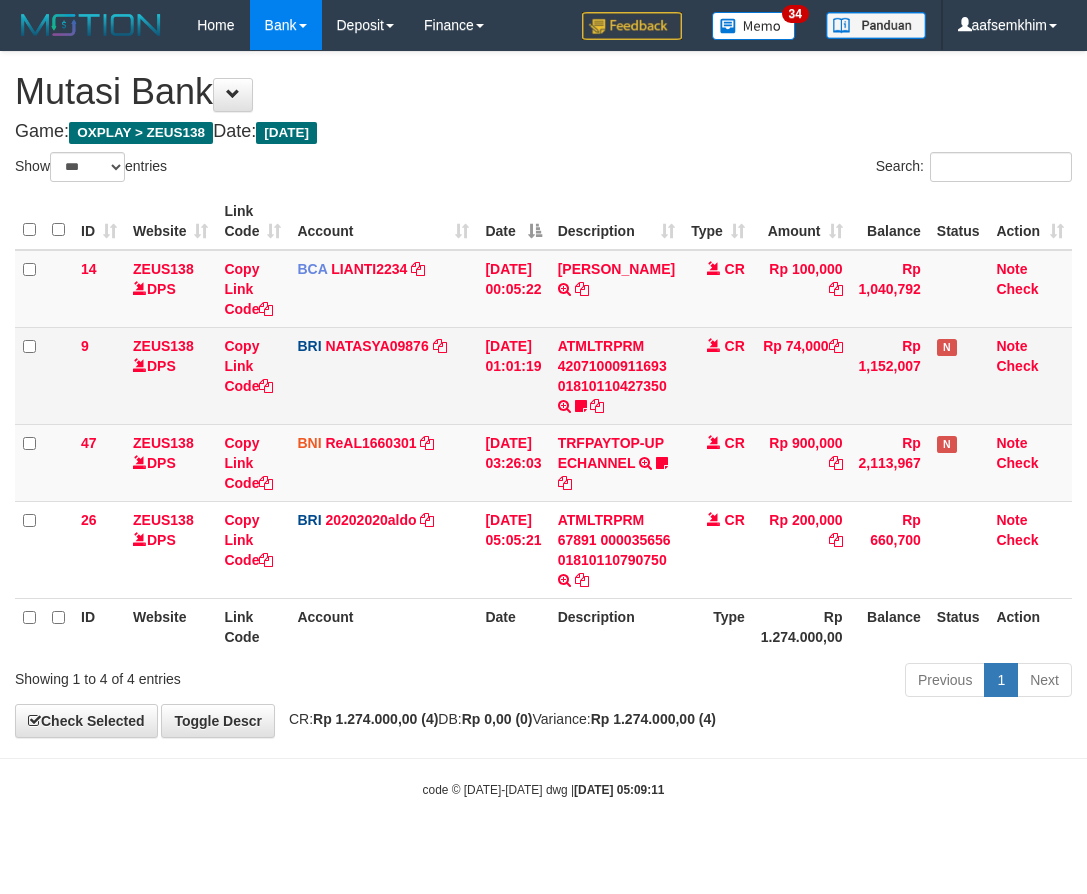 scroll, scrollTop: 0, scrollLeft: 0, axis: both 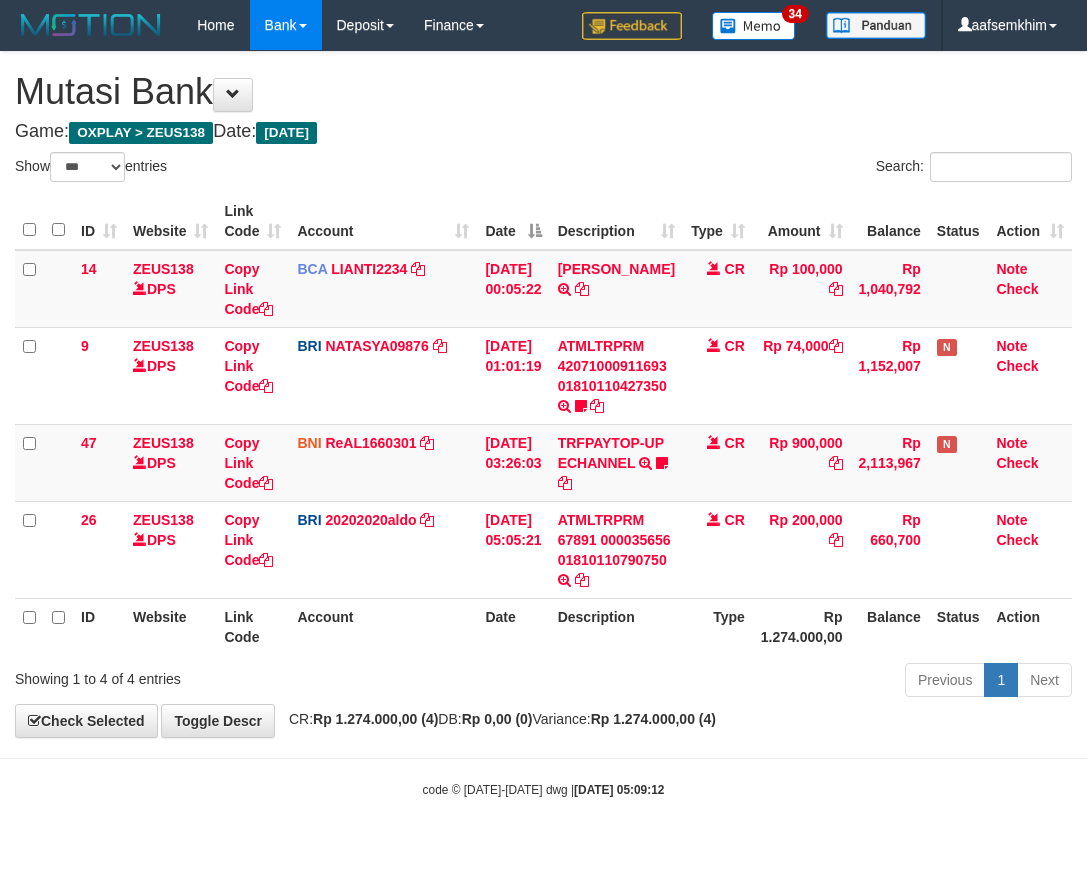select on "***" 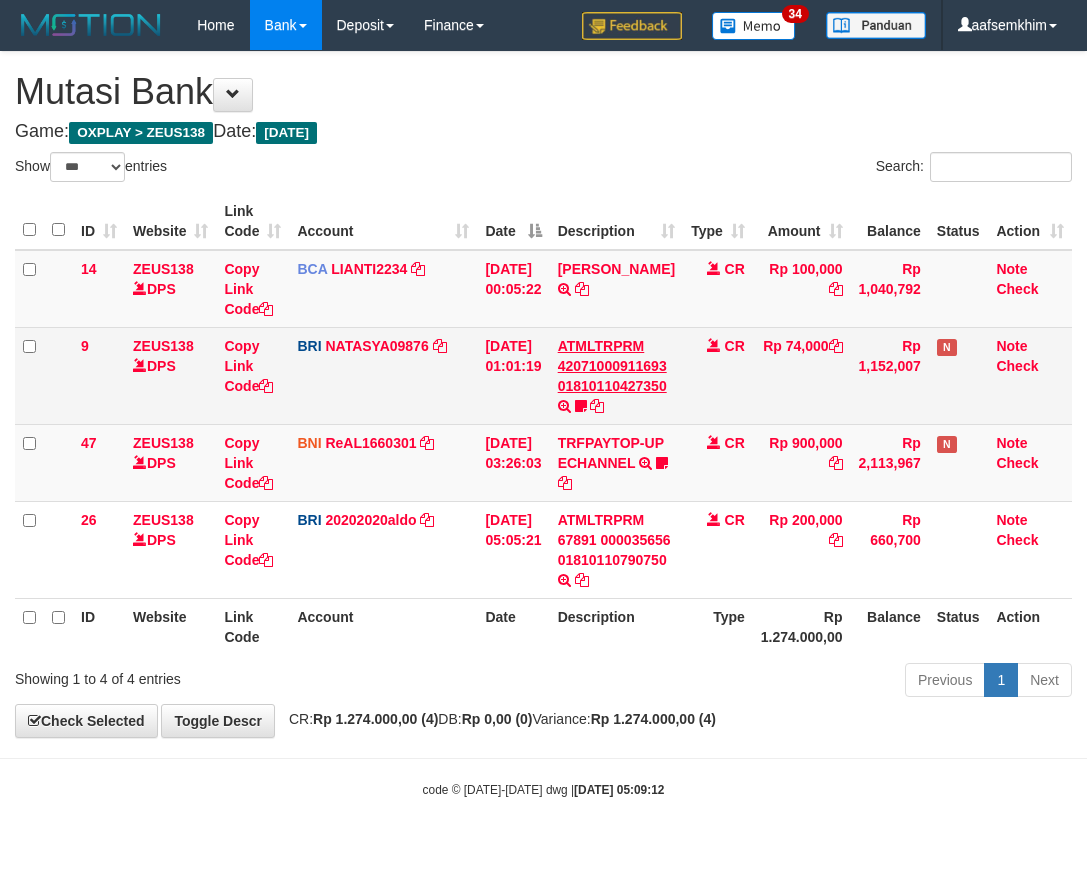 scroll, scrollTop: 0, scrollLeft: 0, axis: both 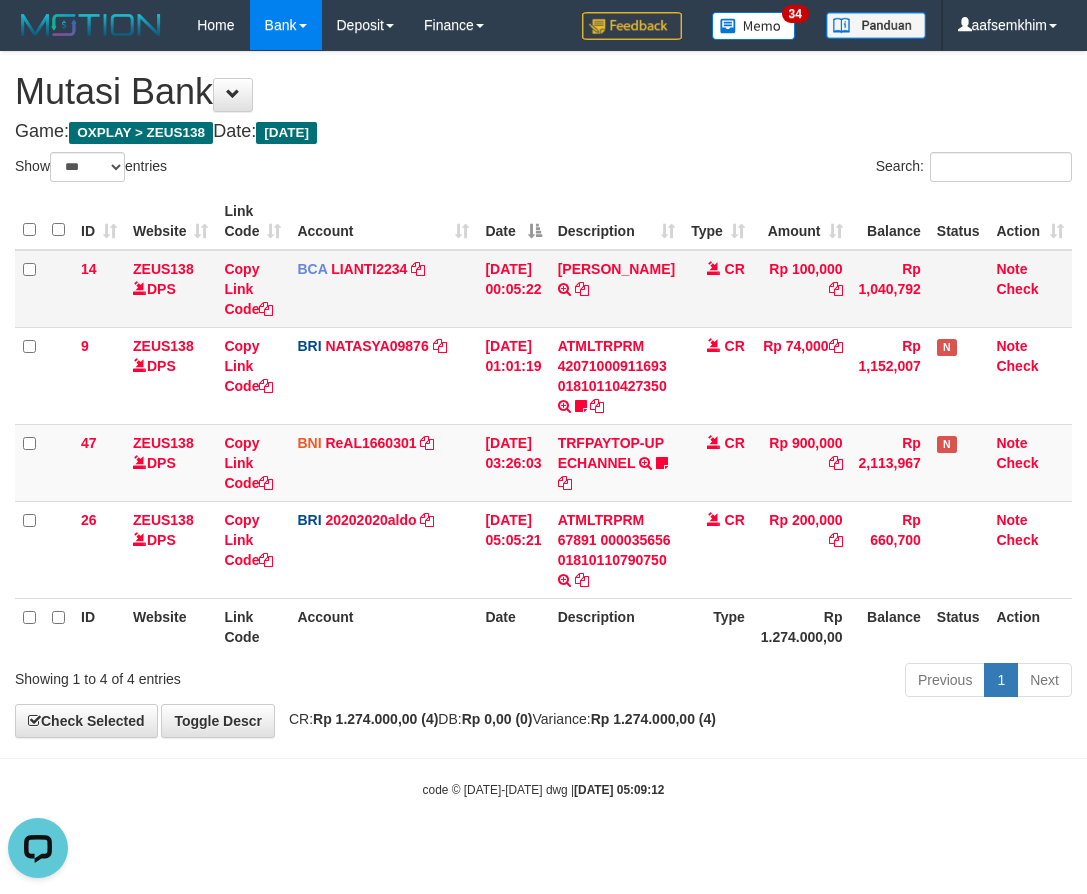 click on "BCA
LIANTI2234
DPS
YULIANTI
mutasi_20250712_4646 | 14
mutasi_20250712_4646 | 14" at bounding box center [383, 289] 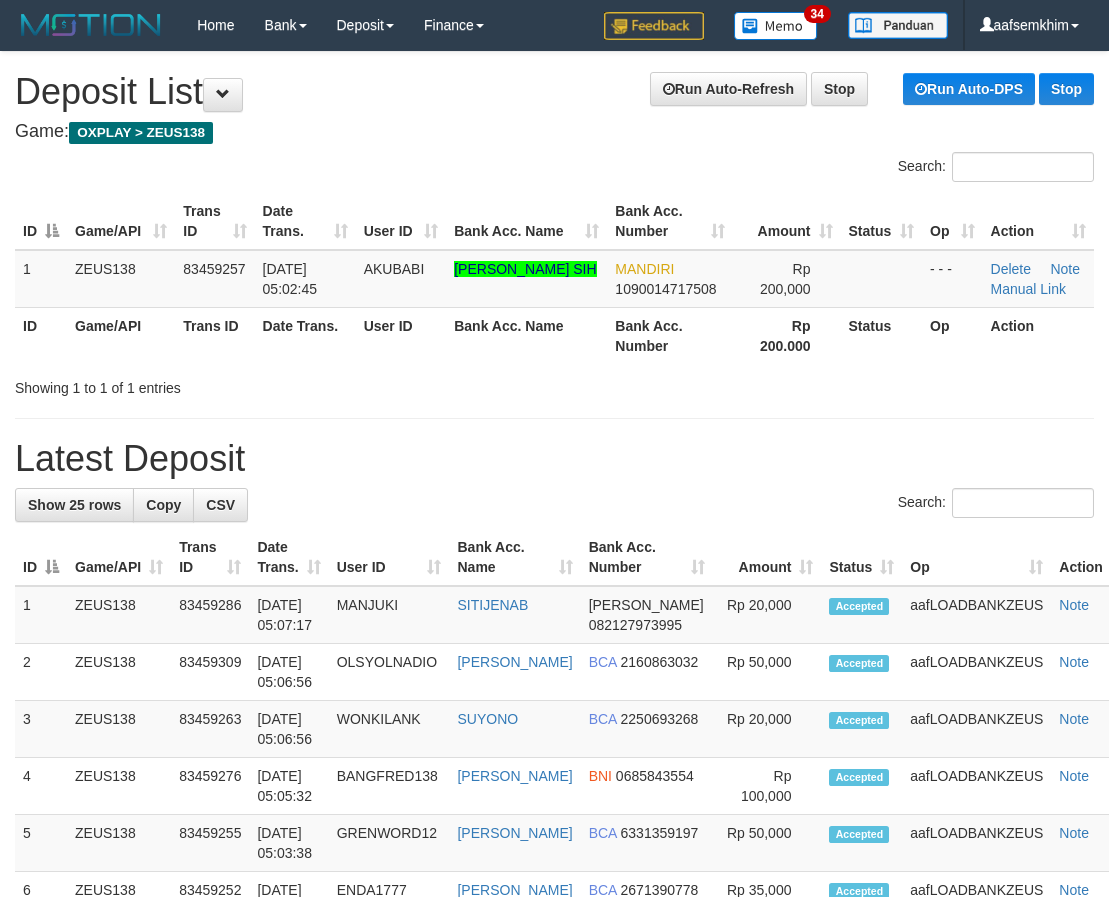 scroll, scrollTop: 0, scrollLeft: 0, axis: both 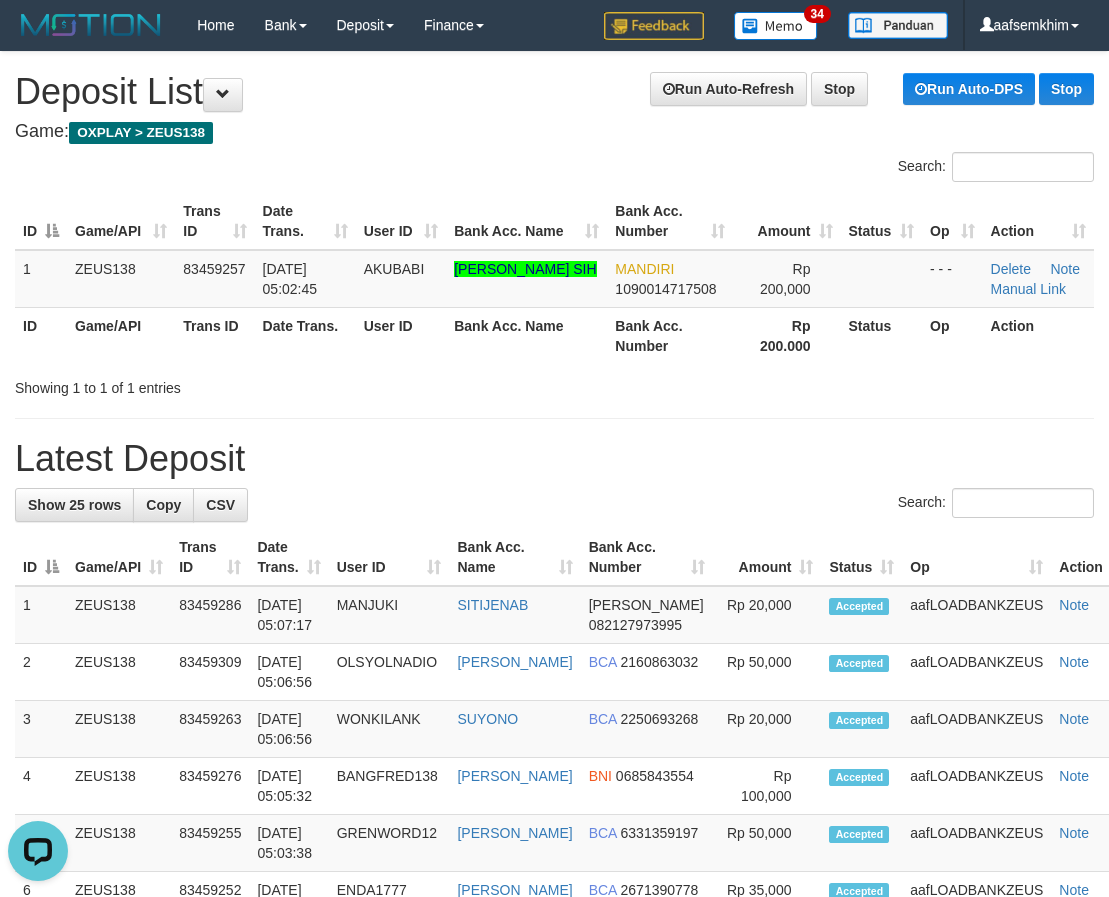 drag, startPoint x: 557, startPoint y: 551, endPoint x: 479, endPoint y: 520, distance: 83.9345 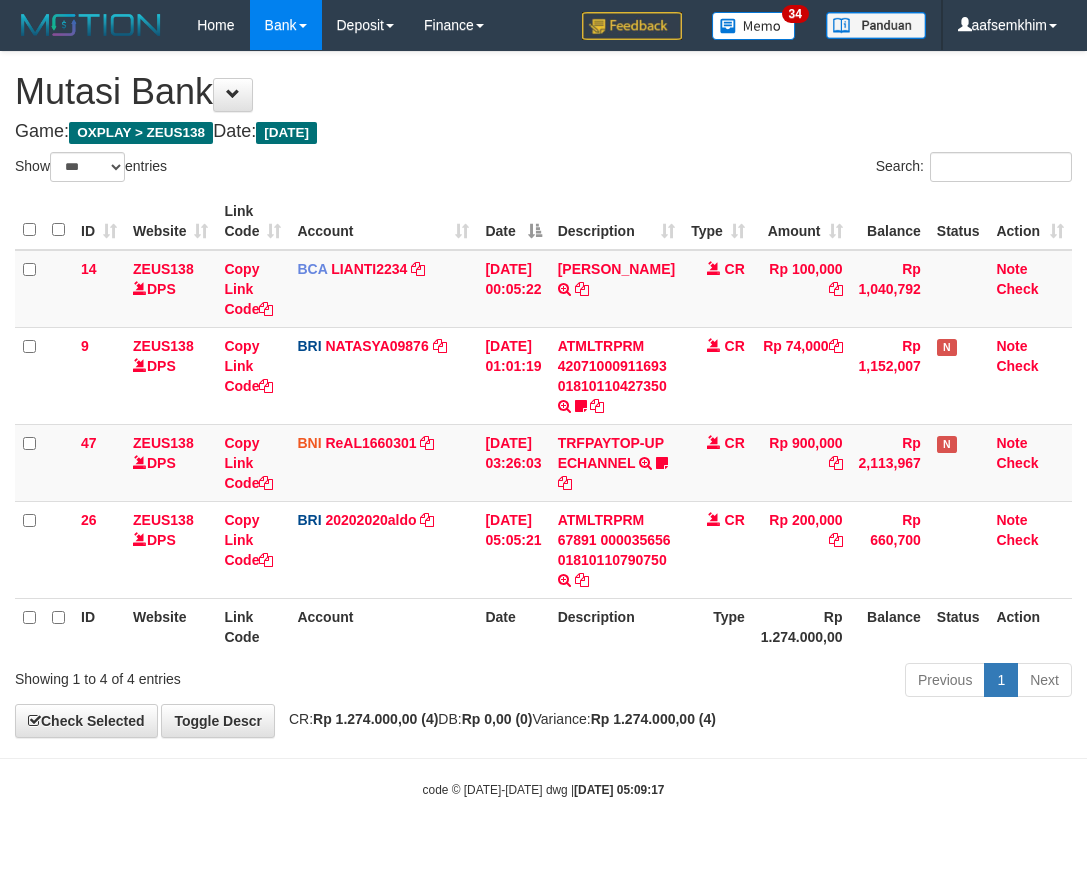 select on "***" 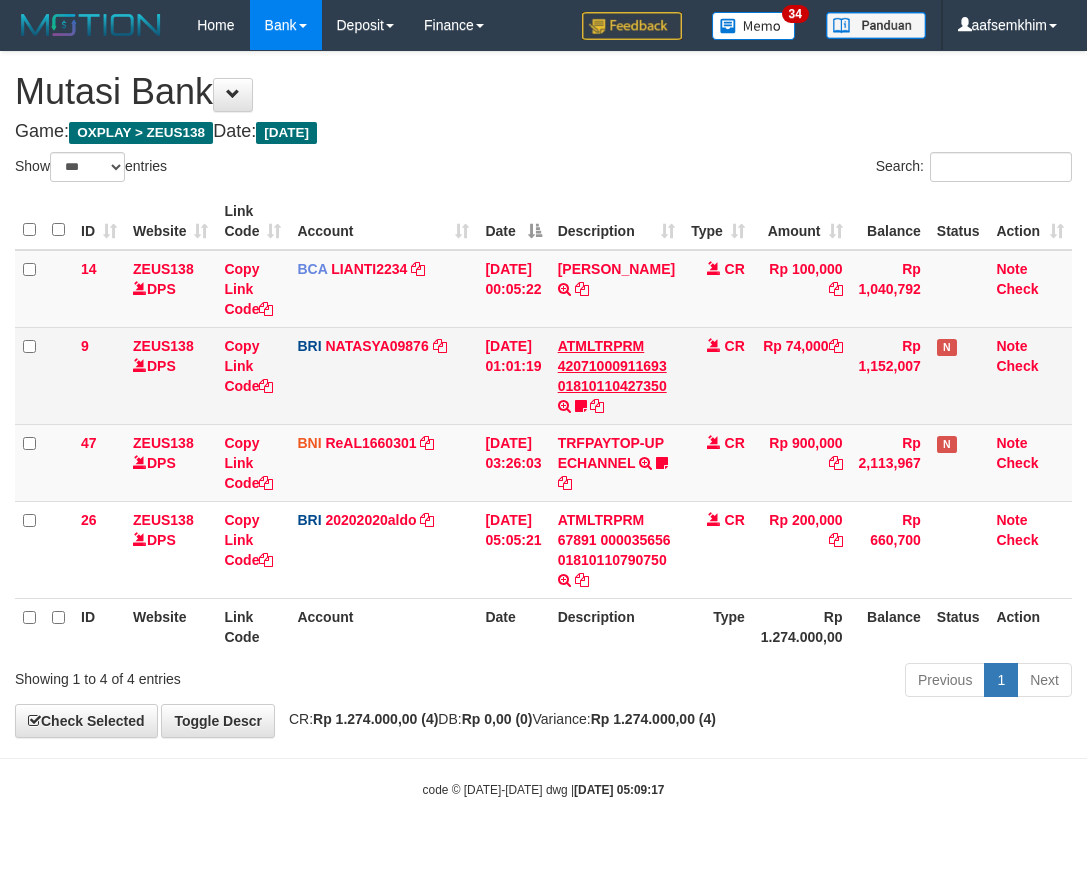 scroll, scrollTop: 0, scrollLeft: 0, axis: both 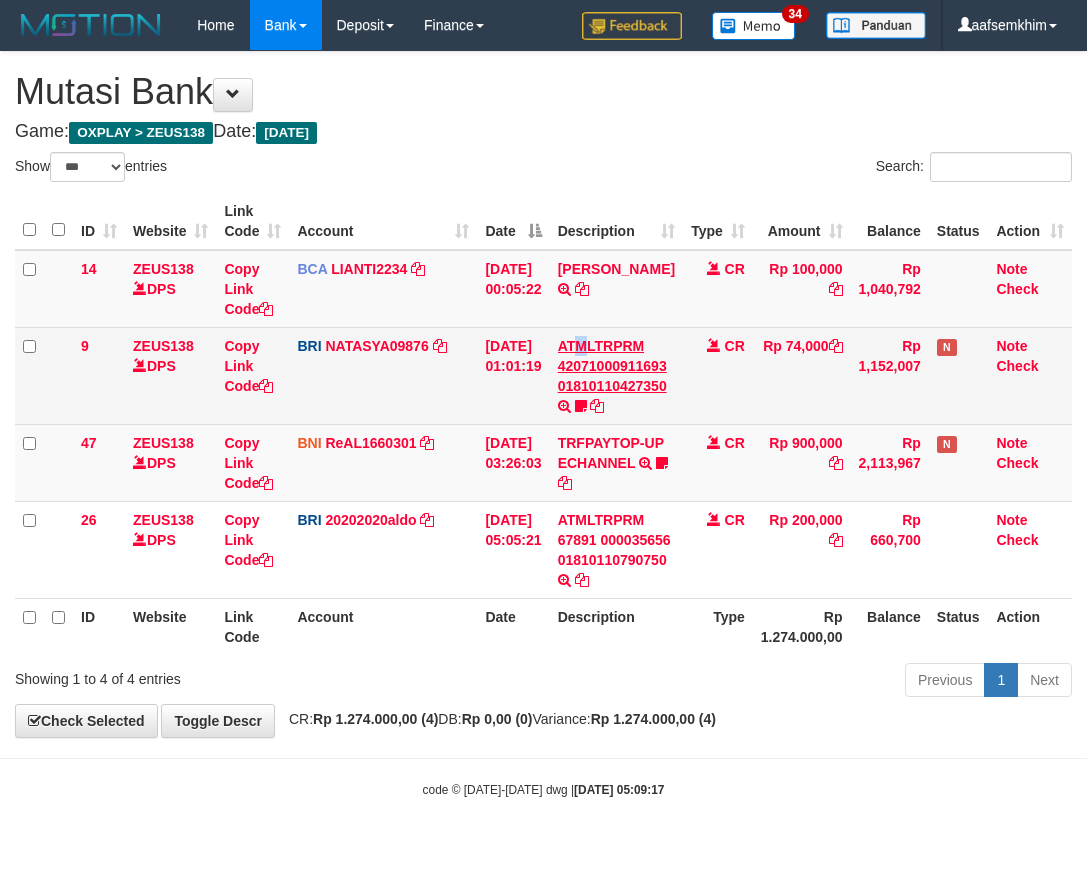 click on "ATMLTRPRM 42071000911693 01810110427350            TRANSAKSI KREDIT DARI BANK LAIN ATMLTRPRM 42071000911693 01810110427350    DEWAJUDI777BANTU BUKTI TRANSFER" at bounding box center (616, 375) 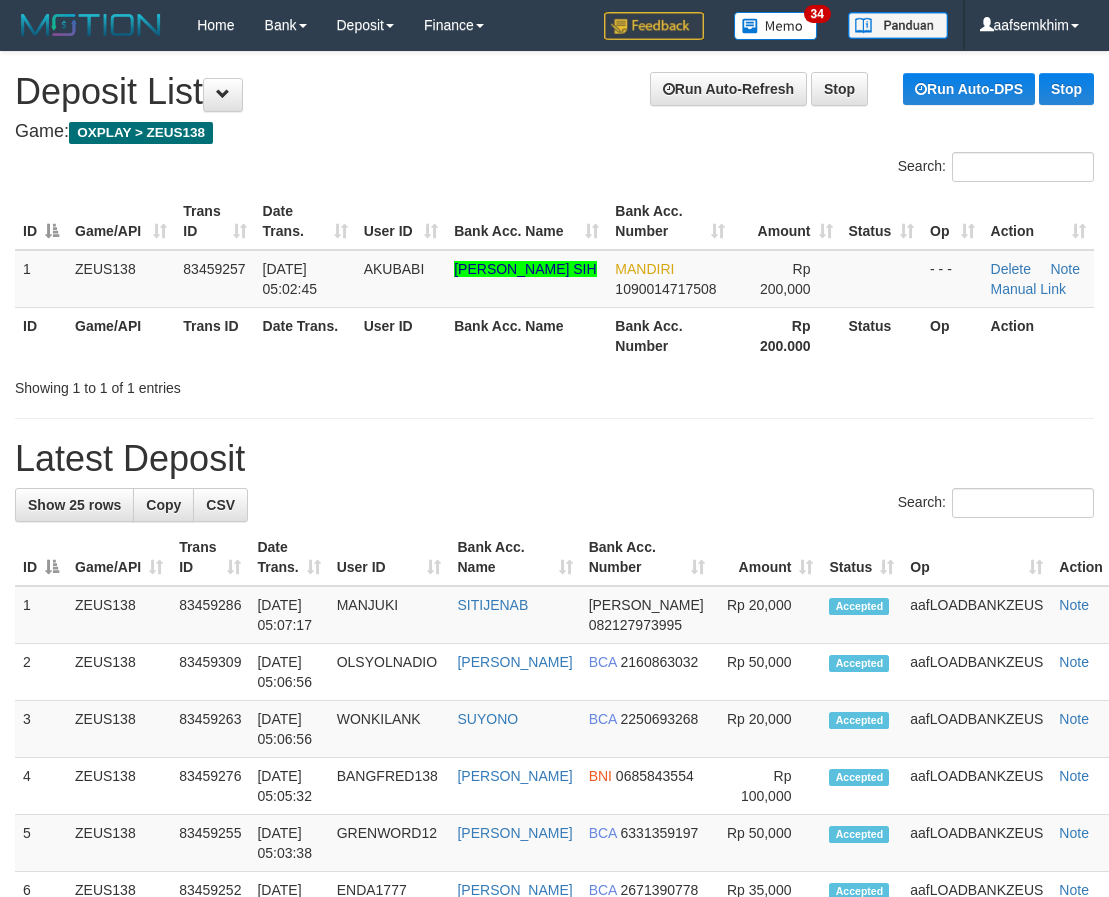 scroll, scrollTop: 0, scrollLeft: 0, axis: both 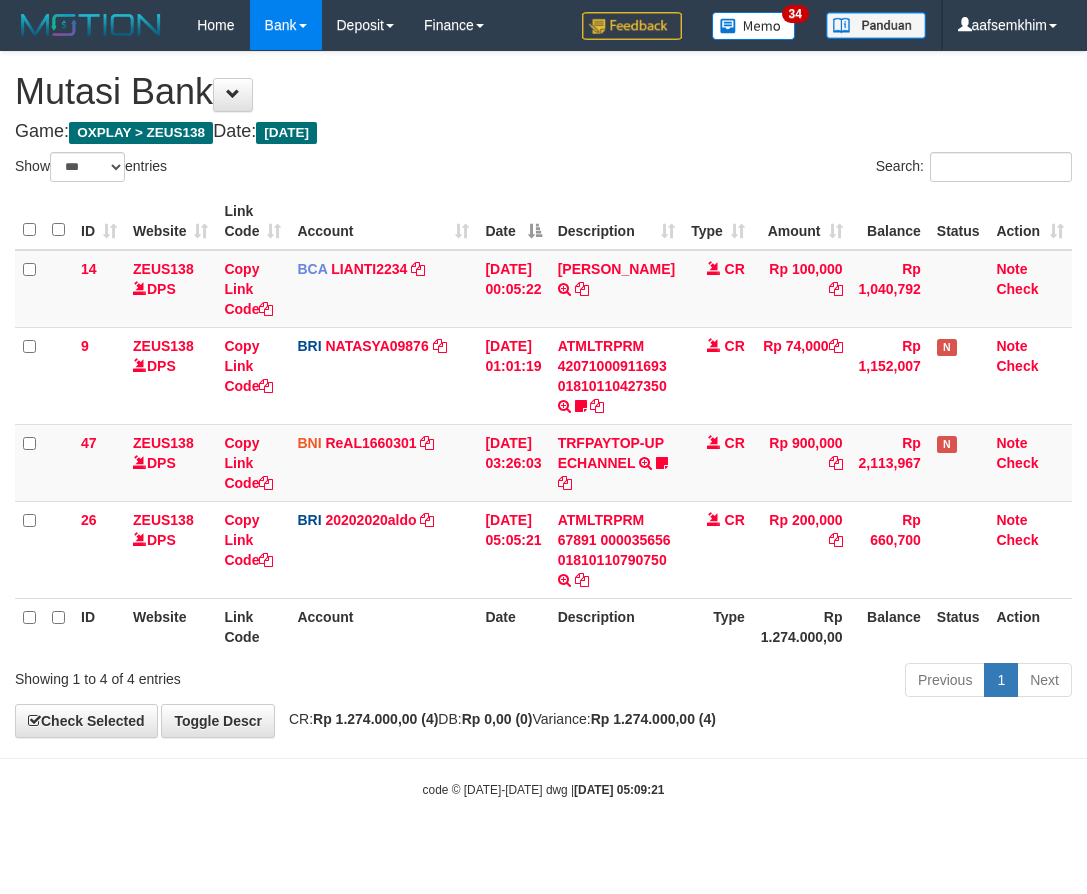 select on "***" 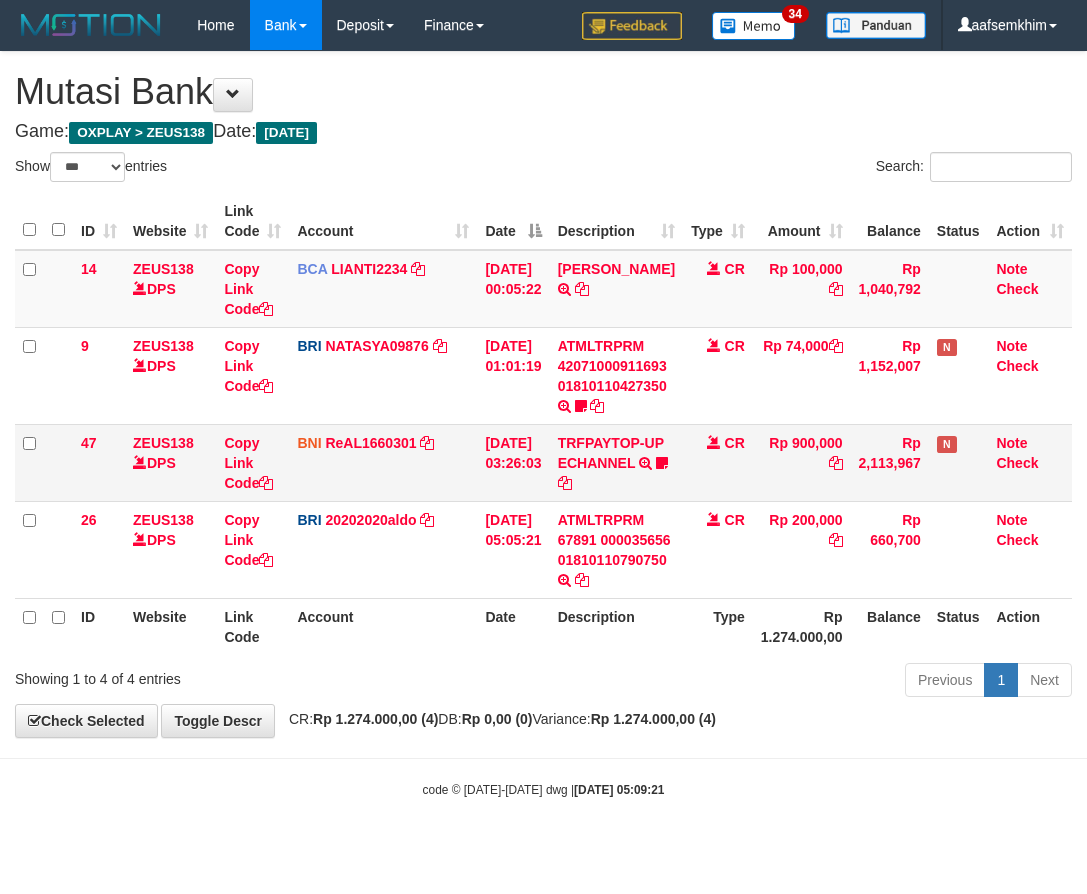 click at bounding box center (714, 442) 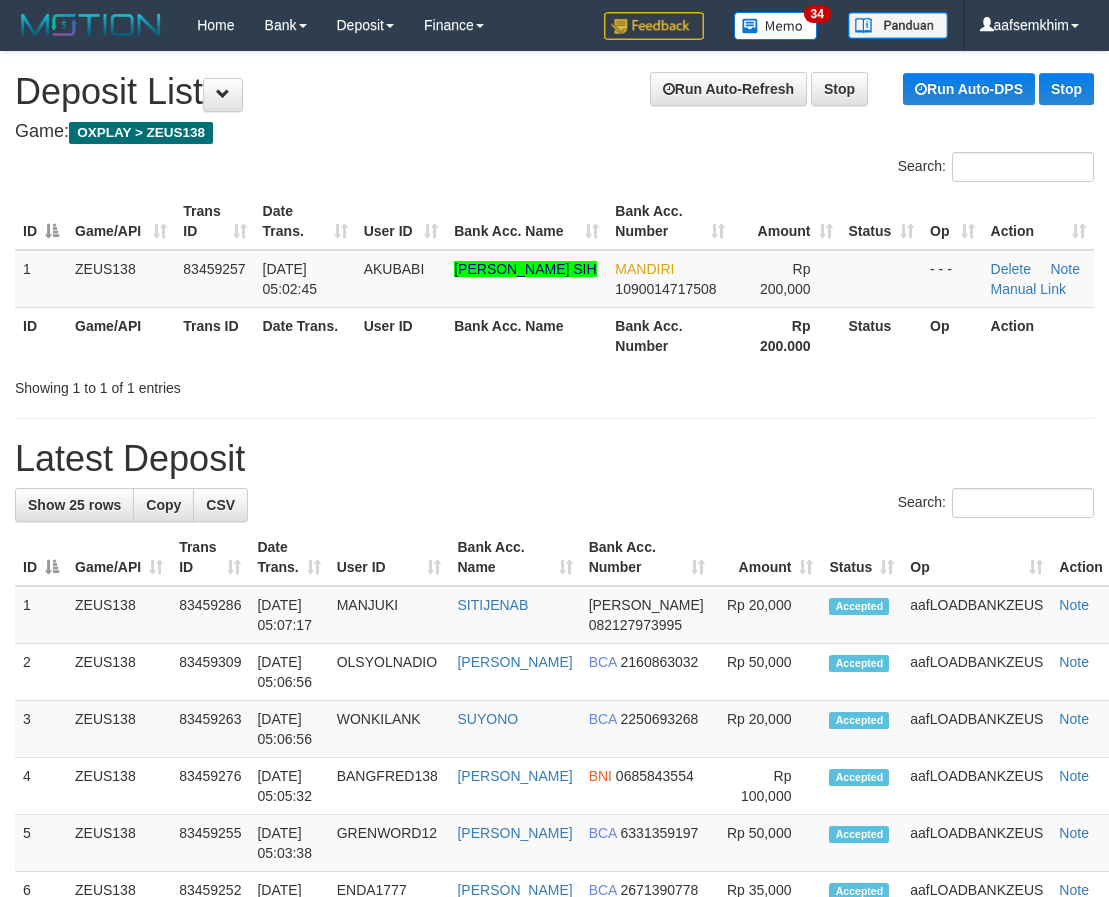 scroll, scrollTop: 0, scrollLeft: 0, axis: both 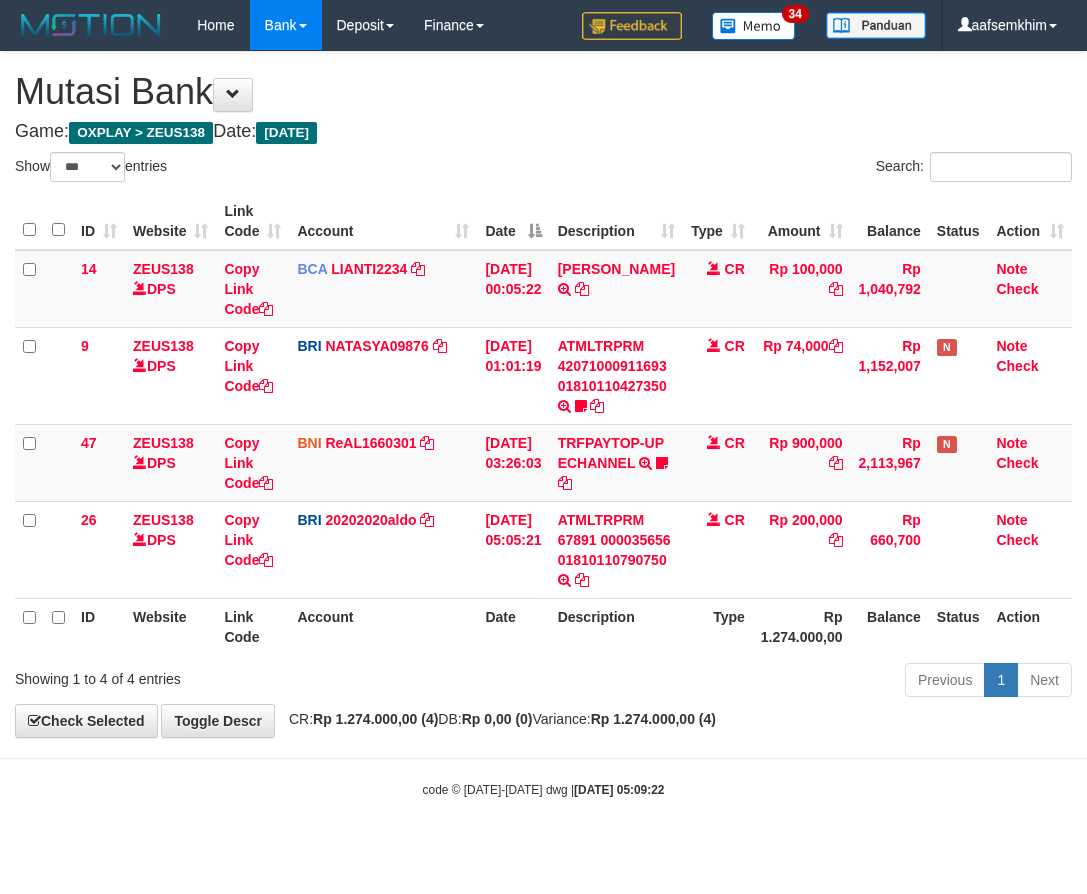 select on "***" 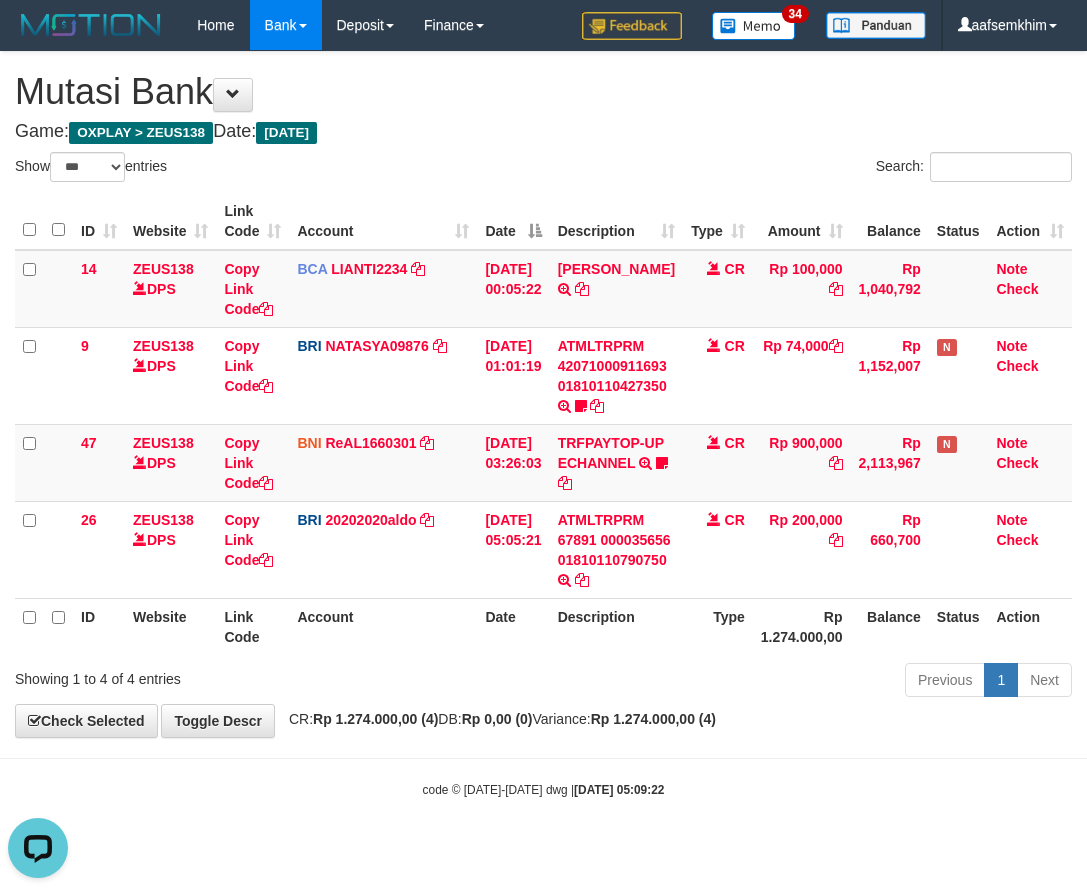 scroll, scrollTop: 0, scrollLeft: 0, axis: both 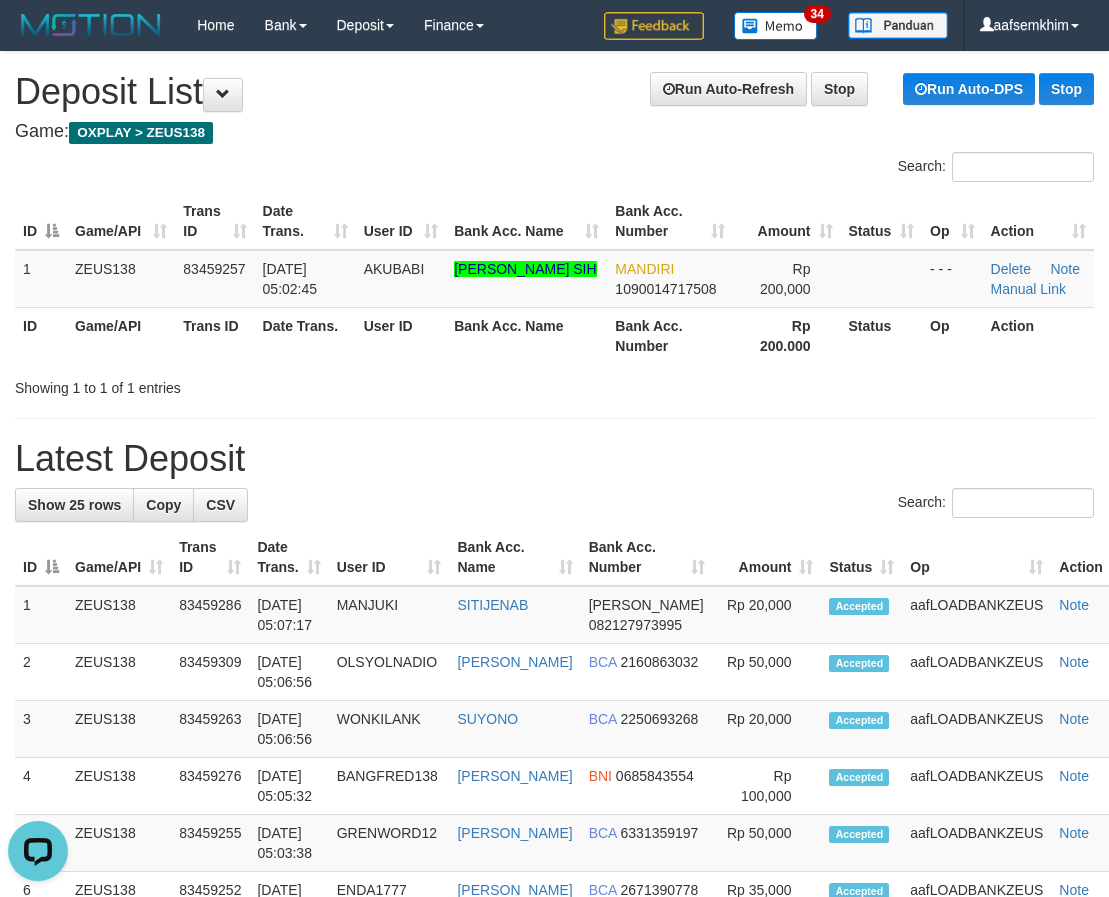 drag, startPoint x: 413, startPoint y: 415, endPoint x: 164, endPoint y: 341, distance: 259.76337 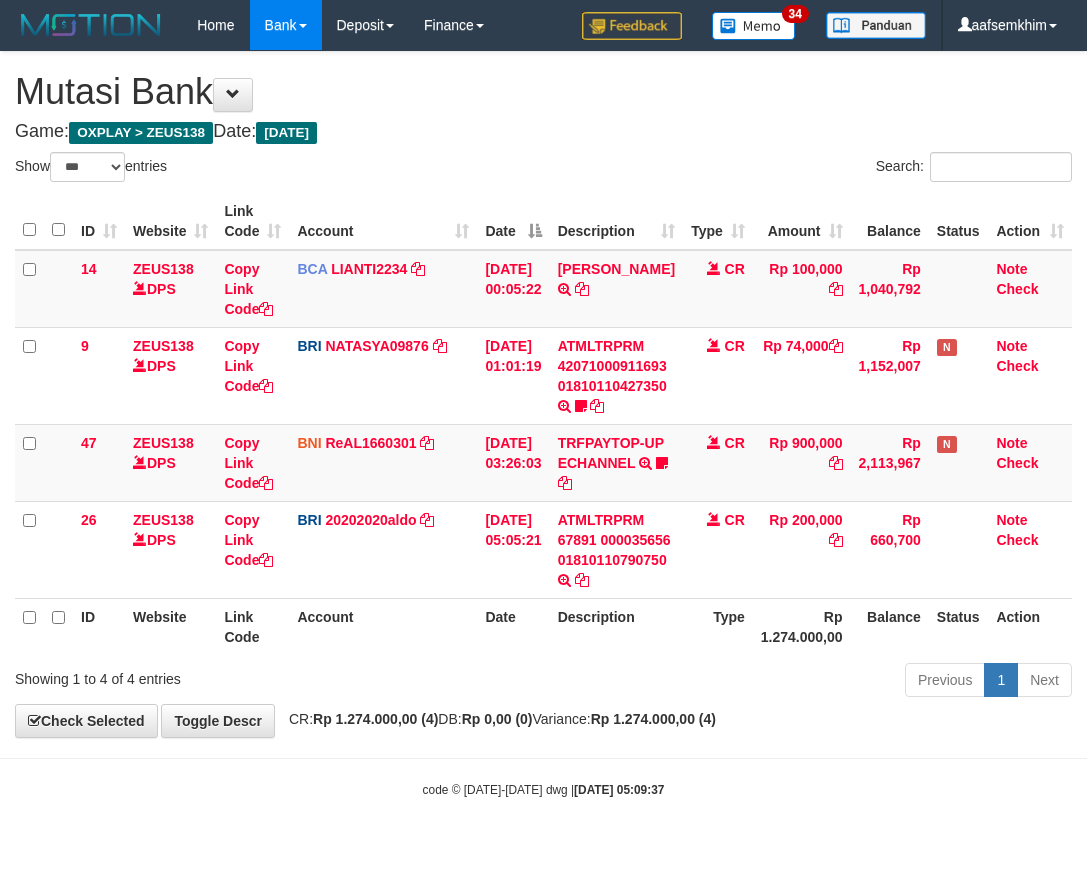 select on "***" 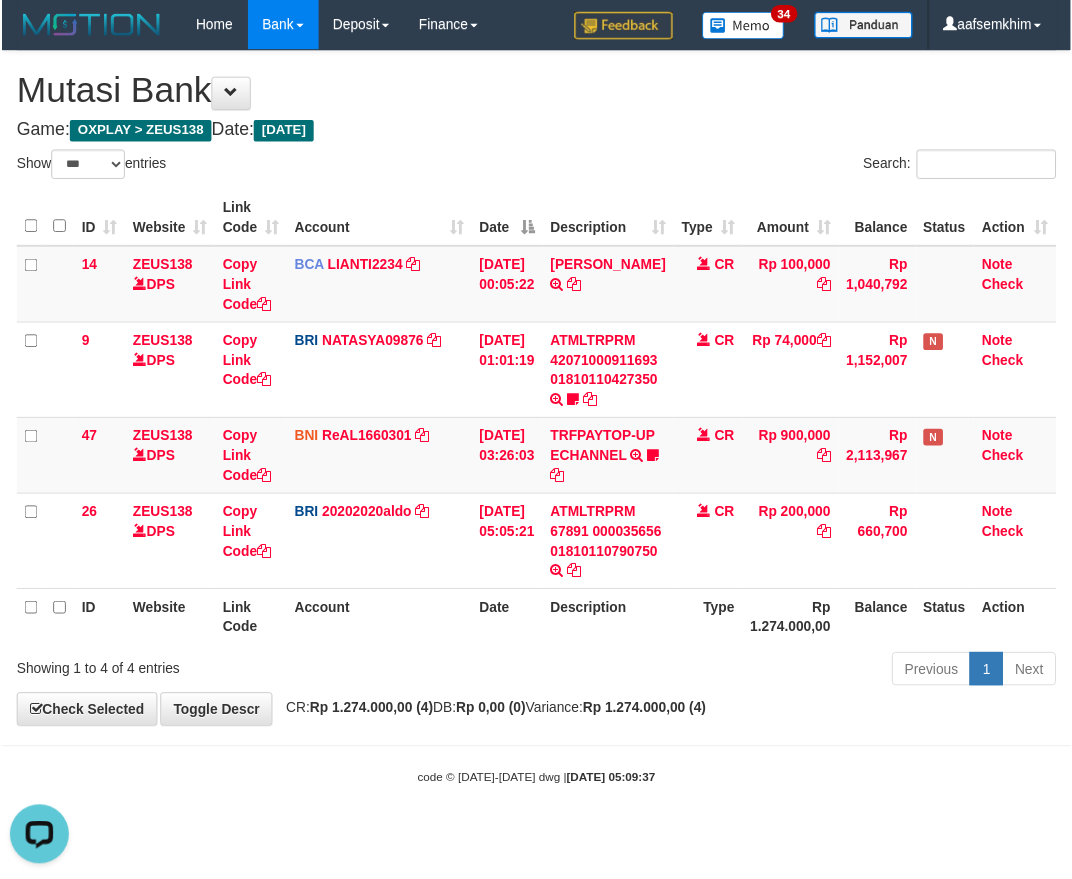 scroll, scrollTop: 0, scrollLeft: 0, axis: both 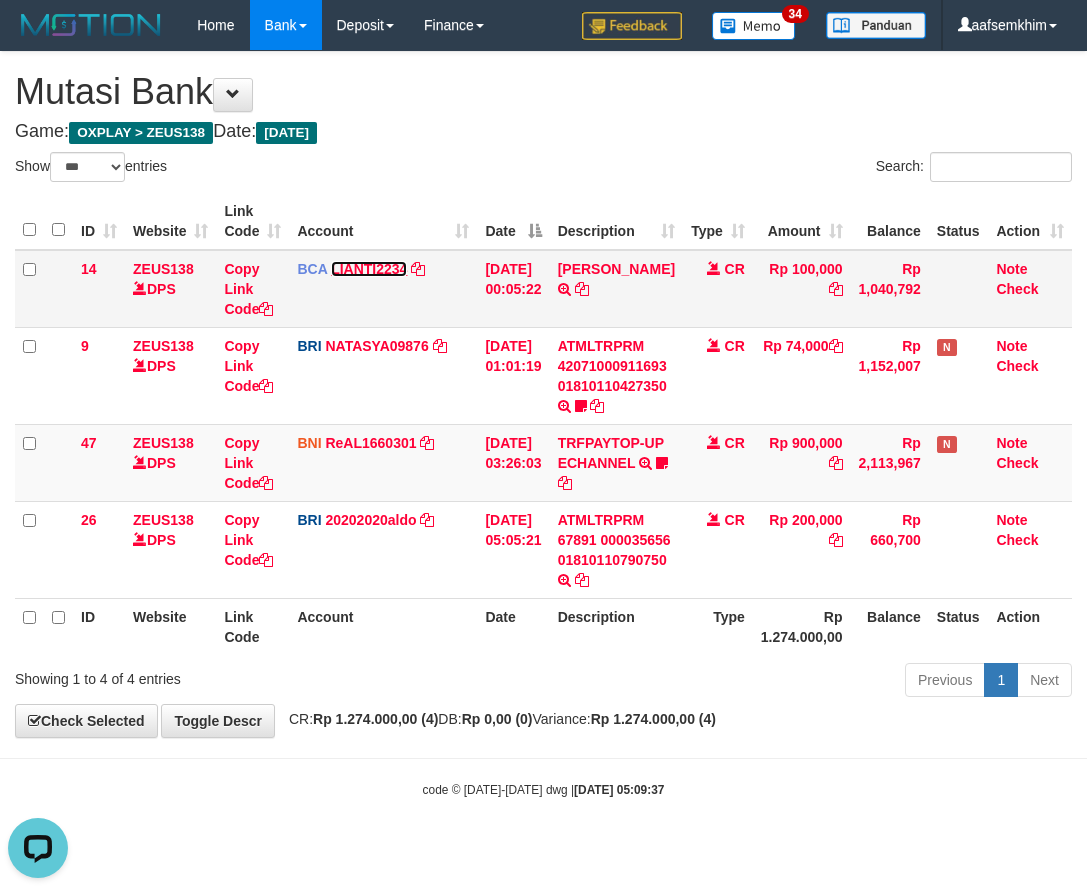 drag, startPoint x: 365, startPoint y: 267, endPoint x: 339, endPoint y: 267, distance: 26 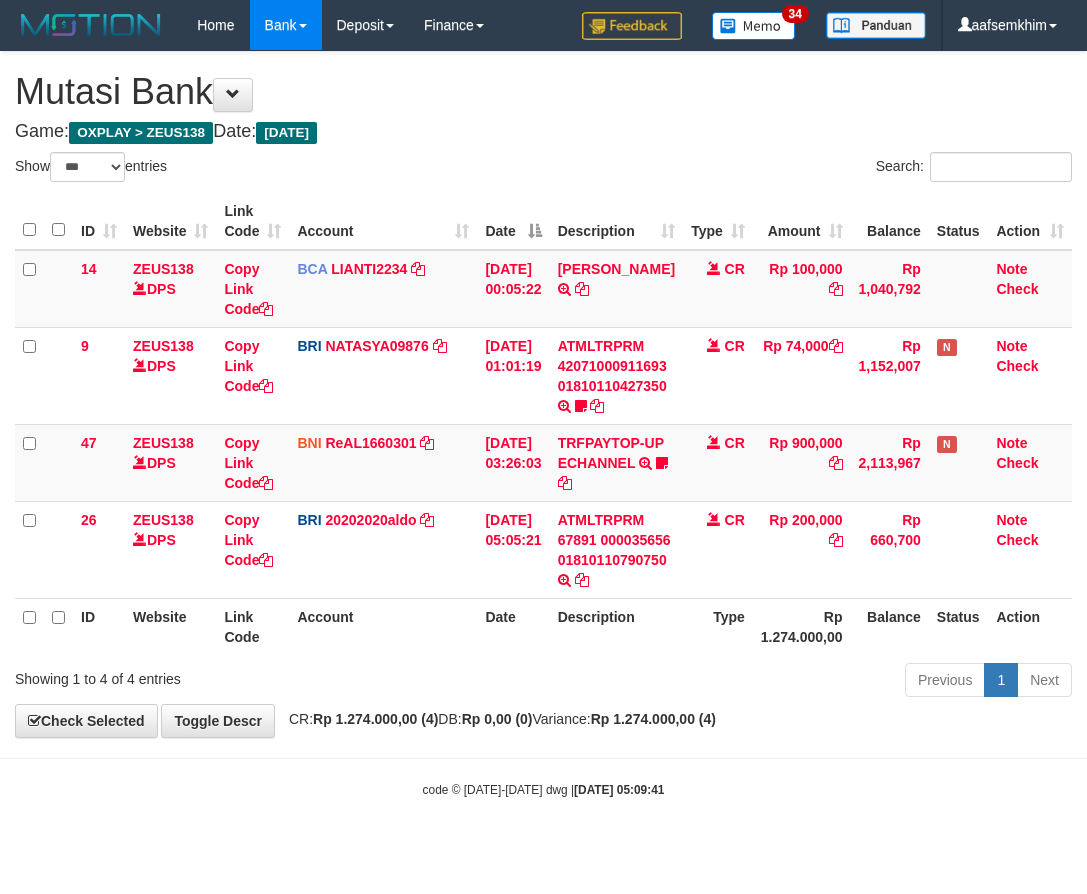 select on "***" 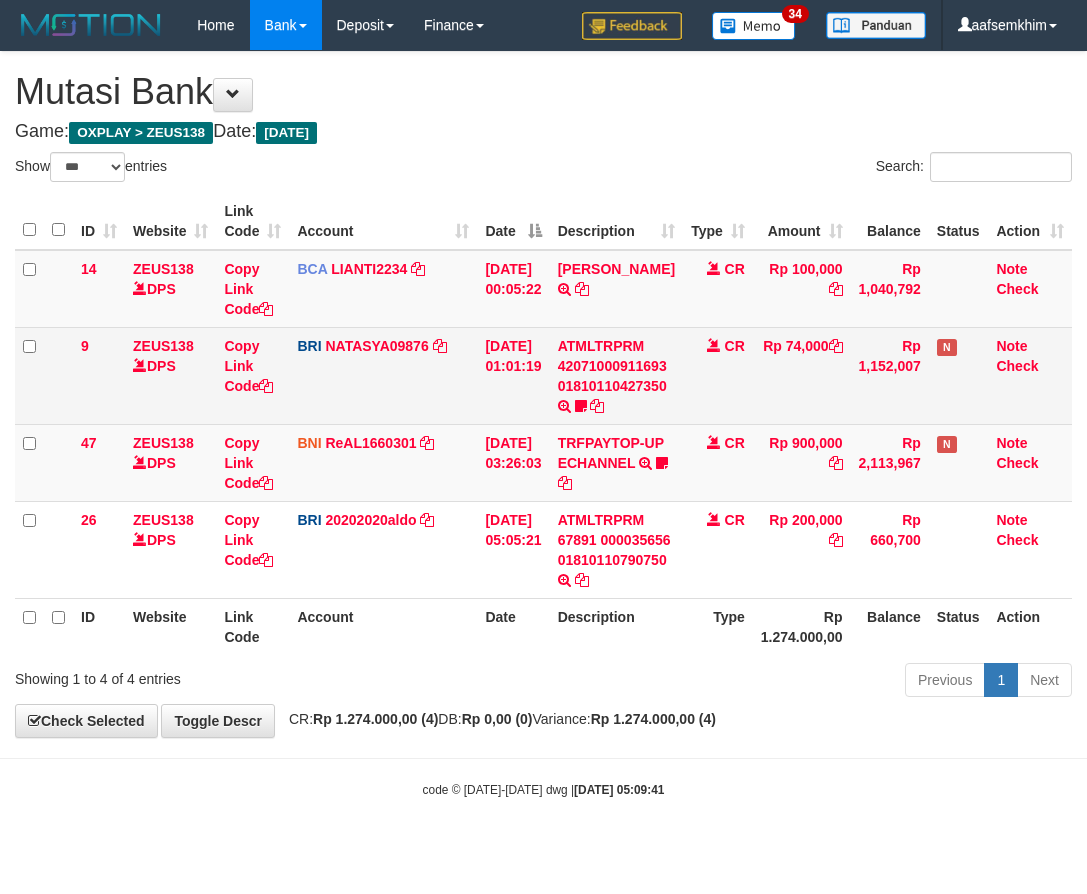 drag, startPoint x: 672, startPoint y: 80, endPoint x: 505, endPoint y: 361, distance: 326.87918 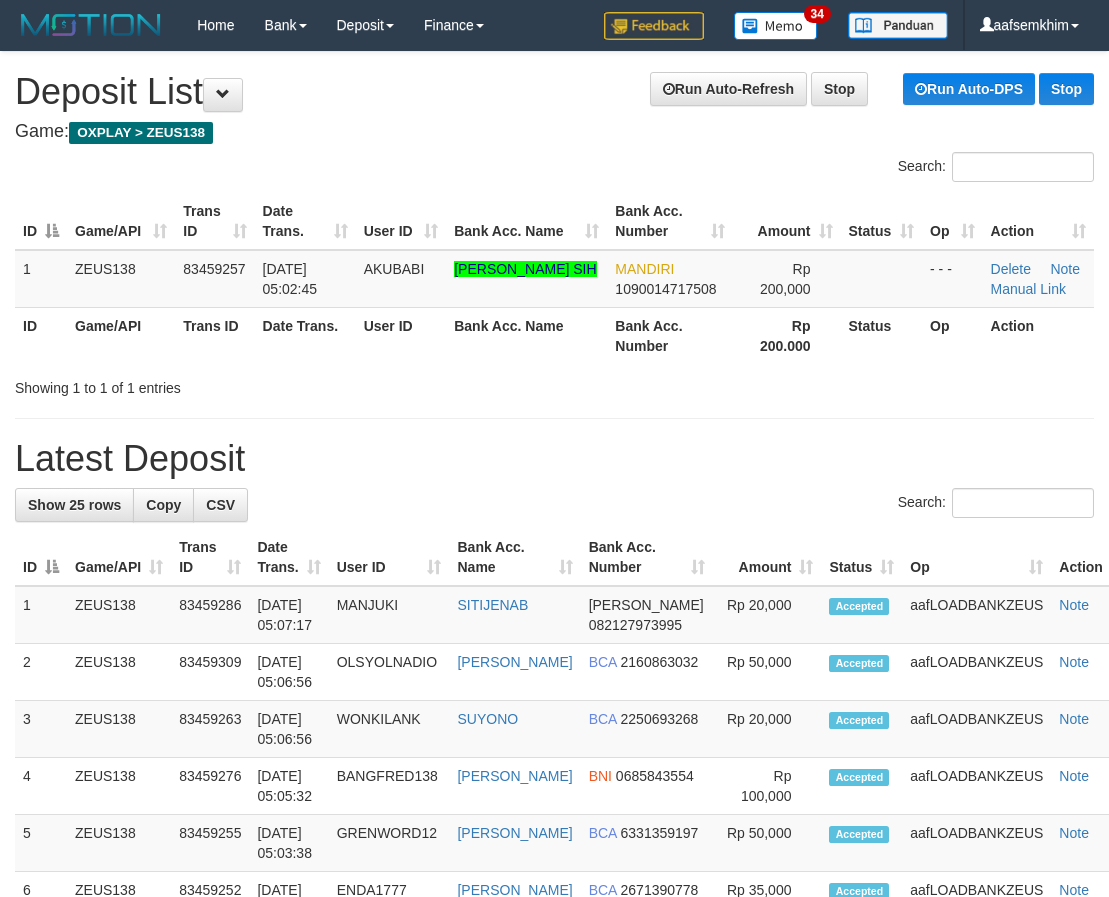 scroll, scrollTop: 0, scrollLeft: 0, axis: both 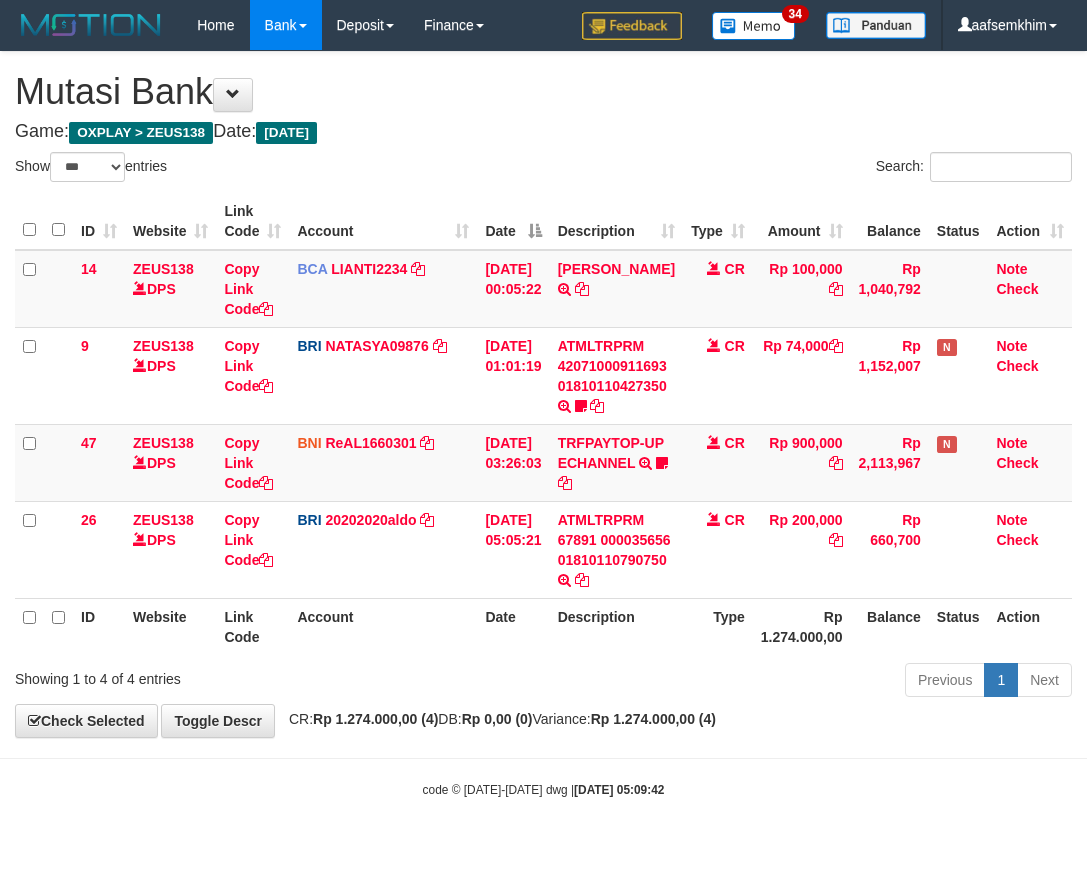 select on "***" 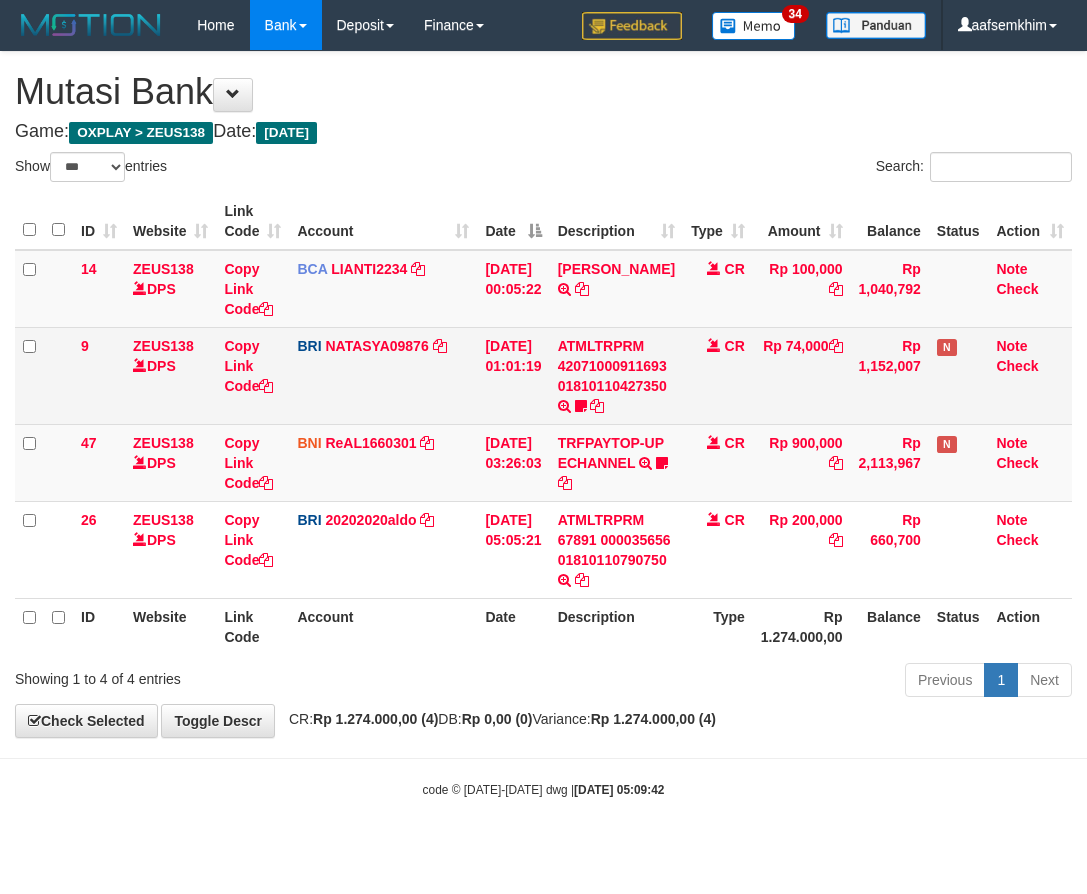 scroll, scrollTop: 0, scrollLeft: 0, axis: both 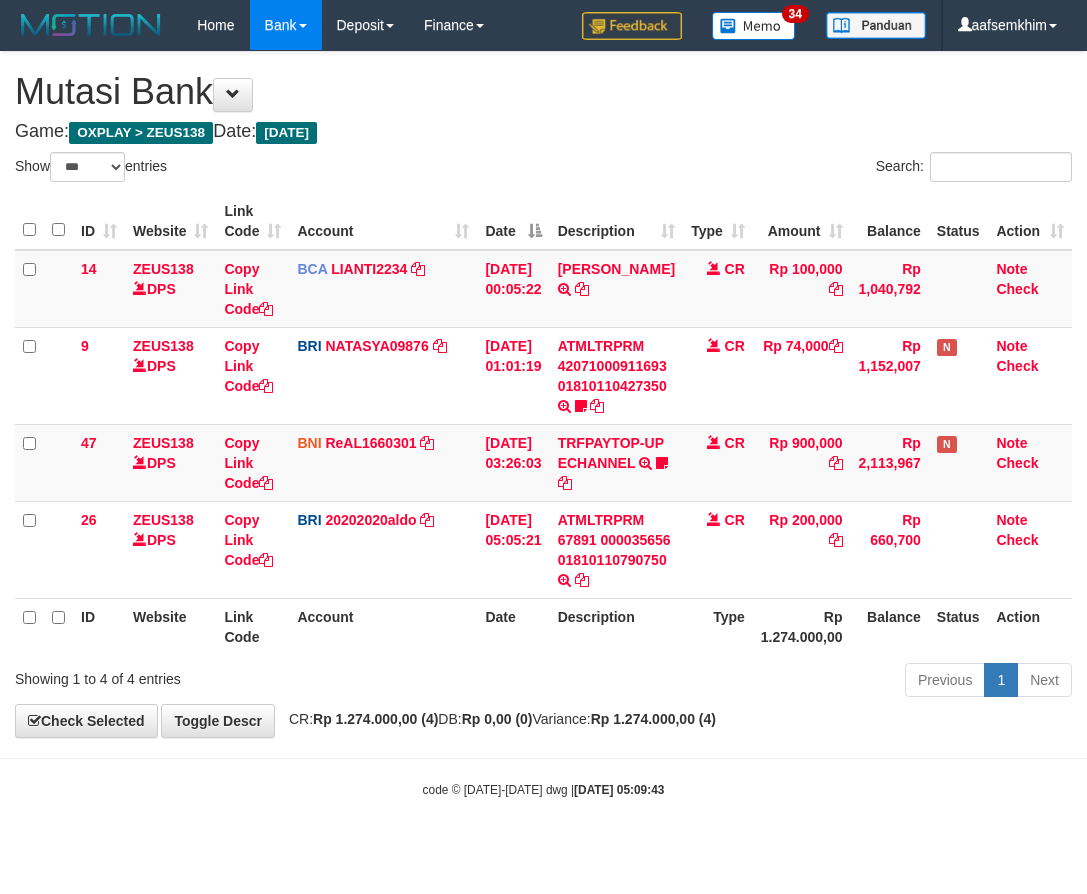 select on "***" 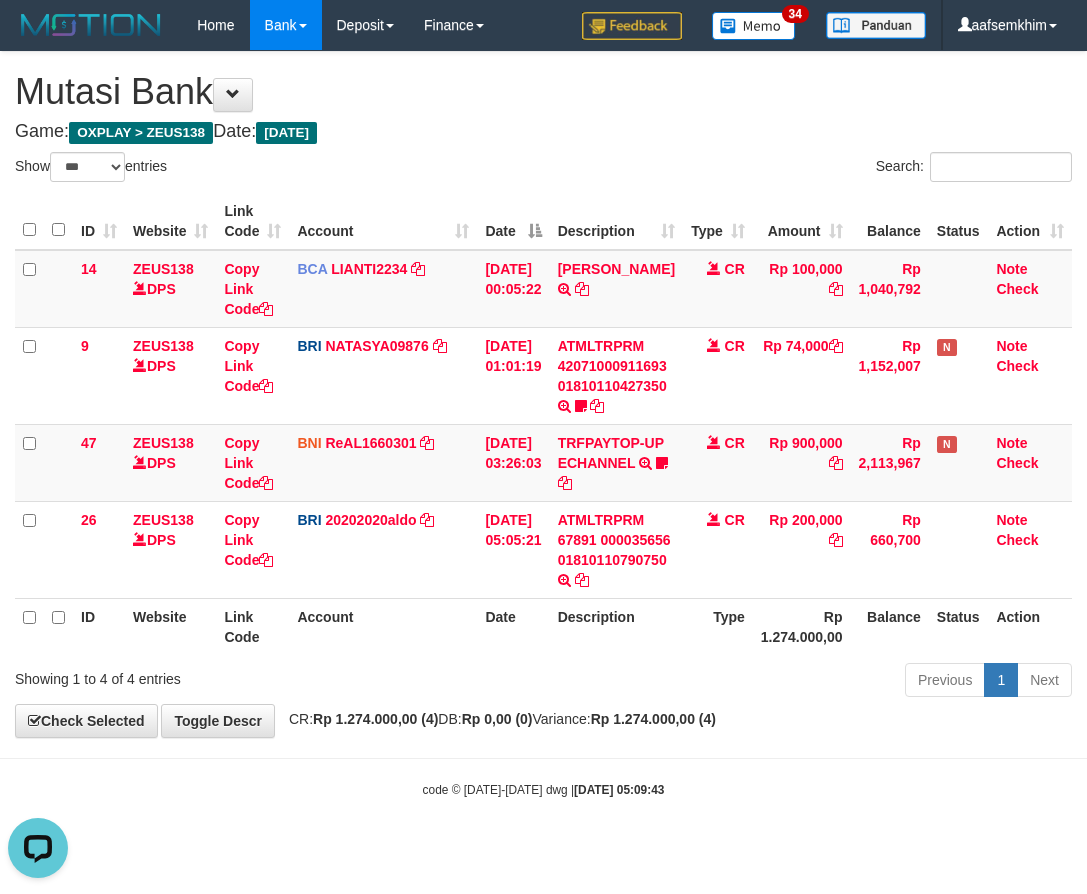 scroll, scrollTop: 0, scrollLeft: 0, axis: both 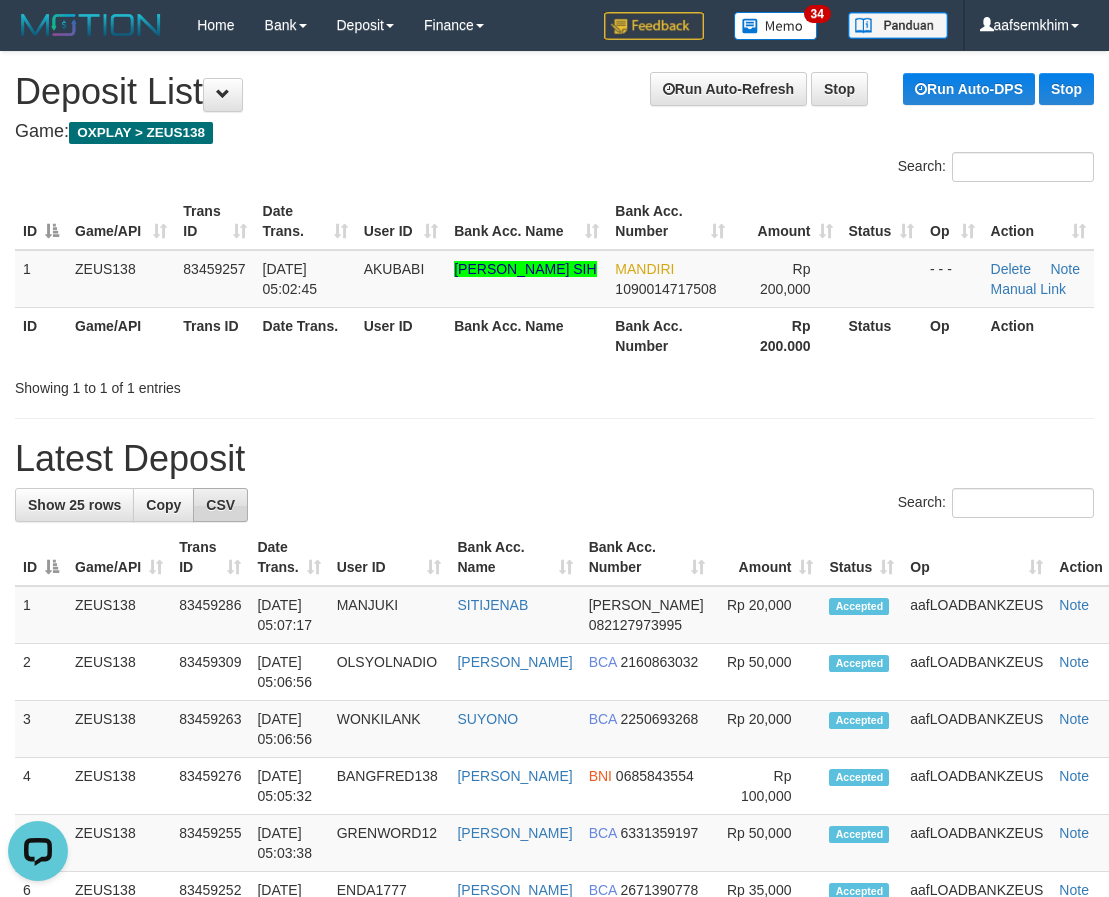 drag, startPoint x: 277, startPoint y: 509, endPoint x: 0, endPoint y: 458, distance: 281.65582 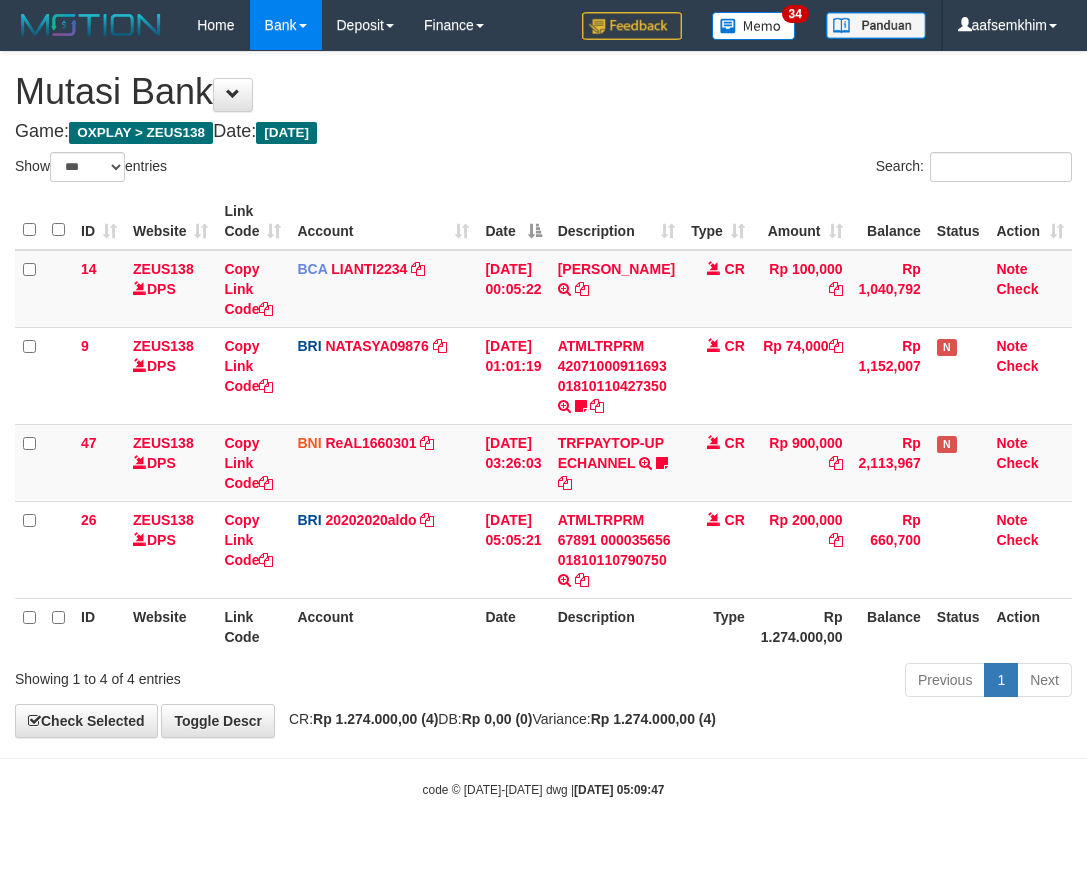 select on "***" 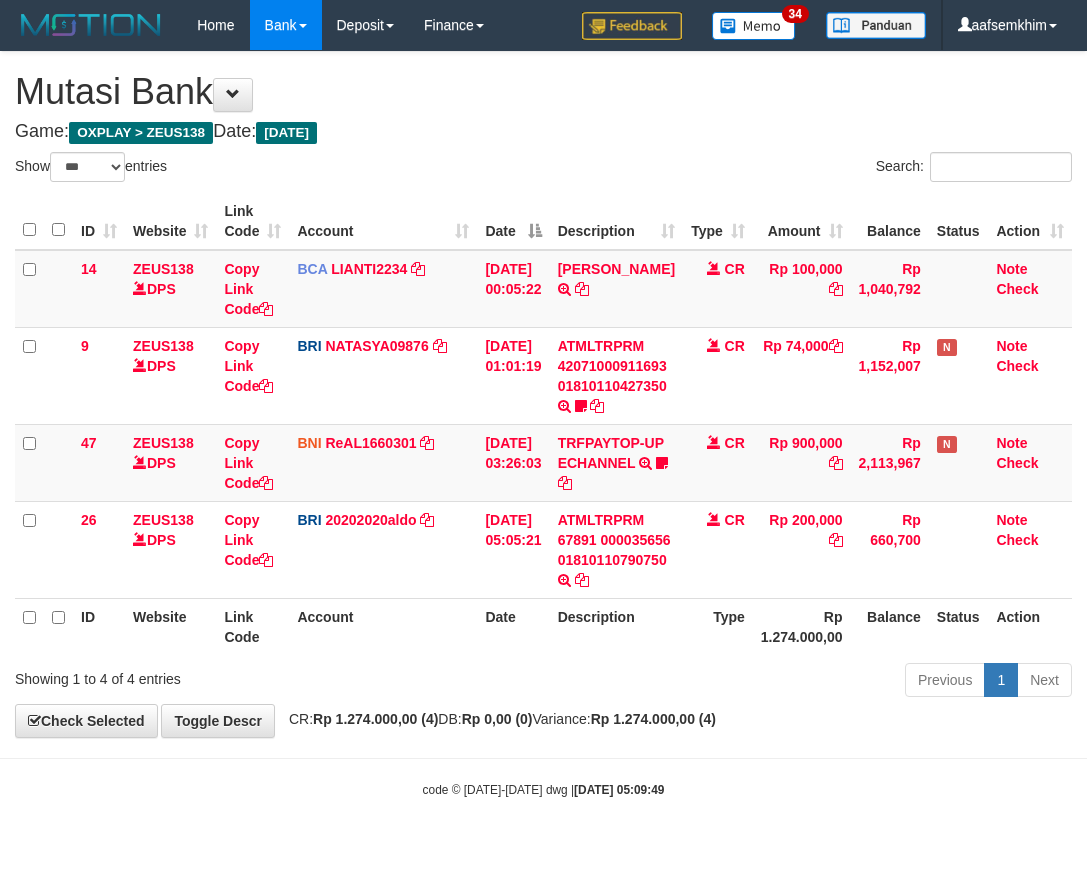 select on "***" 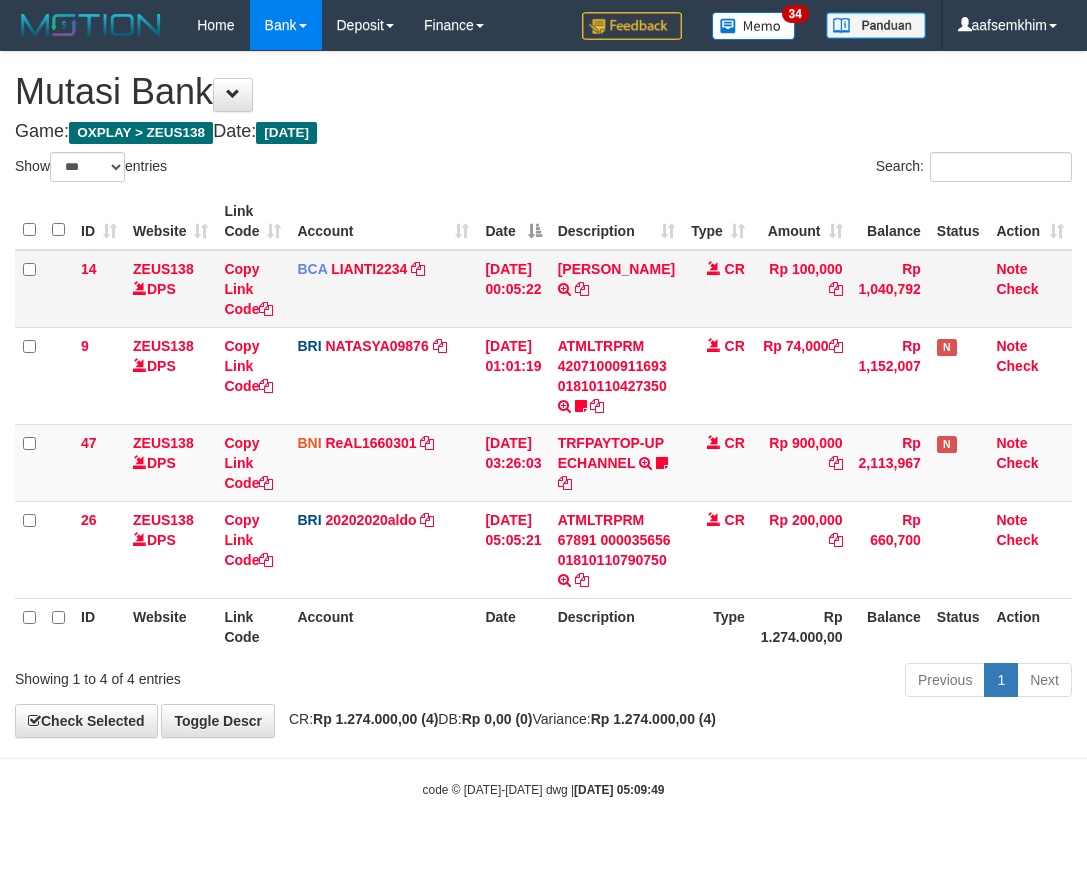 drag, startPoint x: 530, startPoint y: 260, endPoint x: 483, endPoint y: 261, distance: 47.010635 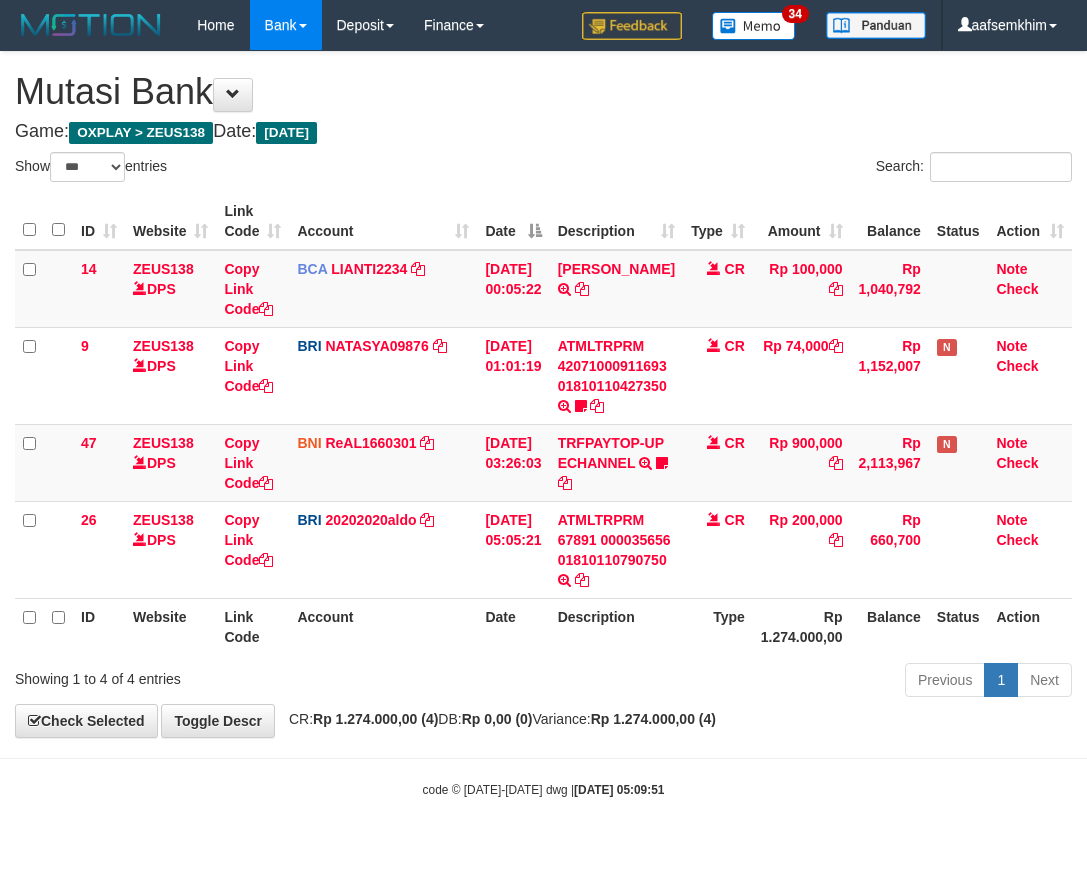 select on "***" 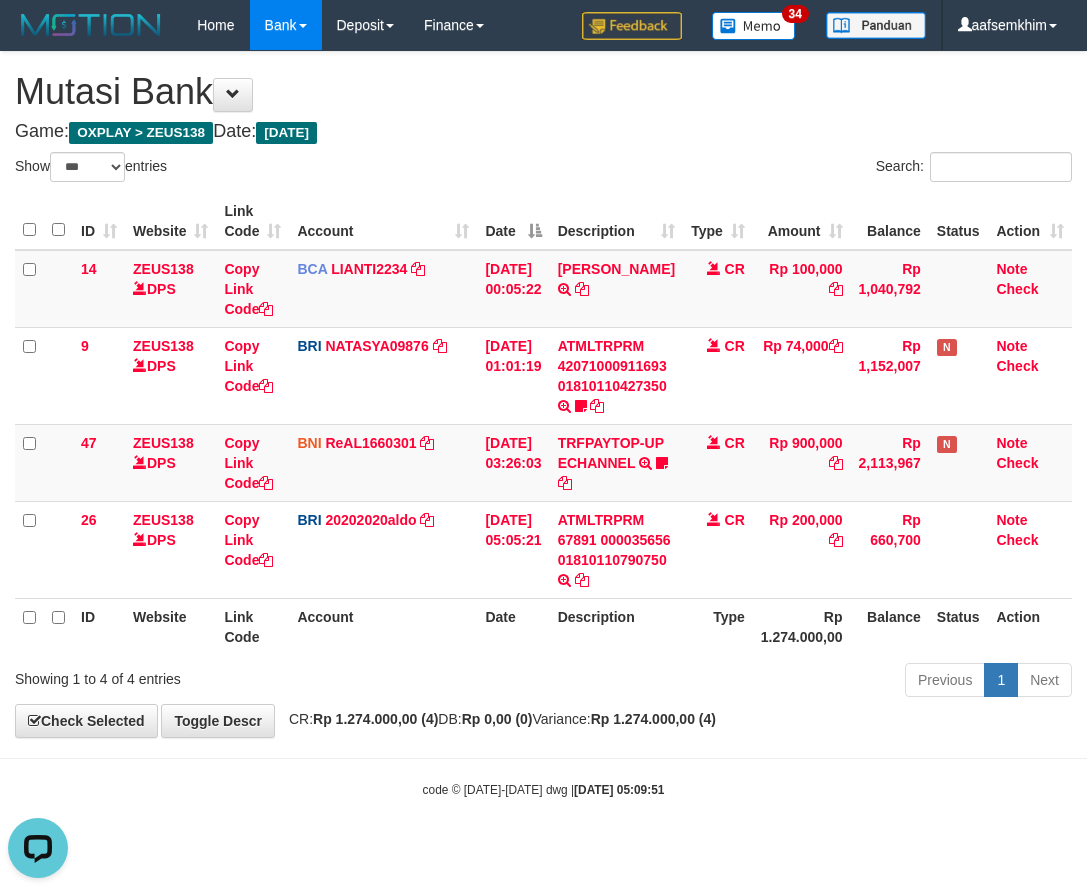 scroll, scrollTop: 0, scrollLeft: 0, axis: both 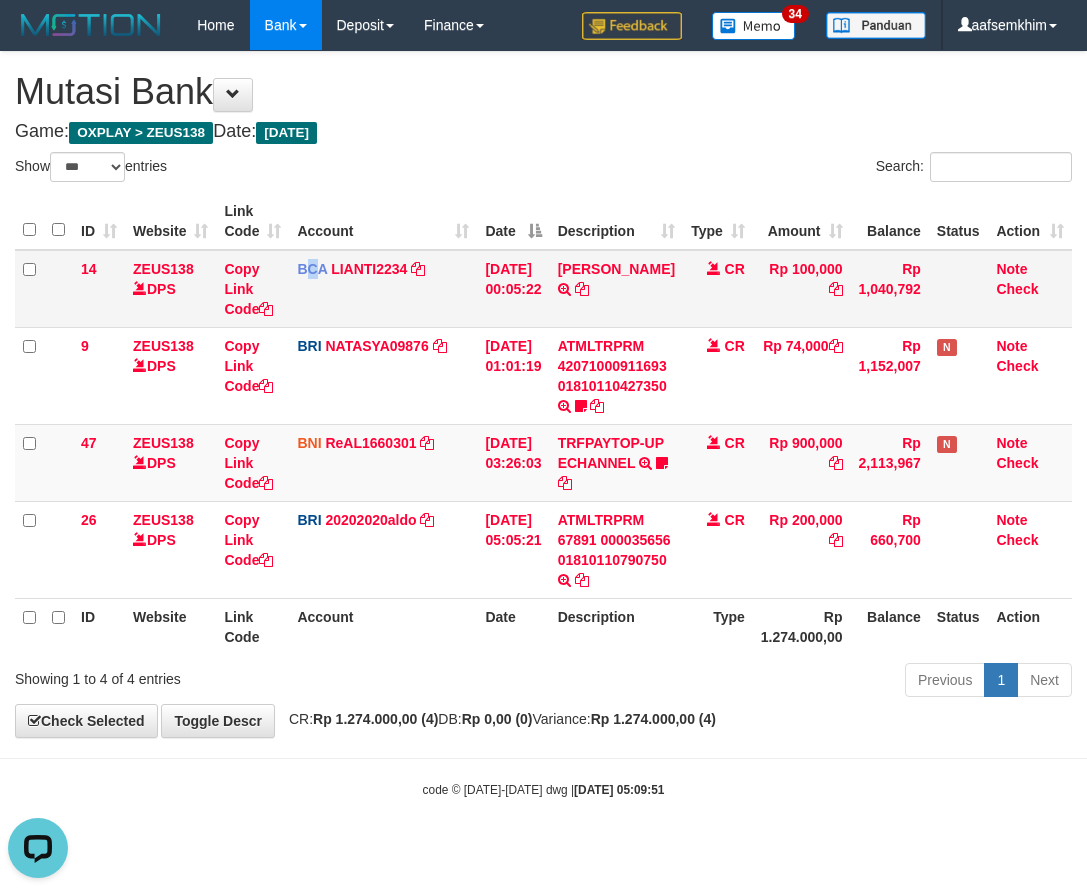 drag, startPoint x: 315, startPoint y: 262, endPoint x: 418, endPoint y: 275, distance: 103.81715 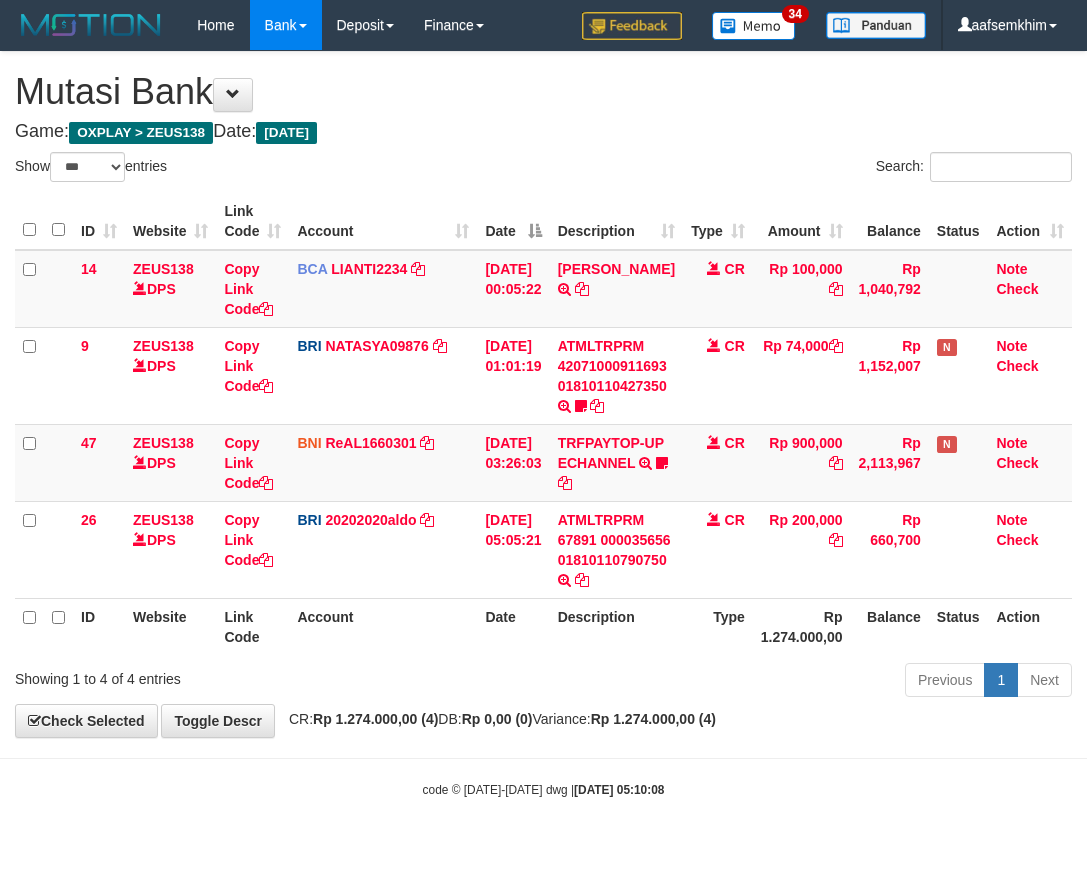 select on "***" 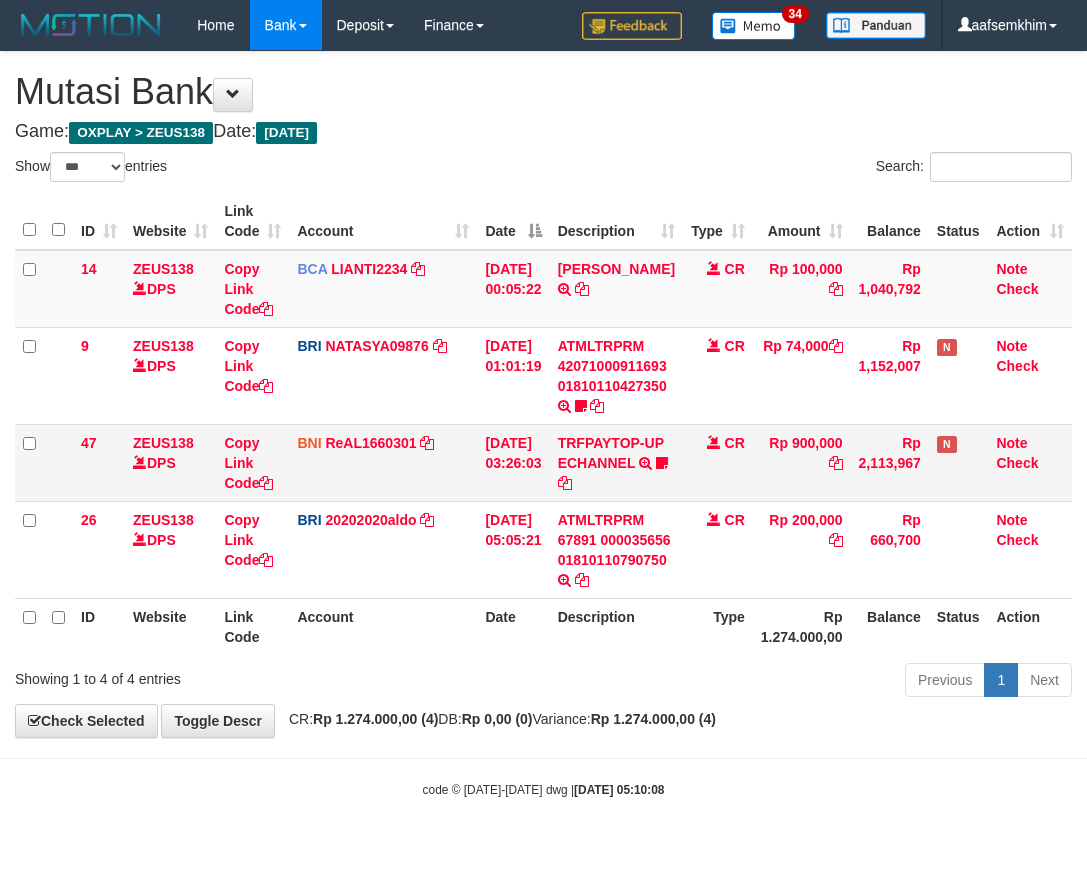 click on "BNI
ReAL1660301
DPS
REYHAN ALMANSYAH
mutasi_20250712_4647 | 47
mutasi_20250712_4647 | 47" at bounding box center [383, 462] 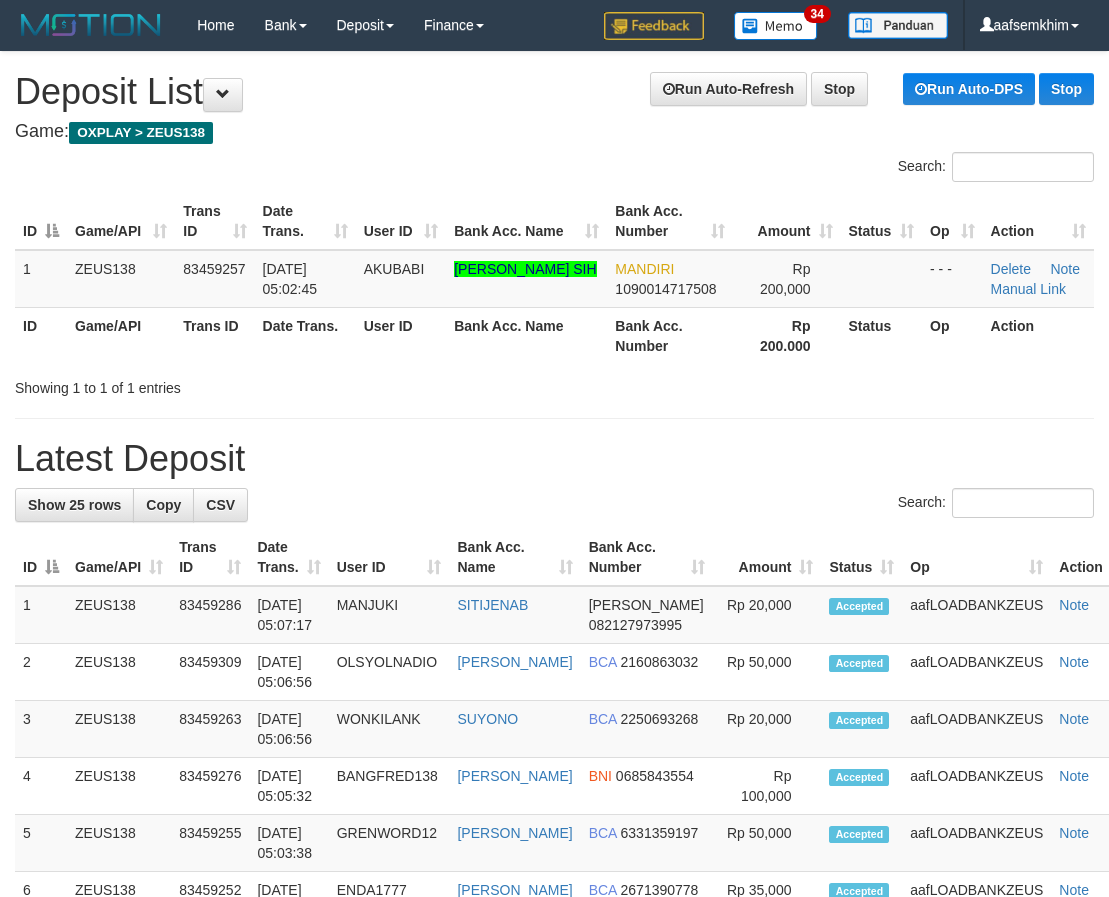 scroll, scrollTop: 0, scrollLeft: 0, axis: both 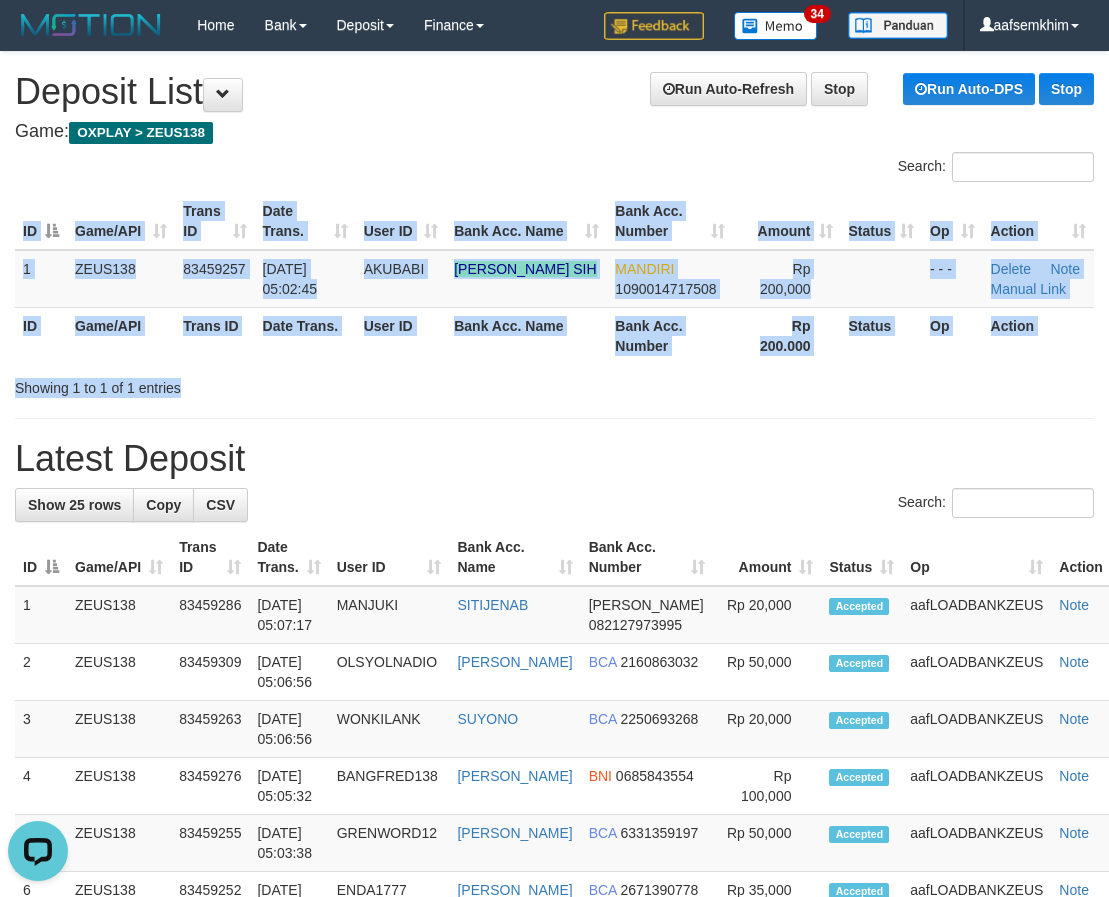 drag, startPoint x: 270, startPoint y: 378, endPoint x: 2, endPoint y: 294, distance: 280.85583 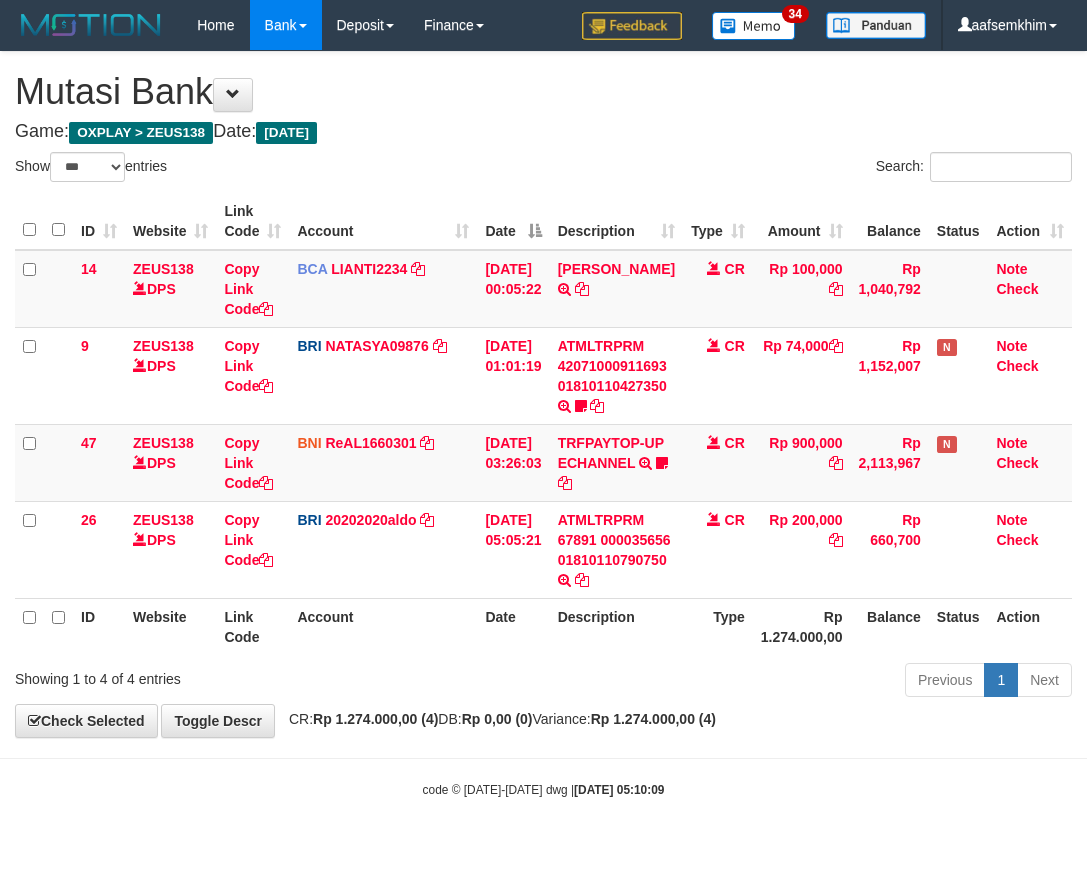 select on "***" 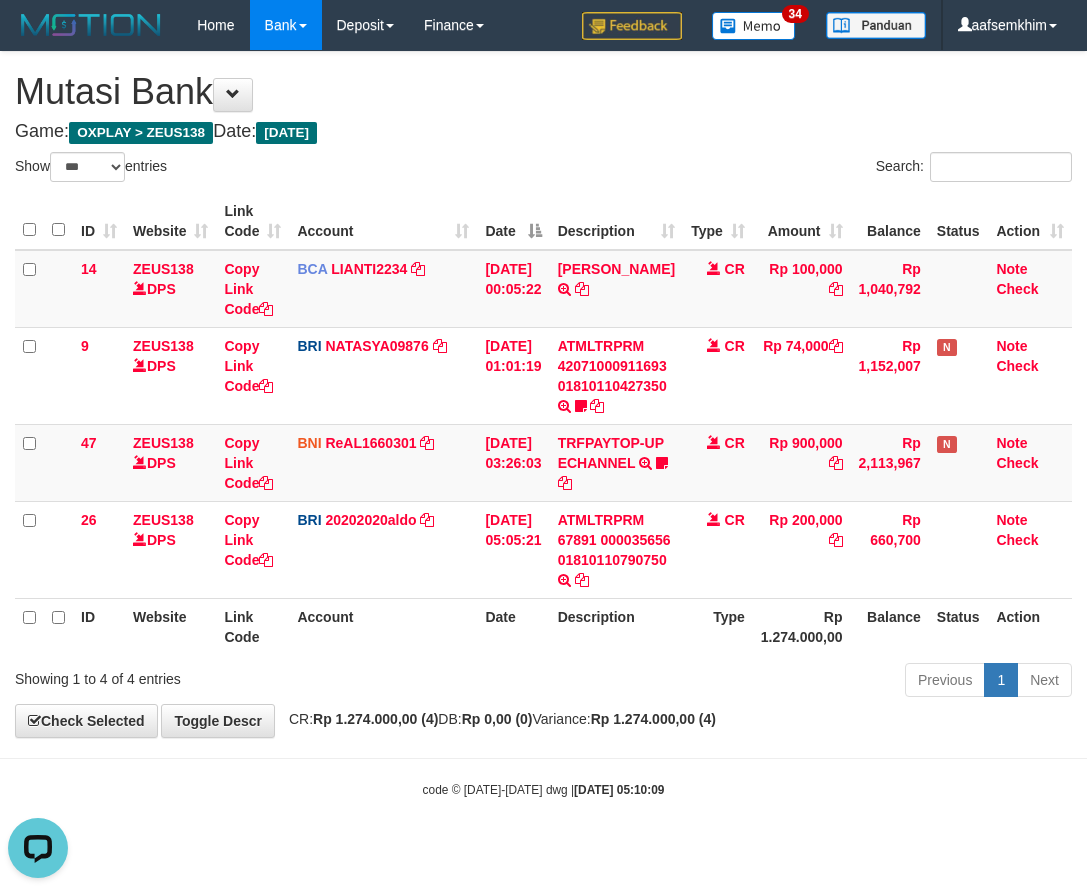 scroll, scrollTop: 0, scrollLeft: 0, axis: both 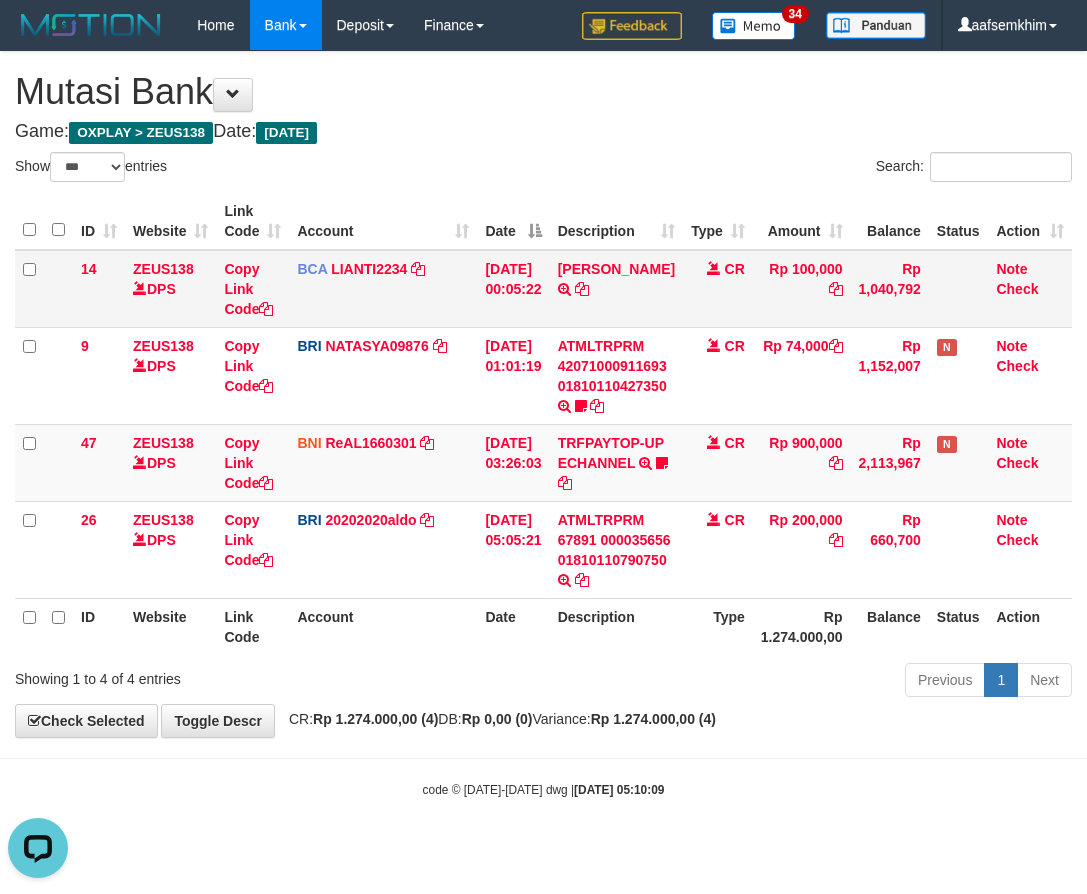 click on "BCA
LIANTI2234
DPS
YULIANTI
mutasi_20250712_4646 | 14
mutasi_20250712_4646 | 14" at bounding box center (383, 289) 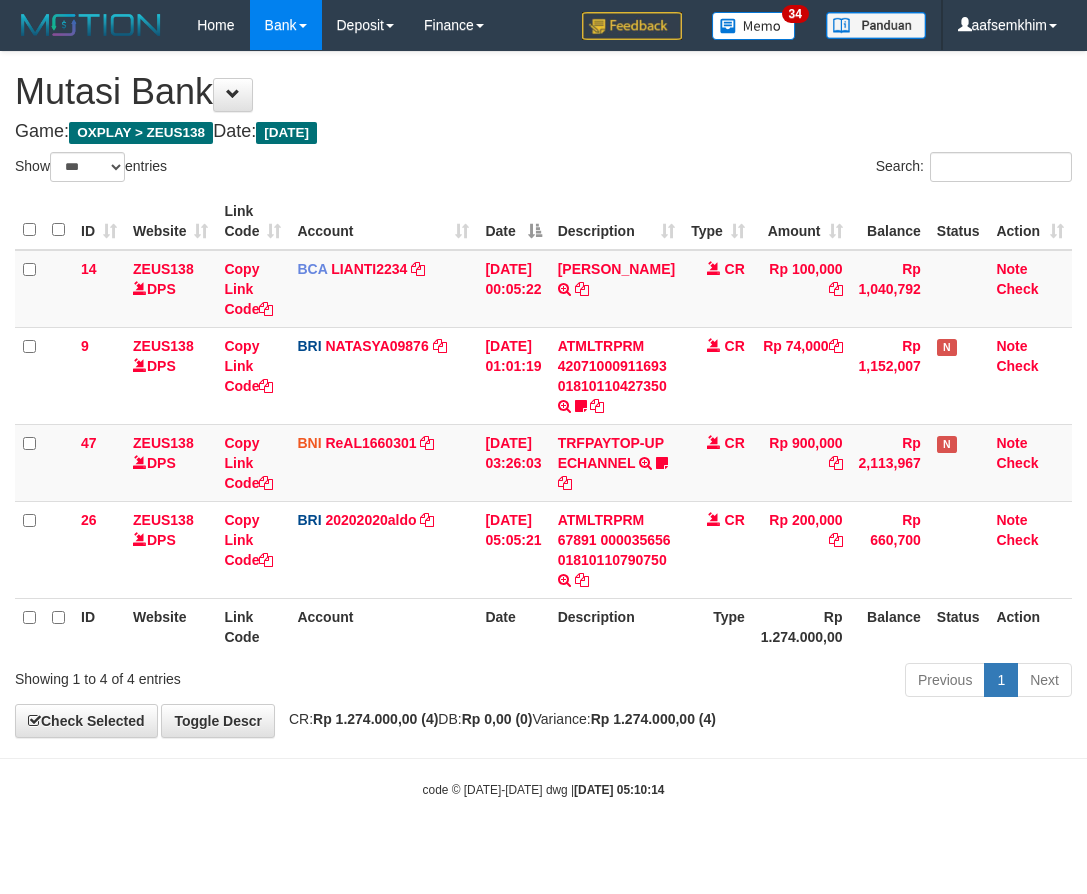 select on "***" 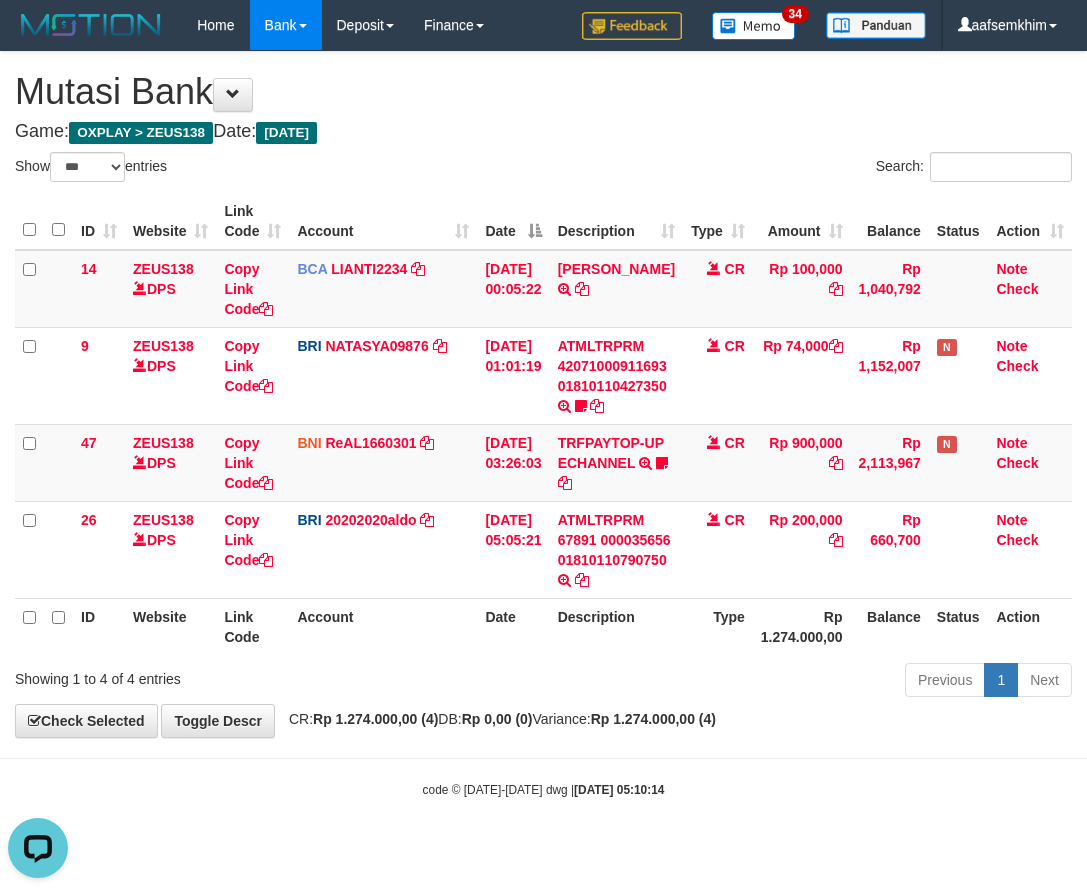 scroll, scrollTop: 0, scrollLeft: 0, axis: both 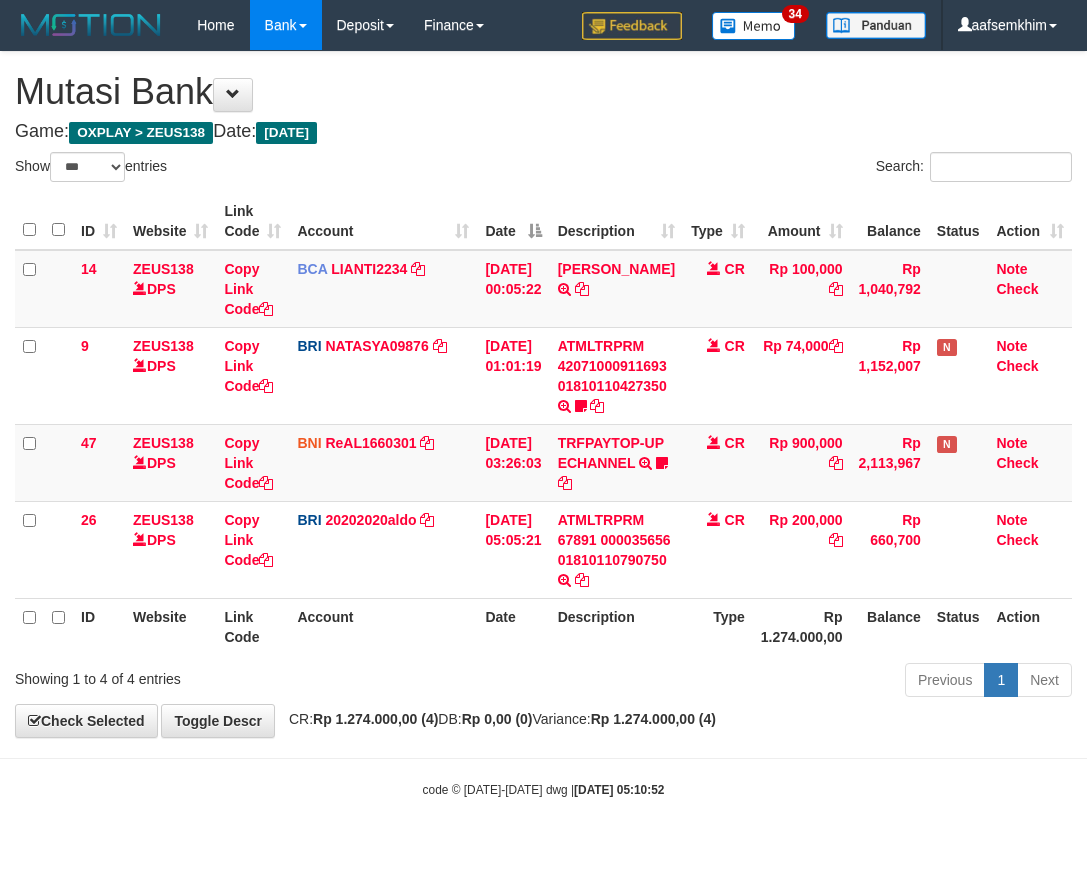 select on "***" 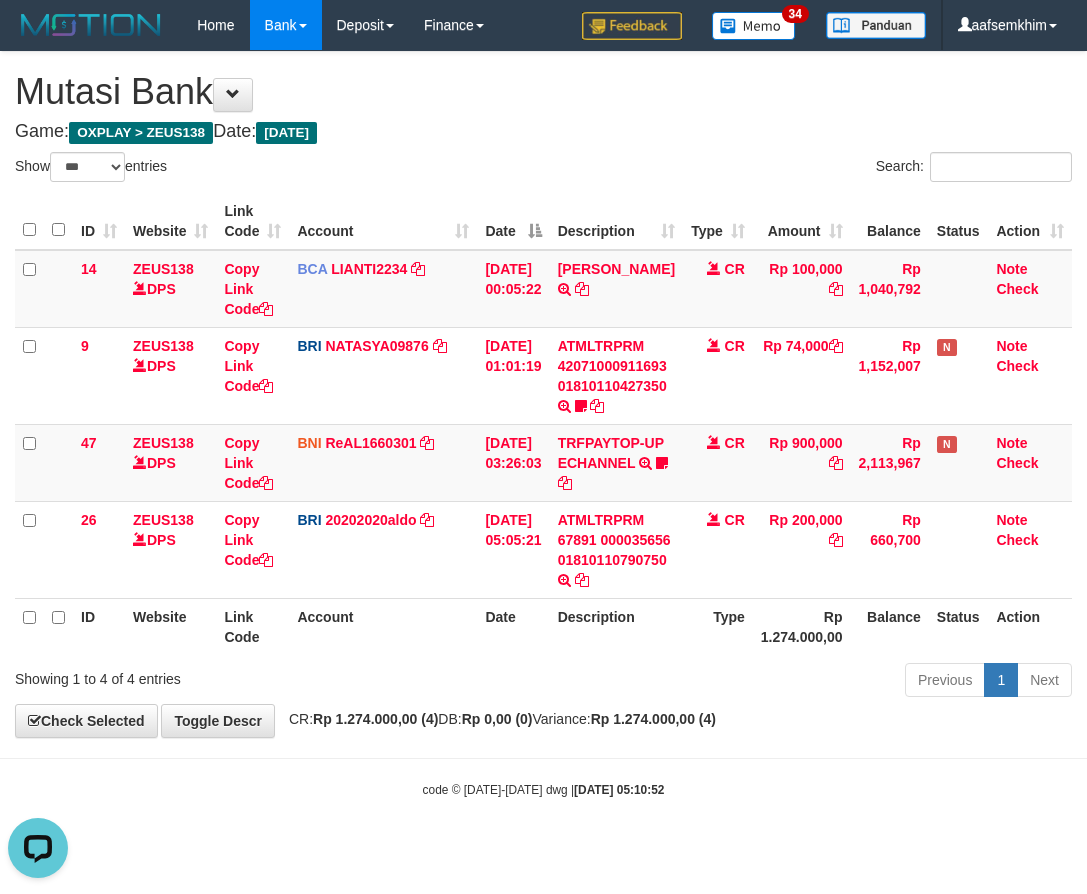 scroll, scrollTop: 0, scrollLeft: 0, axis: both 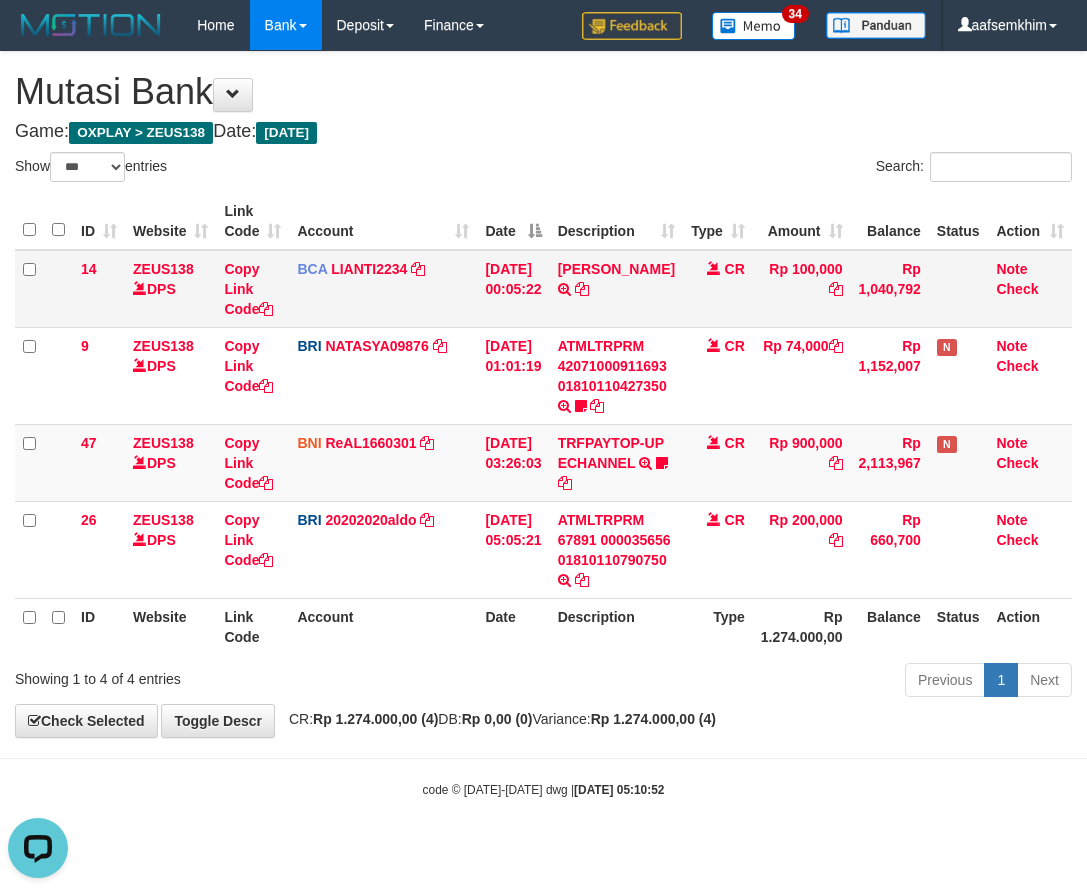 click on "BCA
LIANTI2234
DPS
YULIANTI
mutasi_20250712_4646 | 14
mutasi_20250712_4646 | 14" at bounding box center [383, 289] 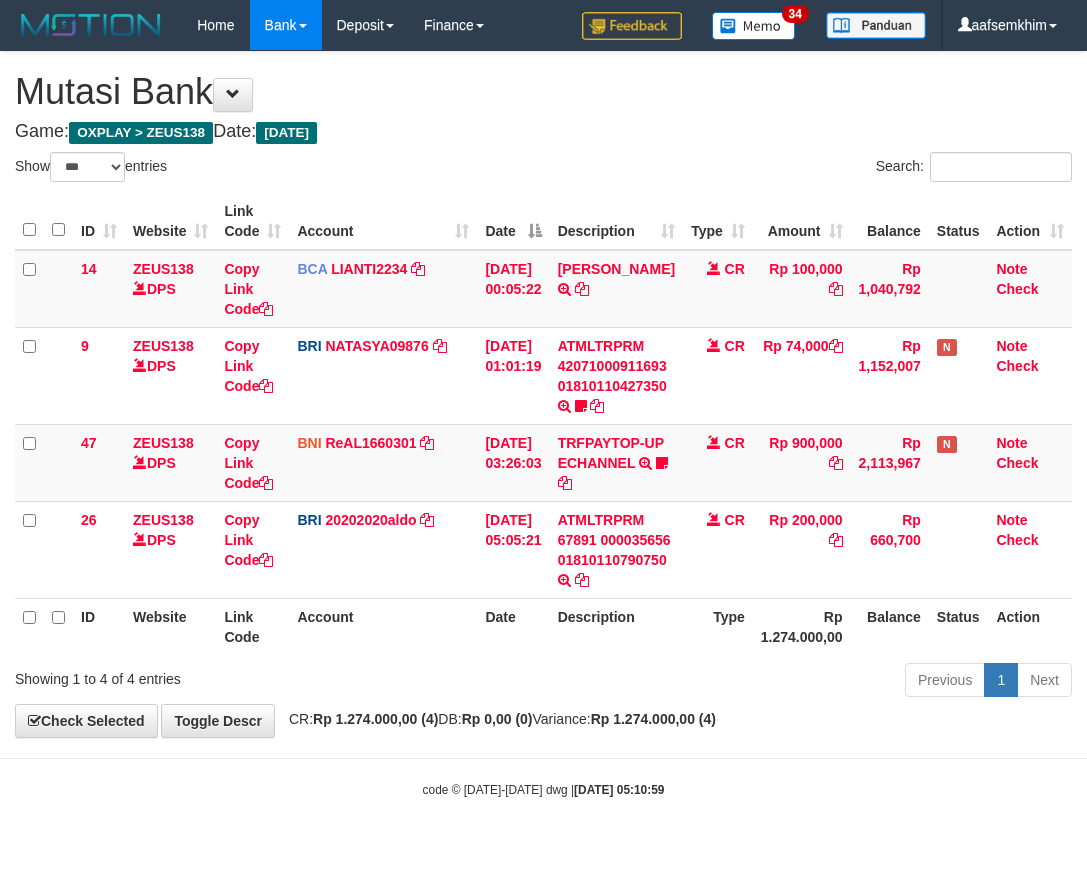 select on "***" 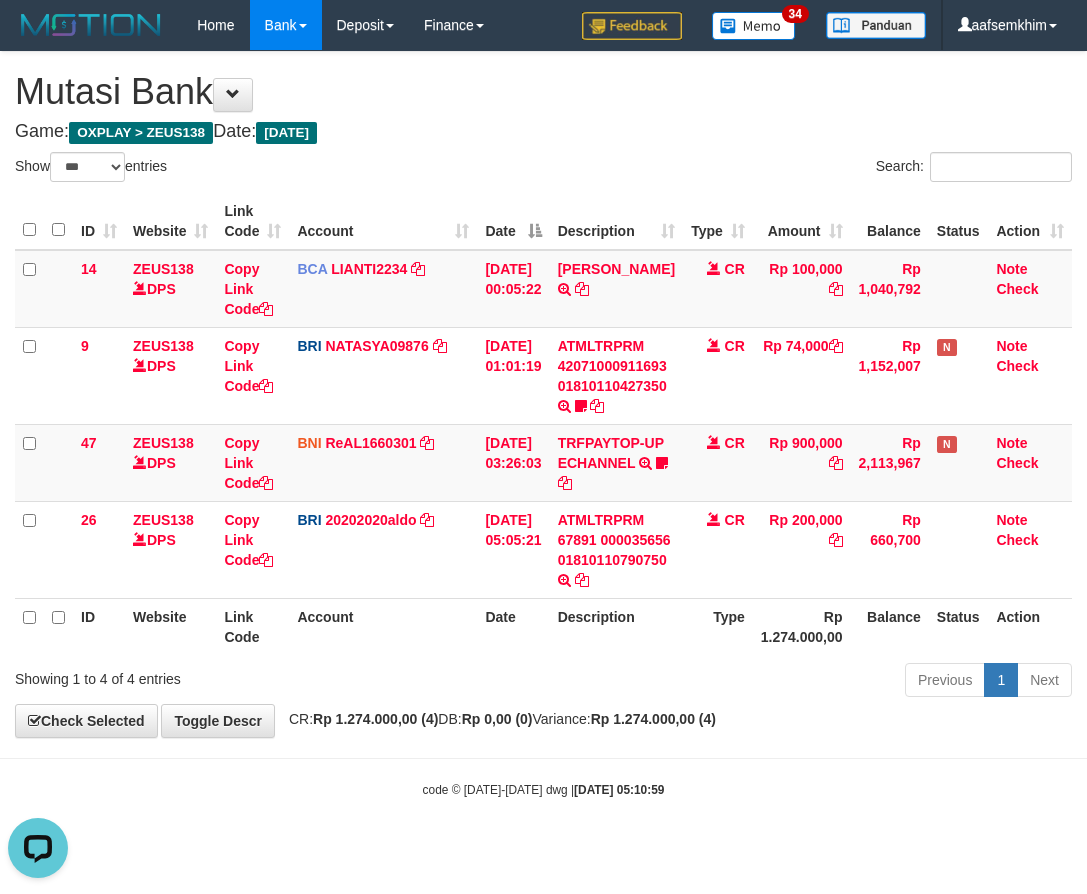 scroll, scrollTop: 0, scrollLeft: 0, axis: both 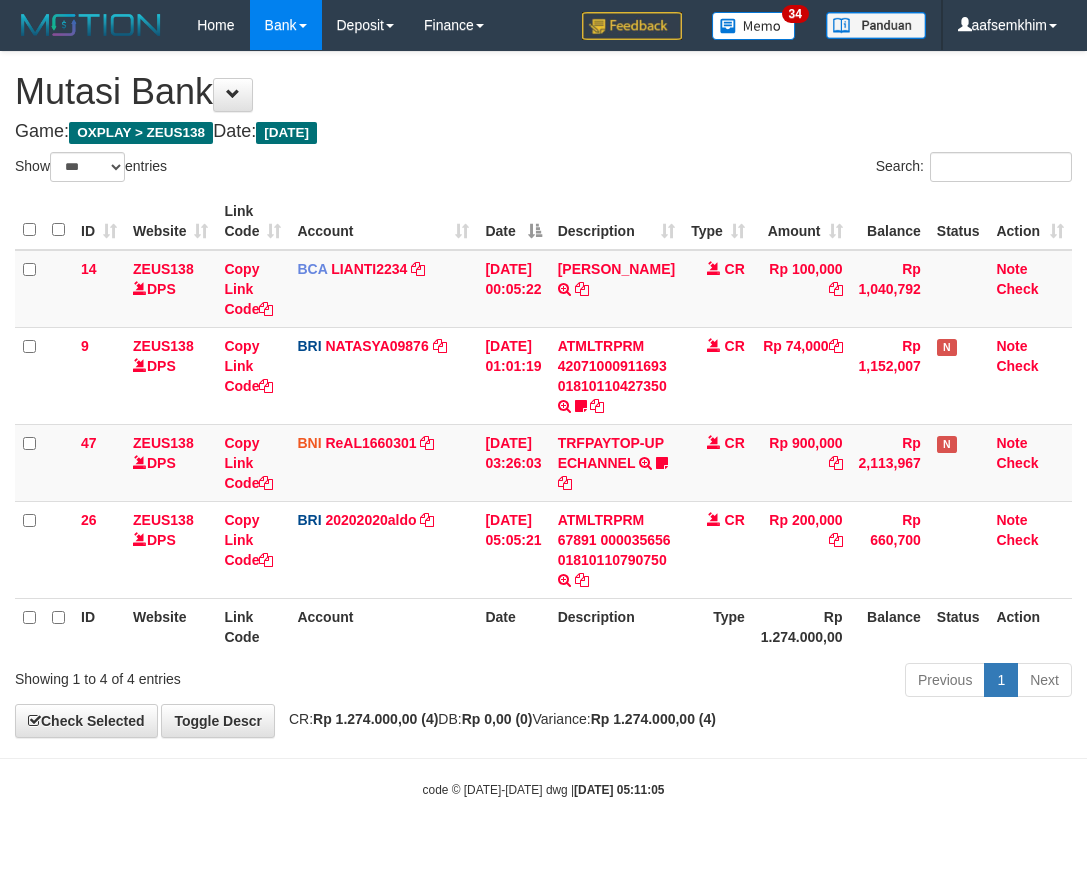 select on "***" 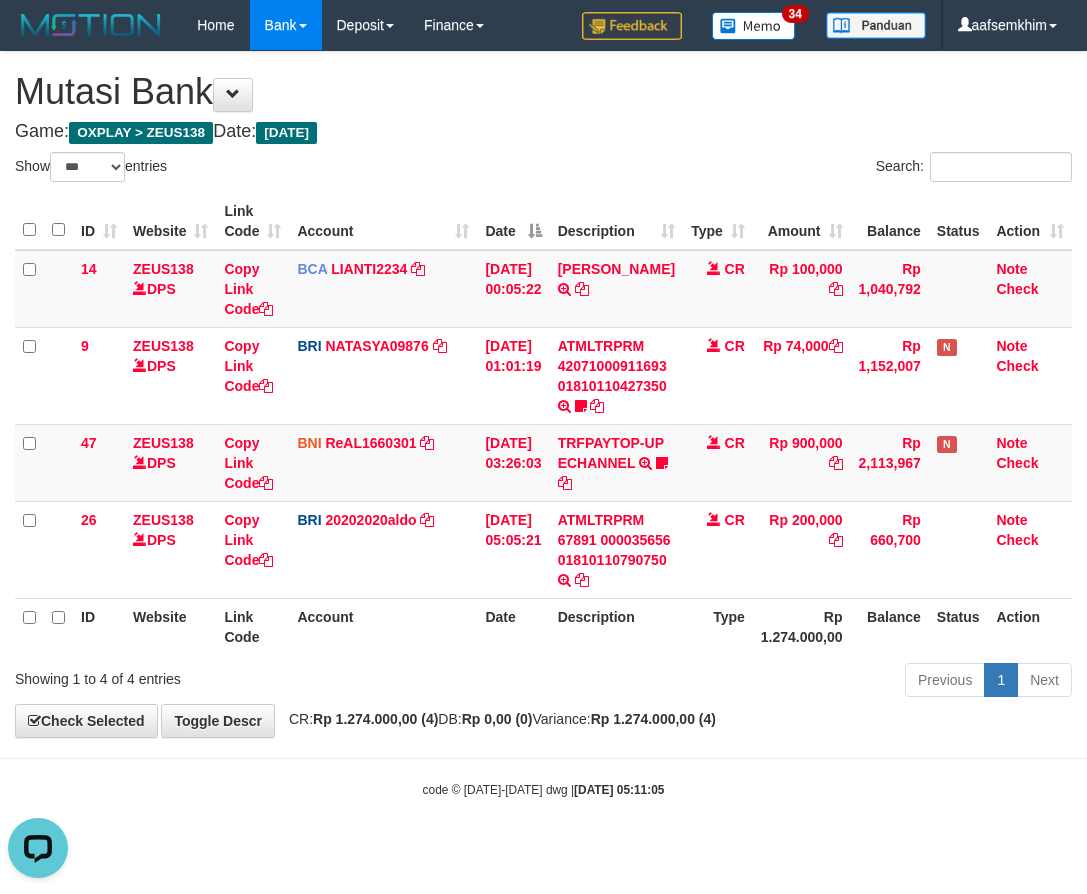 scroll, scrollTop: 0, scrollLeft: 0, axis: both 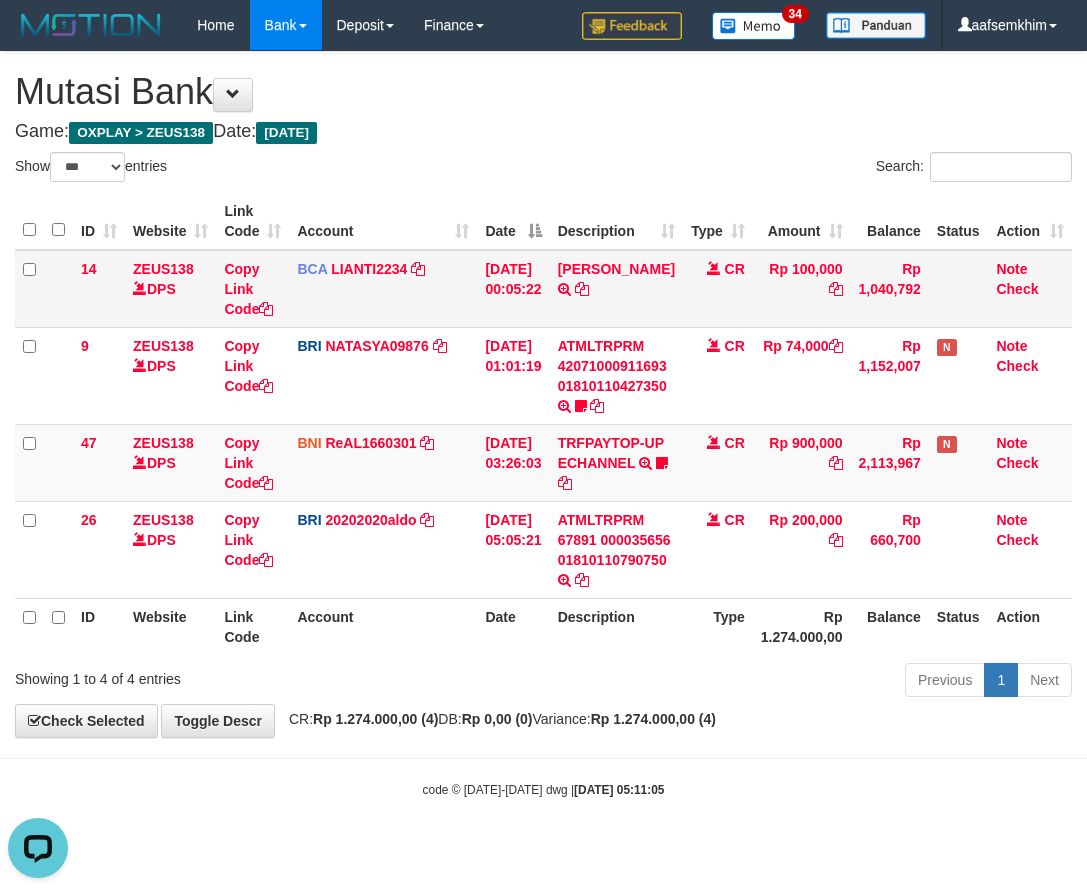 drag, startPoint x: 399, startPoint y: 201, endPoint x: 881, endPoint y: 270, distance: 486.91376 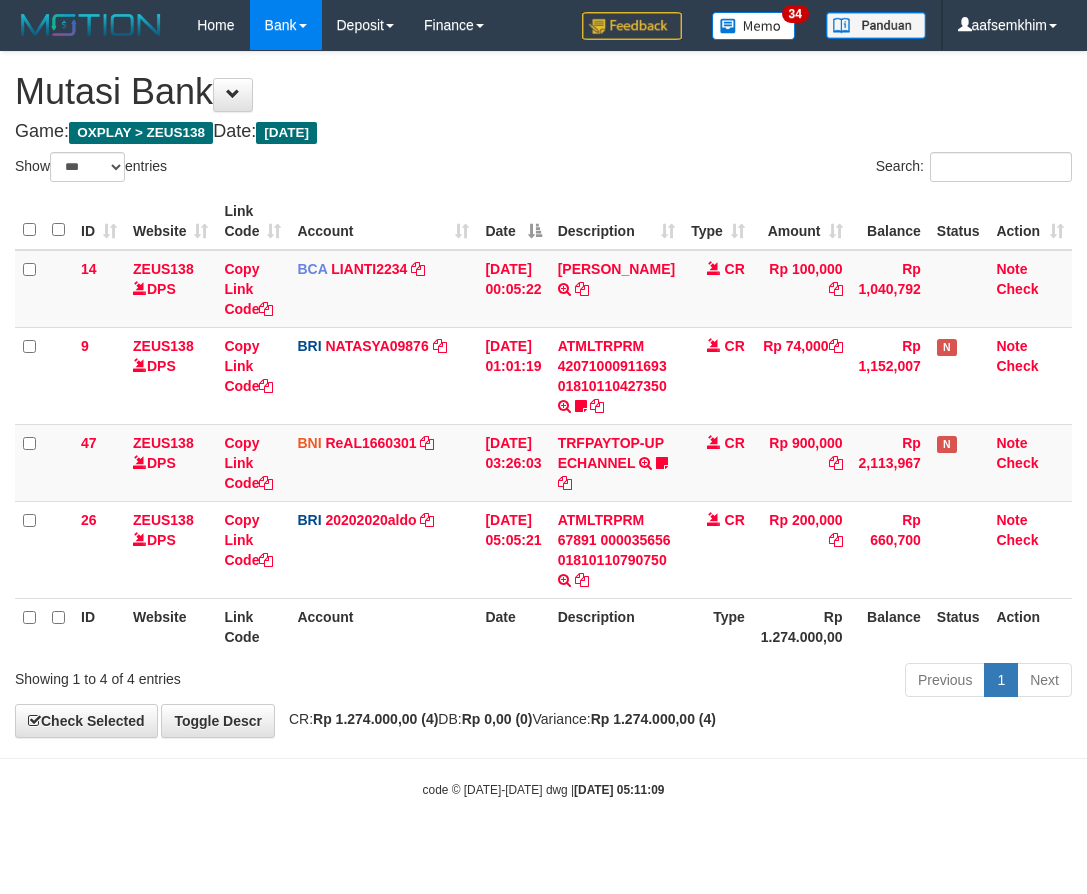 select on "***" 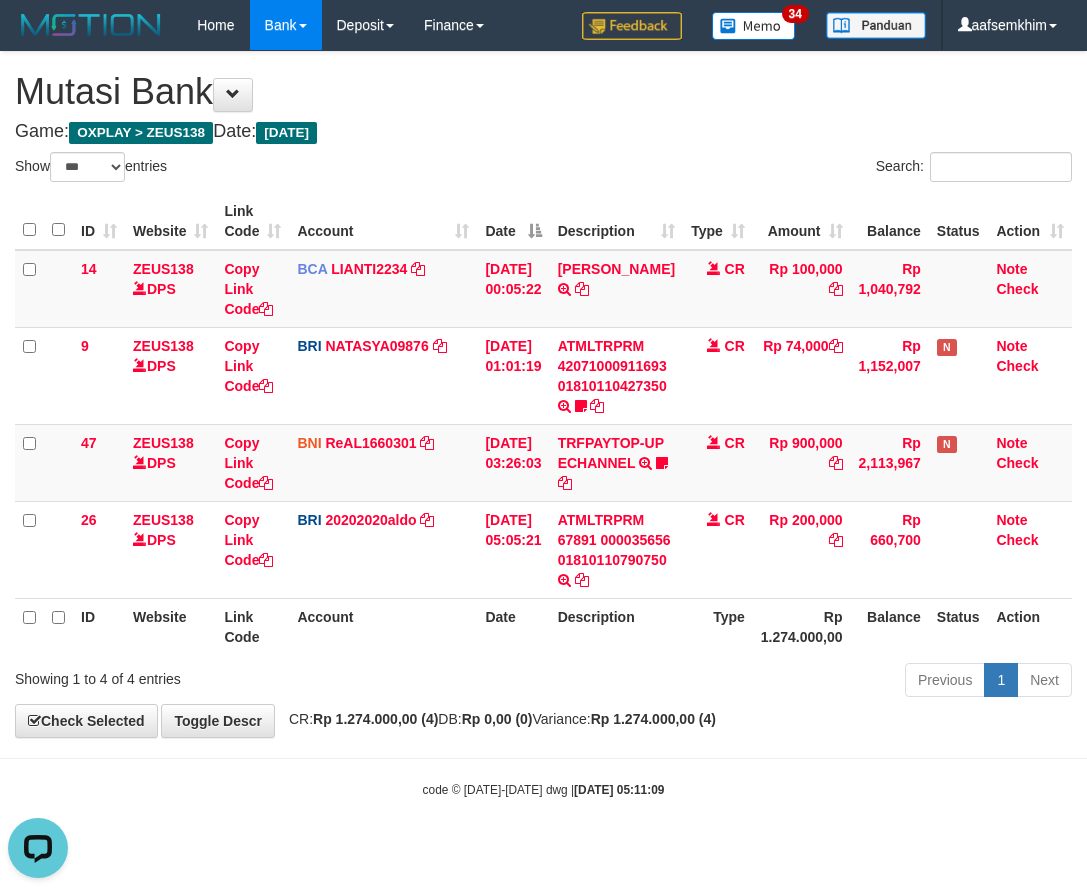 scroll, scrollTop: 0, scrollLeft: 0, axis: both 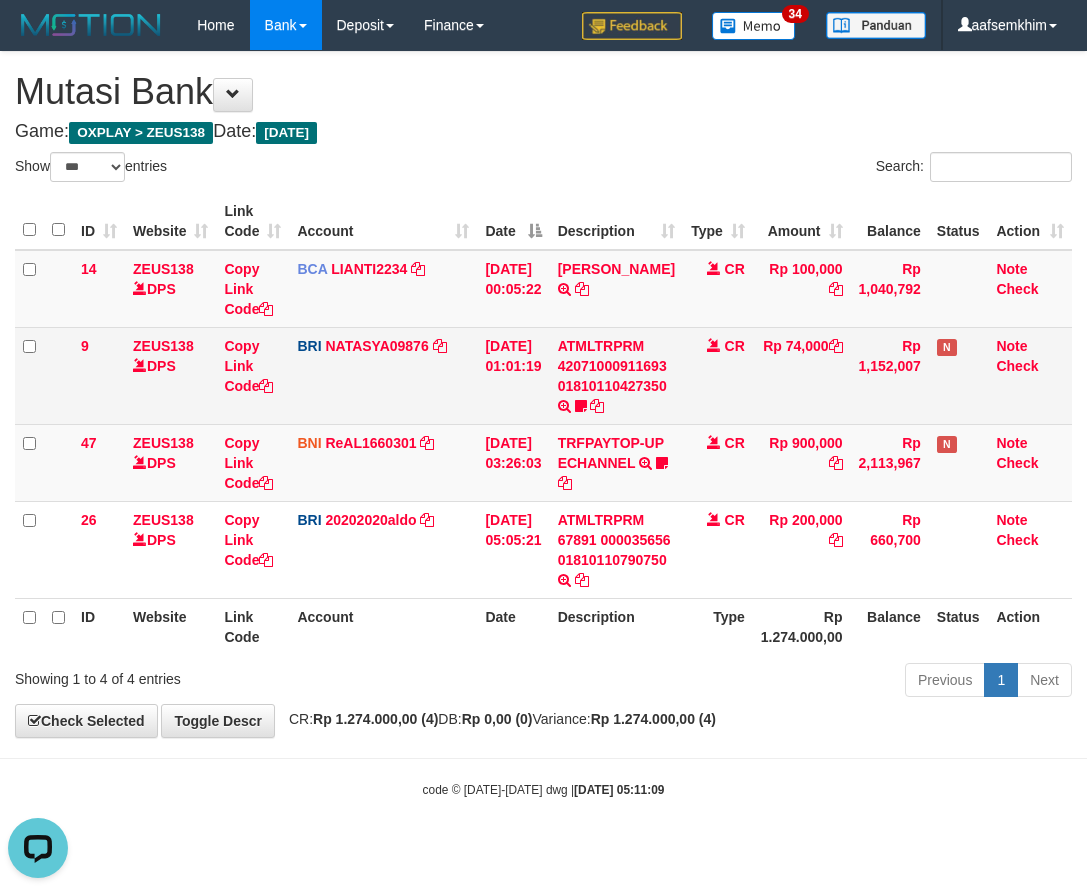 click on "9
ZEUS138    DPS
Copy Link Code
BRI
NATASYA09876
DPS
[PERSON_NAME] SAPITRI
mutasi_20250712_3126 | 9
mutasi_20250712_3126 | 9
[DATE] 01:01:19
ATMLTRPRM 42071000911693 01810110427350            TRANSAKSI KREDIT DARI BANK LAIN ATMLTRPRM 42071000911693 01810110427350    DEWAJUDI777BANTU BUKTI TRANSFER
CR
Rp 74,000
Rp 1,152,007
N
Note
Check" at bounding box center [543, 375] 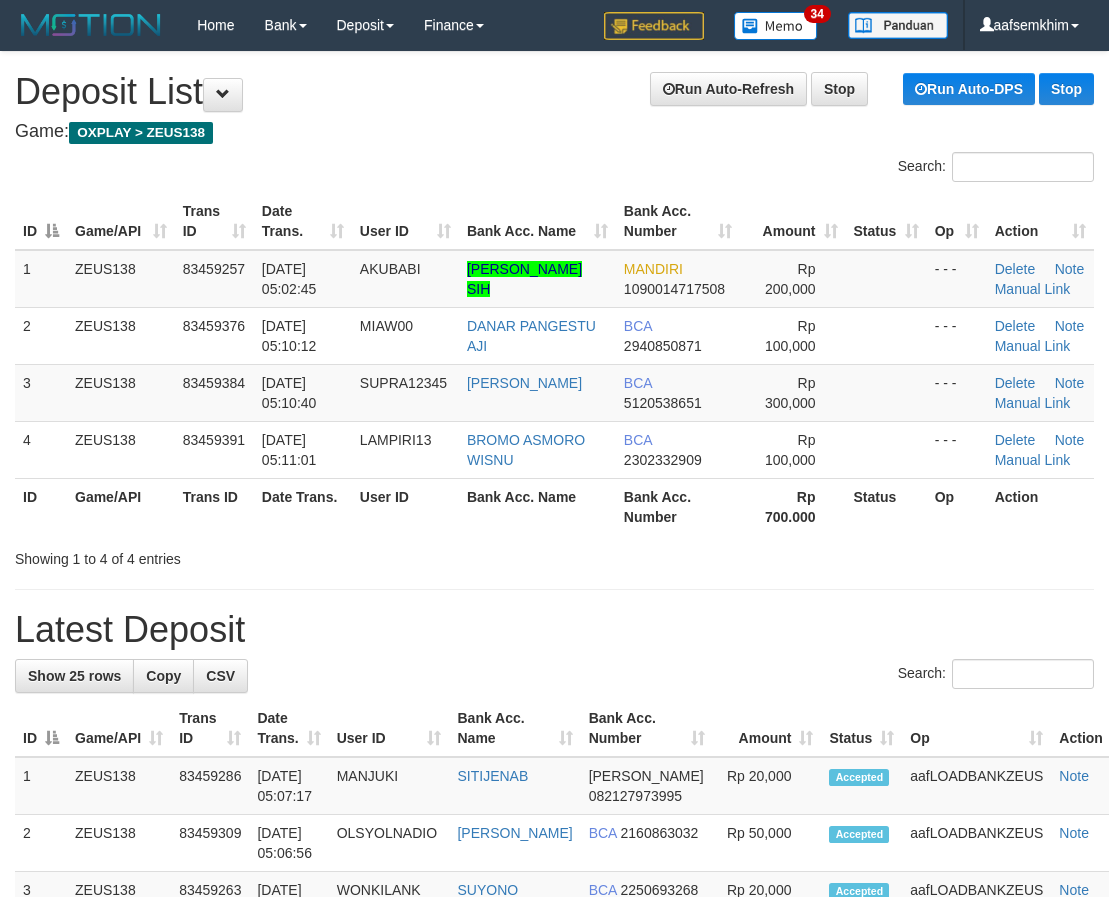 scroll, scrollTop: 0, scrollLeft: 0, axis: both 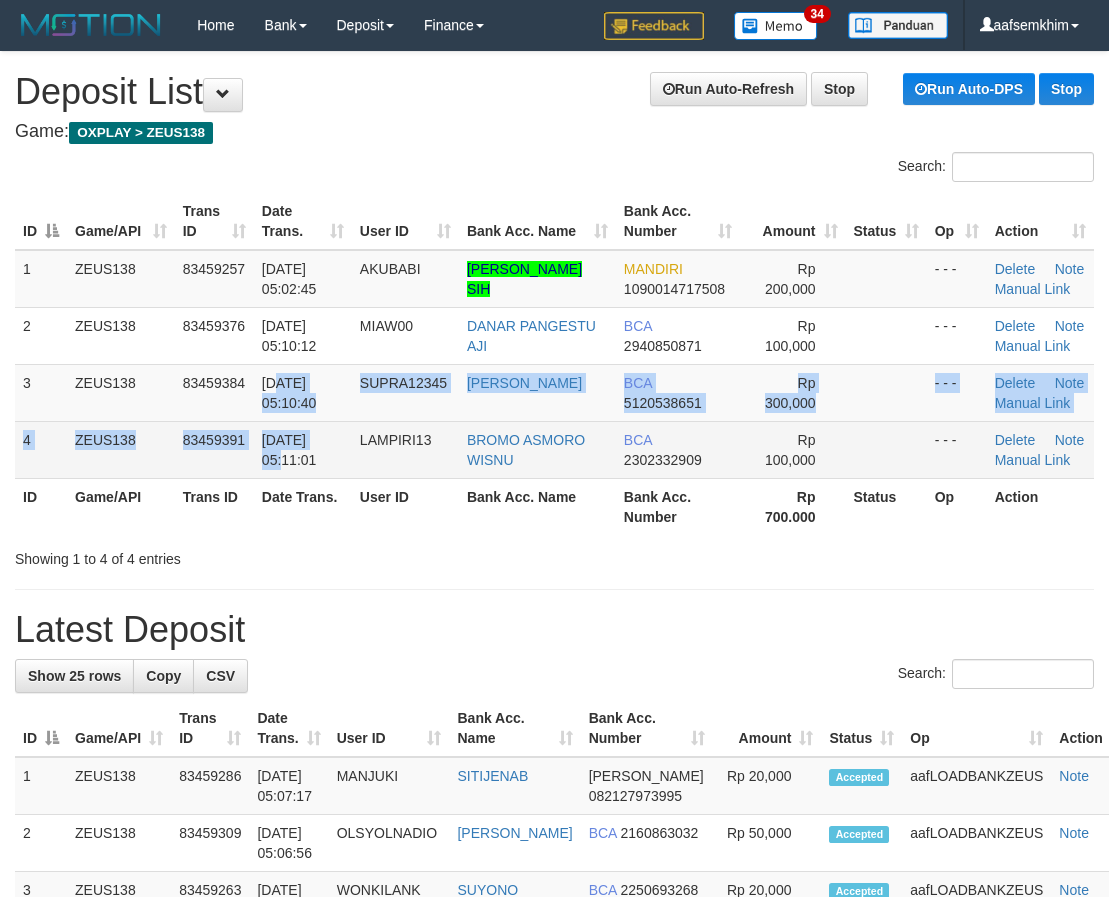 drag, startPoint x: 345, startPoint y: 416, endPoint x: 355, endPoint y: 425, distance: 13.453624 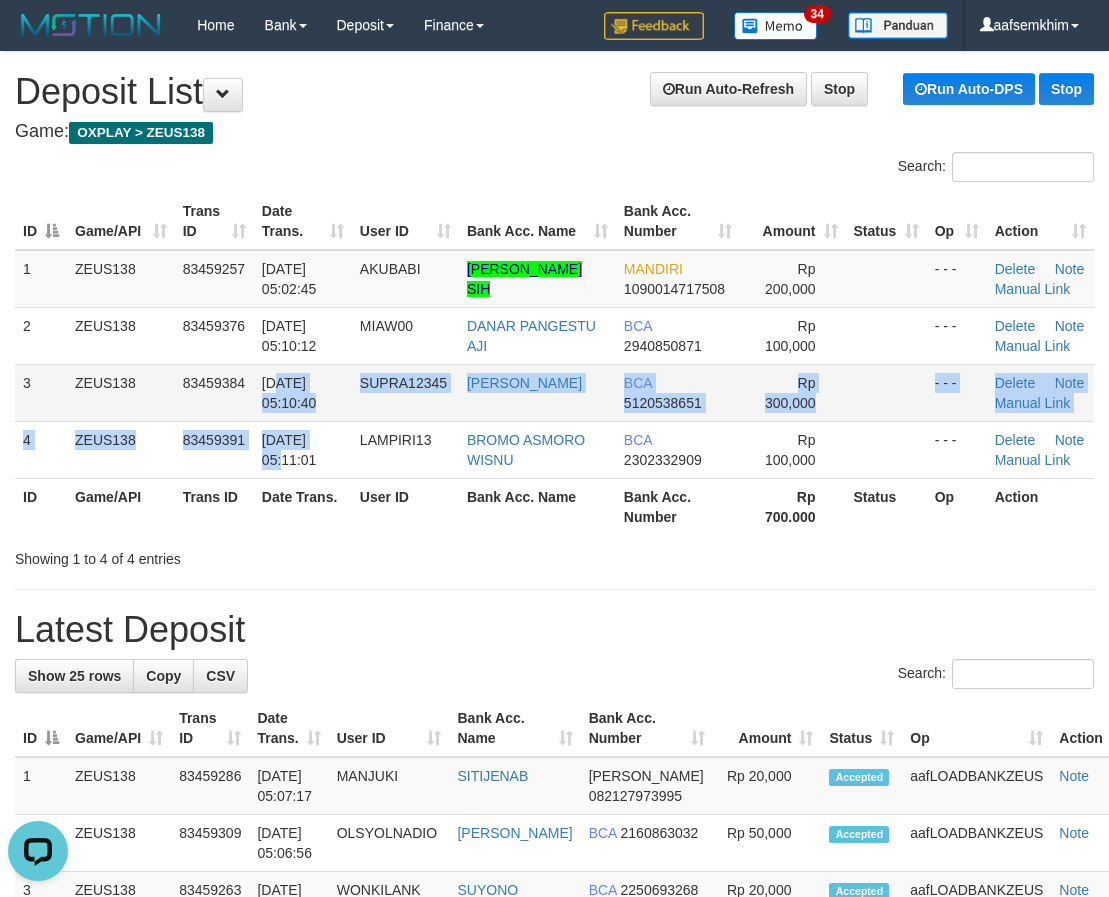 scroll, scrollTop: 0, scrollLeft: 0, axis: both 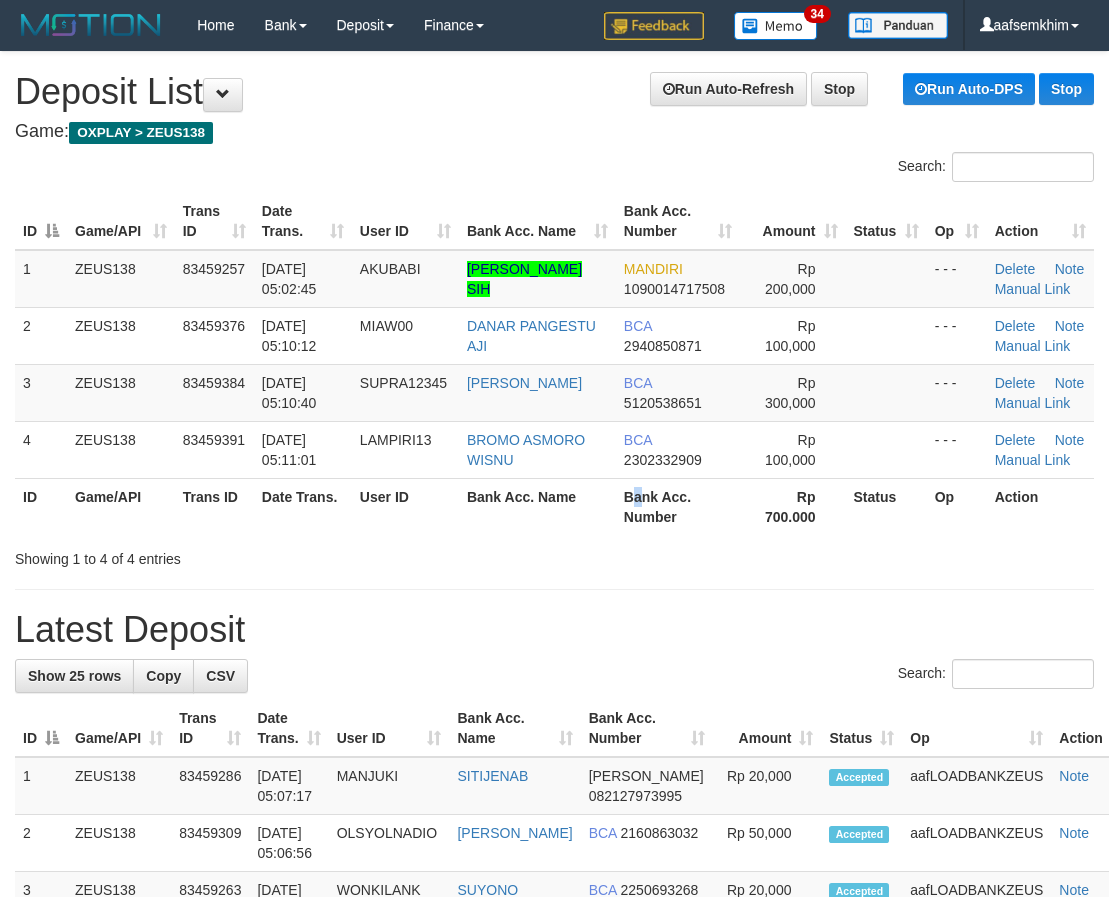 drag, startPoint x: 639, startPoint y: 495, endPoint x: 604, endPoint y: 498, distance: 35.128338 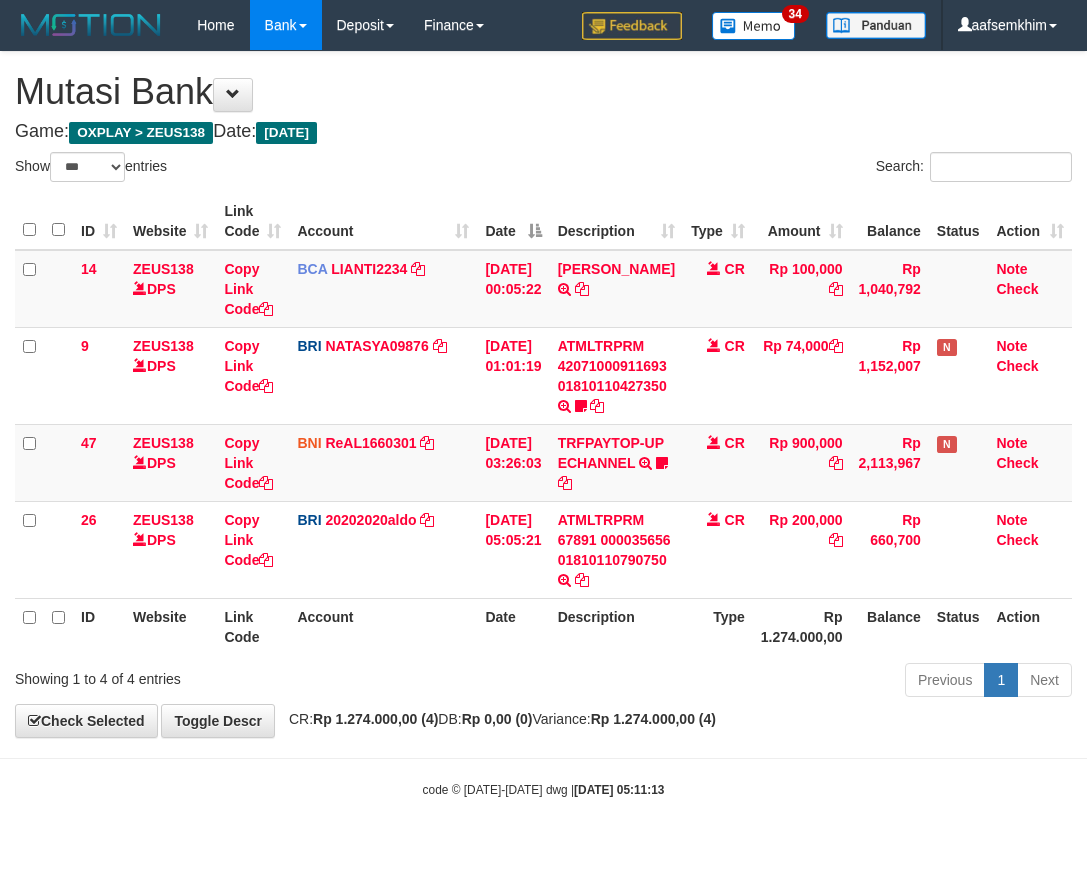 select on "***" 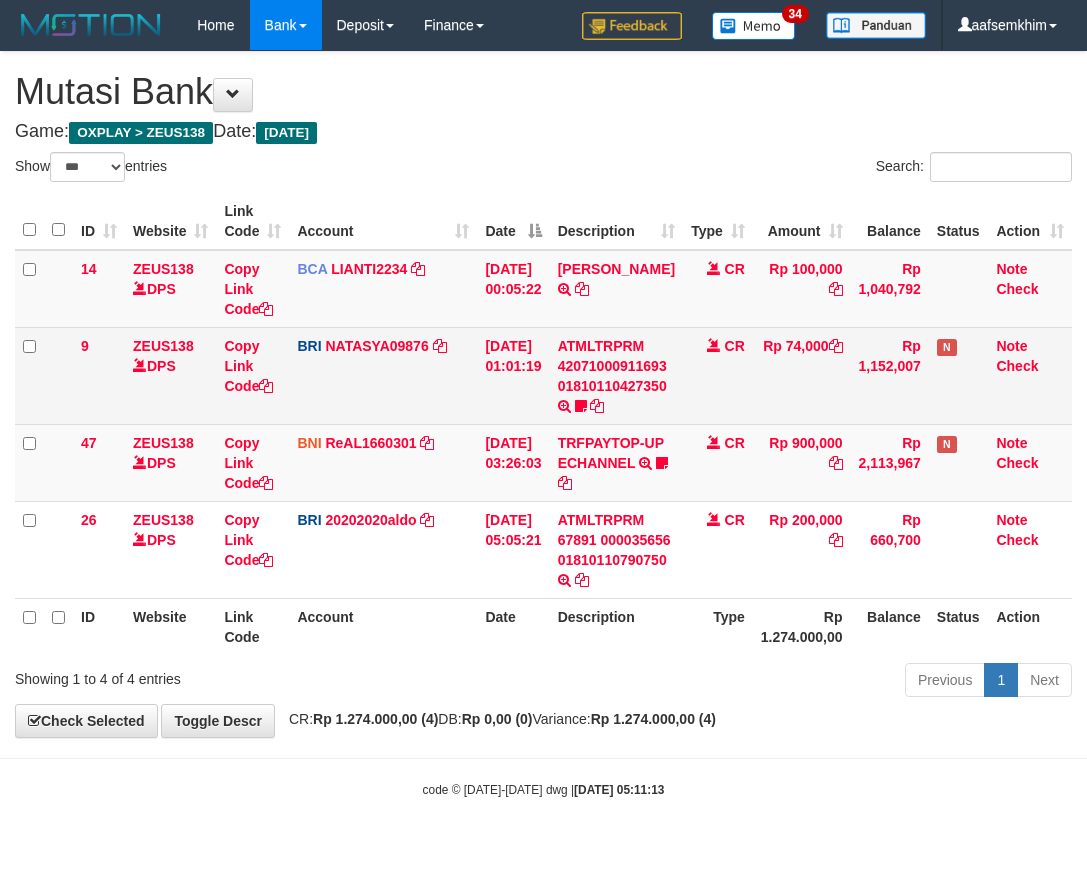 scroll, scrollTop: 0, scrollLeft: 0, axis: both 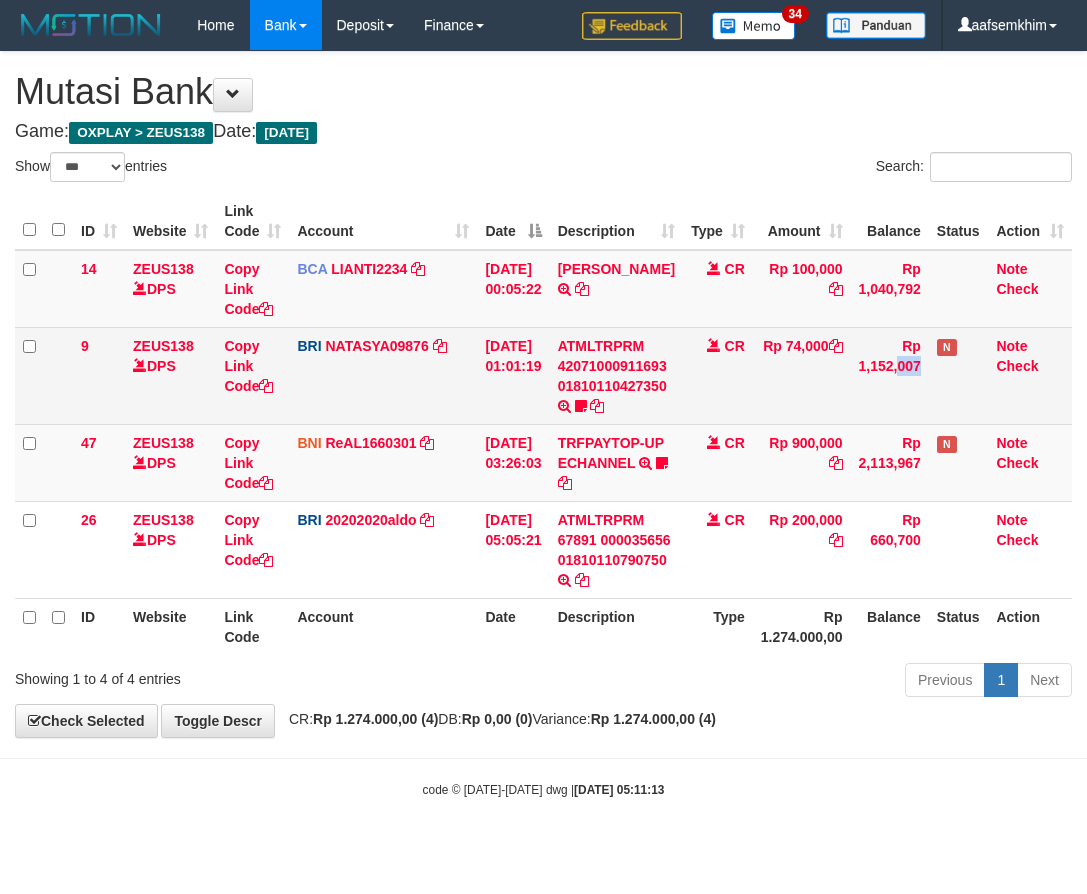 click on "9
ZEUS138    DPS
Copy Link Code
BRI
NATASYA09876
DPS
SITI NURLITA SAPITRI
mutasi_20250712_3126 | 9
mutasi_20250712_3126 | 9
12/07/2025 01:01:19
ATMLTRPRM 42071000911693 01810110427350            TRANSAKSI KREDIT DARI BANK LAIN ATMLTRPRM 42071000911693 01810110427350    DEWAJUDI777BANTU BUKTI TRANSFER
CR
Rp 74,000
Rp 1,152,007
N
Note
Check" at bounding box center (543, 375) 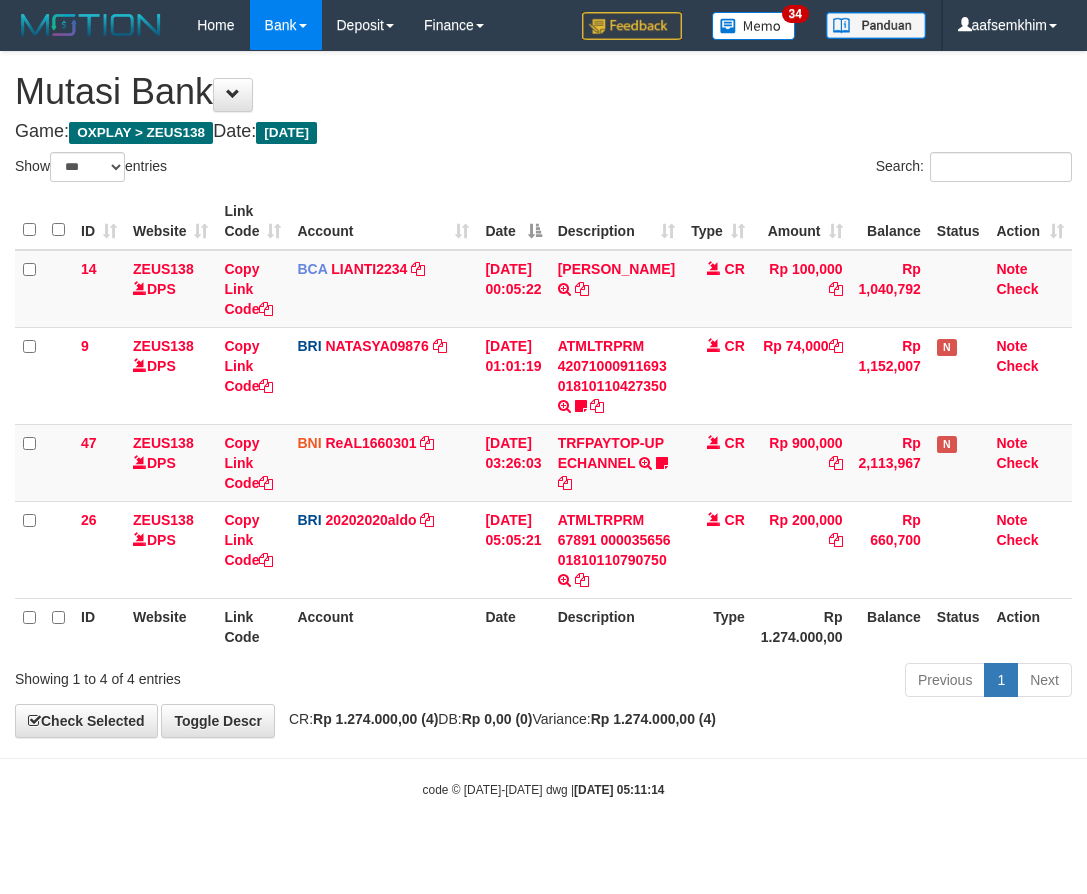select on "***" 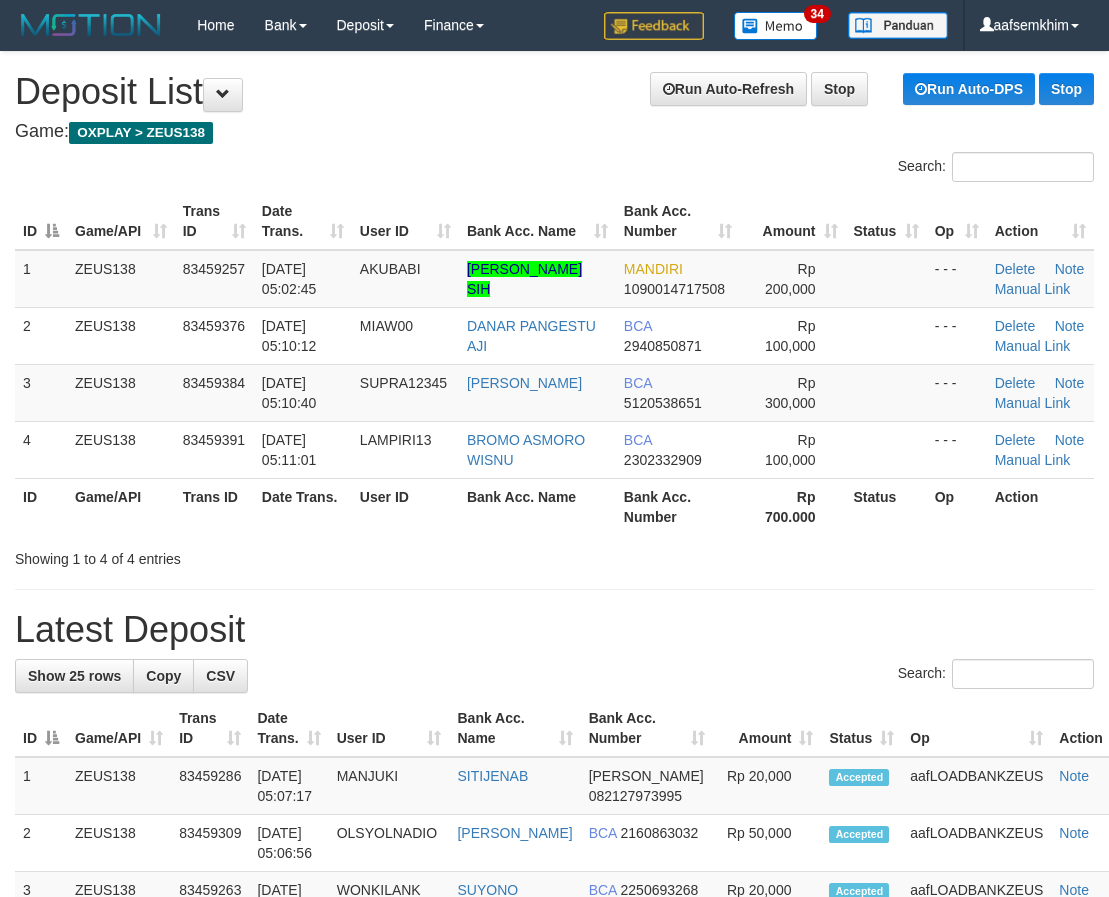 scroll, scrollTop: 0, scrollLeft: 0, axis: both 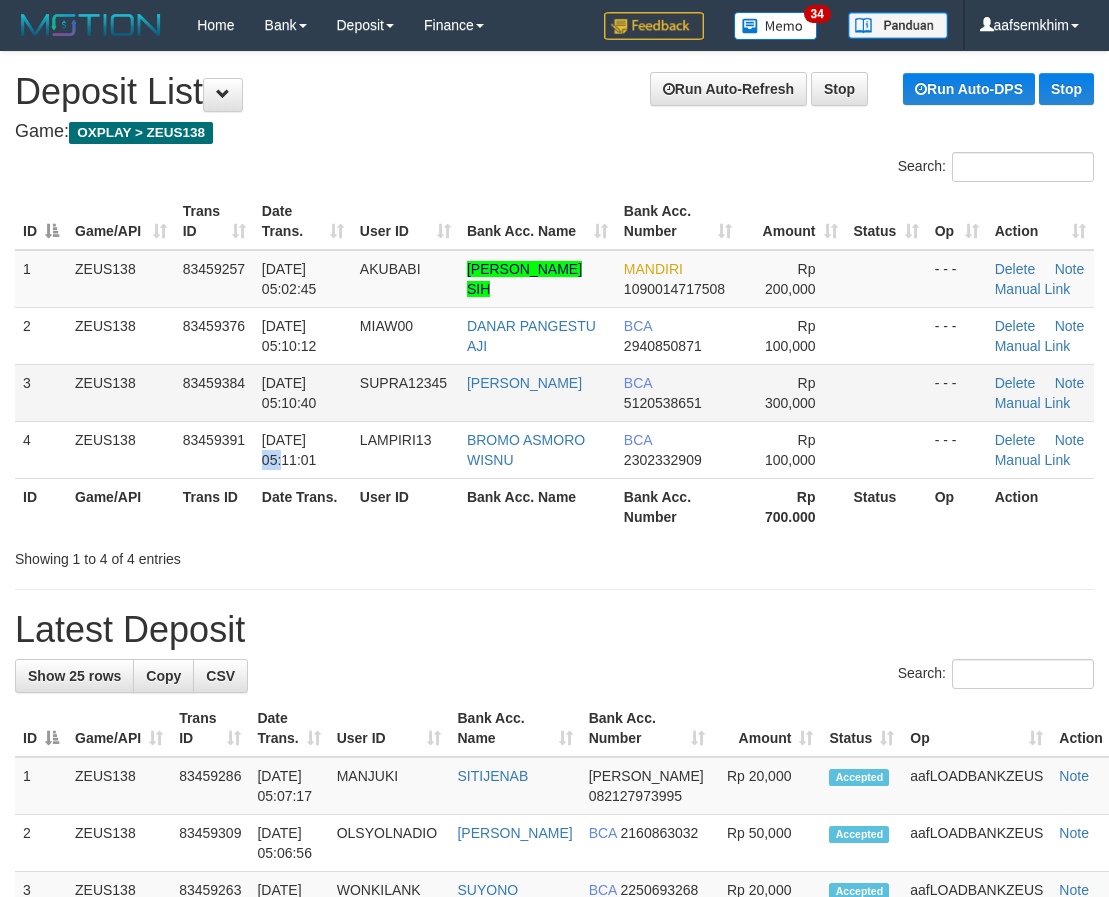 drag, startPoint x: 362, startPoint y: 453, endPoint x: 110, endPoint y: 380, distance: 262.36044 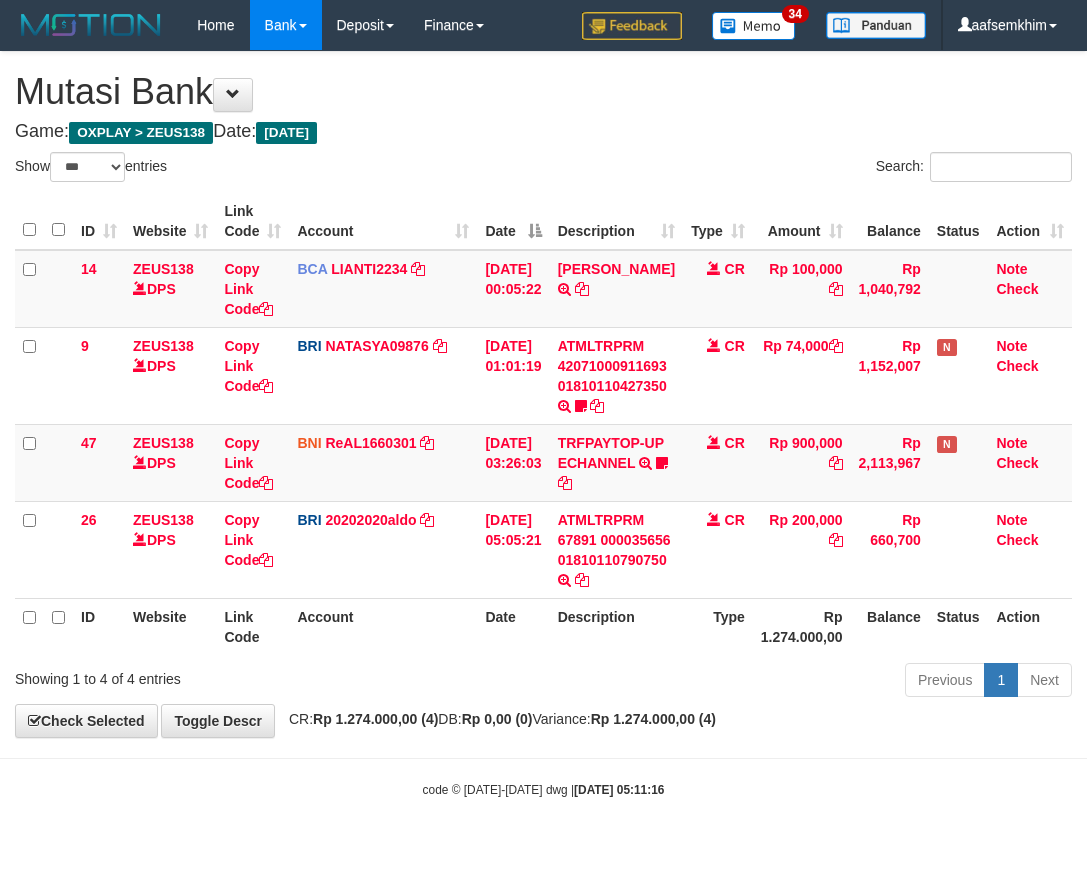 select on "***" 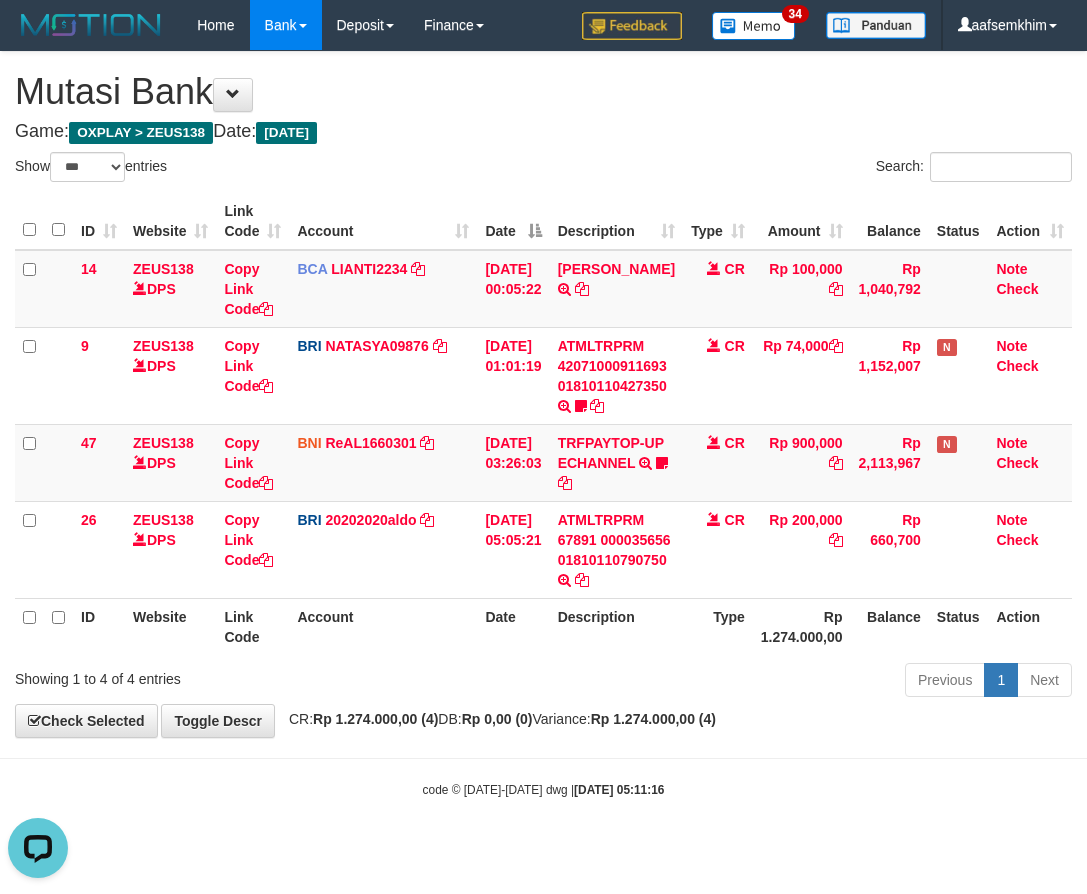 scroll, scrollTop: 0, scrollLeft: 0, axis: both 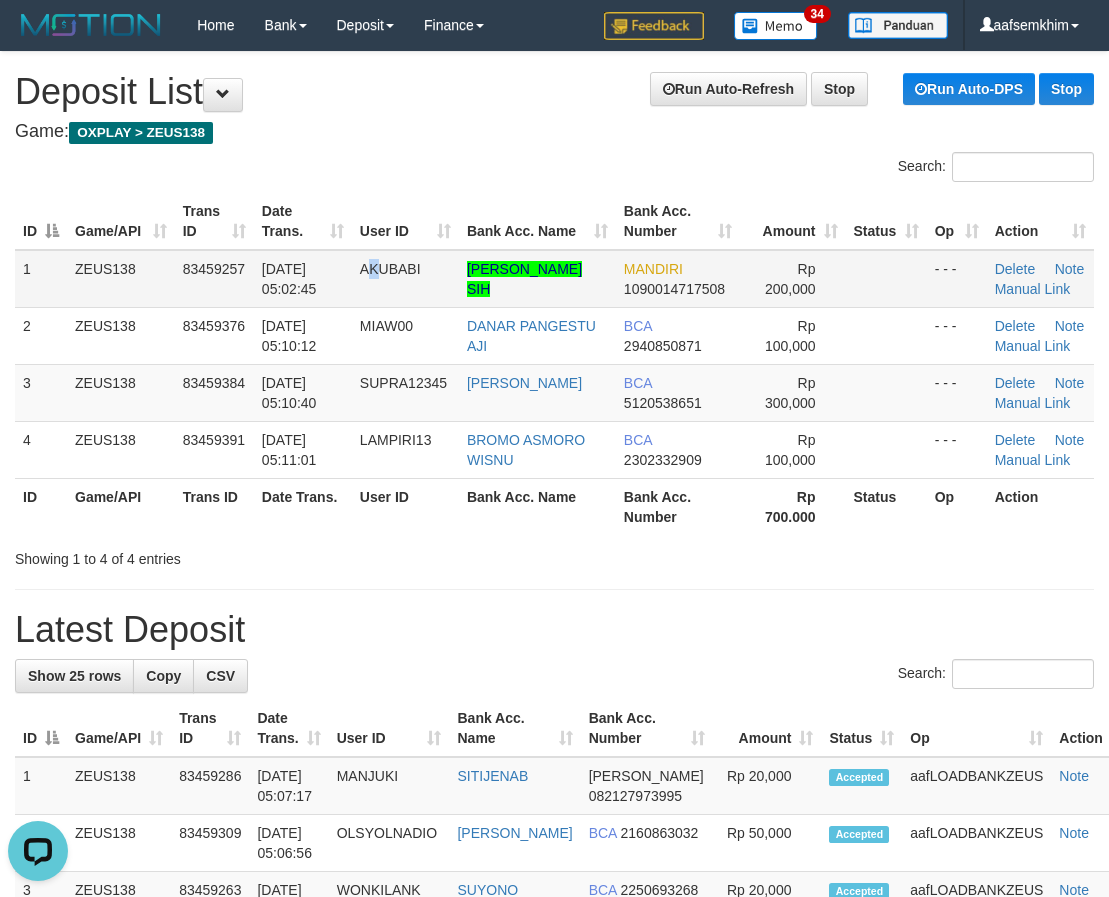 drag, startPoint x: 381, startPoint y: 295, endPoint x: 353, endPoint y: 288, distance: 28.86174 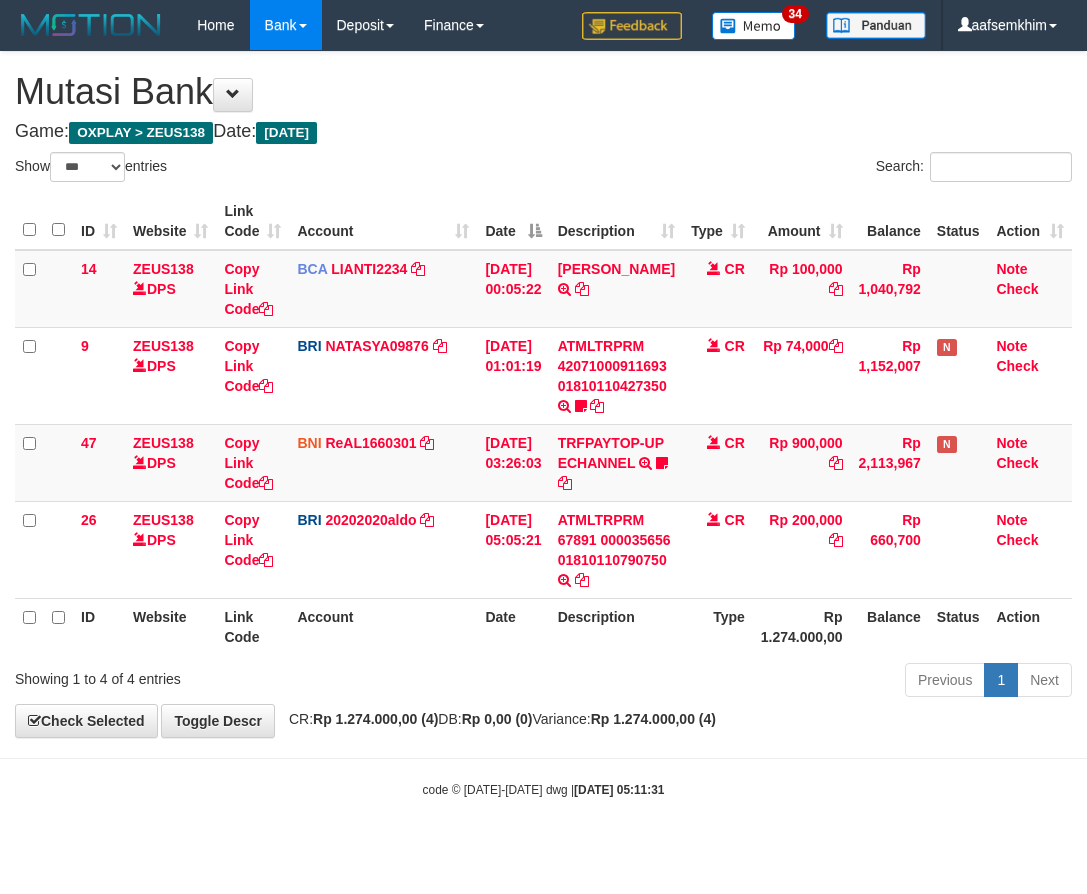 select on "***" 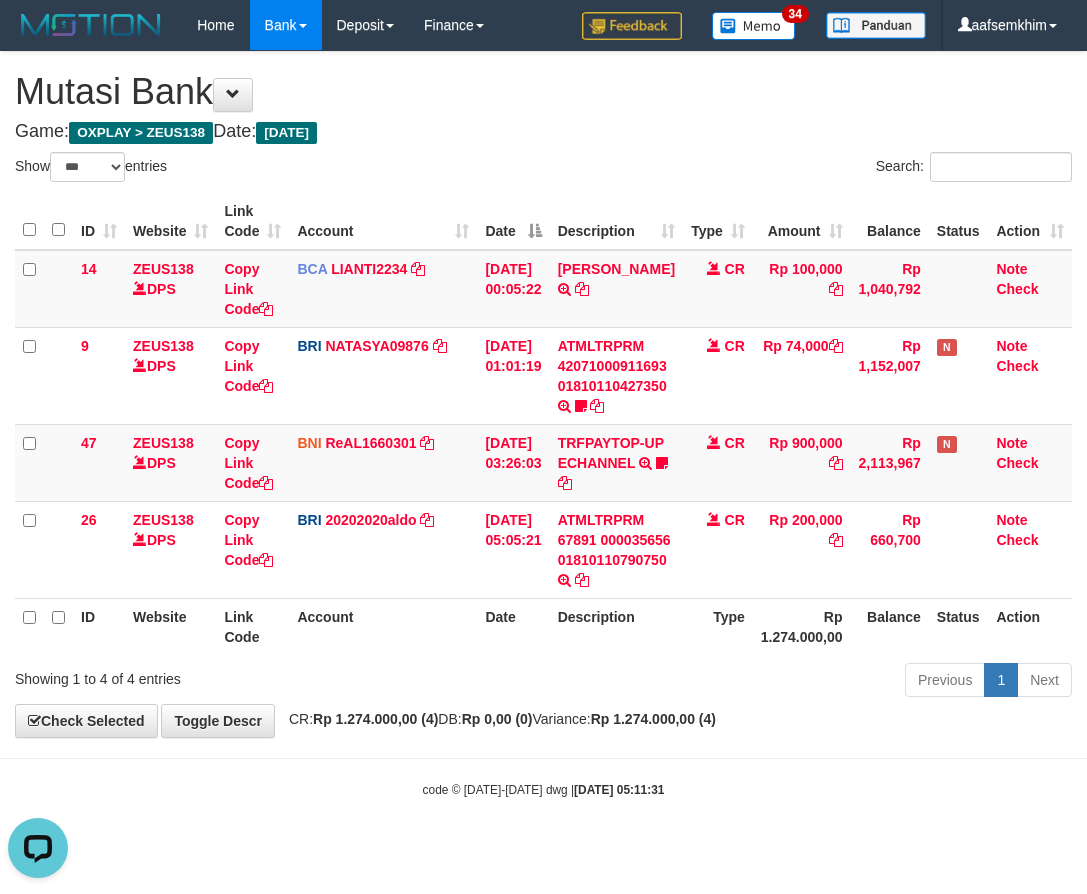 scroll, scrollTop: 0, scrollLeft: 0, axis: both 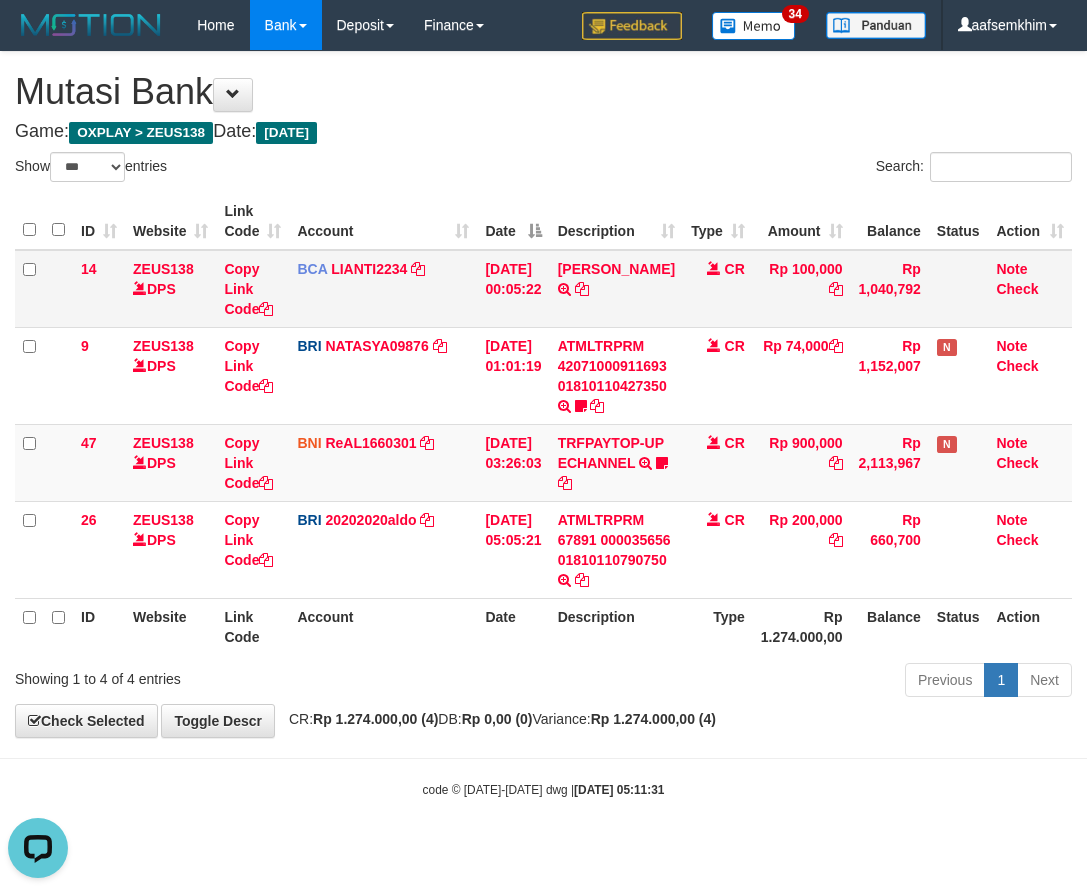 click on "BCA
LIANTI2234
DPS
YULIANTI
mutasi_20250712_4646 | 14
mutasi_20250712_4646 | 14" at bounding box center (383, 289) 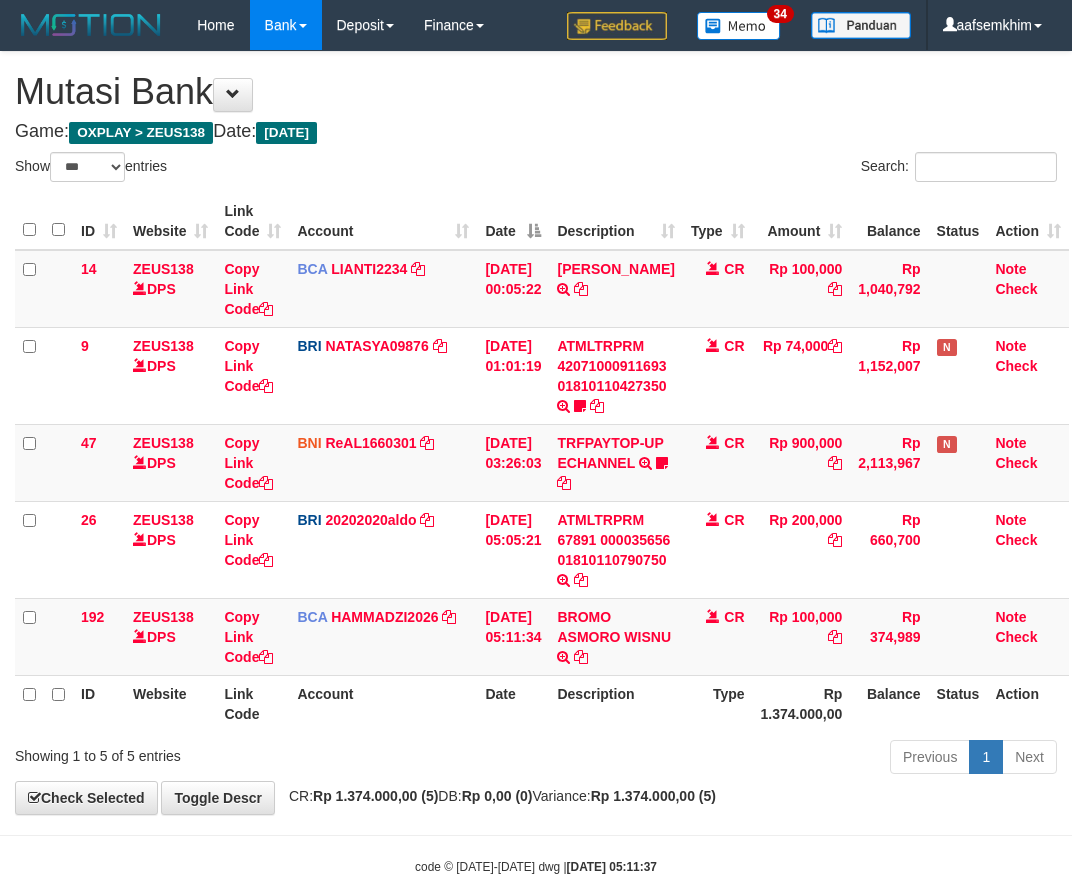 select on "***" 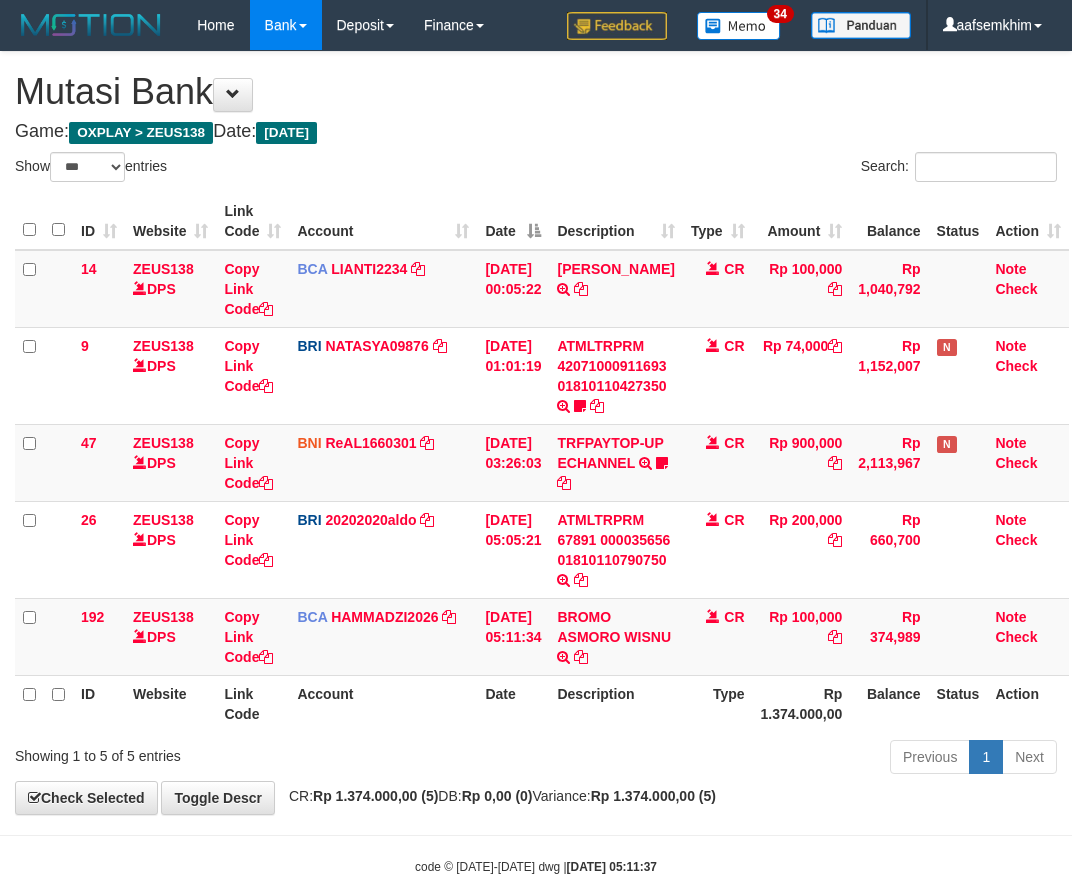 drag, startPoint x: 628, startPoint y: 233, endPoint x: 576, endPoint y: 201, distance: 61.05735 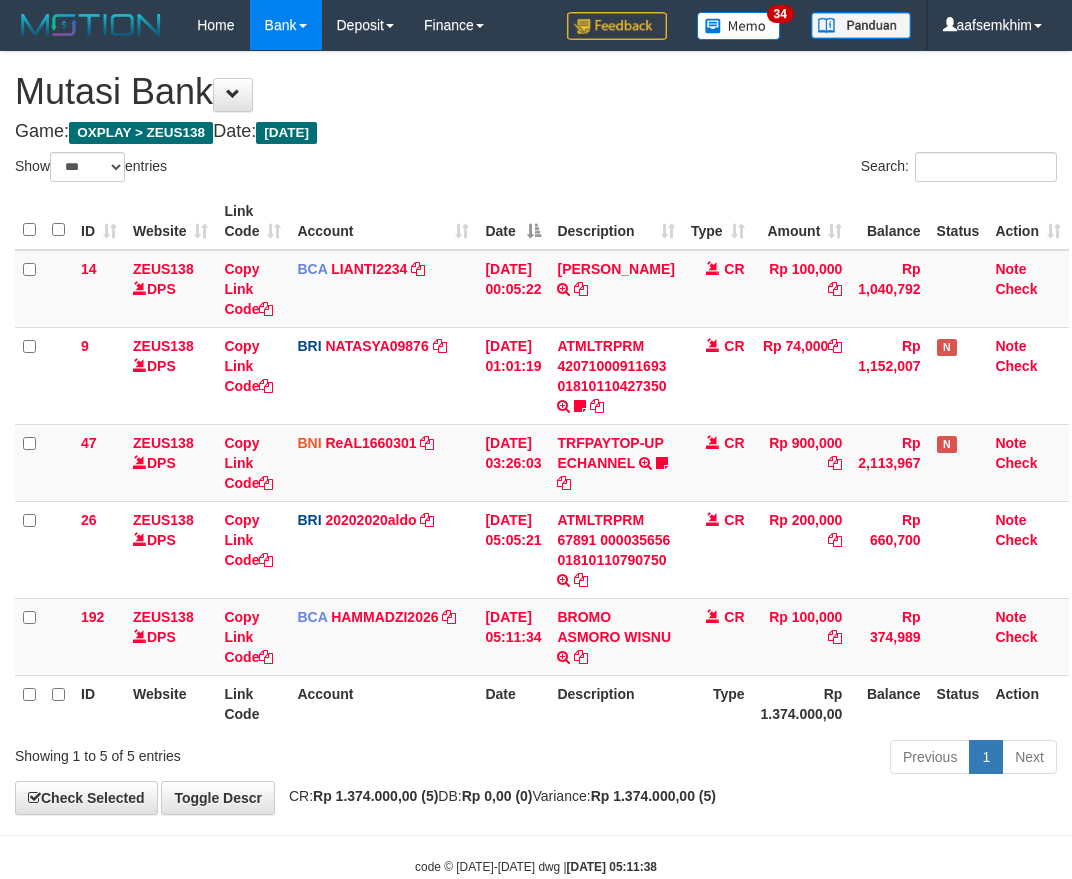 select on "***" 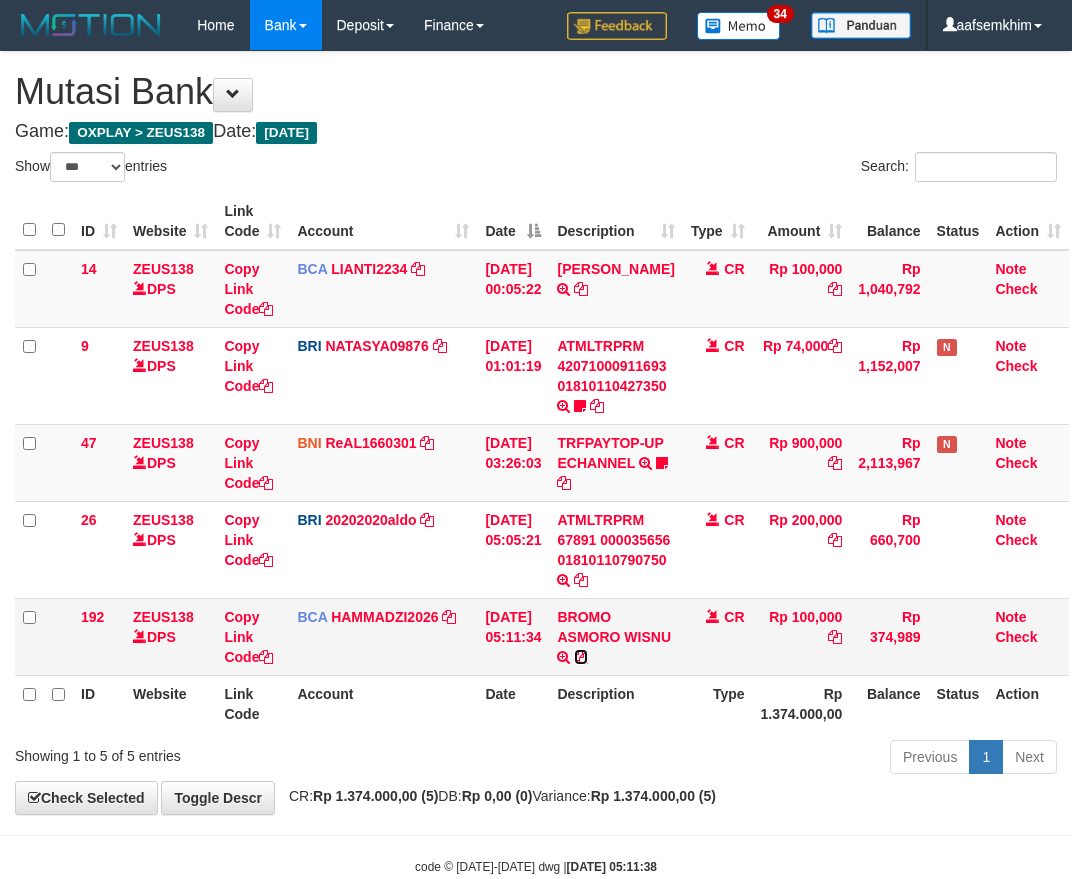 click at bounding box center (581, 657) 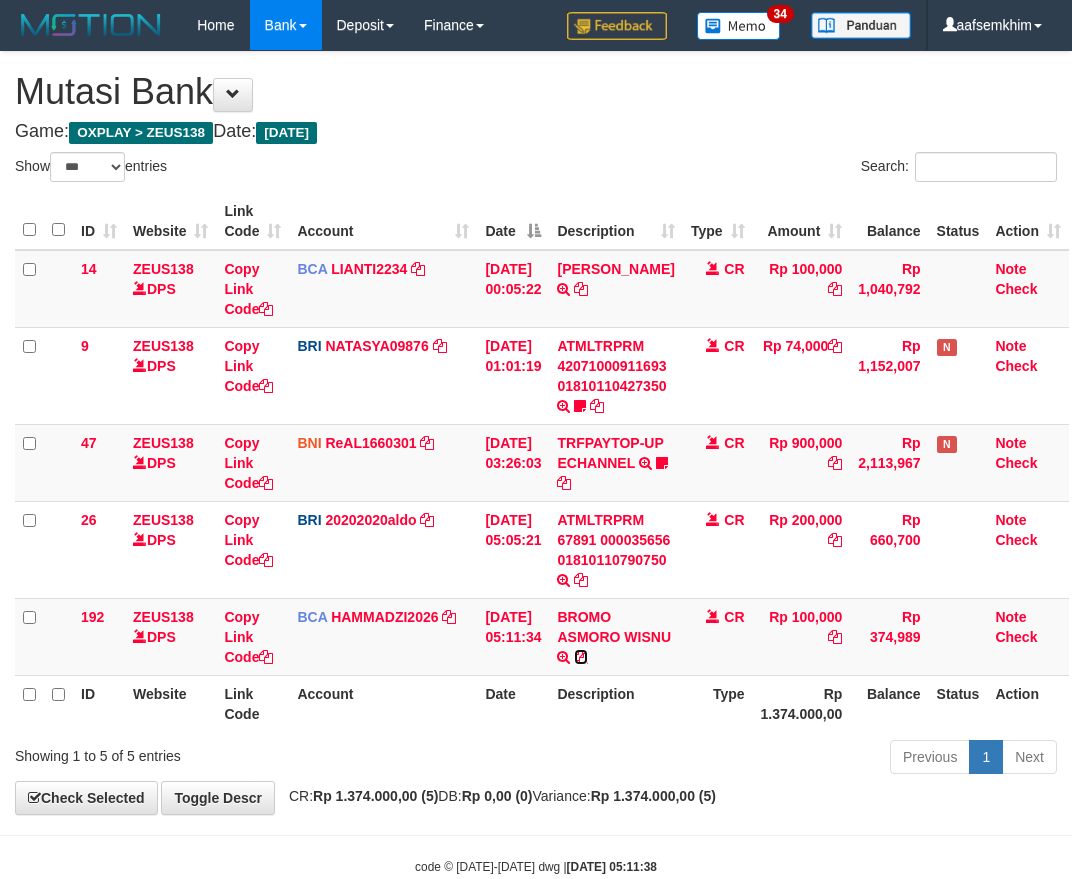drag, startPoint x: 650, startPoint y: 677, endPoint x: 1074, endPoint y: 531, distance: 448.43283 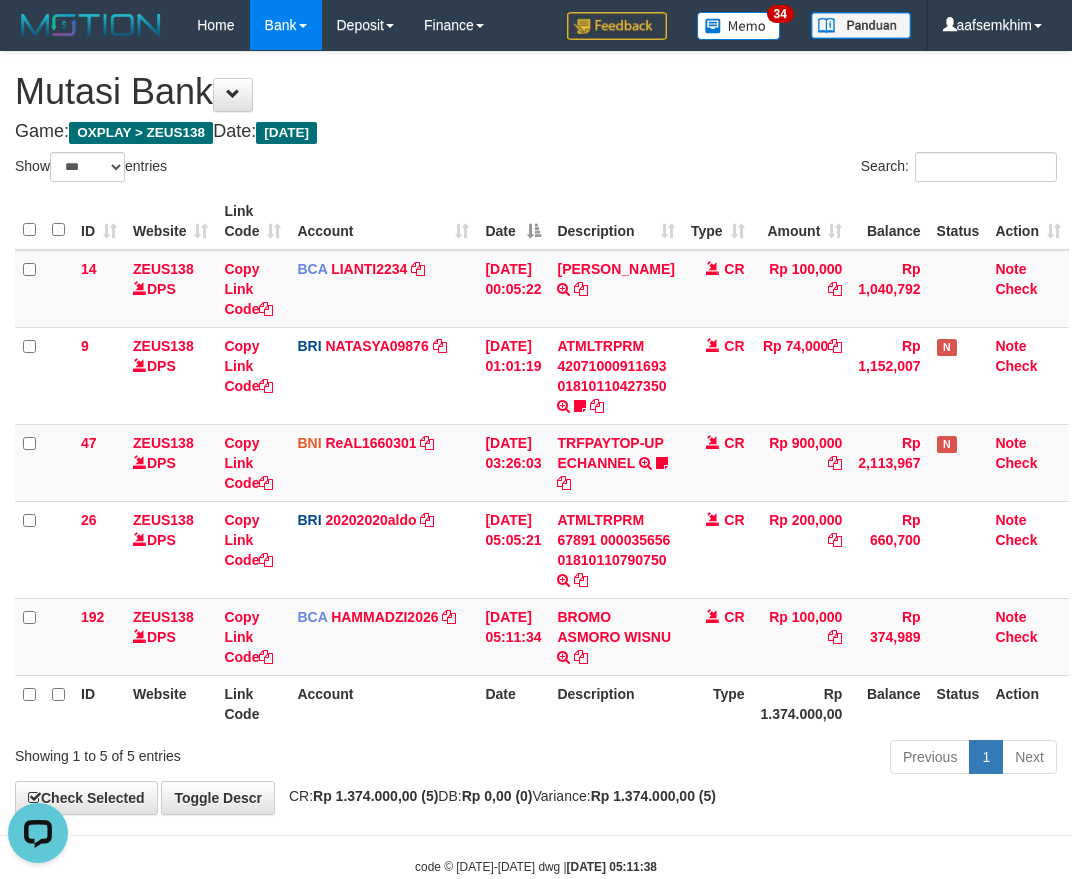 scroll, scrollTop: 0, scrollLeft: 0, axis: both 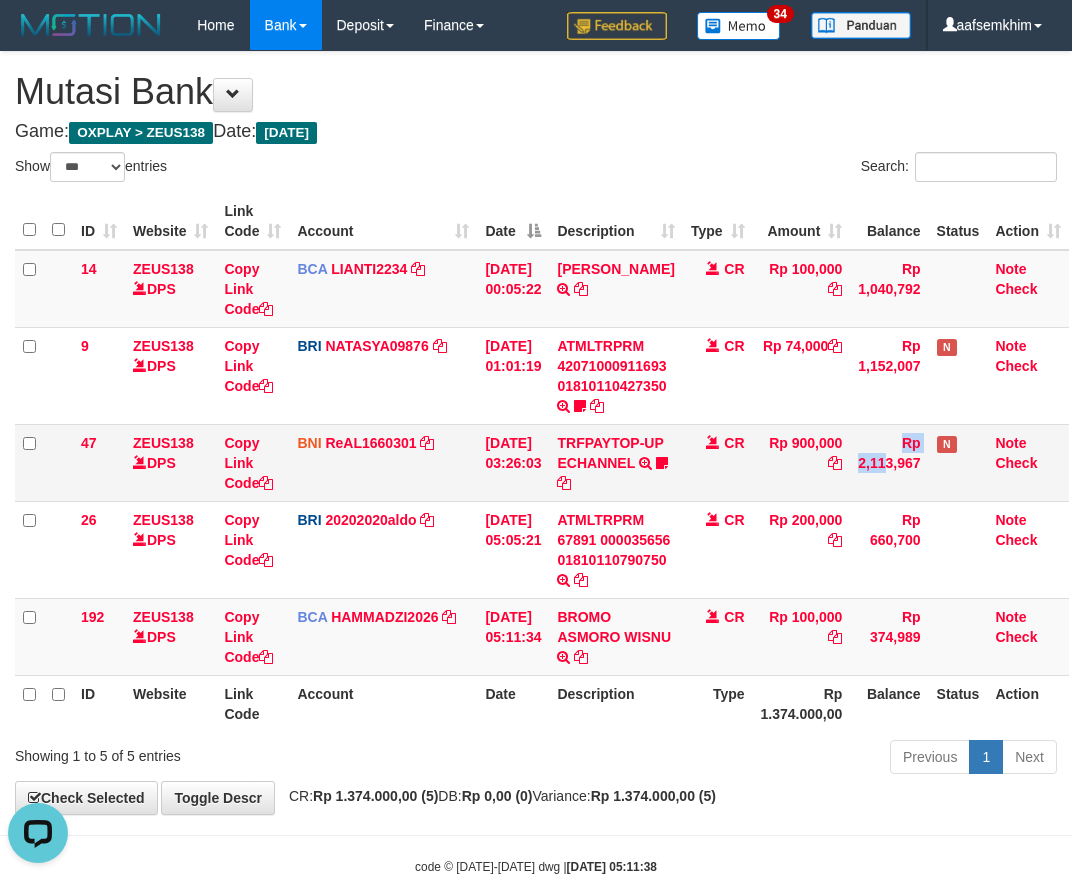 click on "47
ZEUS138    DPS
Copy Link Code
BNI
ReAL1660301
DPS
REYHAN ALMANSYAH
mutasi_20250712_4647 | 47
mutasi_20250712_4647 | 47
12/07/2025 03:26:03
TRFPAYTOP-UP ECHANNEL            TRF/PAY/TOP-UP ECHANNEL    Egoythea
CR
Rp 900,000
Rp 2,113,967
N
Note
Check" at bounding box center [542, 462] 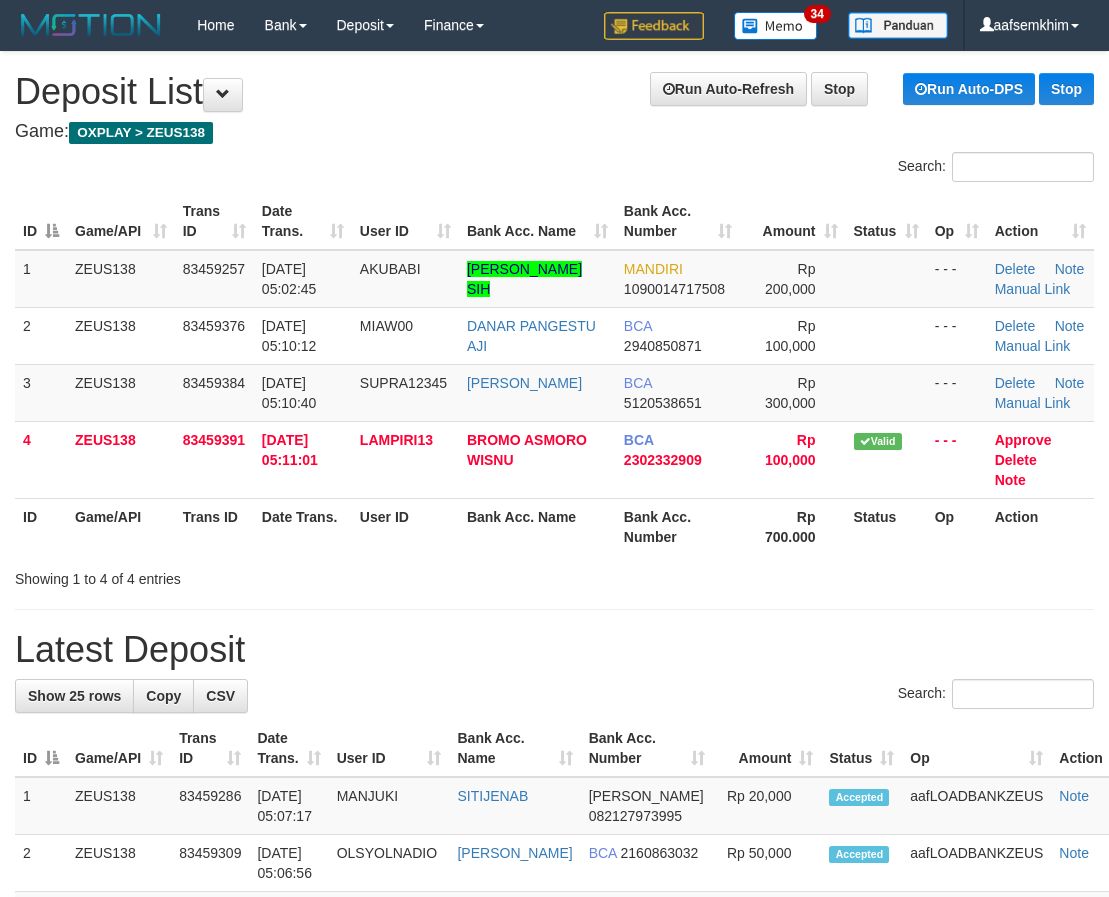 scroll, scrollTop: 0, scrollLeft: 0, axis: both 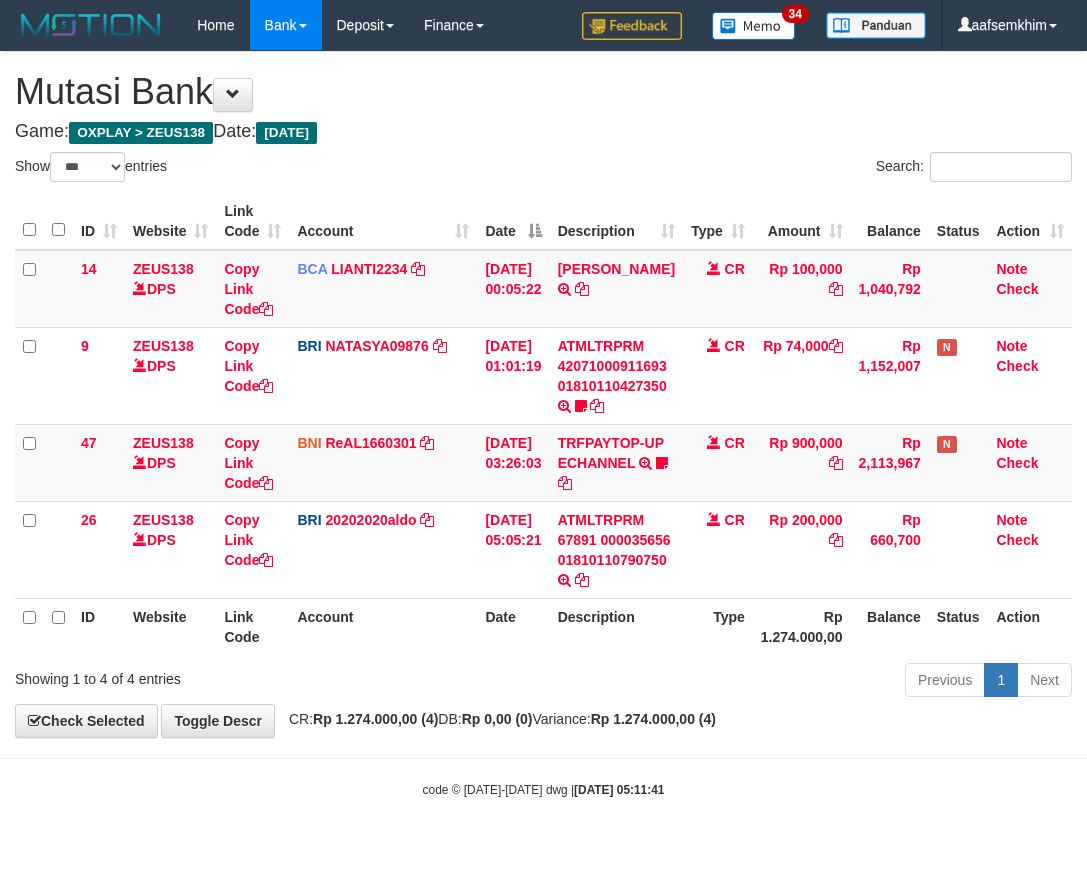 select on "***" 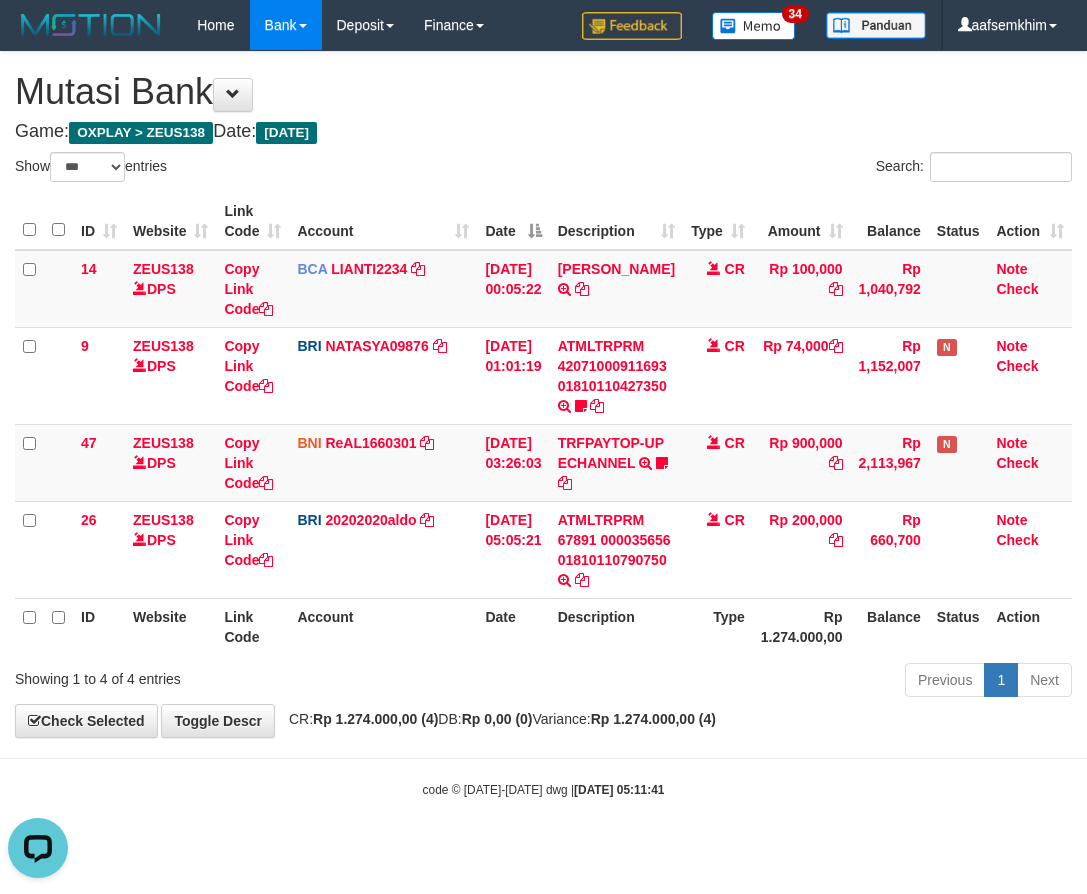 scroll, scrollTop: 0, scrollLeft: 0, axis: both 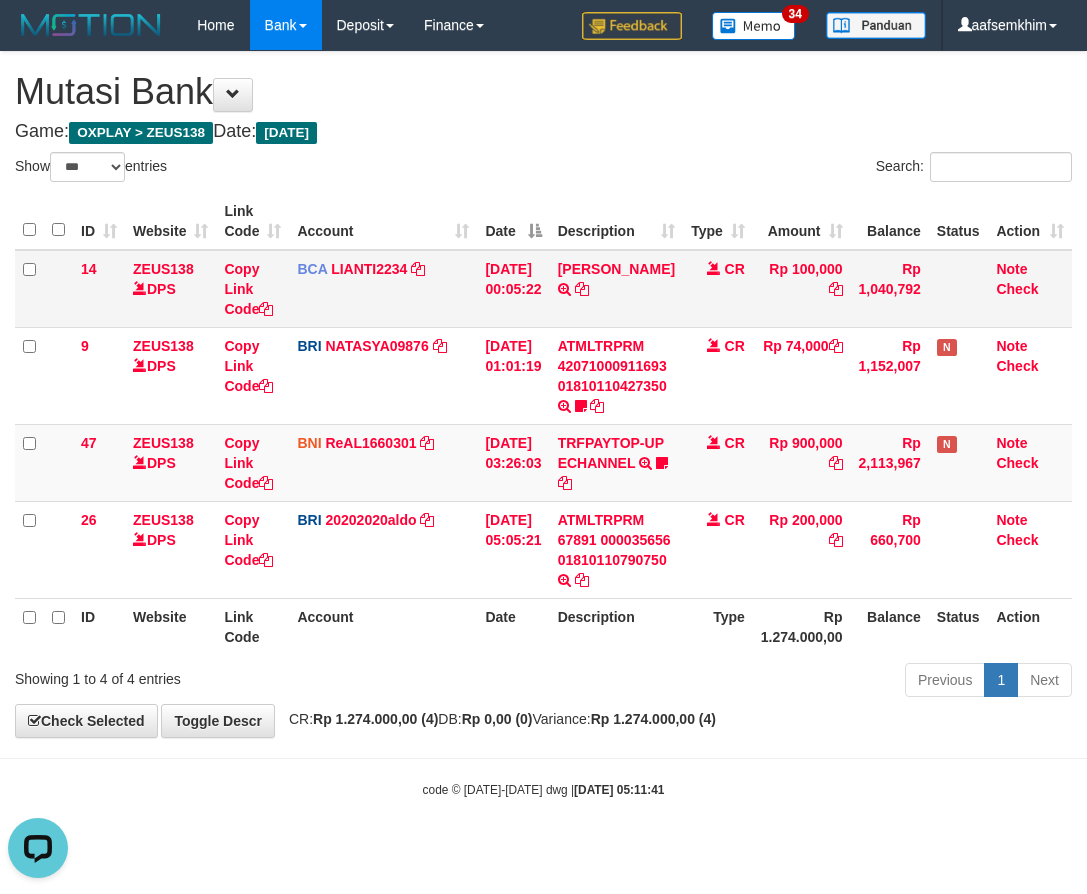 drag, startPoint x: 371, startPoint y: 246, endPoint x: 368, endPoint y: 281, distance: 35.128338 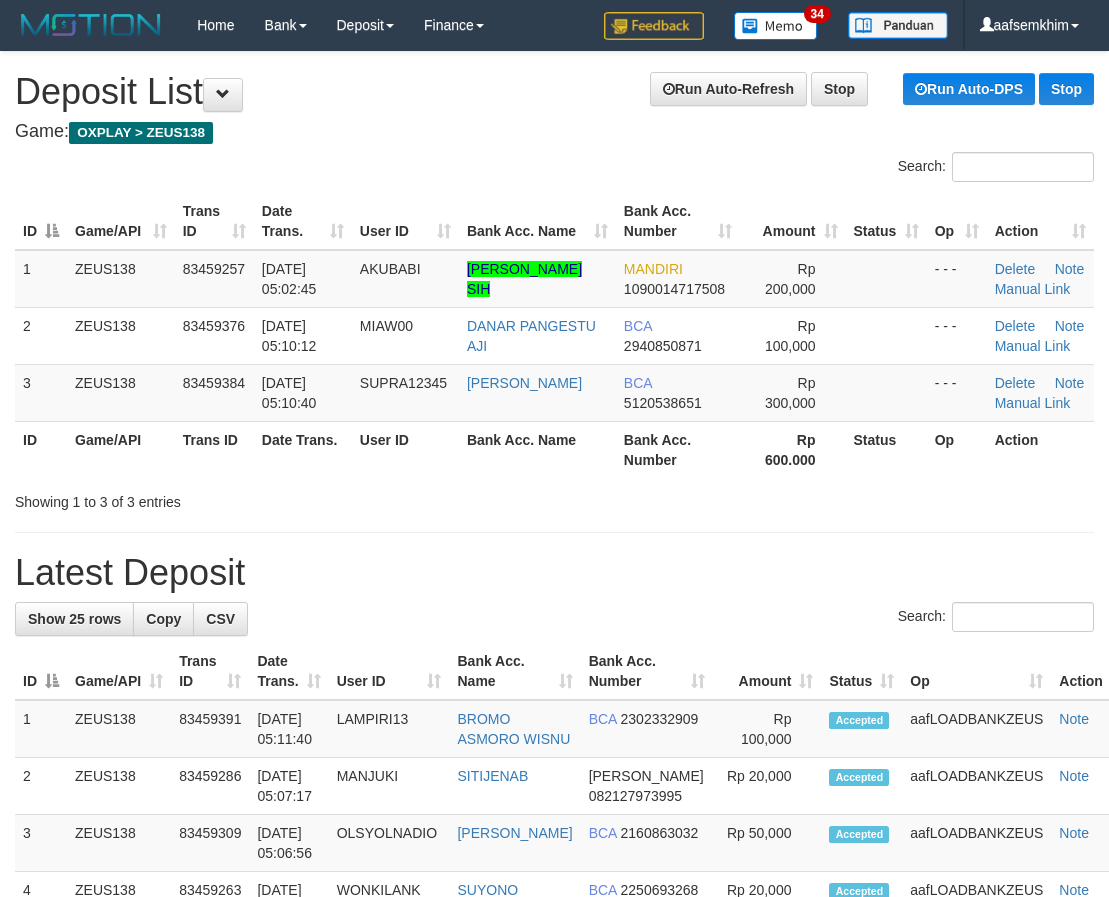 scroll, scrollTop: 0, scrollLeft: 0, axis: both 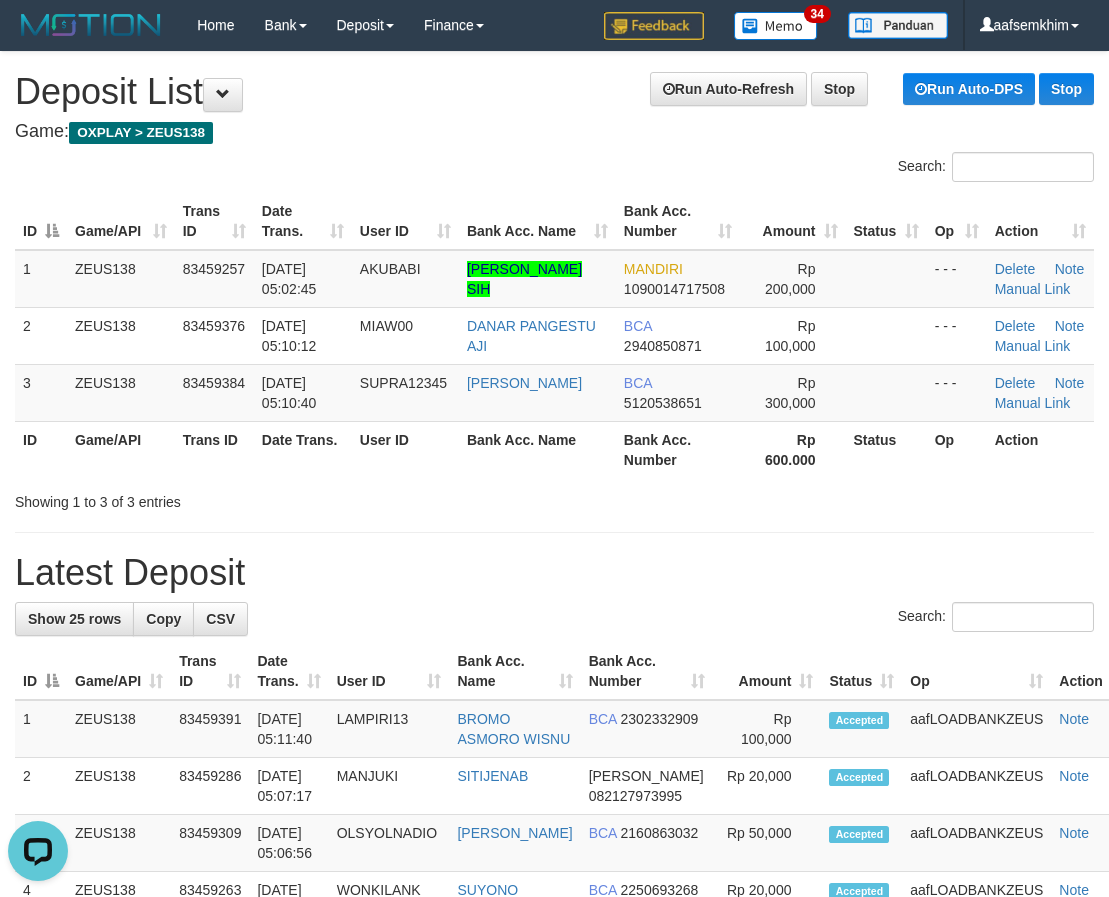 drag, startPoint x: 458, startPoint y: 579, endPoint x: 119, endPoint y: 536, distance: 341.71625 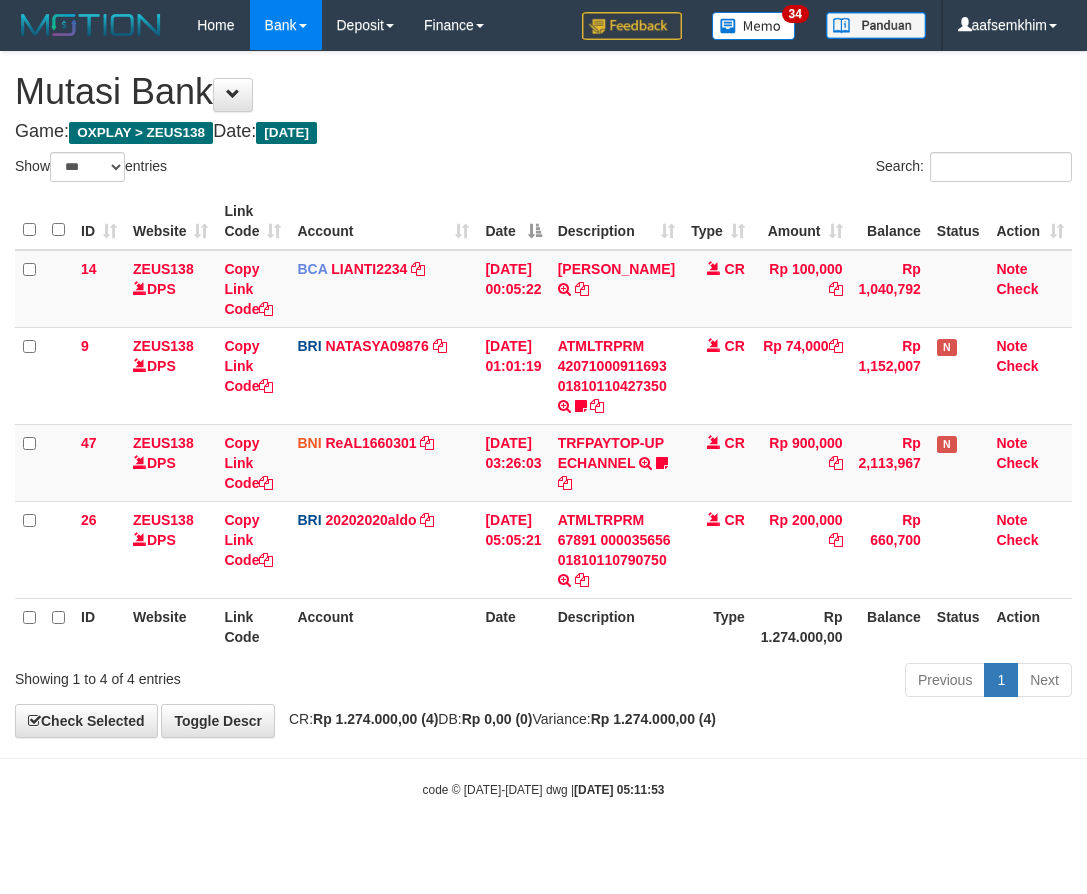 select on "***" 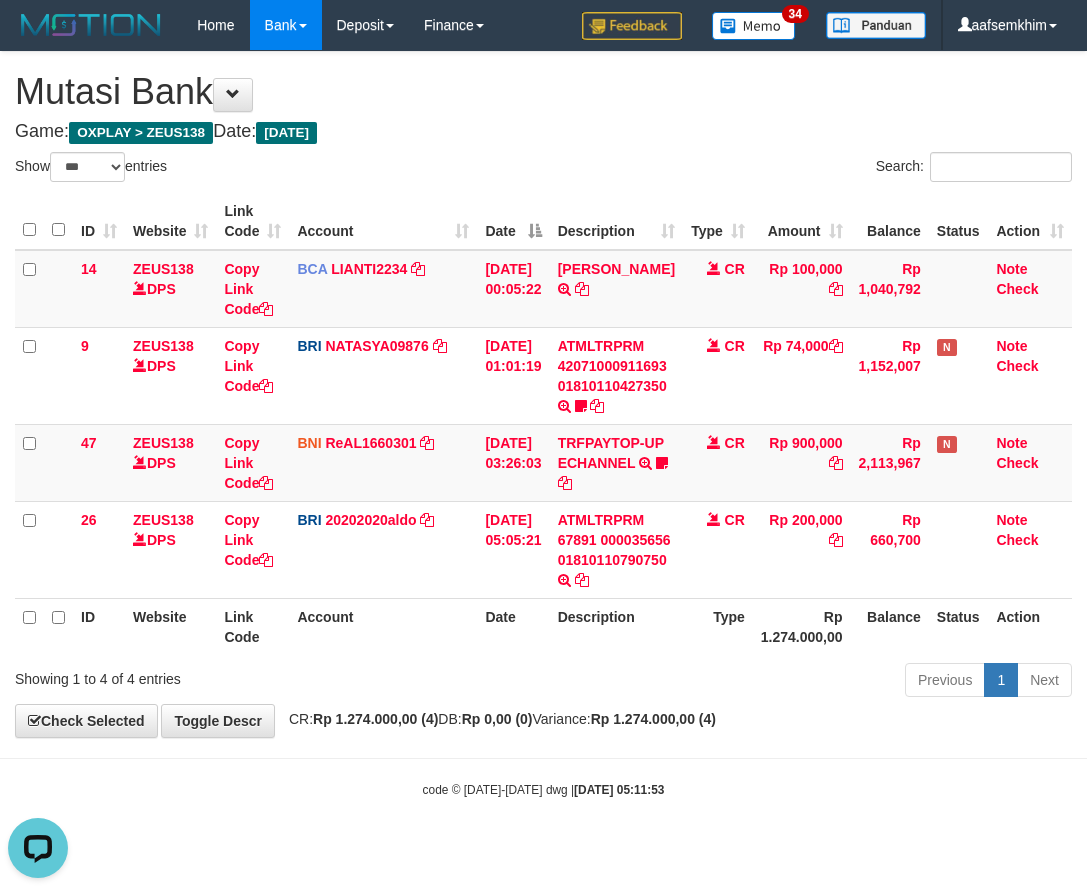 scroll, scrollTop: 0, scrollLeft: 0, axis: both 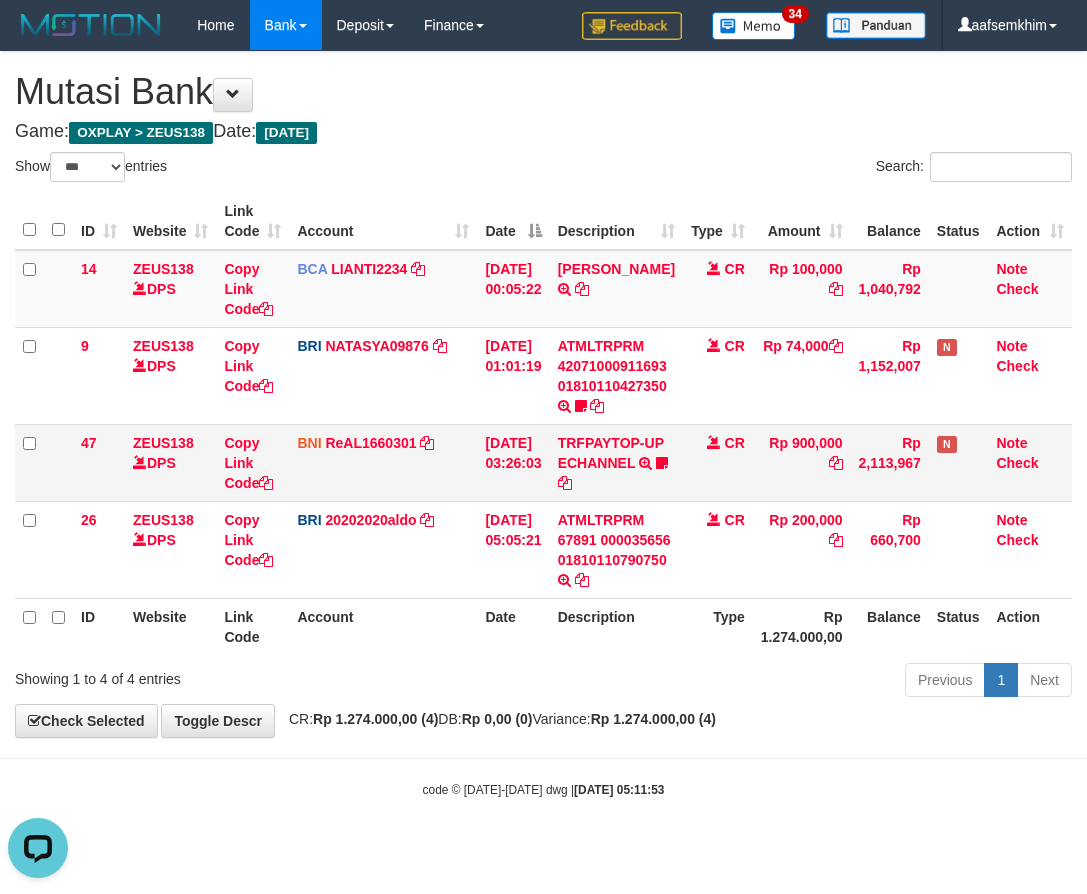 drag, startPoint x: 520, startPoint y: 394, endPoint x: 994, endPoint y: 491, distance: 483.8233 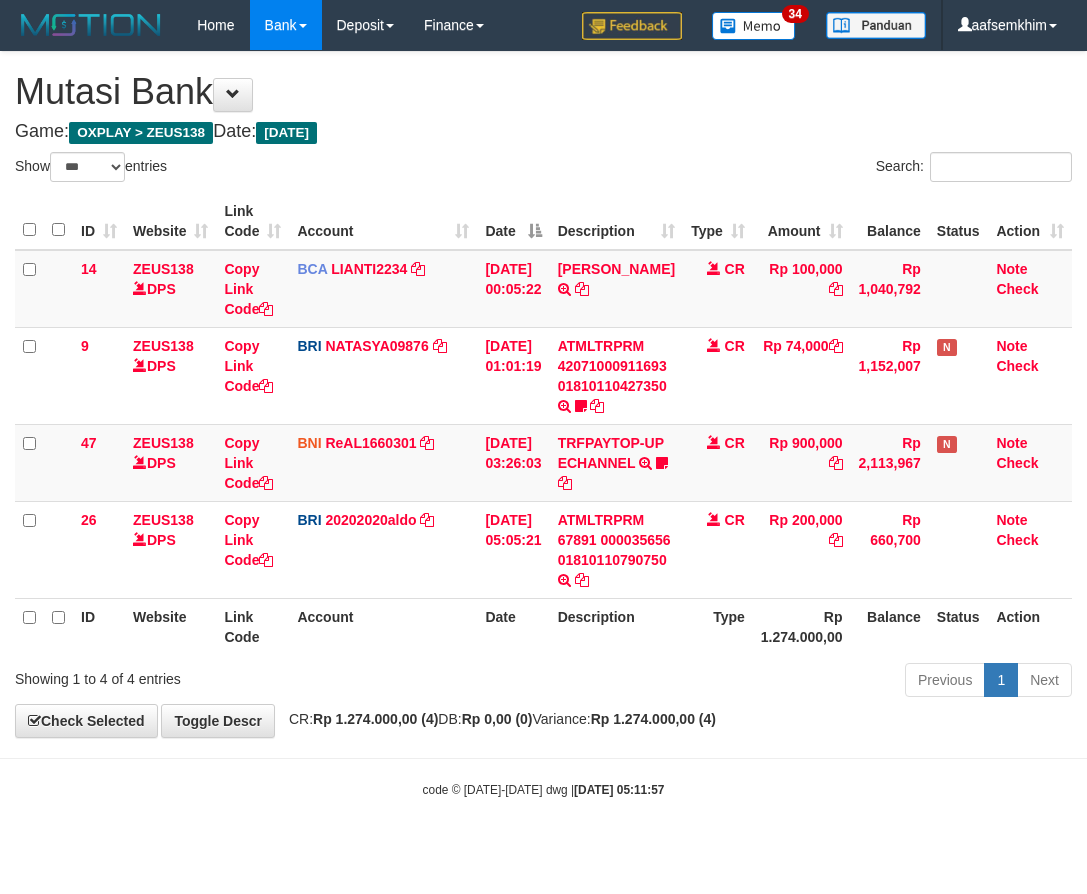 select on "***" 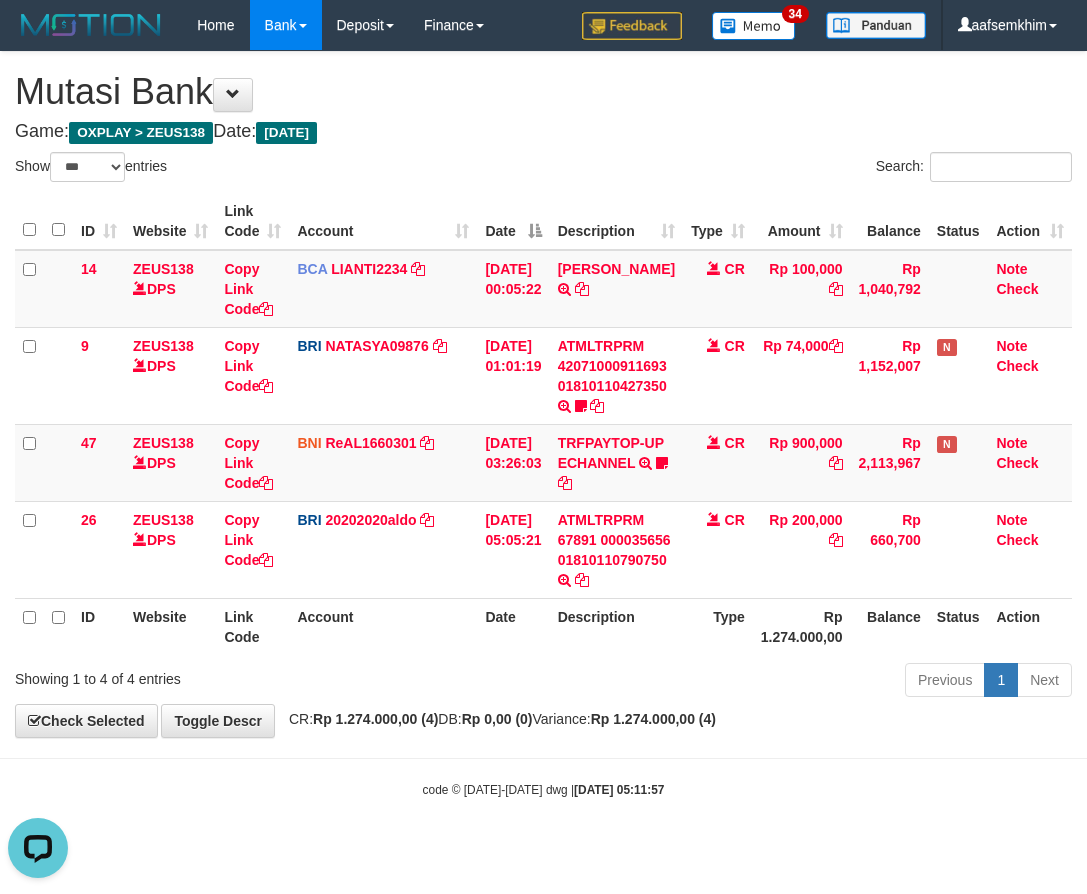 scroll, scrollTop: 0, scrollLeft: 0, axis: both 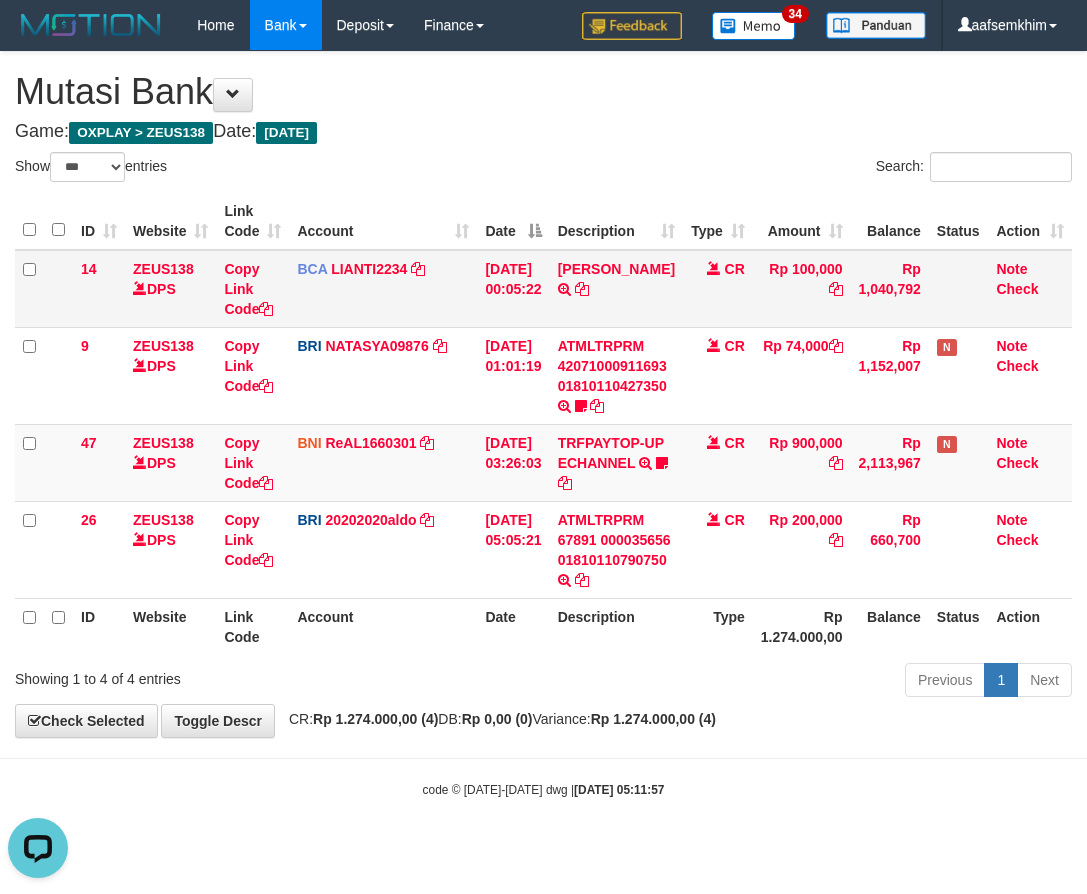drag, startPoint x: 476, startPoint y: 273, endPoint x: 462, endPoint y: 271, distance: 14.142136 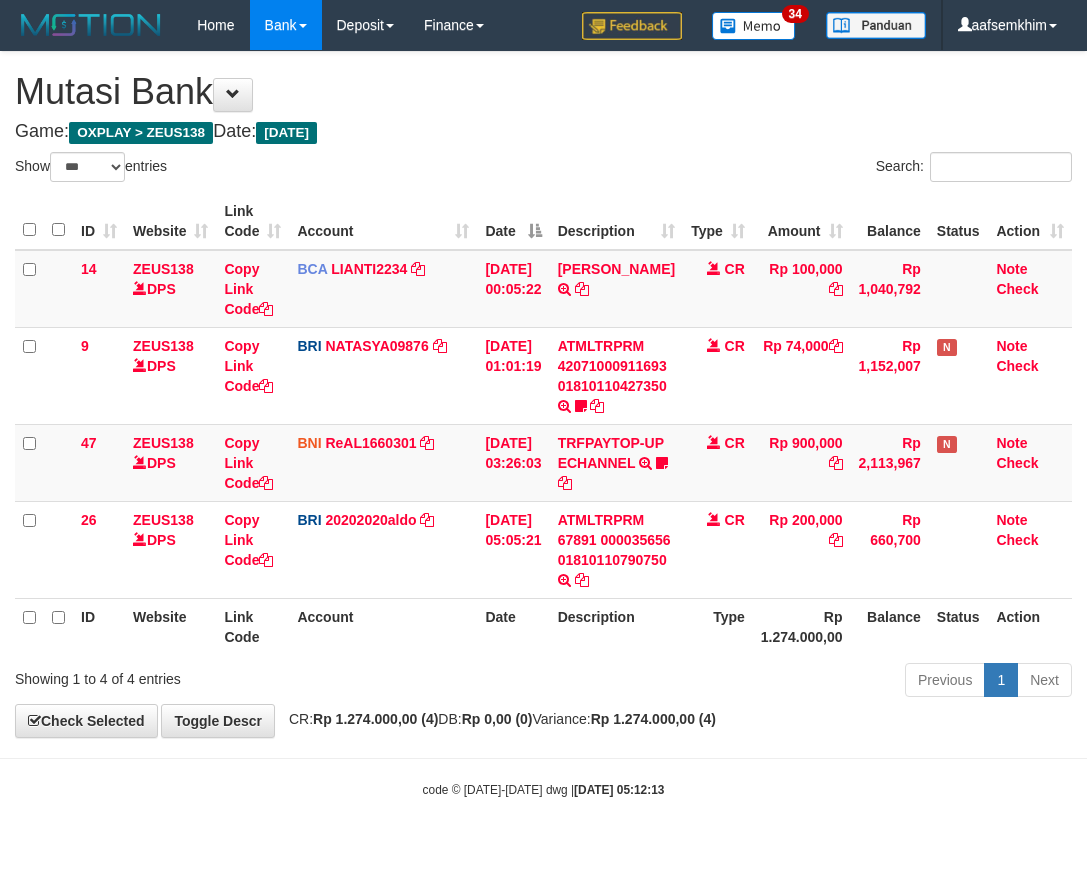 select on "***" 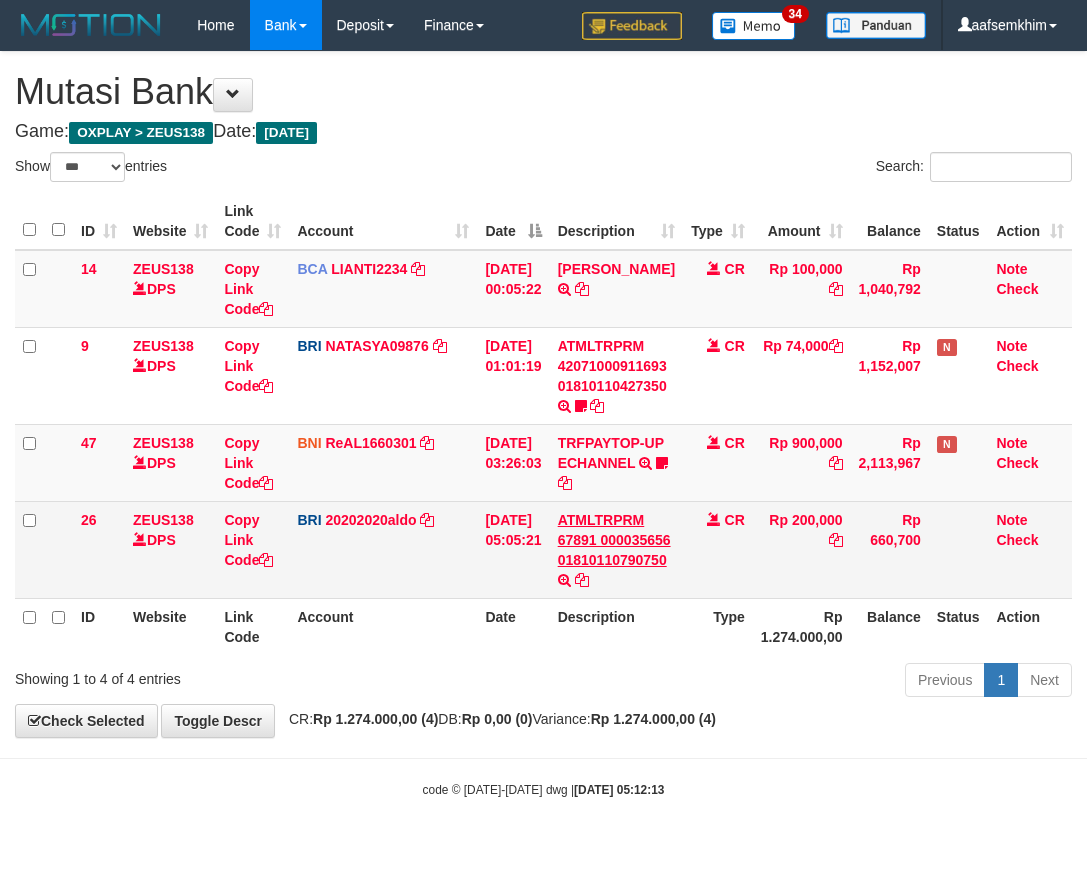 scroll, scrollTop: 0, scrollLeft: 0, axis: both 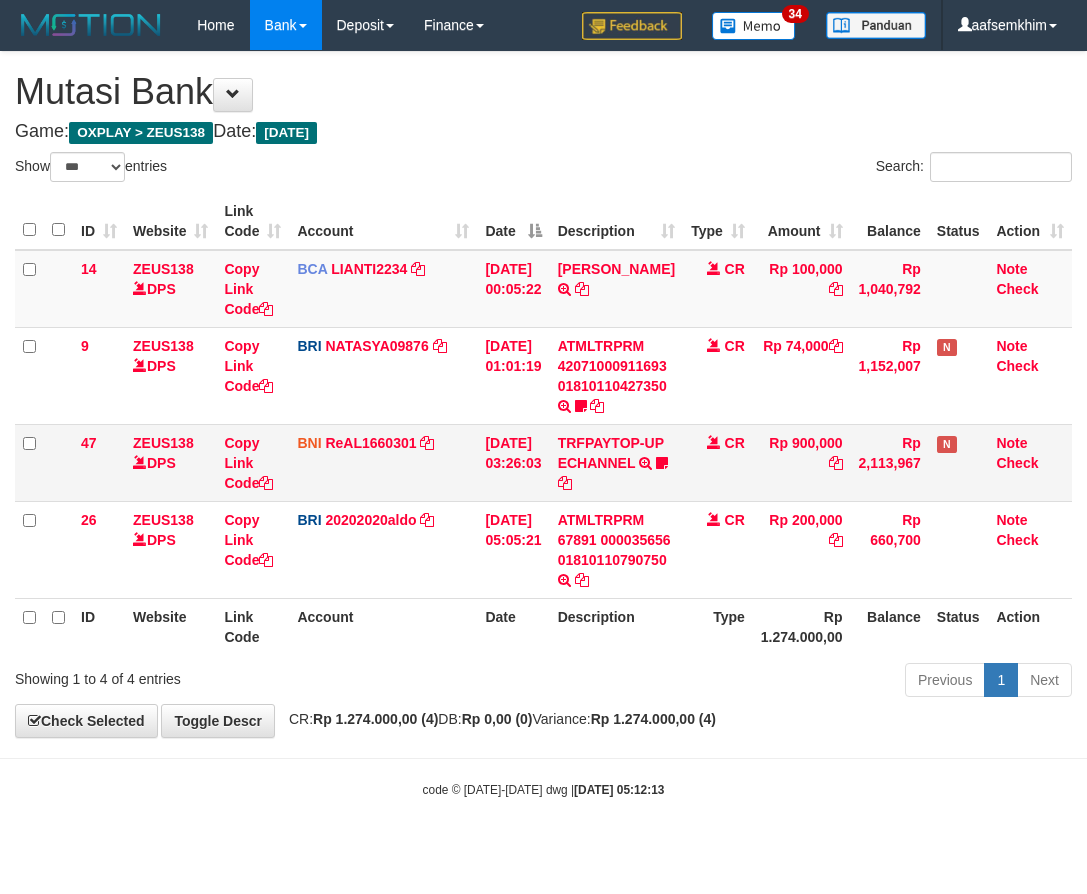 drag, startPoint x: 833, startPoint y: 447, endPoint x: 821, endPoint y: 444, distance: 12.369317 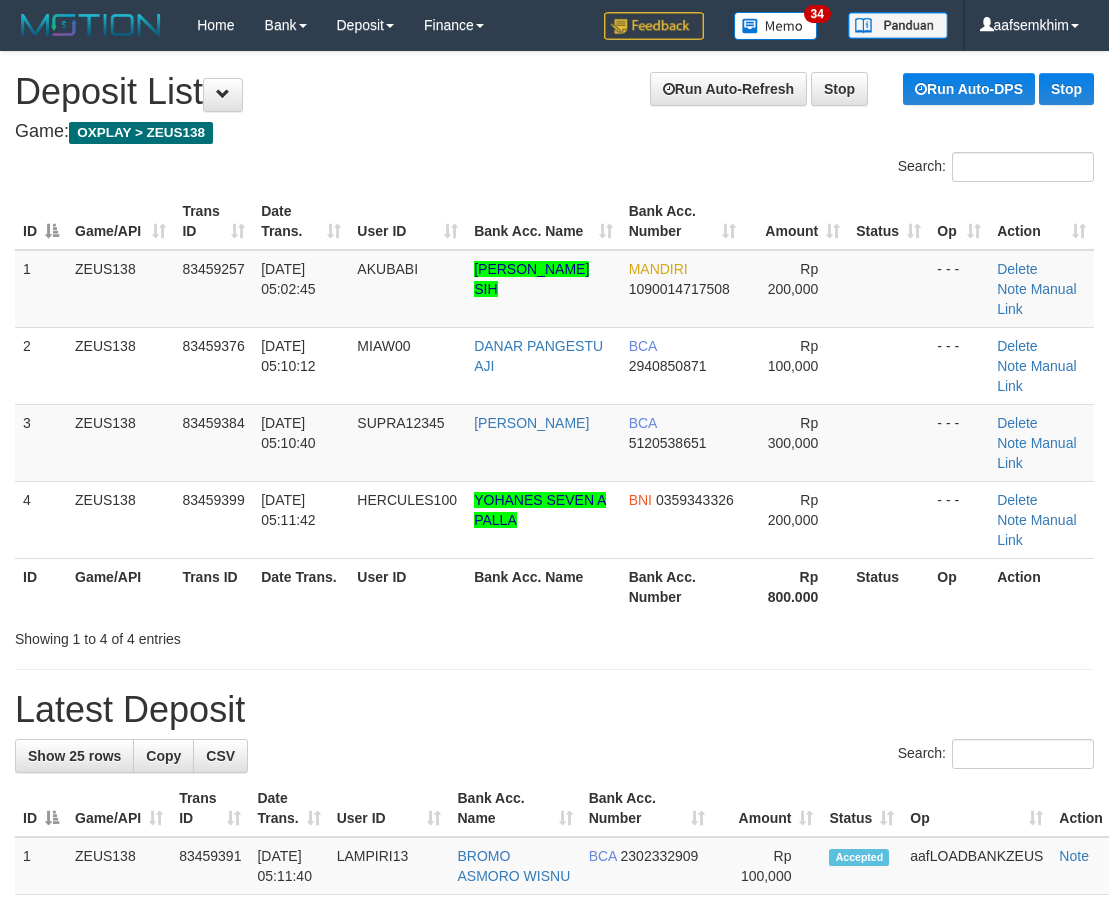 scroll, scrollTop: 0, scrollLeft: 0, axis: both 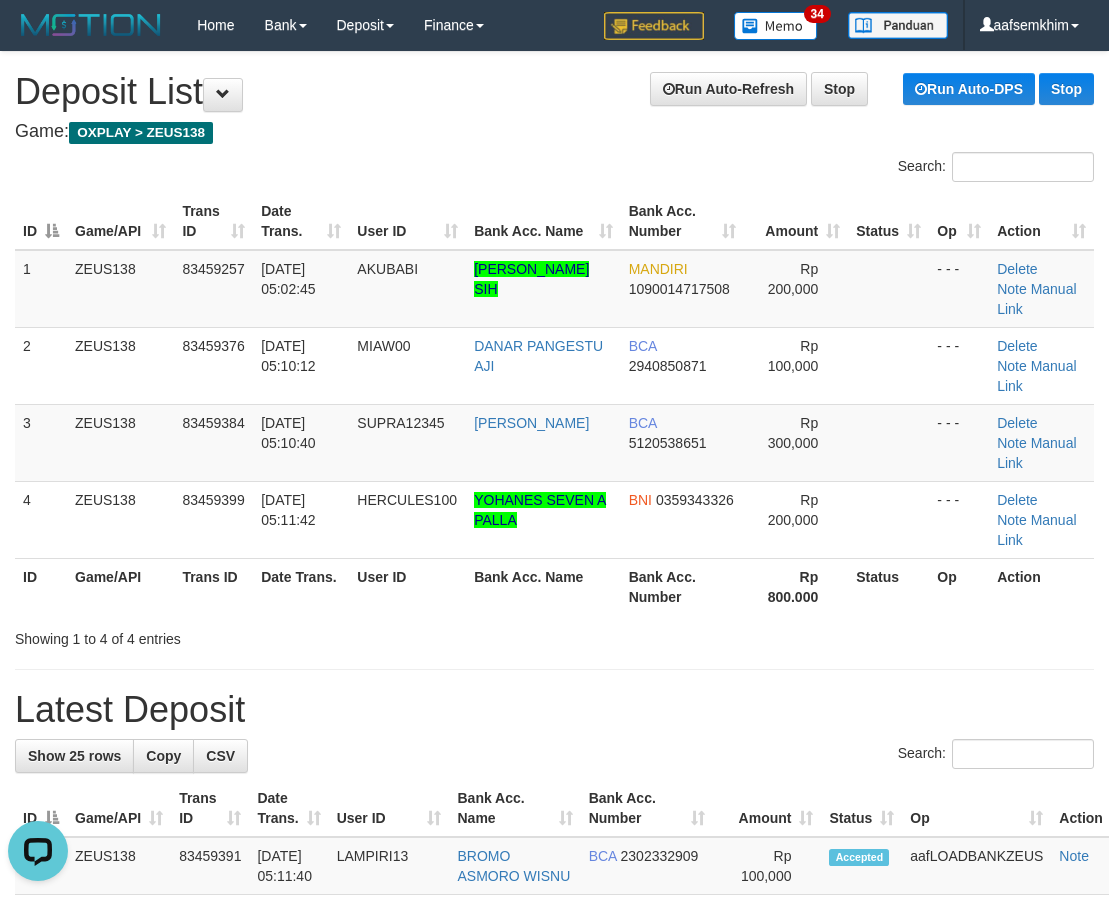 drag, startPoint x: 412, startPoint y: 647, endPoint x: 204, endPoint y: 549, distance: 229.93042 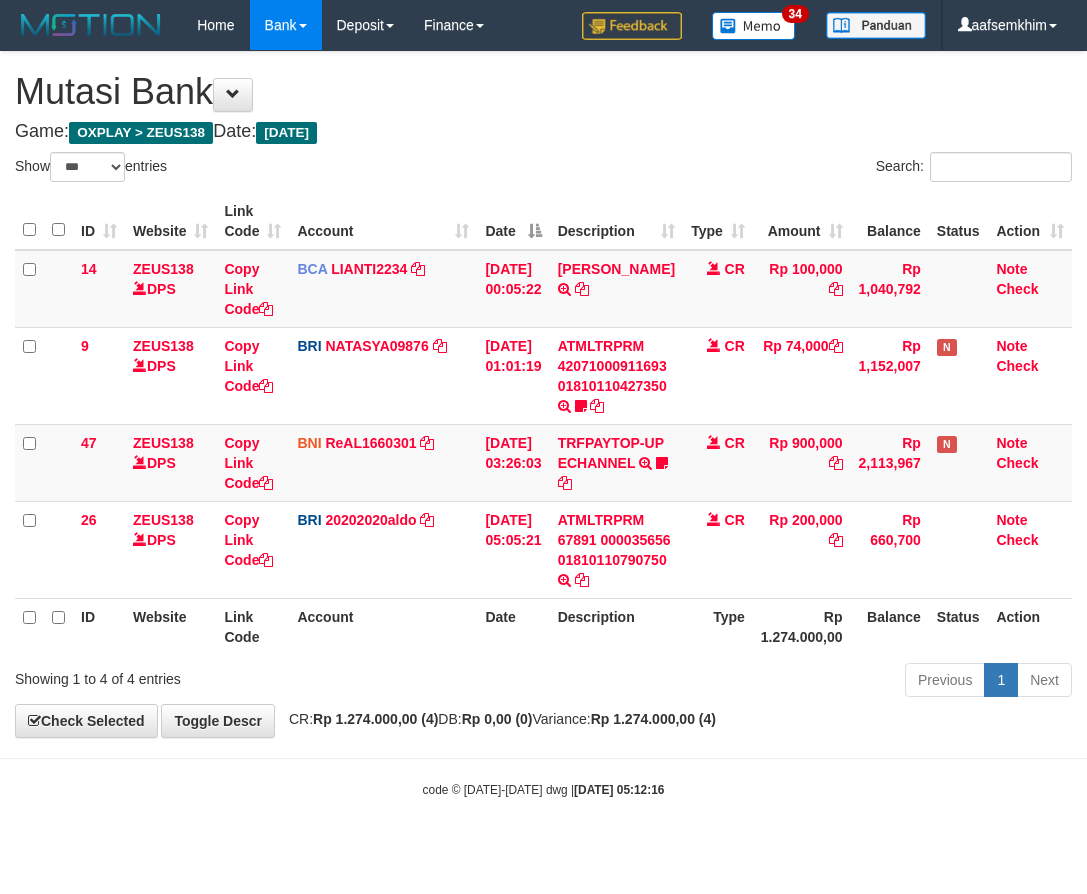 select on "***" 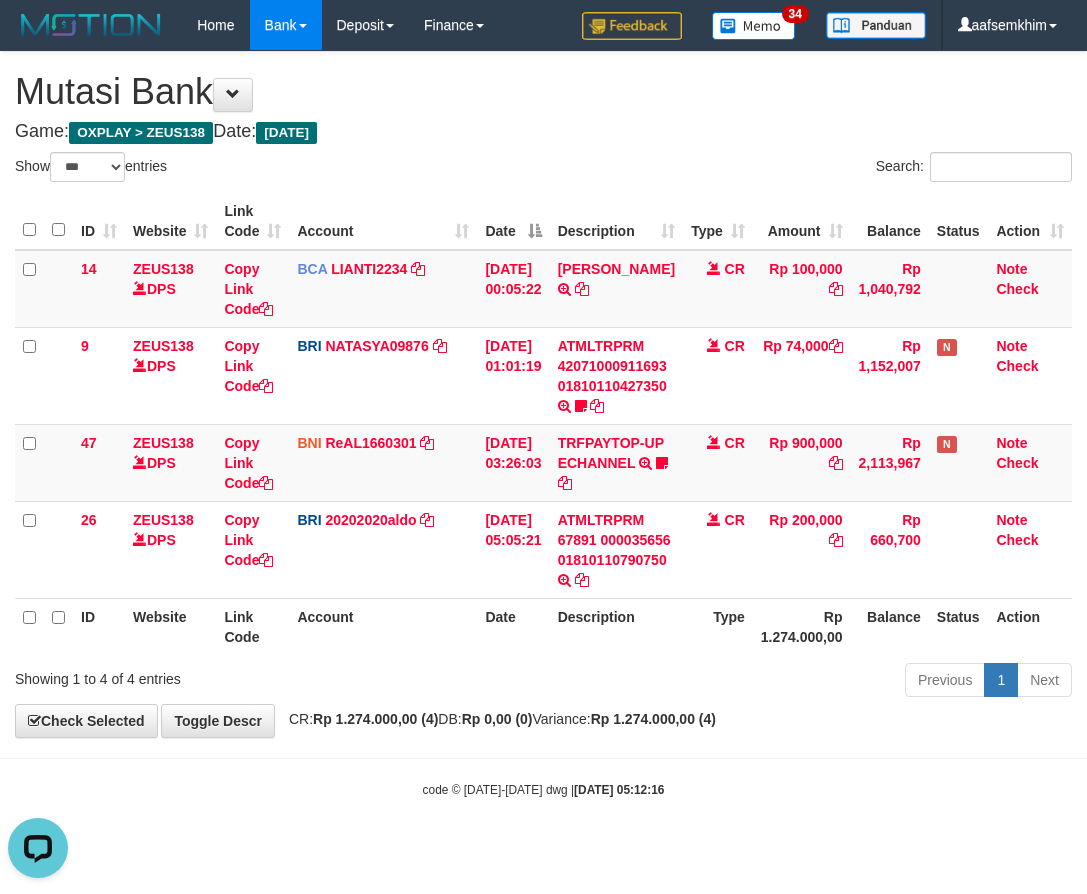 scroll, scrollTop: 0, scrollLeft: 0, axis: both 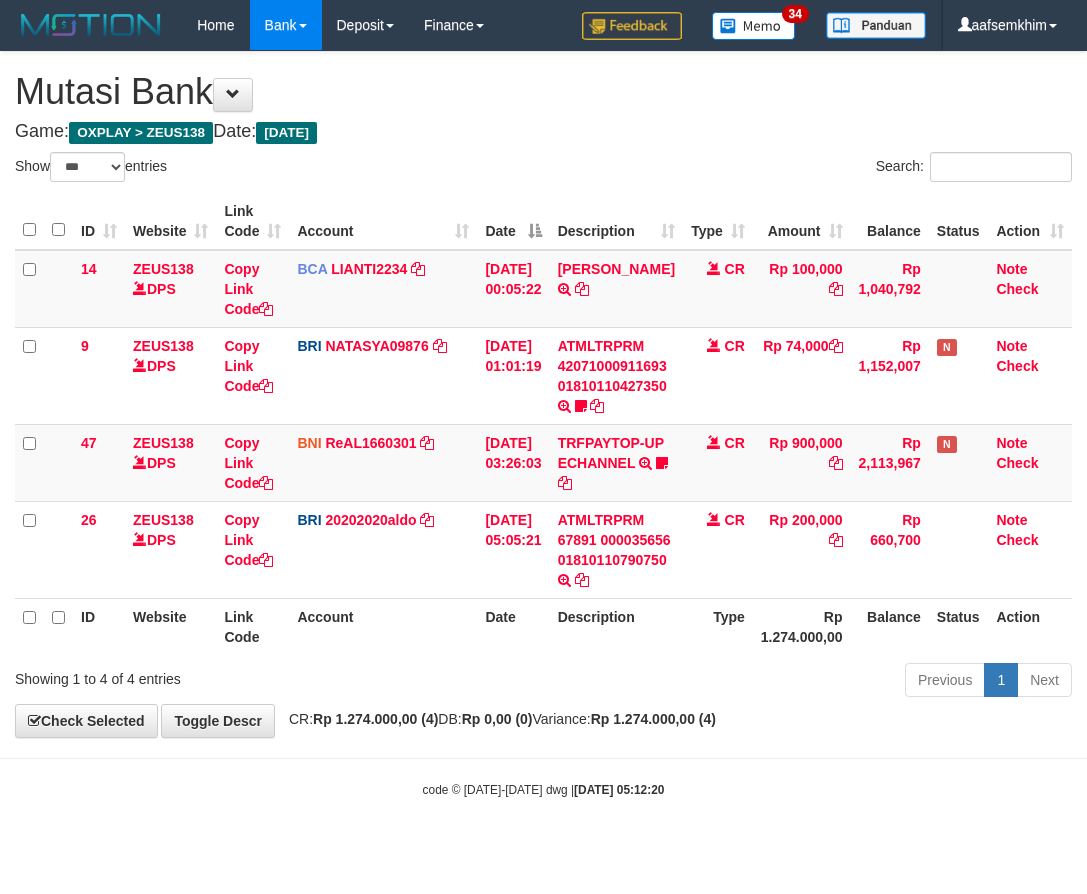 select on "***" 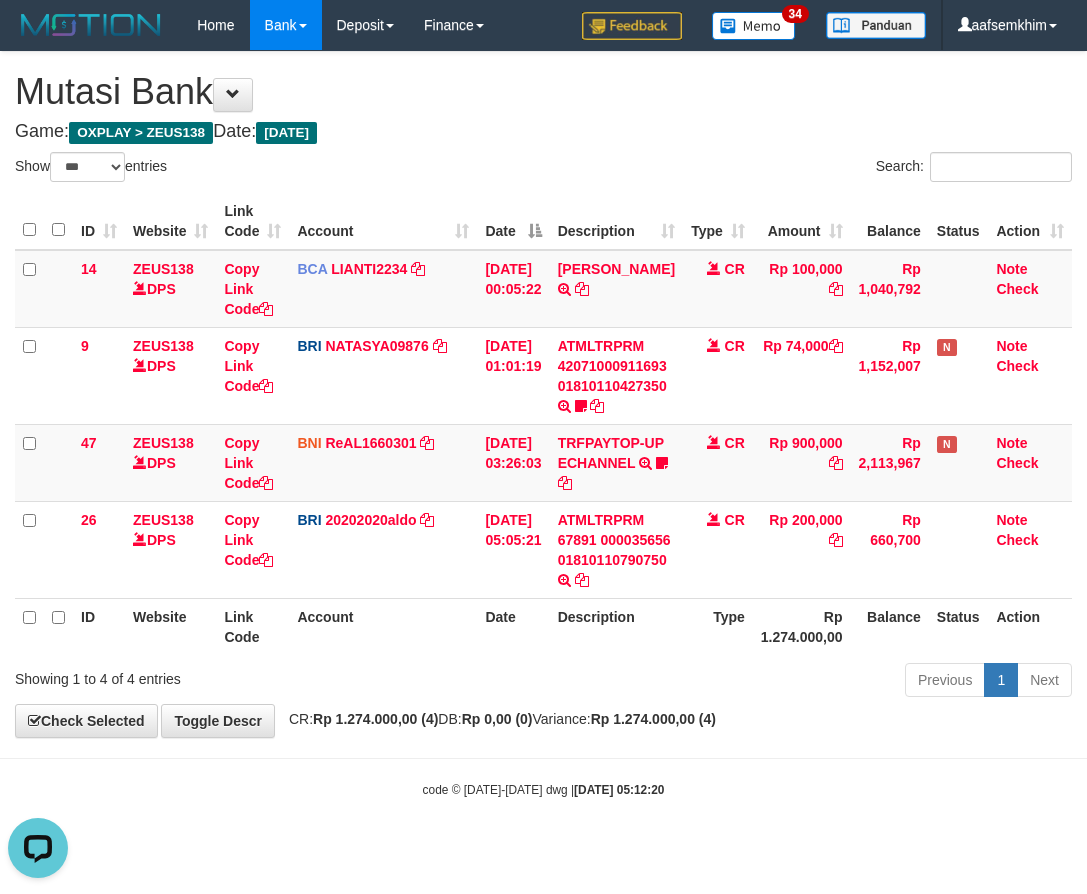 scroll, scrollTop: 0, scrollLeft: 0, axis: both 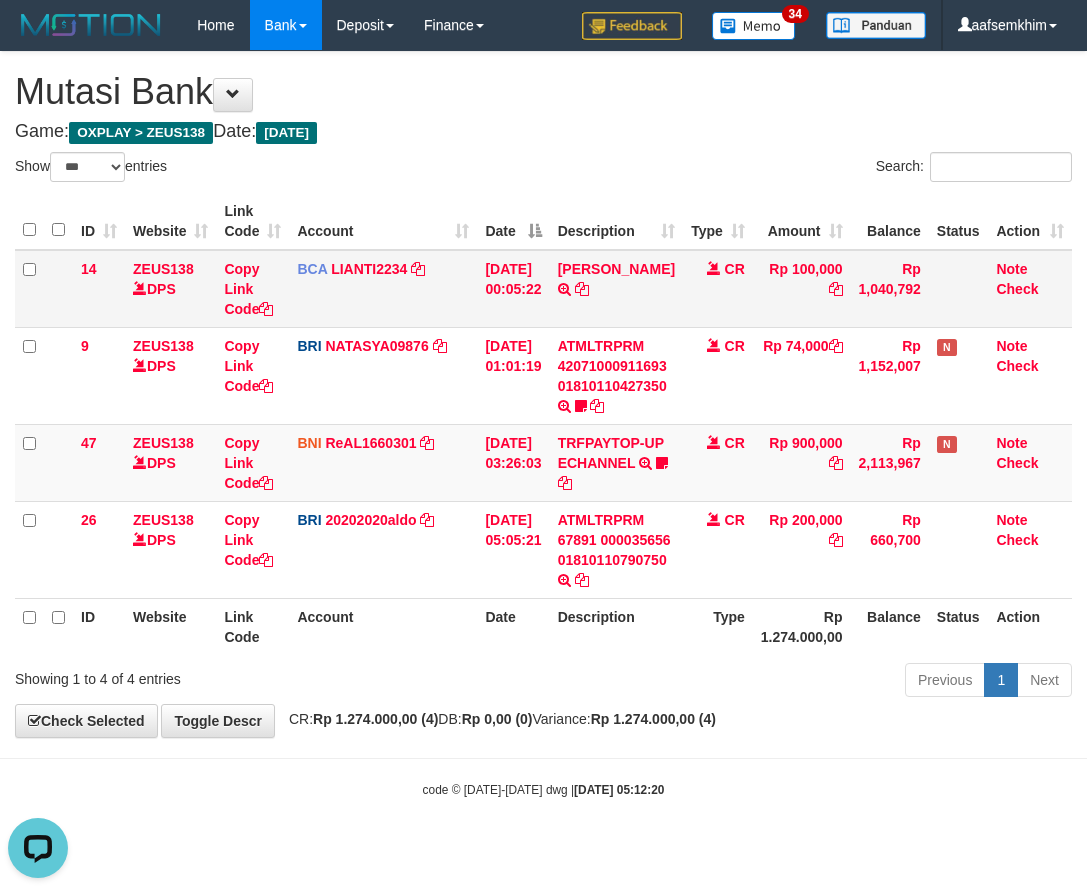 click on "BCA
LIANTI2234
DPS
YULIANTI
mutasi_20250712_4646 | 14
mutasi_20250712_4646 | 14" at bounding box center (383, 289) 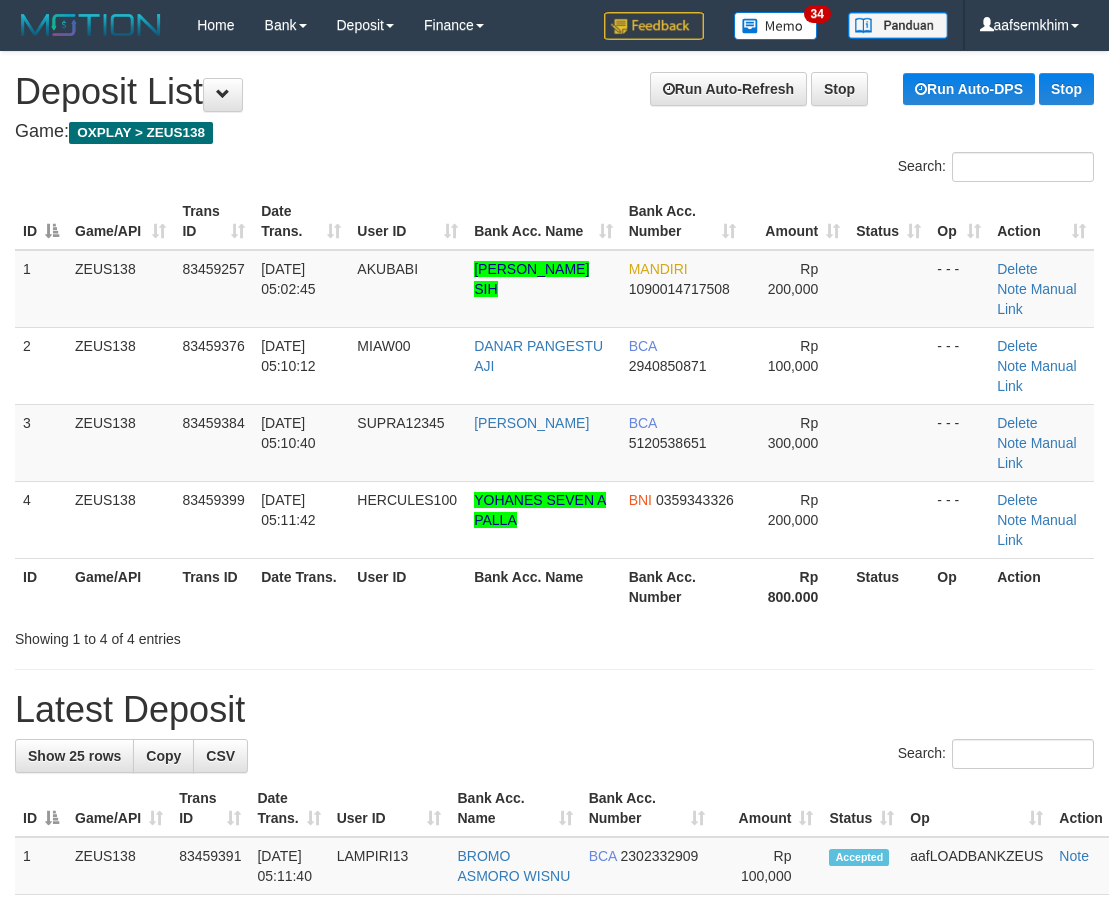scroll, scrollTop: 0, scrollLeft: 0, axis: both 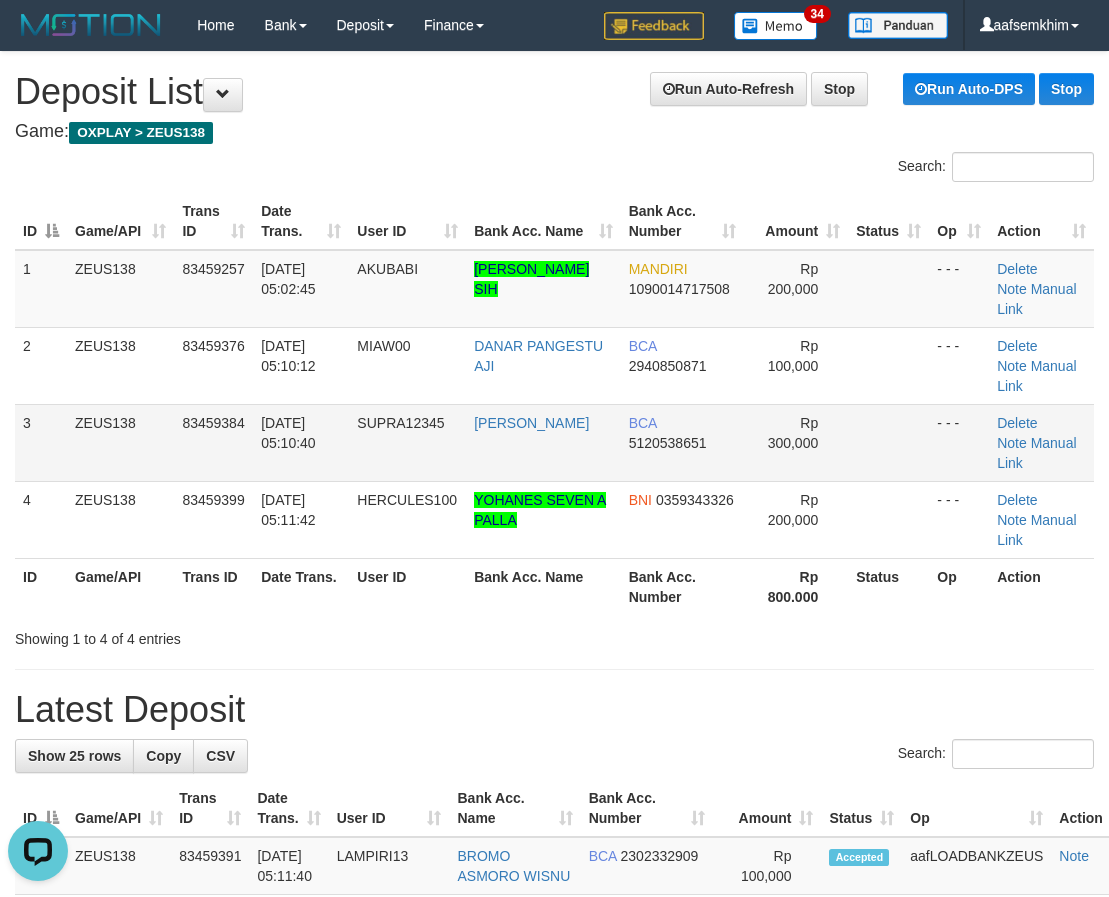drag, startPoint x: 334, startPoint y: 425, endPoint x: 226, endPoint y: 406, distance: 109.65856 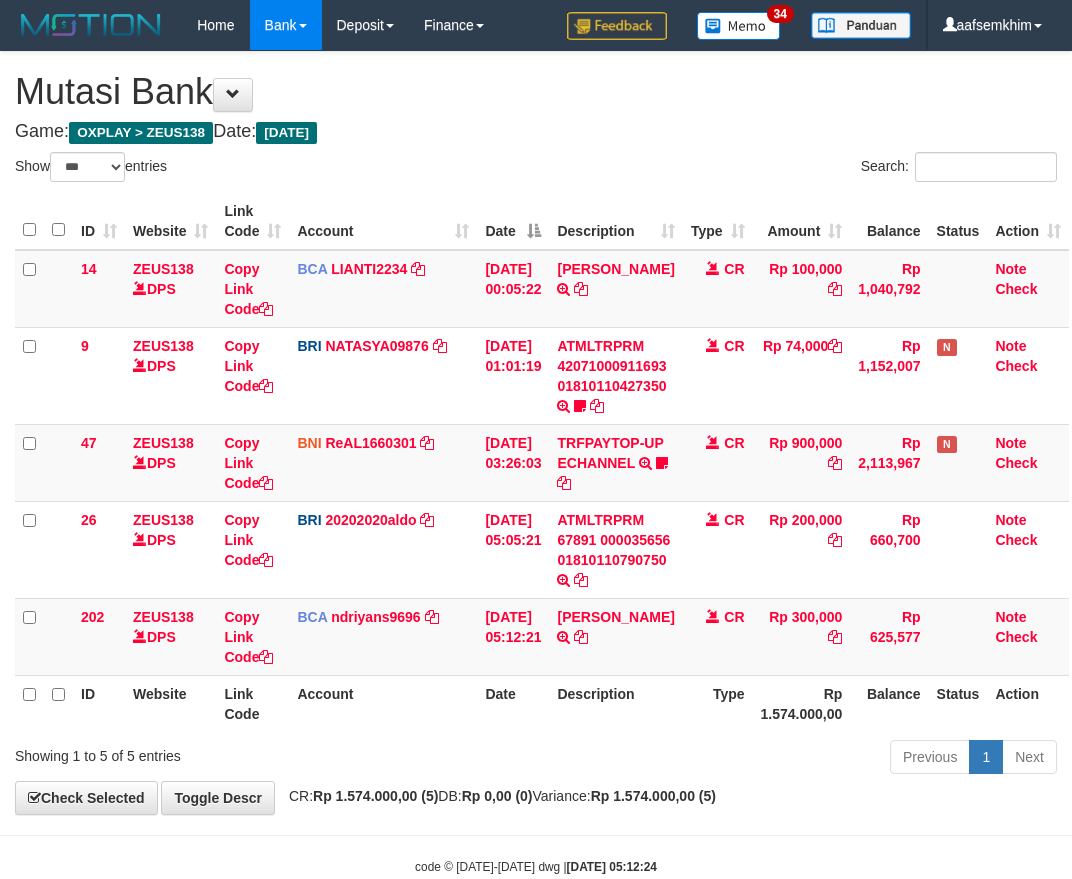 select on "***" 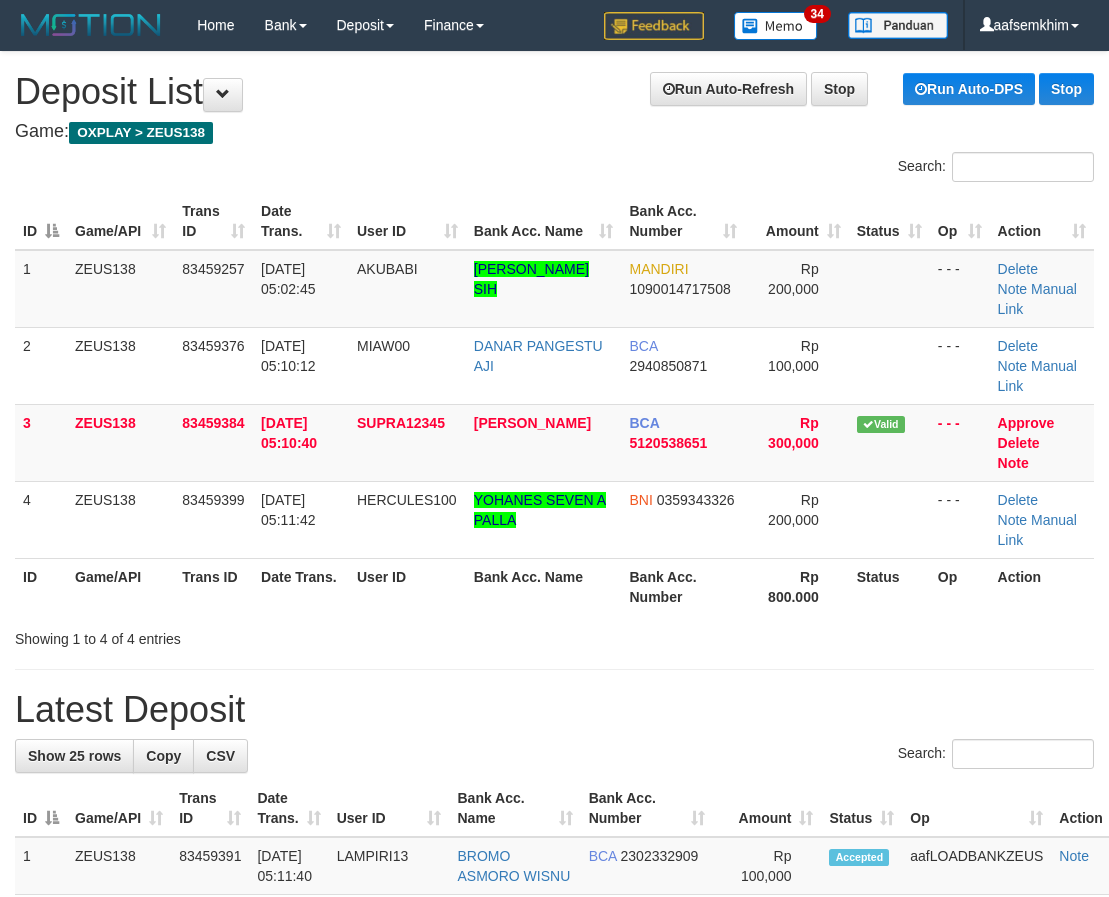scroll, scrollTop: 0, scrollLeft: 0, axis: both 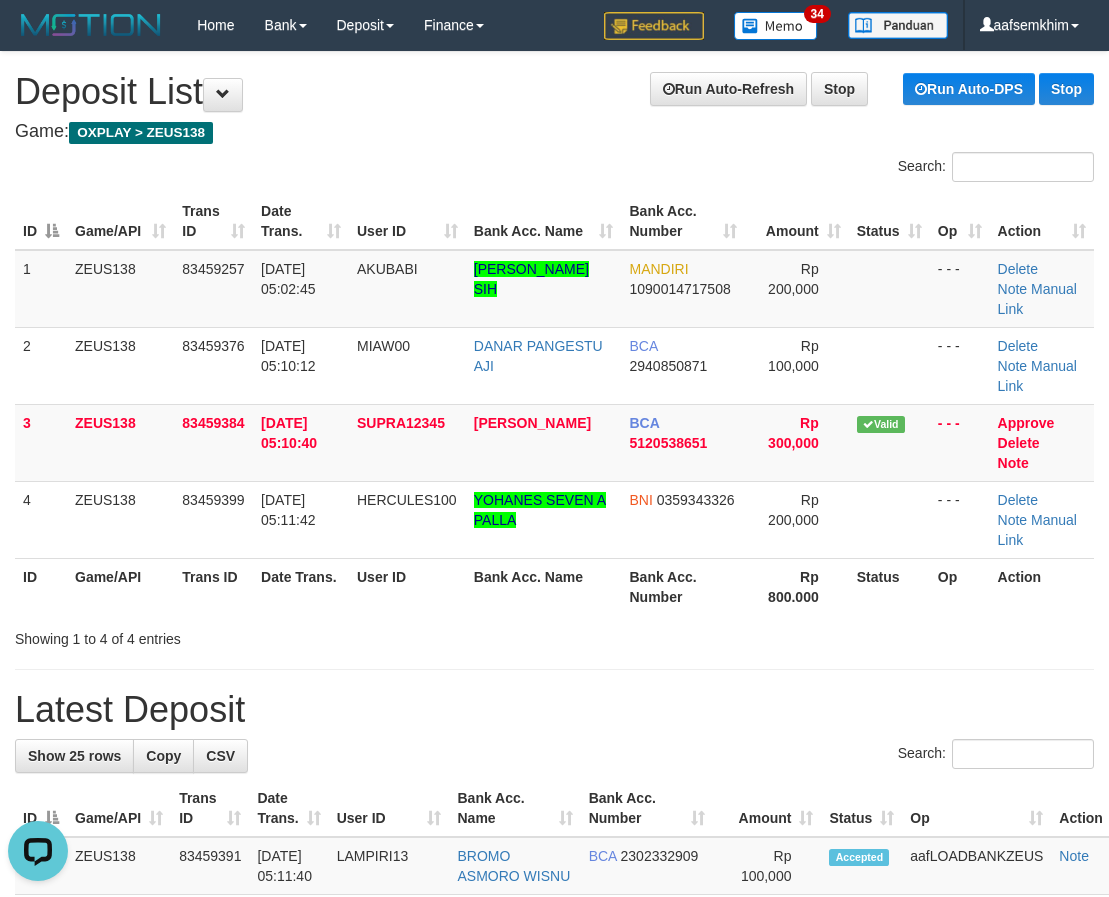 drag, startPoint x: 352, startPoint y: 799, endPoint x: 110, endPoint y: 721, distance: 254.2597 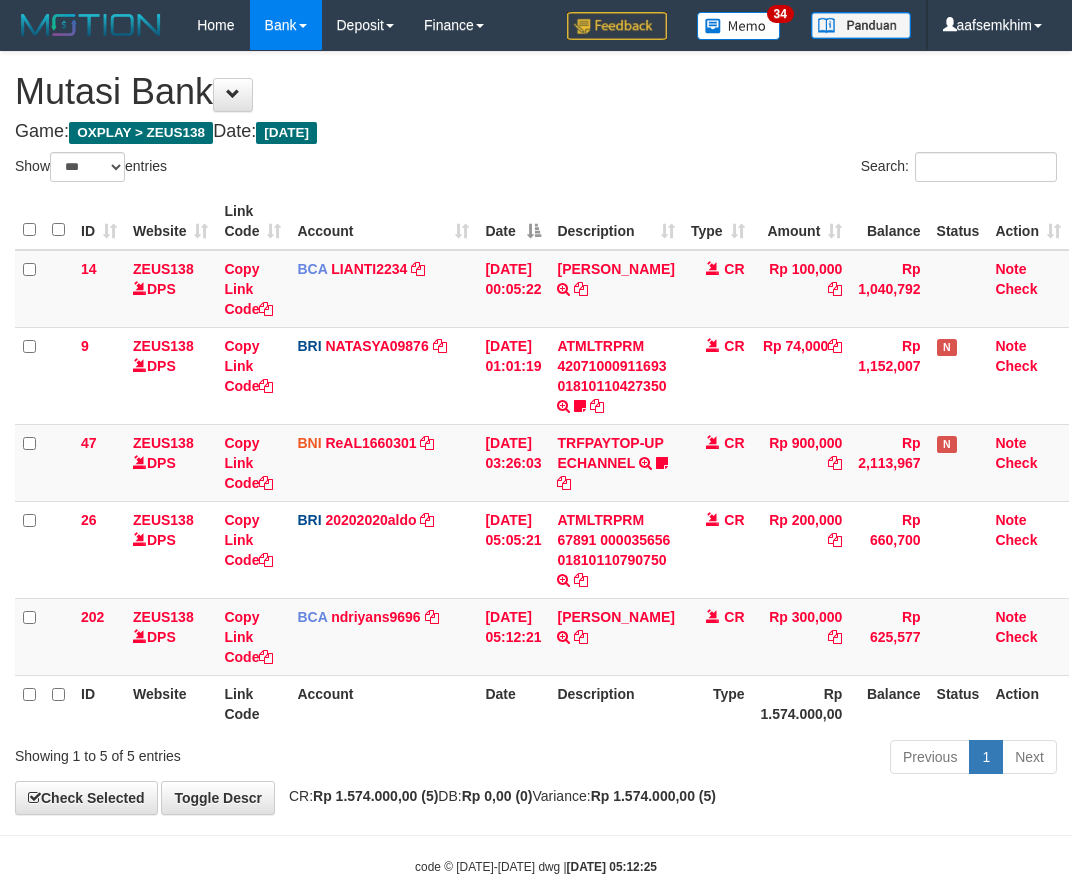 select on "***" 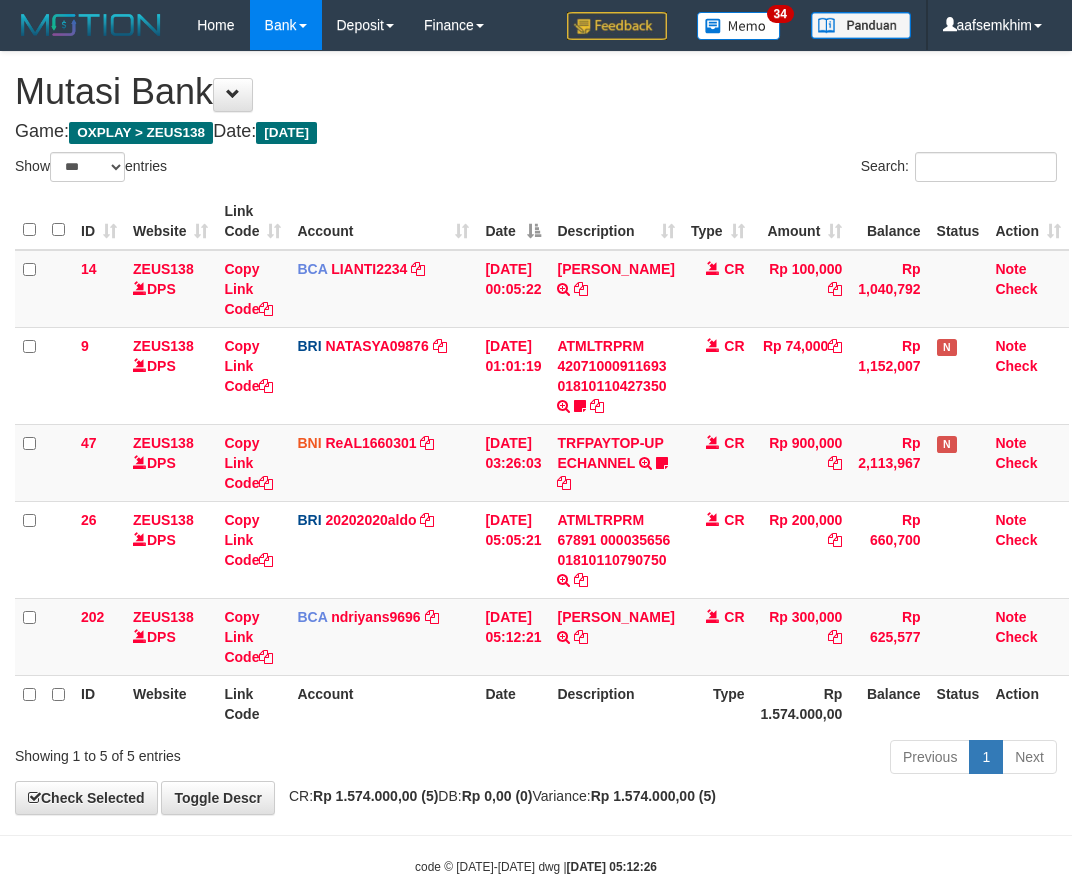 select on "***" 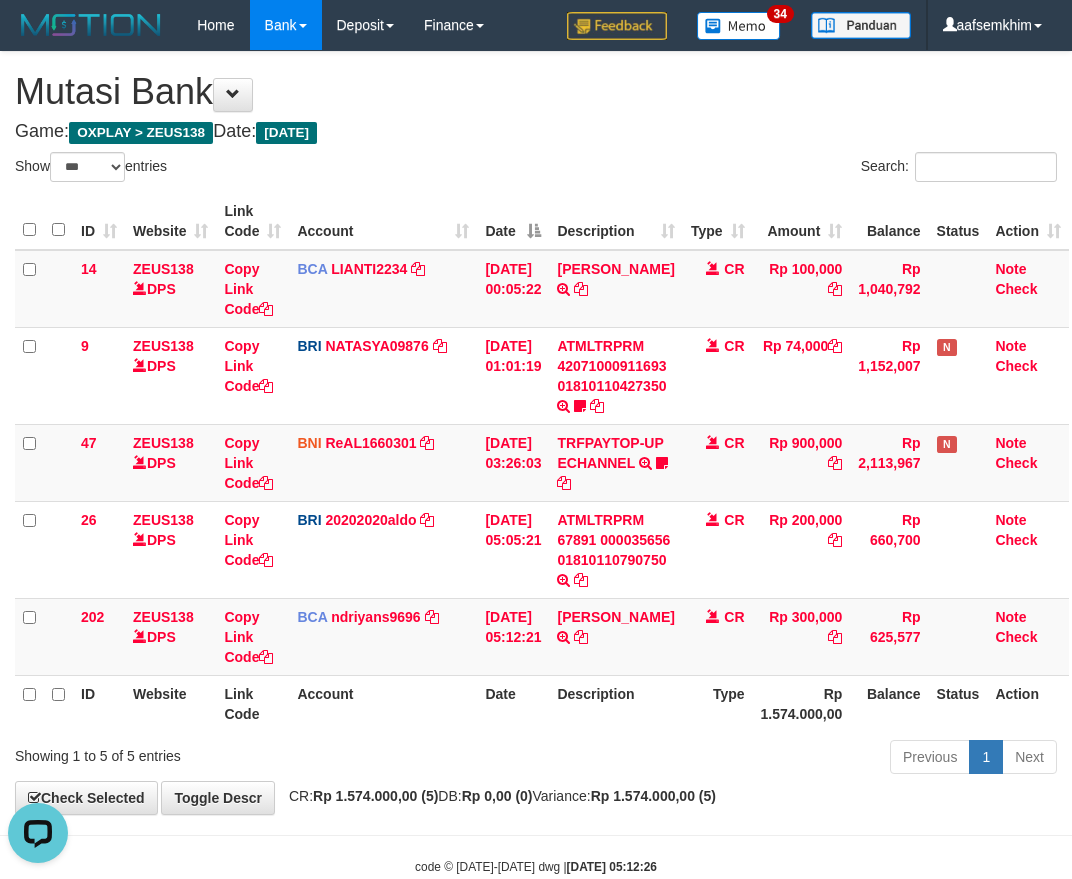 scroll, scrollTop: 0, scrollLeft: 0, axis: both 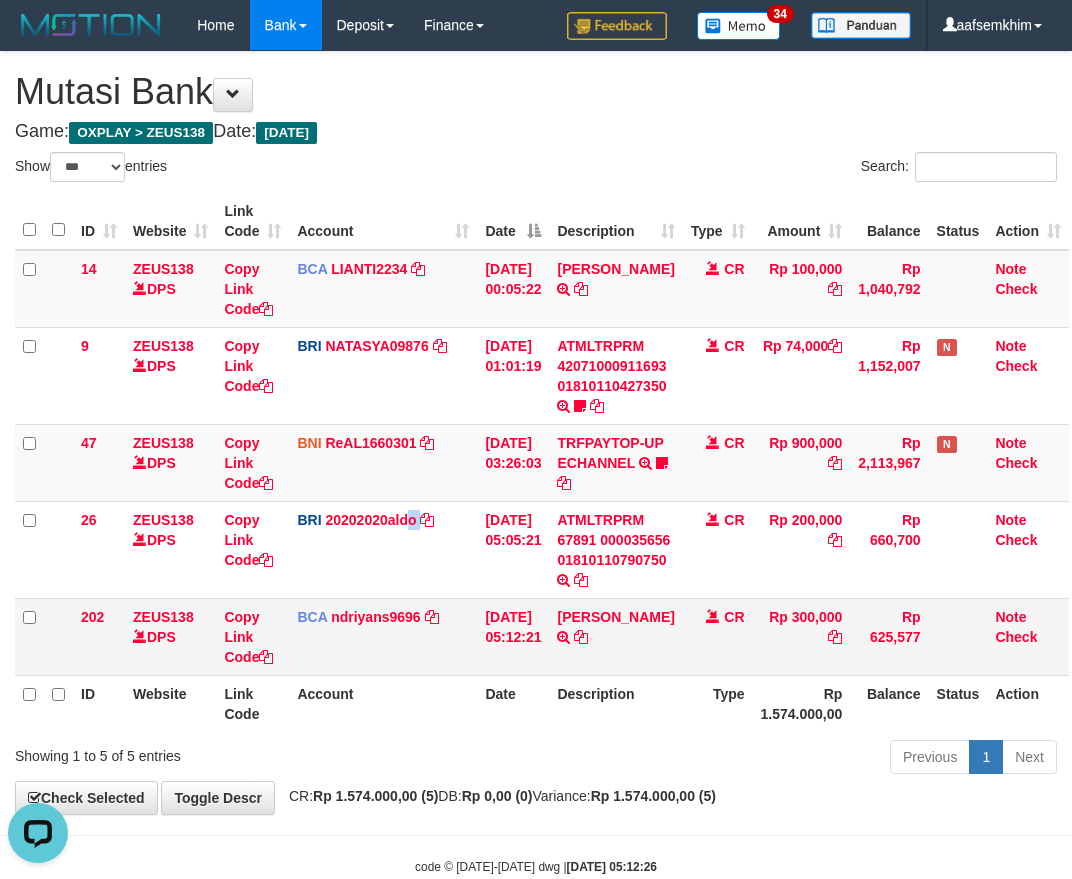 drag, startPoint x: 427, startPoint y: 582, endPoint x: 682, endPoint y: 625, distance: 258.60007 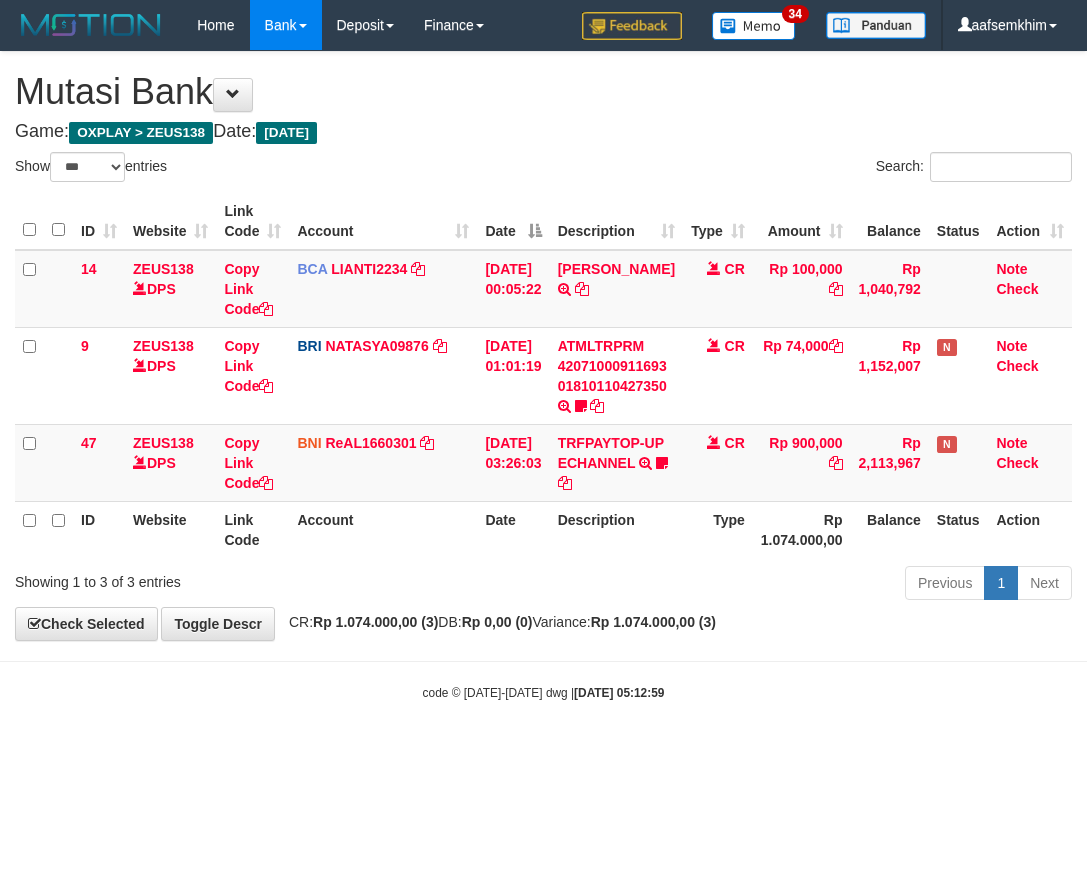 select on "***" 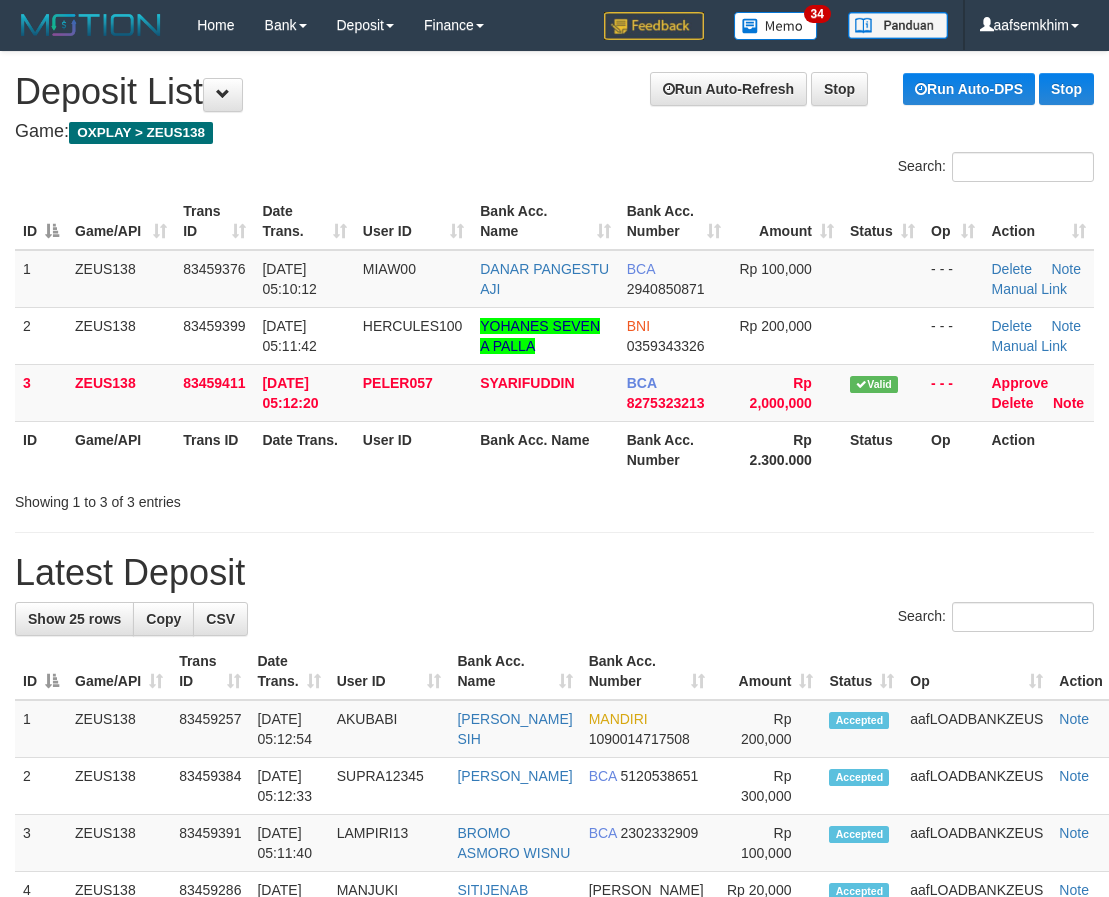 click on "**********" at bounding box center (554, 1155) 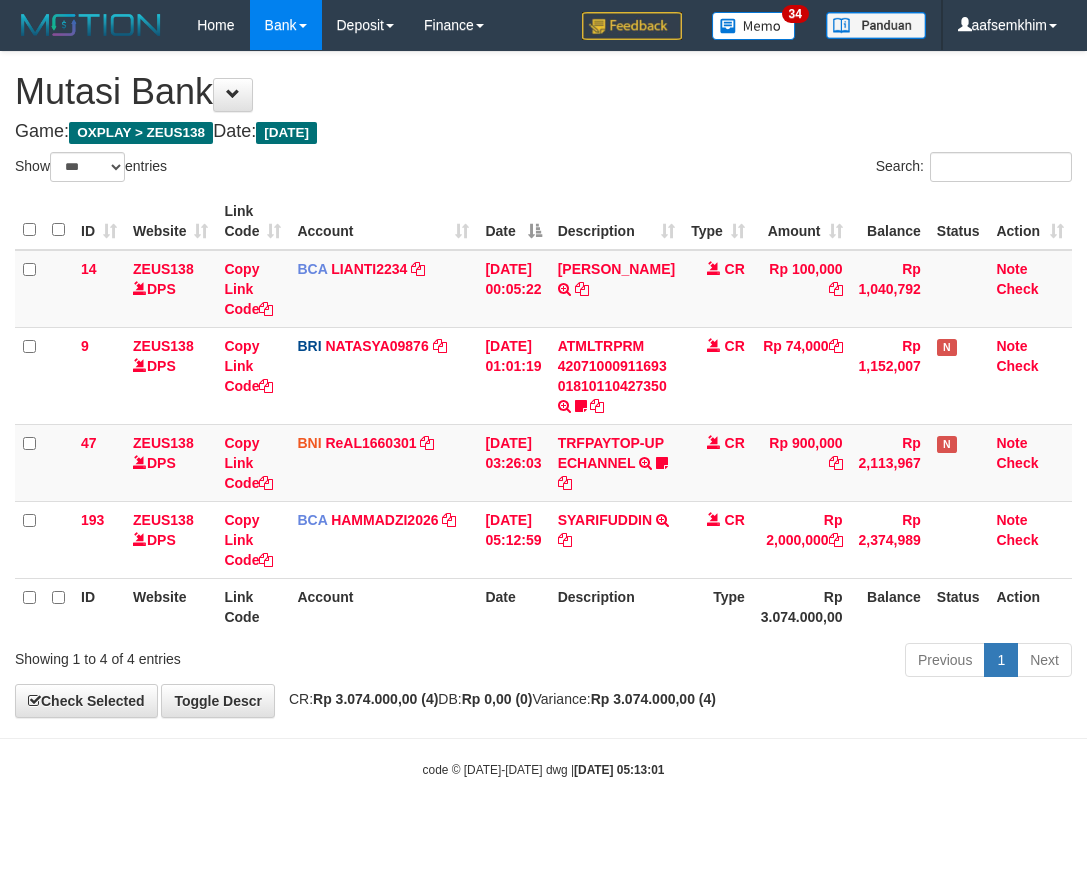 select on "***" 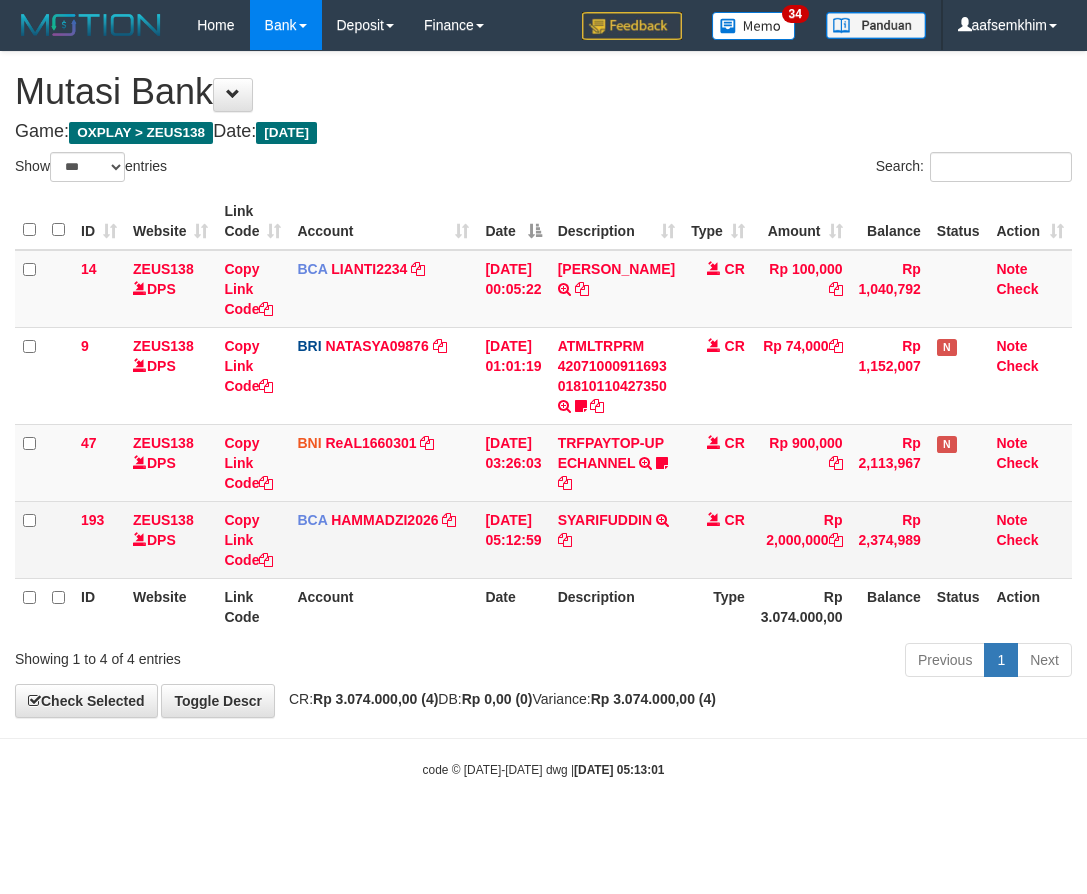 drag, startPoint x: 922, startPoint y: 483, endPoint x: 336, endPoint y: 506, distance: 586.4512 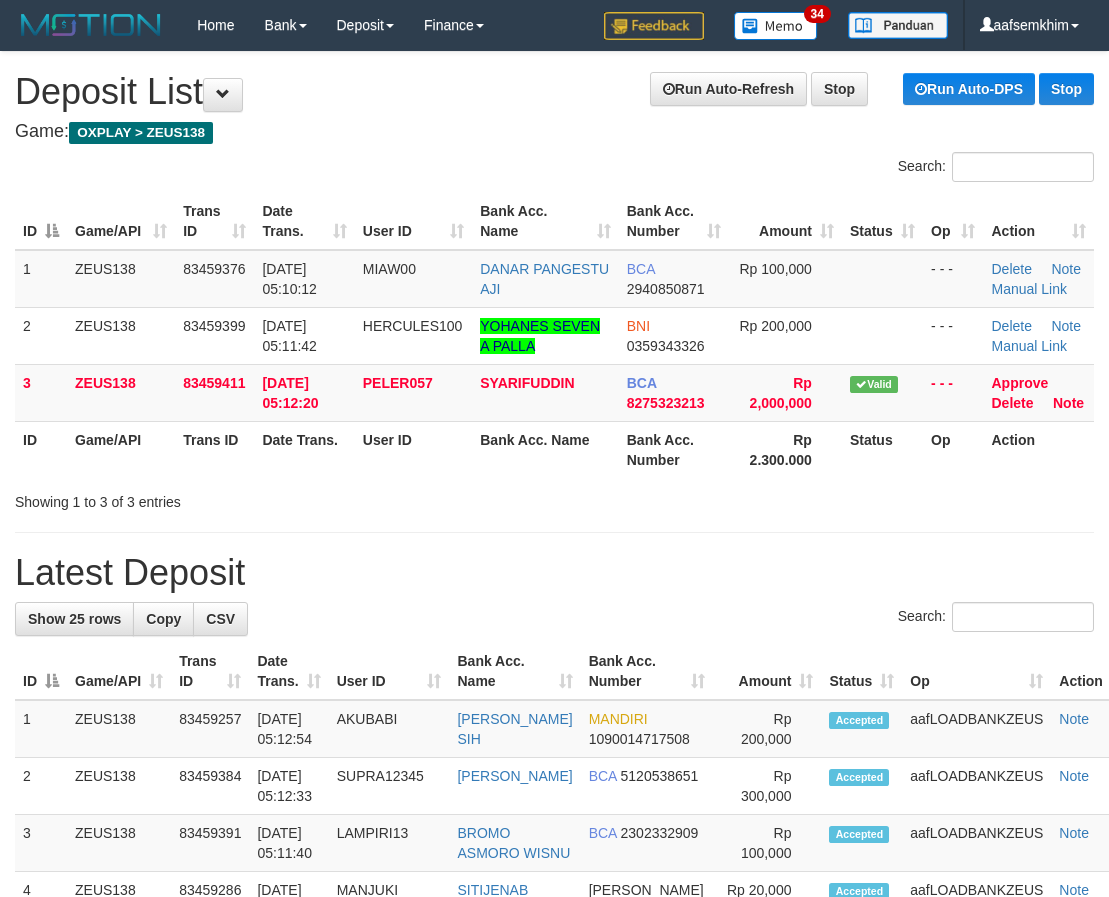scroll, scrollTop: 0, scrollLeft: 0, axis: both 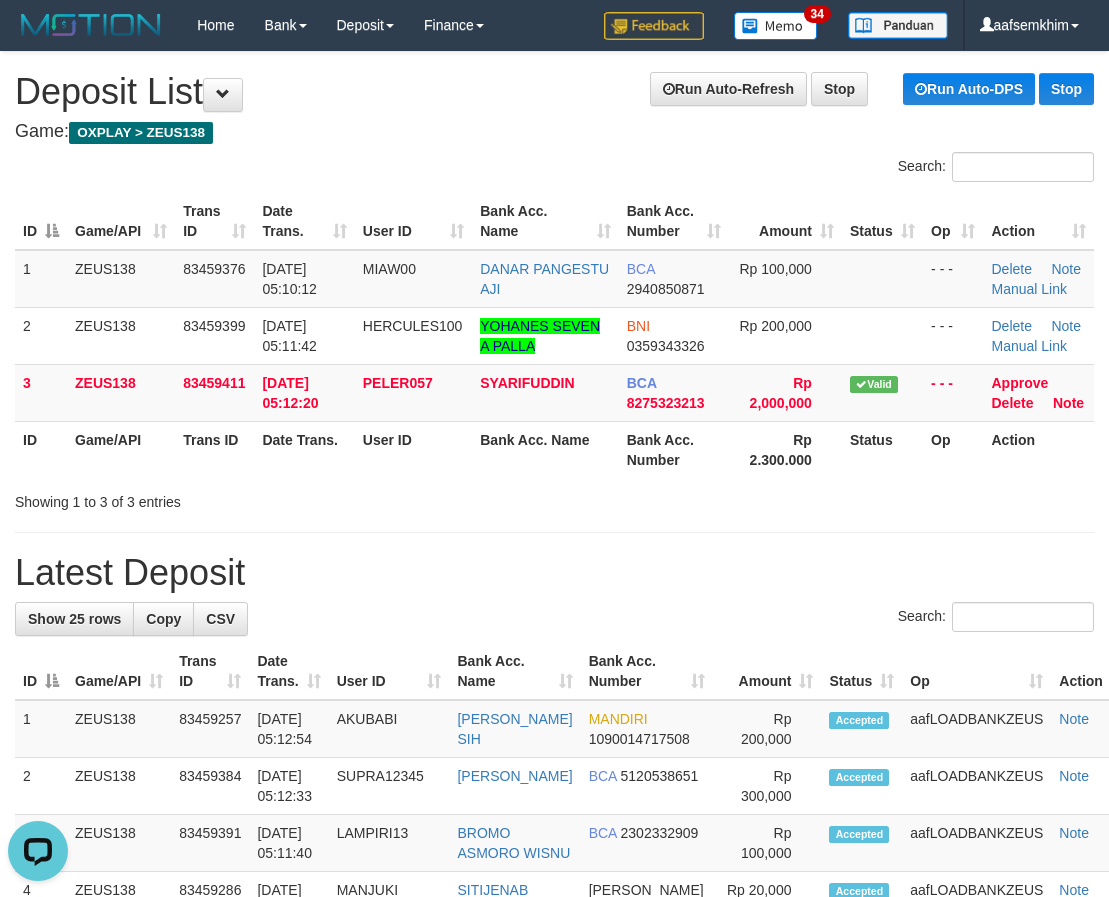 drag, startPoint x: 346, startPoint y: 462, endPoint x: 339, endPoint y: 514, distance: 52.46904 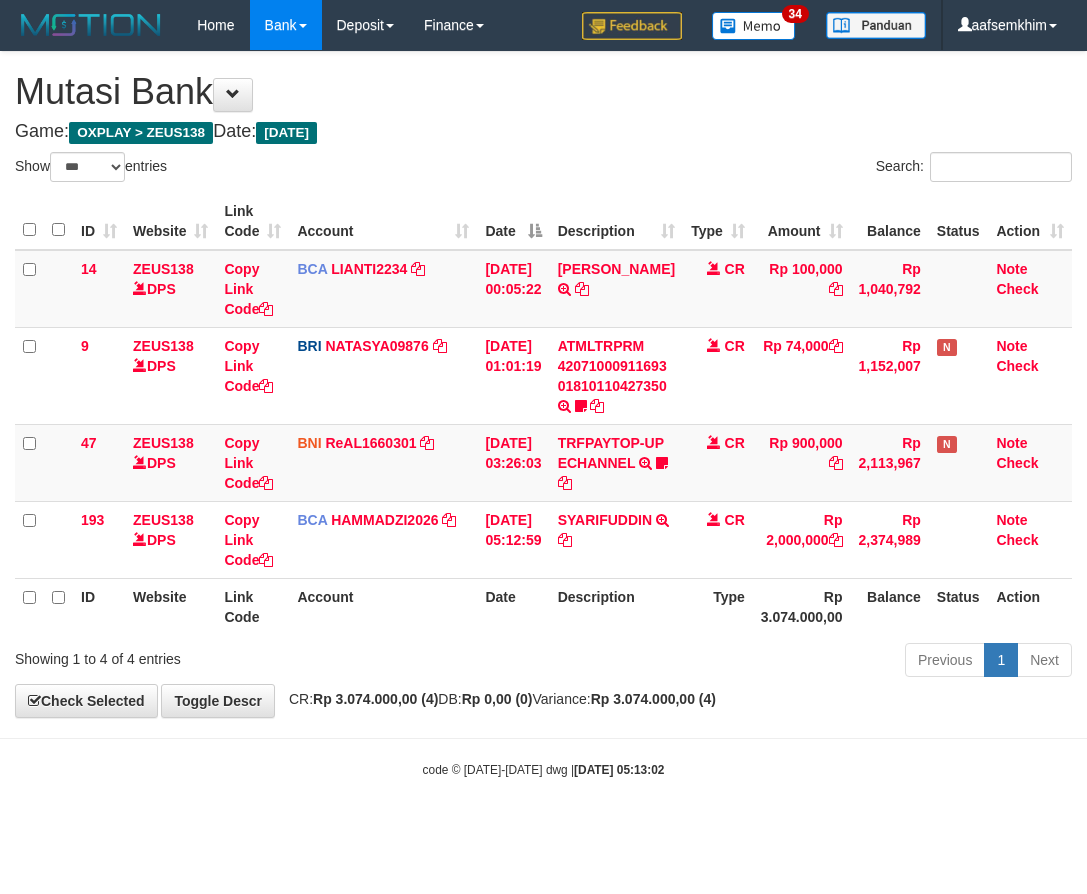 select on "***" 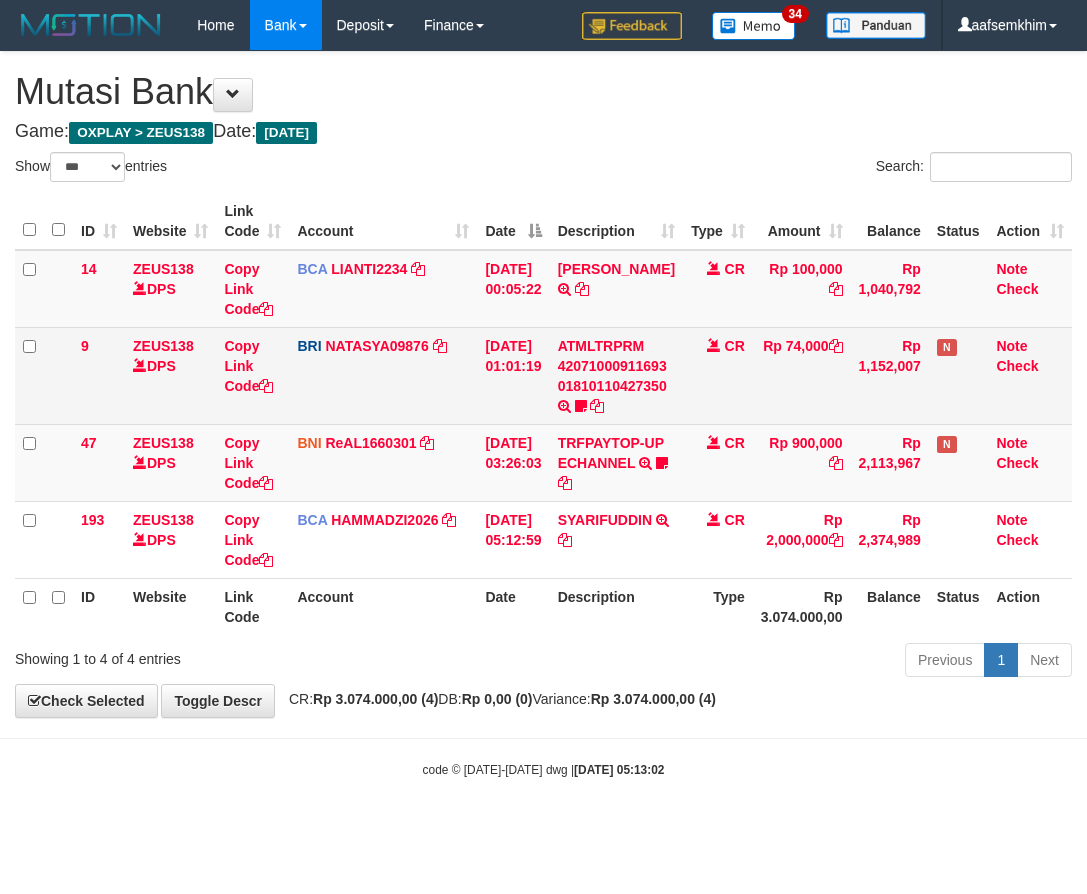 click on "12/07/2025 01:01:19" at bounding box center [513, 375] 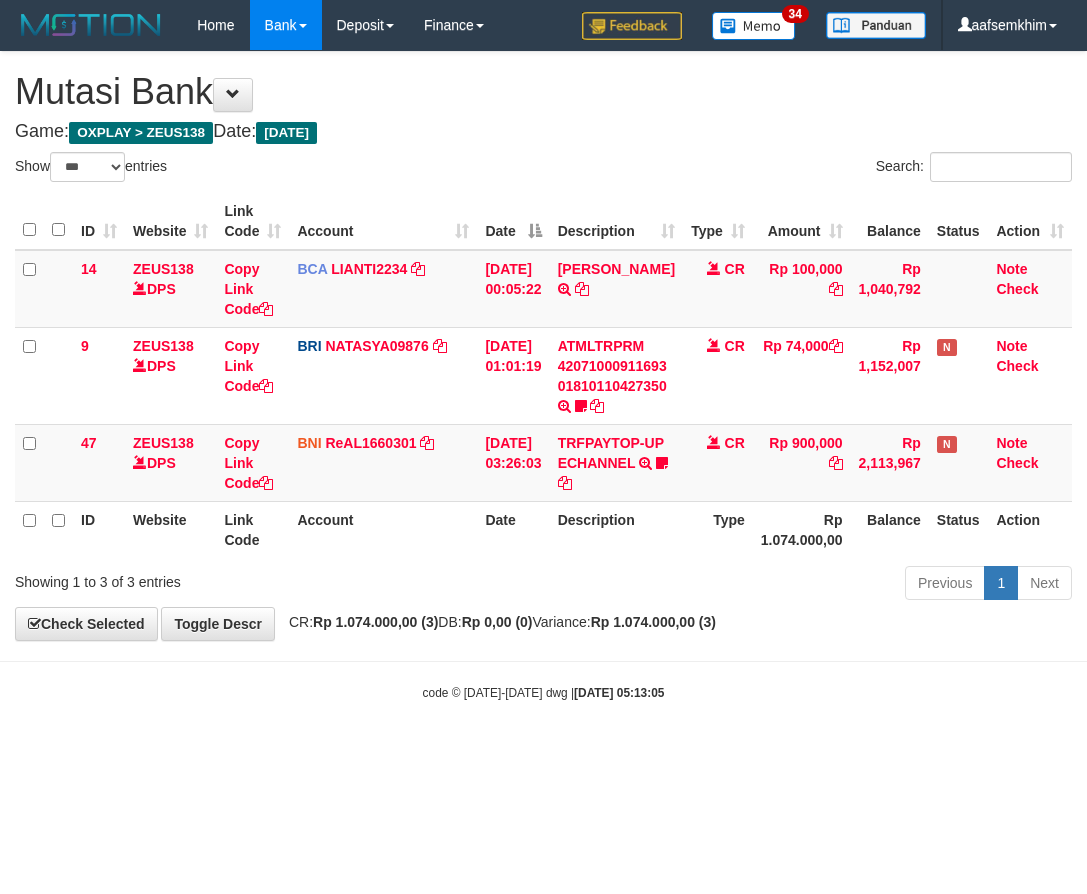 select on "***" 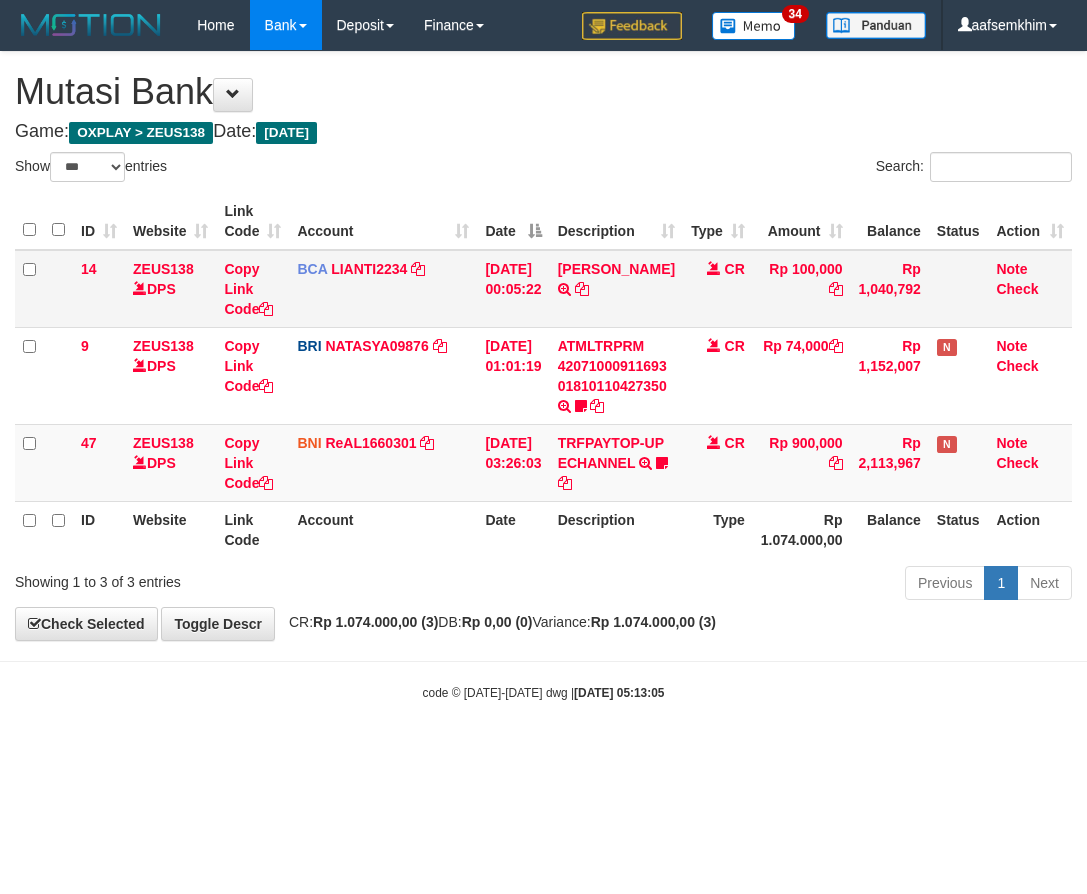 click on "14
ZEUS138    DPS
Copy Link Code
BCA
LIANTI2234
DPS
YULIANTI
mutasi_20250712_4646 | 14
mutasi_20250712_4646 | 14
[DATE] 00:05:22
[PERSON_NAME]         TRSF E-BANKING CR 1207/FTSCY/WS95051
100000.002025071262819090 TRFDN-YUSUP MAULANESPAY DEBIT INDONE
CR
Rp 100,000
Rp 1,040,792
Note
Check
9
ZEUS138    DPS
Copy Link Code
BRI
NATASYA09876
DPS
[PERSON_NAME] SAPITRI
mutasi_20250712_3126 | 9" at bounding box center (543, 376) 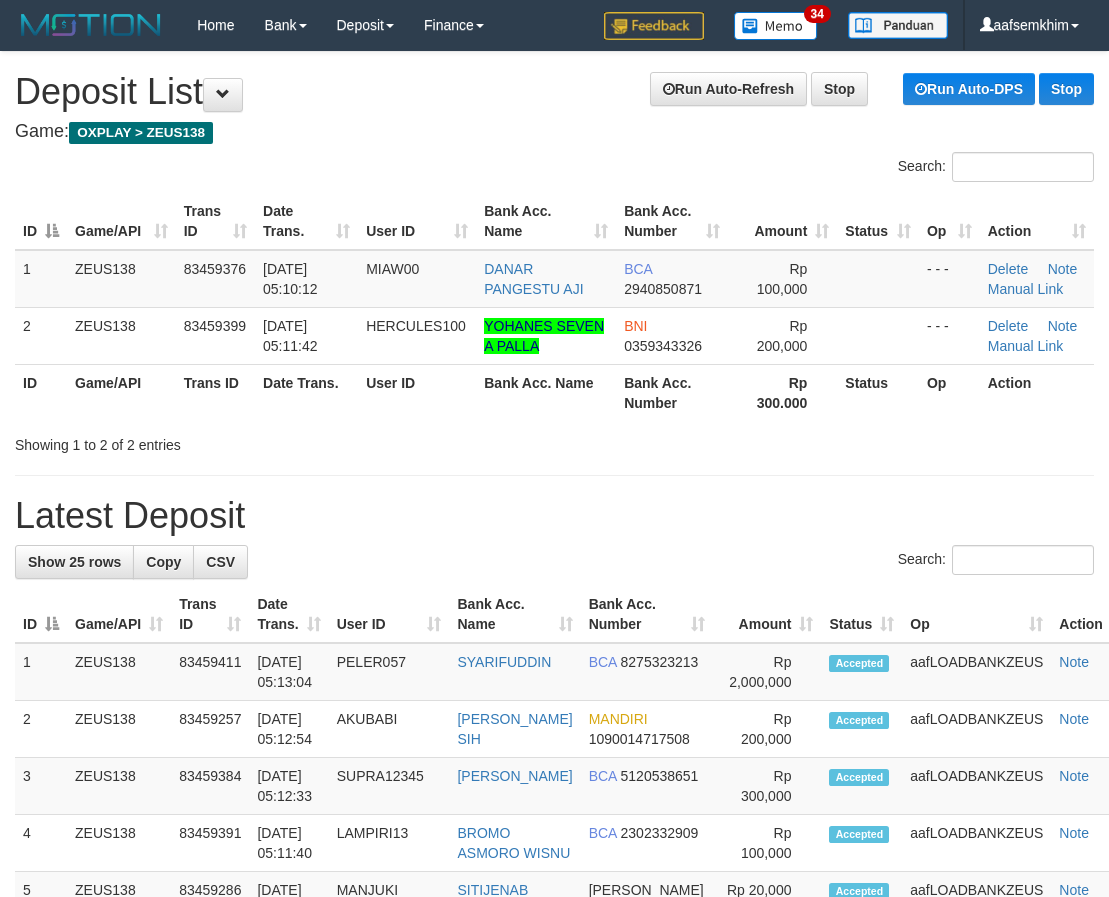 scroll, scrollTop: 0, scrollLeft: 0, axis: both 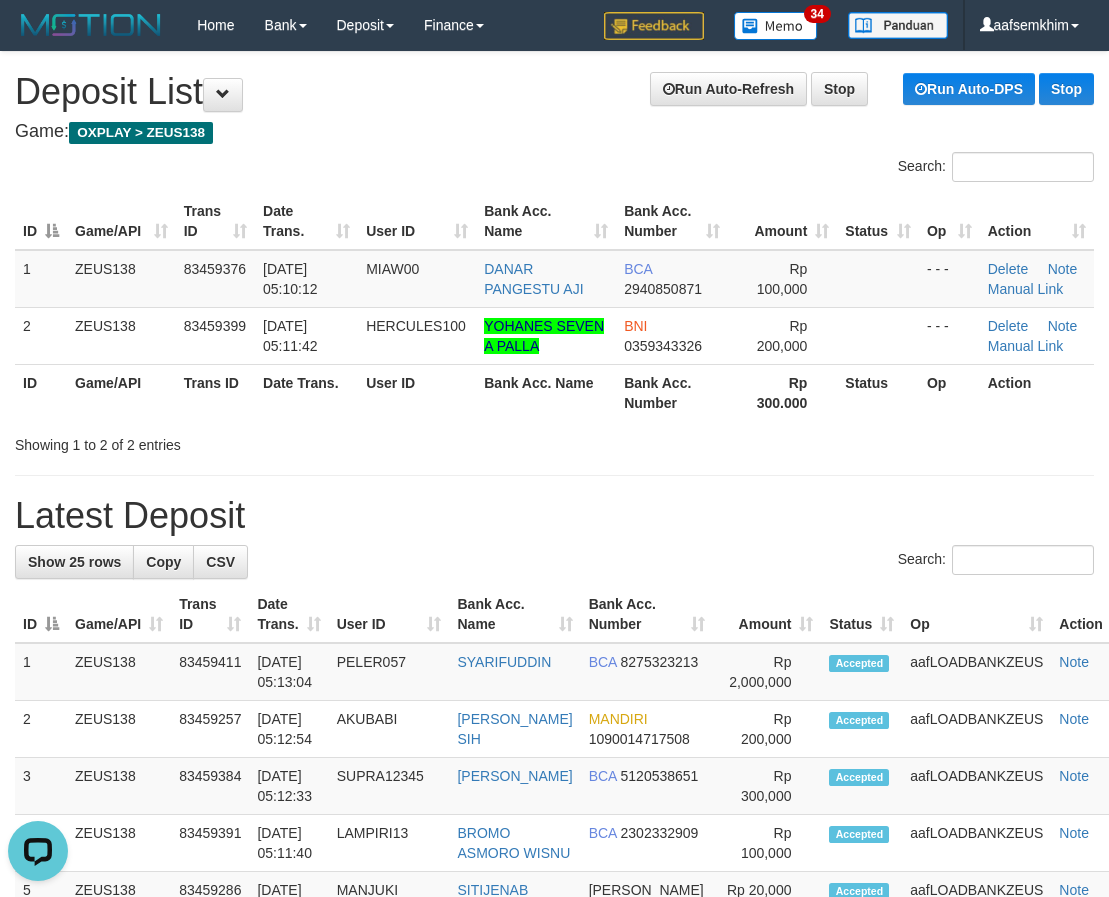 drag, startPoint x: 269, startPoint y: 606, endPoint x: 8, endPoint y: 546, distance: 267.80777 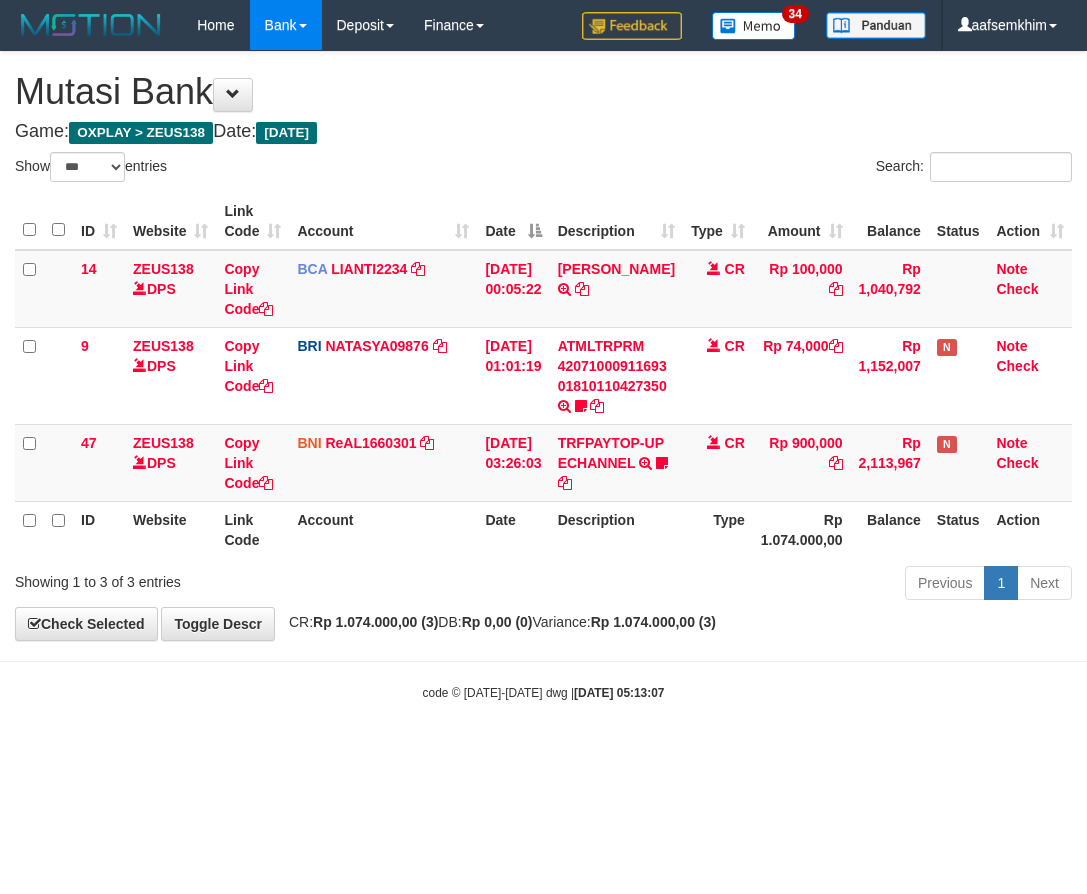 select on "***" 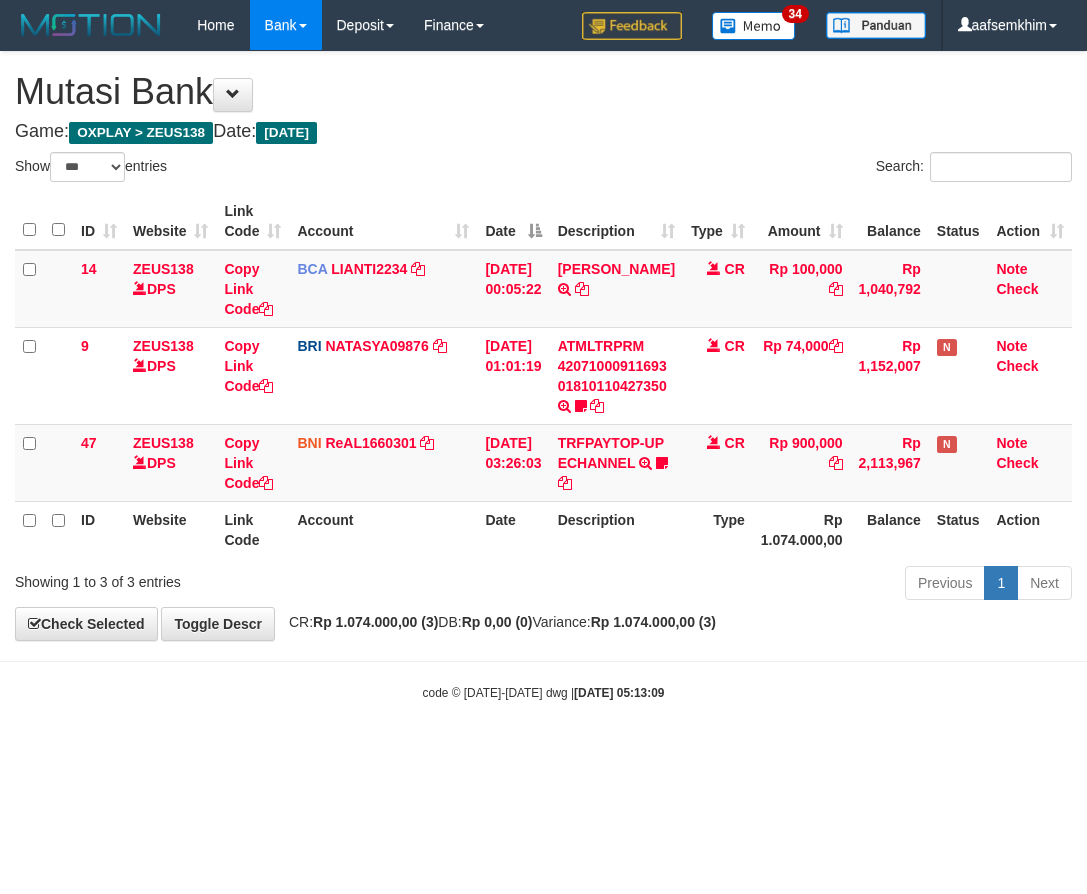 select on "***" 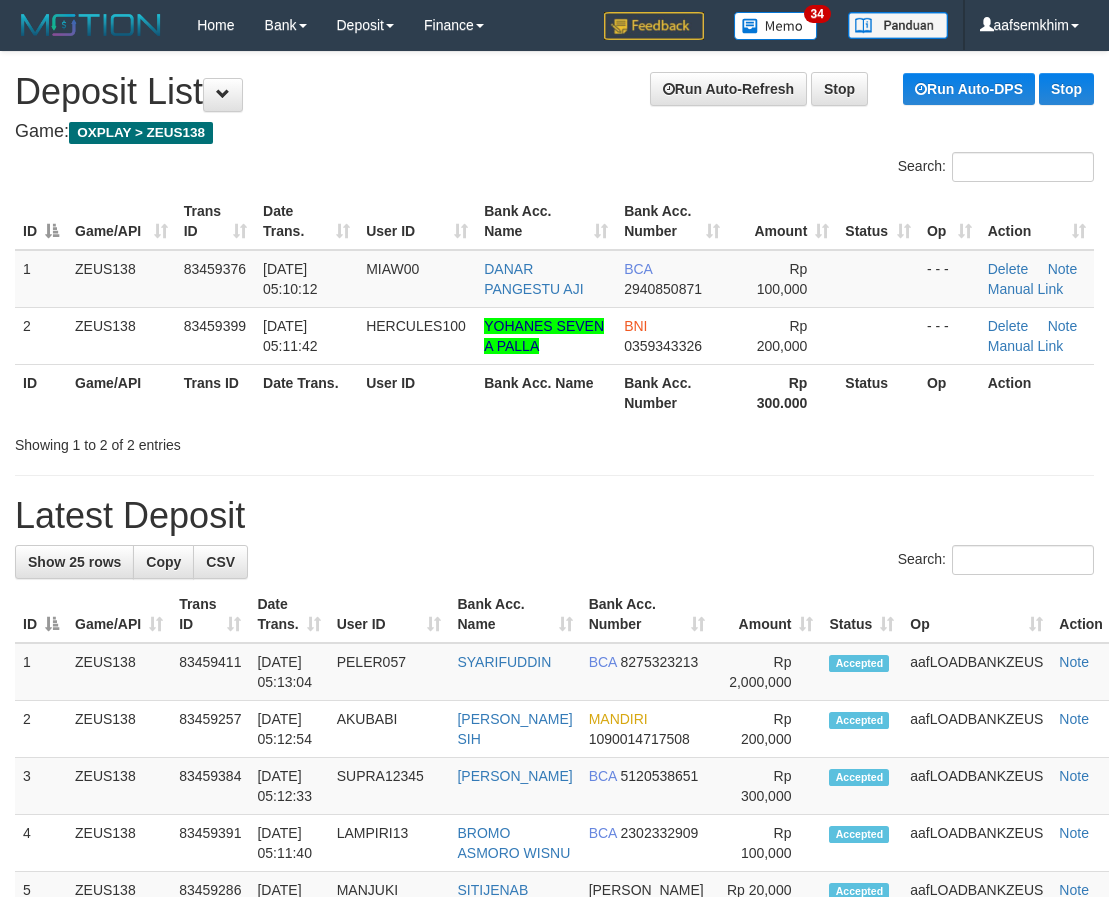 scroll, scrollTop: 0, scrollLeft: 0, axis: both 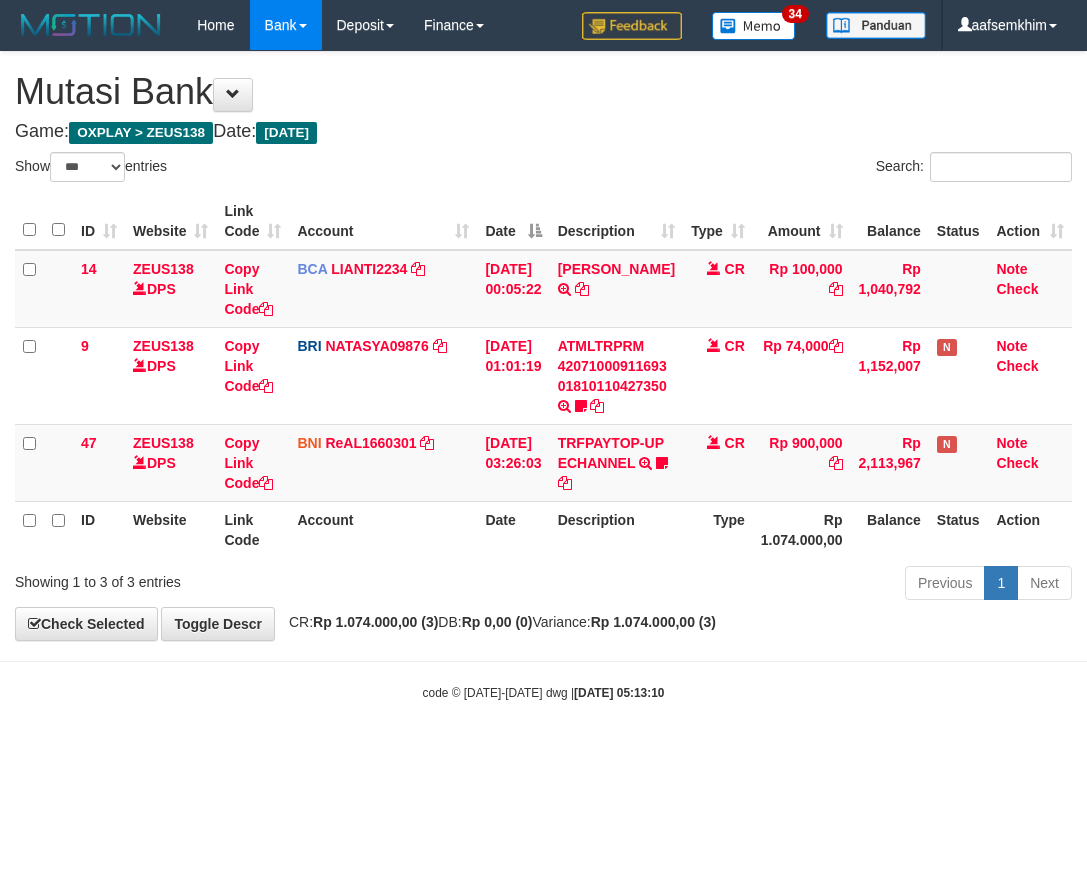 select on "***" 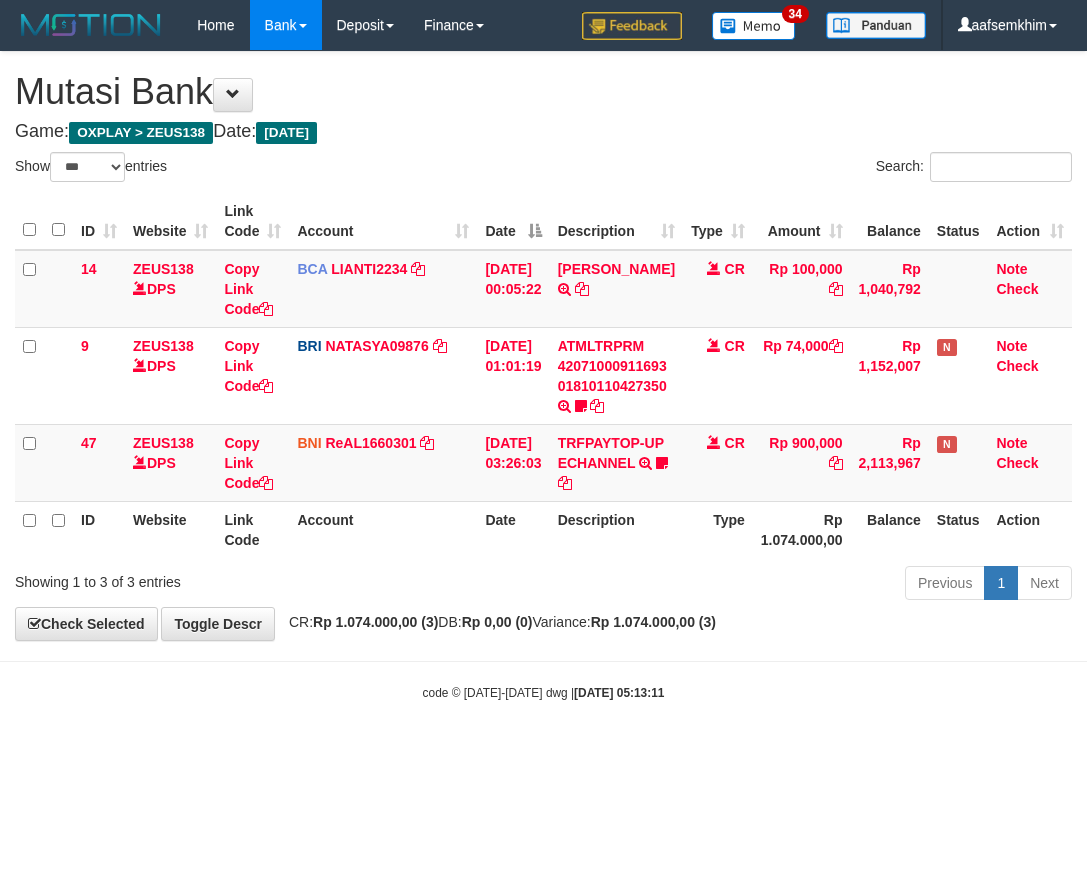 select on "***" 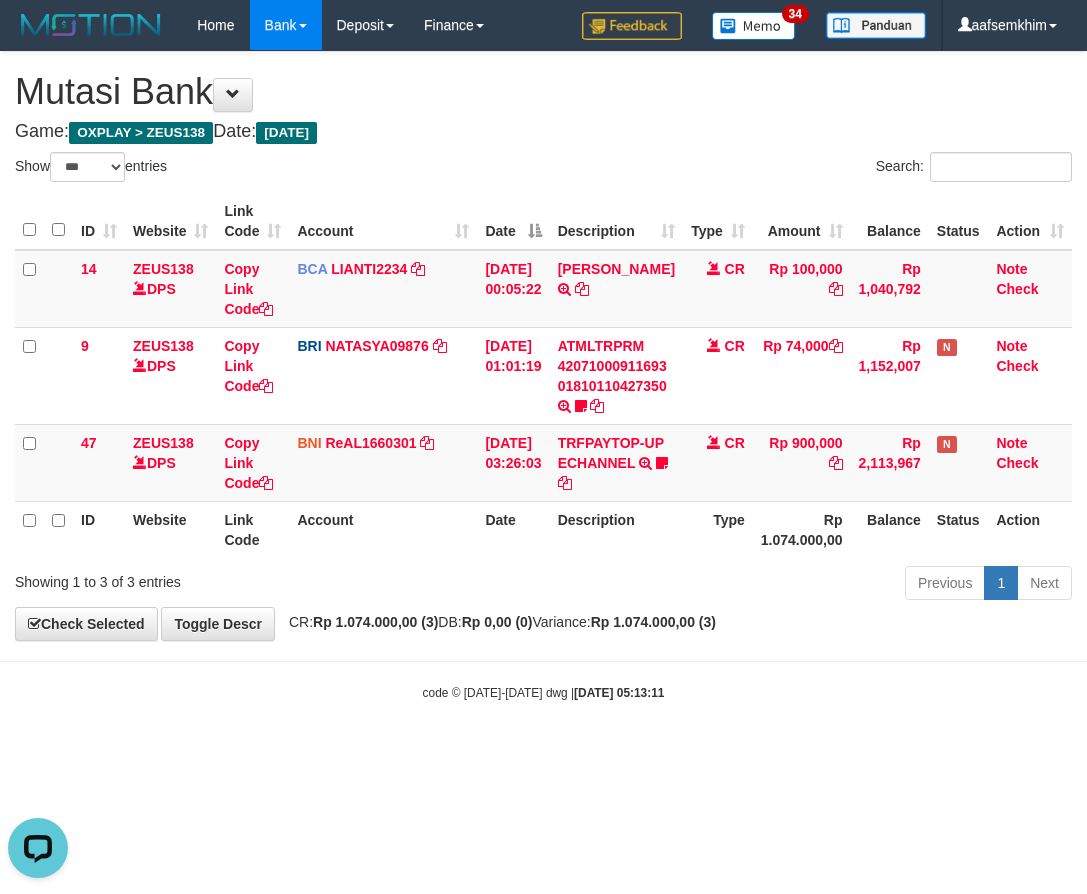 scroll, scrollTop: 0, scrollLeft: 0, axis: both 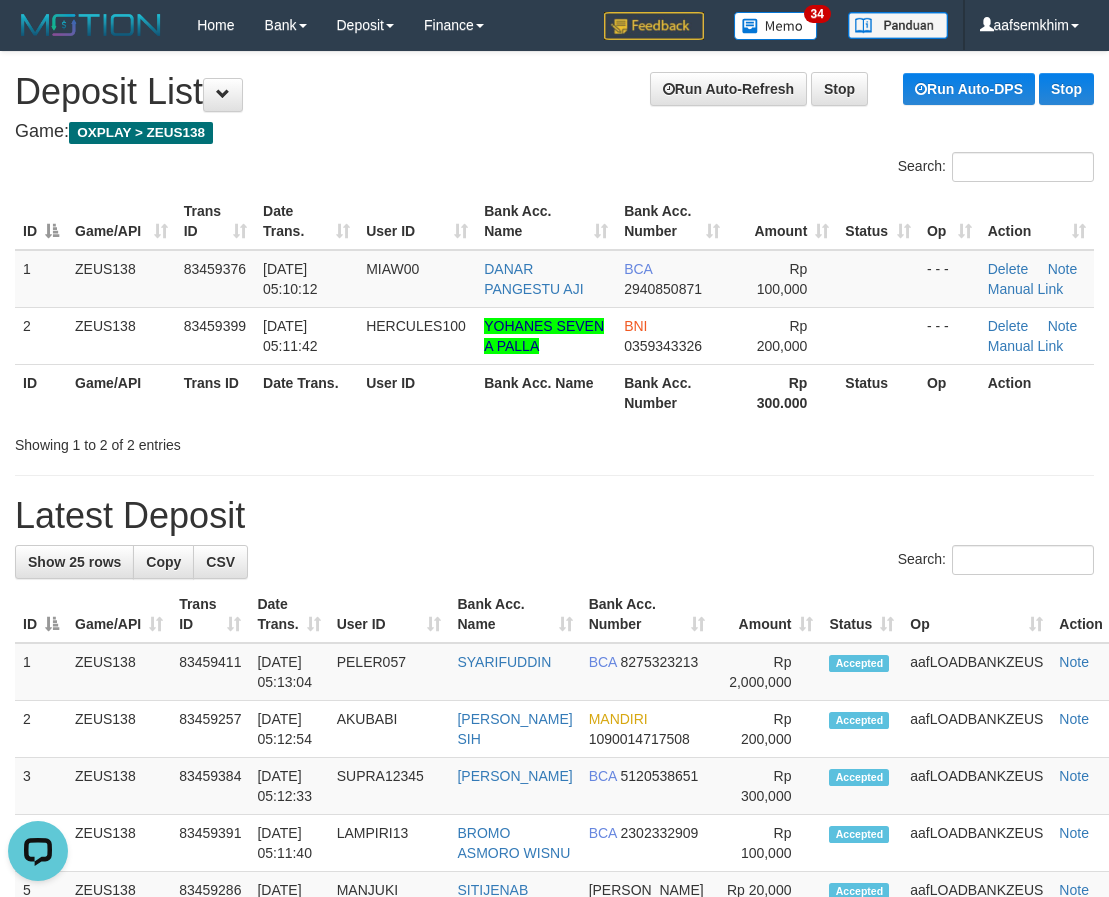 drag, startPoint x: 273, startPoint y: 500, endPoint x: 66, endPoint y: 433, distance: 217.57298 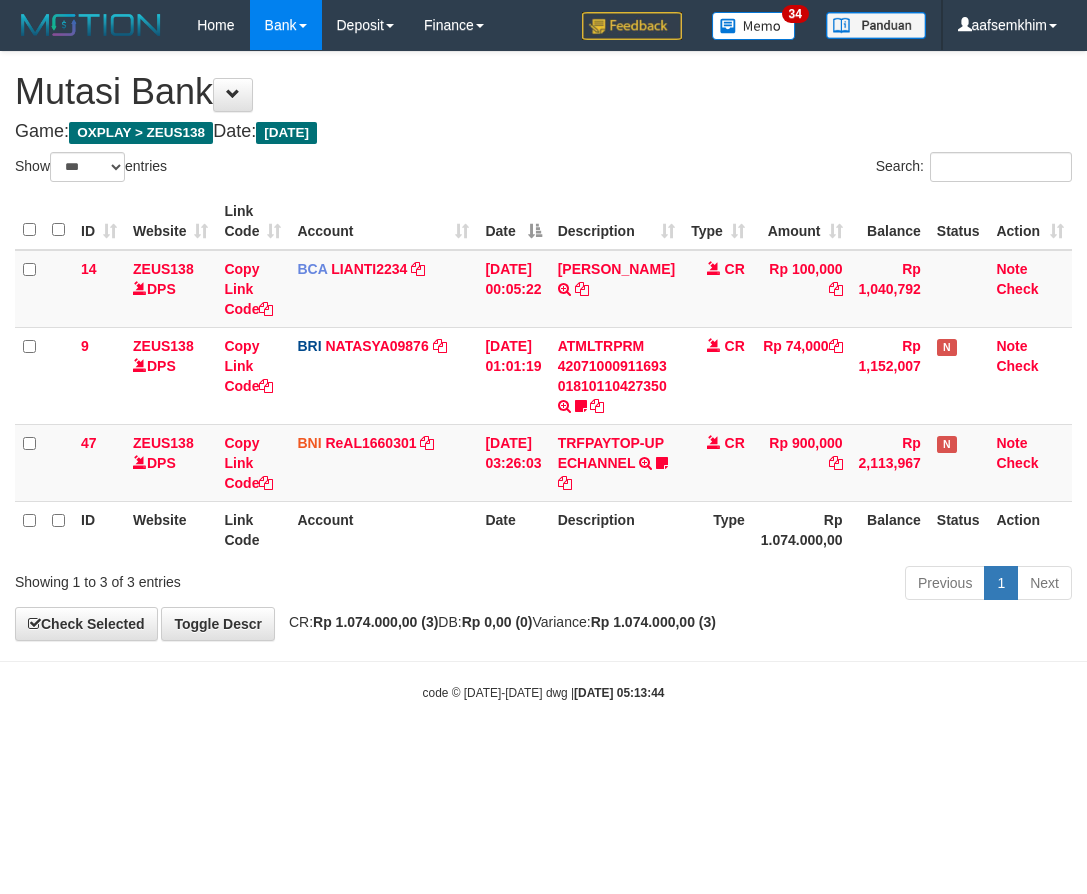 select on "***" 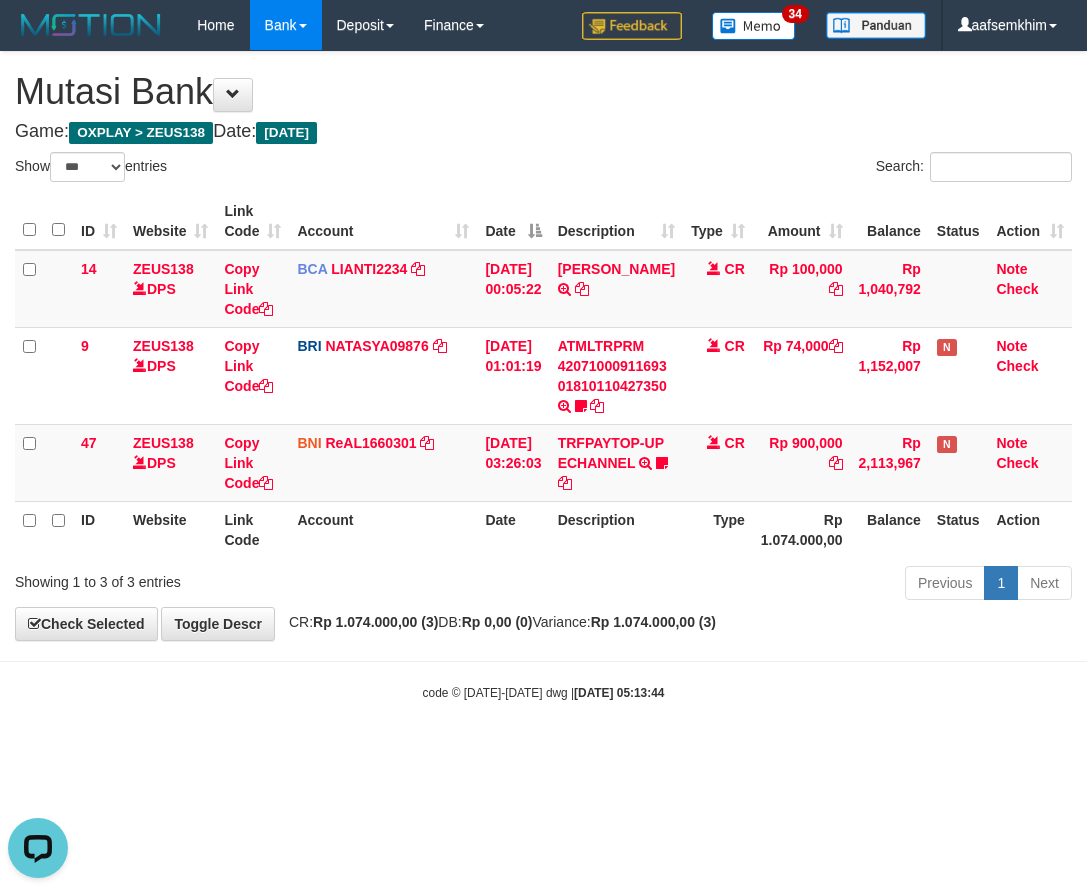 scroll, scrollTop: 0, scrollLeft: 0, axis: both 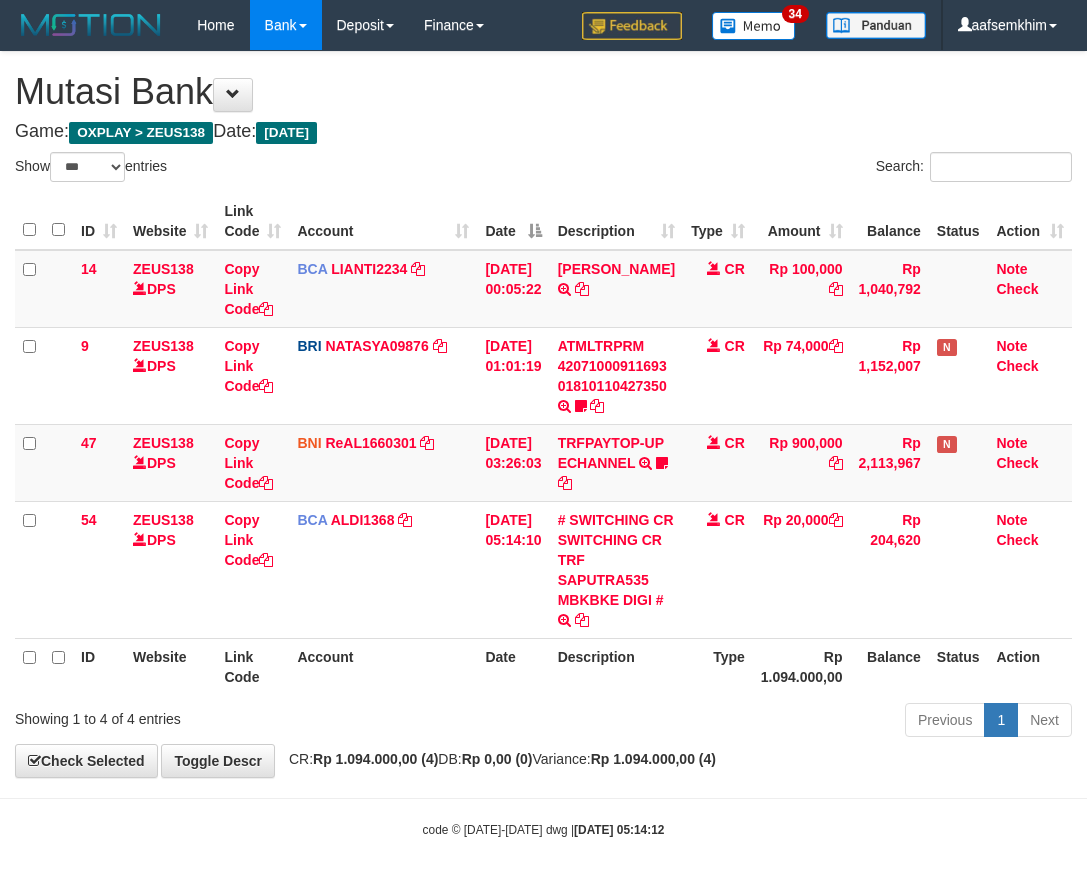 select on "***" 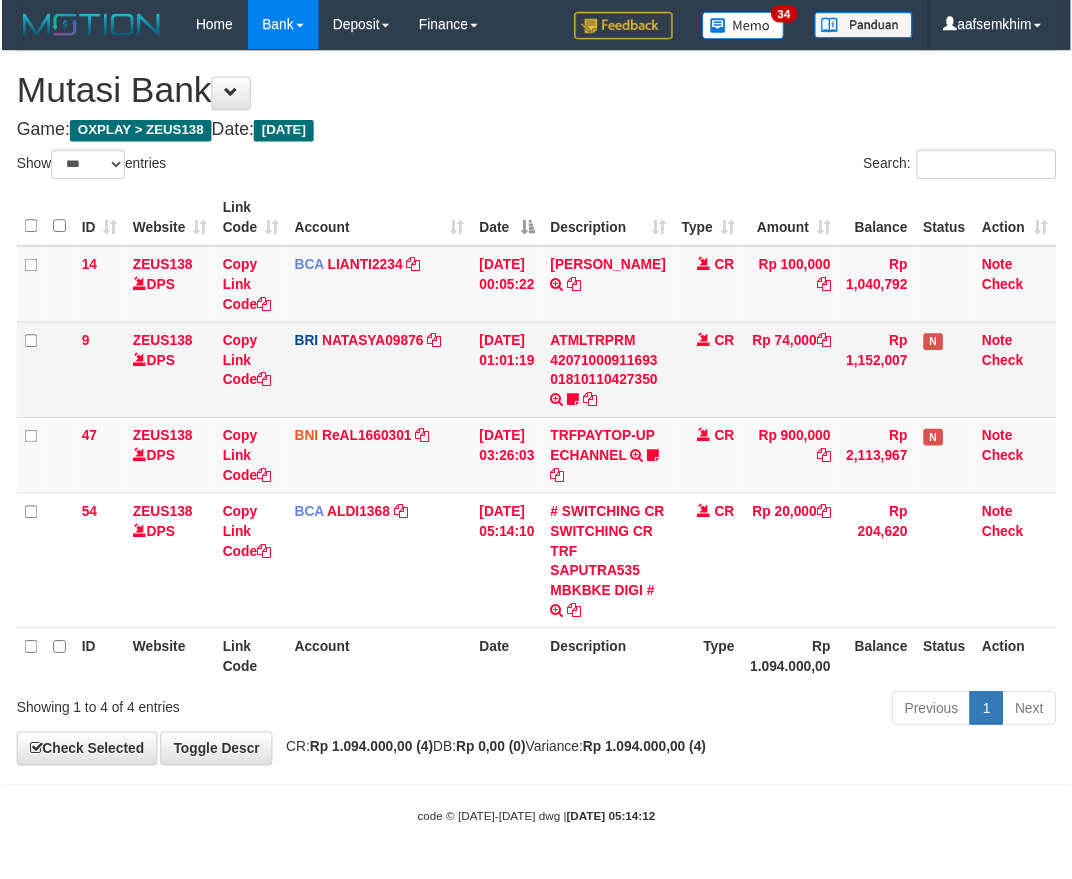 scroll, scrollTop: 0, scrollLeft: 0, axis: both 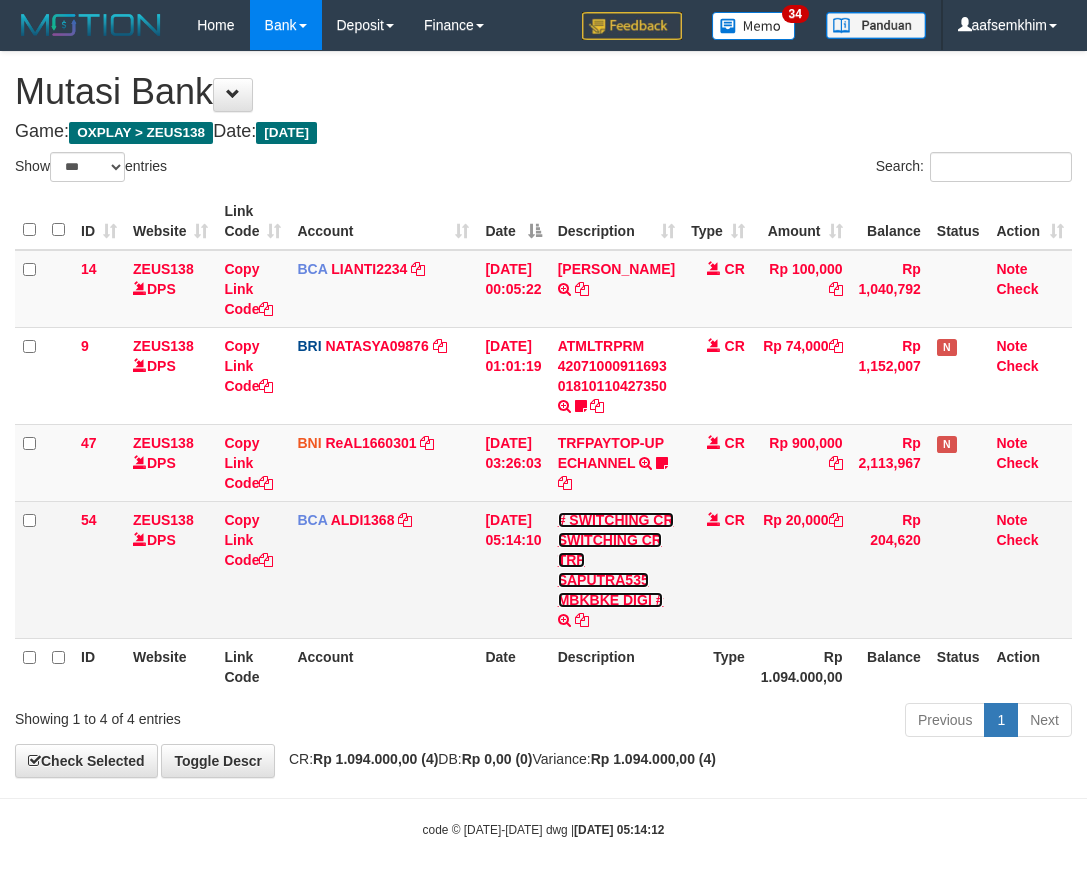 click on "# SWITCHING CR SWITCHING CR TRF SAPUTRA535 MBKBKE DIGI #" at bounding box center (616, 560) 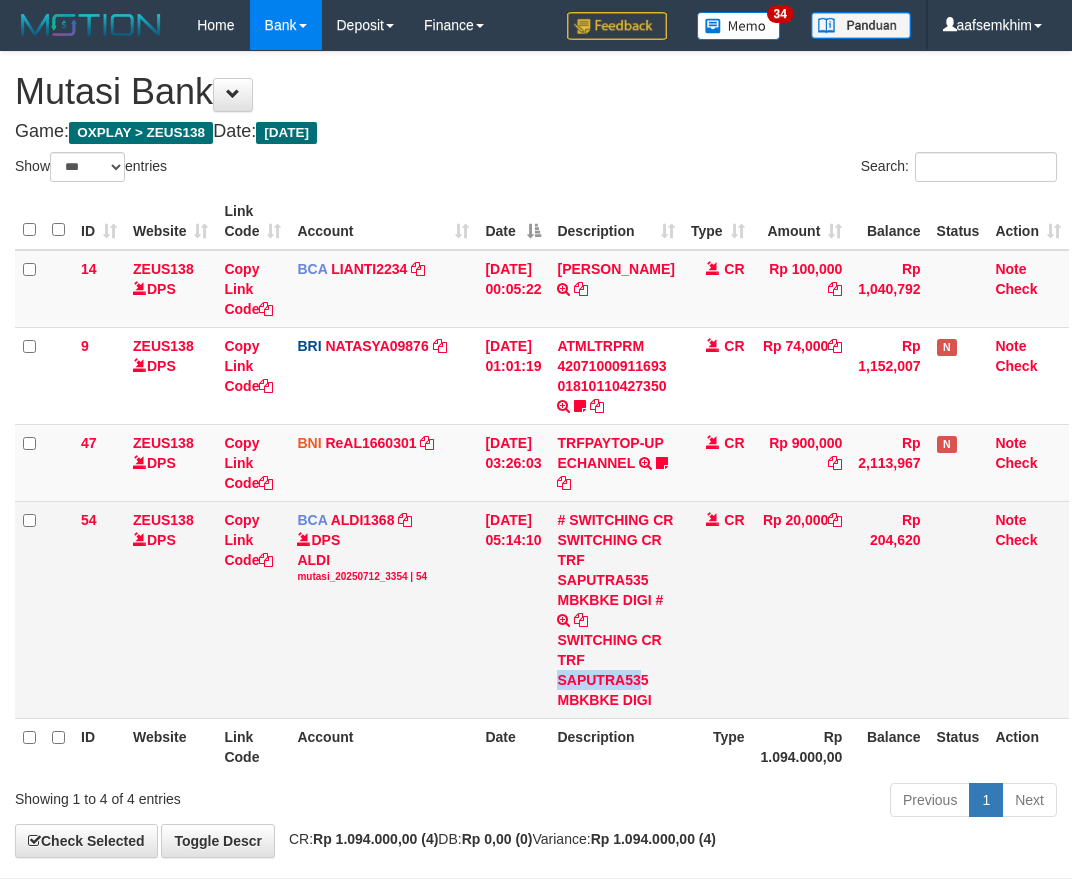 drag, startPoint x: 575, startPoint y: 679, endPoint x: 655, endPoint y: 678, distance: 80.00625 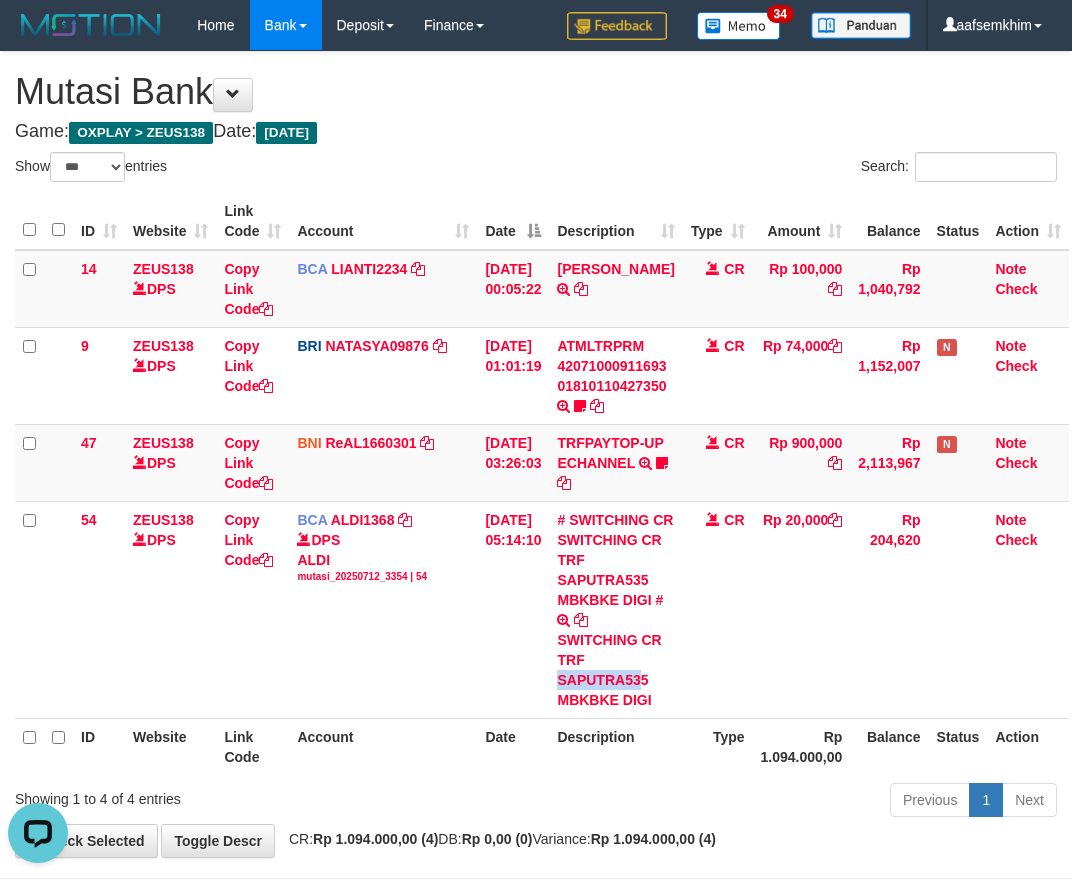 scroll, scrollTop: 0, scrollLeft: 0, axis: both 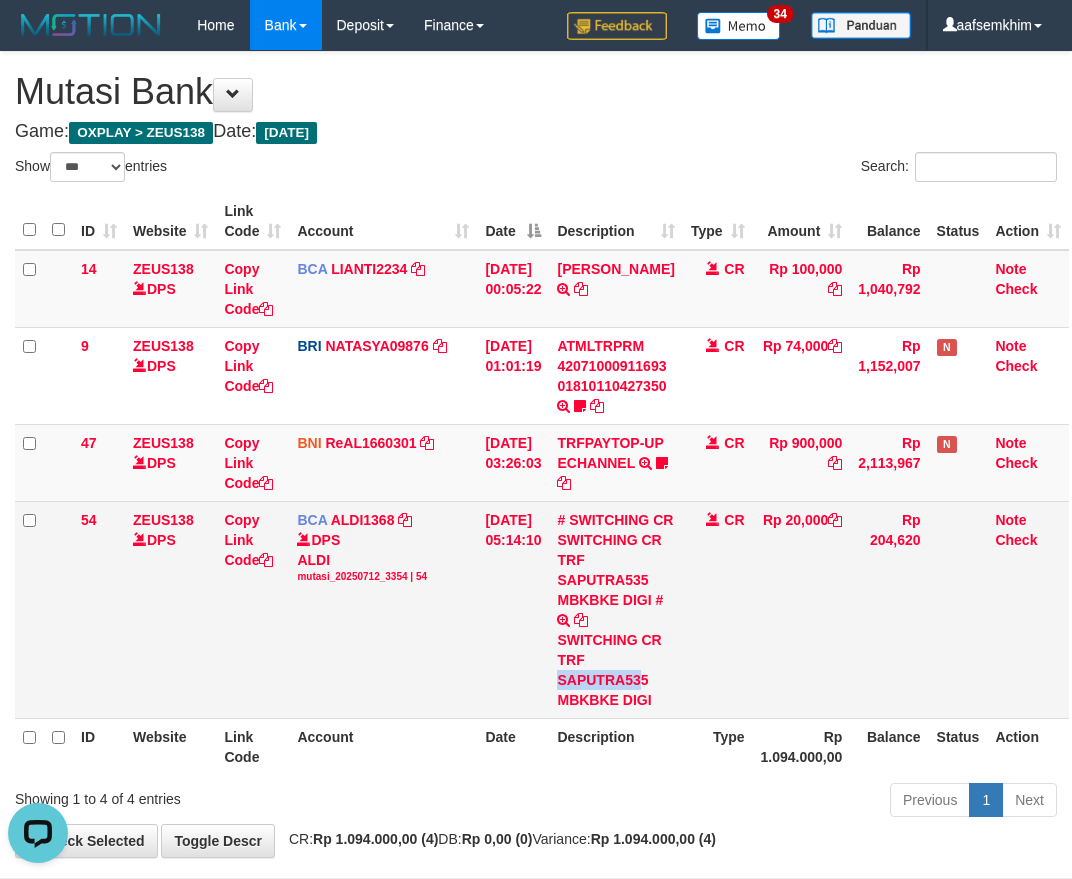 click on "SWITCHING CR TRF
SAPUTRA535 MBKBKE DIGI" at bounding box center [615, 670] 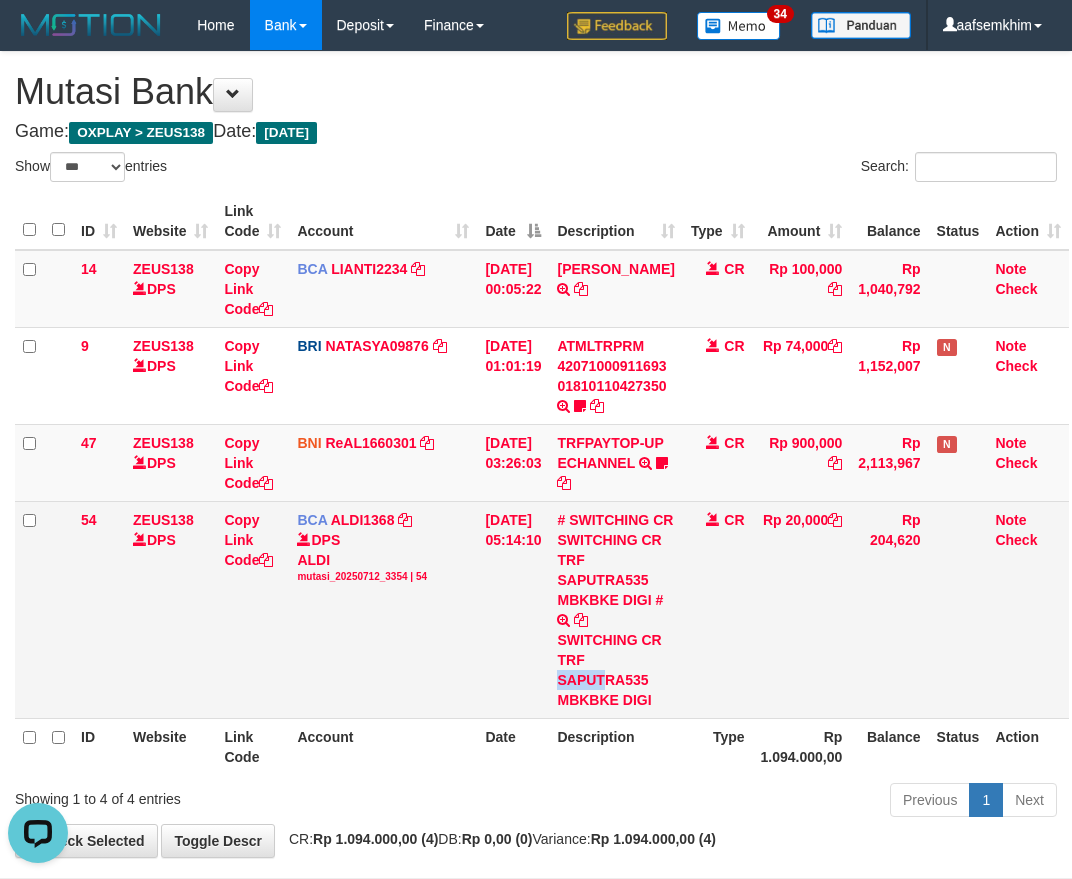drag, startPoint x: 587, startPoint y: 681, endPoint x: 621, endPoint y: 683, distance: 34.058773 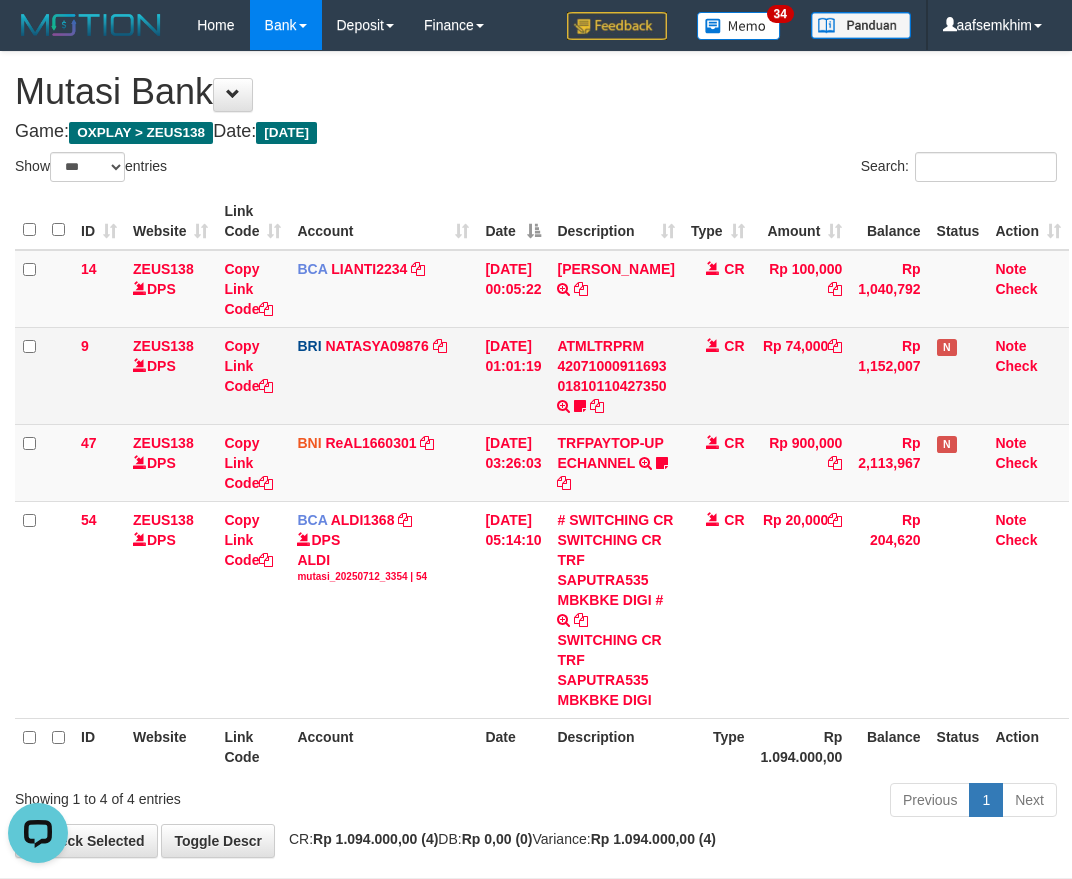 click on "Rp 1,152,007" at bounding box center [889, 375] 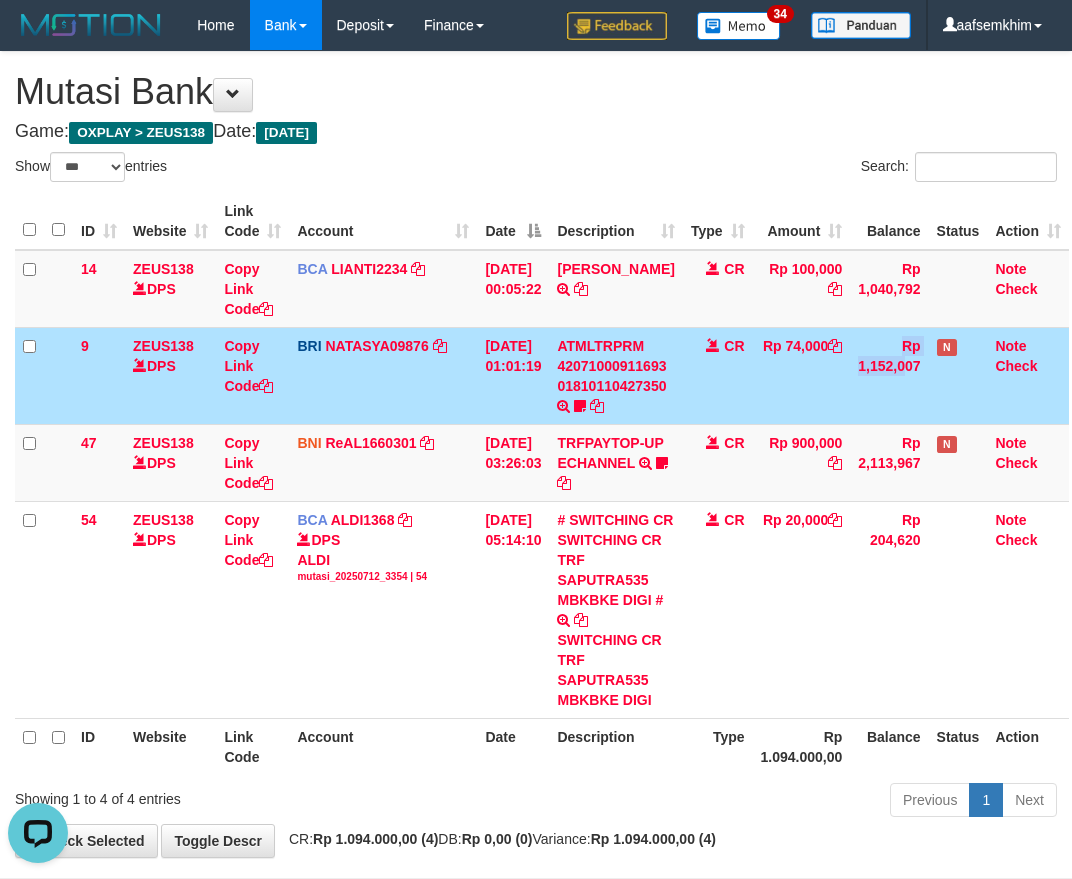 click on "9
ZEUS138    DPS
Copy Link Code
BRI
NATASYA09876
DPS
SITI NURLITA SAPITRI
mutasi_20250712_3126 | 9
mutasi_20250712_3126 | 9
12/07/2025 01:01:19
ATMLTRPRM 42071000911693 01810110427350            TRANSAKSI KREDIT DARI BANK LAIN ATMLTRPRM 42071000911693 01810110427350    DEWAJUDI777BANTU BUKTI TRANSFER
CR
Rp 74,000
Rp 1,152,007
N
Note
Check" at bounding box center (542, 375) 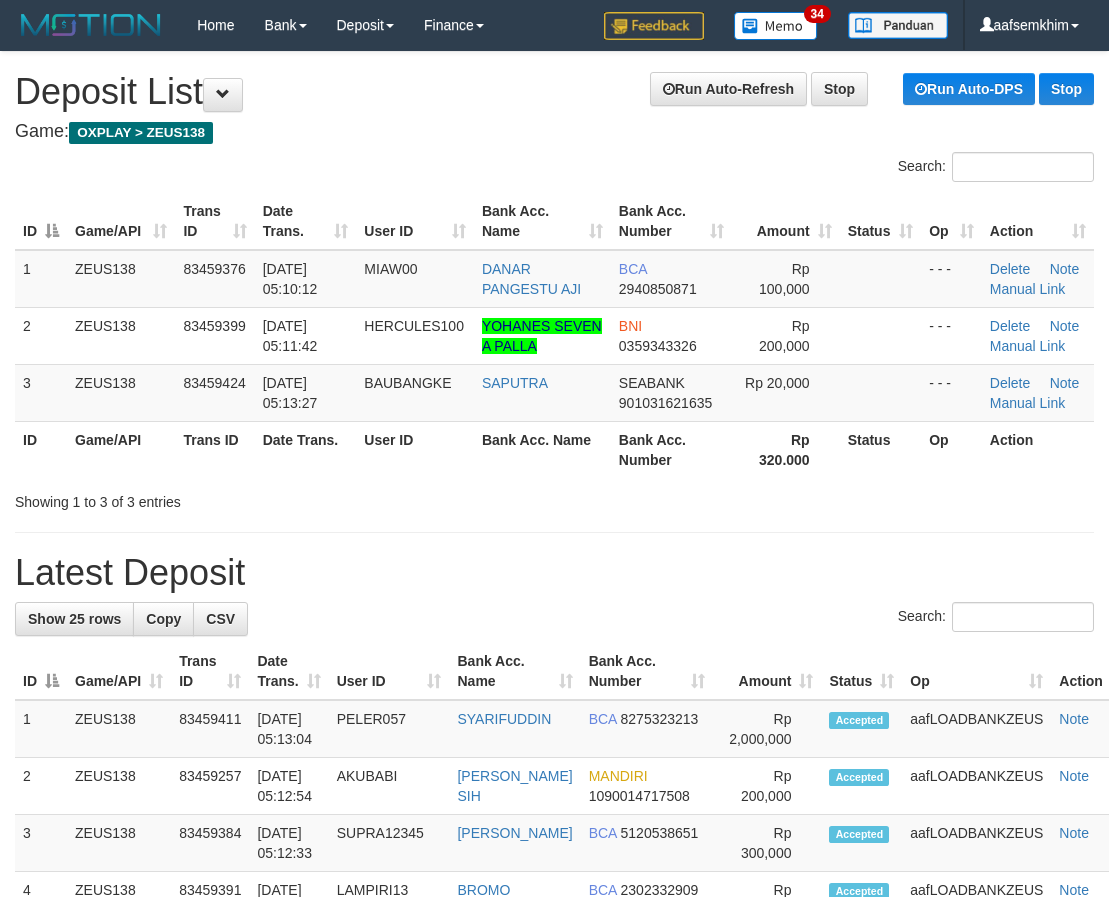 scroll, scrollTop: 0, scrollLeft: 0, axis: both 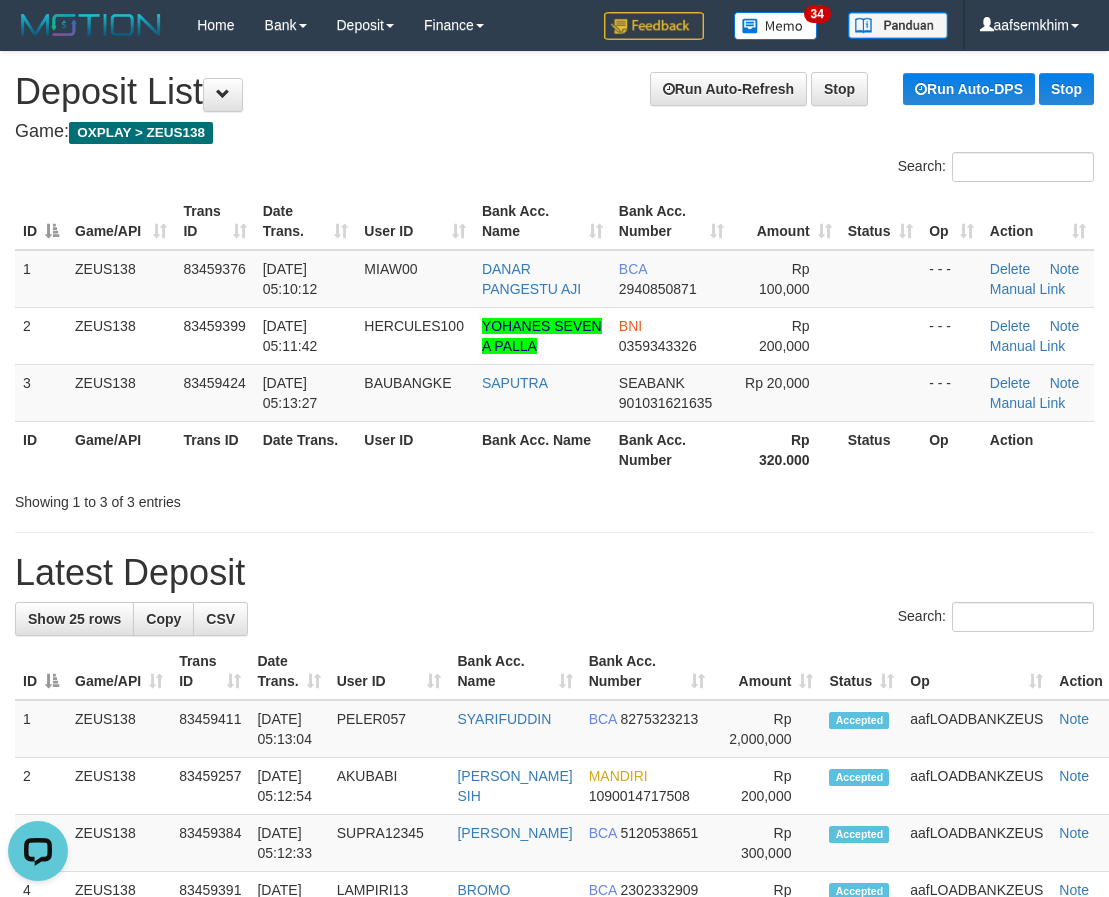 click on "Showing 1 to 3 of 3 entries" at bounding box center [231, 498] 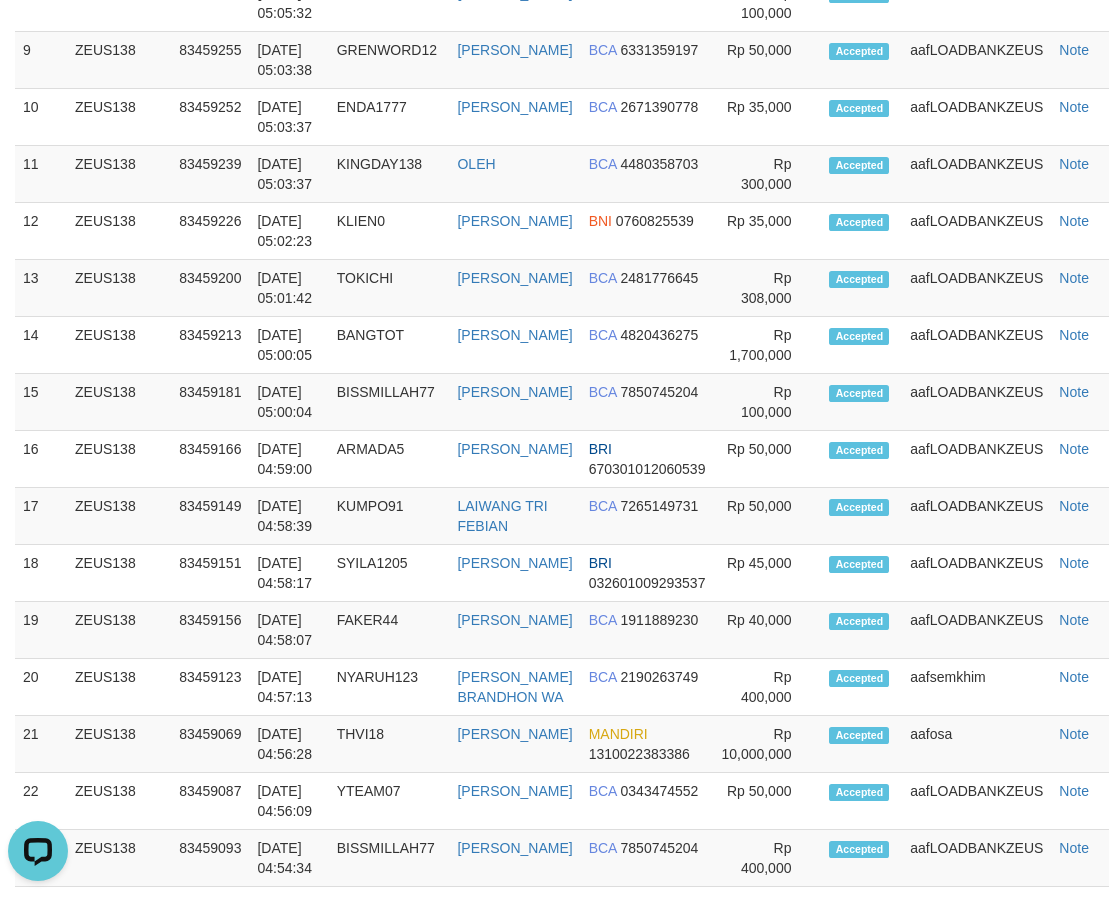 scroll, scrollTop: 0, scrollLeft: 0, axis: both 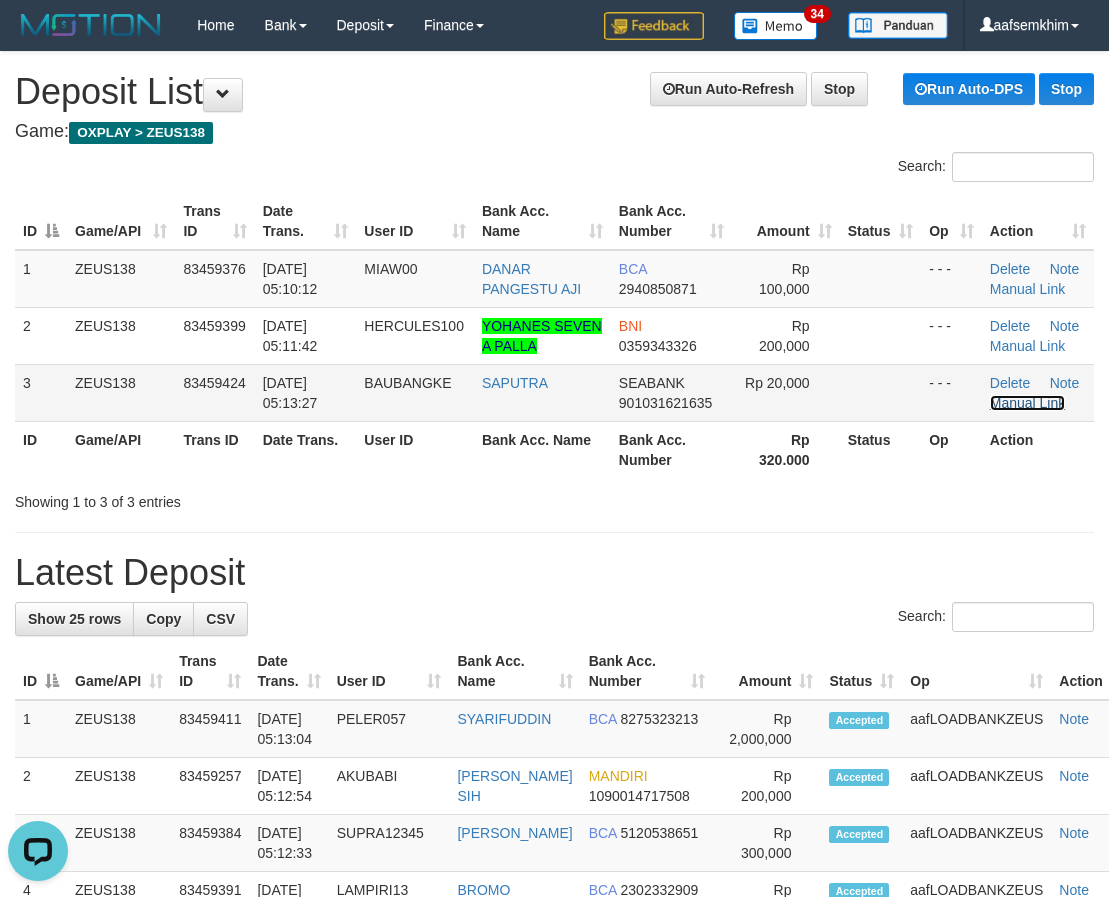 drag, startPoint x: 1048, startPoint y: 401, endPoint x: 986, endPoint y: 398, distance: 62.072536 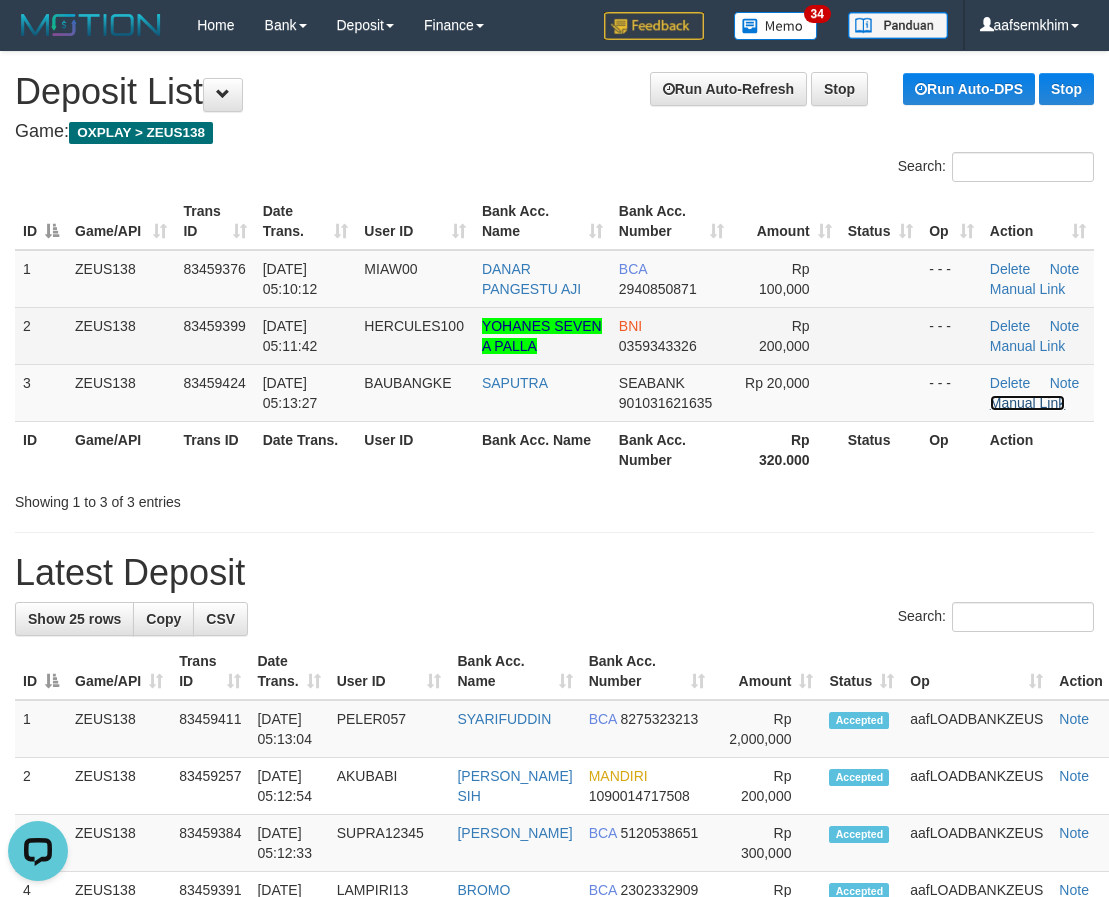 click on "Manual Link" at bounding box center [1028, 403] 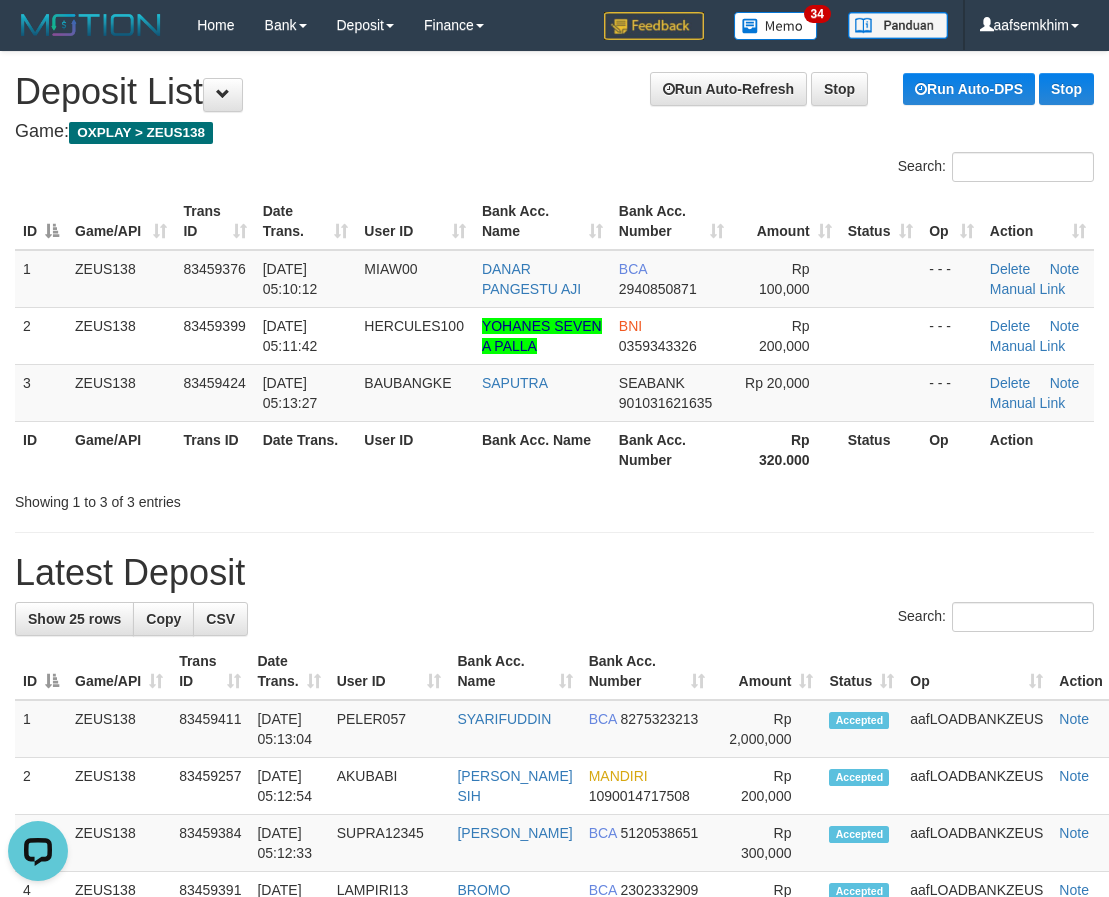 click on "Showing 1 to 3 of 3 entries" at bounding box center [231, 498] 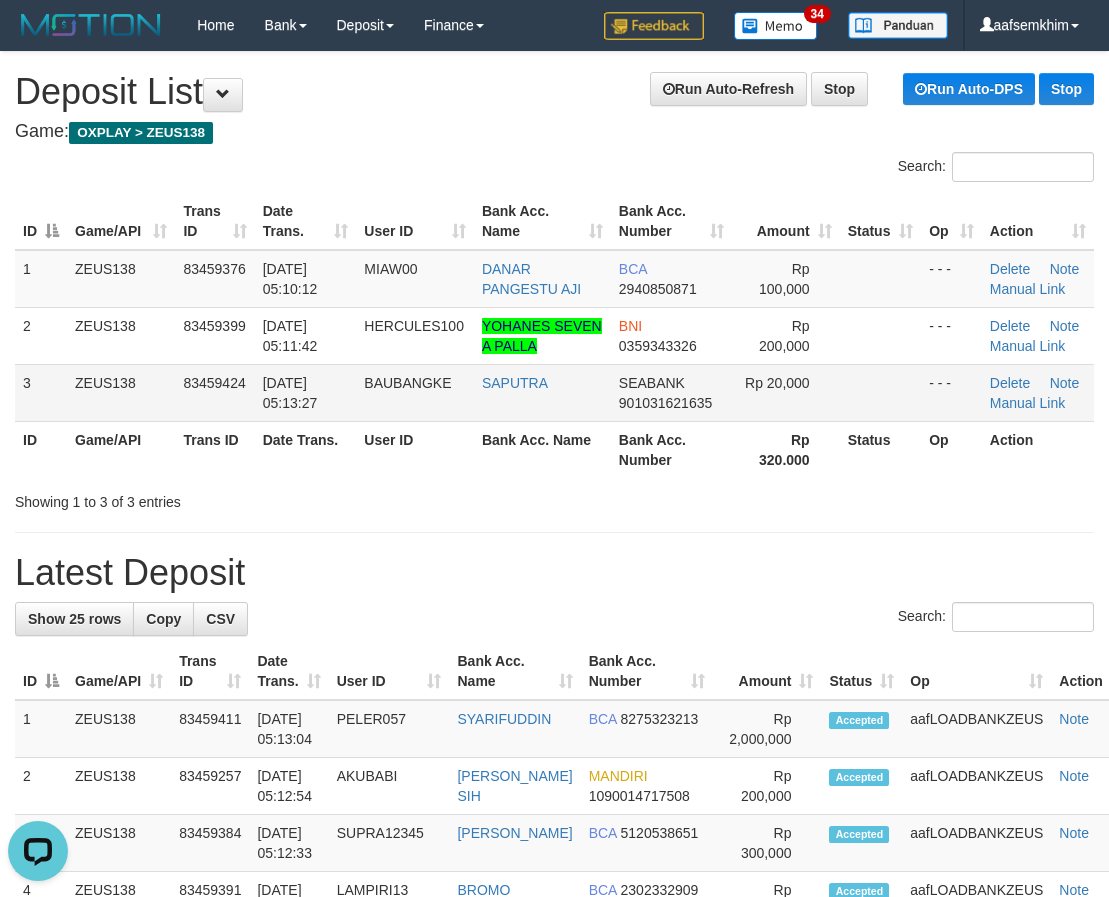 drag, startPoint x: 366, startPoint y: 470, endPoint x: 219, endPoint y: 400, distance: 162.81584 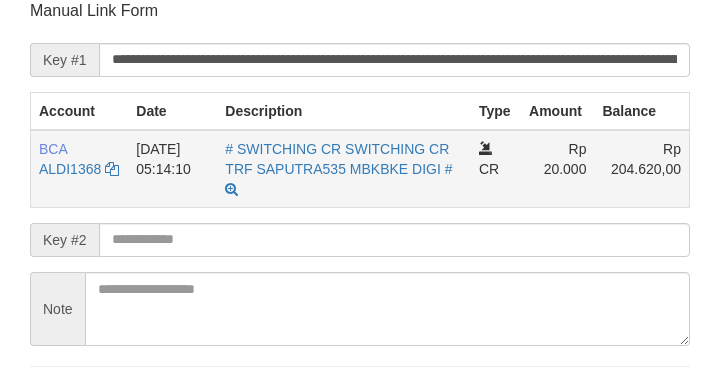 scroll, scrollTop: 392, scrollLeft: 0, axis: vertical 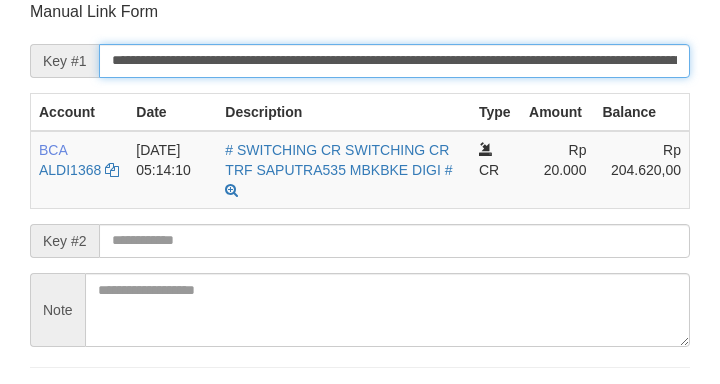 click on "**********" at bounding box center [394, 61] 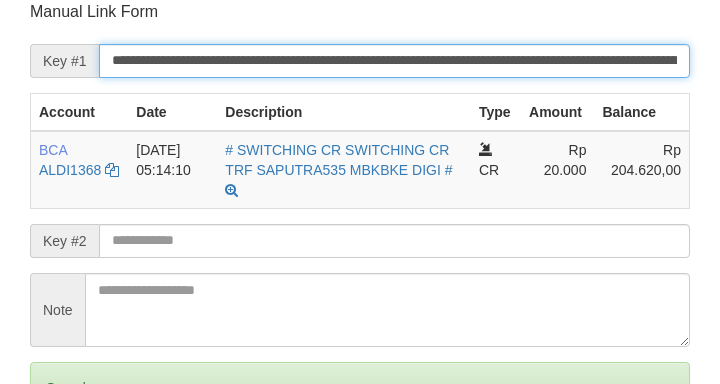 click on "Save" at bounding box center [58, 472] 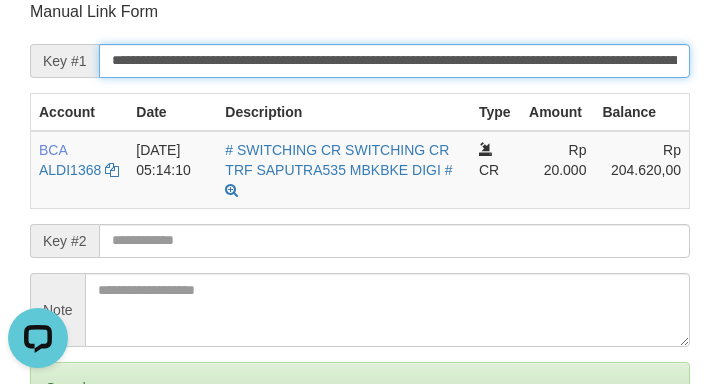 scroll, scrollTop: 0, scrollLeft: 0, axis: both 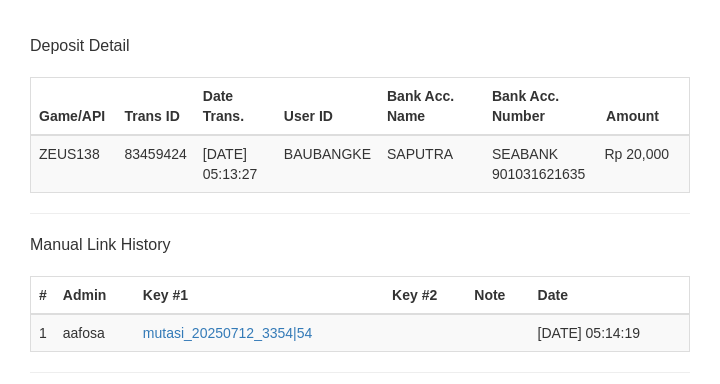 click on "Save" at bounding box center (58, 864) 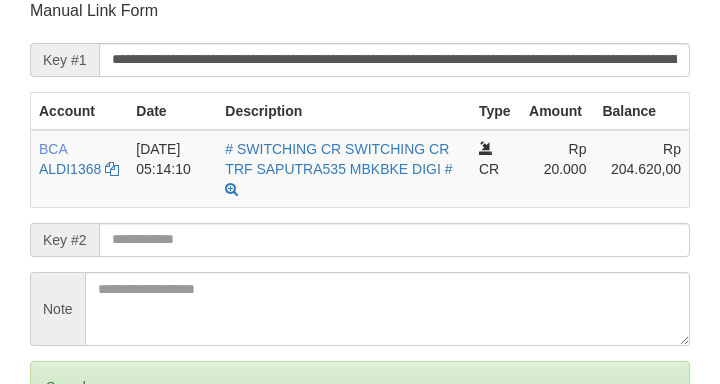click on "Save" at bounding box center [58, 471] 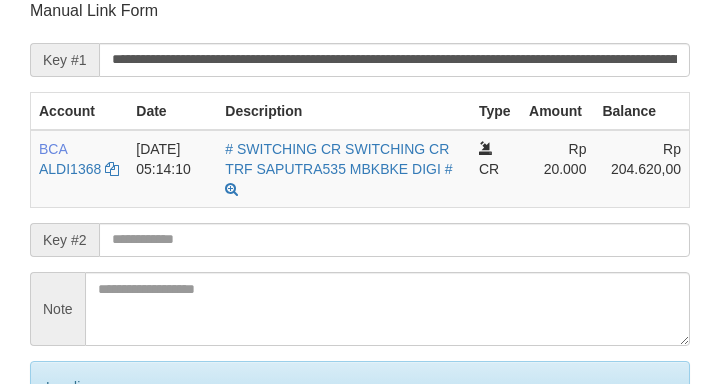 click on "Save" at bounding box center (80, 471) 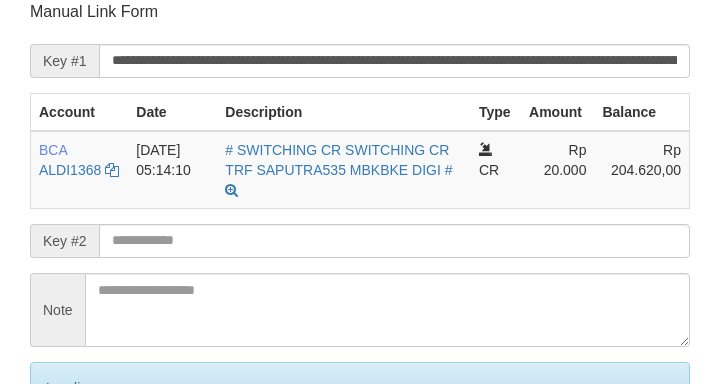 click on "Save" at bounding box center (80, 472) 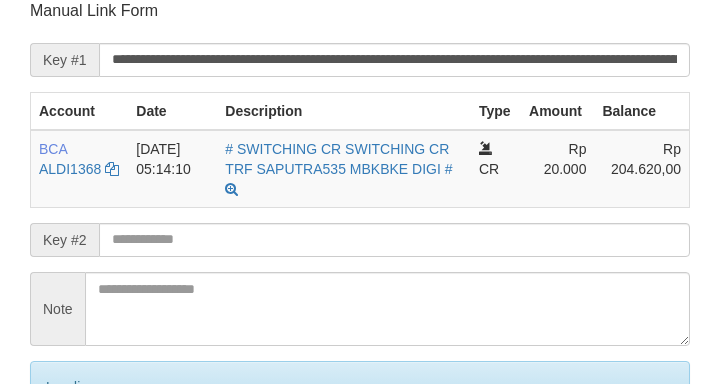 click on "Save" at bounding box center (80, 471) 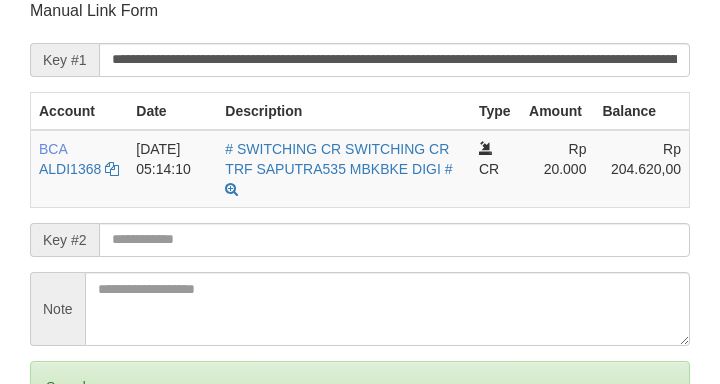 click on "Save" at bounding box center (58, 471) 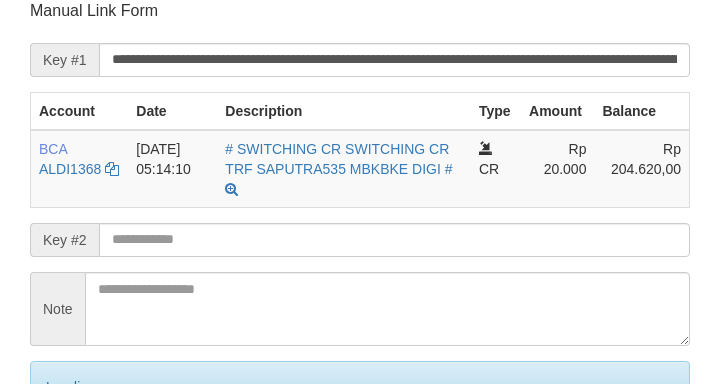 click on "Save" at bounding box center [80, 471] 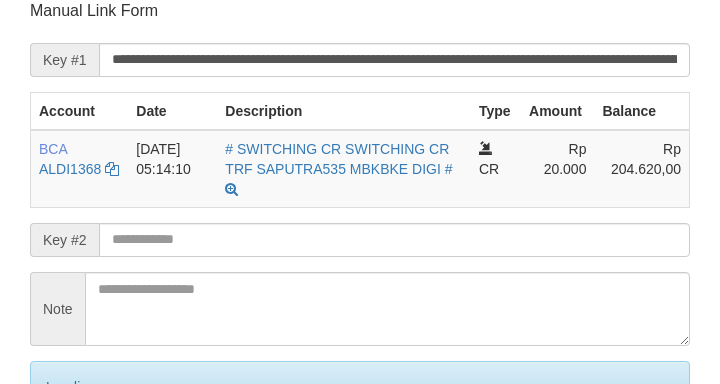 click on "Save" at bounding box center [80, 471] 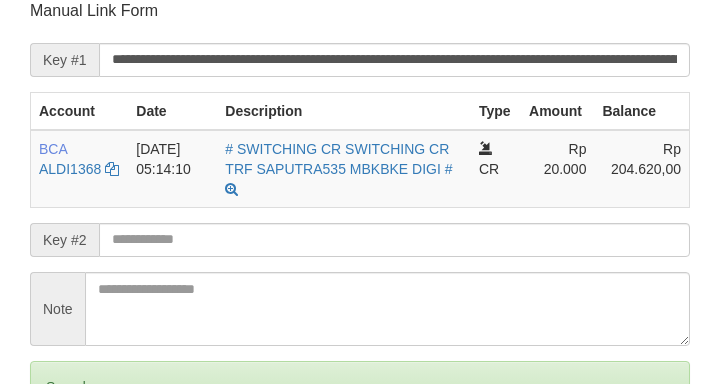 click on "Save" at bounding box center [58, 471] 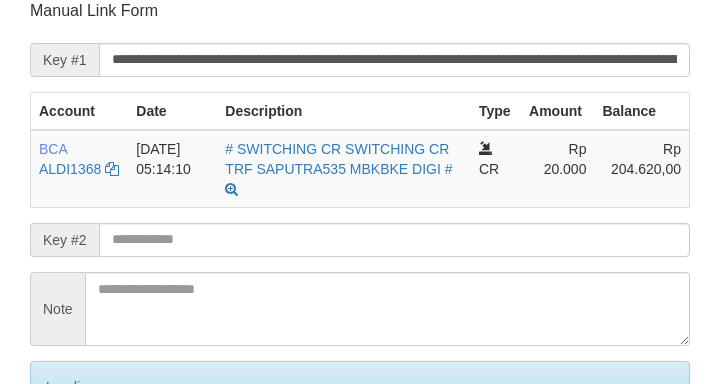 scroll, scrollTop: 392, scrollLeft: 0, axis: vertical 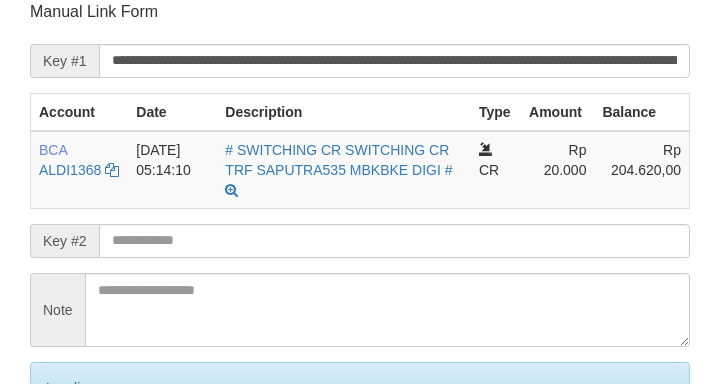 click on "Save" at bounding box center (80, 472) 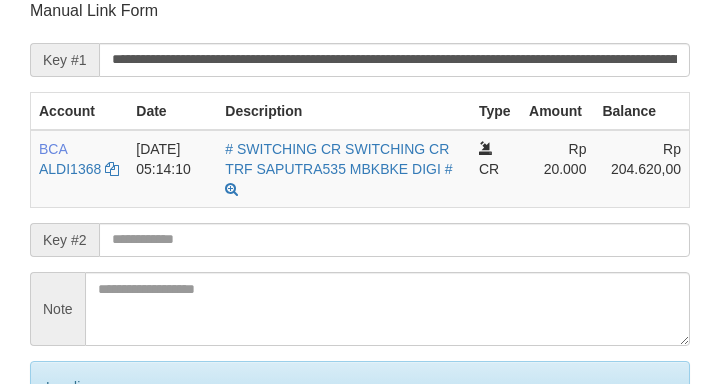 click on "Save" at bounding box center (80, 471) 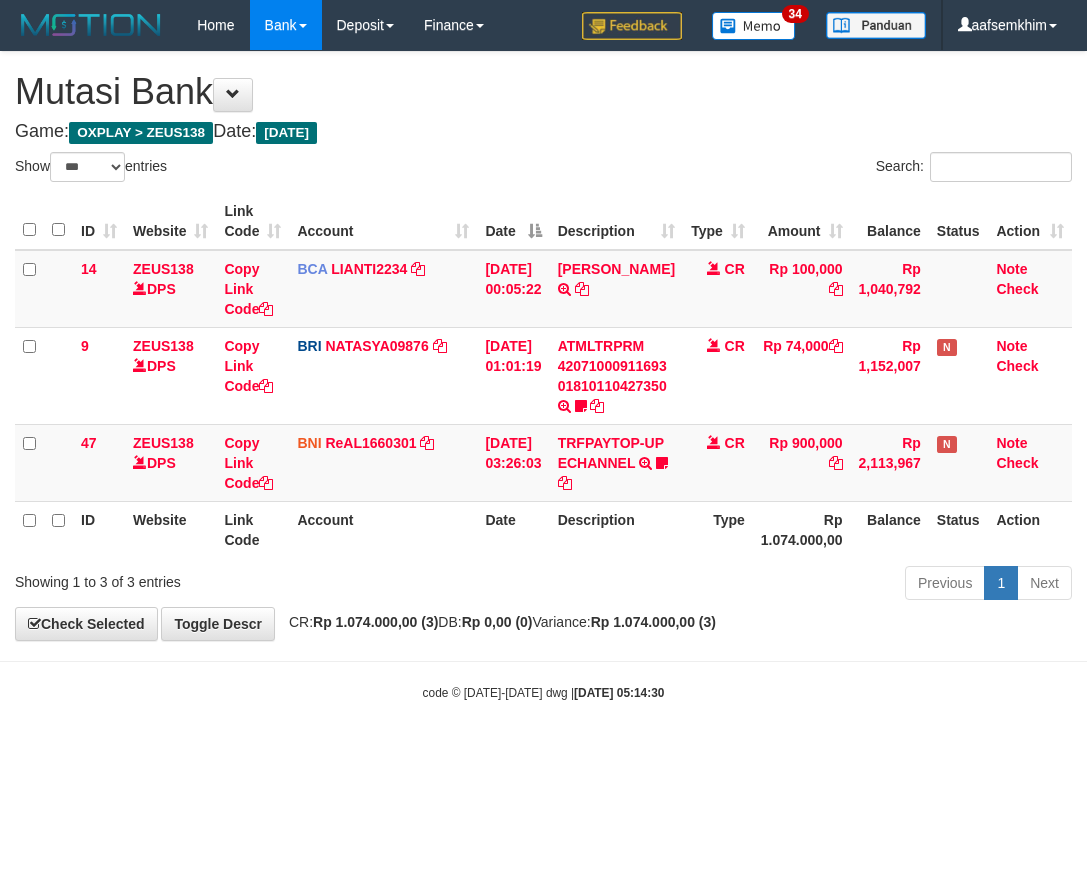 select on "***" 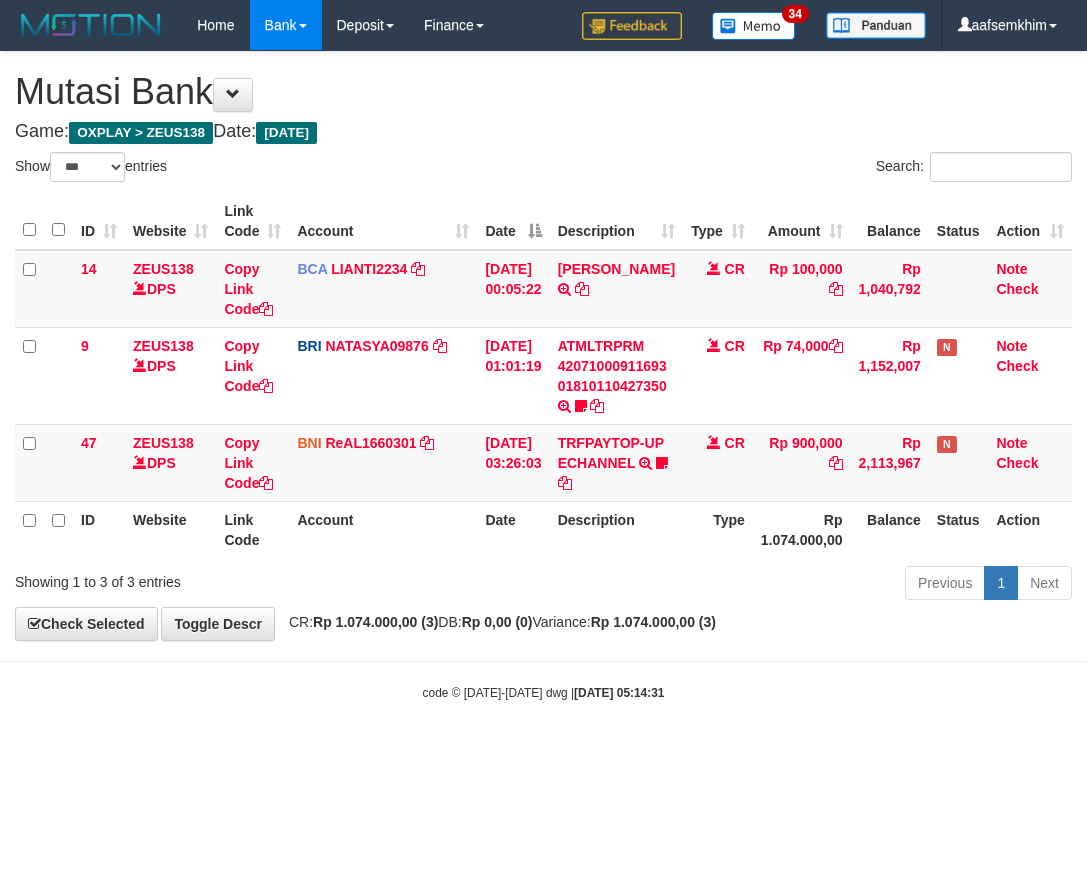 select on "***" 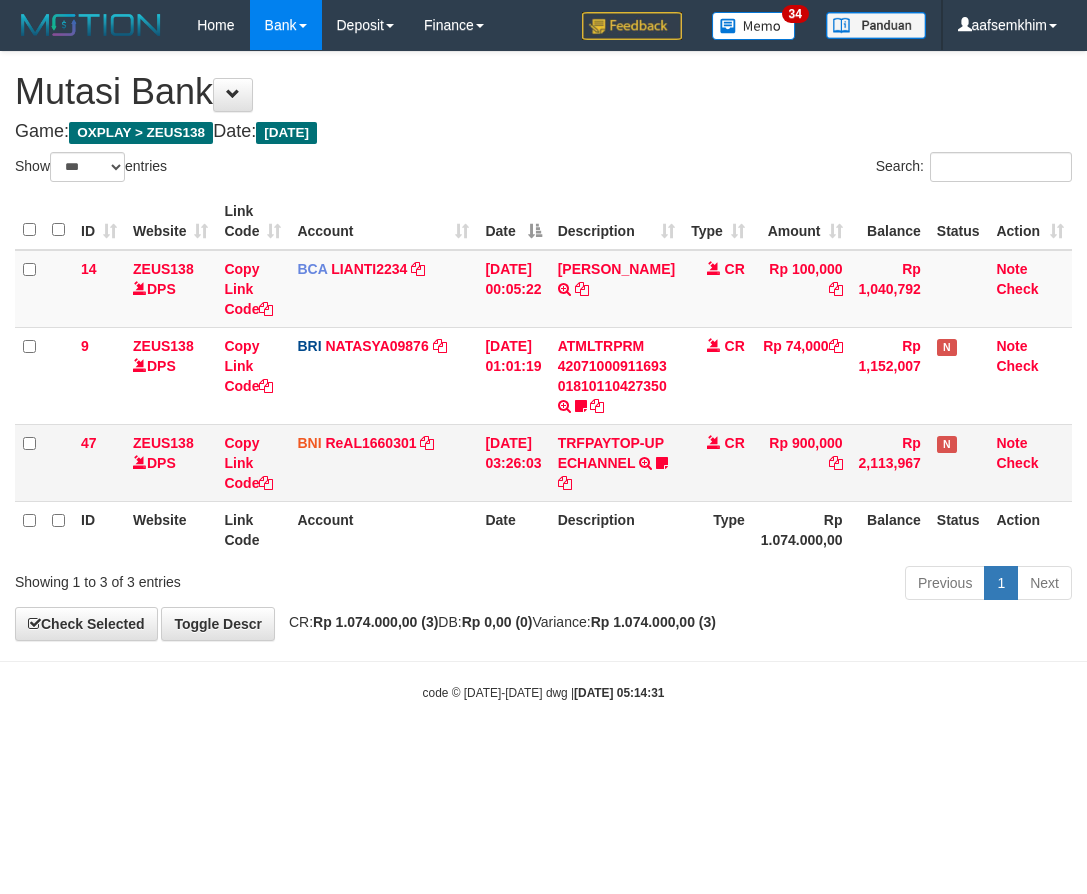 scroll, scrollTop: 0, scrollLeft: 0, axis: both 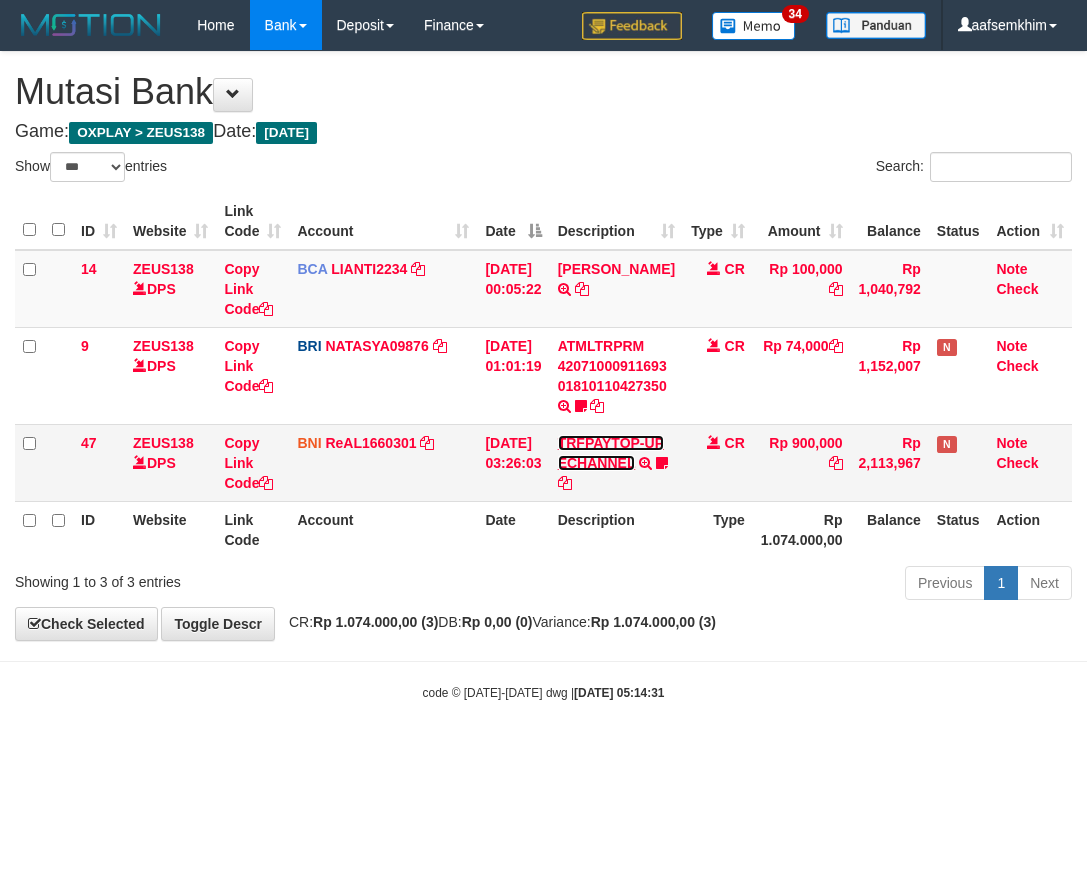 click on "TRFPAYTOP-UP ECHANNEL" at bounding box center (611, 453) 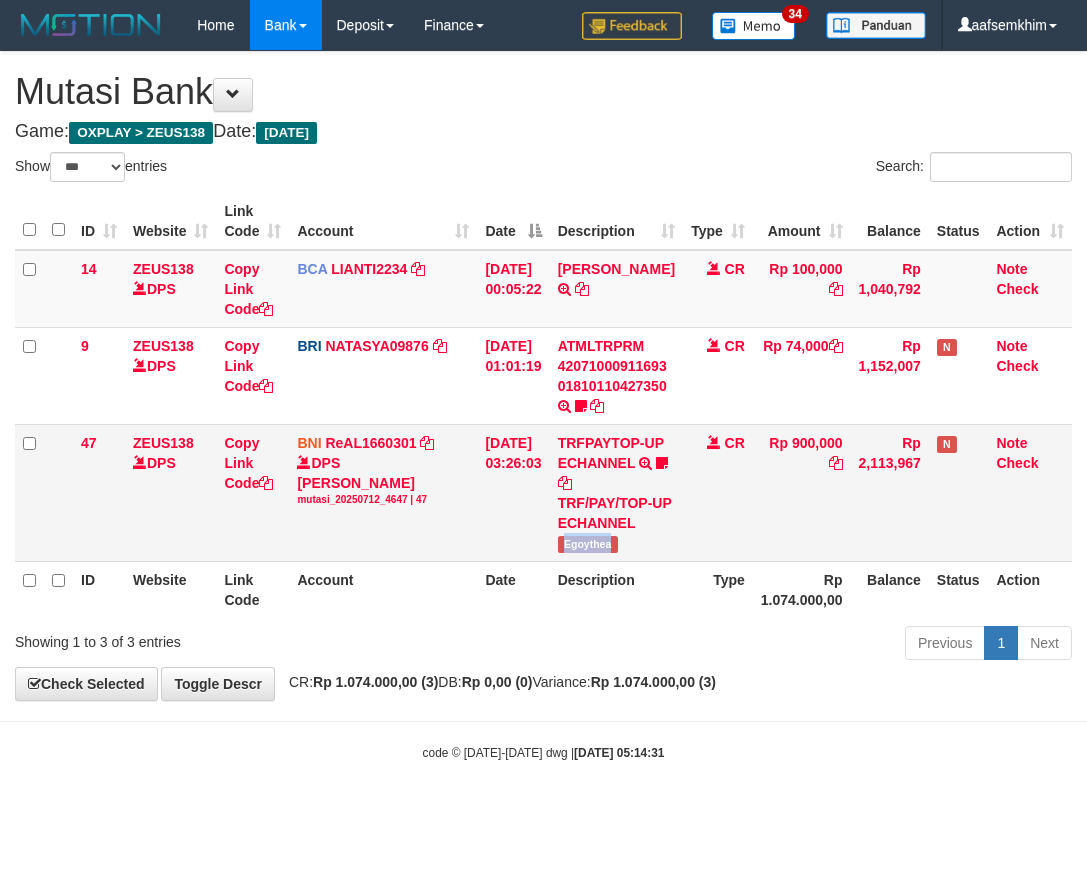 drag, startPoint x: 577, startPoint y: 546, endPoint x: 669, endPoint y: 535, distance: 92.65527 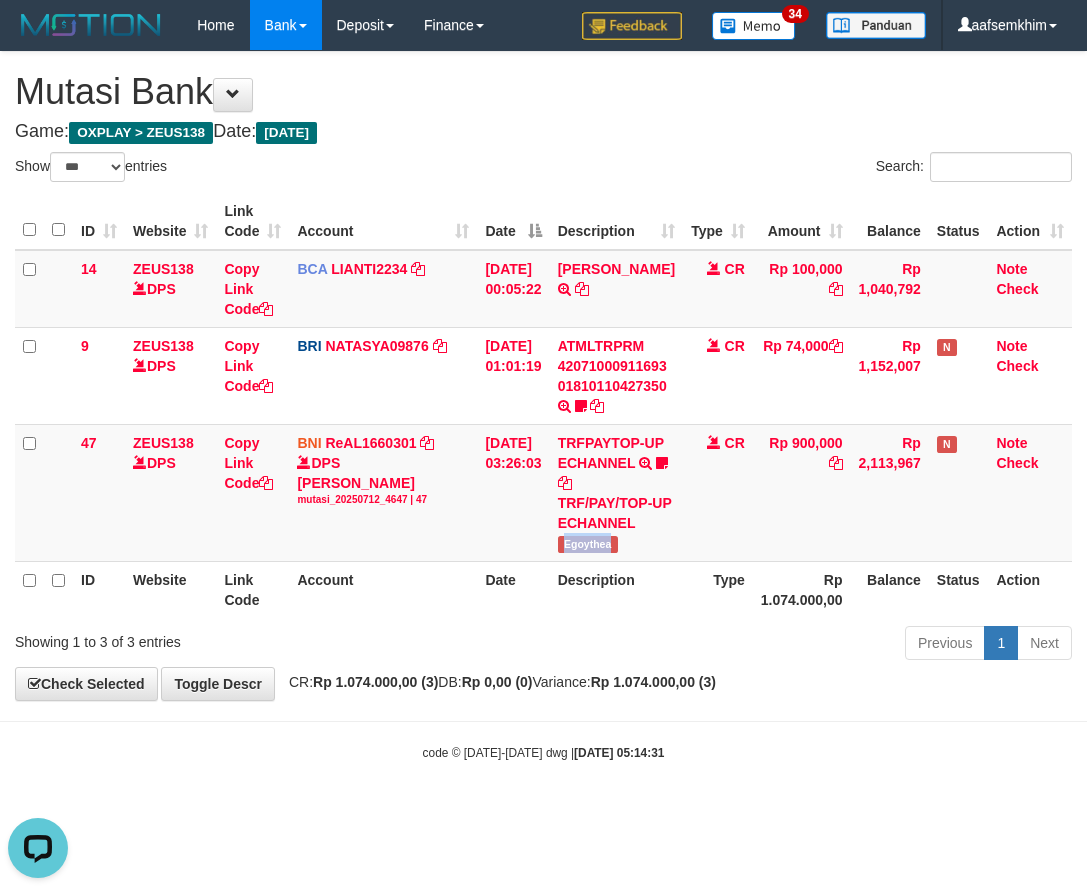 scroll, scrollTop: 0, scrollLeft: 0, axis: both 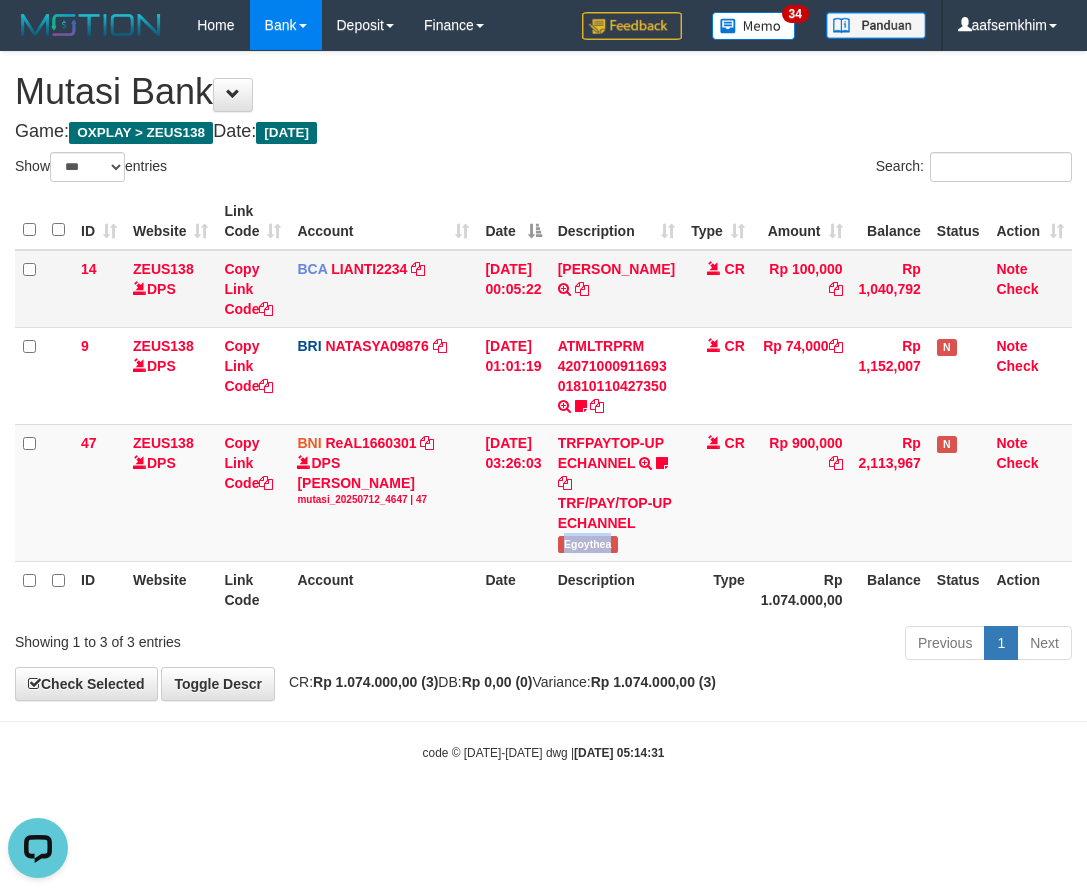 click on "ID Website Link Code Account Date Description Type Amount Balance Status Action
14
ZEUS138    DPS
Copy Link Code
BCA
LIANTI2234
DPS
YULIANTI
mutasi_20250712_4646 | 14
mutasi_20250712_4646 | 14
12/07/2025 00:05:22
YUSUP MAULAN         TRSF E-BANKING CR 1207/FTSCY/WS95051
100000.002025071262819090 TRFDN-YUSUP MAULANESPAY DEBIT INDONE
CR
Rp 100,000
Rp 1,040,792
Note
Check
9
ZEUS138    DPS
Copy Link Code
BRI
NATASYA09876
DPS" at bounding box center [543, 405] 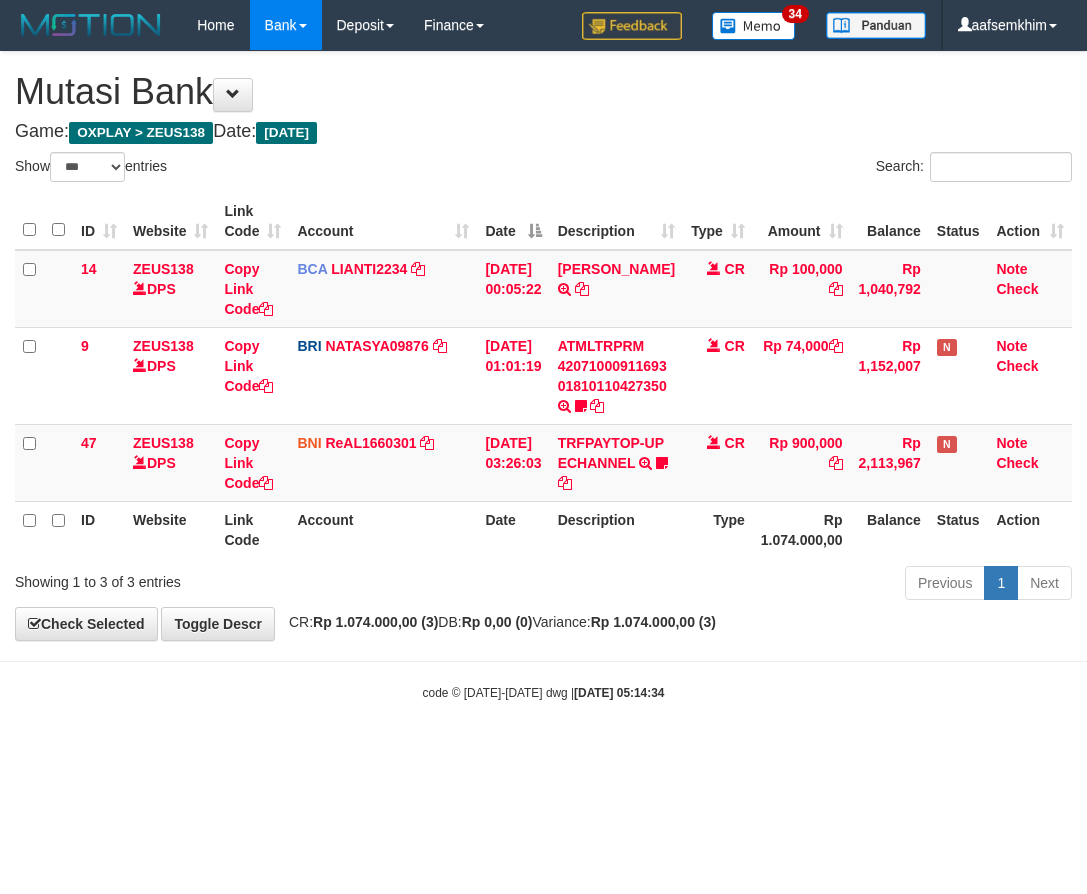 select on "***" 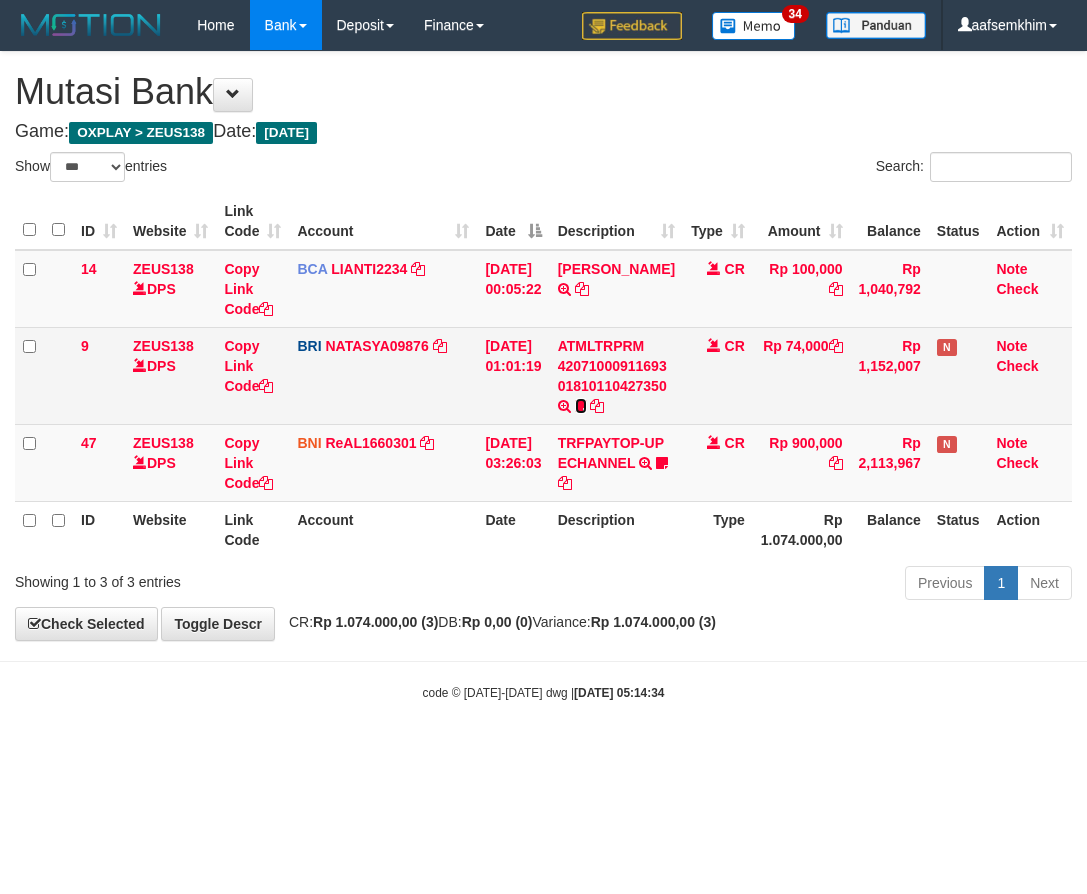 click at bounding box center (581, 406) 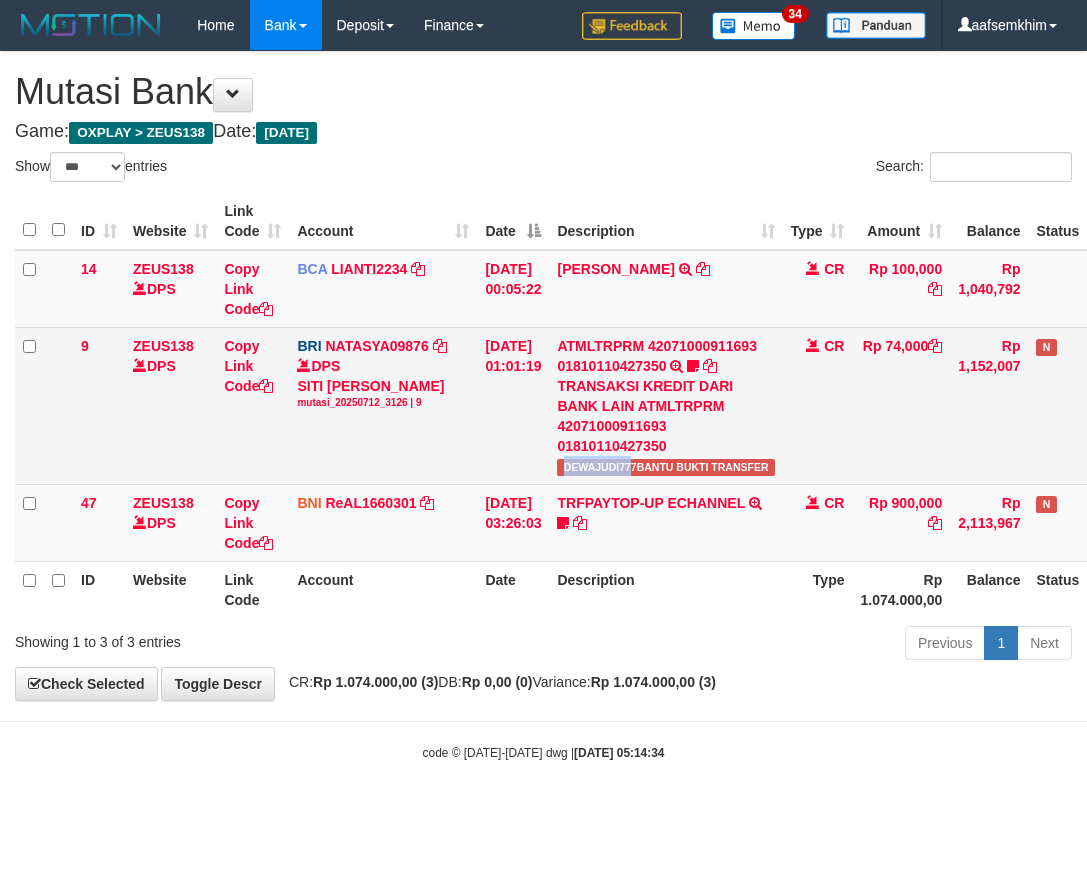 drag, startPoint x: 576, startPoint y: 473, endPoint x: 642, endPoint y: 468, distance: 66.189125 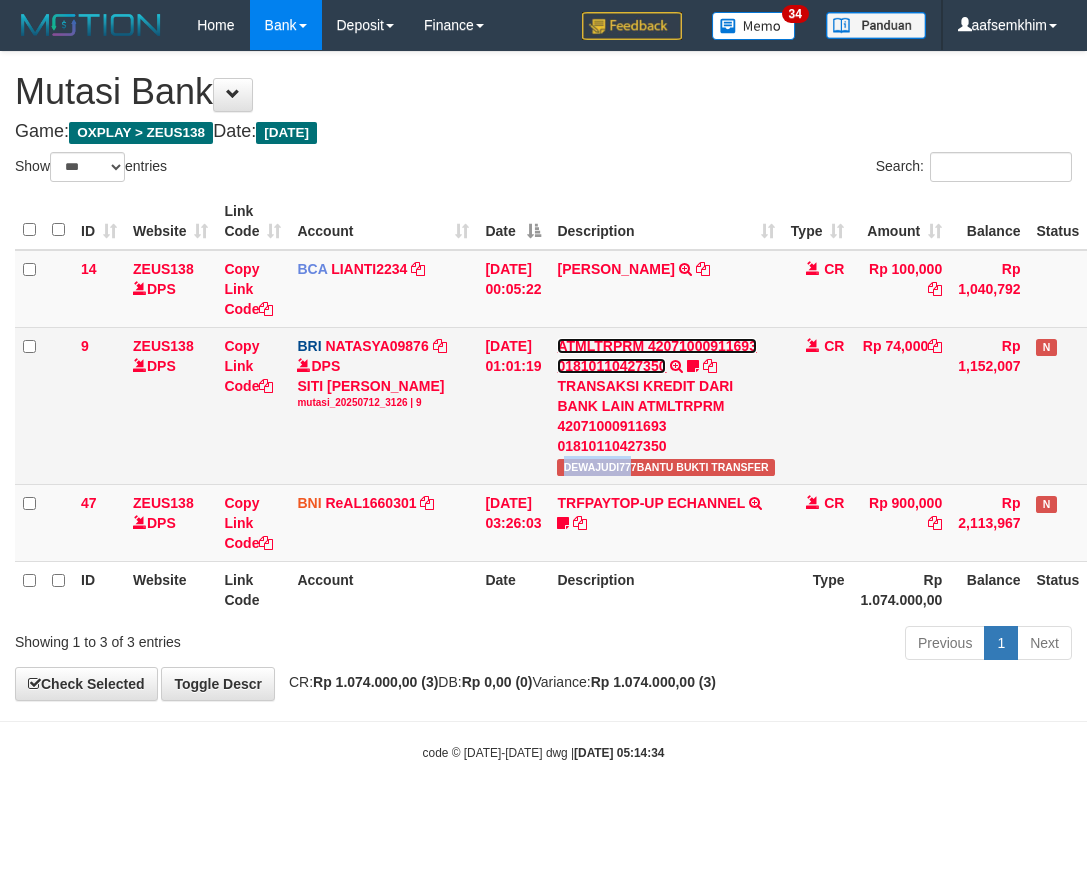 click on "ATMLTRPRM 42071000911693 01810110427350" at bounding box center [656, 356] 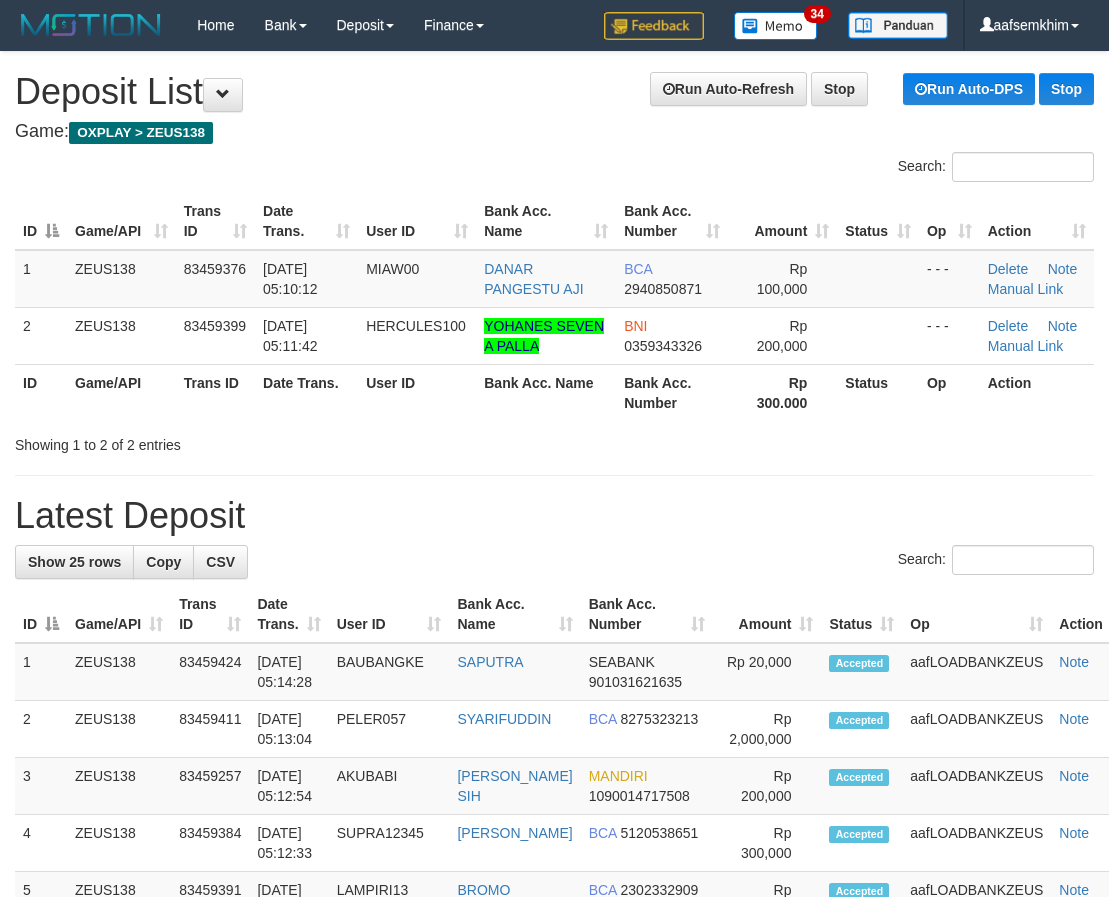 scroll, scrollTop: 0, scrollLeft: 0, axis: both 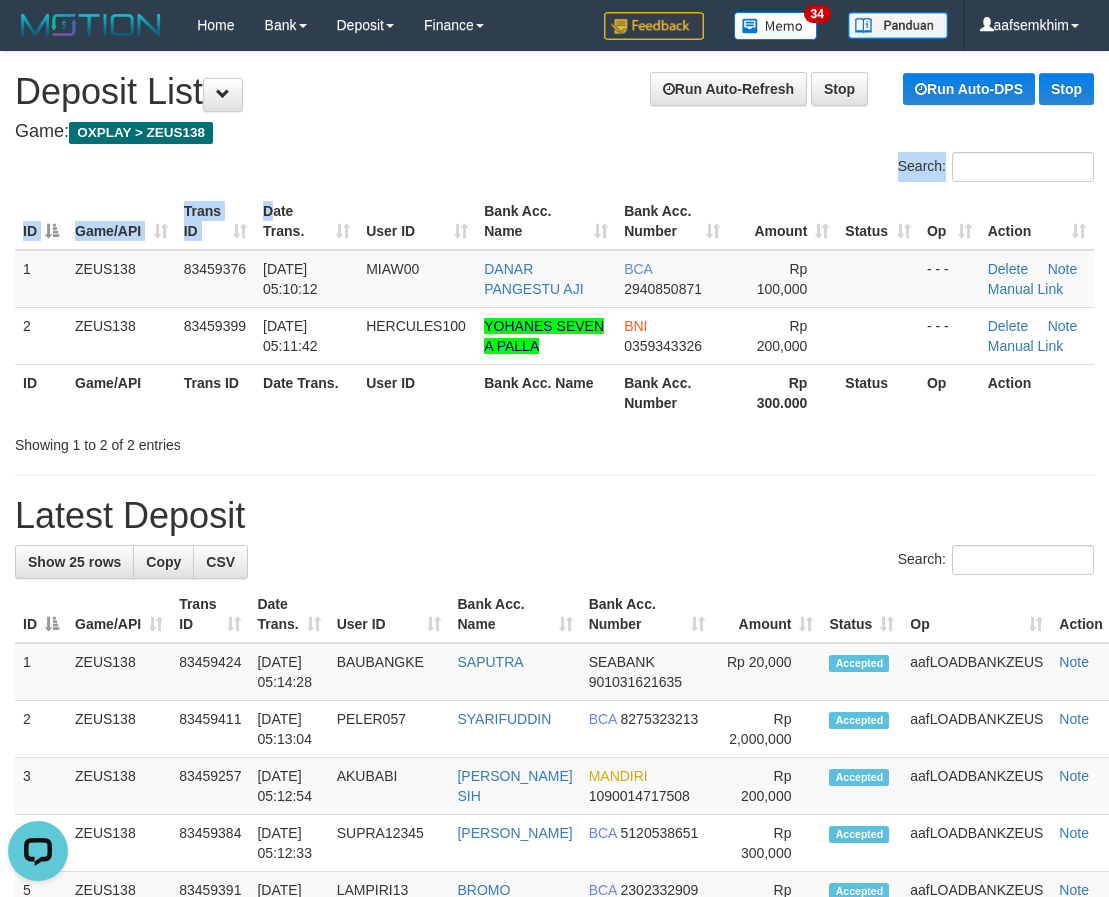drag, startPoint x: 280, startPoint y: 219, endPoint x: 268, endPoint y: 209, distance: 15.6205 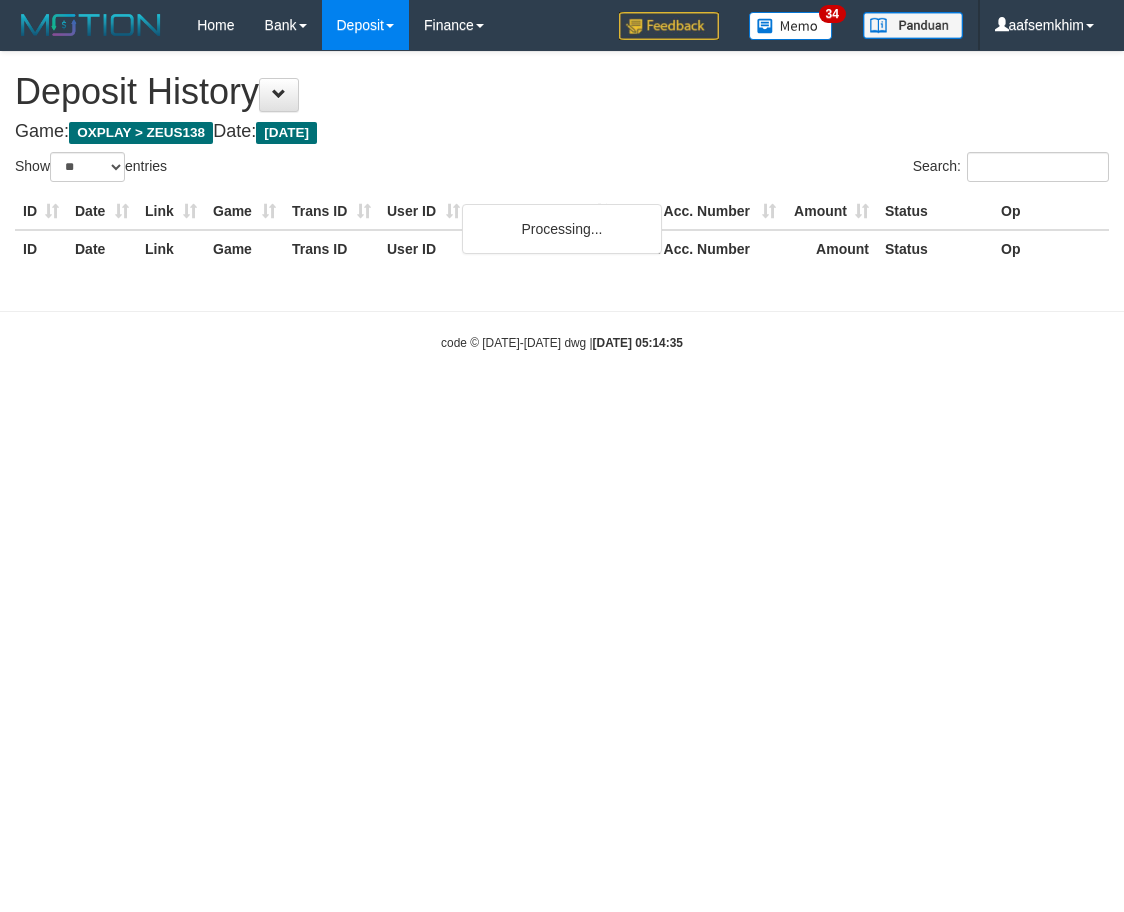 select on "**" 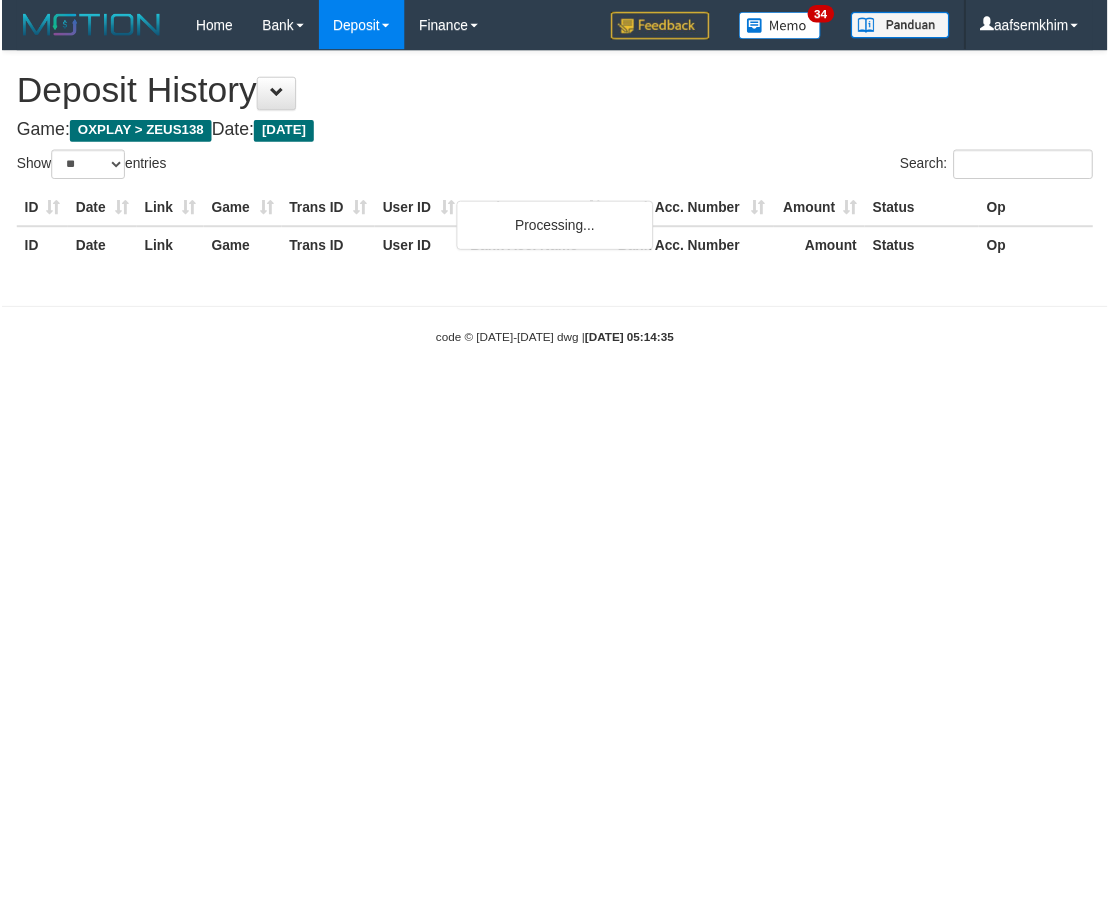 scroll, scrollTop: 0, scrollLeft: 0, axis: both 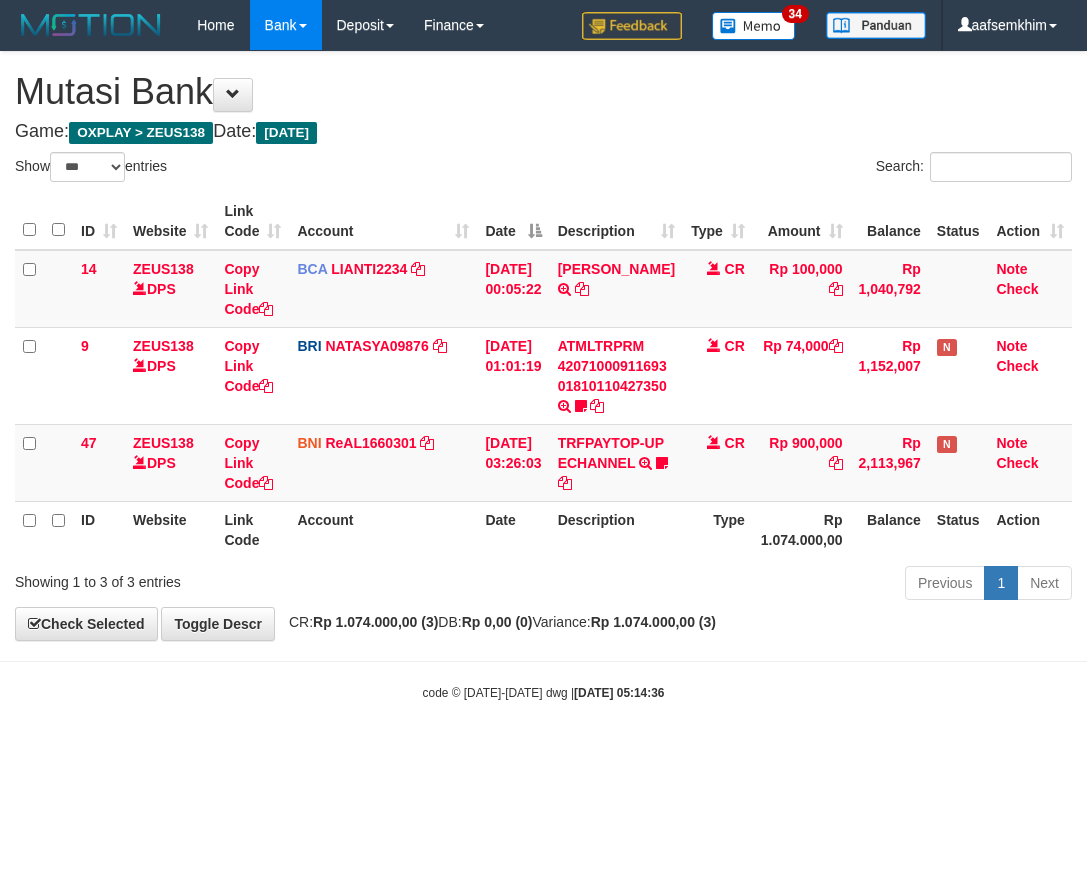 select on "***" 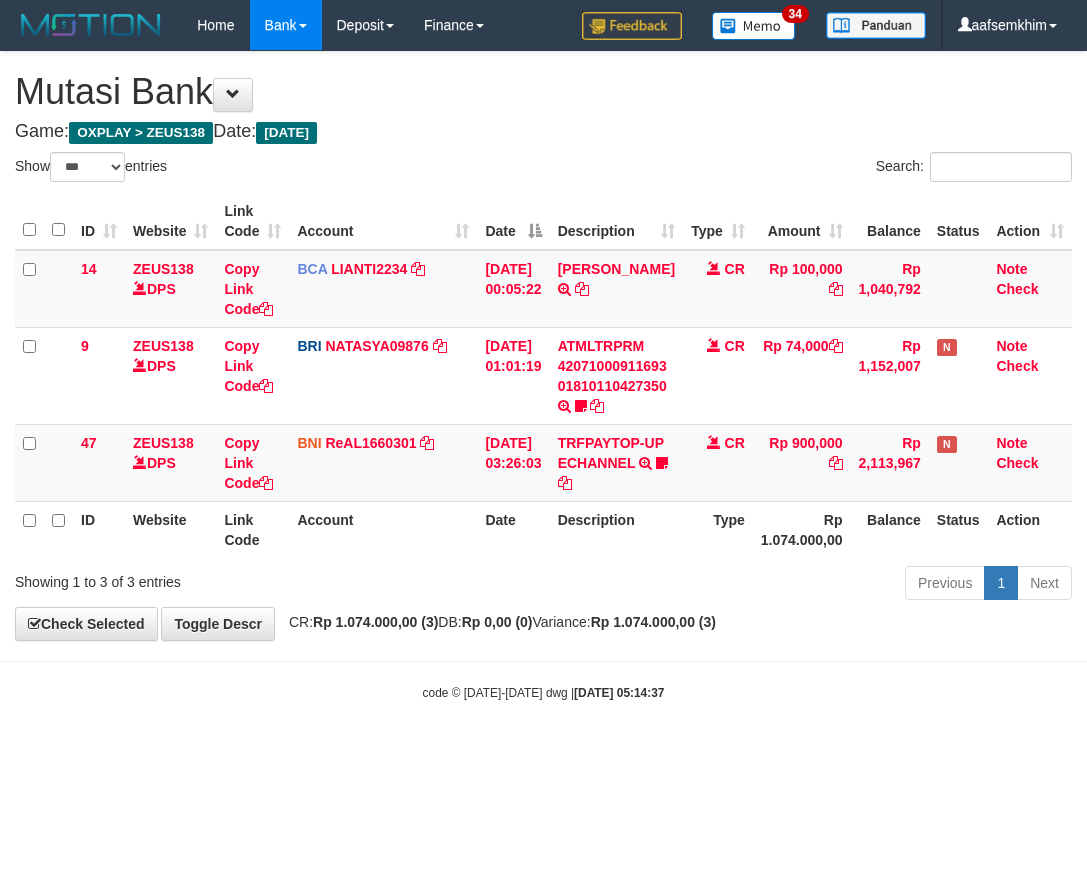 select on "***" 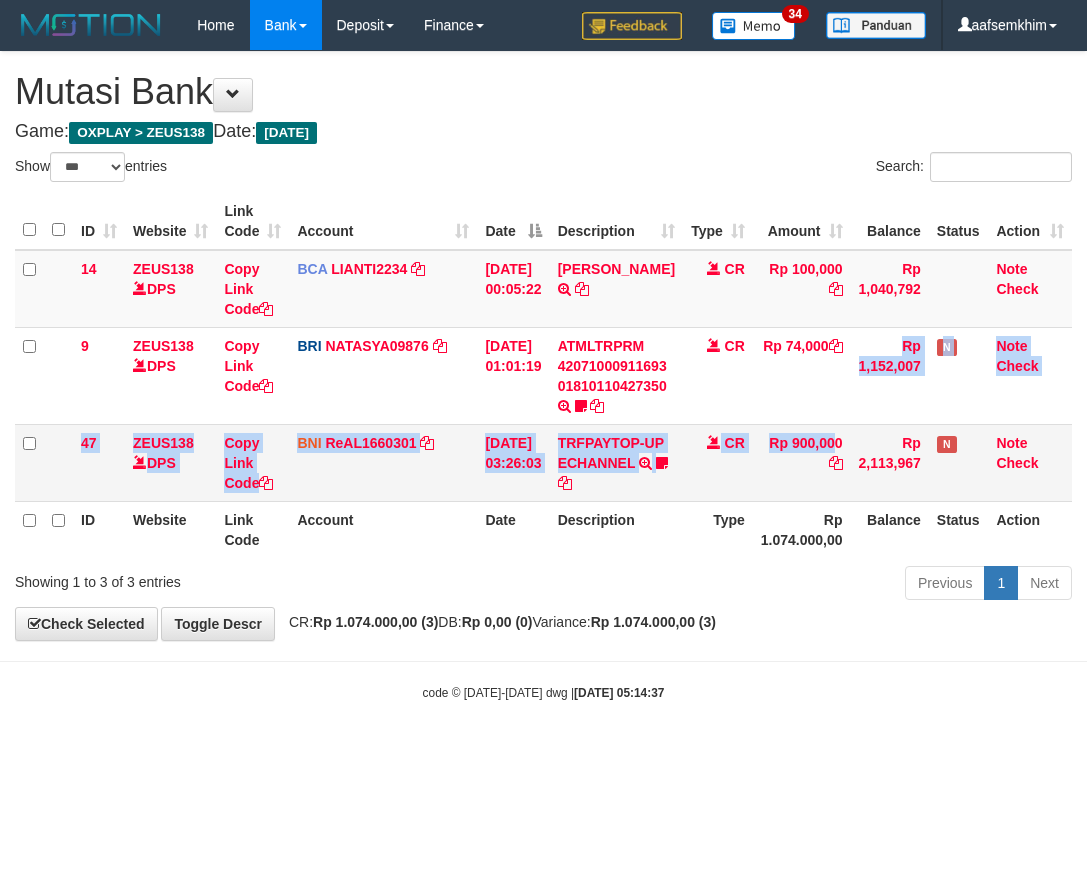 drag, startPoint x: 844, startPoint y: 397, endPoint x: 798, endPoint y: 448, distance: 68.68042 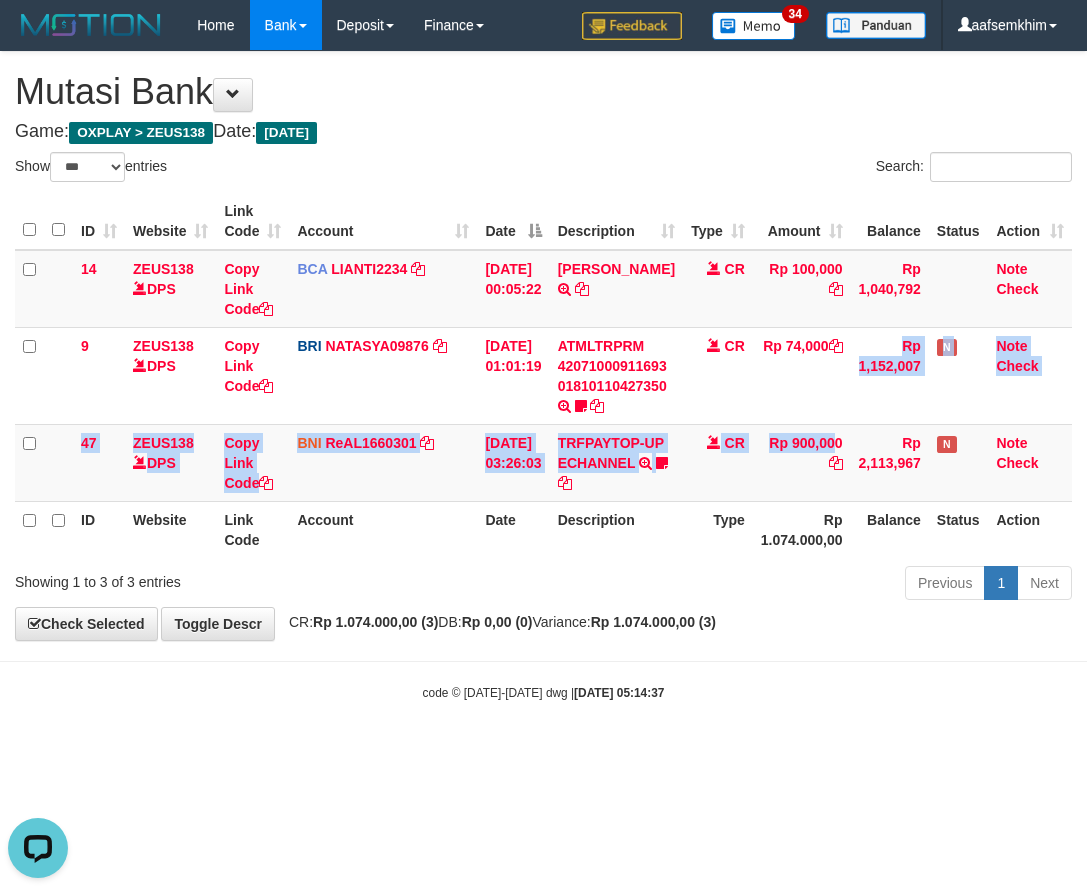 scroll, scrollTop: 0, scrollLeft: 0, axis: both 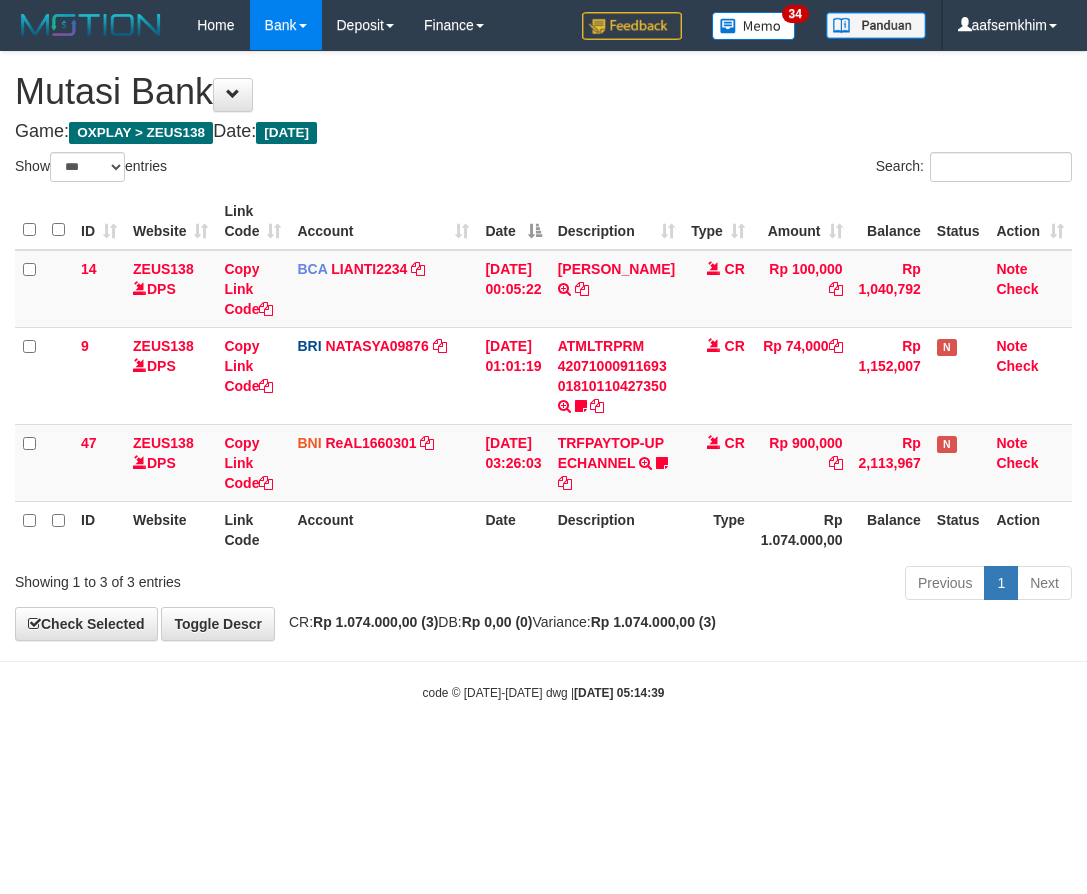 select on "***" 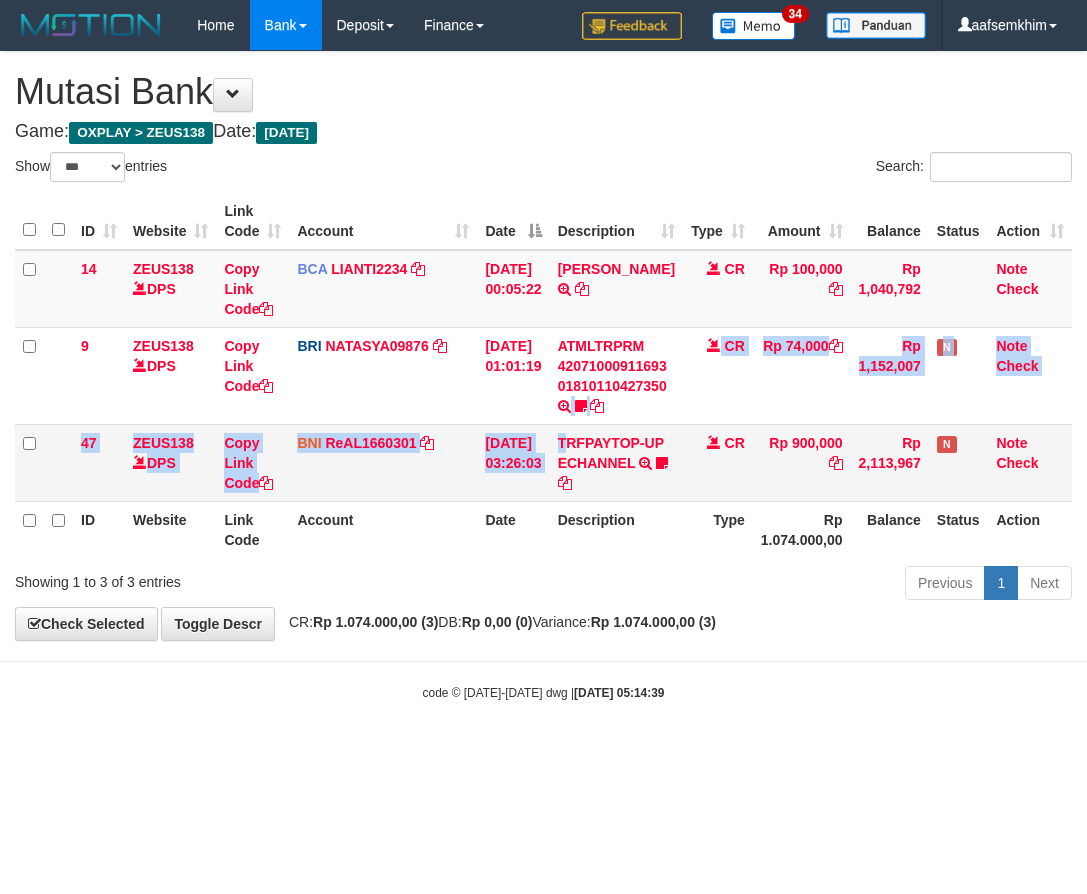 drag, startPoint x: 569, startPoint y: 452, endPoint x: 575, endPoint y: 430, distance: 22.803509 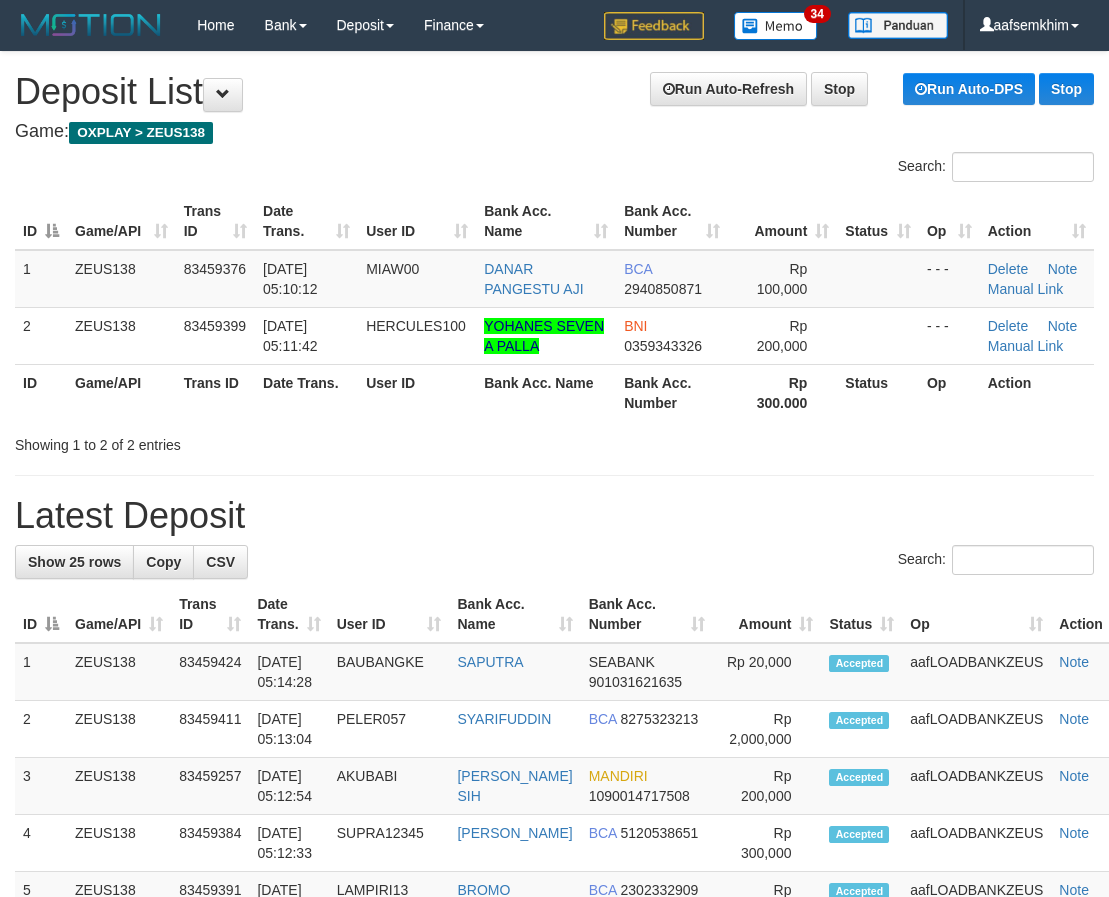 scroll, scrollTop: 0, scrollLeft: 0, axis: both 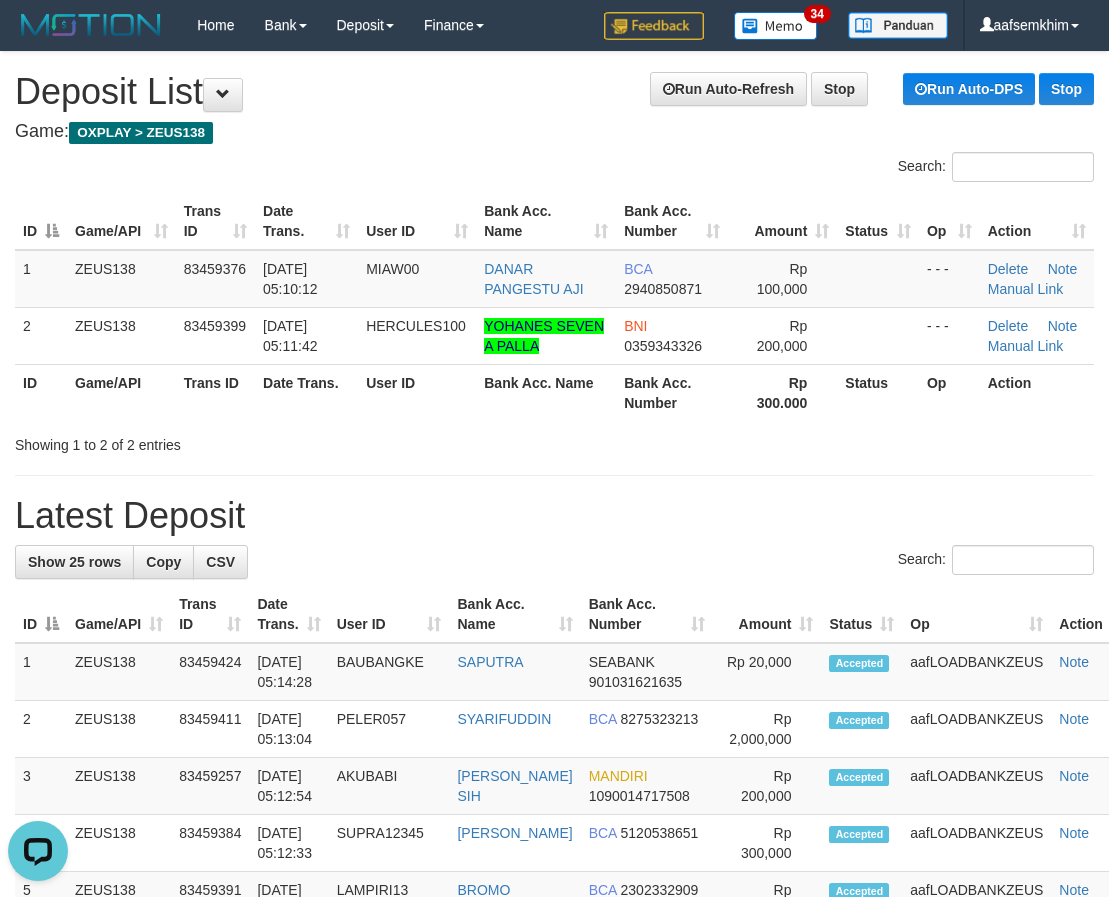 drag, startPoint x: 389, startPoint y: 727, endPoint x: 69, endPoint y: 630, distance: 334.37854 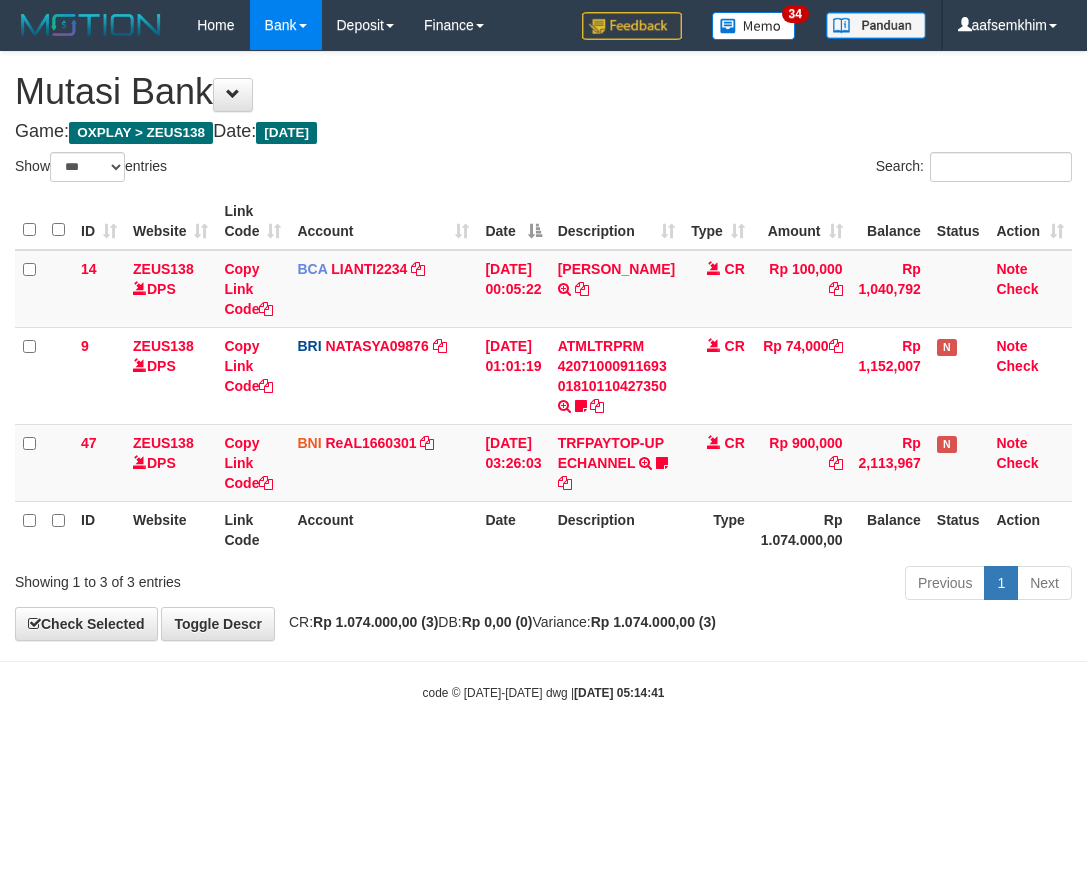 select on "***" 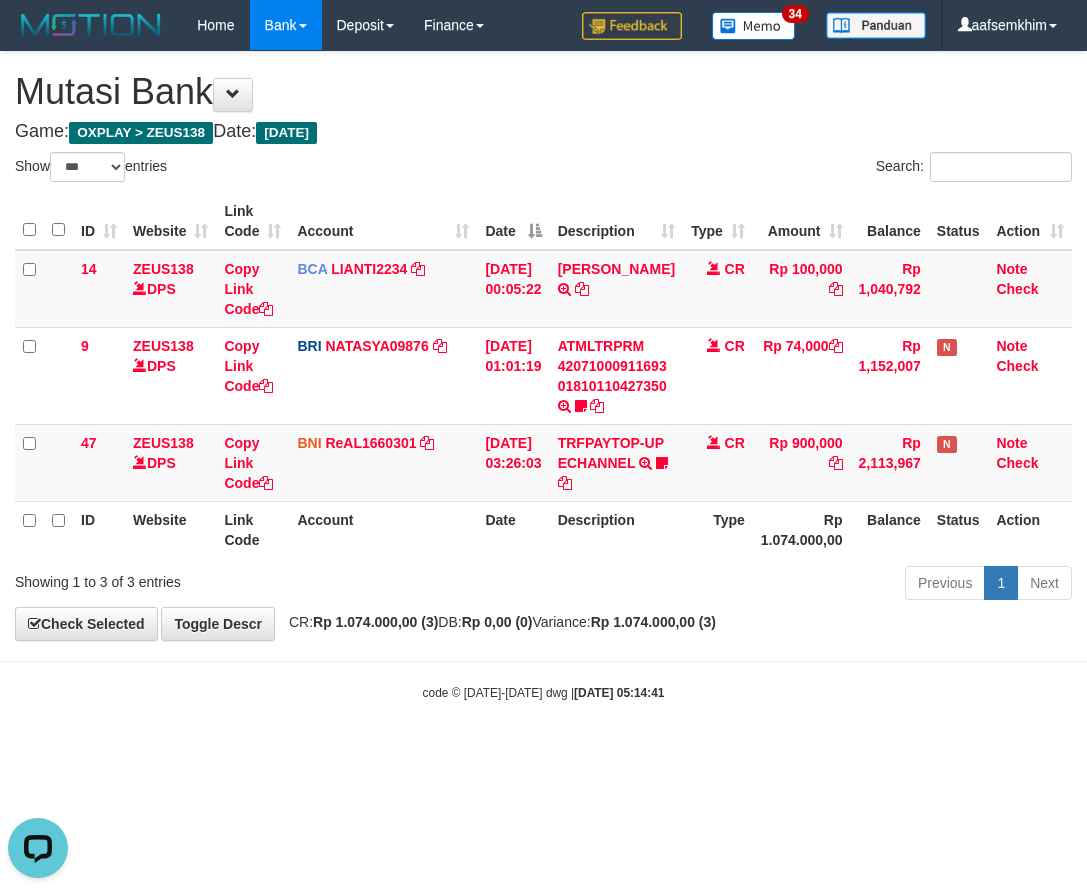 scroll, scrollTop: 0, scrollLeft: 0, axis: both 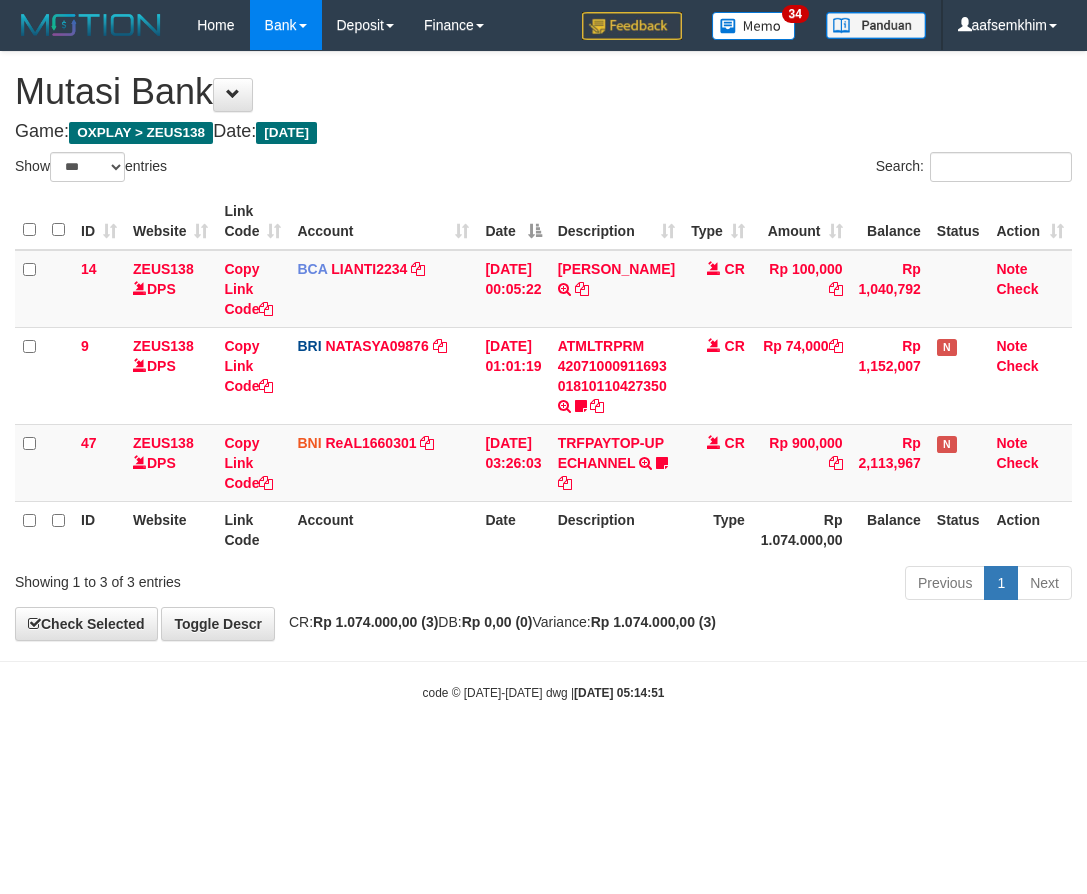 select on "***" 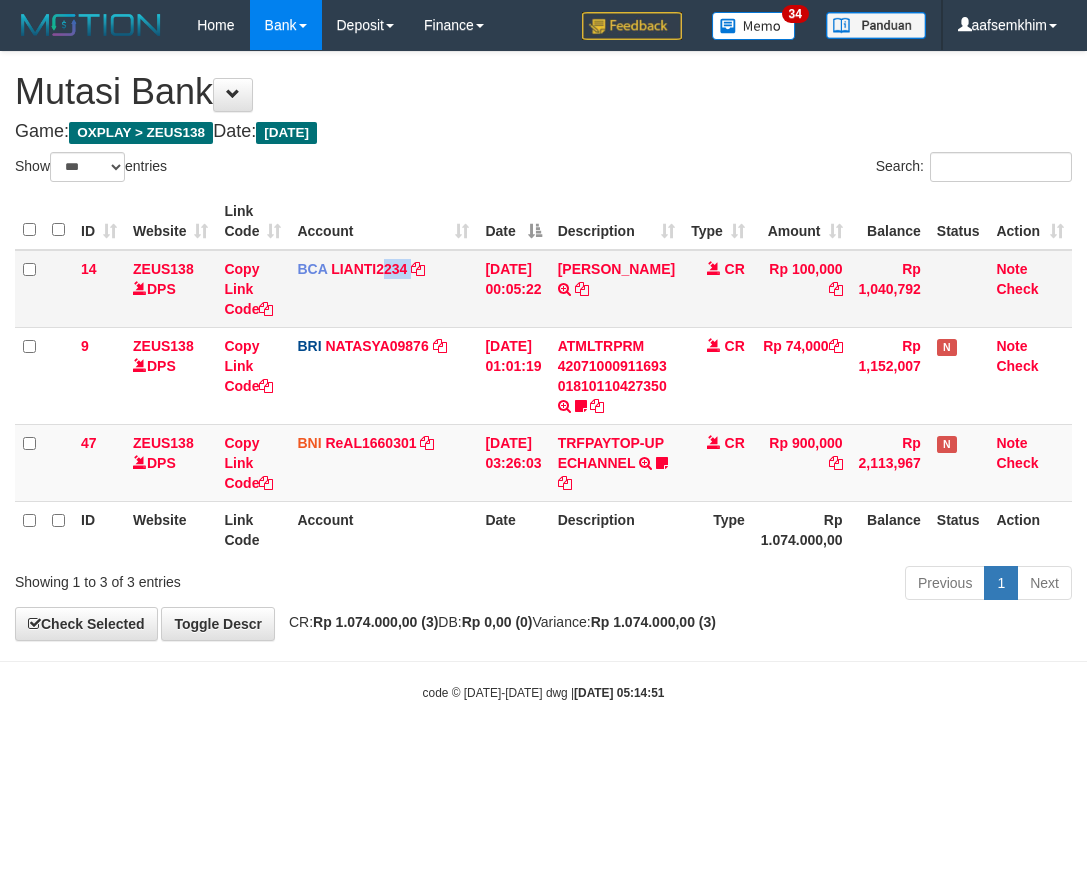click on "BCA
LIANTI2234
DPS
YULIANTI
mutasi_20250712_4646 | 14
mutasi_20250712_4646 | 14" at bounding box center [383, 289] 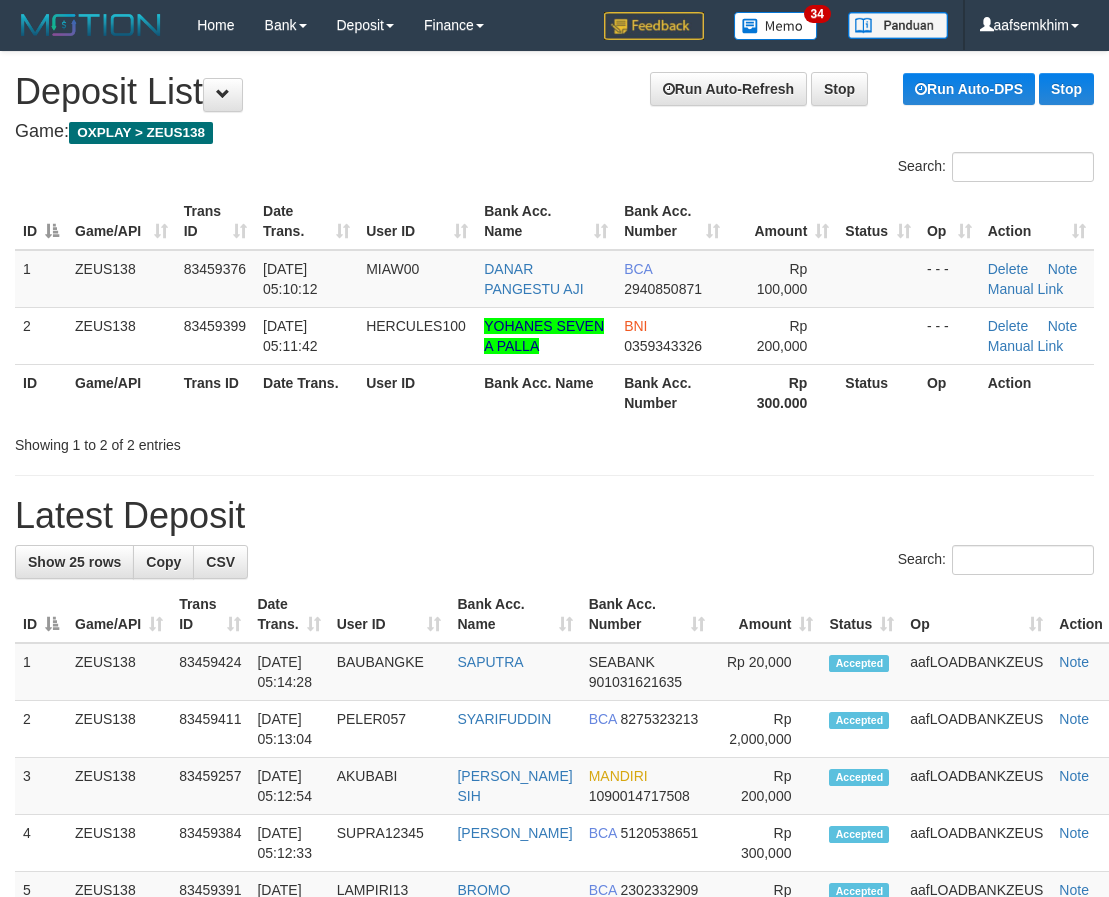 scroll, scrollTop: 0, scrollLeft: 0, axis: both 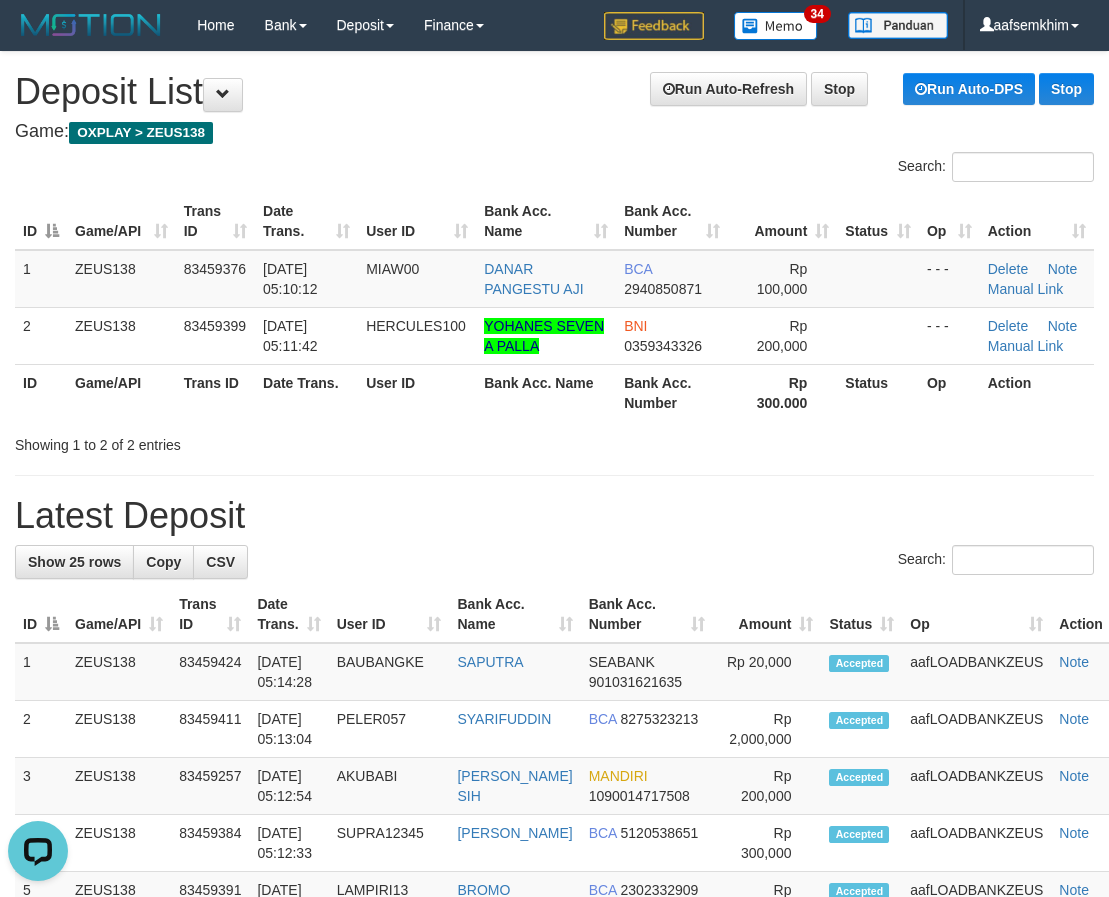 drag, startPoint x: 507, startPoint y: 596, endPoint x: 58, endPoint y: 420, distance: 482.2624 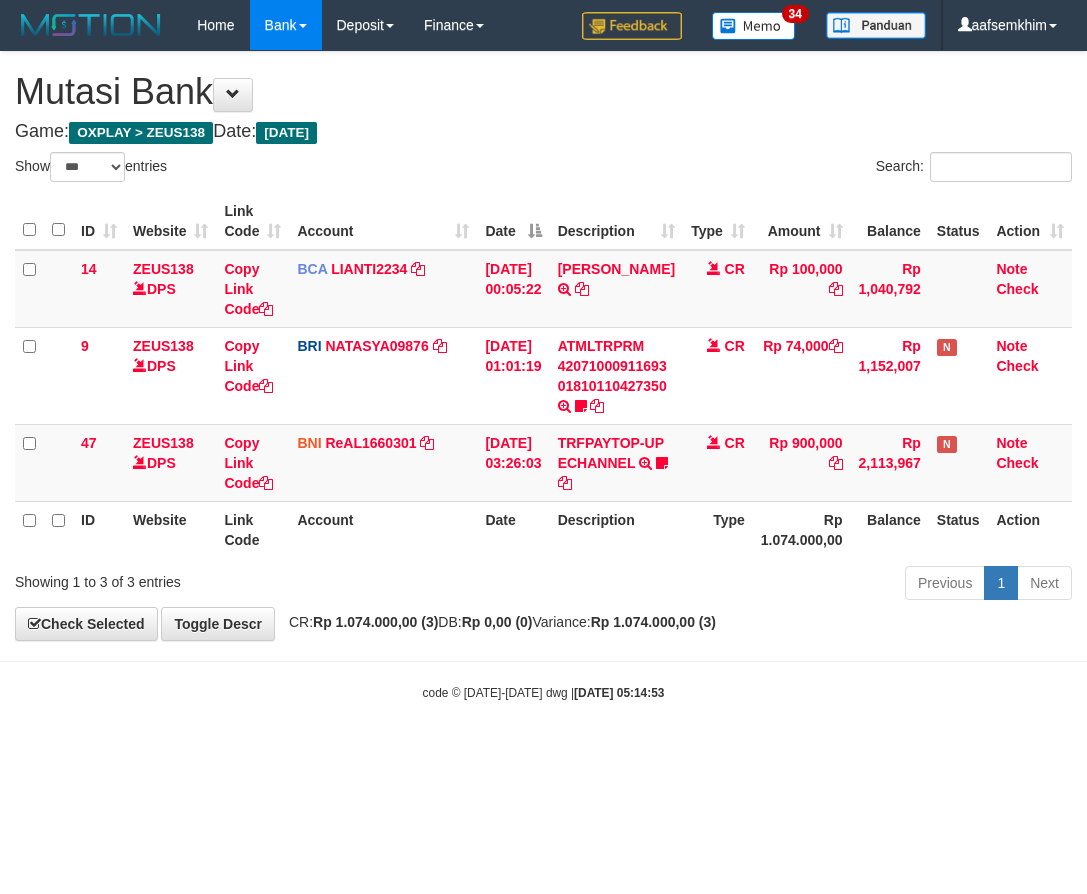 select on "***" 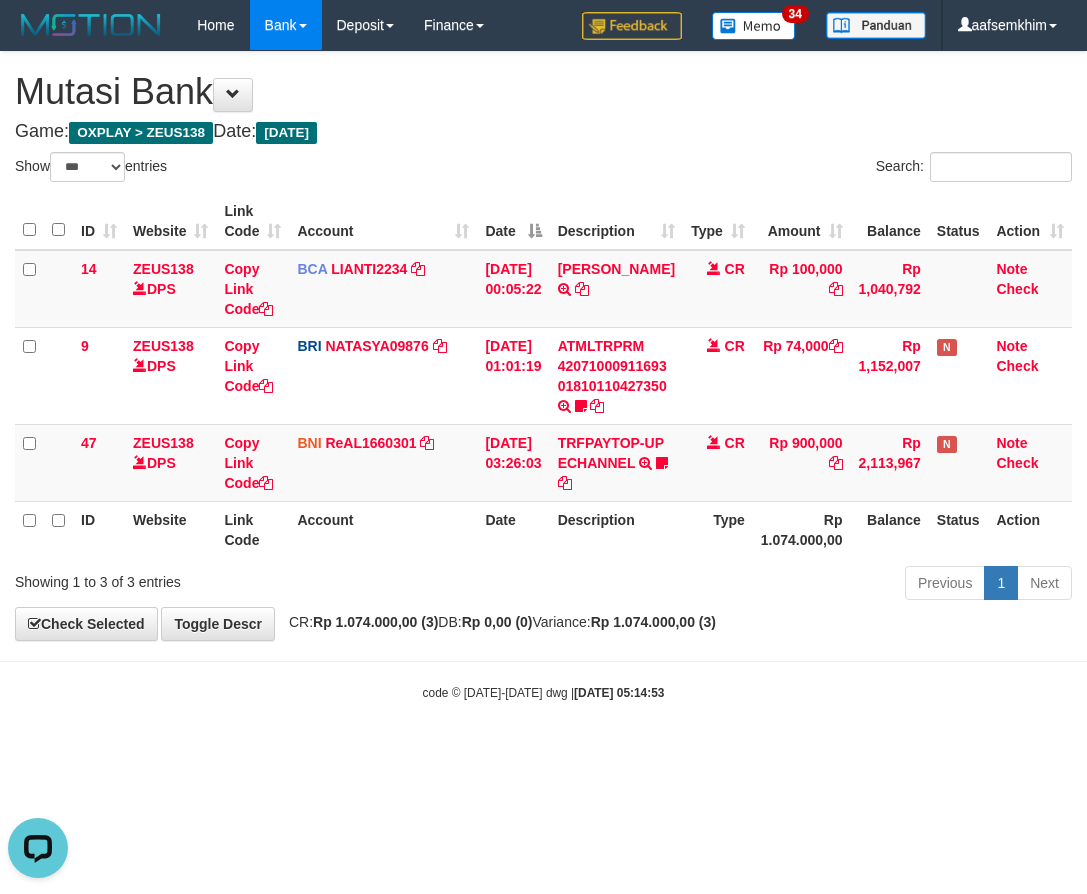 scroll, scrollTop: 0, scrollLeft: 0, axis: both 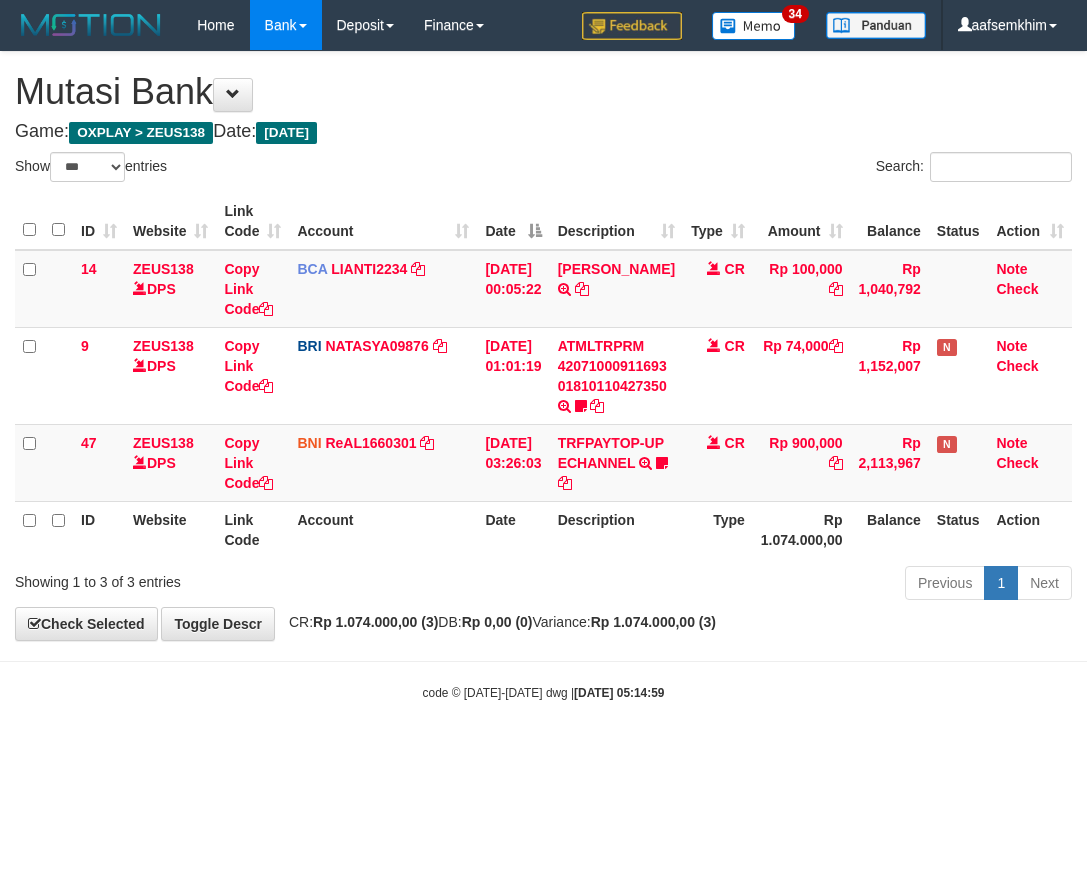 select on "***" 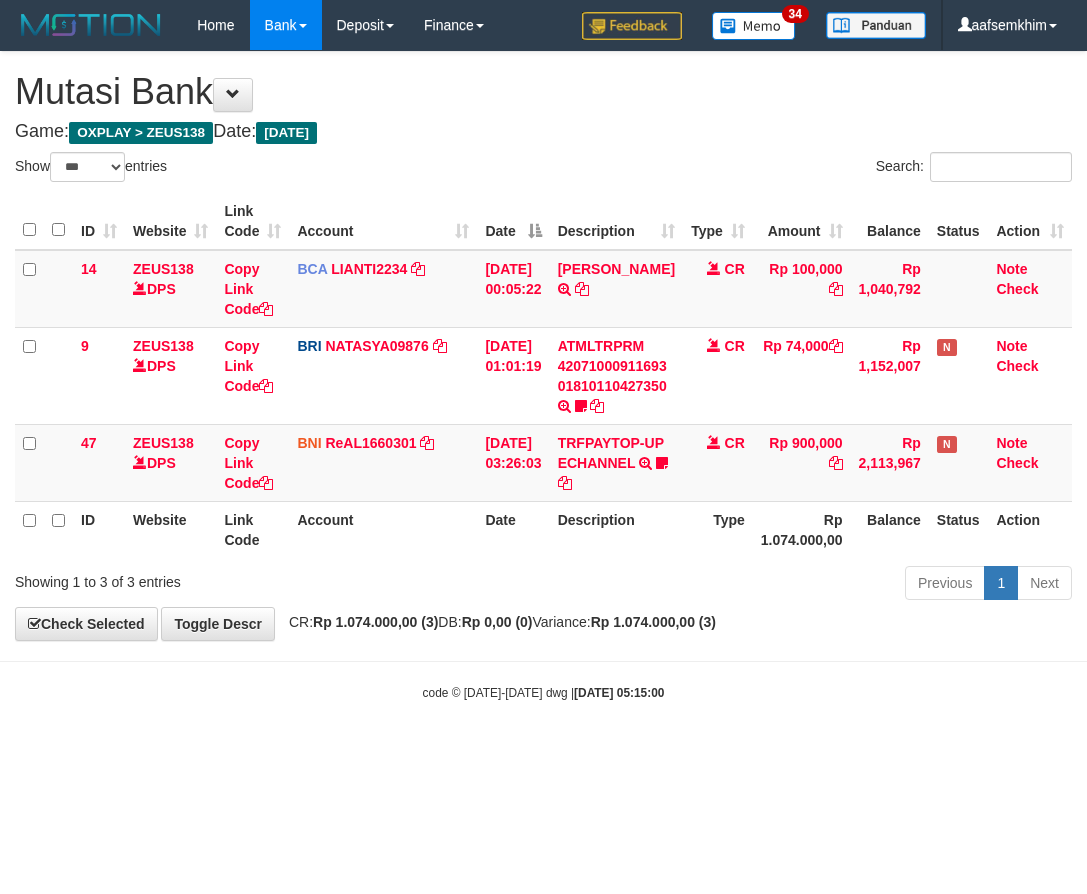 select on "***" 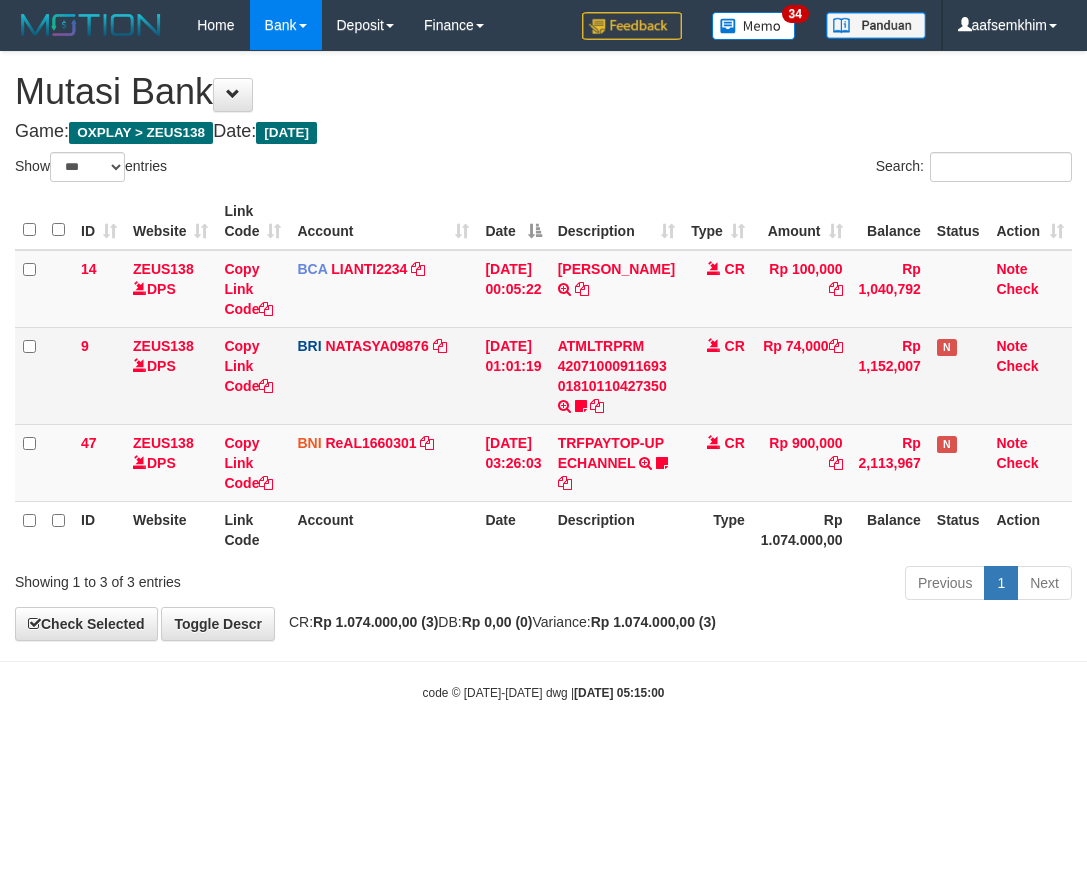 click on "14
ZEUS138    DPS
Copy Link Code
BCA
LIANTI2234
DPS
YULIANTI
mutasi_20250712_4646 | 14
mutasi_20250712_4646 | 14
[DATE] 00:05:22
[PERSON_NAME]         TRSF E-BANKING CR 1207/FTSCY/WS95051
100000.002025071262819090 TRFDN-YUSUP MAULANESPAY DEBIT INDONE
CR
Rp 100,000
Rp 1,040,792
Note
Check
9
ZEUS138    DPS
Copy Link Code
BRI
NATASYA09876
DPS
[PERSON_NAME] SAPITRI
mutasi_20250712_3126 | 9" at bounding box center [543, 376] 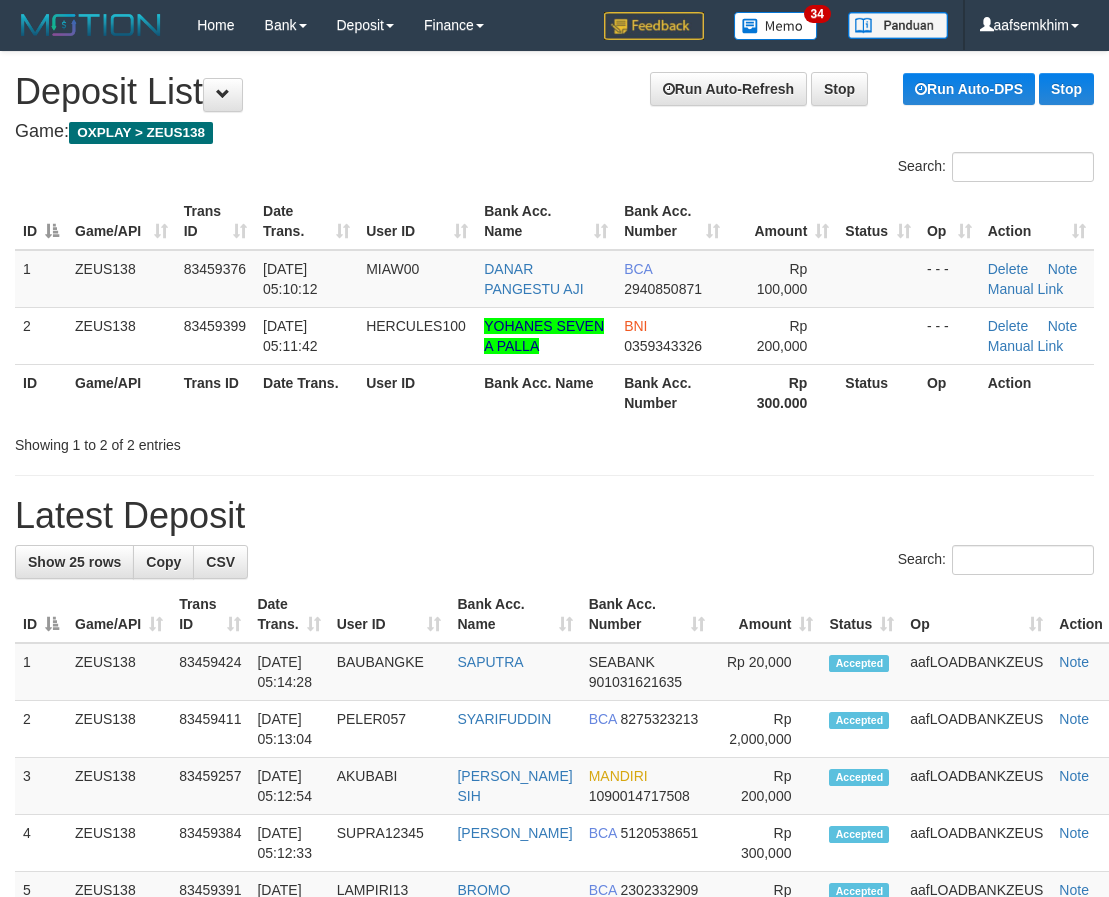 scroll, scrollTop: 0, scrollLeft: 0, axis: both 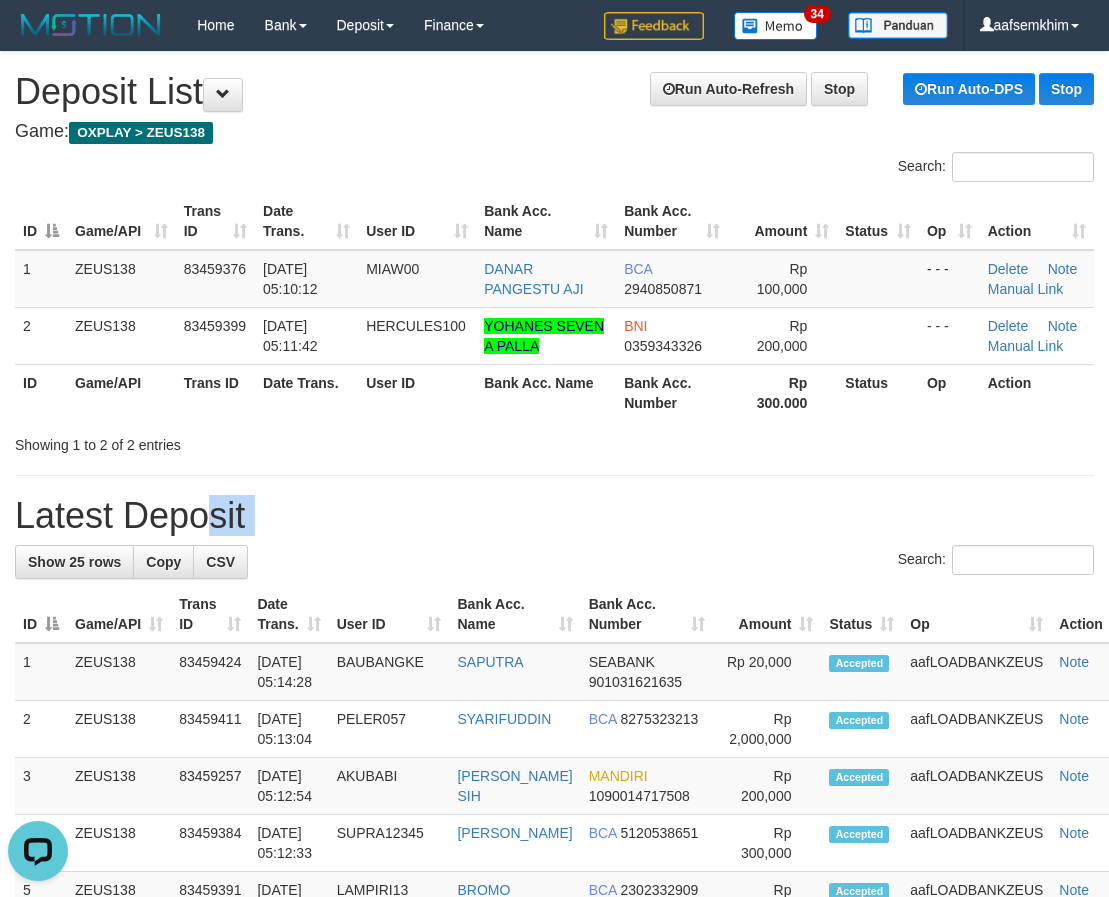 drag, startPoint x: 244, startPoint y: 540, endPoint x: 5, endPoint y: 462, distance: 251.40605 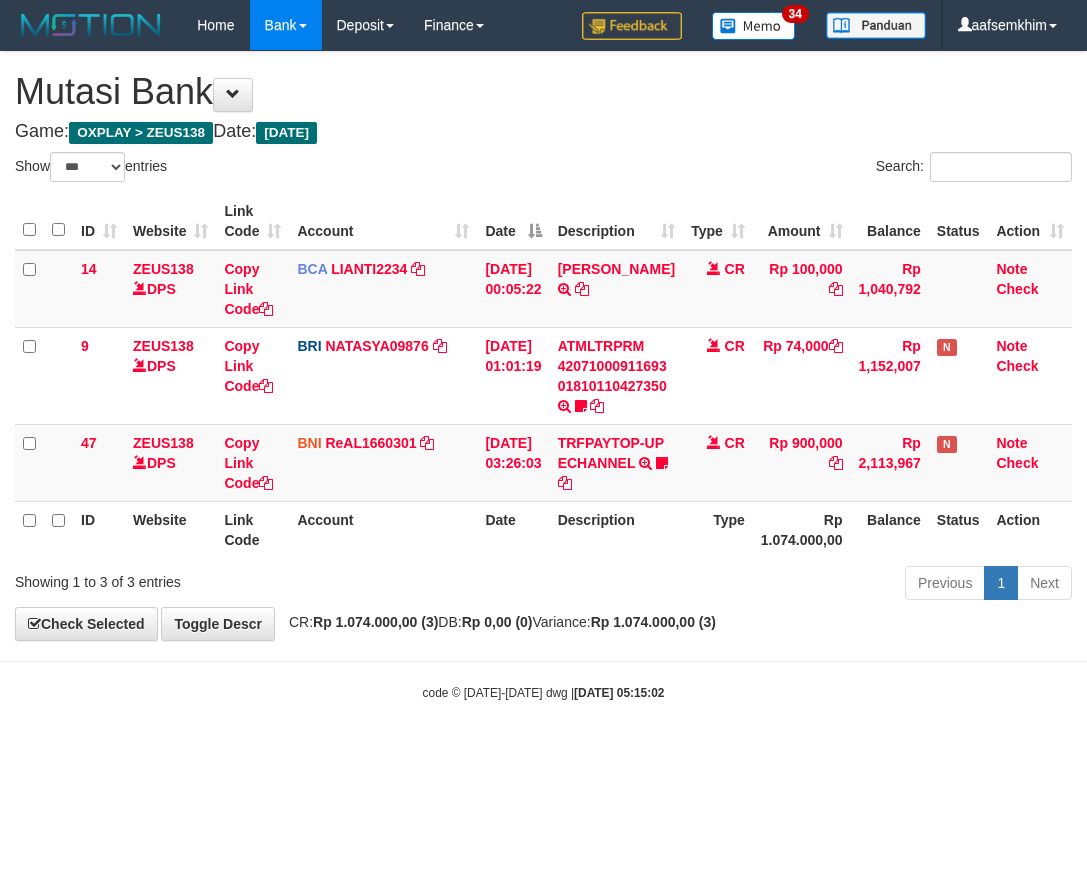select on "***" 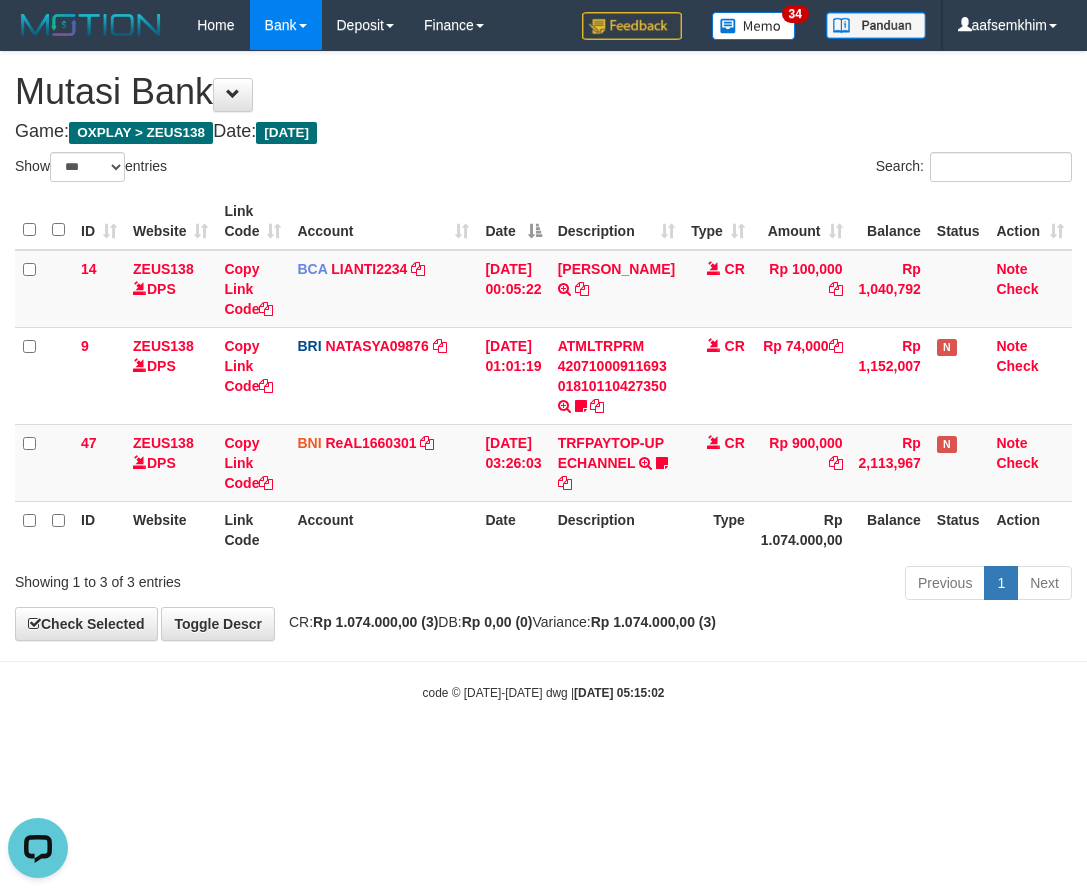 scroll, scrollTop: 0, scrollLeft: 0, axis: both 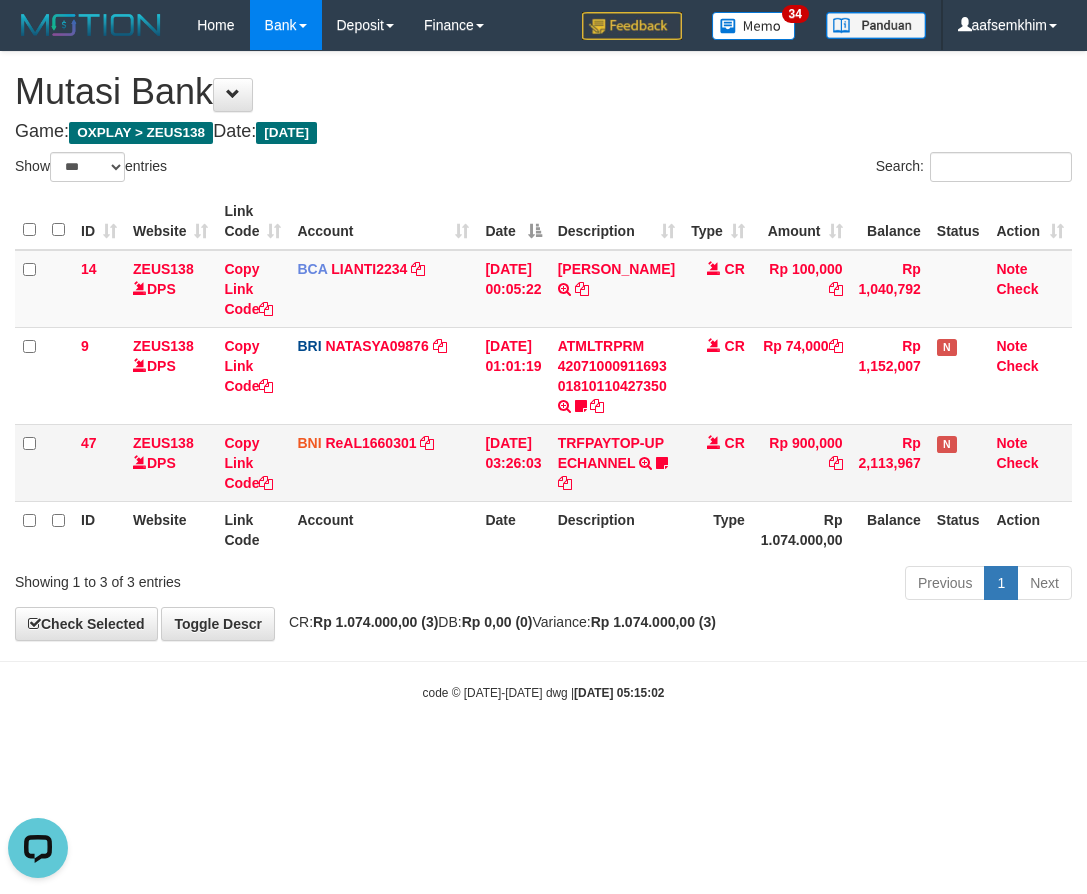 click on "47" at bounding box center (99, 462) 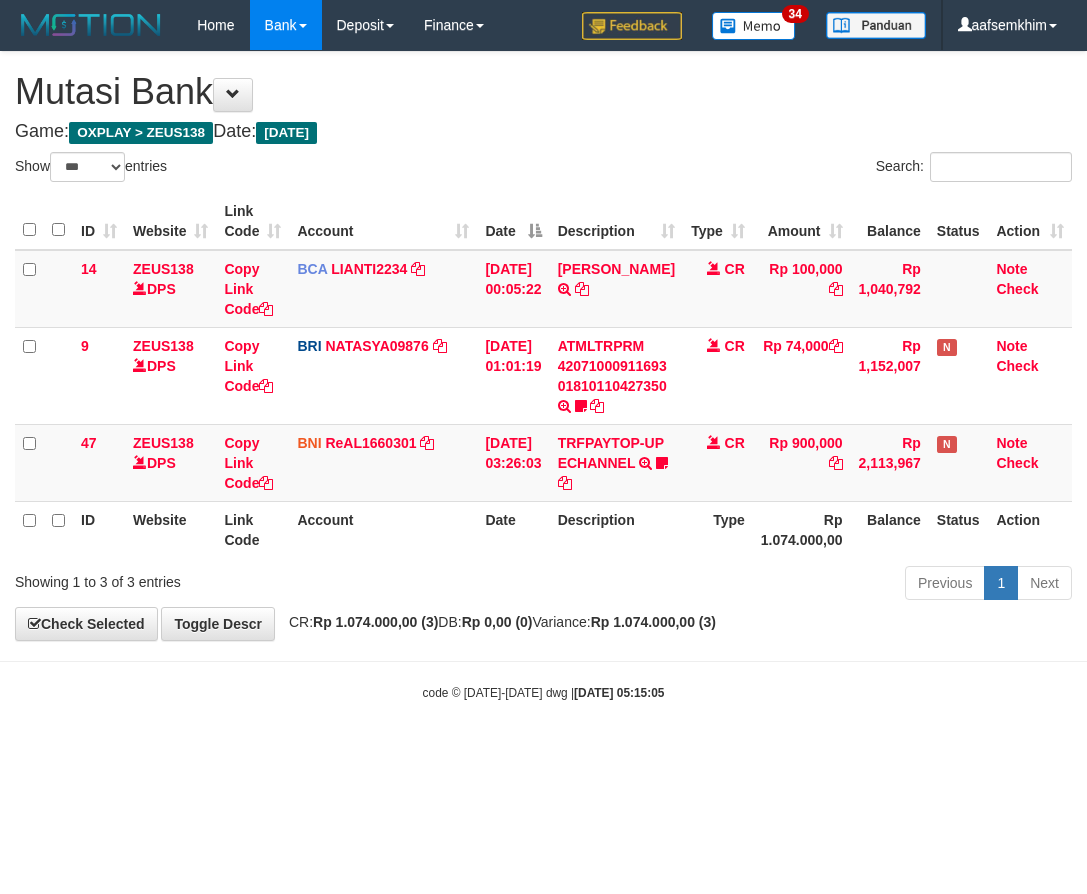 select on "***" 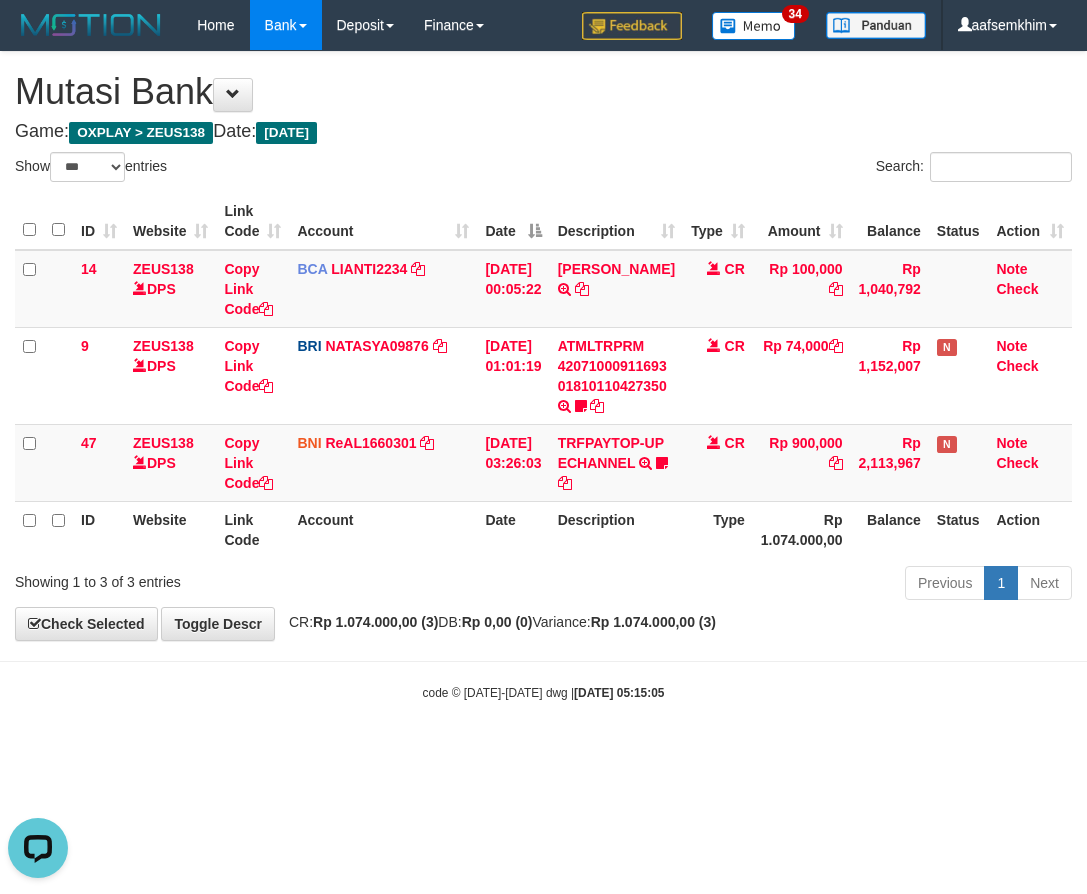 scroll, scrollTop: 0, scrollLeft: 0, axis: both 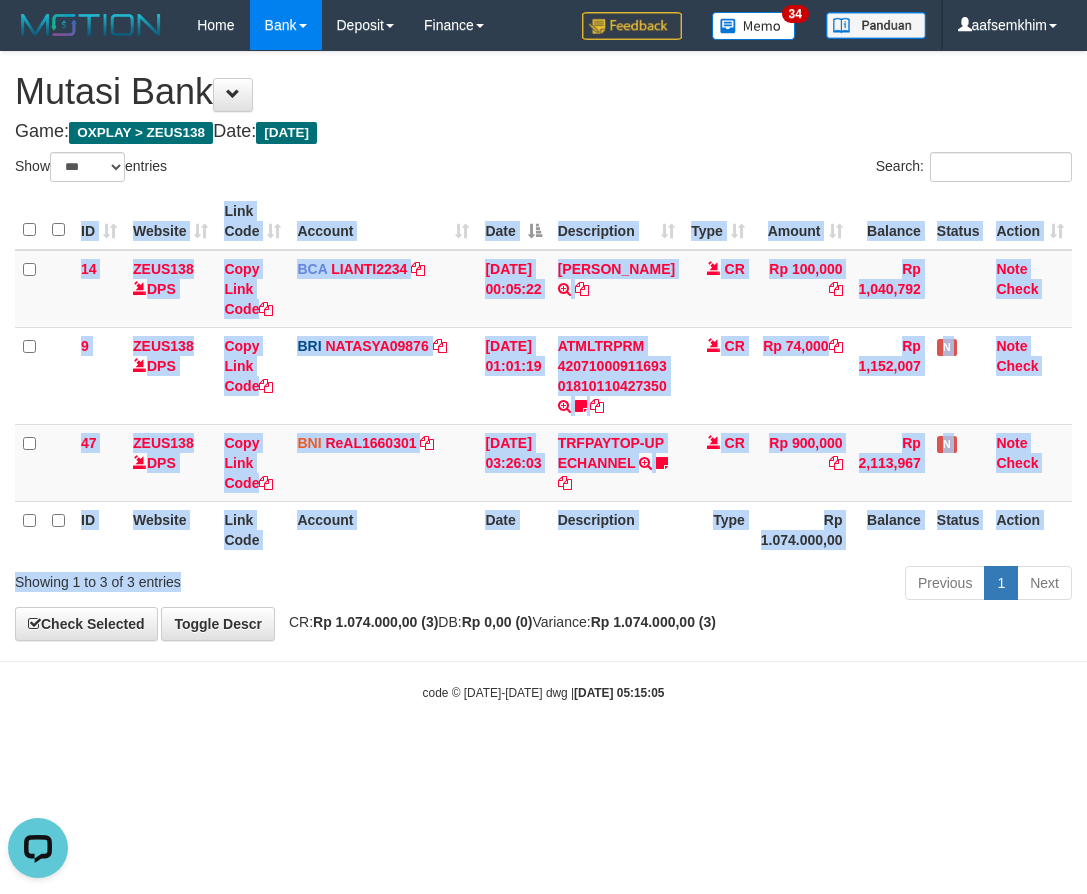 drag, startPoint x: 450, startPoint y: 566, endPoint x: 374, endPoint y: 550, distance: 77.665955 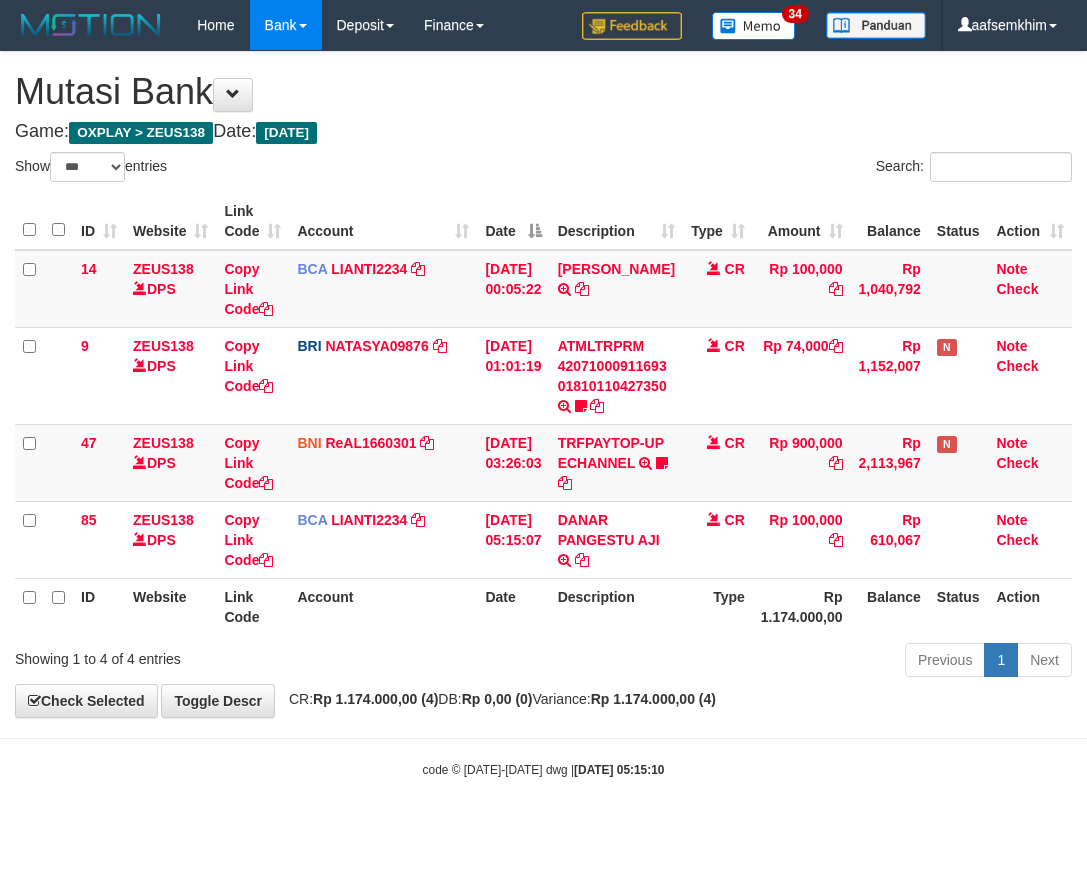 select on "***" 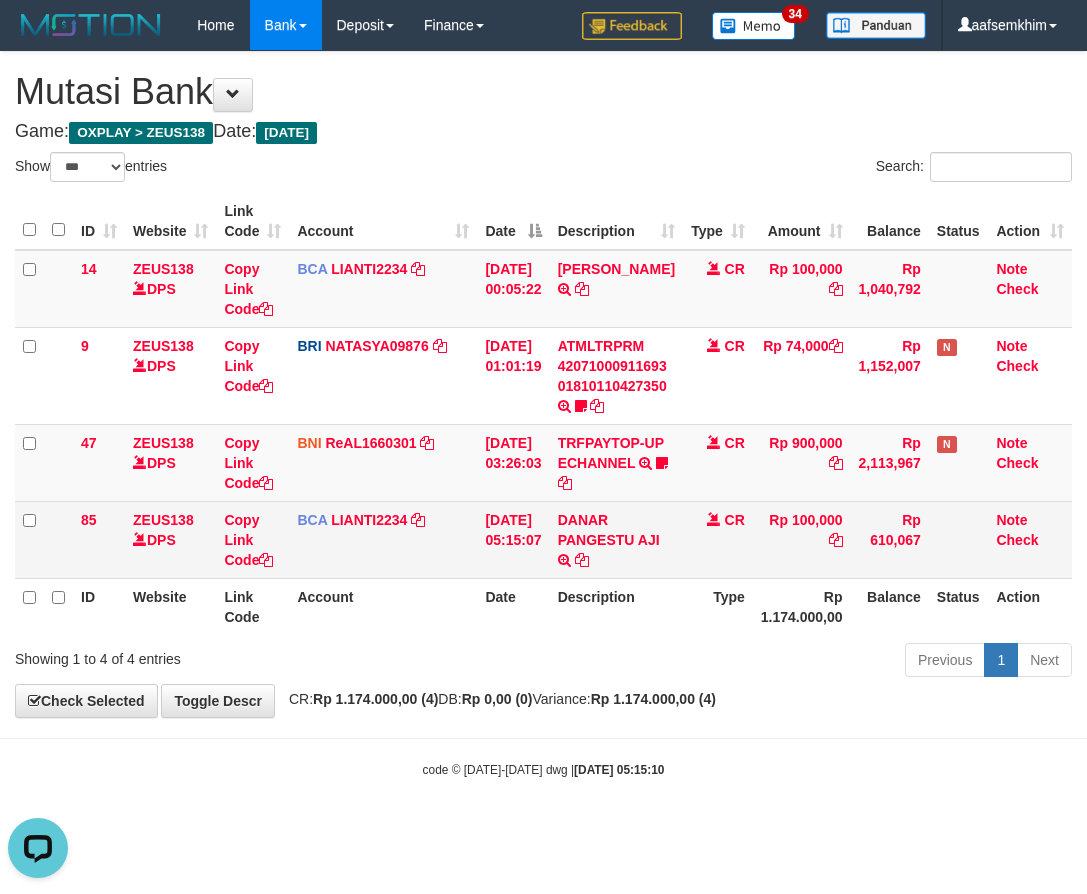 scroll, scrollTop: 0, scrollLeft: 0, axis: both 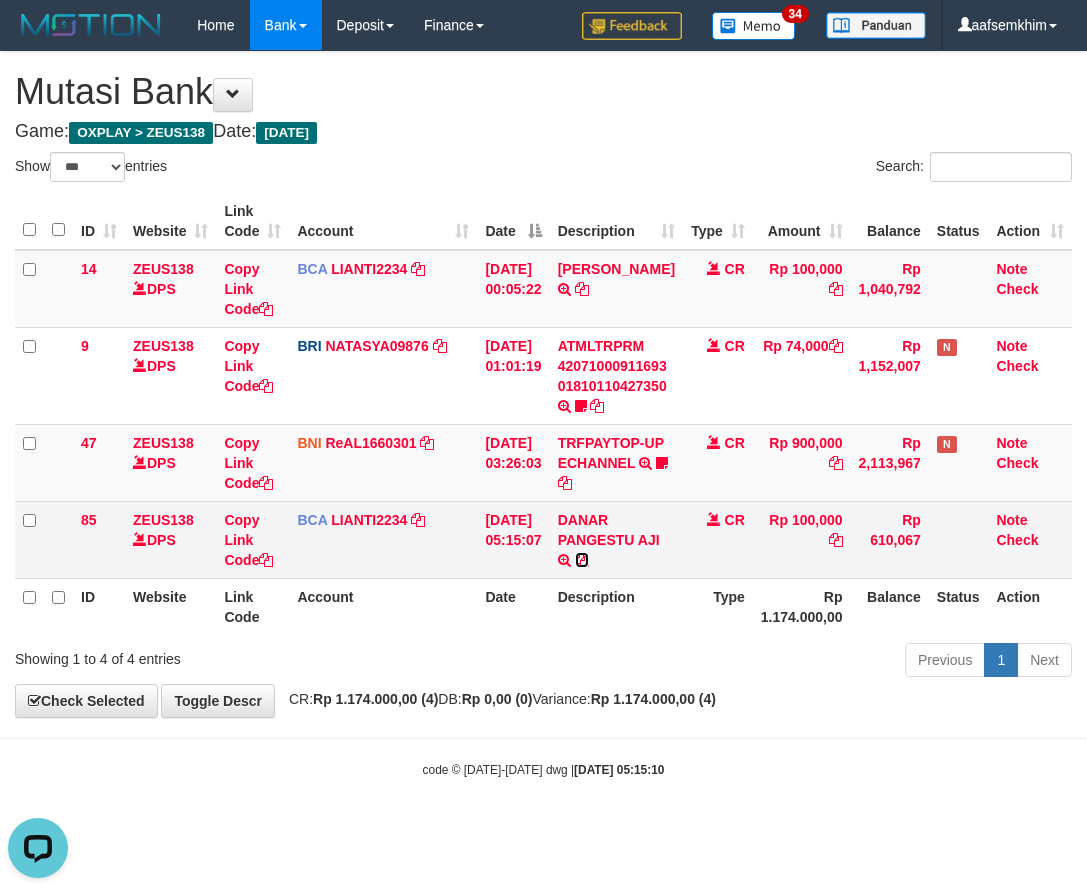 click at bounding box center (582, 560) 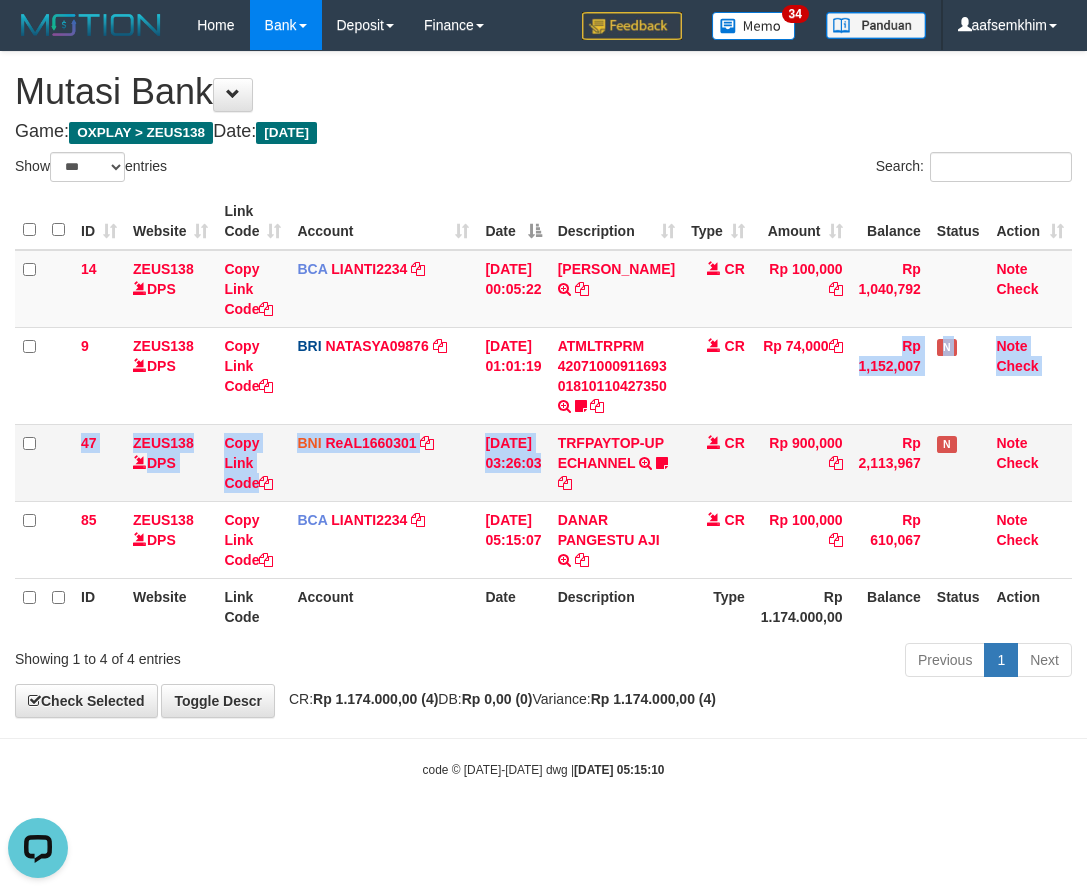 click on "14
ZEUS138    DPS
Copy Link Code
BCA
LIANTI2234
DPS
YULIANTI
mutasi_20250712_4646 | 14
mutasi_20250712_4646 | 14
12/07/2025 00:05:22
YUSUP MAULAN         TRSF E-BANKING CR 1207/FTSCY/WS95051
100000.002025071262819090 TRFDN-YUSUP MAULANESPAY DEBIT INDONE
CR
Rp 100,000
Rp 1,040,792
Note
Check
9
ZEUS138    DPS
Copy Link Code
BRI
NATASYA09876
DPS
SITI NURLITA SAPITRI
mutasi_20250712_3126 | 9" at bounding box center (543, 414) 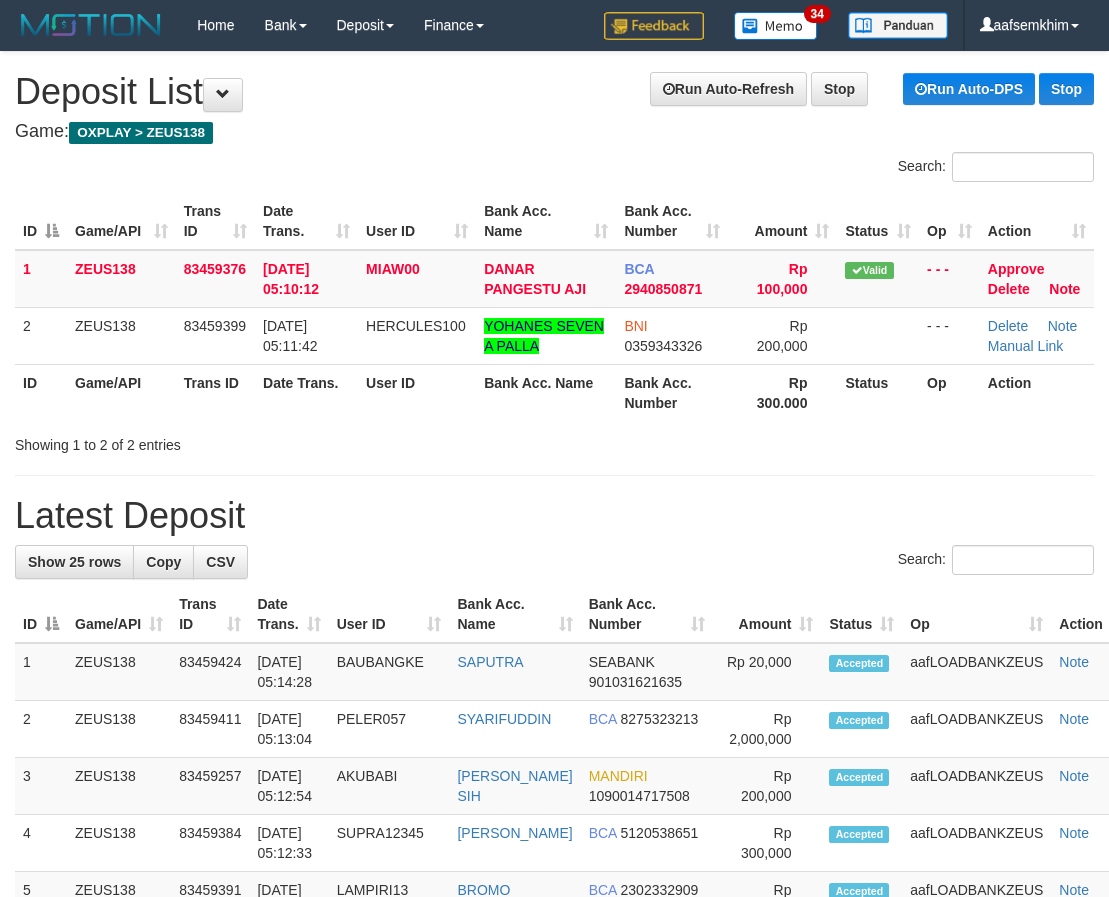 scroll, scrollTop: 0, scrollLeft: 0, axis: both 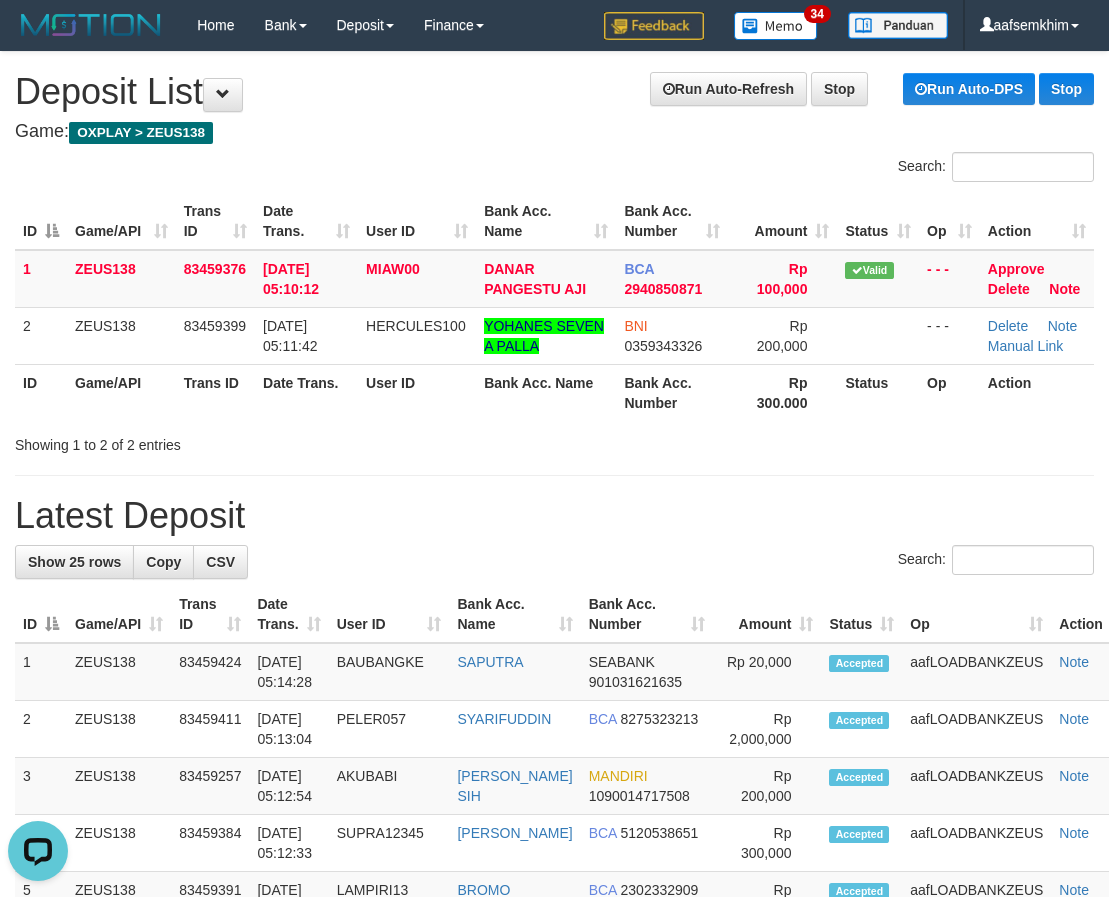 drag, startPoint x: 389, startPoint y: 525, endPoint x: 2, endPoint y: 417, distance: 401.78726 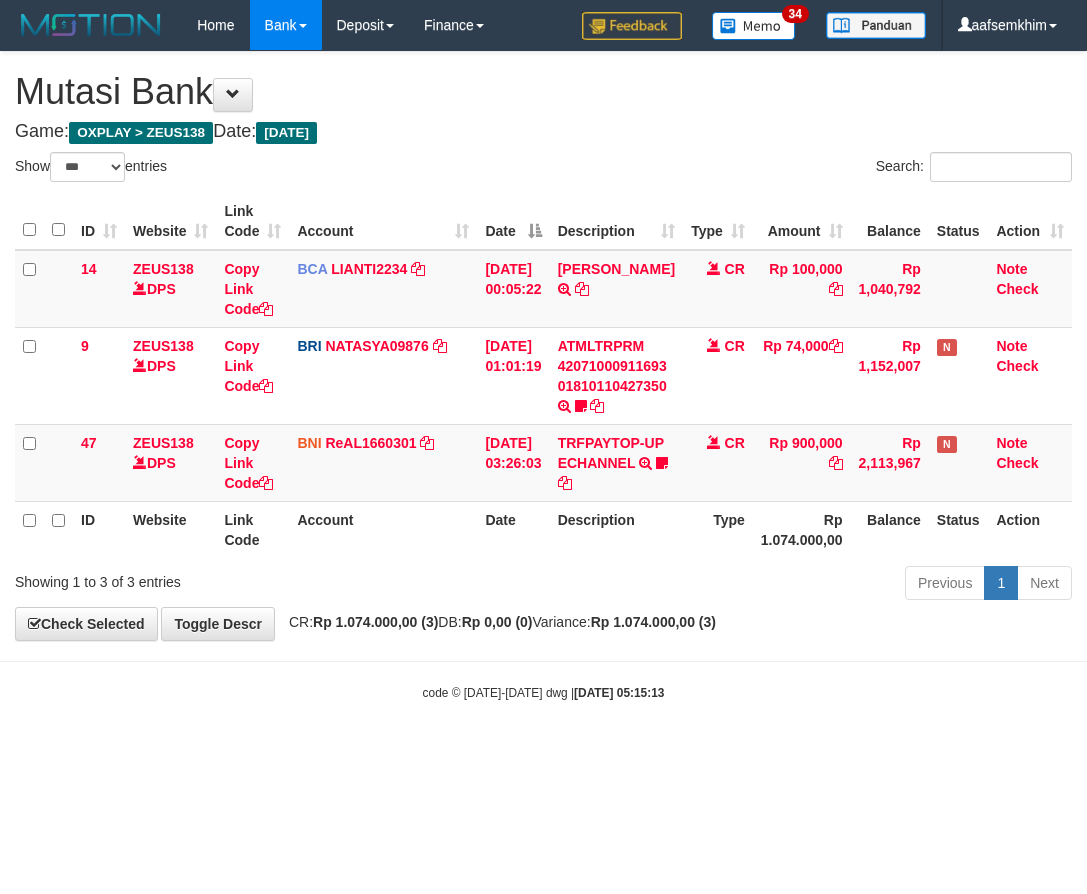 select on "***" 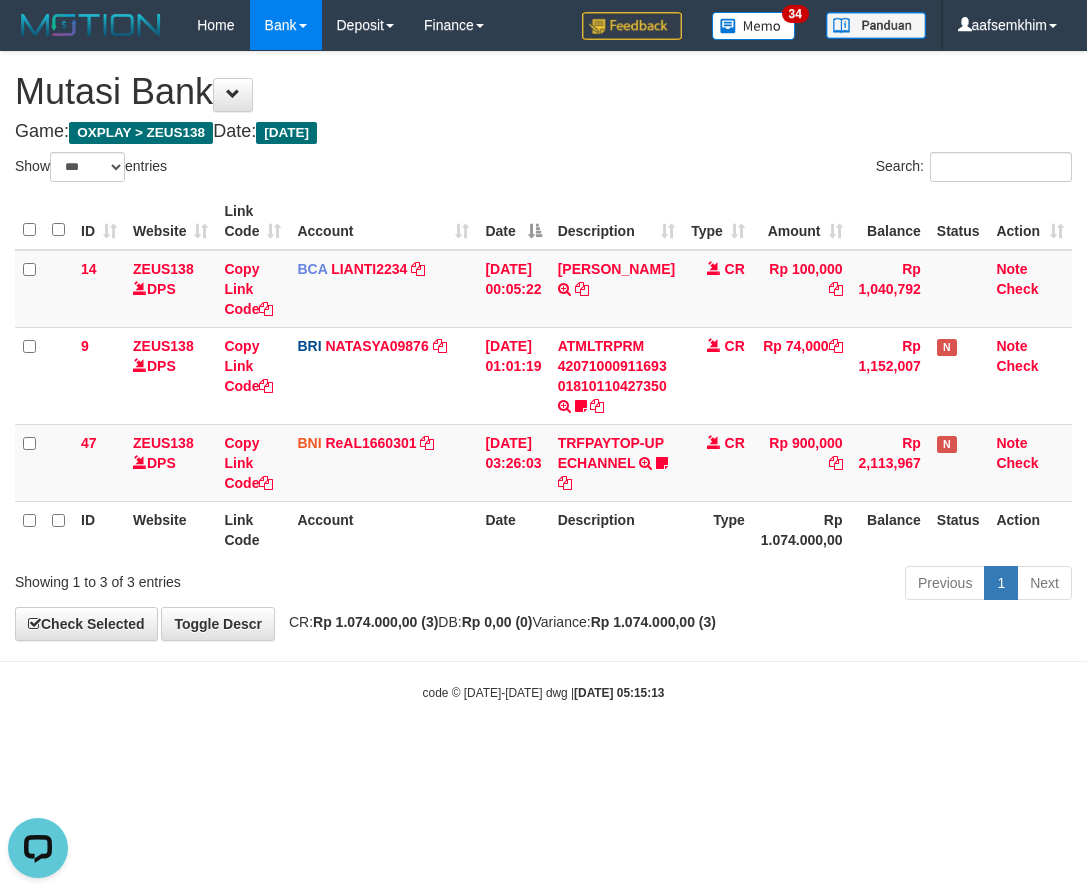 scroll, scrollTop: 0, scrollLeft: 0, axis: both 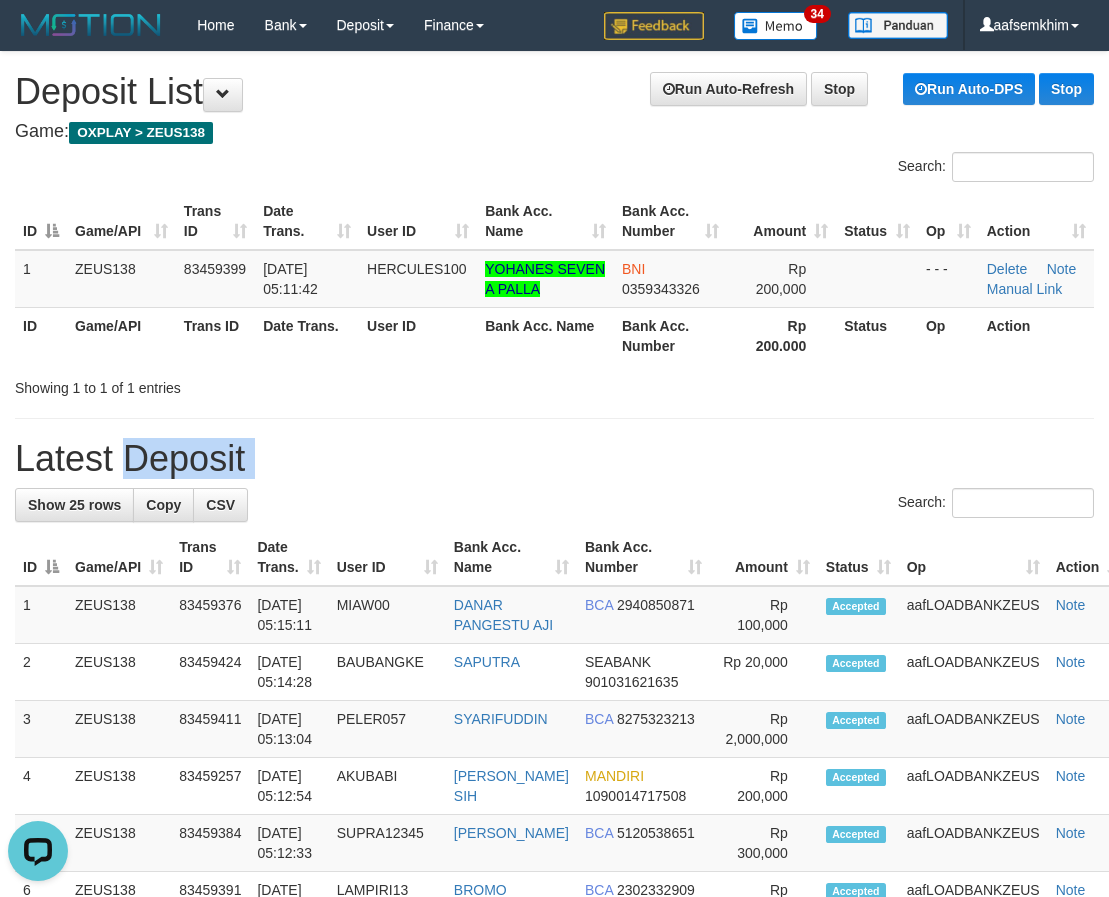 drag, startPoint x: 92, startPoint y: 477, endPoint x: -10, endPoint y: 471, distance: 102.176315 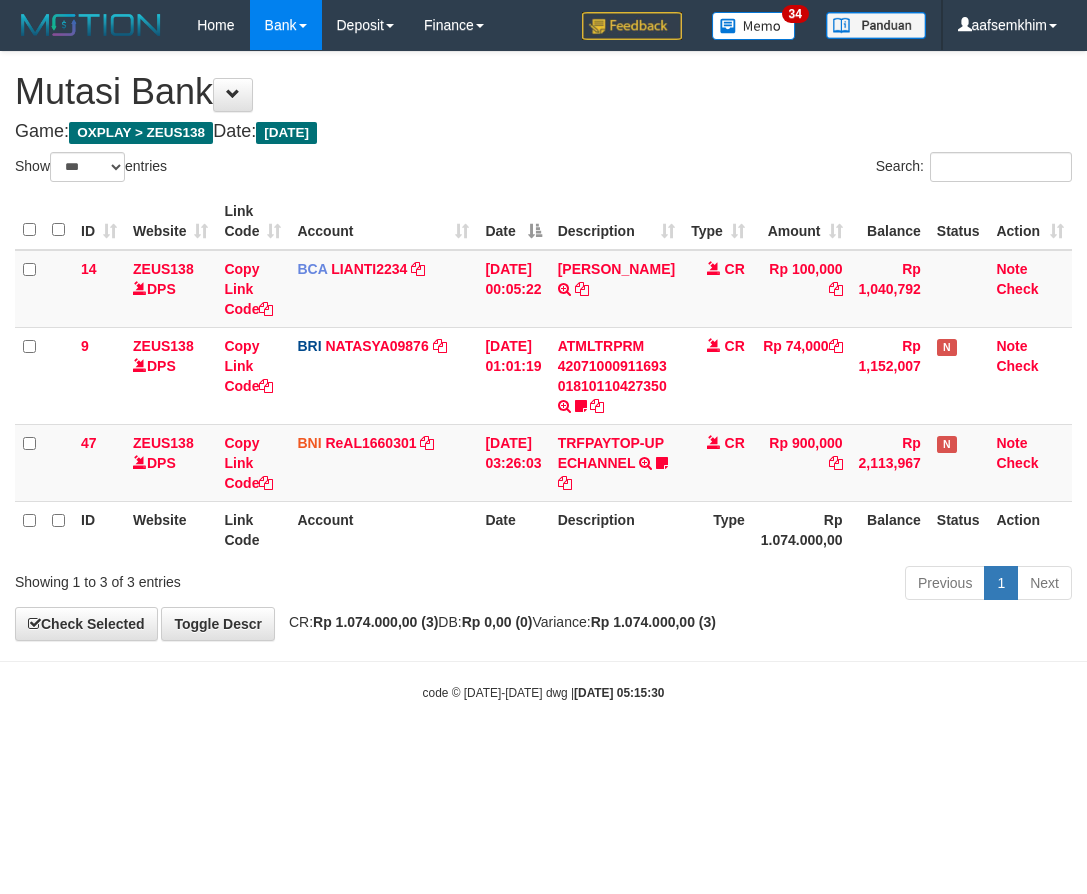 select on "***" 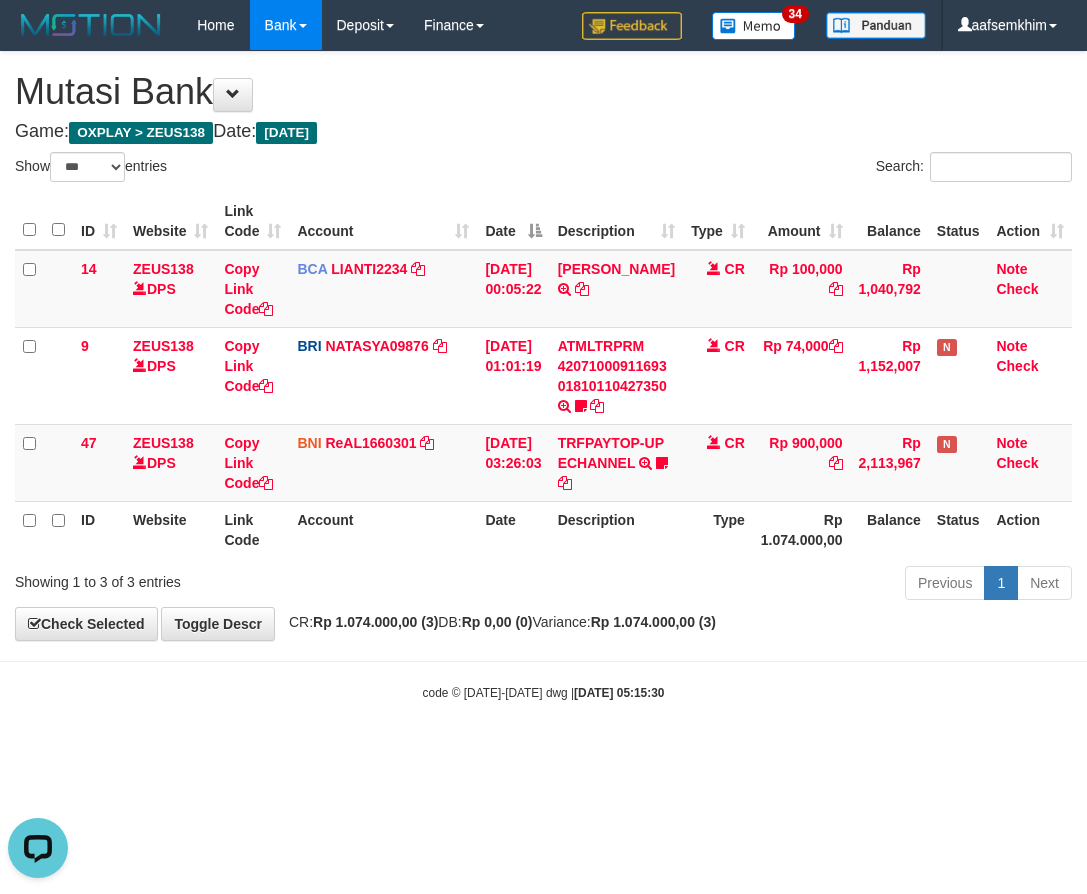 scroll, scrollTop: 0, scrollLeft: 0, axis: both 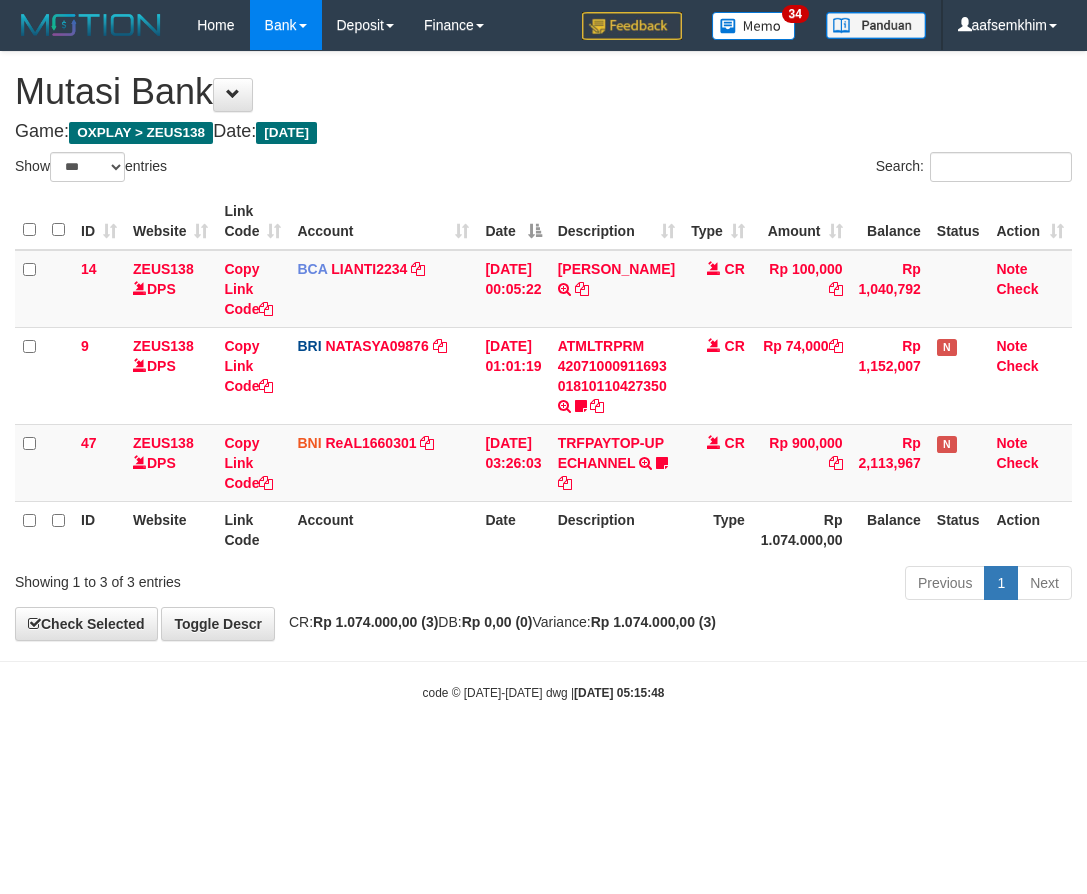 select on "***" 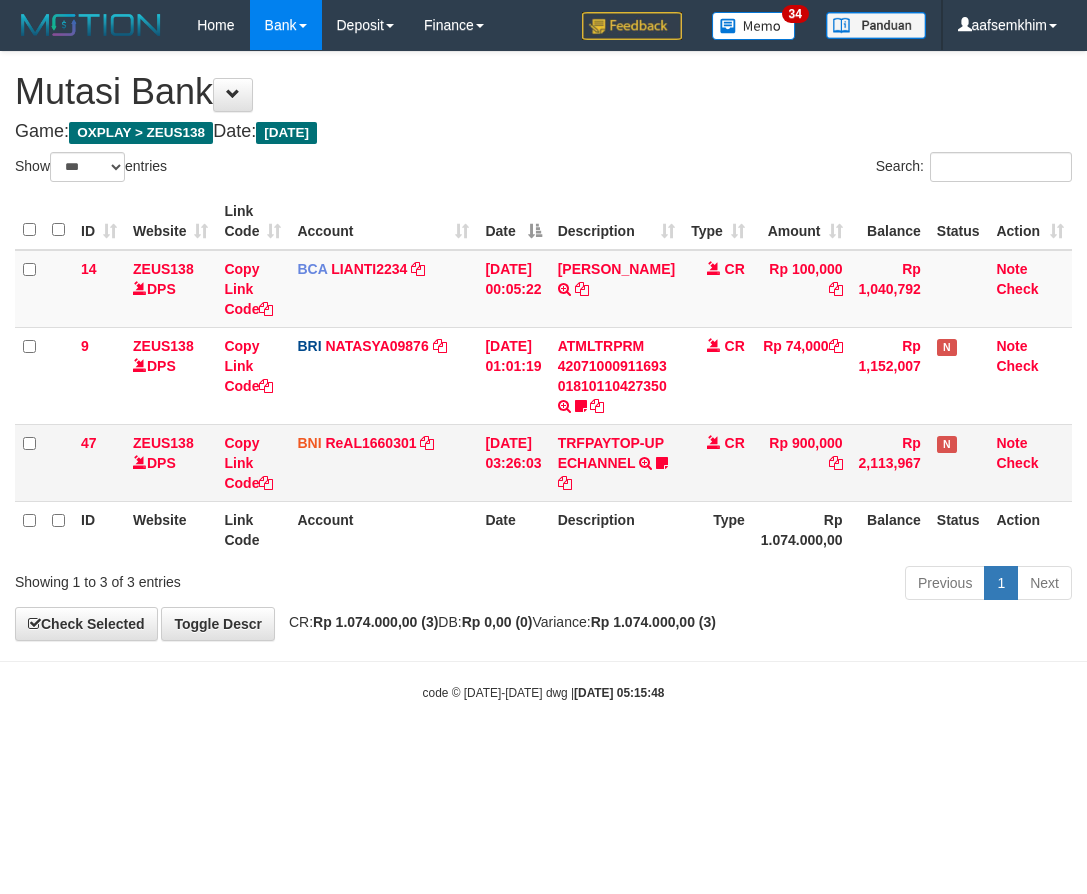 scroll, scrollTop: 0, scrollLeft: 0, axis: both 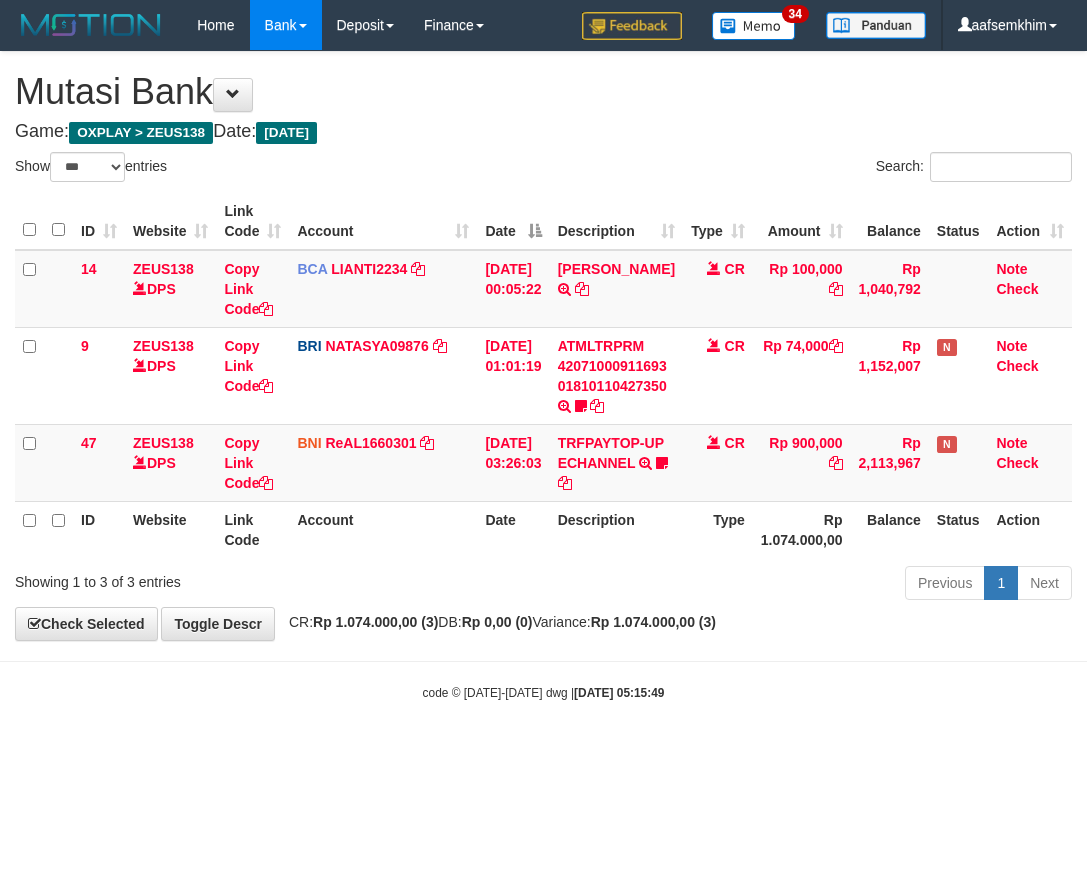 select on "***" 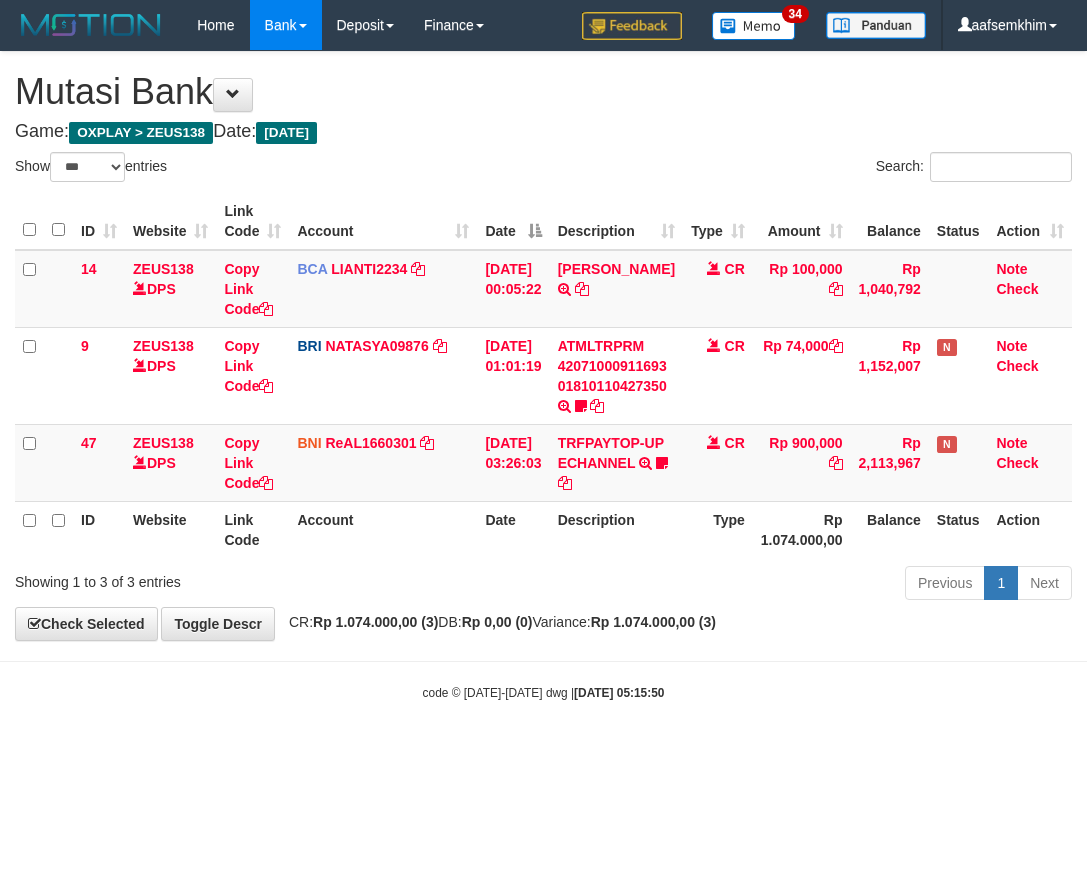 select on "***" 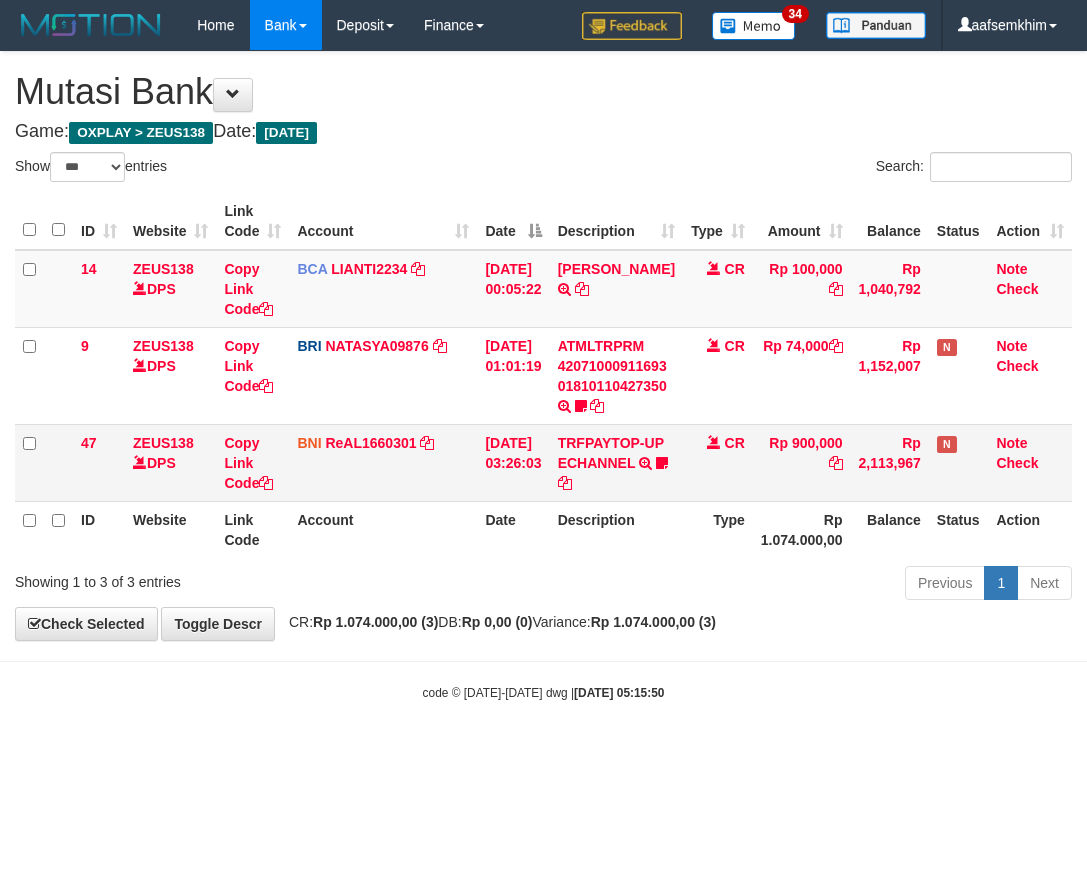 click on "TRFPAYTOP-UP ECHANNEL            TRF/PAY/TOP-UP ECHANNEL    Egoythea" at bounding box center (616, 462) 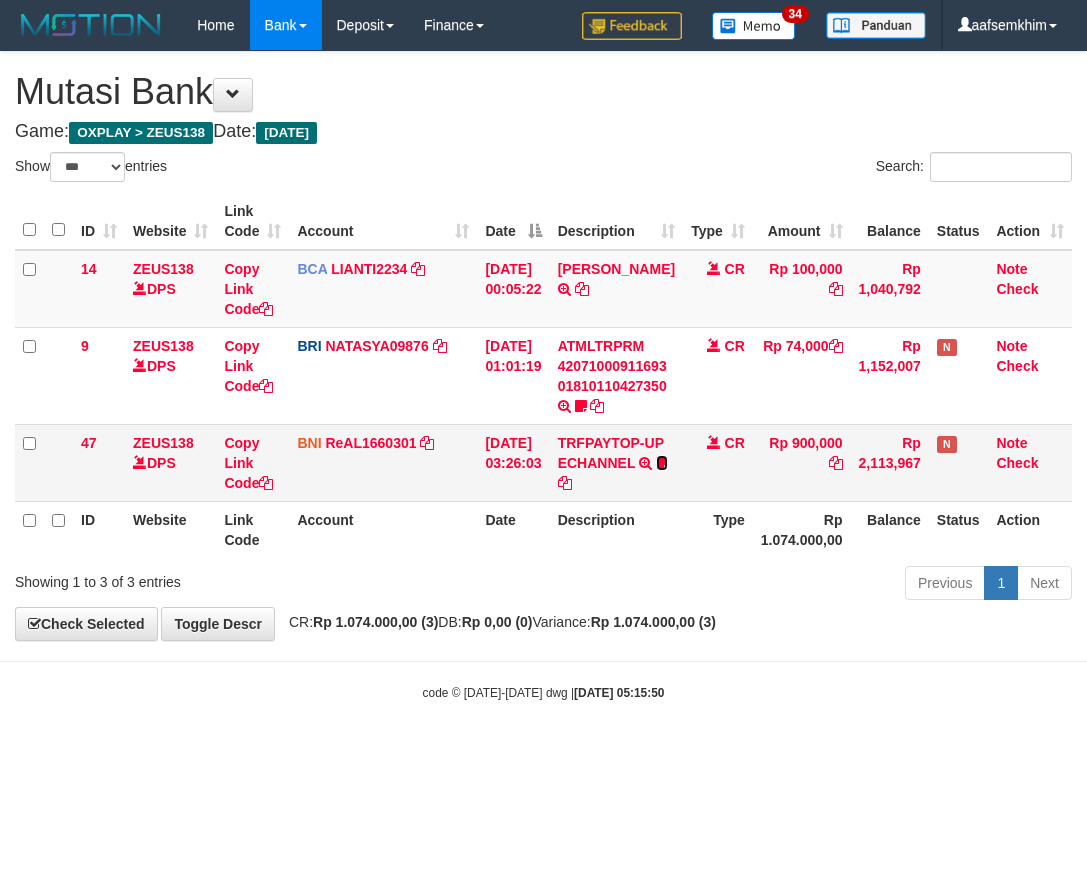 click at bounding box center (662, 463) 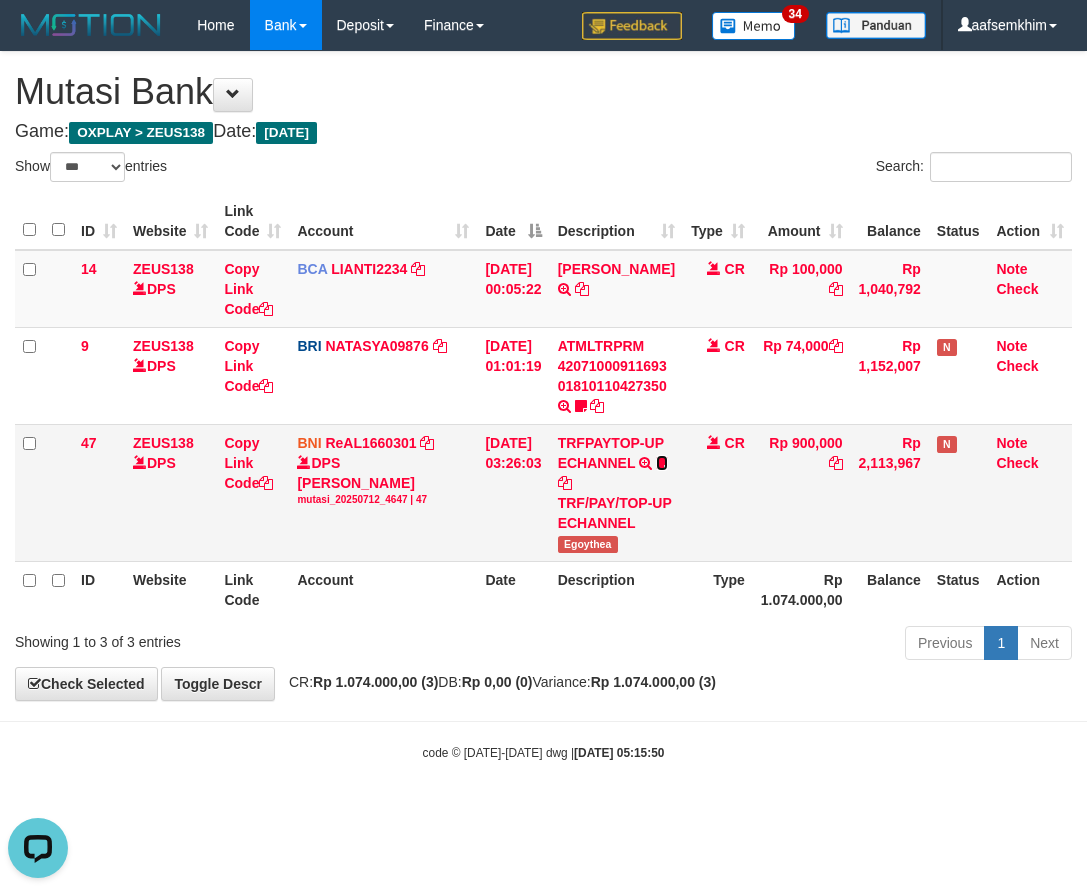 scroll, scrollTop: 0, scrollLeft: 0, axis: both 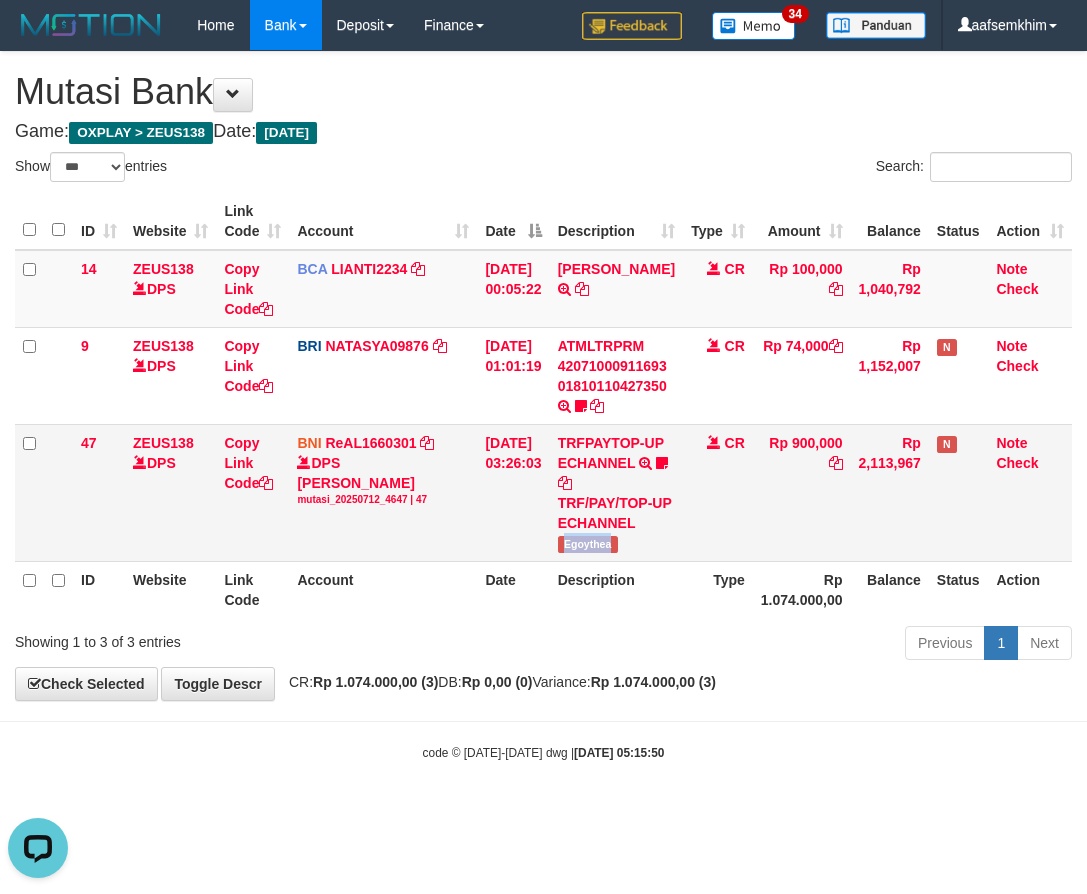 drag, startPoint x: 640, startPoint y: 546, endPoint x: 672, endPoint y: 541, distance: 32.38827 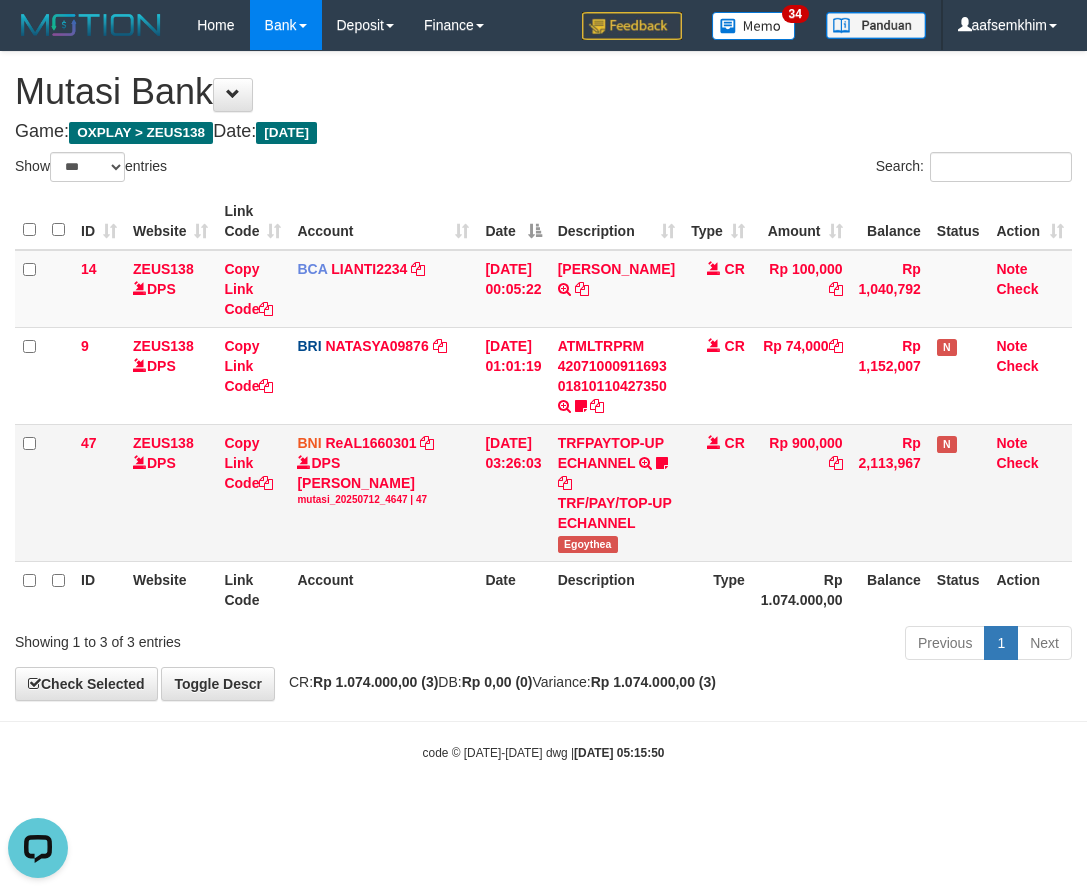 click on "TRFPAYTOP-UP ECHANNEL            TRF/PAY/TOP-UP ECHANNEL    Egoythea" at bounding box center [616, 492] 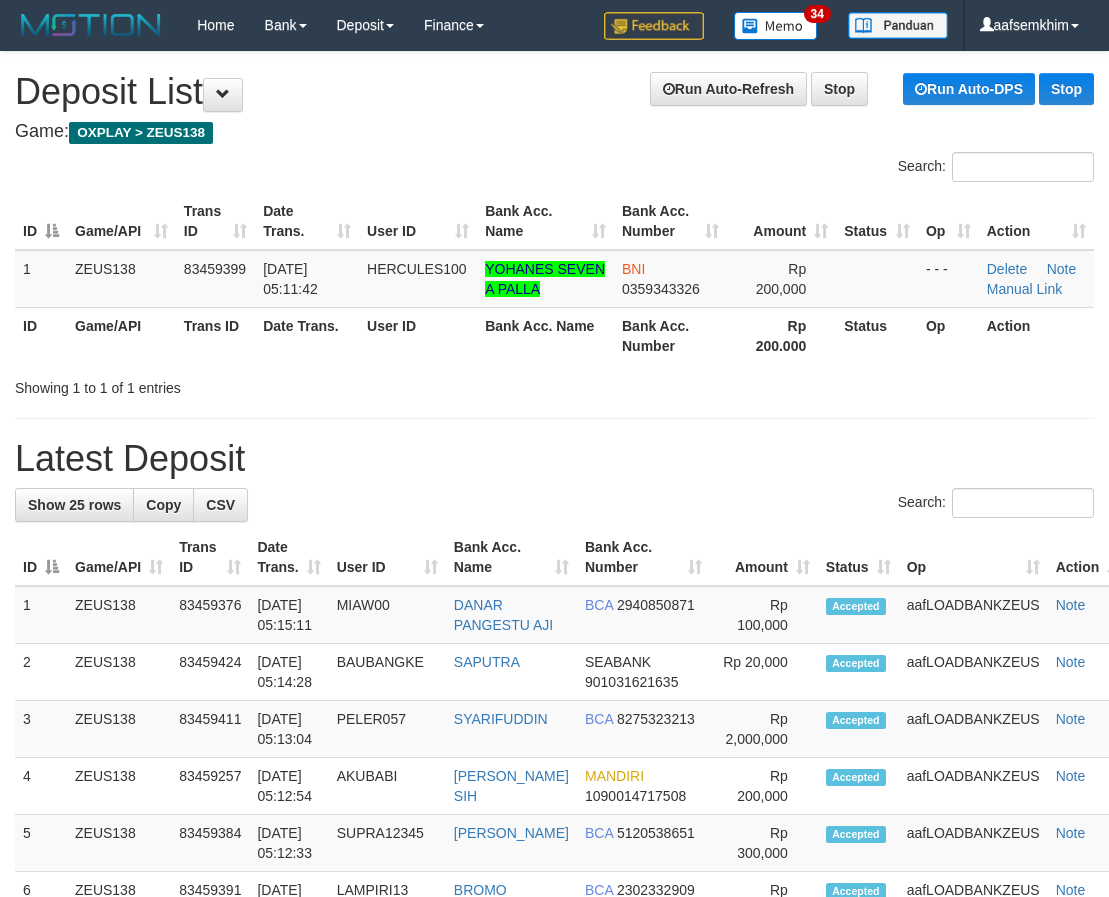 scroll, scrollTop: 0, scrollLeft: 0, axis: both 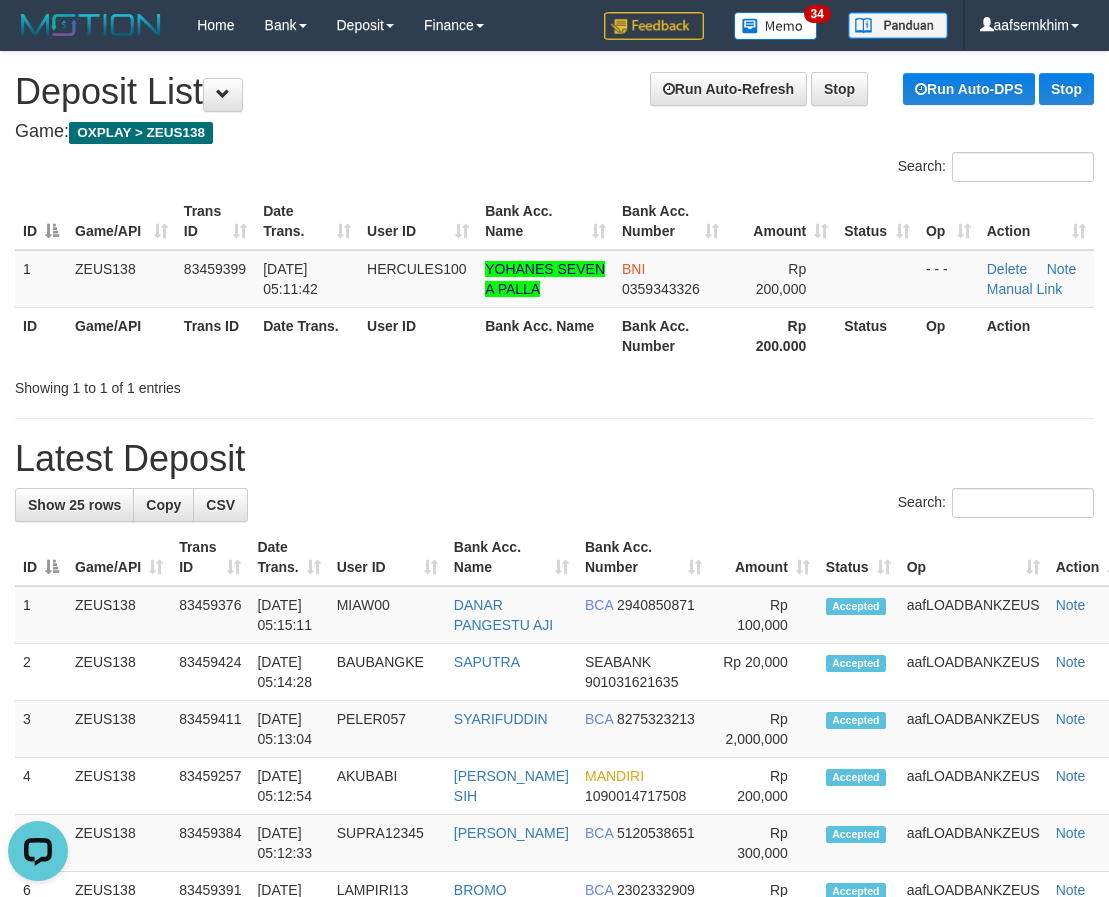 drag, startPoint x: 340, startPoint y: 472, endPoint x: 266, endPoint y: 456, distance: 75.70998 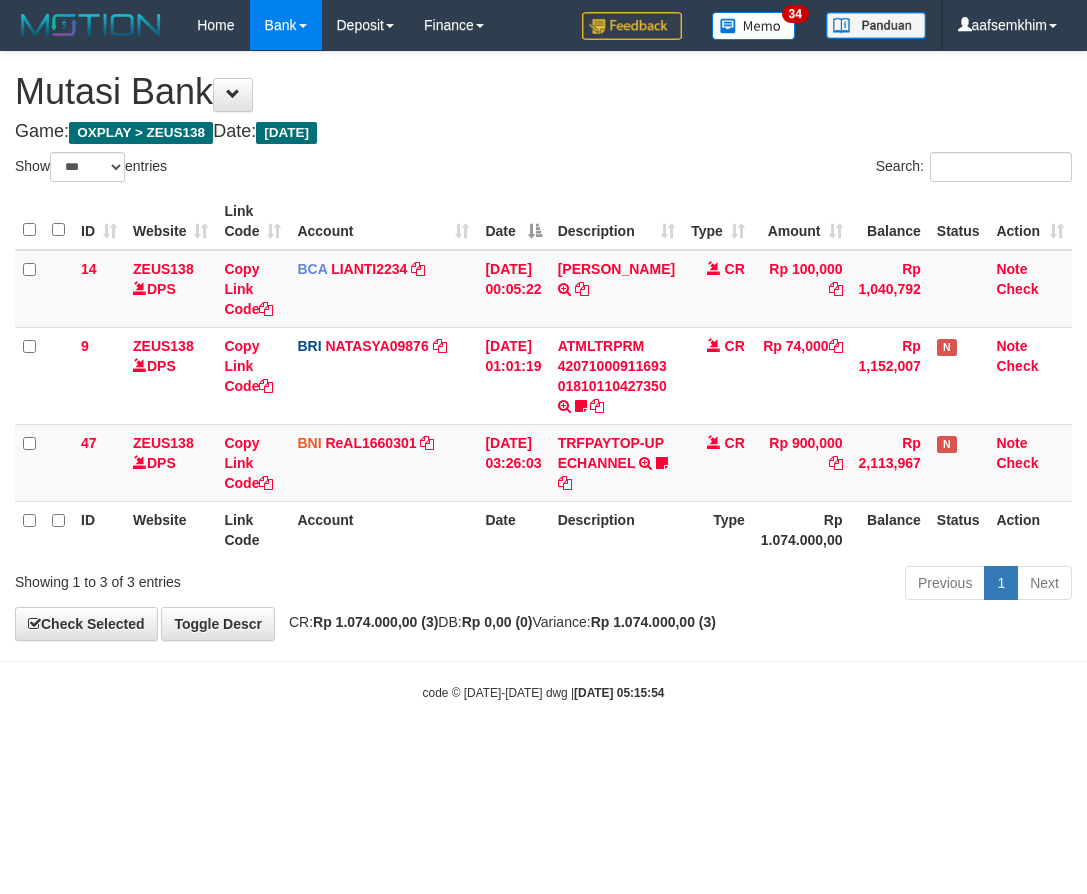 select on "***" 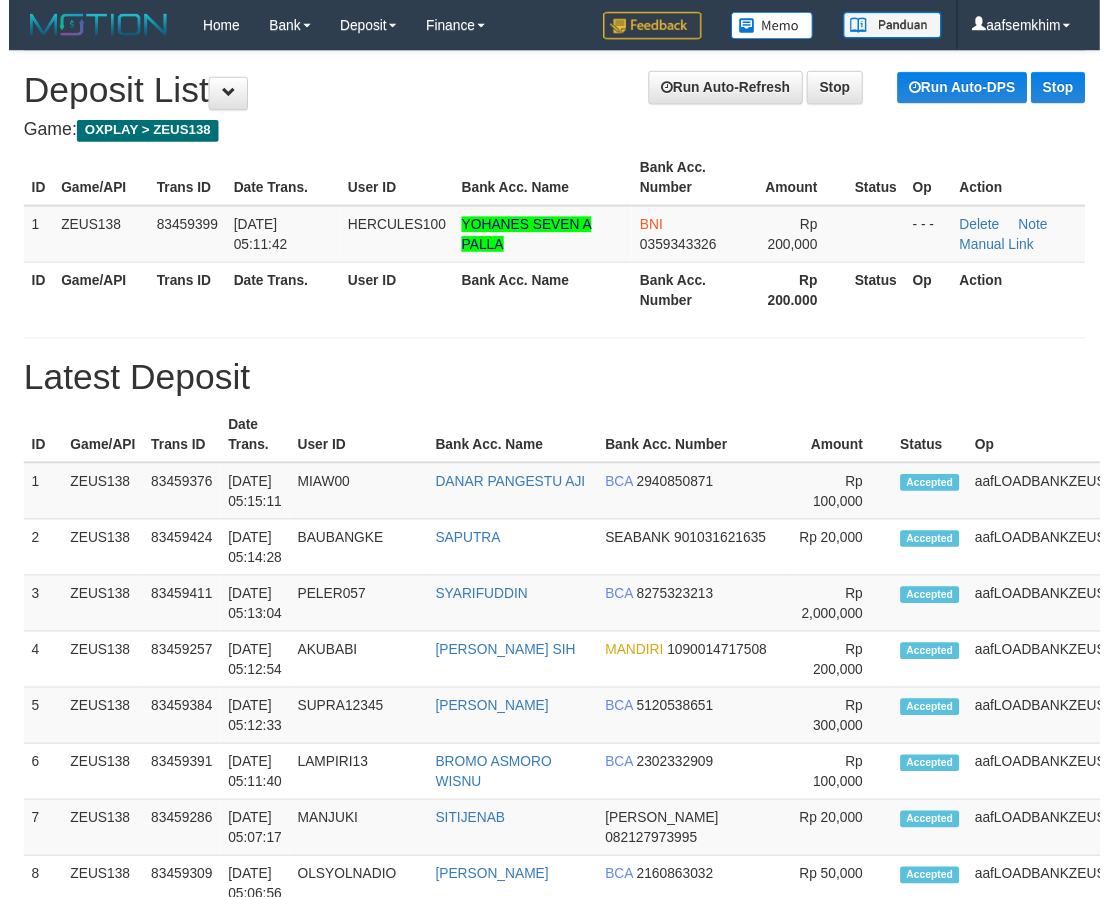 scroll, scrollTop: 0, scrollLeft: 0, axis: both 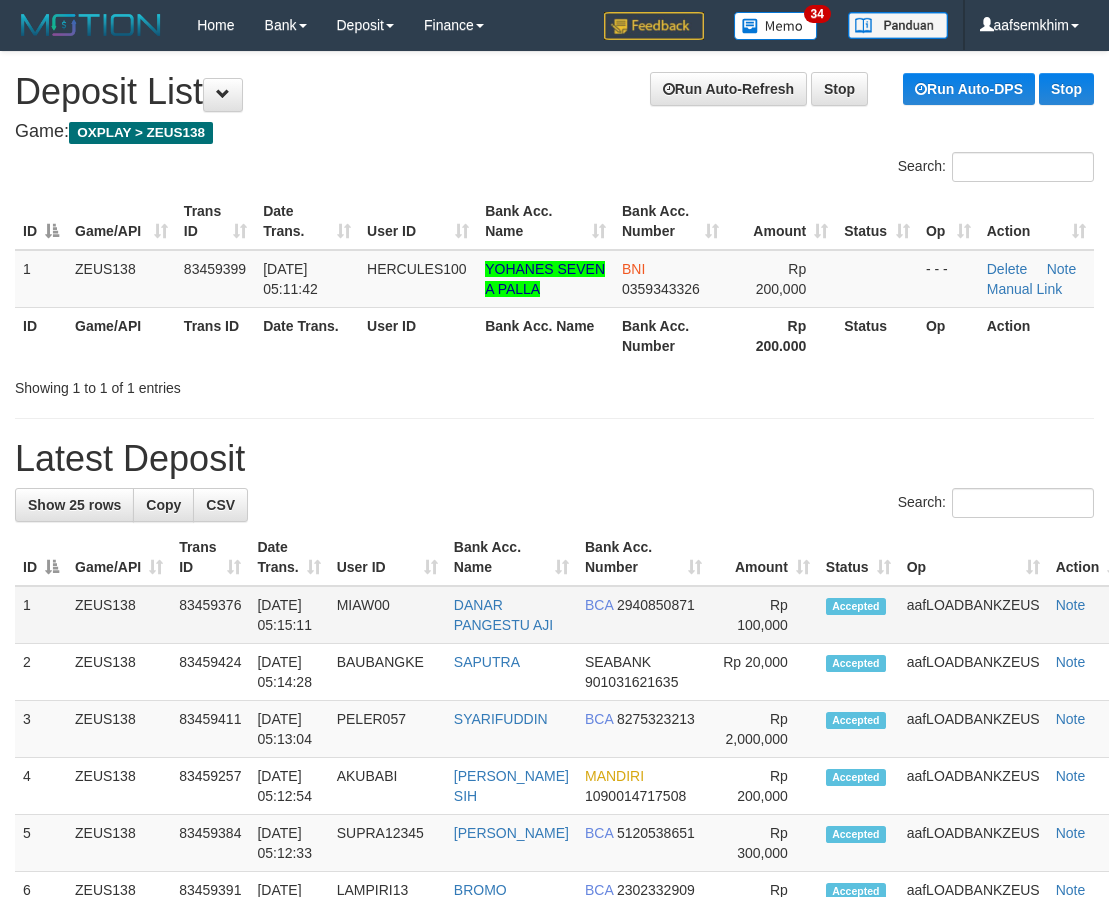 drag, startPoint x: 449, startPoint y: 656, endPoint x: 311, endPoint y: 595, distance: 150.88075 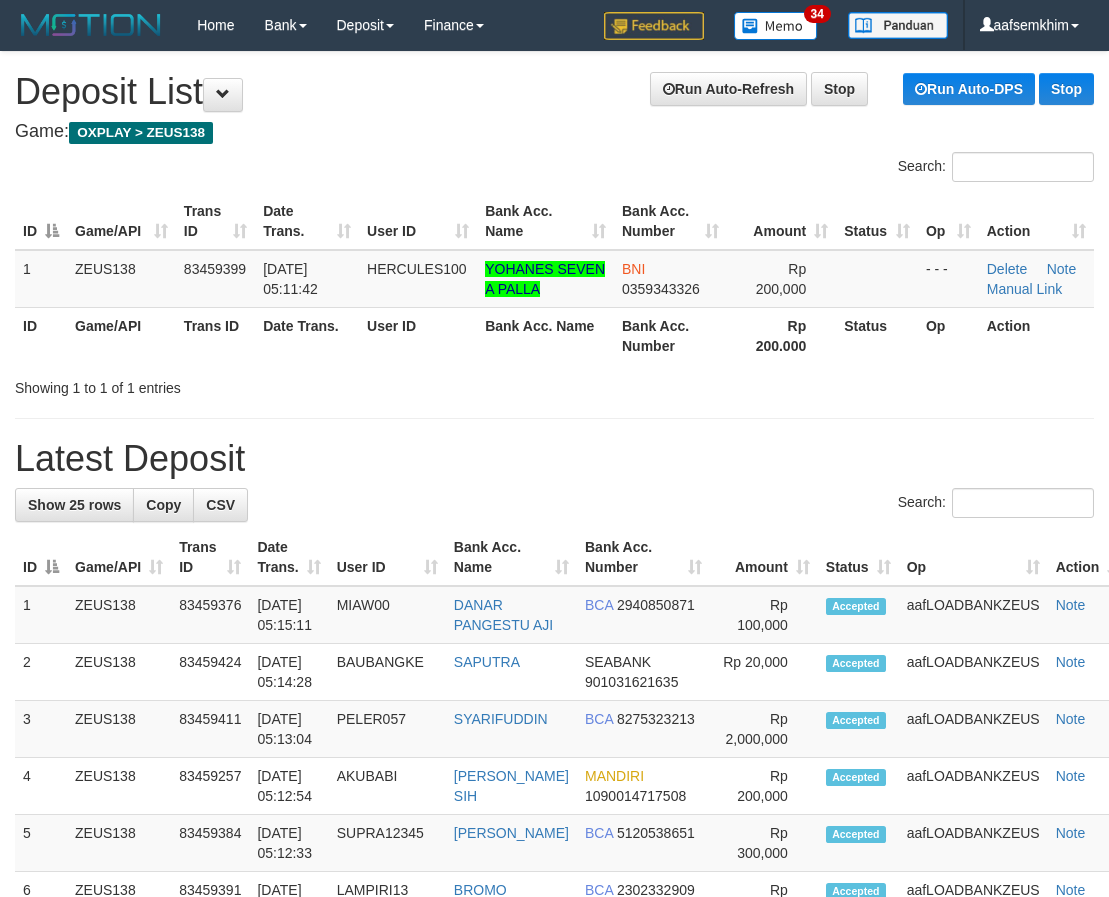 drag, startPoint x: 325, startPoint y: 526, endPoint x: 289, endPoint y: 522, distance: 36.221542 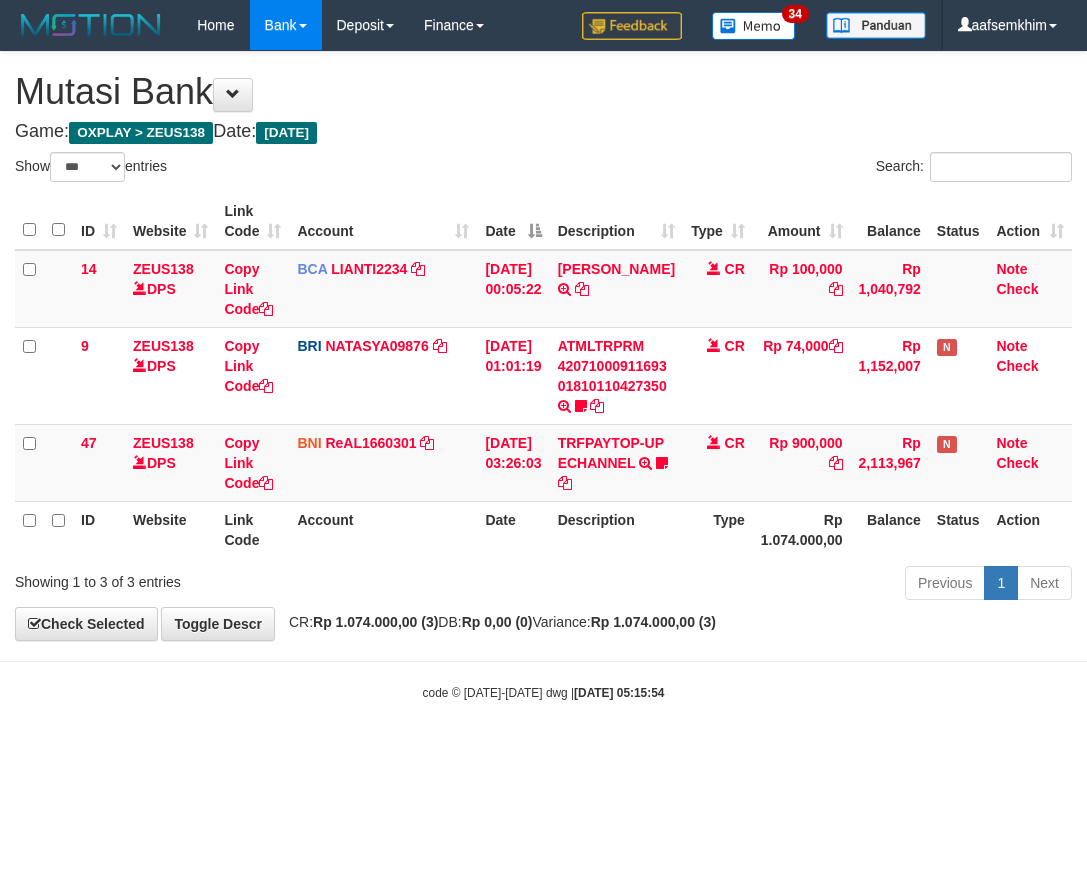 select on "***" 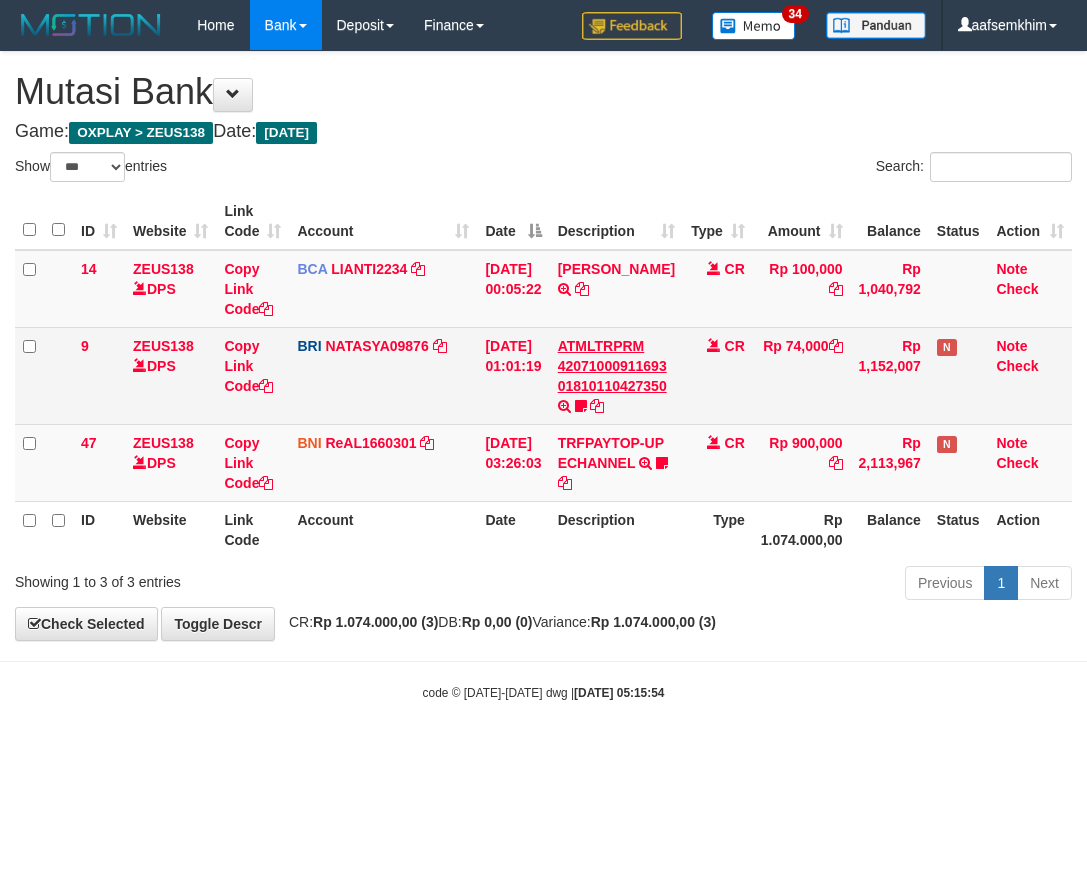 drag, startPoint x: 823, startPoint y: 519, endPoint x: 650, endPoint y: 362, distance: 233.61935 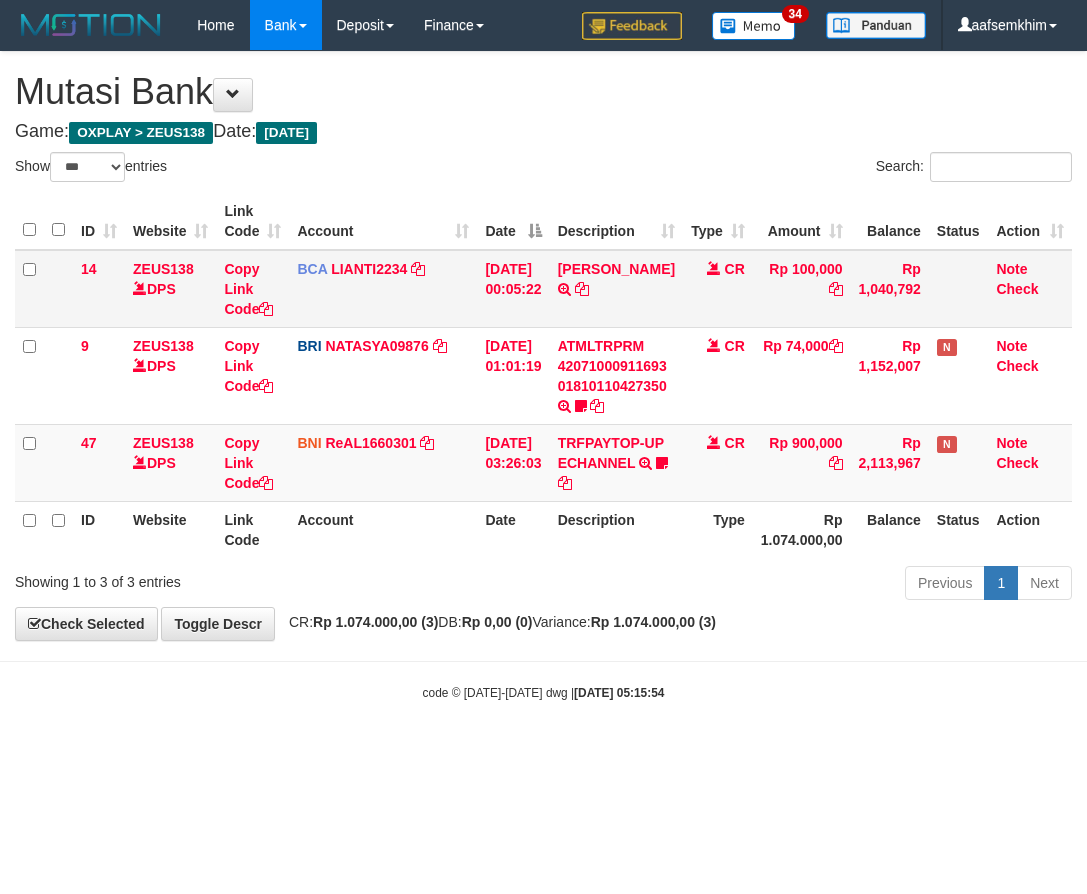click on "12/07/2025 00:05:22" at bounding box center (513, 289) 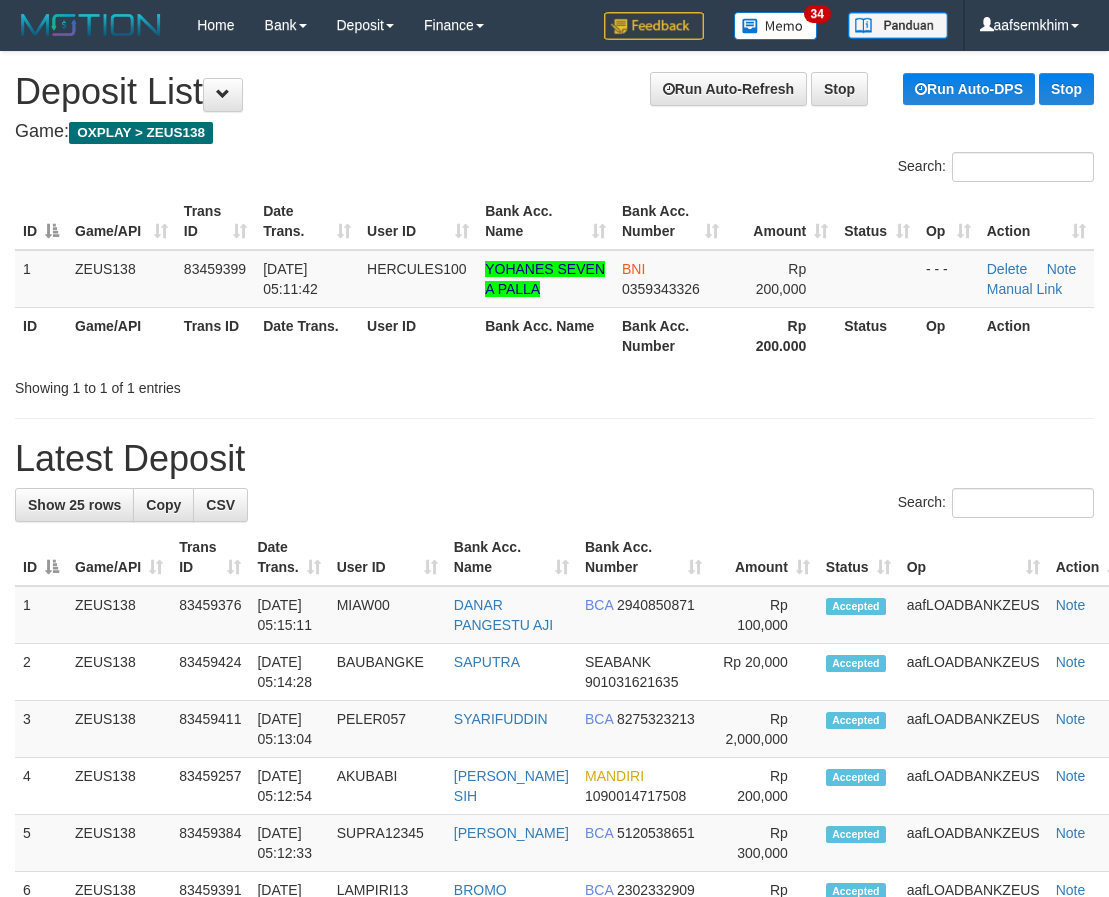 scroll, scrollTop: 0, scrollLeft: 0, axis: both 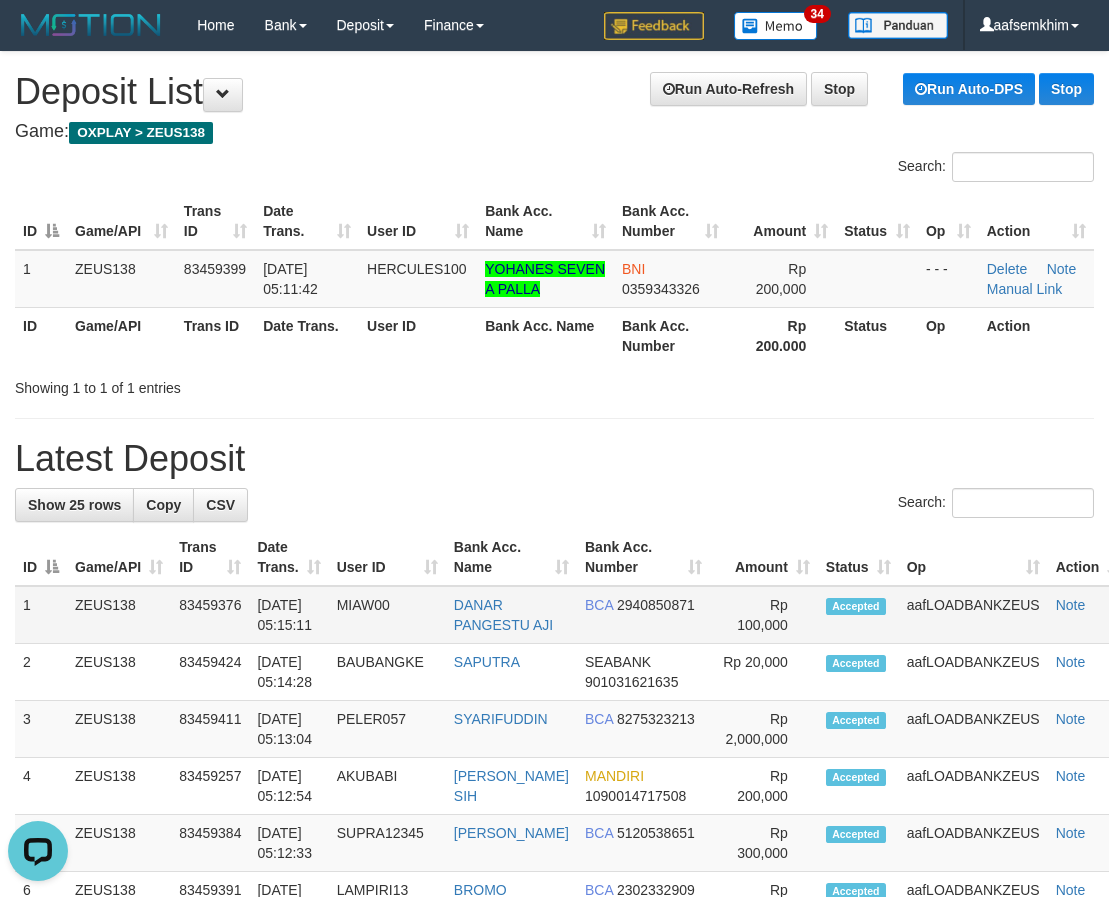 drag, startPoint x: 288, startPoint y: 678, endPoint x: 209, endPoint y: 635, distance: 89.94443 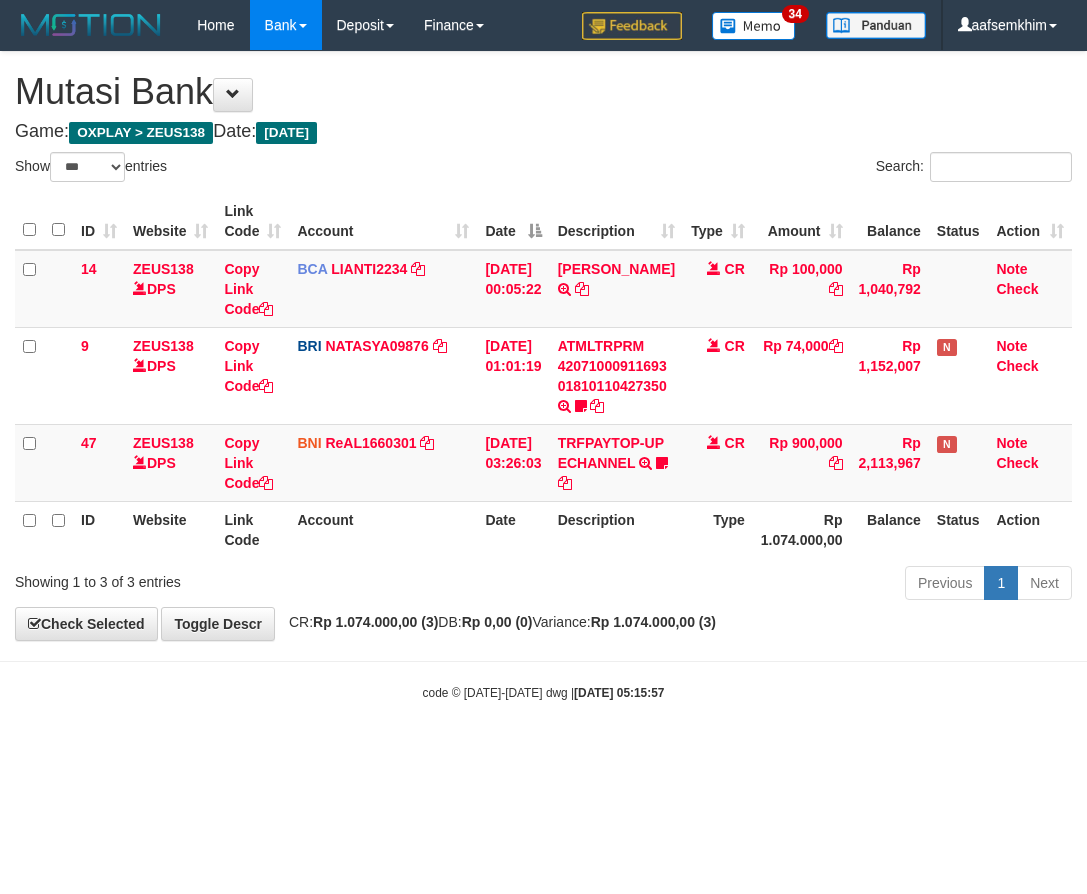select on "***" 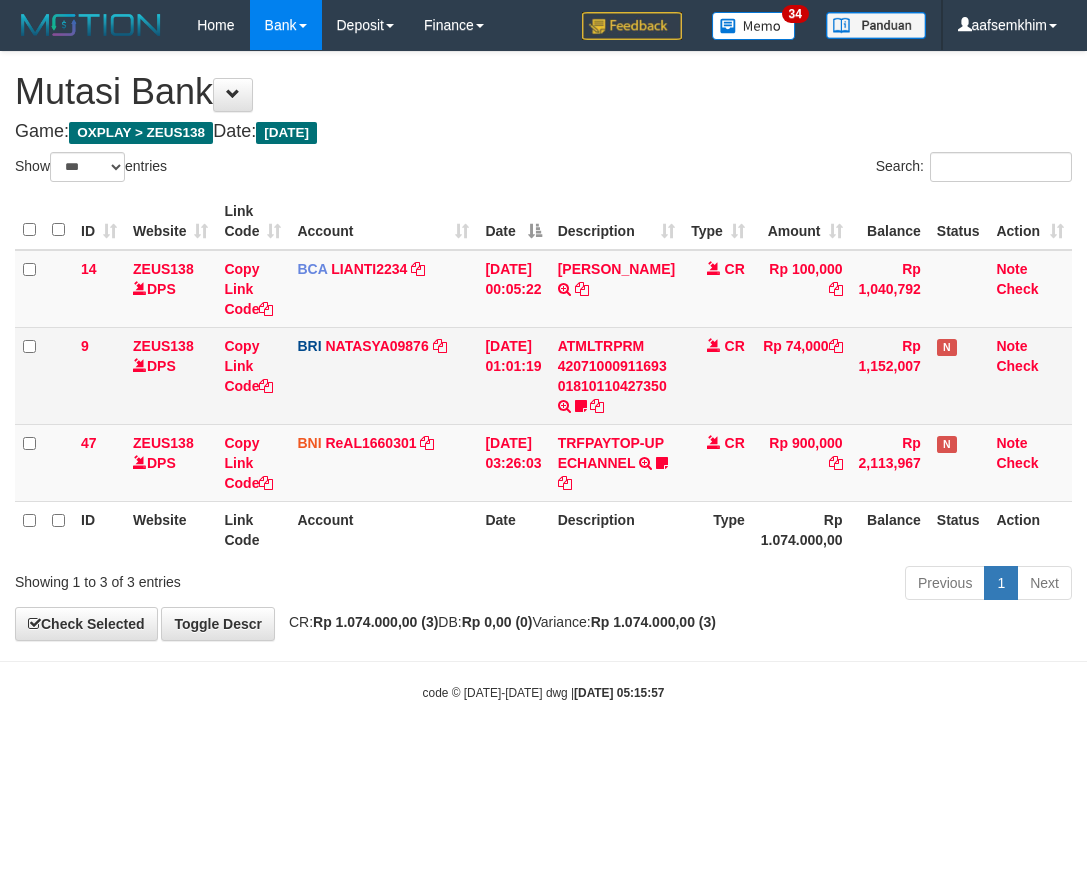 scroll, scrollTop: 0, scrollLeft: 0, axis: both 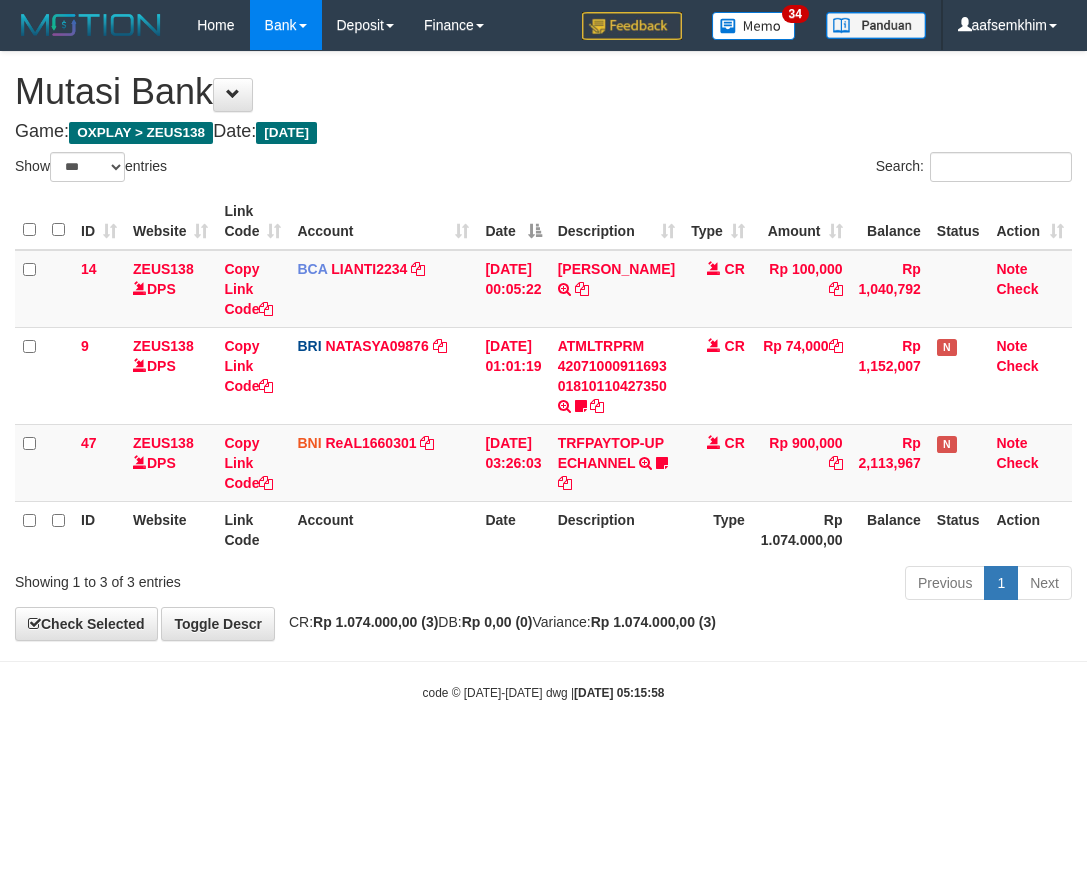 select on "***" 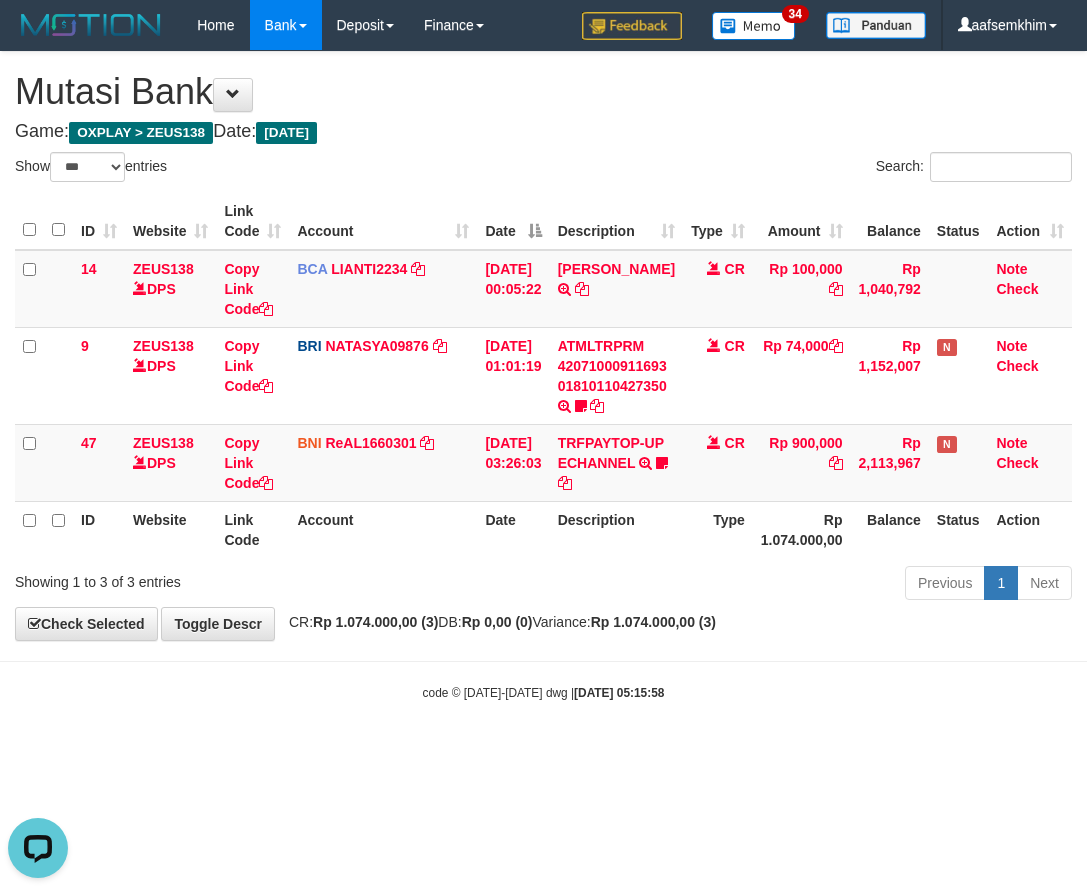 scroll, scrollTop: 0, scrollLeft: 0, axis: both 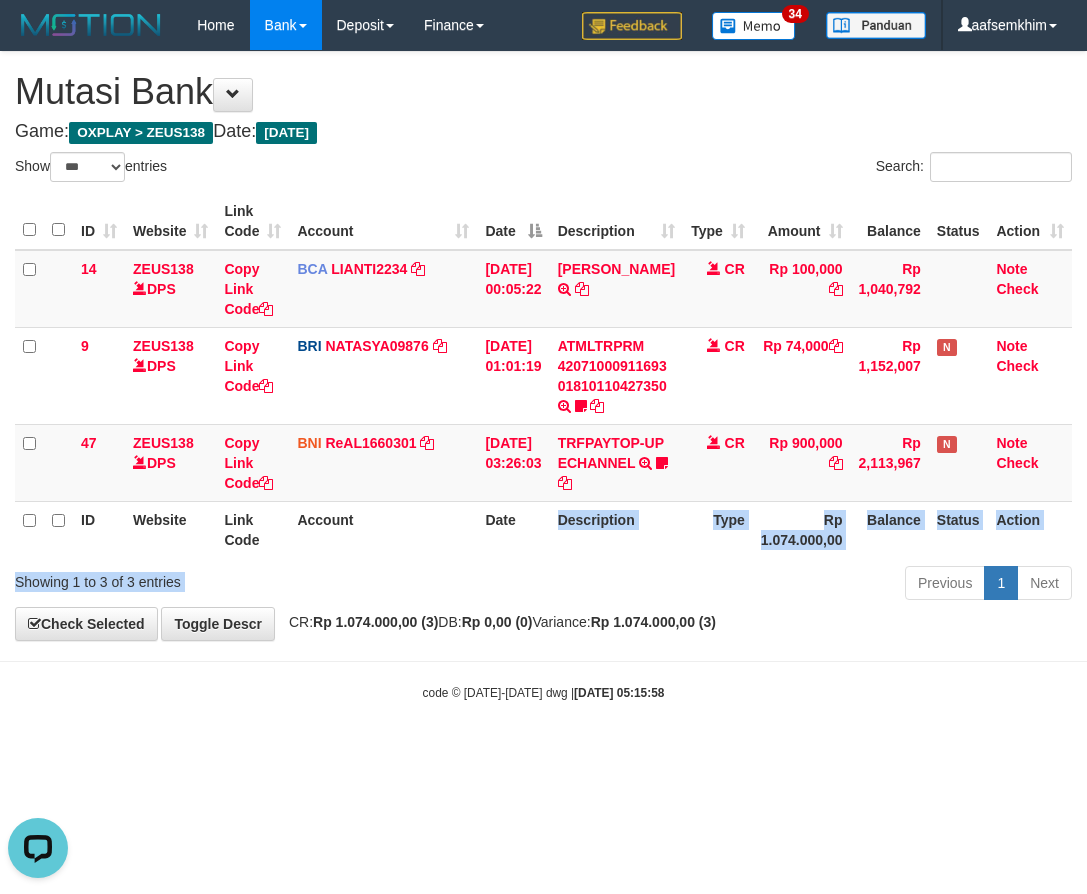 click on "Show  ** ** ** ***  entries Search:
ID Website Link Code Account Date Description Type Amount Balance Status Action
14
ZEUS138    DPS
Copy Link Code
BCA
LIANTI2234
DPS
YULIANTI
mutasi_20250712_4646 | 14
mutasi_20250712_4646 | 14
12/07/2025 00:05:22
YUSUP MAULAN         TRSF E-BANKING CR 1207/FTSCY/WS95051
100000.002025071262819090 TRFDN-YUSUP MAULANESPAY DEBIT INDONE
CR
Rp 100,000
Rp 1,040,792
Note
Check
9
ZEUS138    DPS
Copy Link Code
BRI
NATASYA09876" at bounding box center [543, 379] 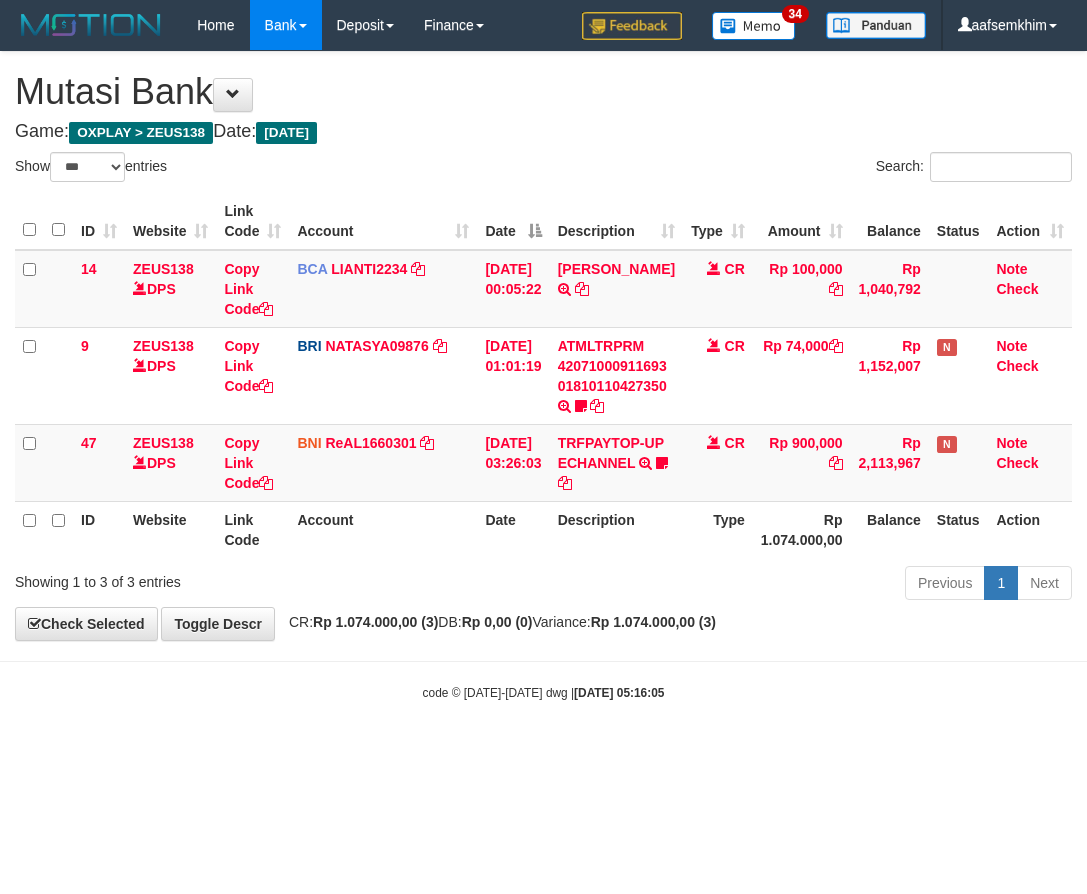 select on "***" 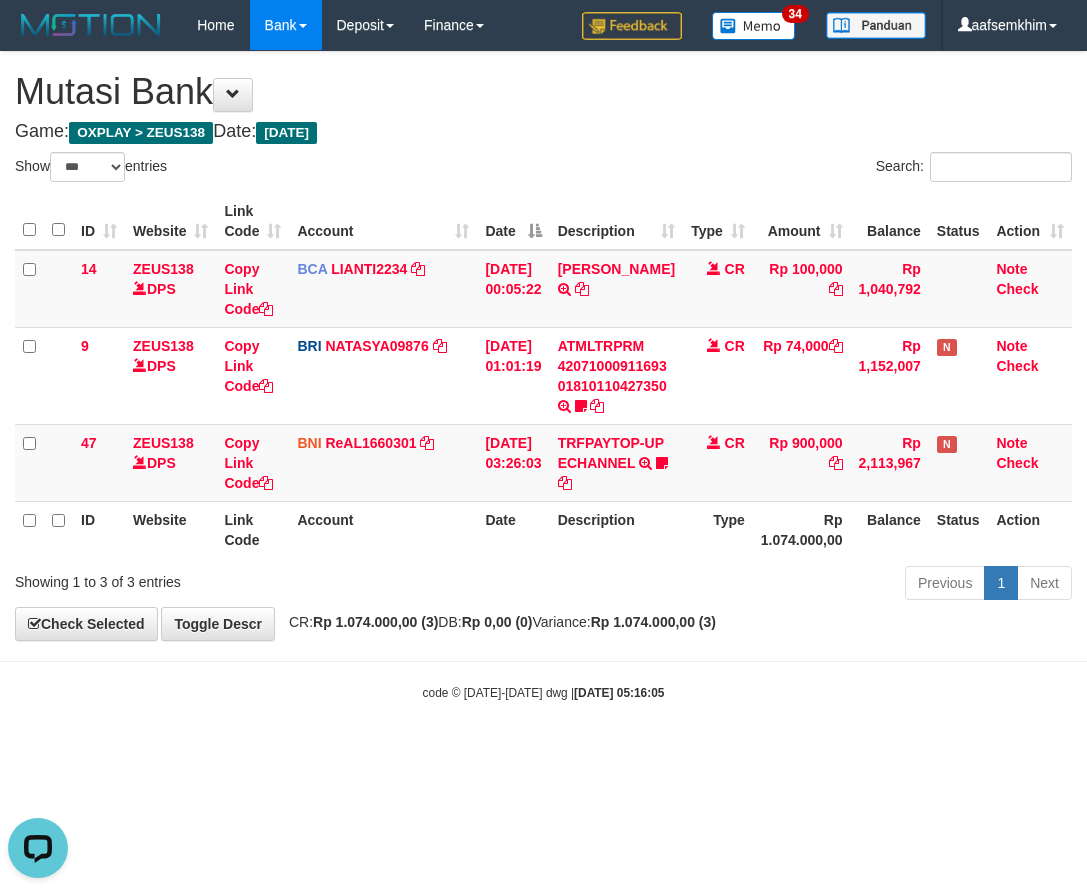 scroll, scrollTop: 0, scrollLeft: 0, axis: both 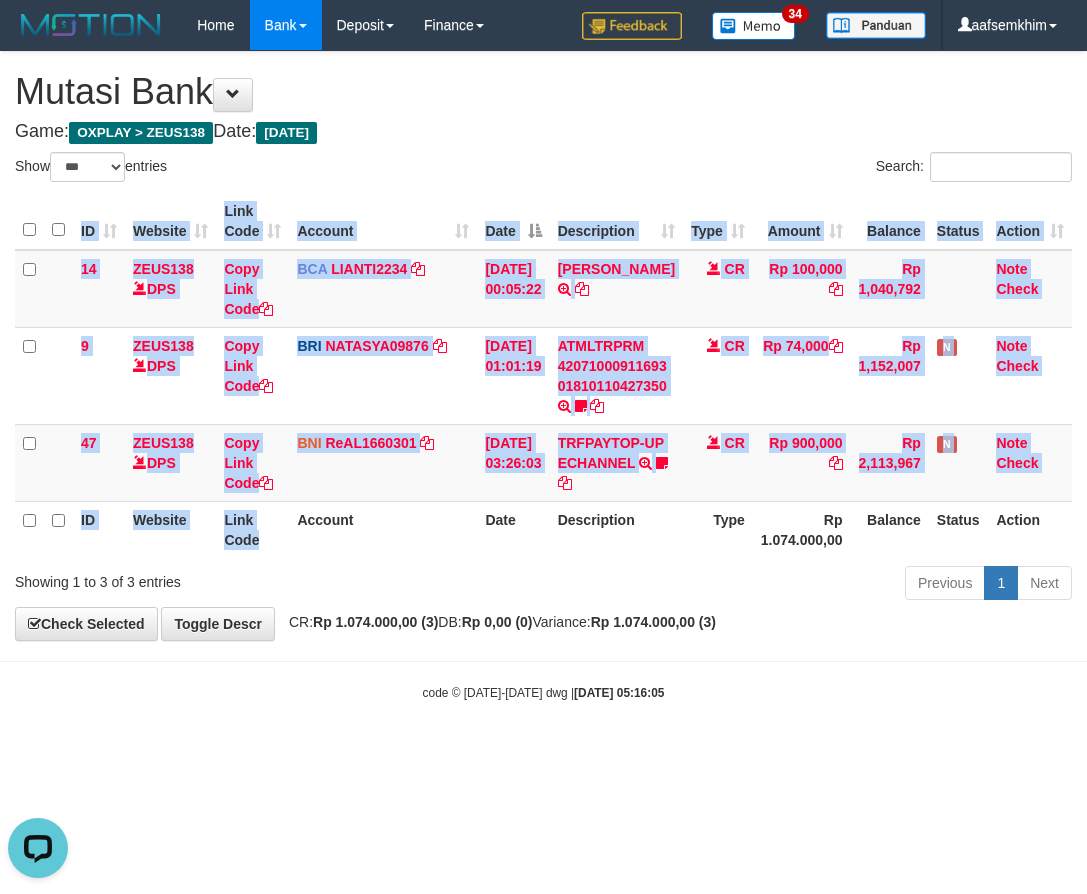 click on "Show  ** ** ** ***  entries Search:
ID Website Link Code Account Date Description Type Amount Balance Status Action
14
ZEUS138    DPS
Copy Link Code
BCA
LIANTI2234
DPS
YULIANTI
mutasi_20250712_4646 | 14
mutasi_20250712_4646 | 14
12/07/2025 00:05:22
YUSUP MAULAN         TRSF E-BANKING CR 1207/FTSCY/WS95051
100000.002025071262819090 TRFDN-YUSUP MAULANESPAY DEBIT INDONE
CR
Rp 100,000
Rp 1,040,792
Note
Check
9
ZEUS138    DPS
Copy Link Code
BRI
NATASYA09876" at bounding box center (543, 379) 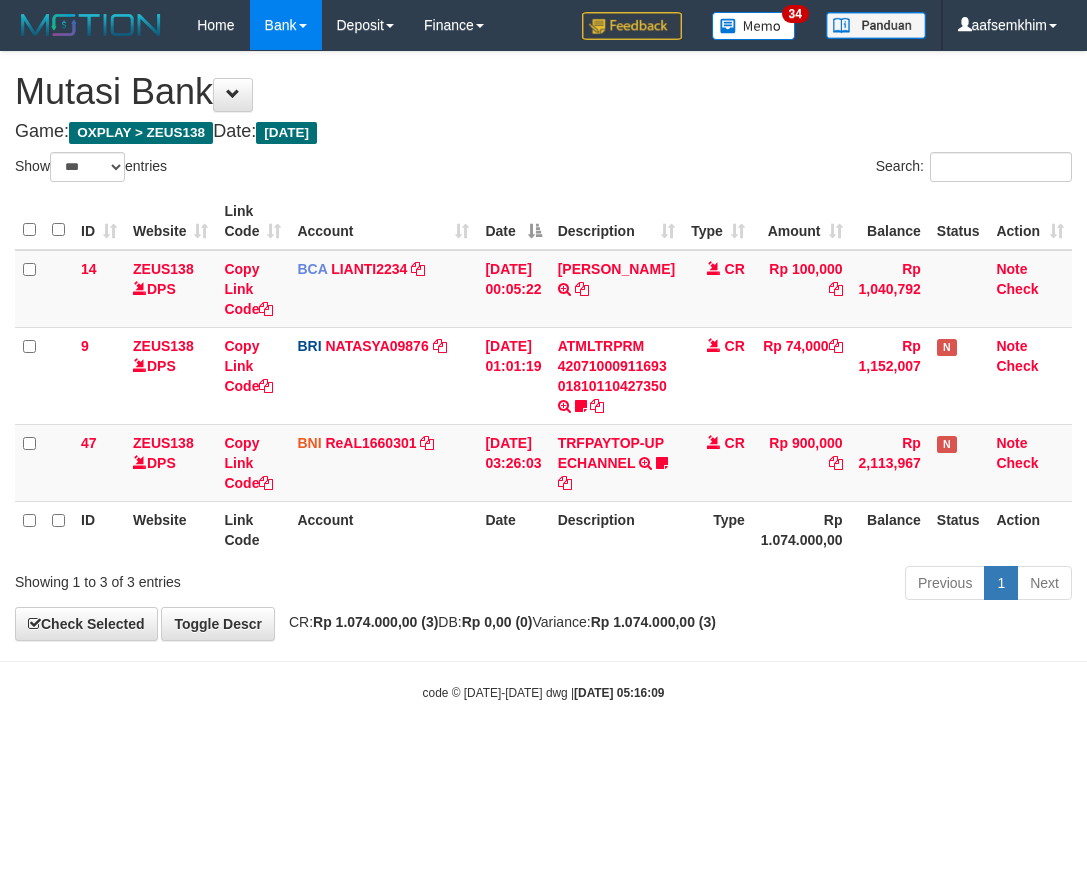select on "***" 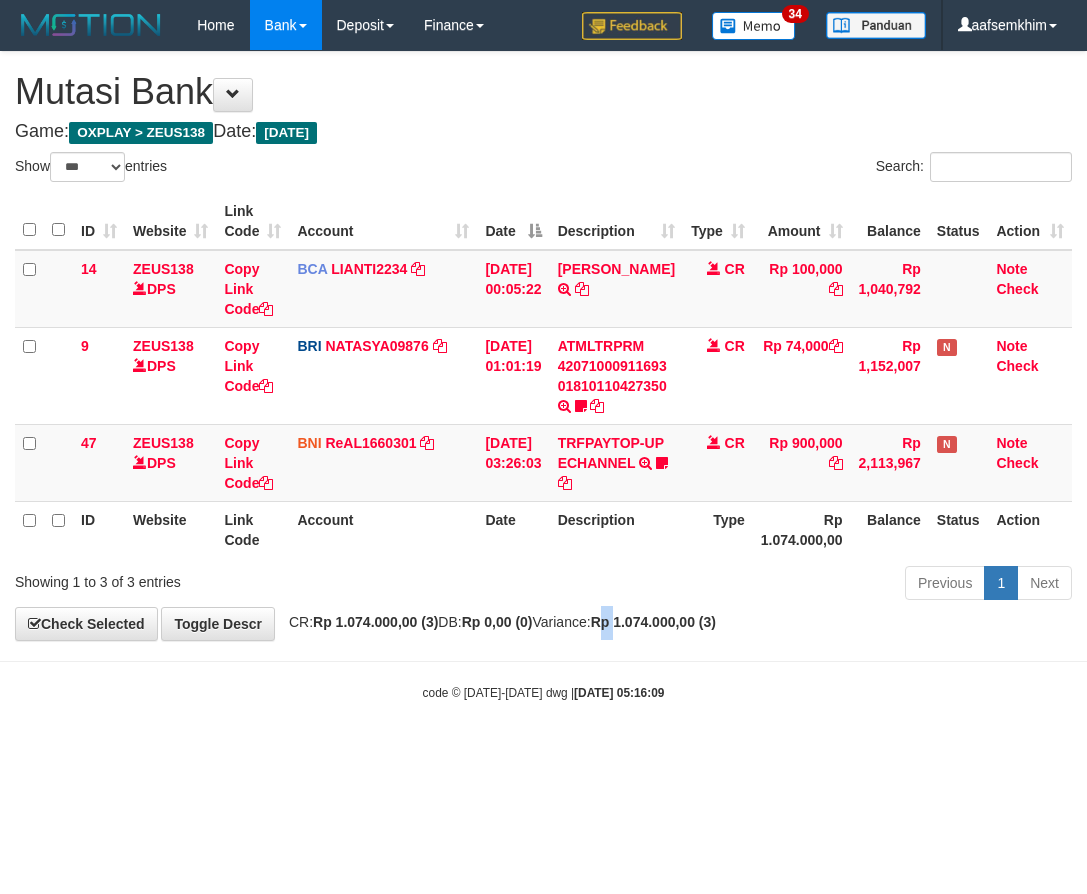 click on "**********" at bounding box center (543, 346) 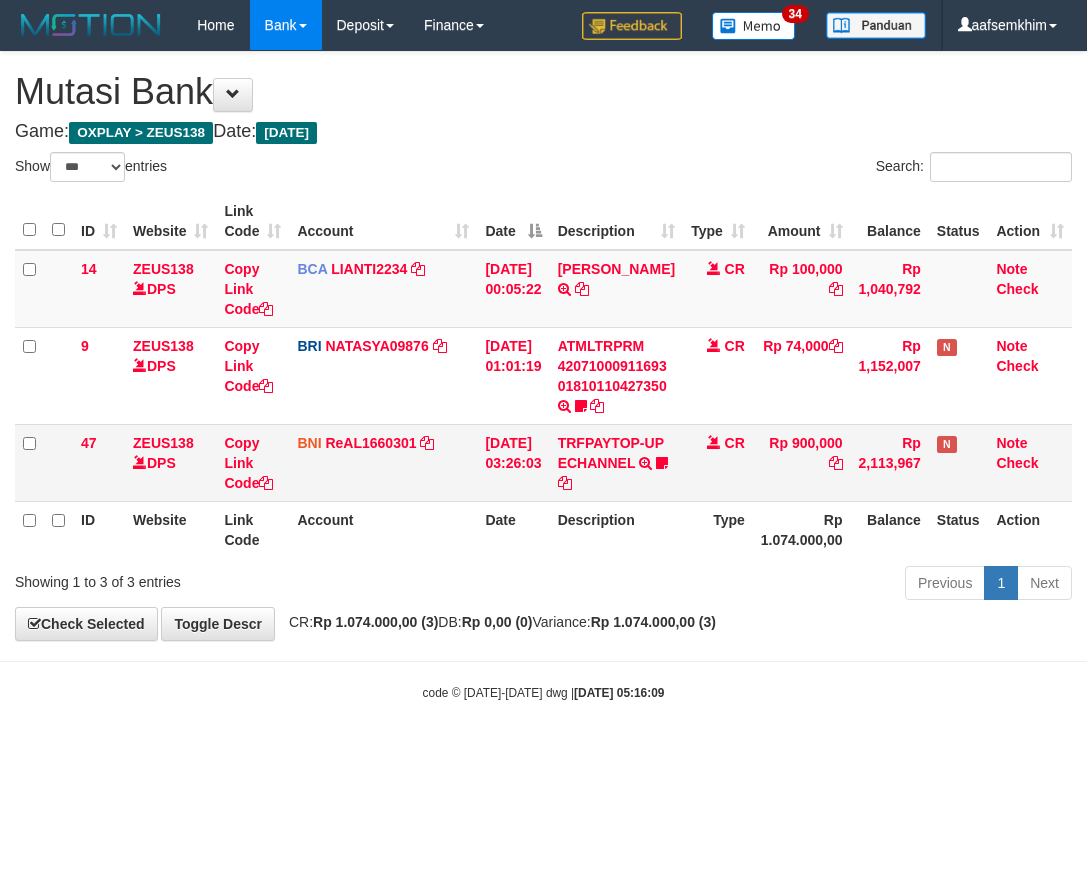 drag, startPoint x: 474, startPoint y: 447, endPoint x: 460, endPoint y: 446, distance: 14.035668 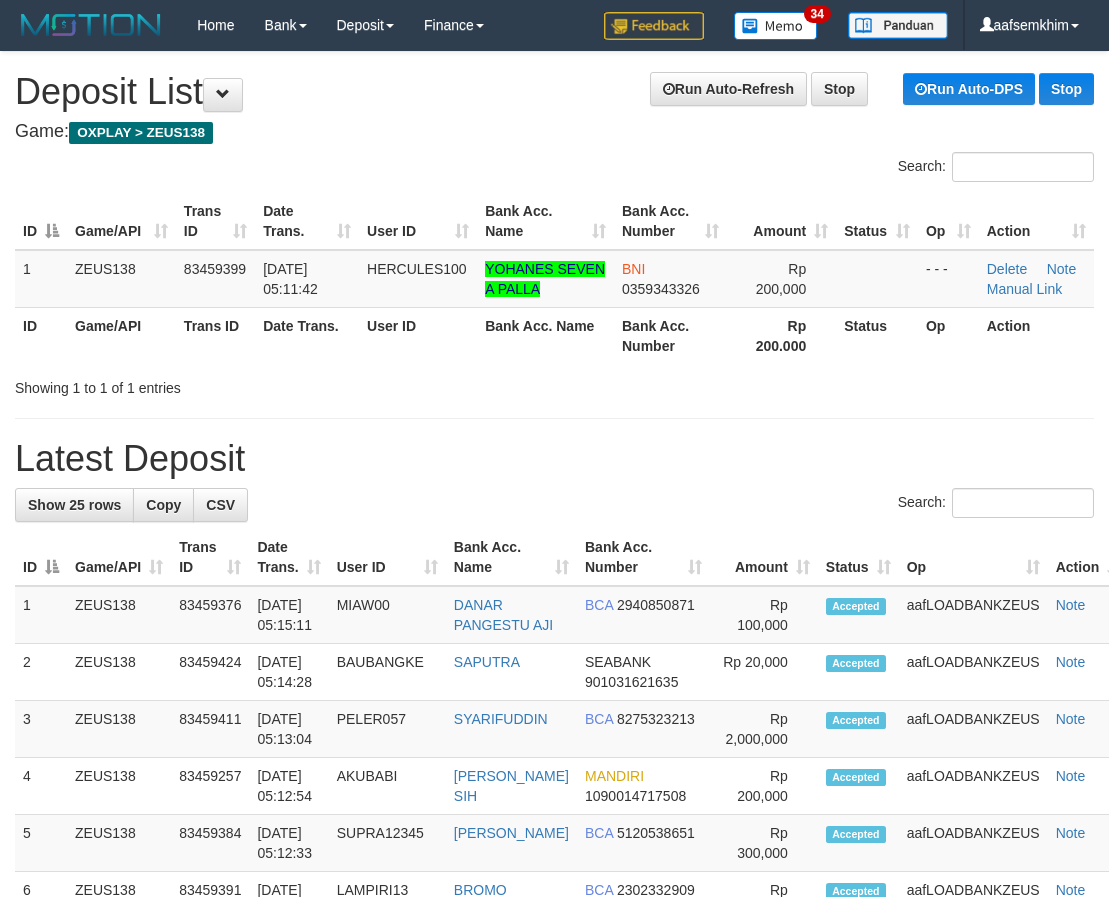 scroll, scrollTop: 0, scrollLeft: 0, axis: both 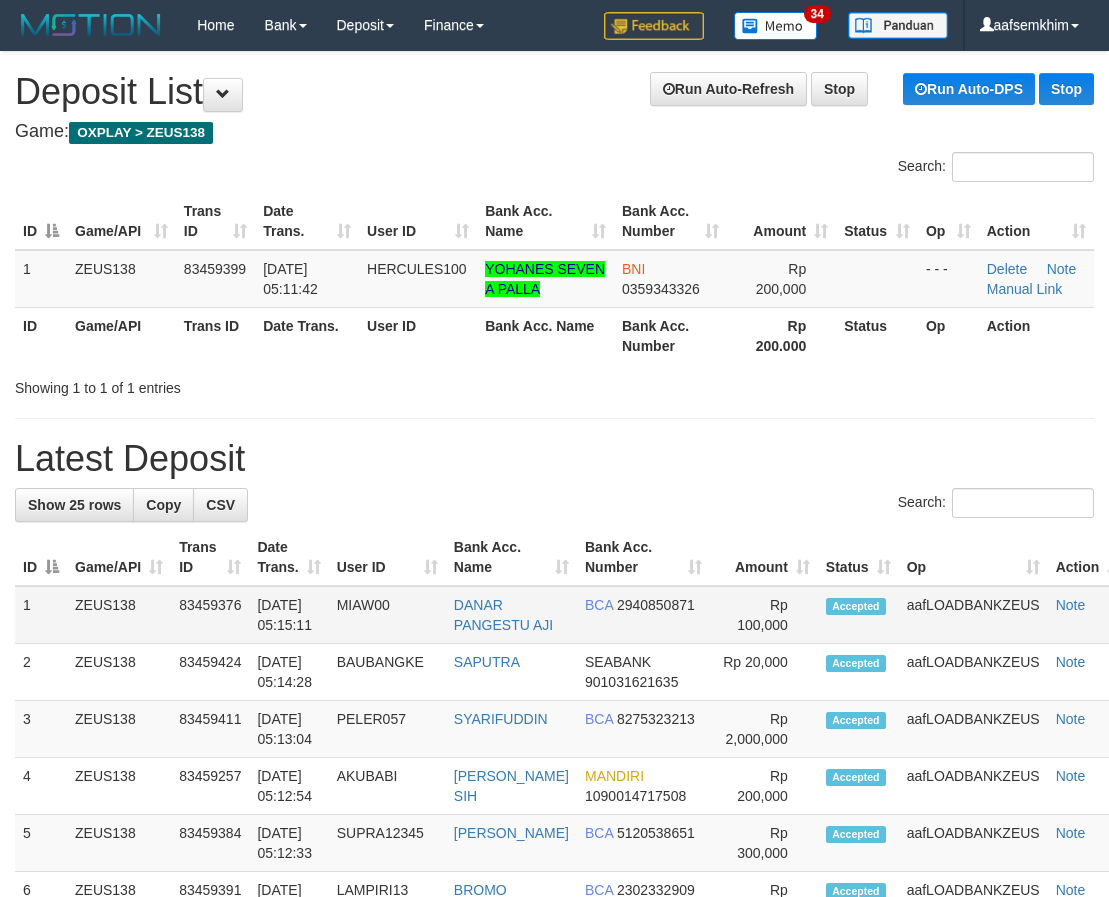 drag, startPoint x: 393, startPoint y: 639, endPoint x: 358, endPoint y: 641, distance: 35.057095 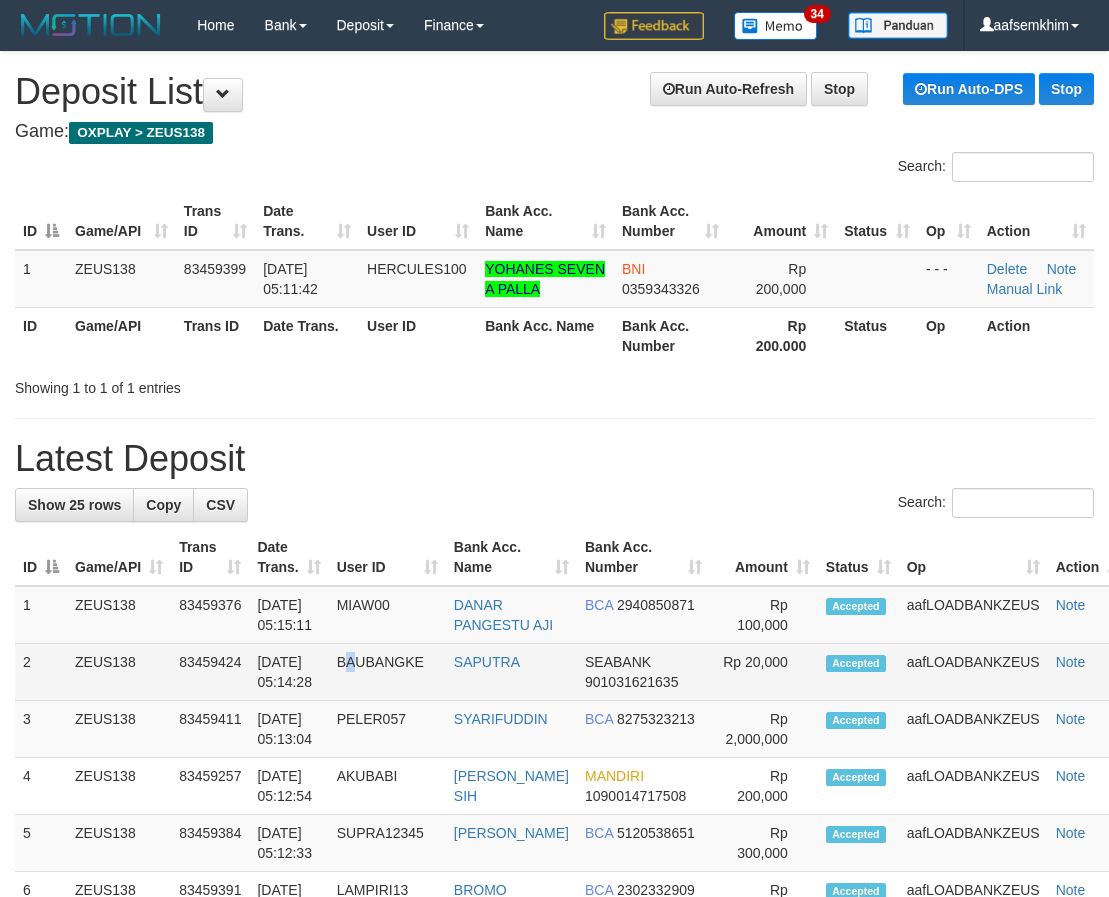 click on "BAUBANGKE" at bounding box center [387, 672] 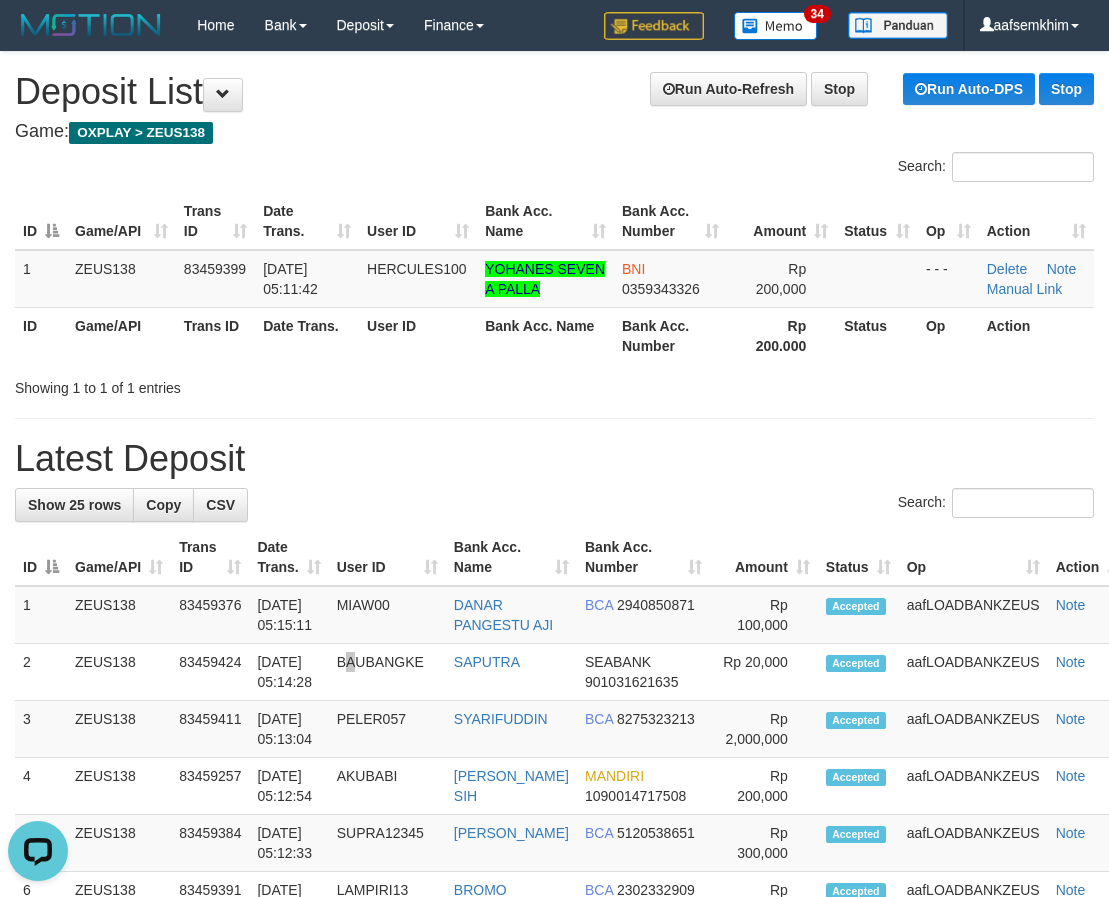 scroll, scrollTop: 0, scrollLeft: 0, axis: both 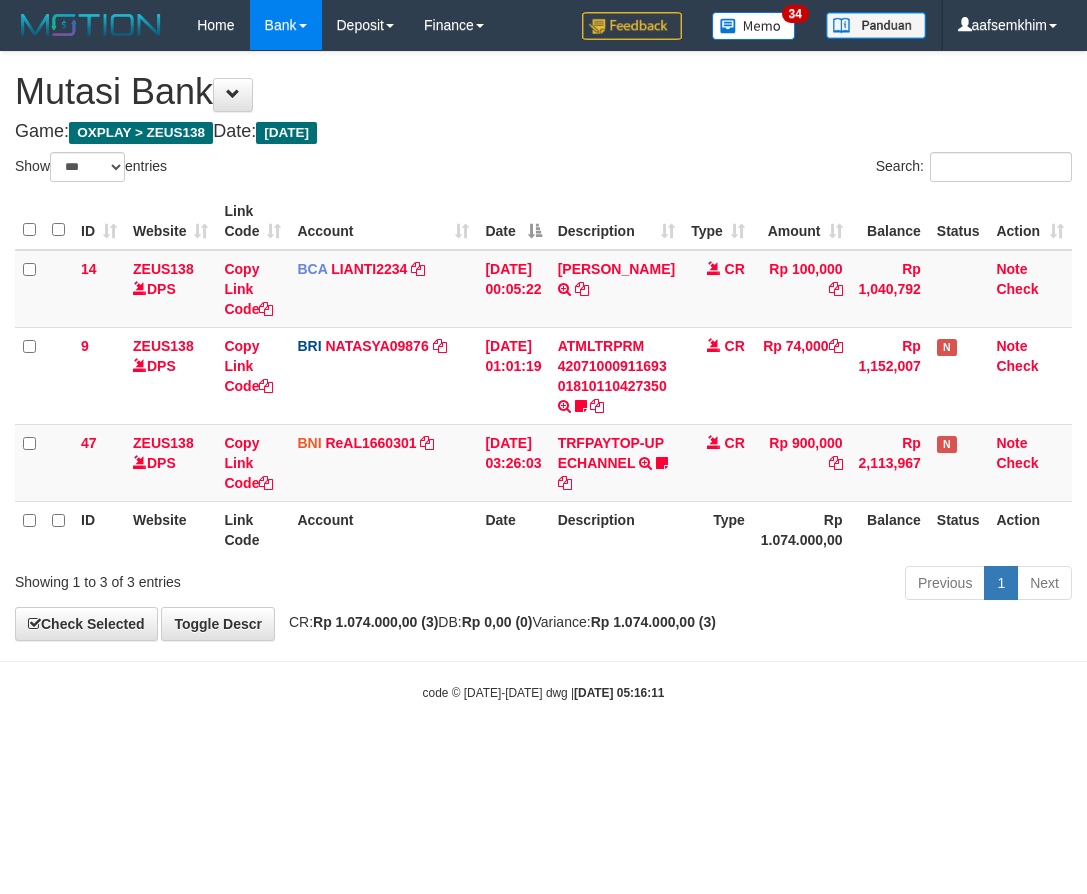 select on "***" 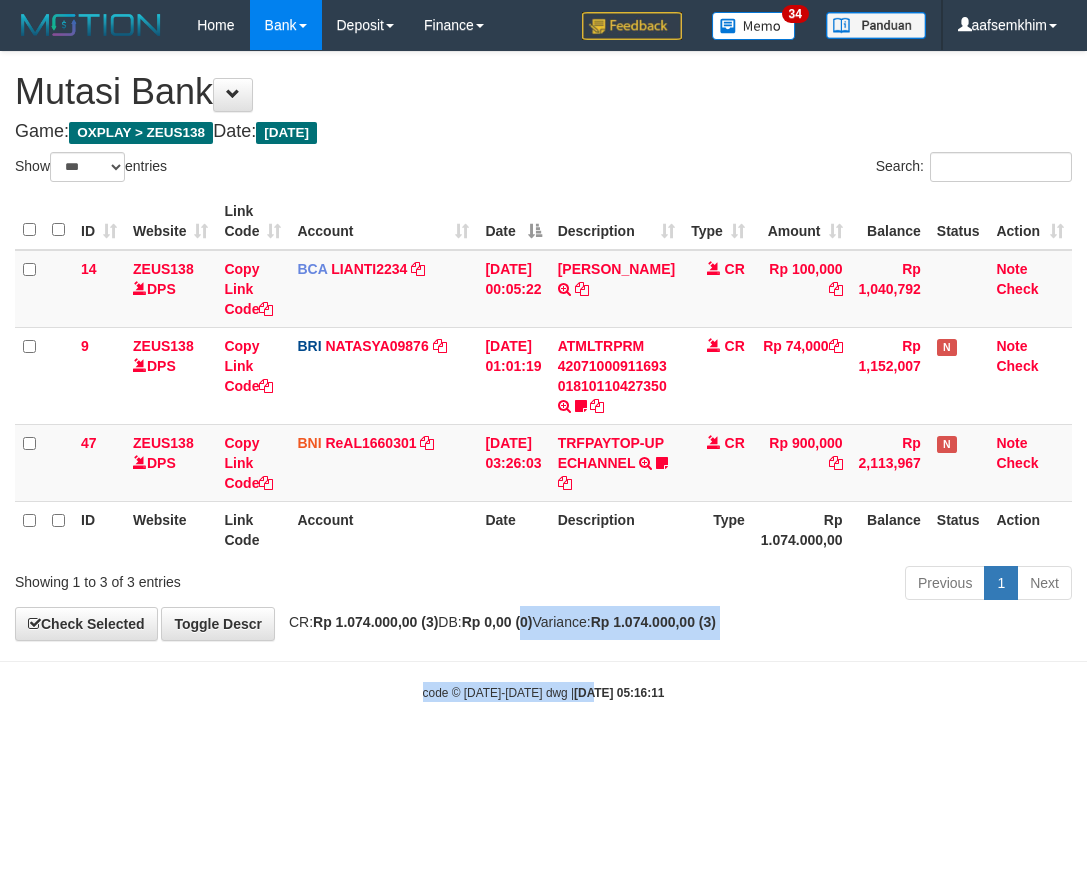 drag, startPoint x: 559, startPoint y: 676, endPoint x: 593, endPoint y: 638, distance: 50.990196 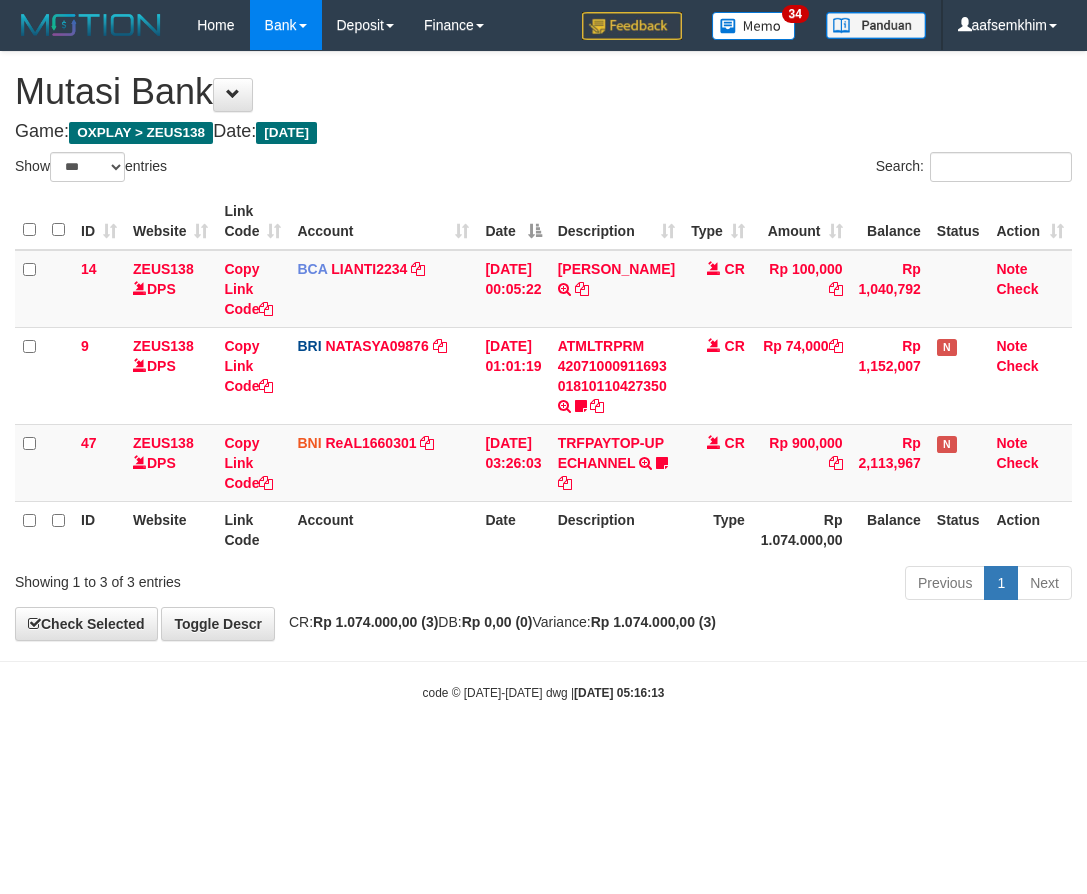 select on "***" 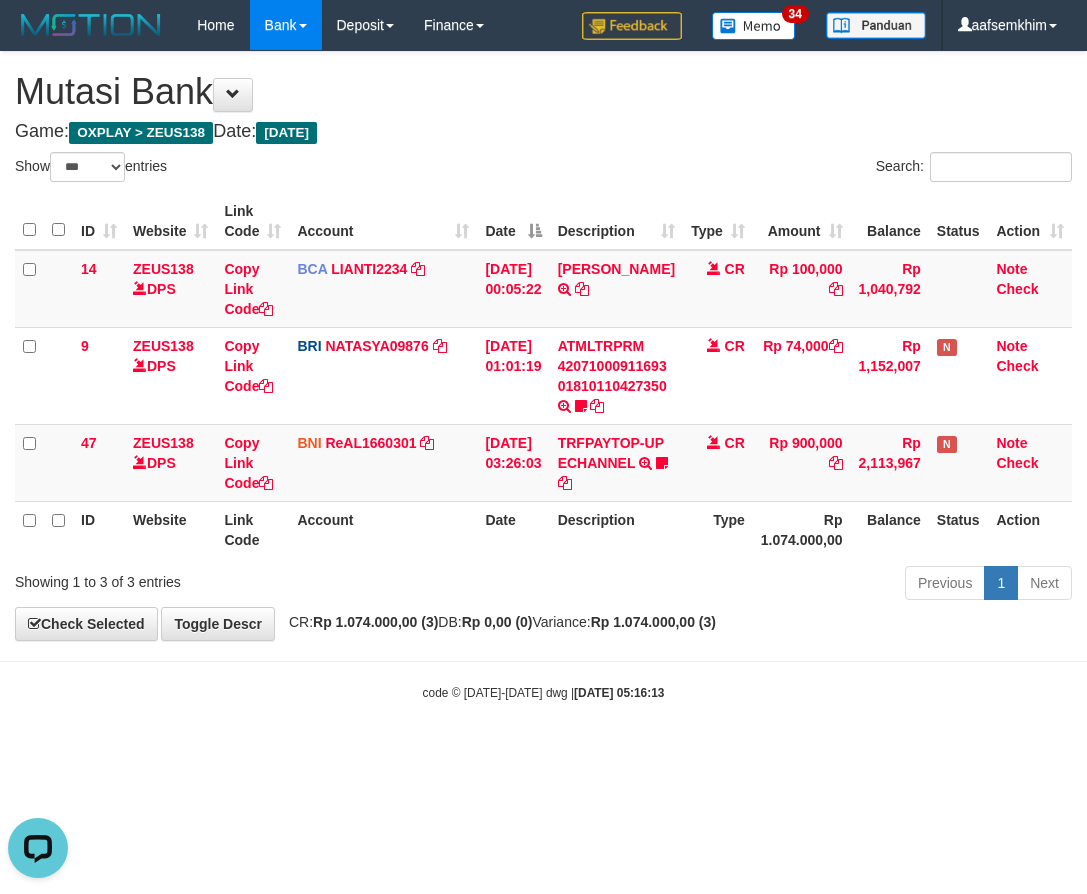 scroll, scrollTop: 0, scrollLeft: 0, axis: both 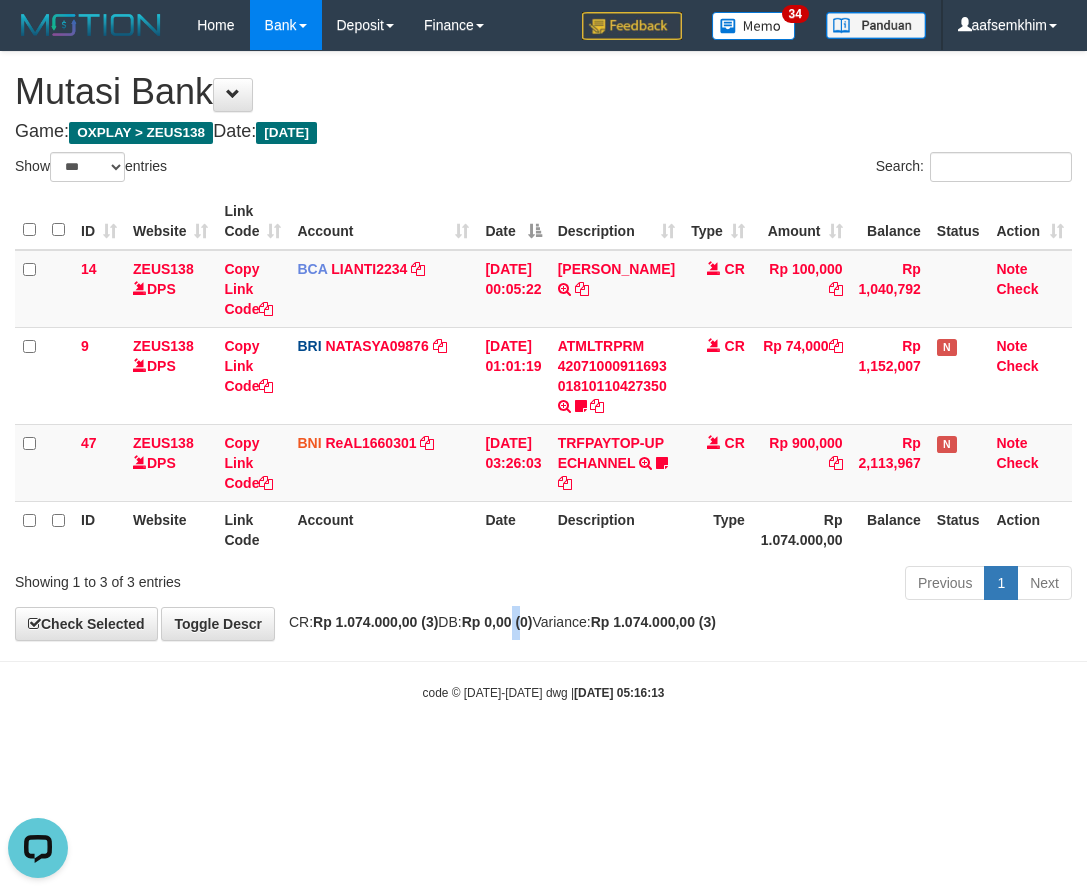 click on "Rp 0,00 (0)" at bounding box center [497, 622] 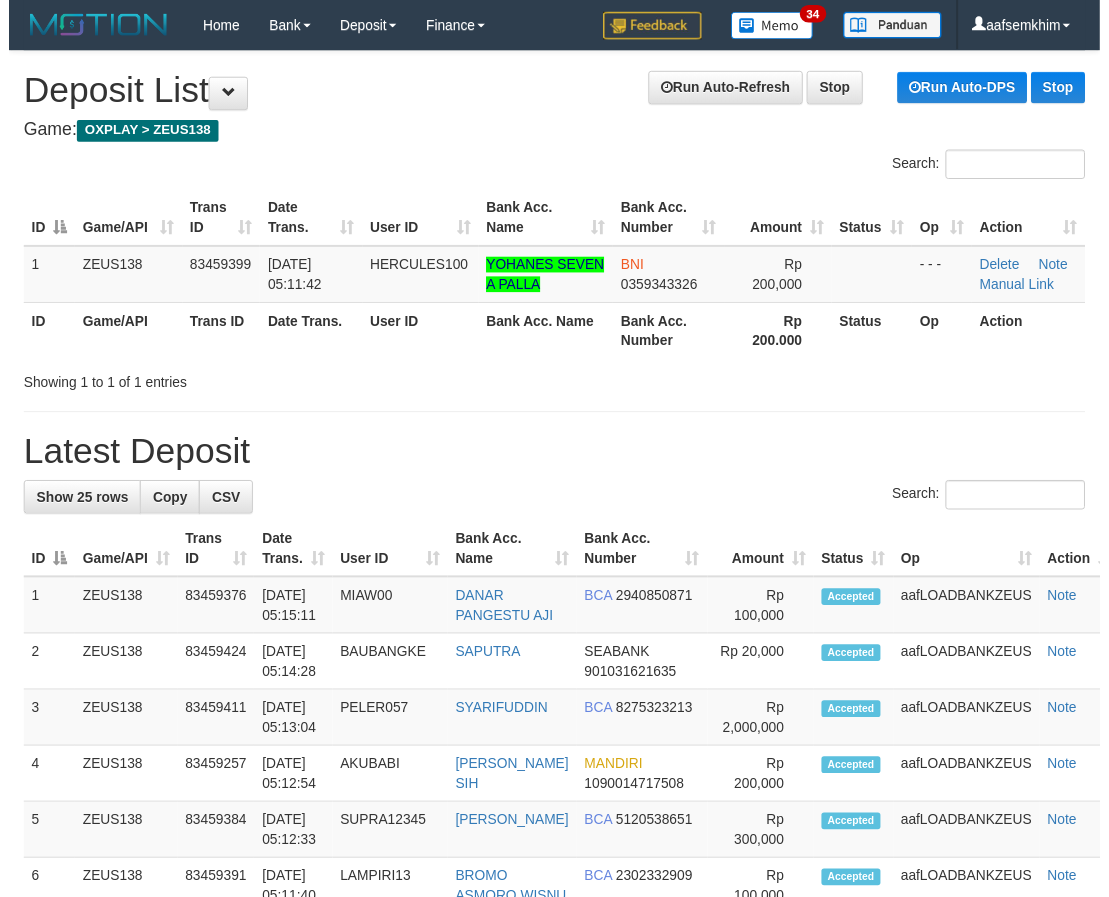 scroll, scrollTop: 0, scrollLeft: 0, axis: both 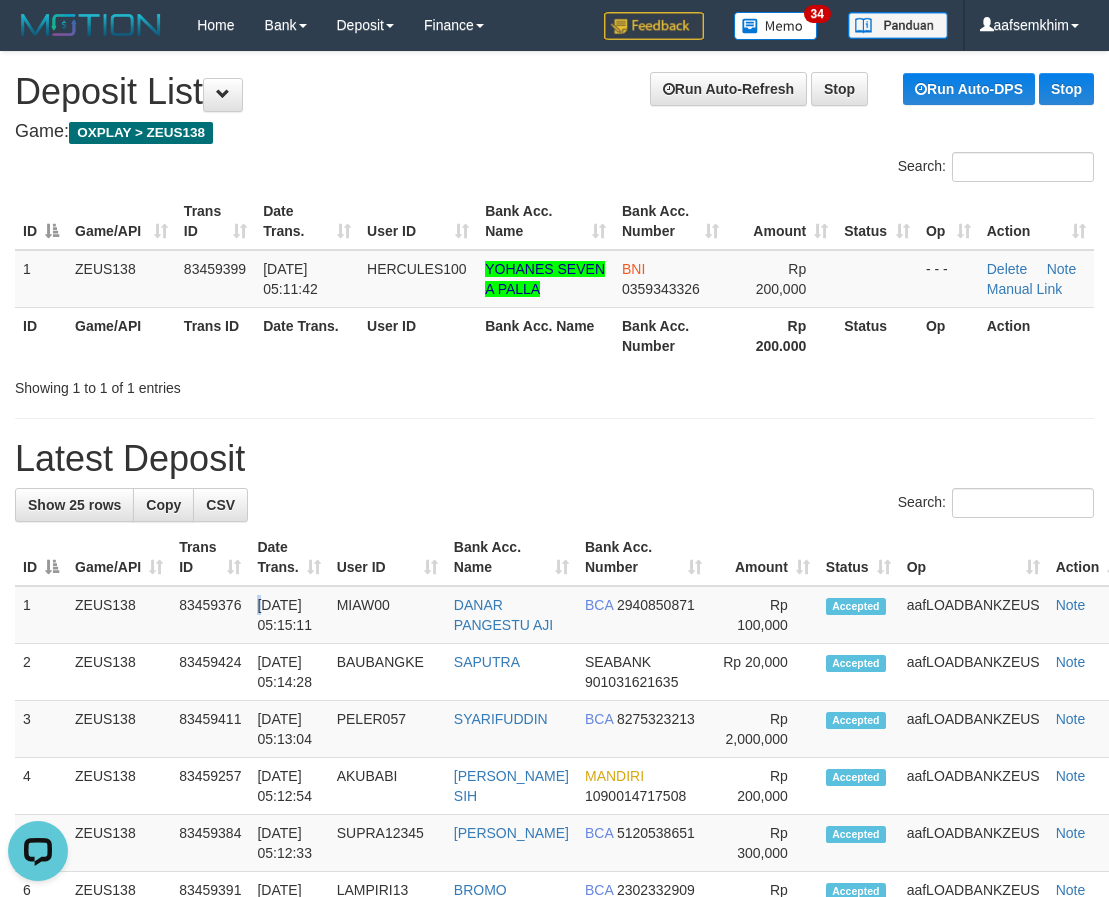 drag, startPoint x: 269, startPoint y: 606, endPoint x: 12, endPoint y: 611, distance: 257.04865 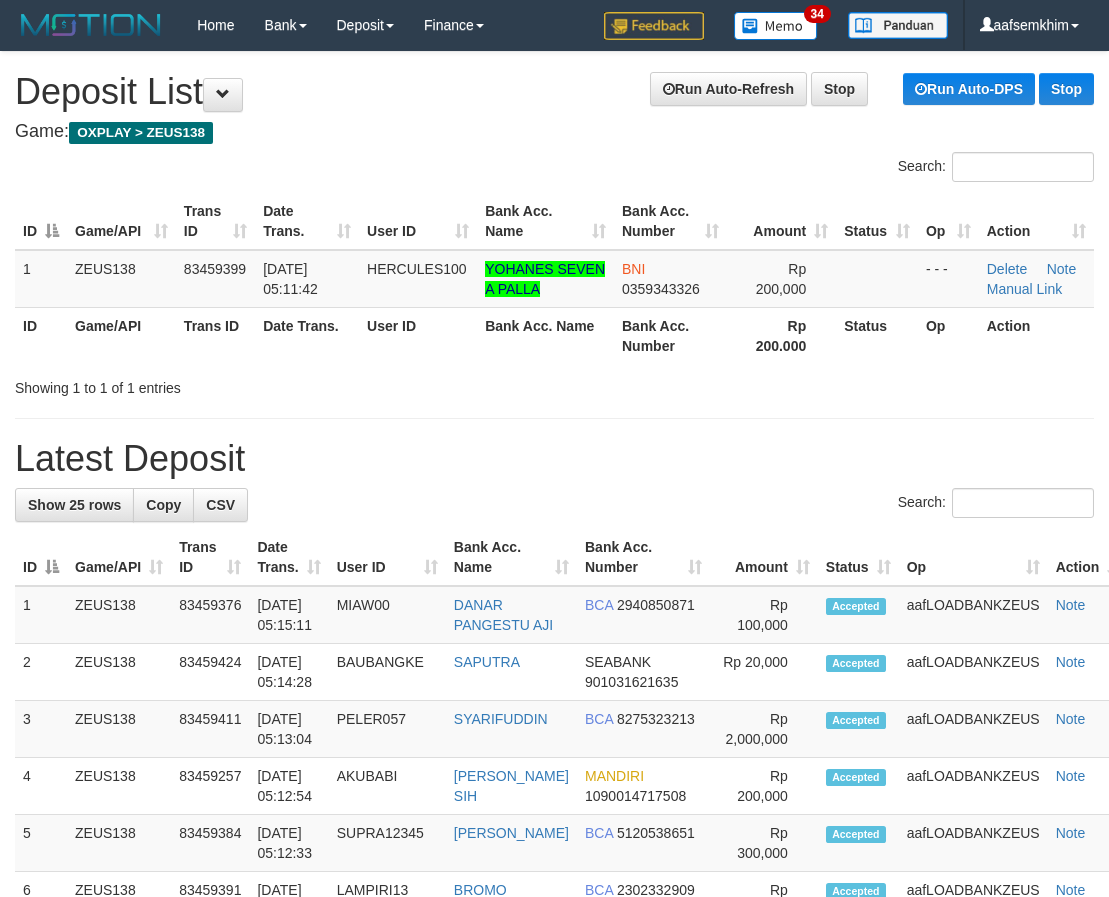 scroll, scrollTop: 0, scrollLeft: 0, axis: both 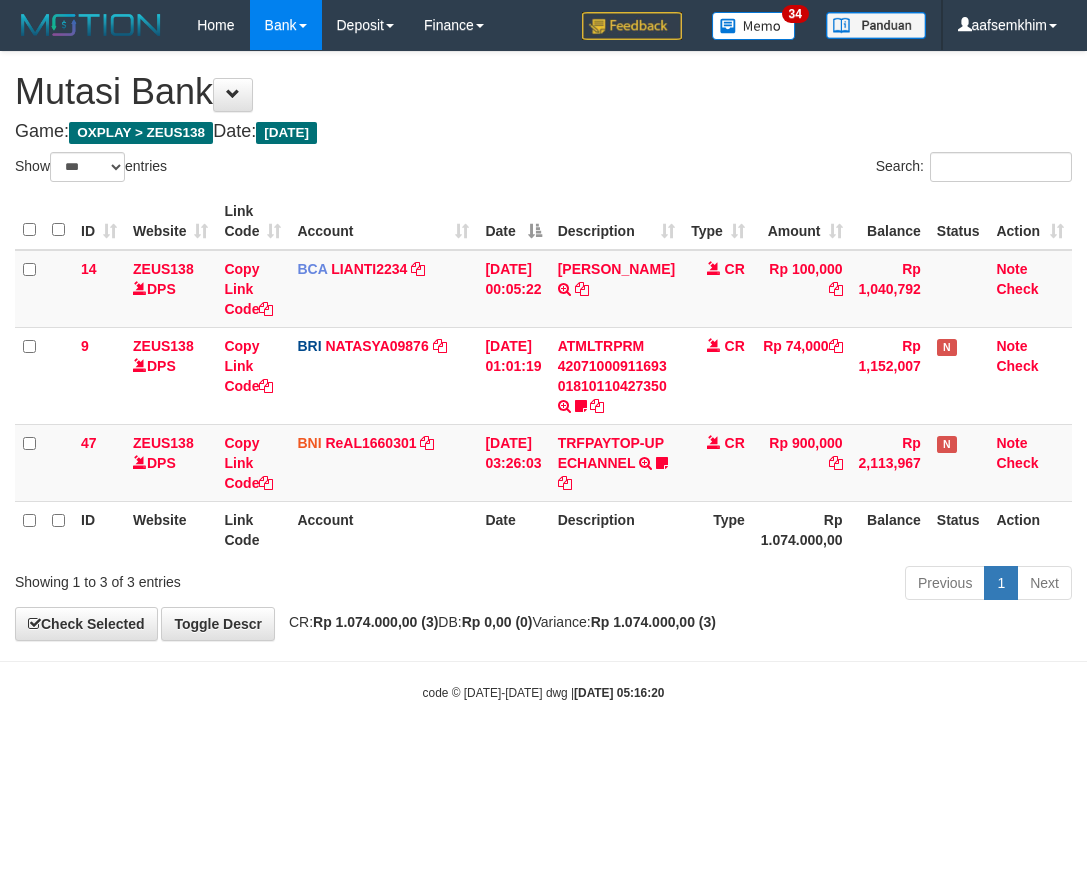 select on "***" 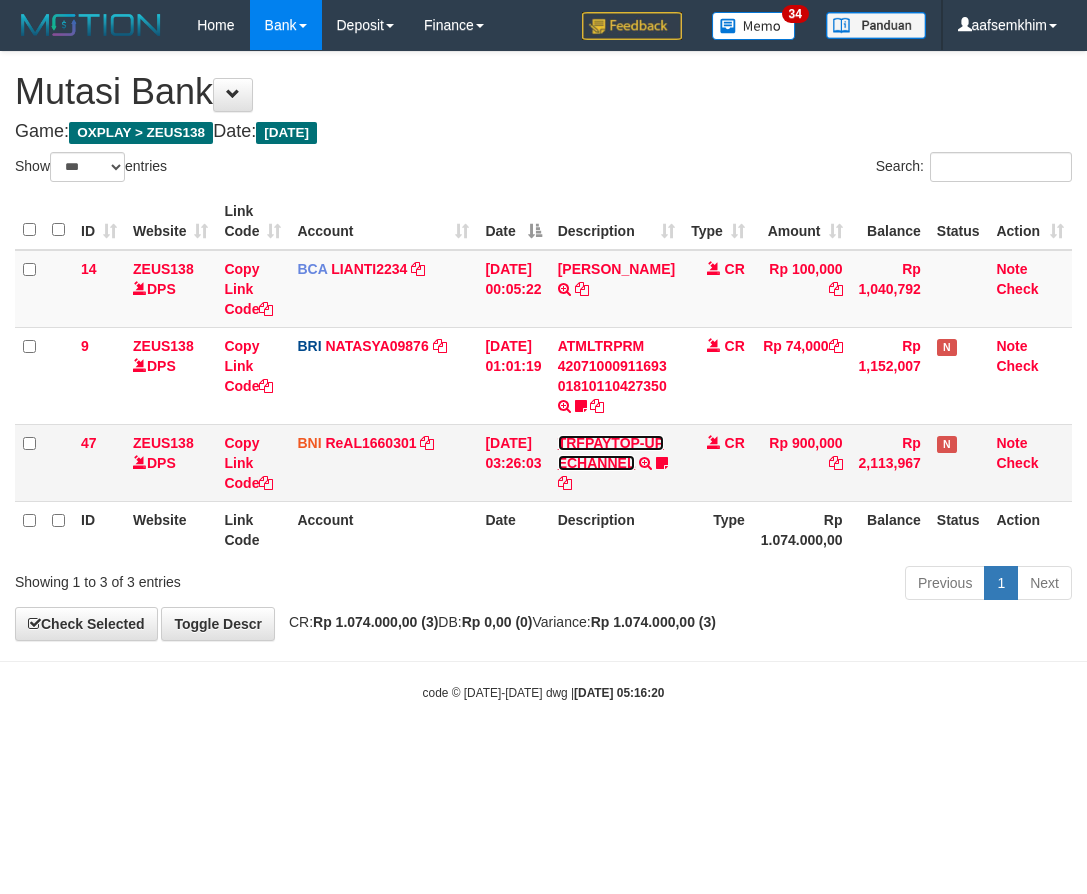 click on "TRFPAYTOP-UP ECHANNEL" at bounding box center [611, 453] 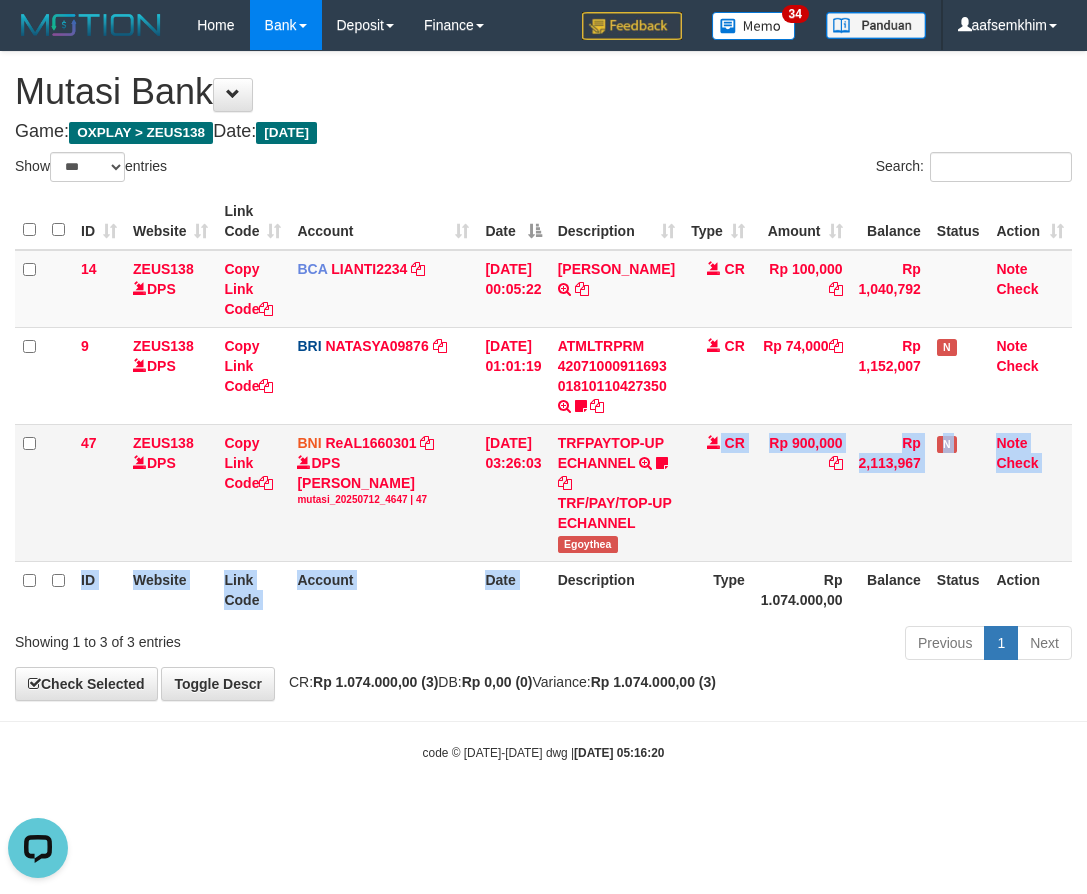 drag, startPoint x: 642, startPoint y: 552, endPoint x: 652, endPoint y: 553, distance: 10.049875 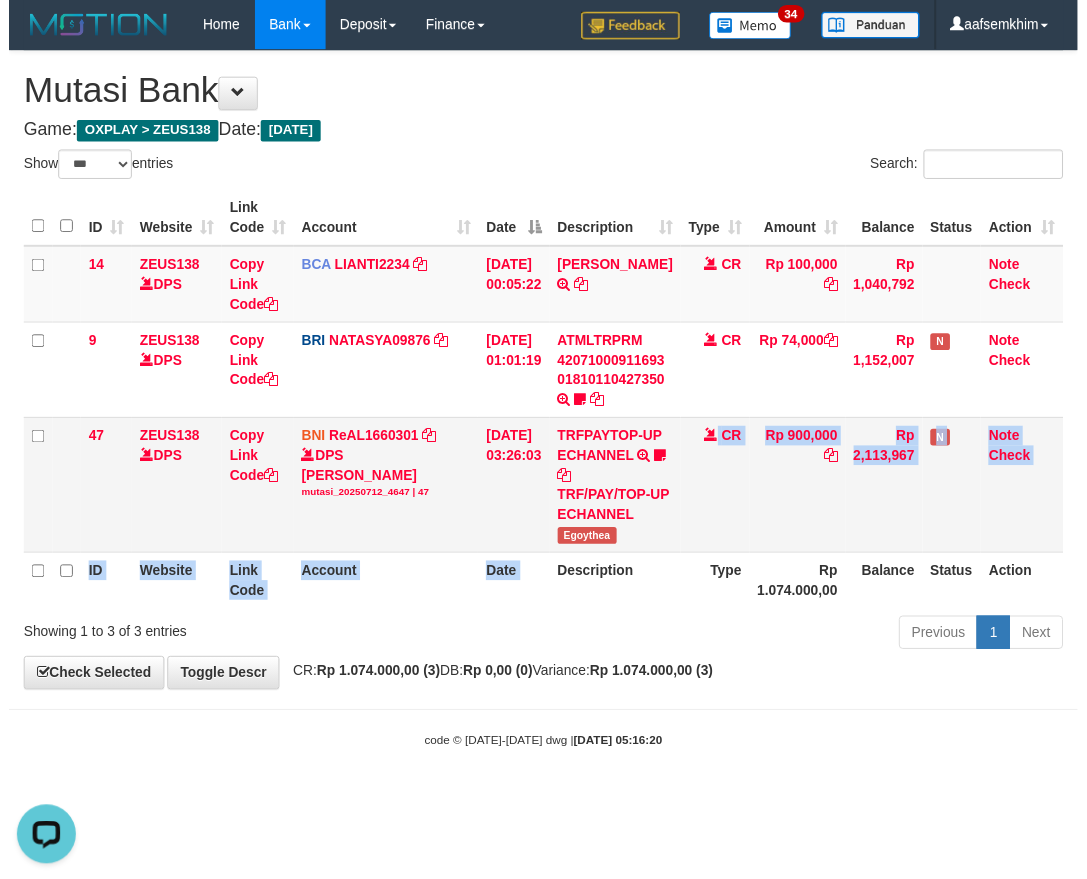 scroll, scrollTop: 0, scrollLeft: 0, axis: both 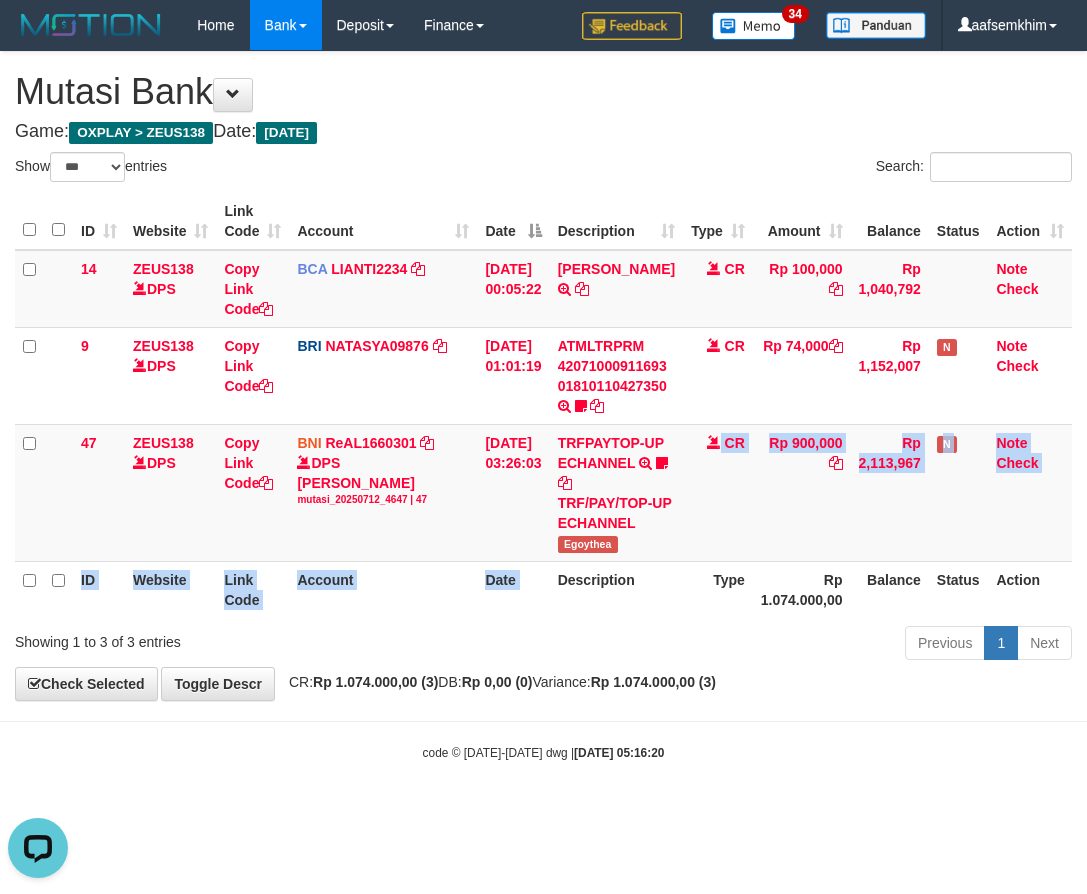 click on "Description" at bounding box center (616, 589) 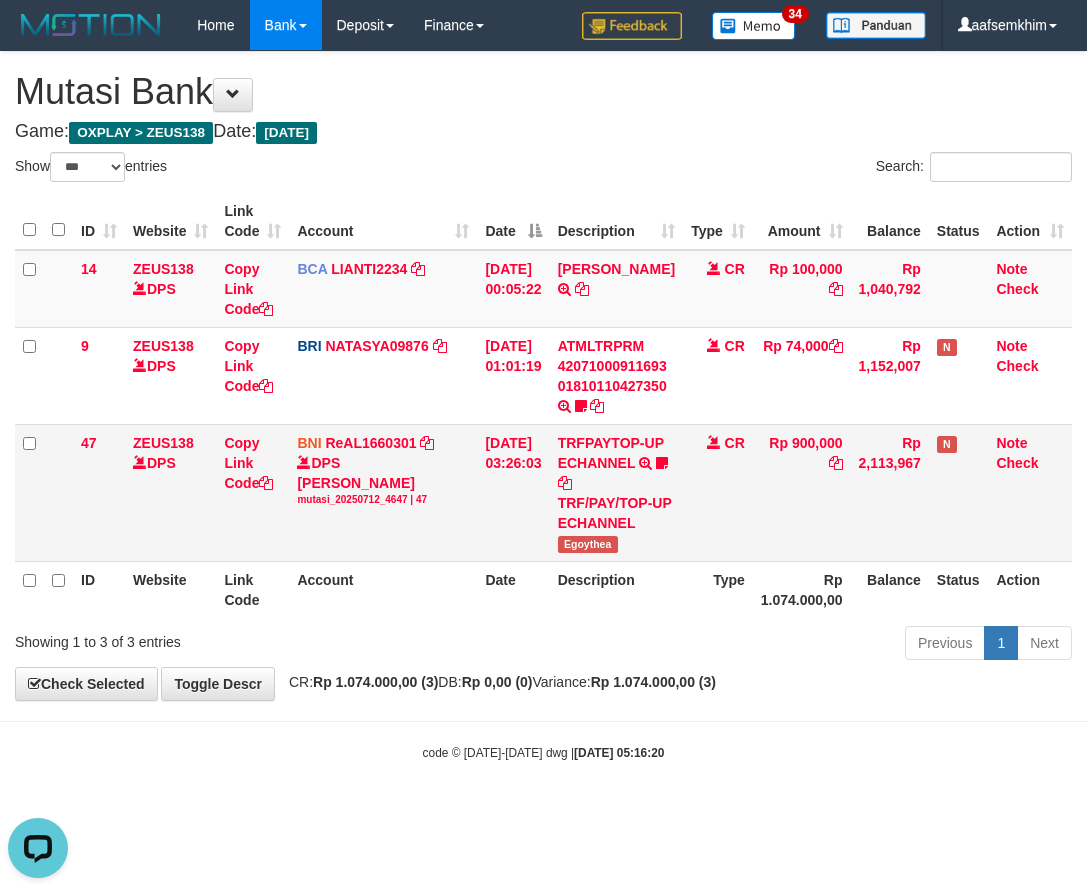 click on "Egoythea" at bounding box center [588, 544] 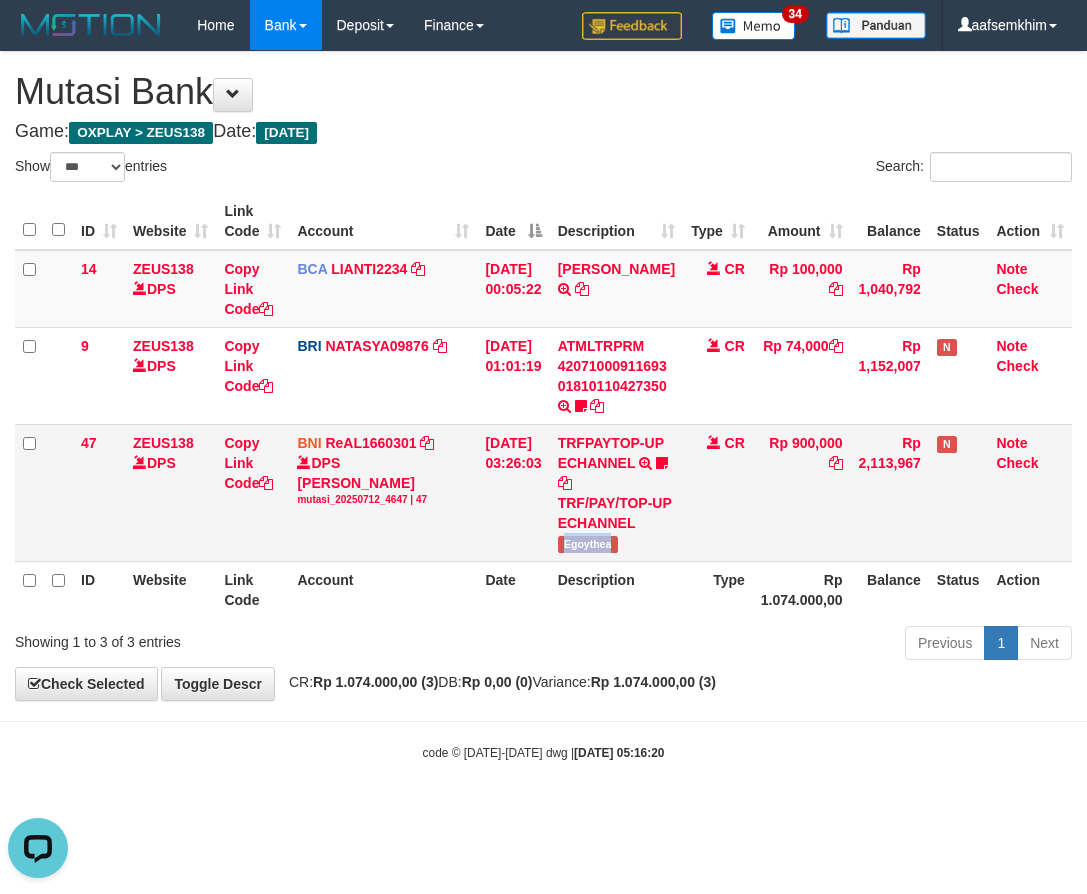 click on "Egoythea" at bounding box center (588, 544) 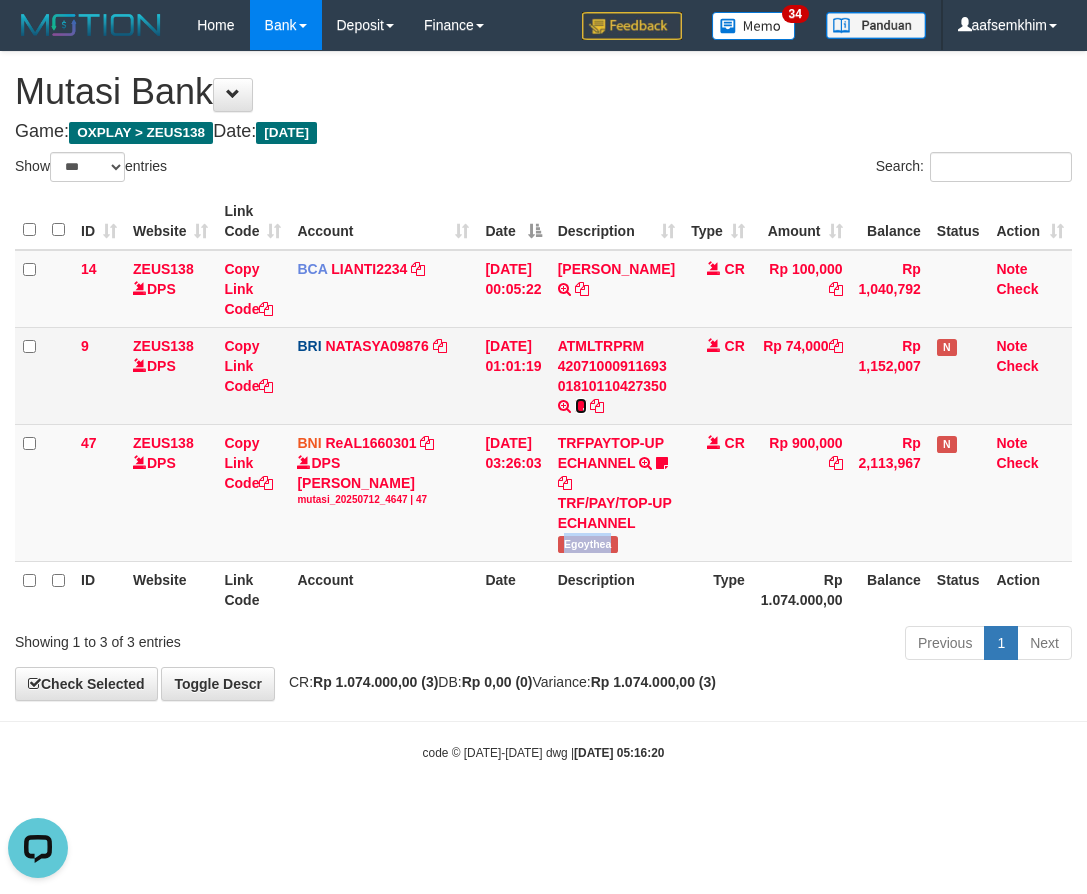 click at bounding box center [581, 406] 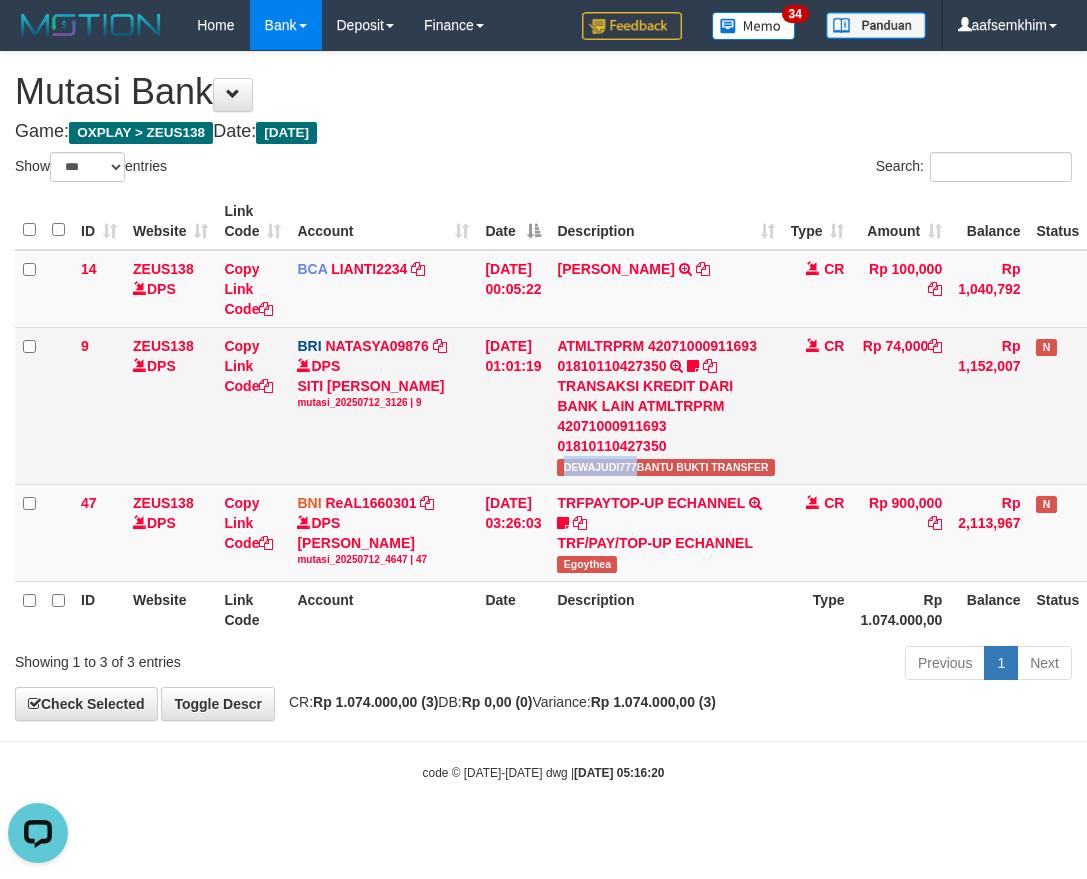 drag, startPoint x: 584, startPoint y: 476, endPoint x: 650, endPoint y: 476, distance: 66 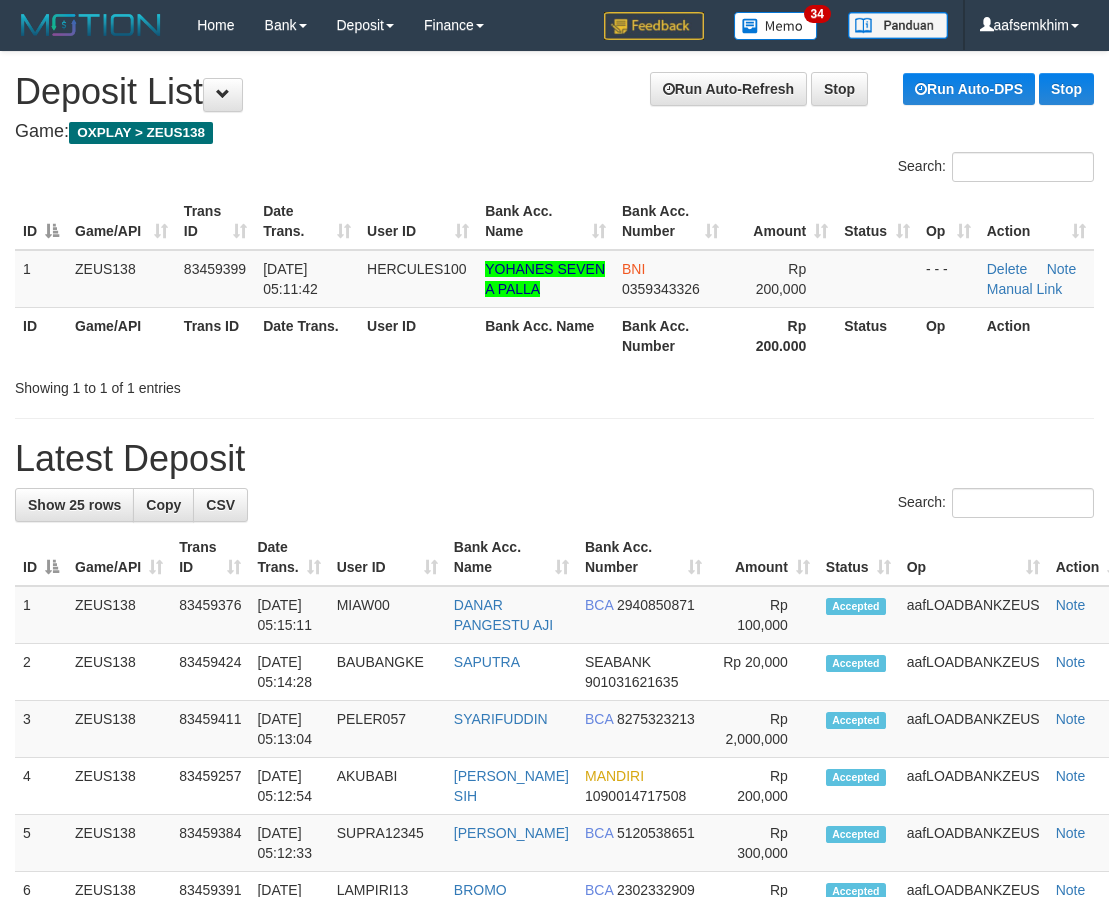 scroll, scrollTop: 0, scrollLeft: 0, axis: both 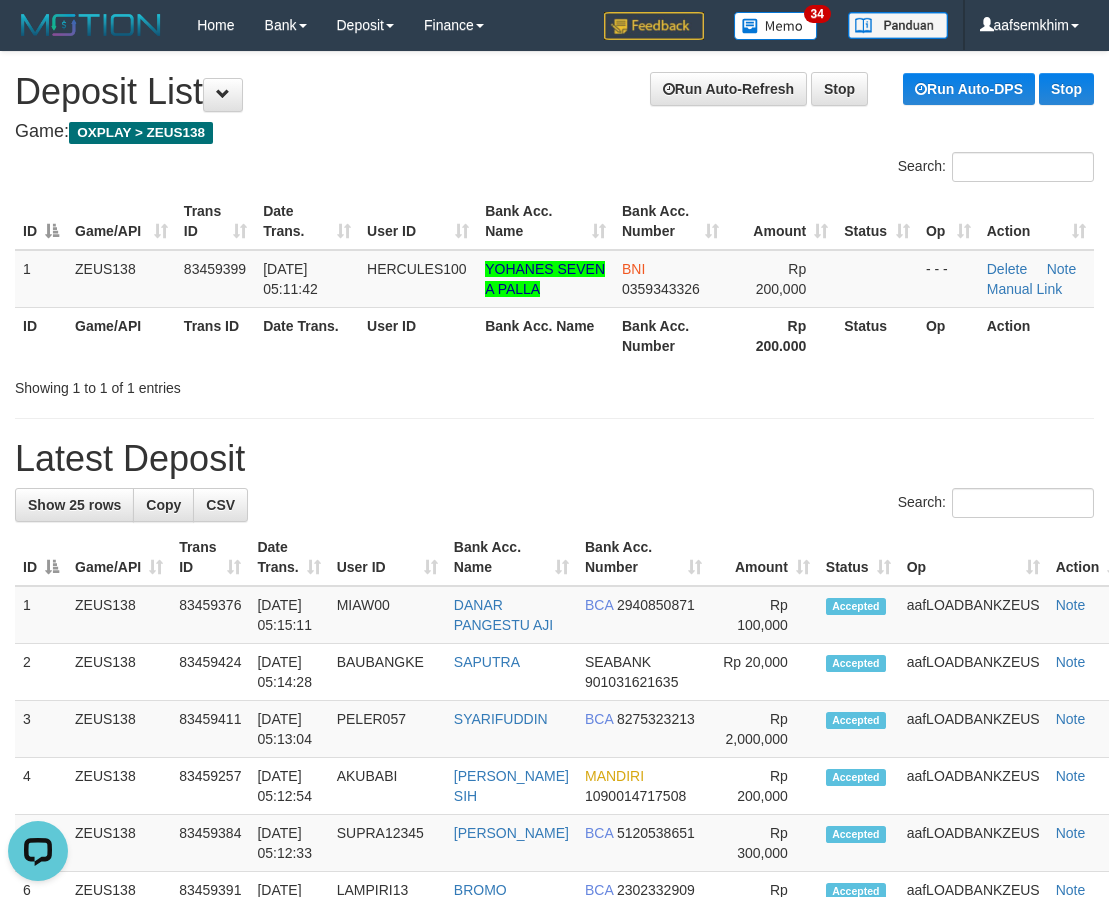 drag, startPoint x: 687, startPoint y: 453, endPoint x: 652, endPoint y: 454, distance: 35.014282 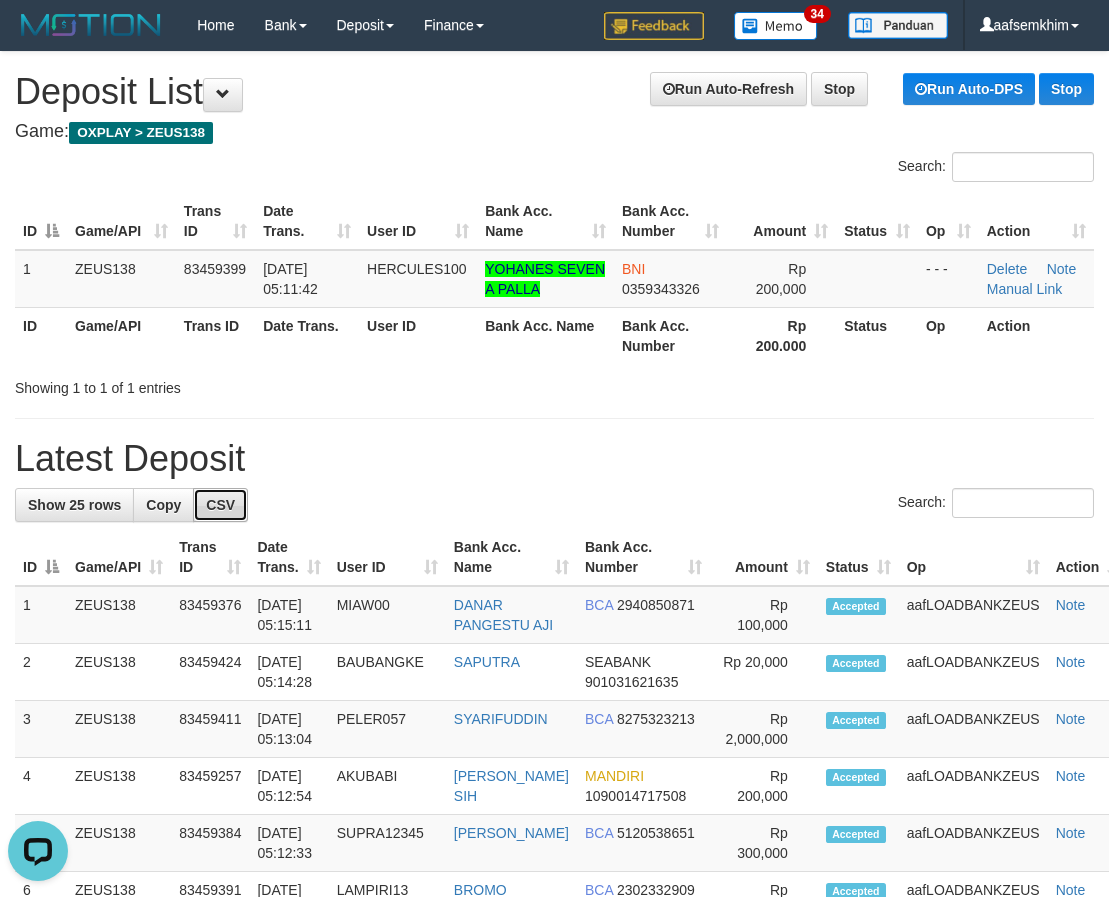 click on "CSV" at bounding box center (220, 505) 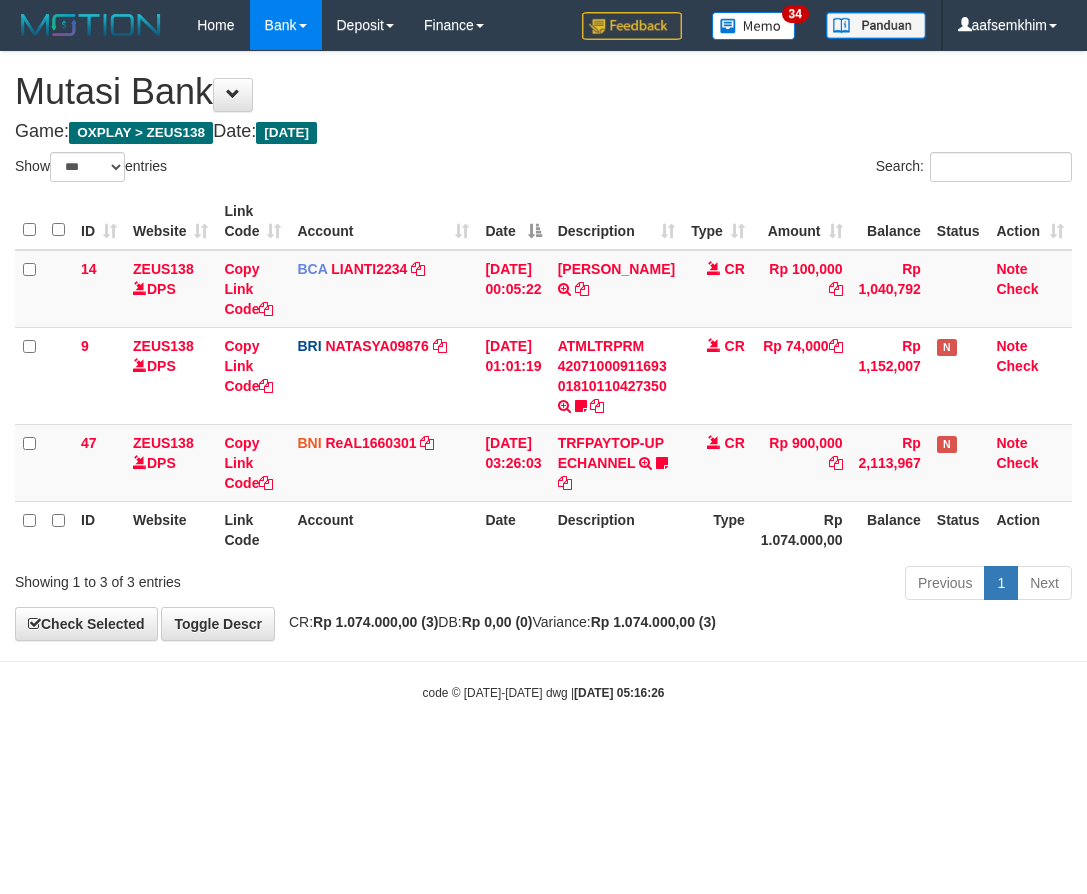 select on "***" 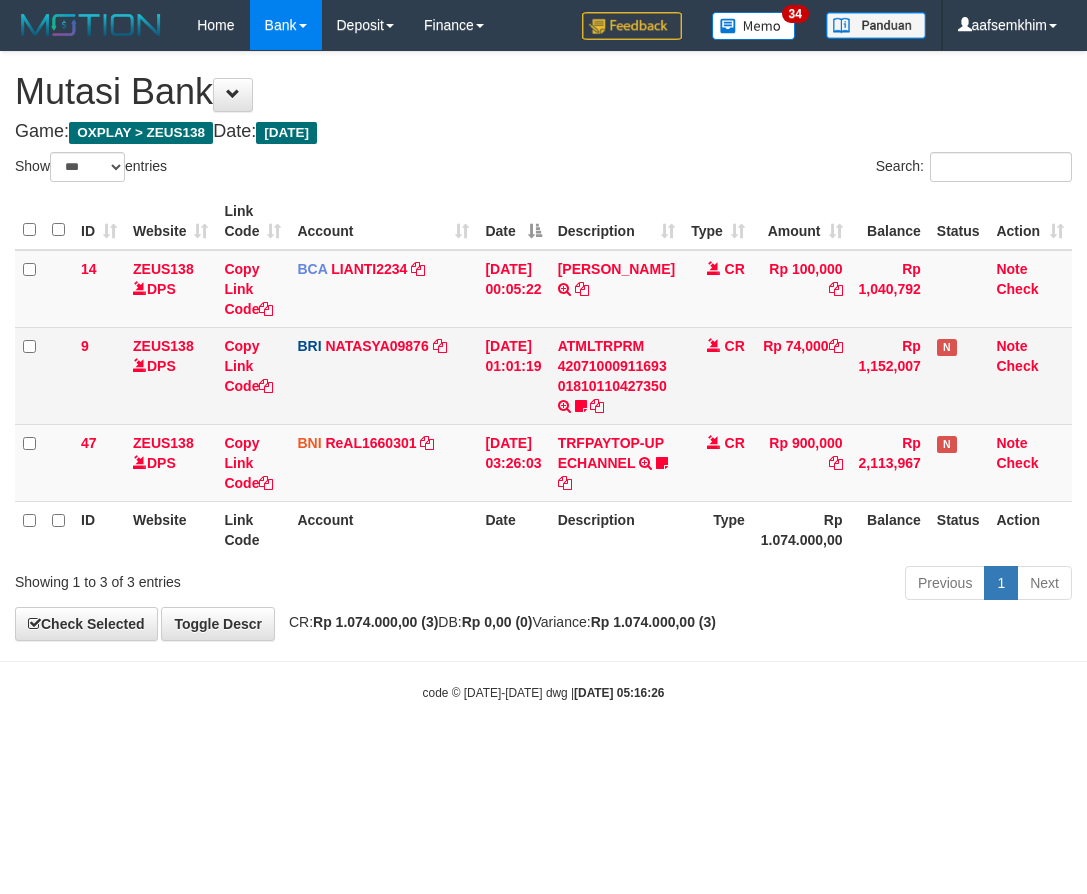 click on "Rp 74,000" at bounding box center (802, 375) 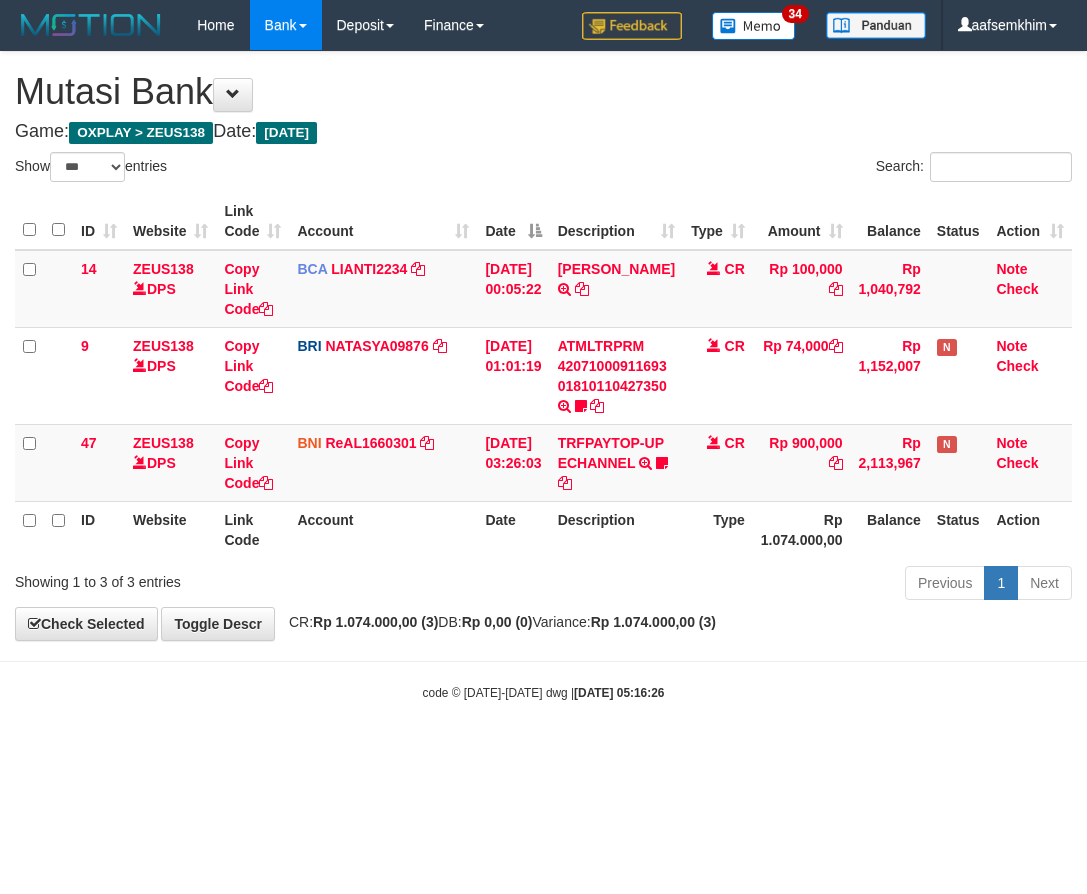 drag, startPoint x: 592, startPoint y: 225, endPoint x: 1072, endPoint y: 263, distance: 481.50183 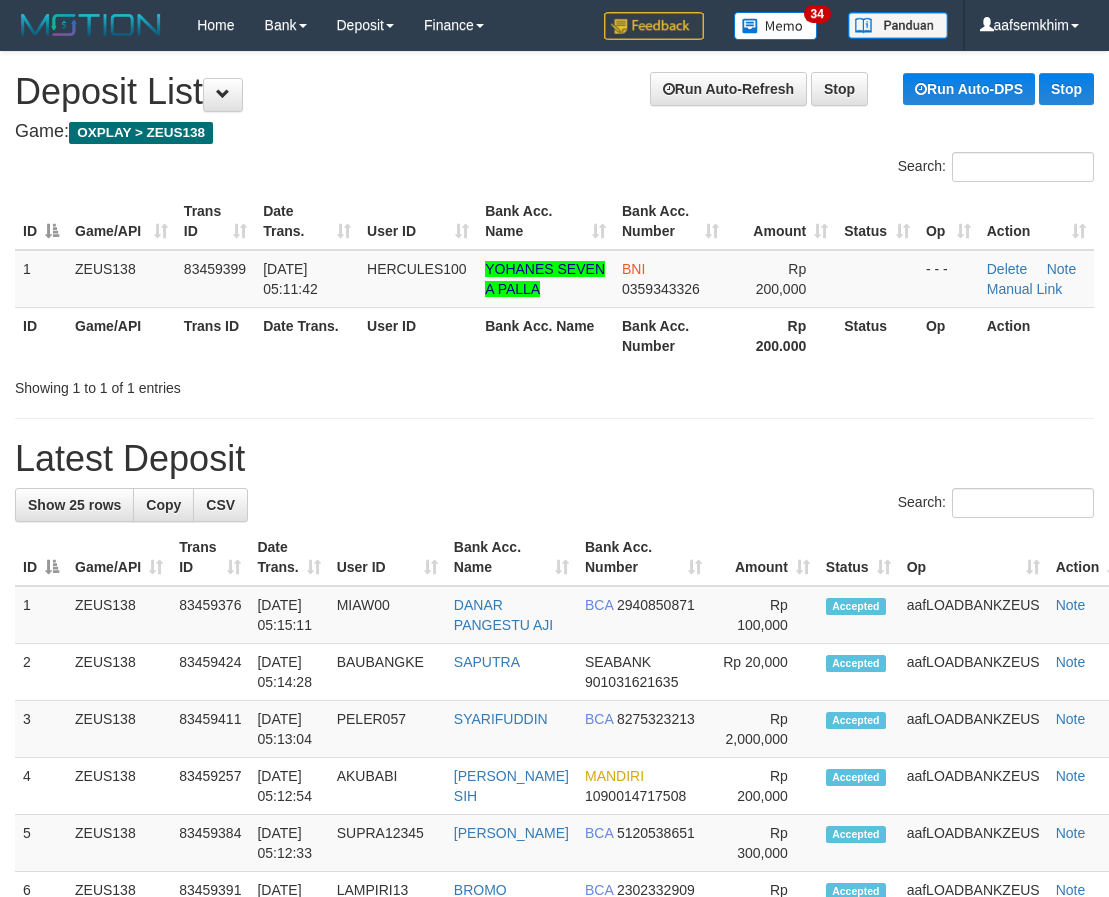 scroll, scrollTop: 0, scrollLeft: 0, axis: both 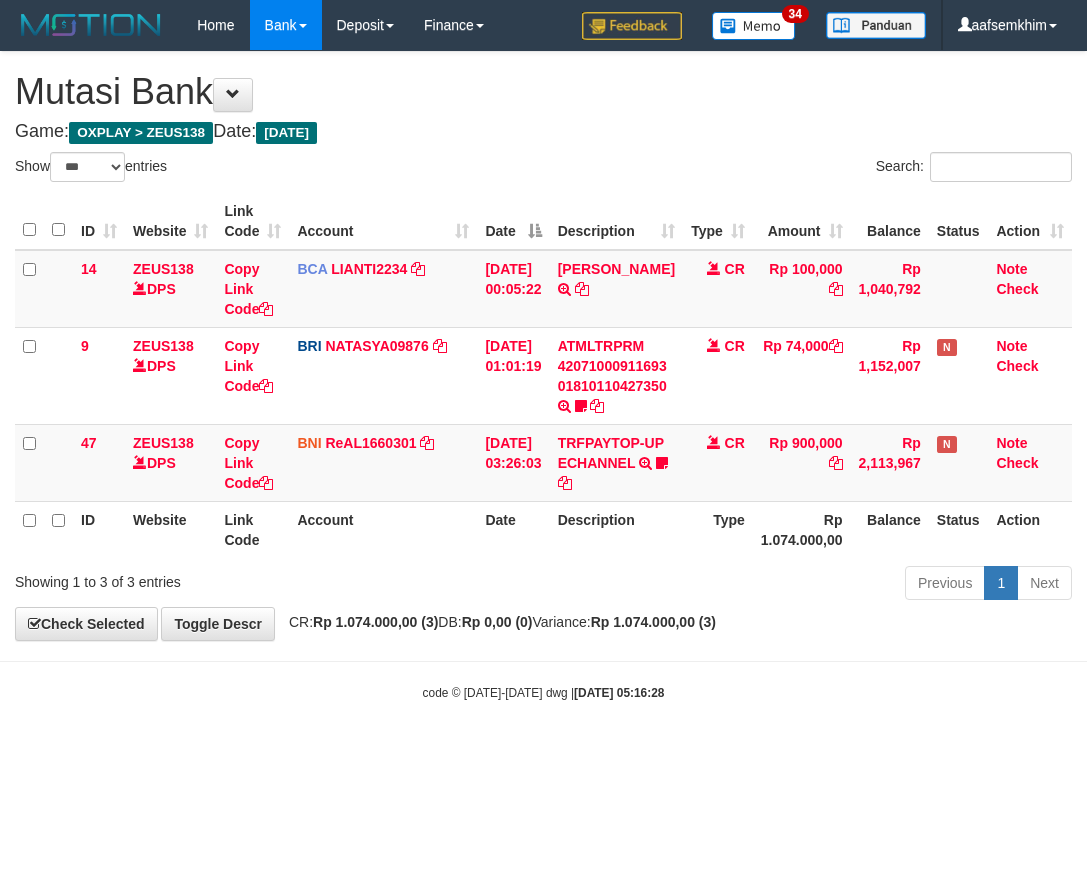 select on "***" 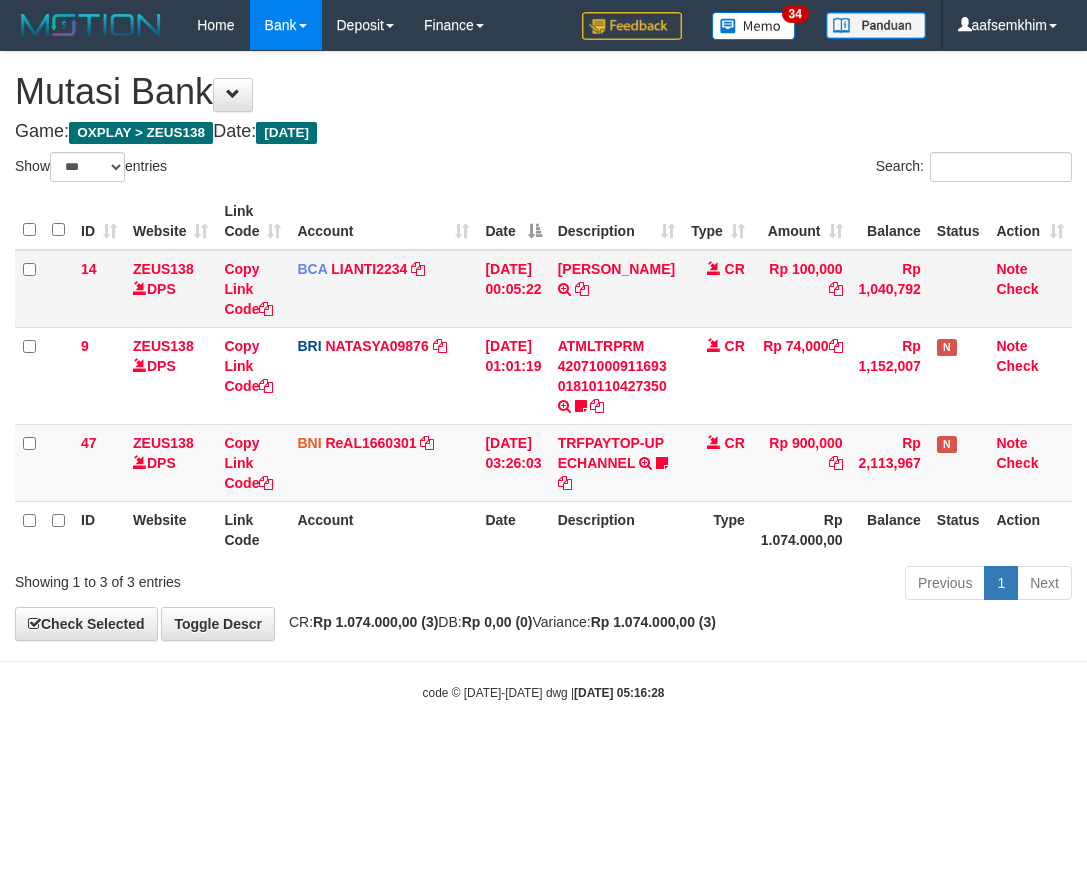click on "BCA
LIANTI2234
DPS
YULIANTI
mutasi_20250712_4646 | 14
mutasi_20250712_4646 | 14" at bounding box center [383, 289] 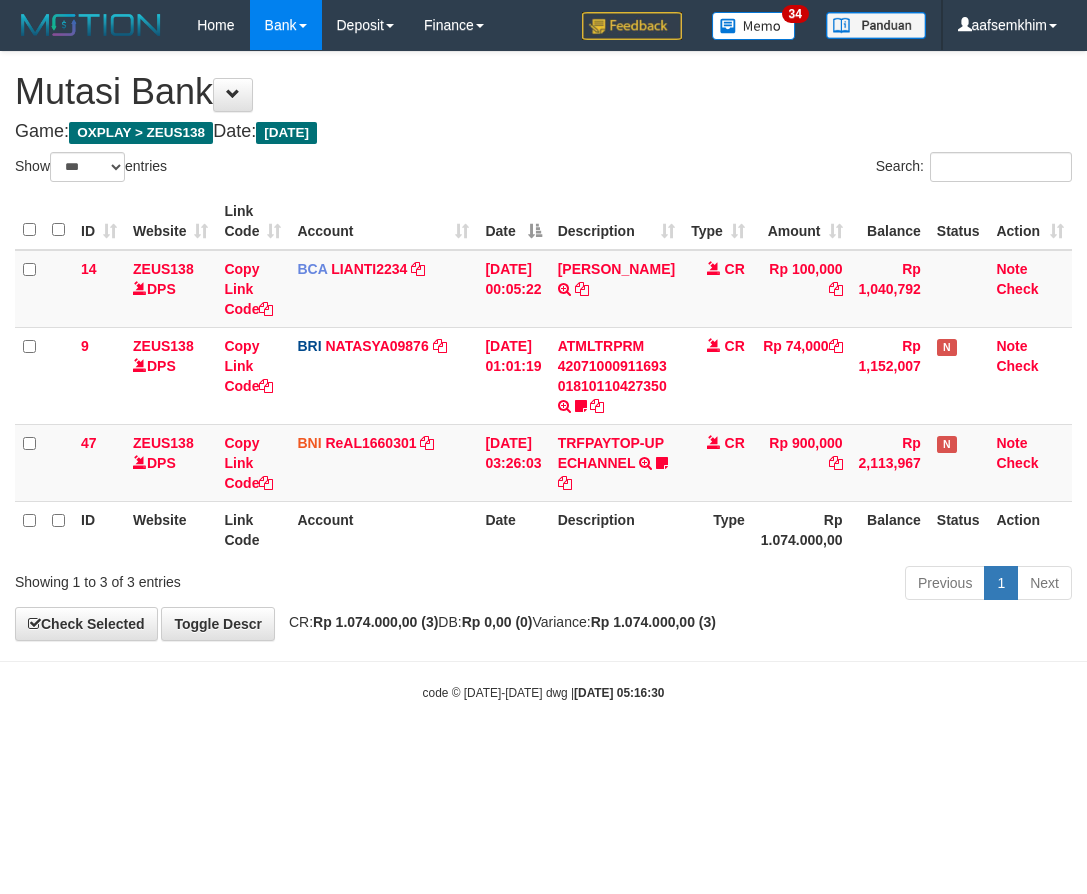 select on "***" 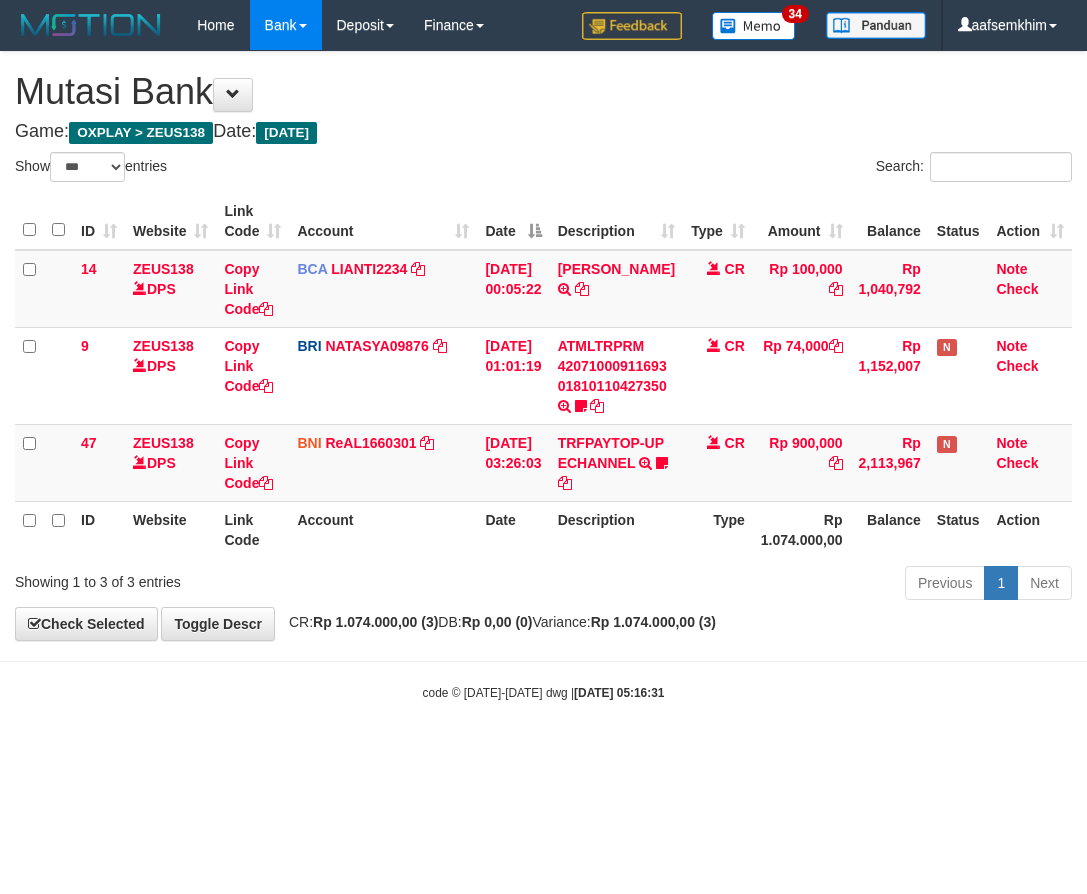 select on "***" 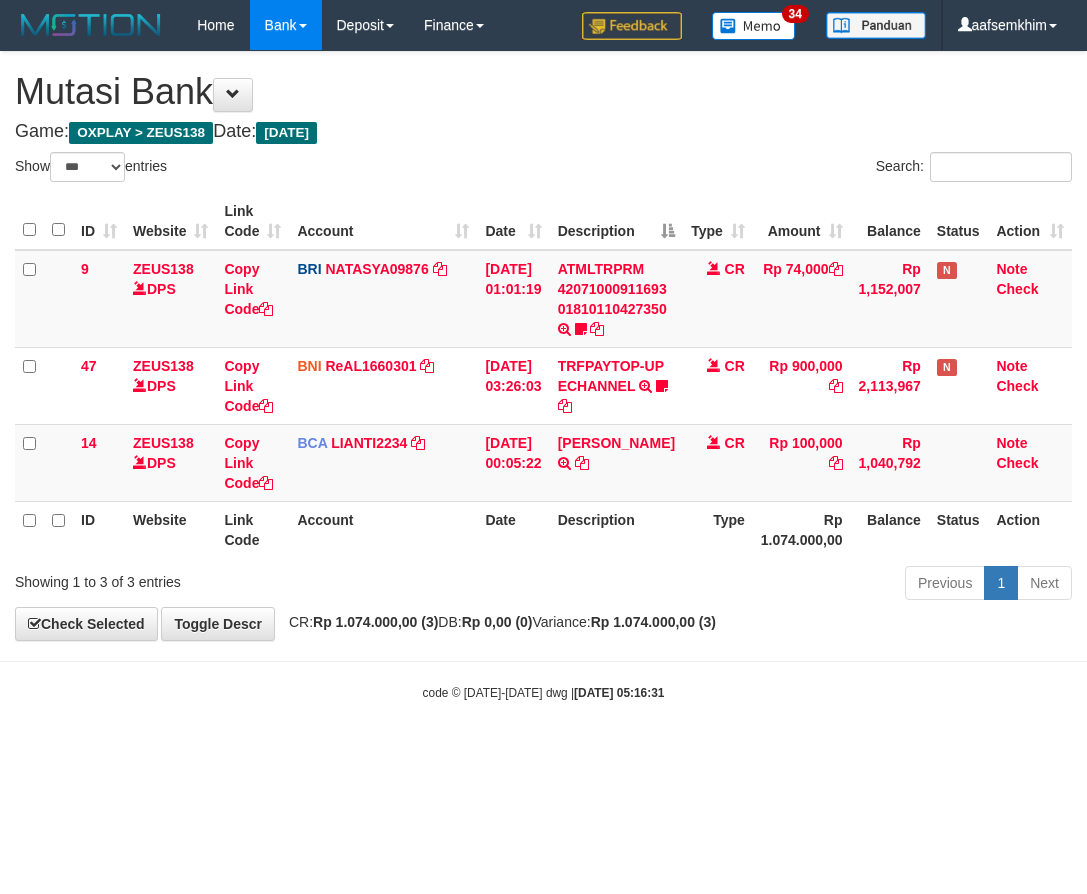 click on "Search:" at bounding box center [816, 169] 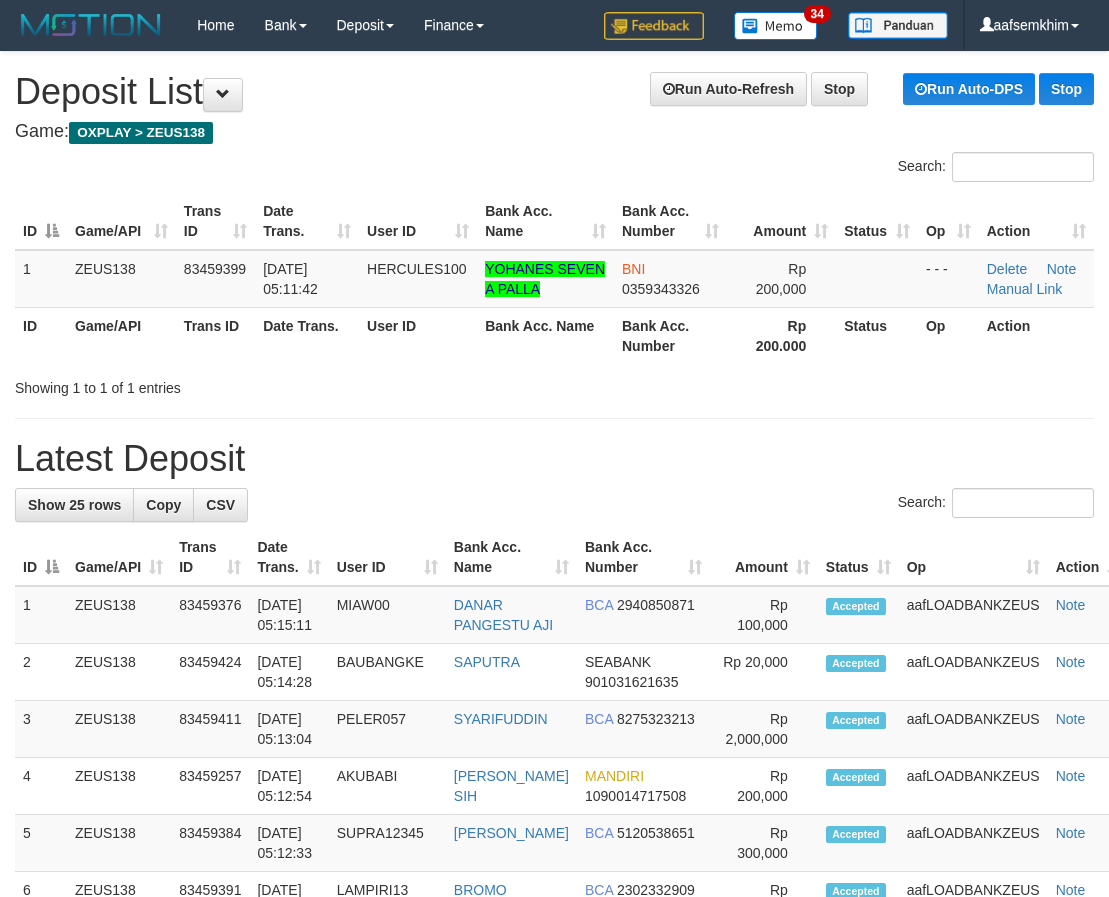 scroll, scrollTop: 0, scrollLeft: 0, axis: both 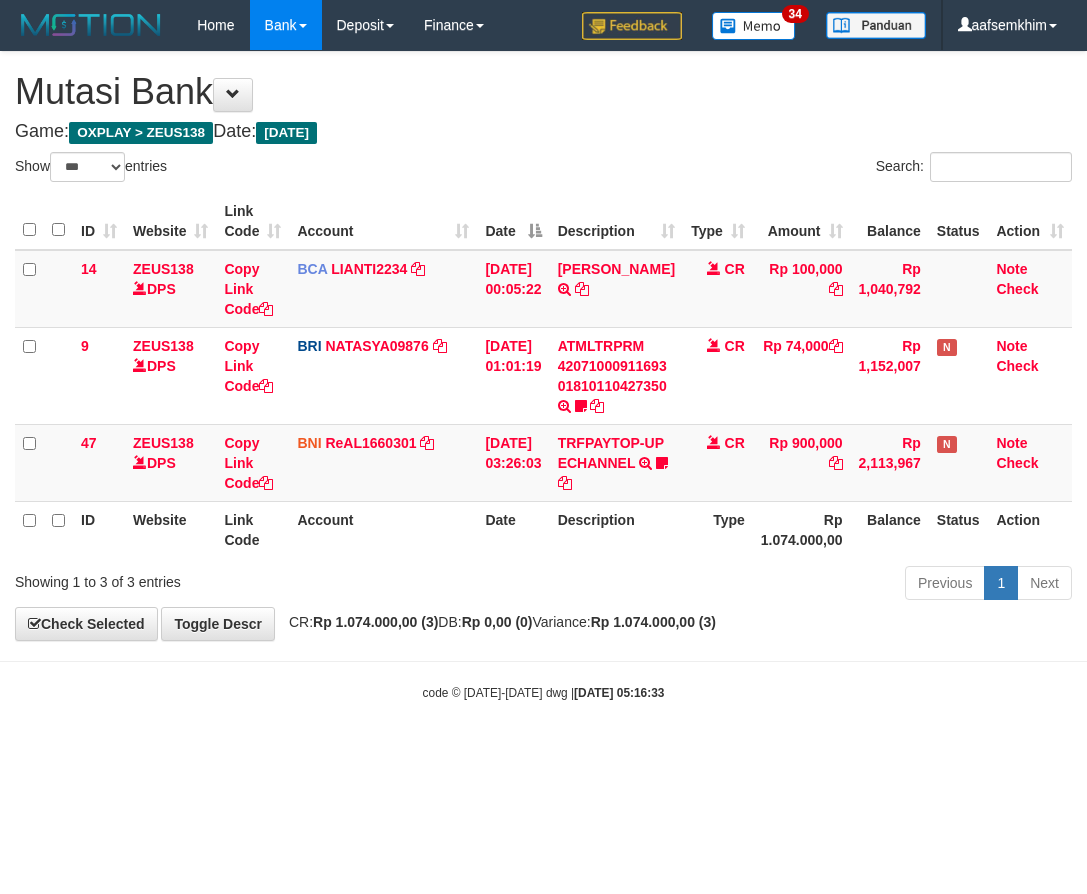 select on "***" 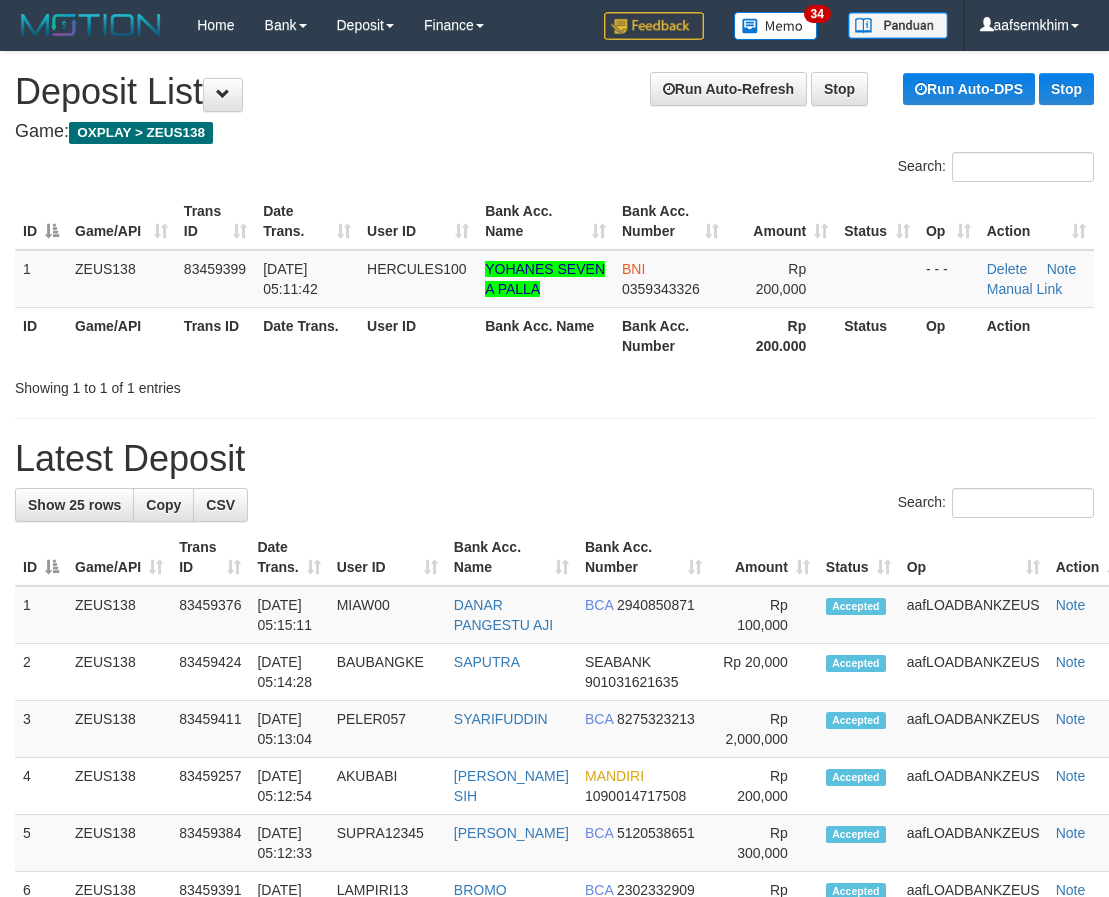 scroll, scrollTop: 0, scrollLeft: 0, axis: both 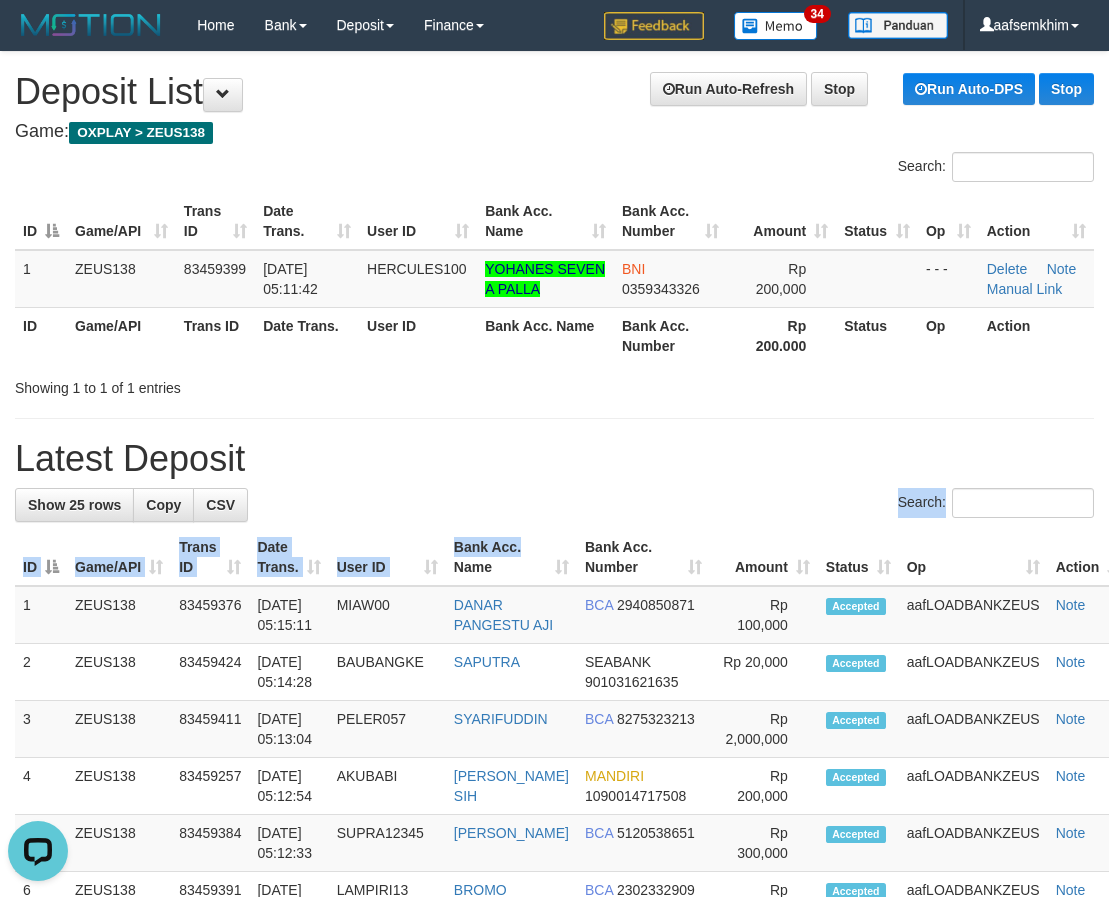 drag, startPoint x: 568, startPoint y: 531, endPoint x: 458, endPoint y: 550, distance: 111.62885 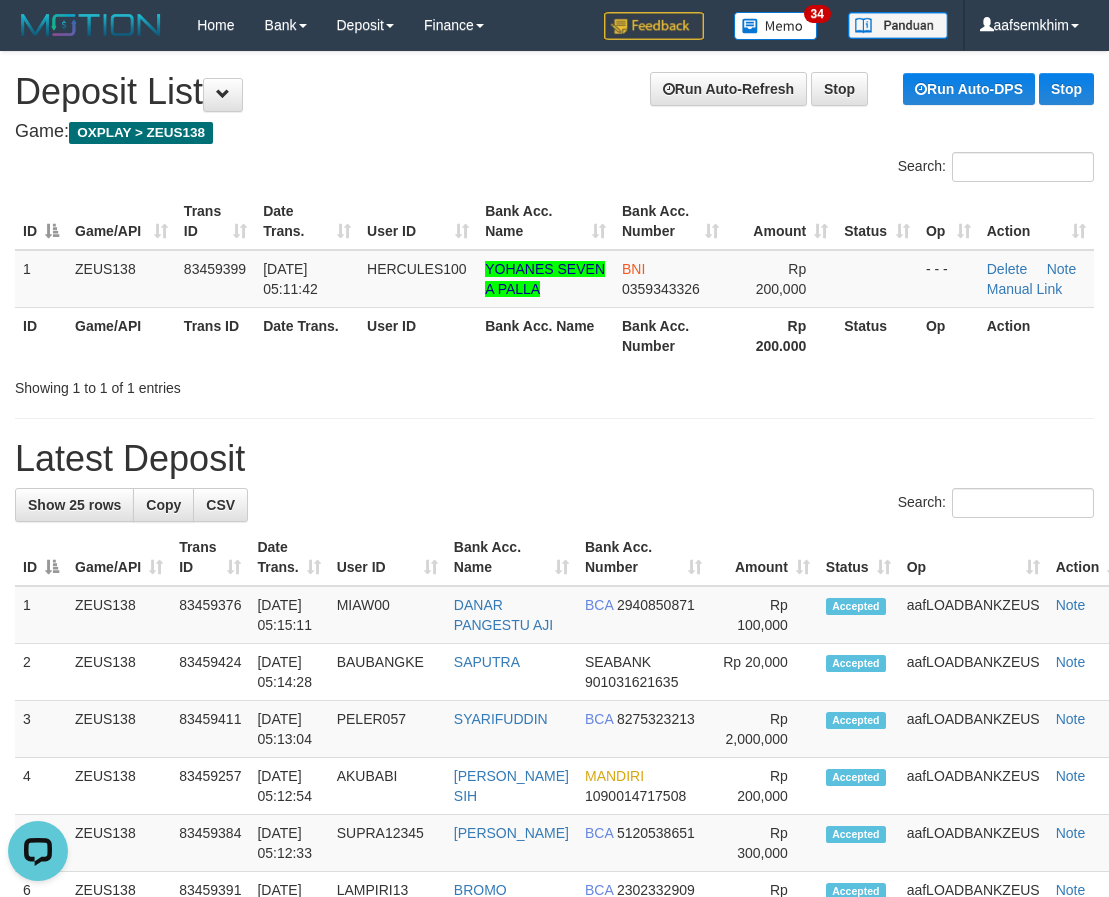 drag, startPoint x: 639, startPoint y: 463, endPoint x: 618, endPoint y: 467, distance: 21.377558 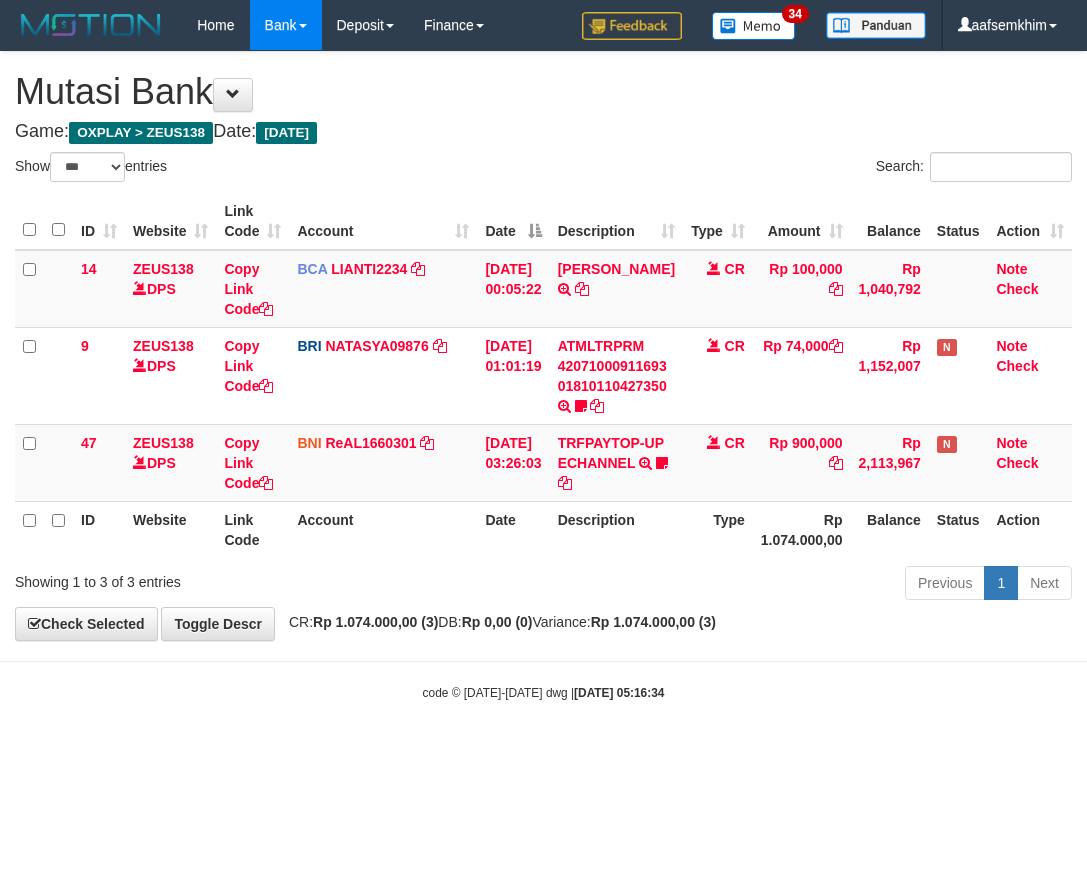 select on "***" 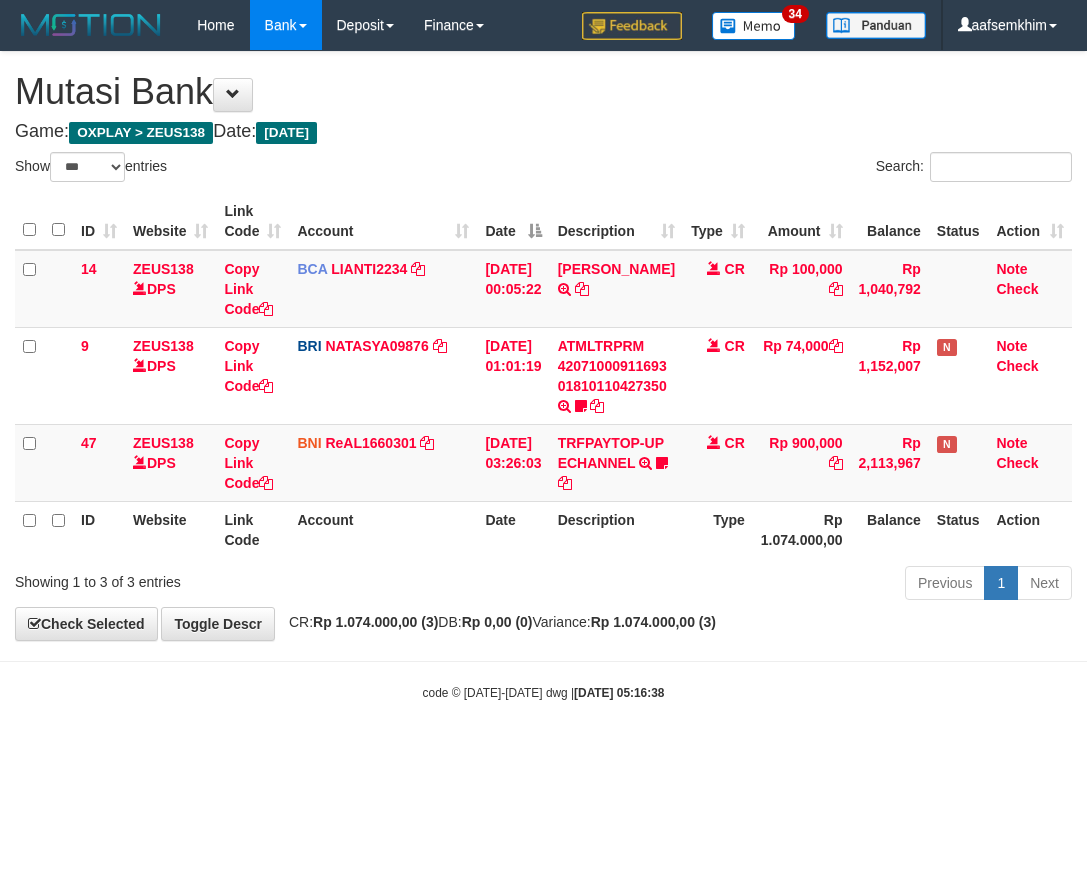 select on "***" 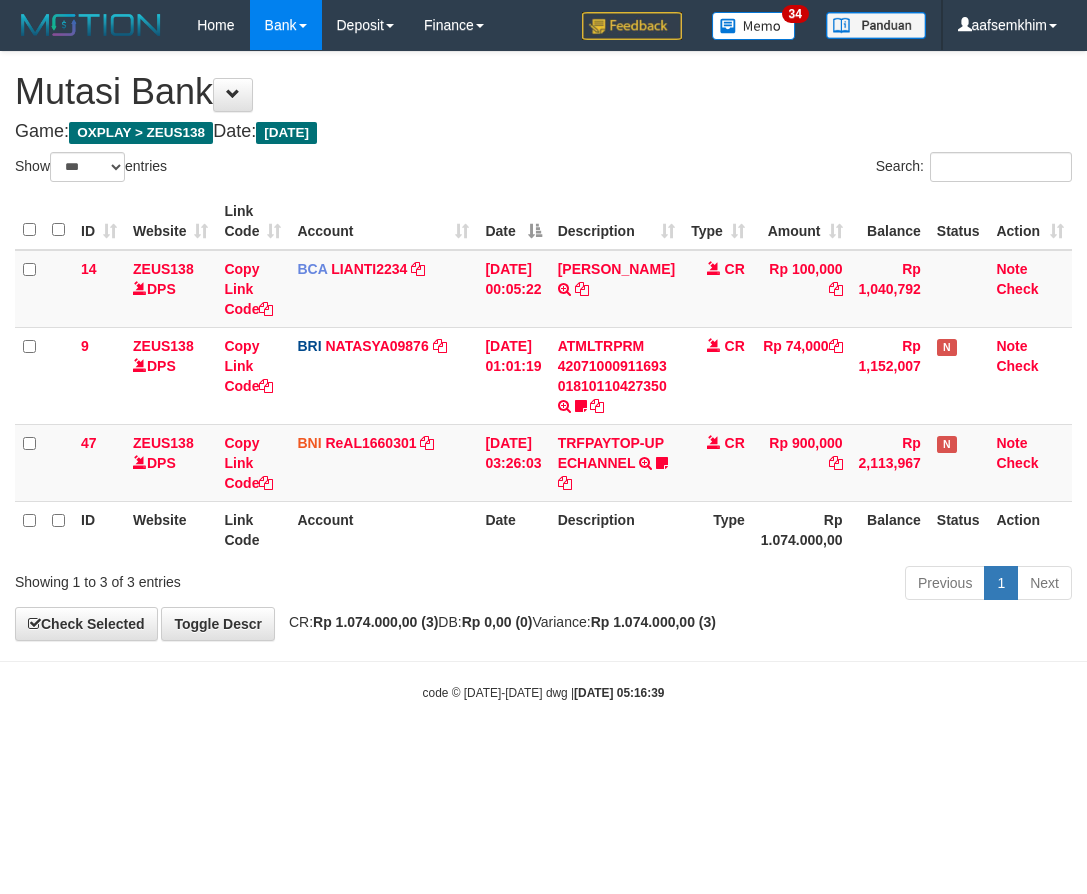 select on "***" 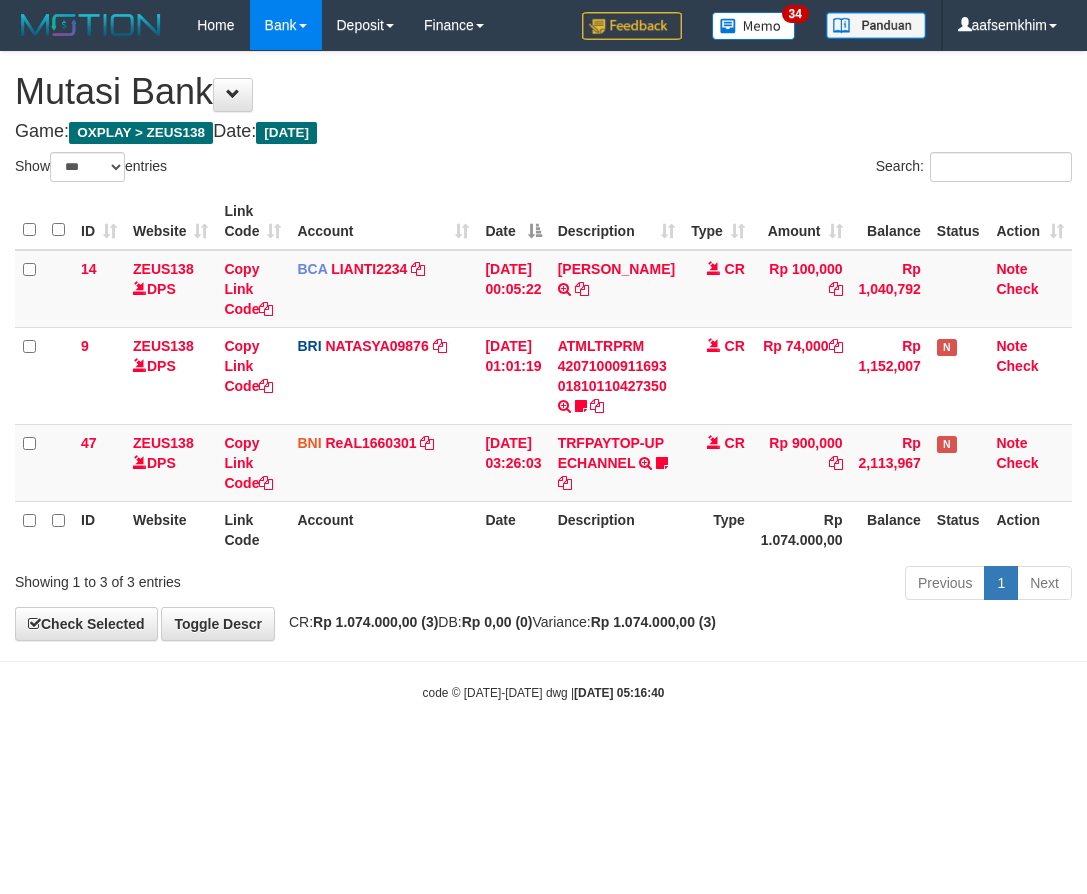 select on "***" 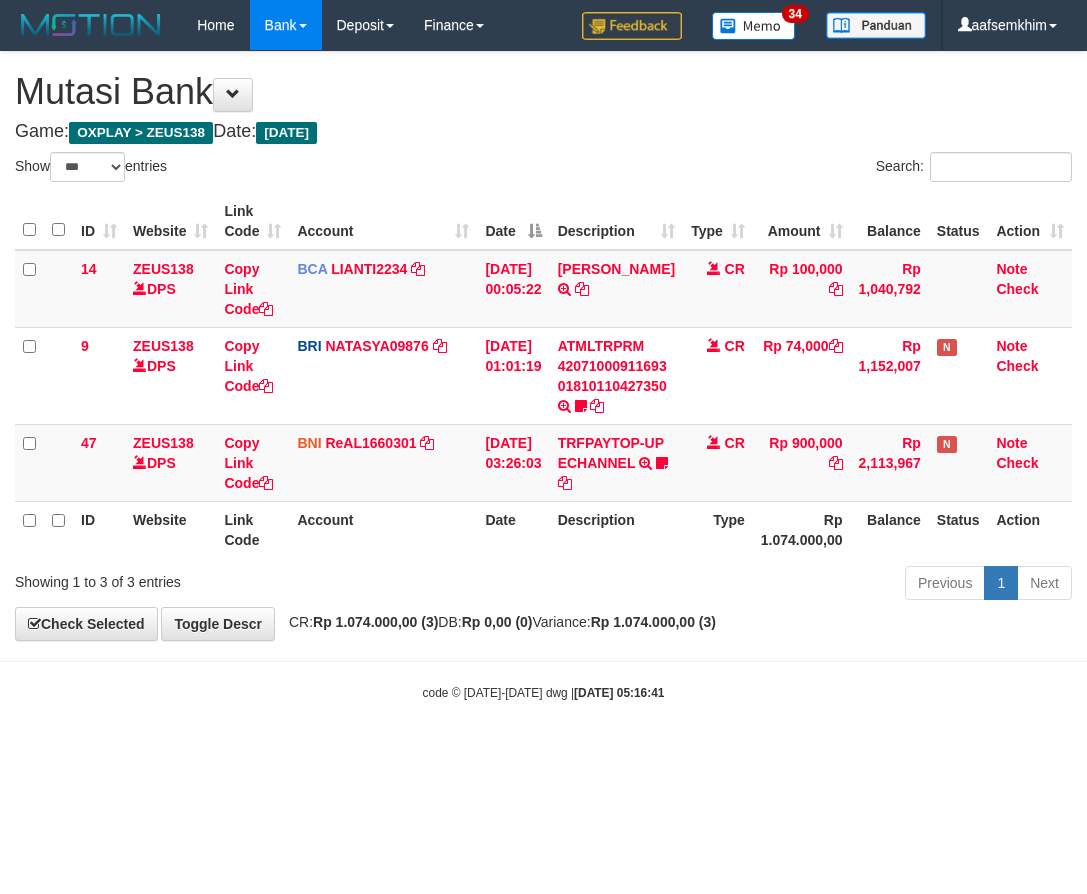 select on "***" 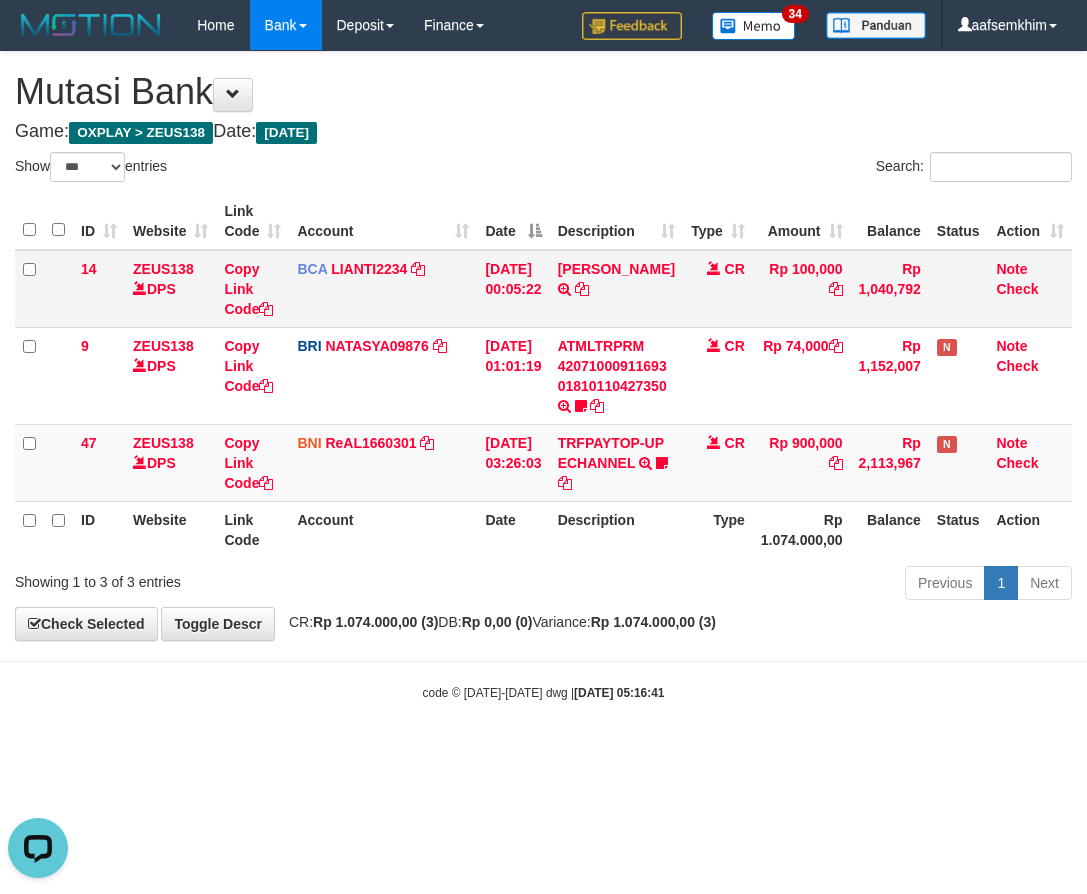 scroll, scrollTop: 0, scrollLeft: 0, axis: both 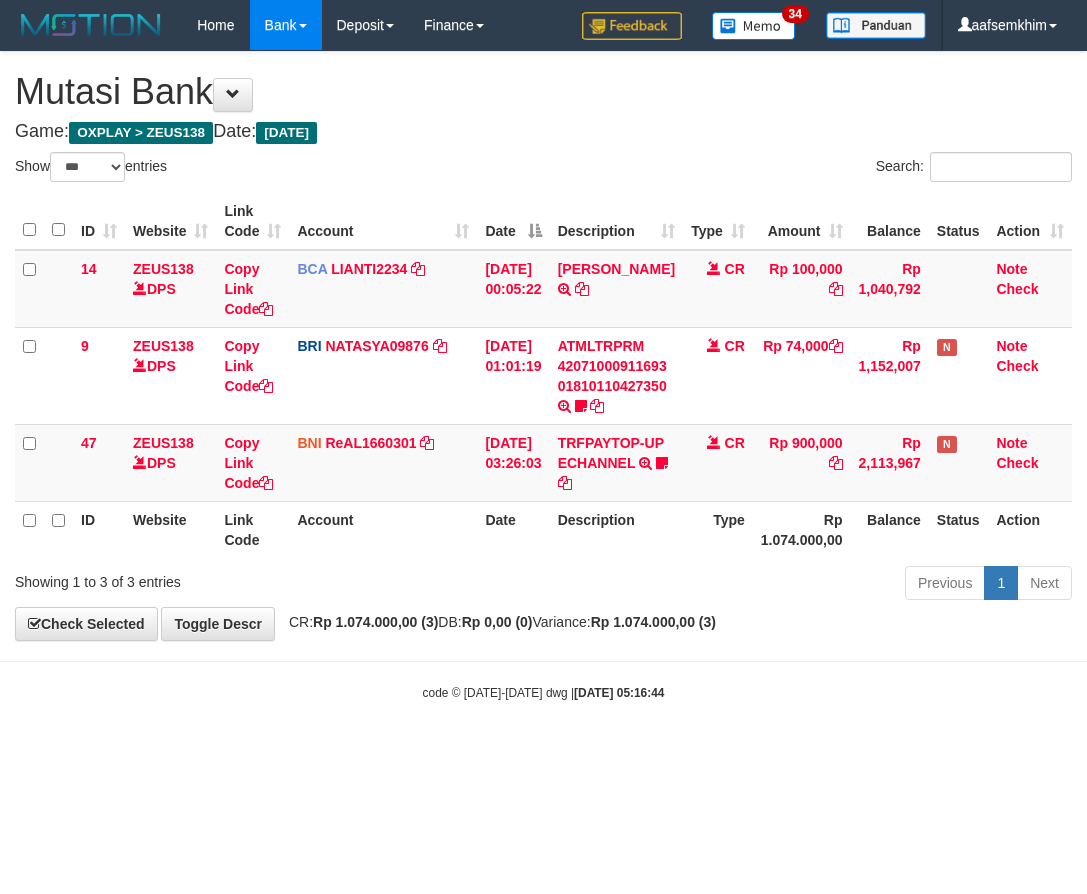 select on "***" 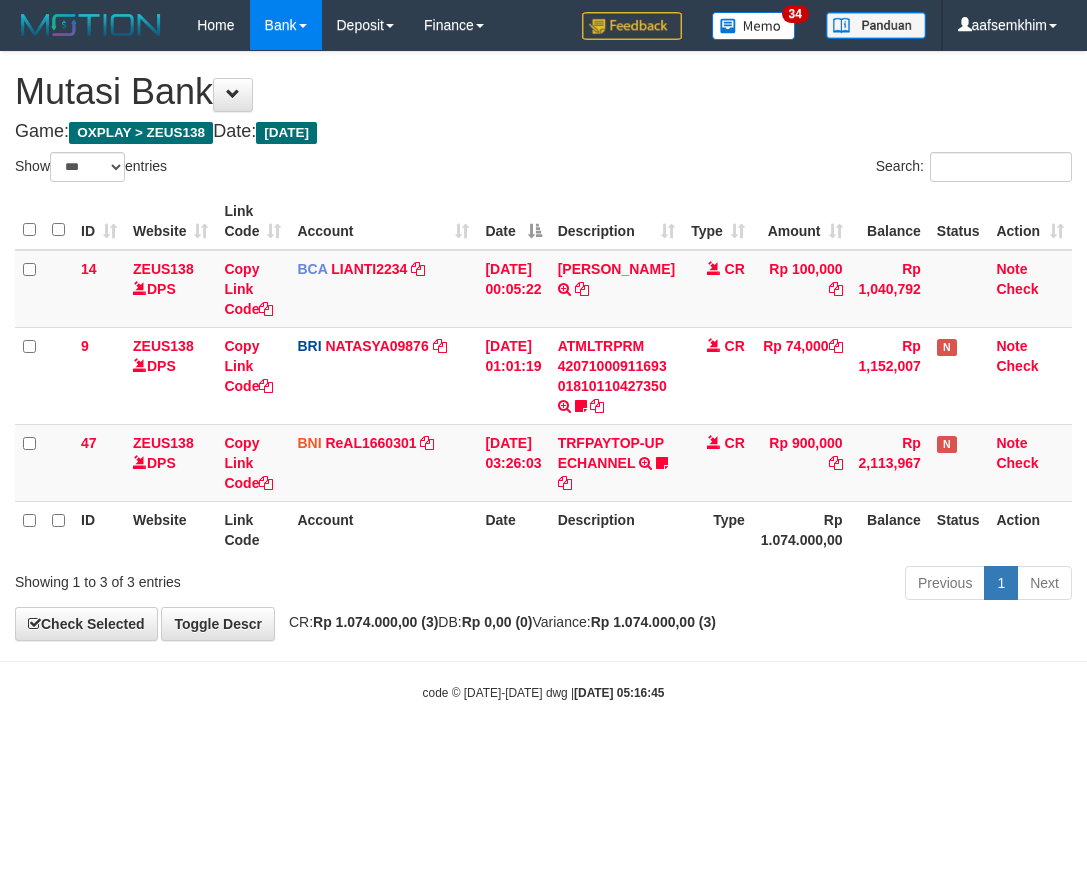 select on "***" 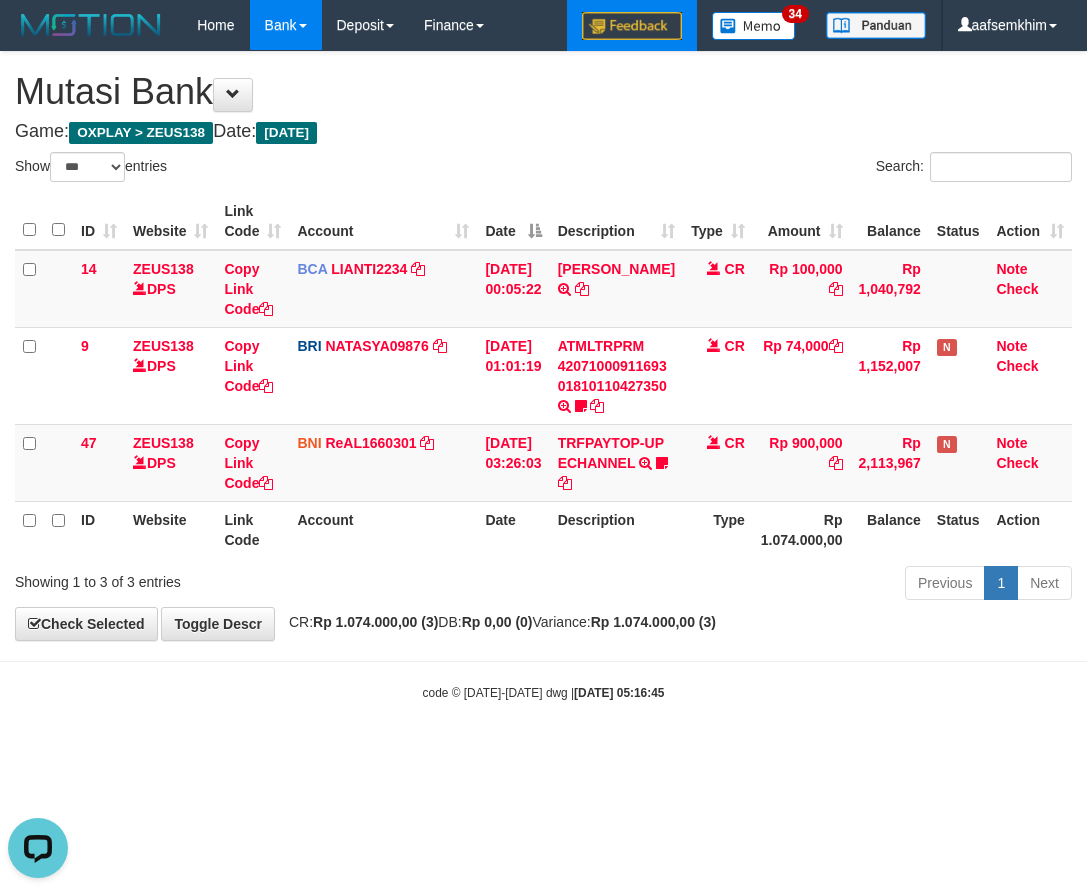 scroll, scrollTop: 0, scrollLeft: 0, axis: both 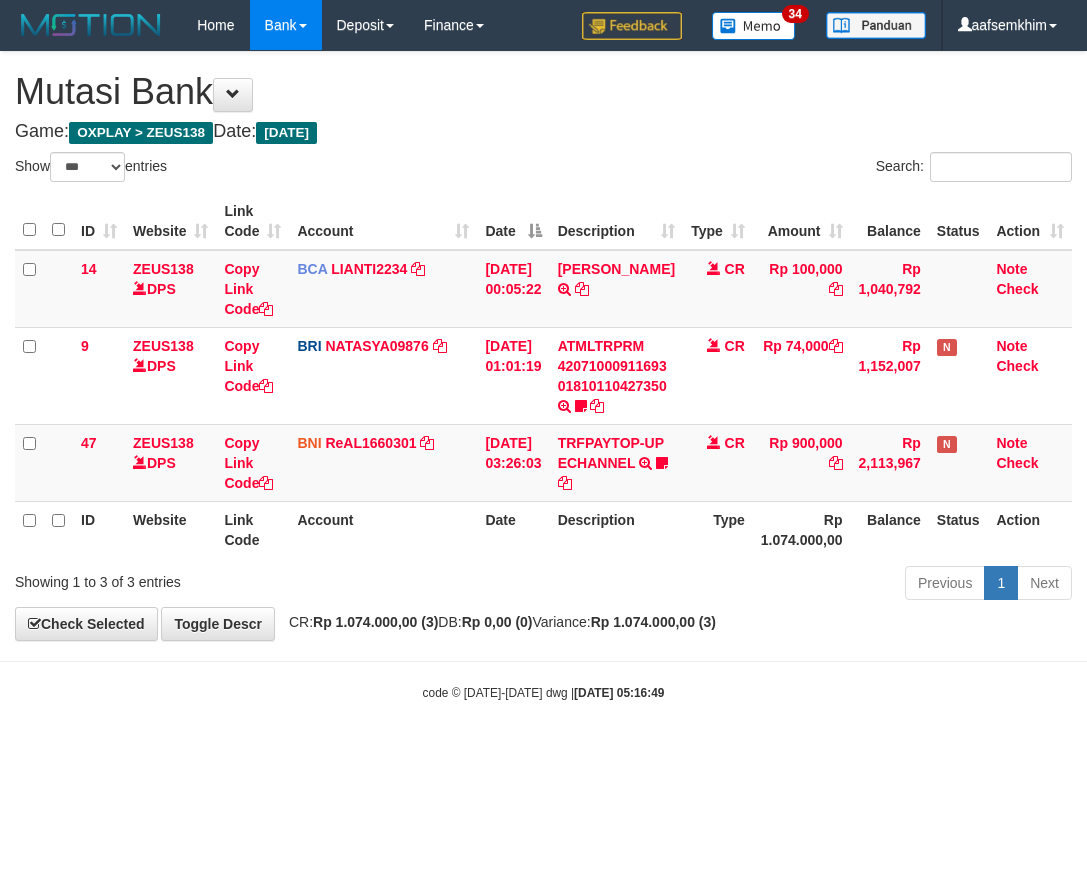 select on "***" 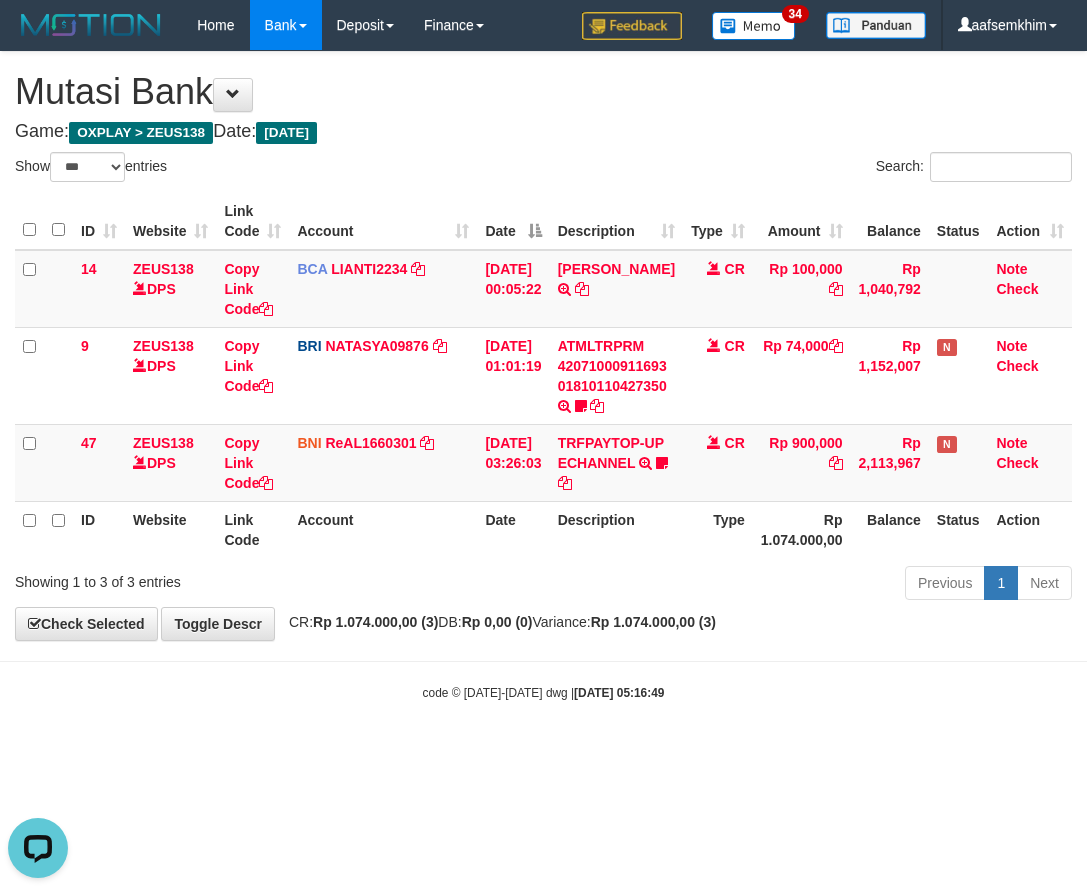 scroll, scrollTop: 0, scrollLeft: 0, axis: both 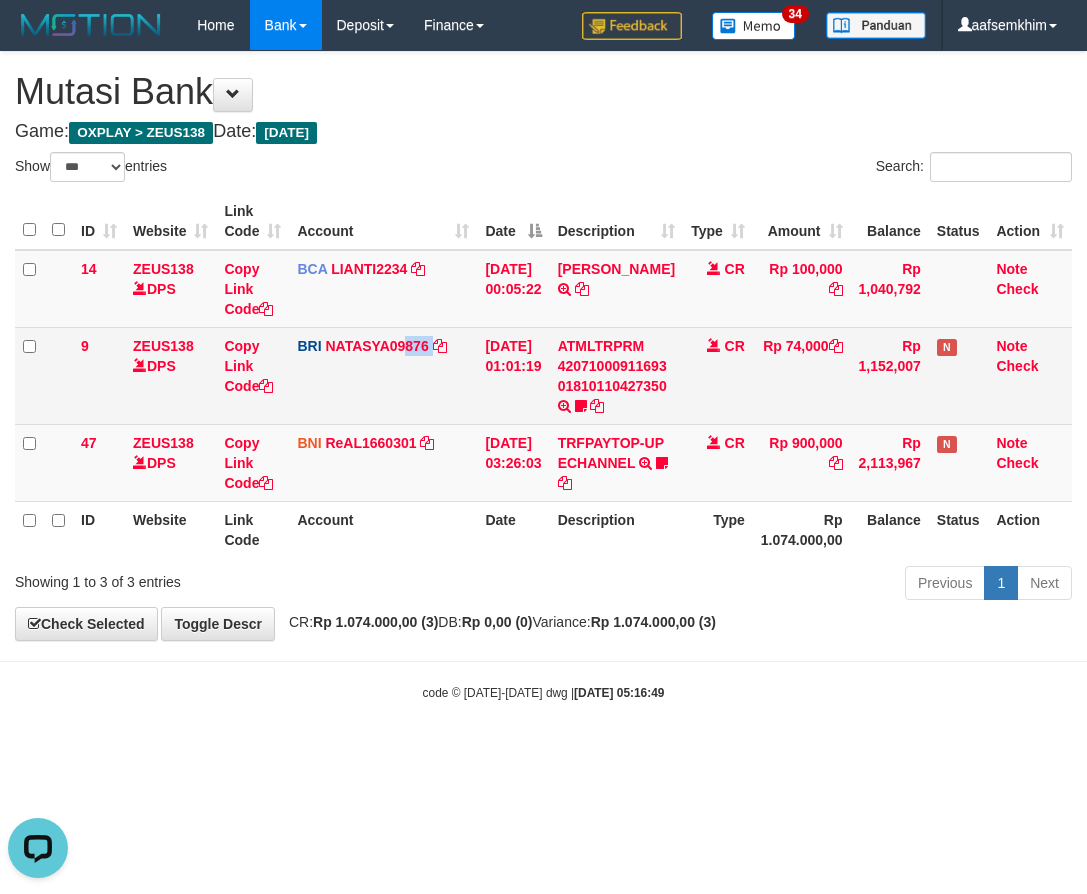 drag, startPoint x: 449, startPoint y: 368, endPoint x: 421, endPoint y: 375, distance: 28.86174 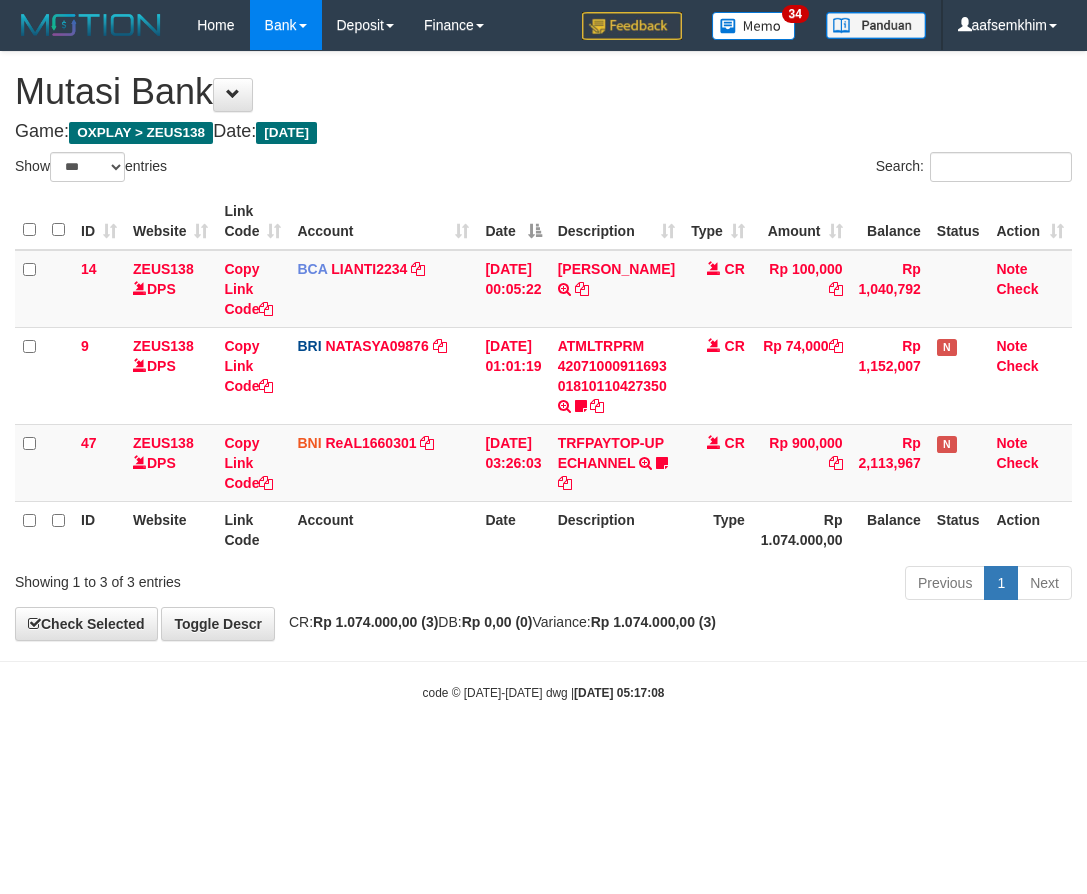 select on "***" 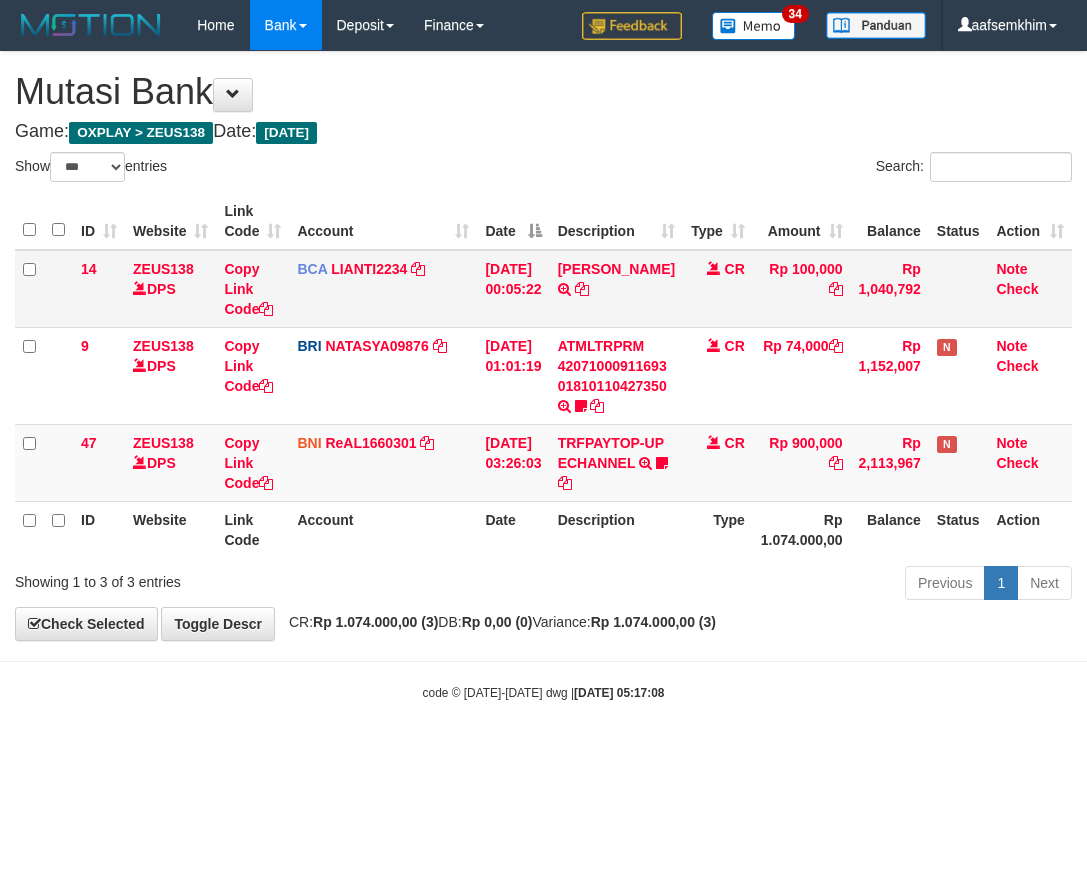 scroll, scrollTop: 0, scrollLeft: 0, axis: both 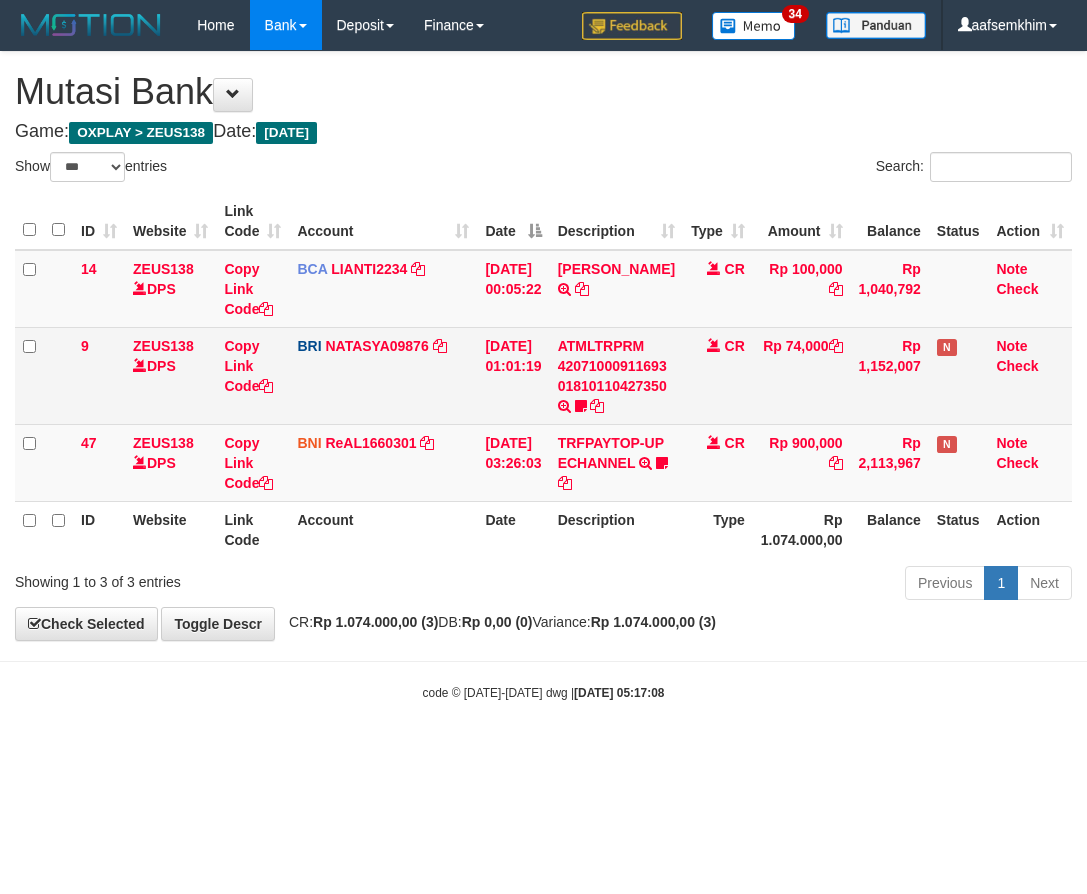 drag, startPoint x: 565, startPoint y: 347, endPoint x: 551, endPoint y: 355, distance: 16.124516 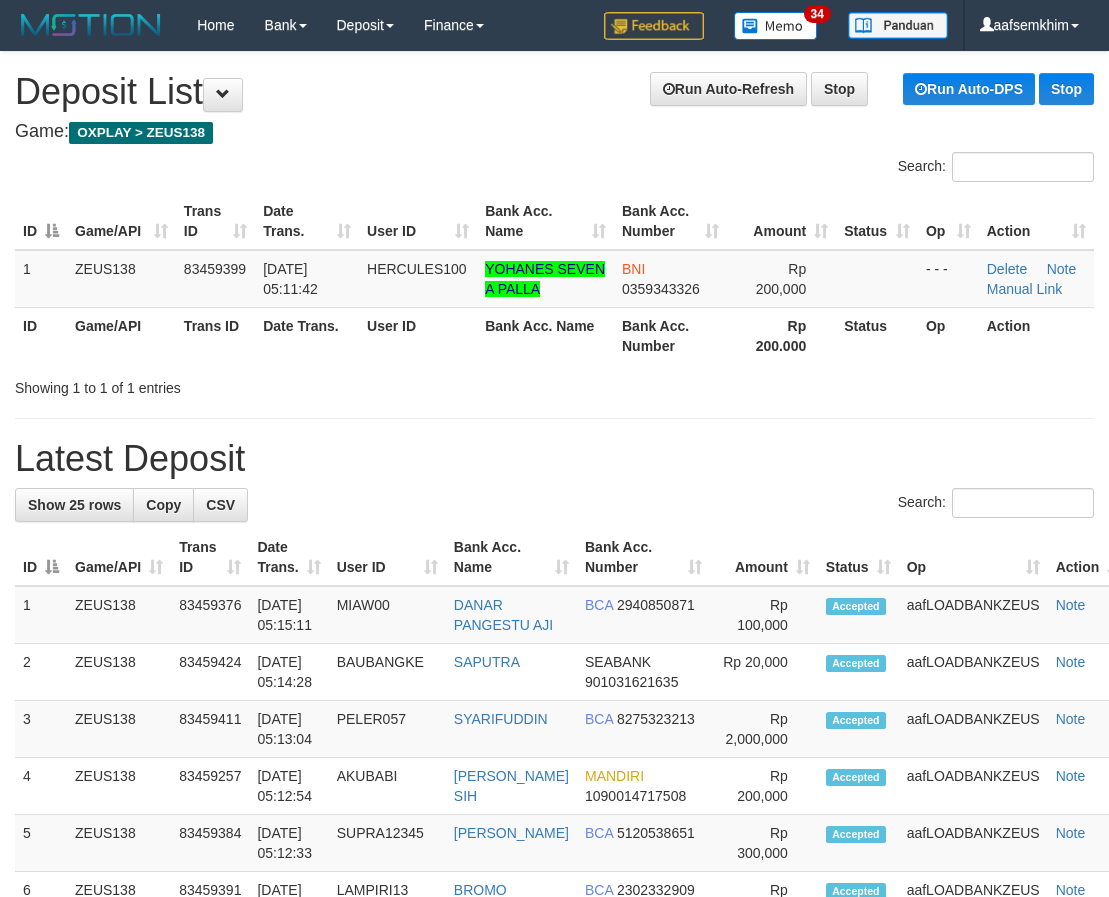 scroll, scrollTop: 0, scrollLeft: 0, axis: both 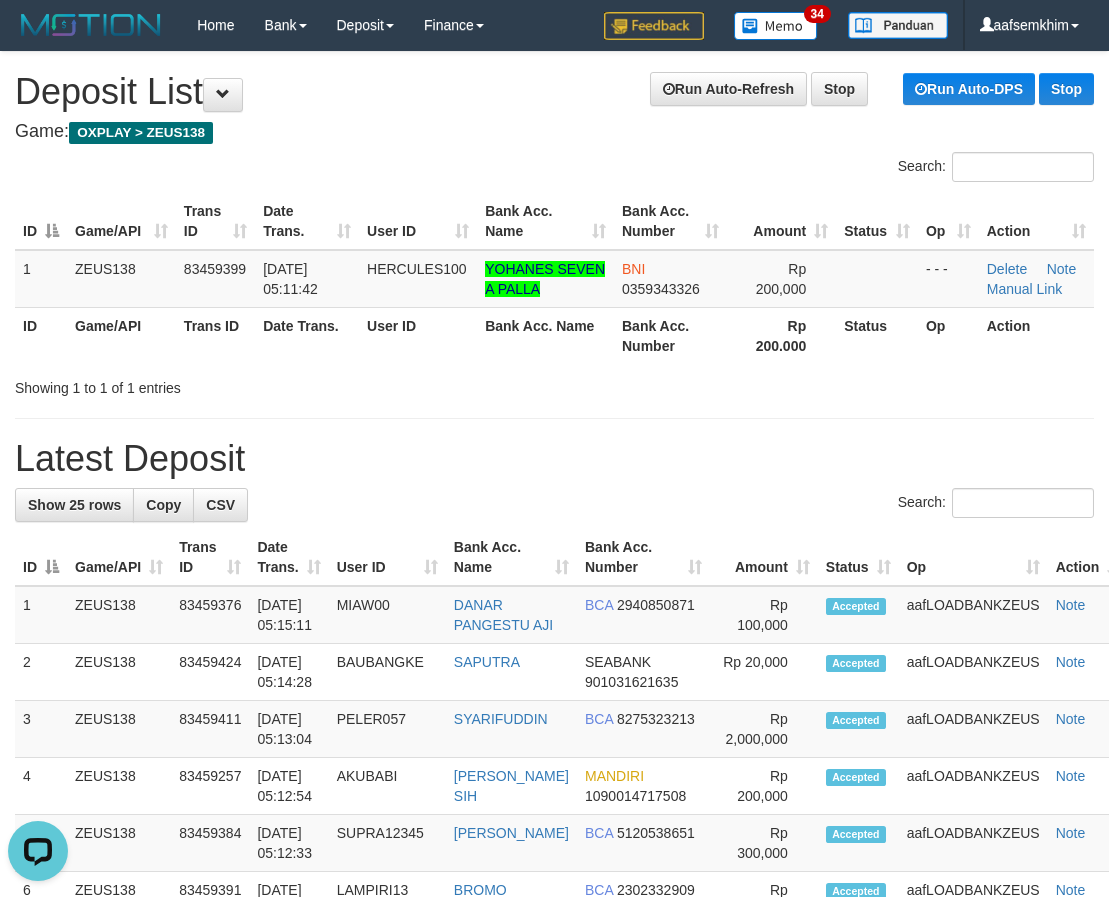 drag, startPoint x: 24, startPoint y: 286, endPoint x: 1, endPoint y: 284, distance: 23.086792 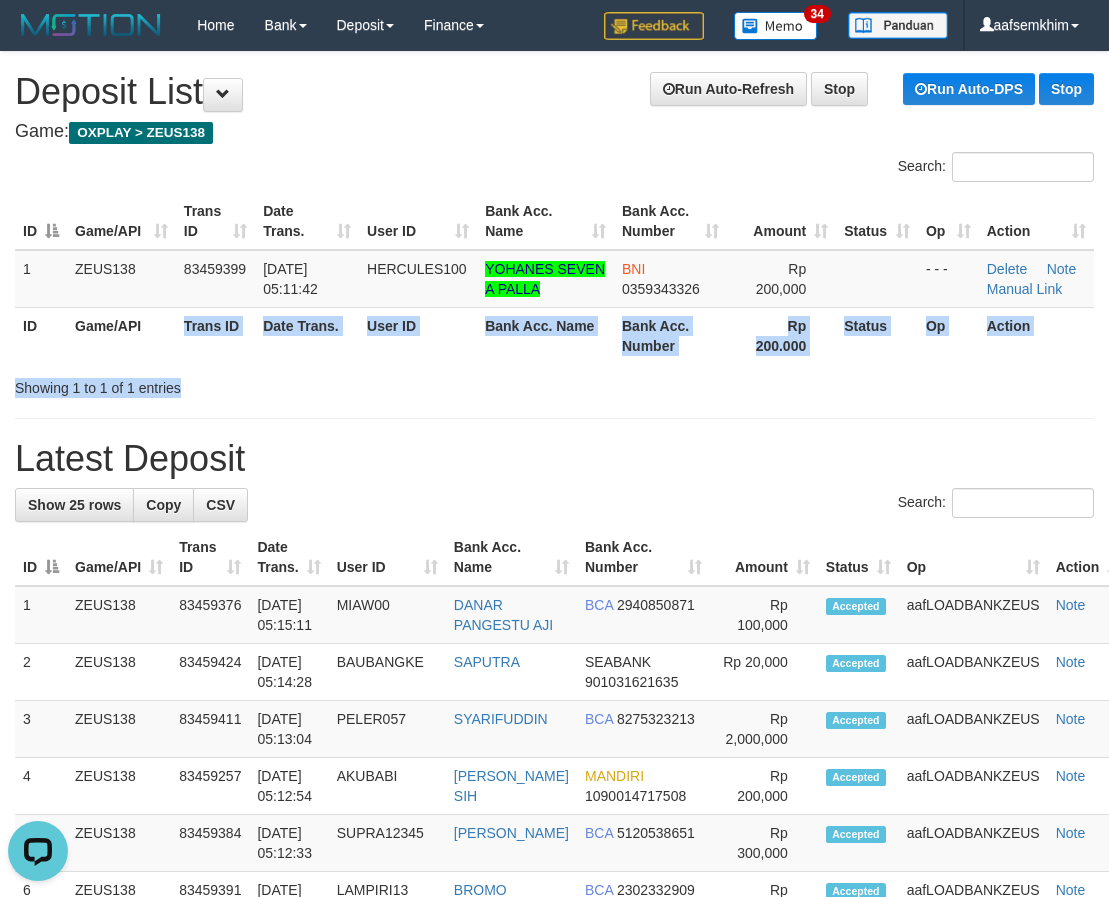 drag, startPoint x: 257, startPoint y: 343, endPoint x: 443, endPoint y: 383, distance: 190.25246 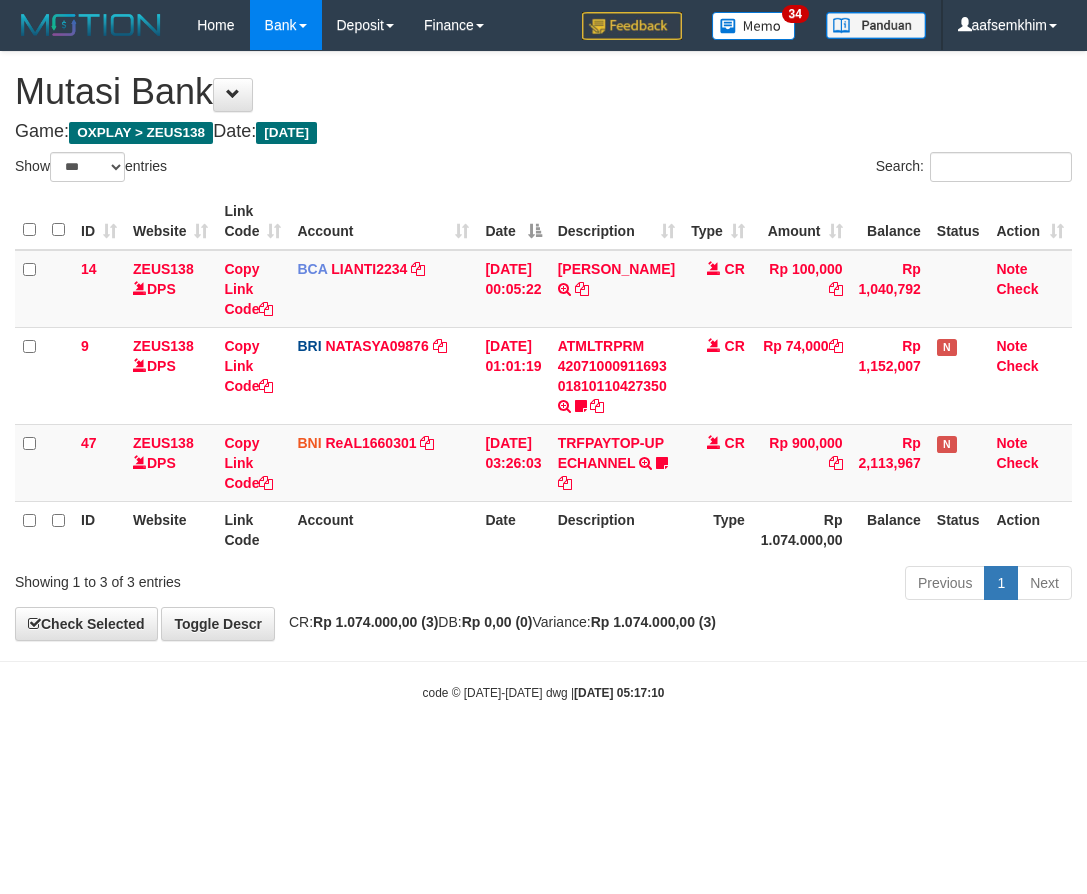 select on "***" 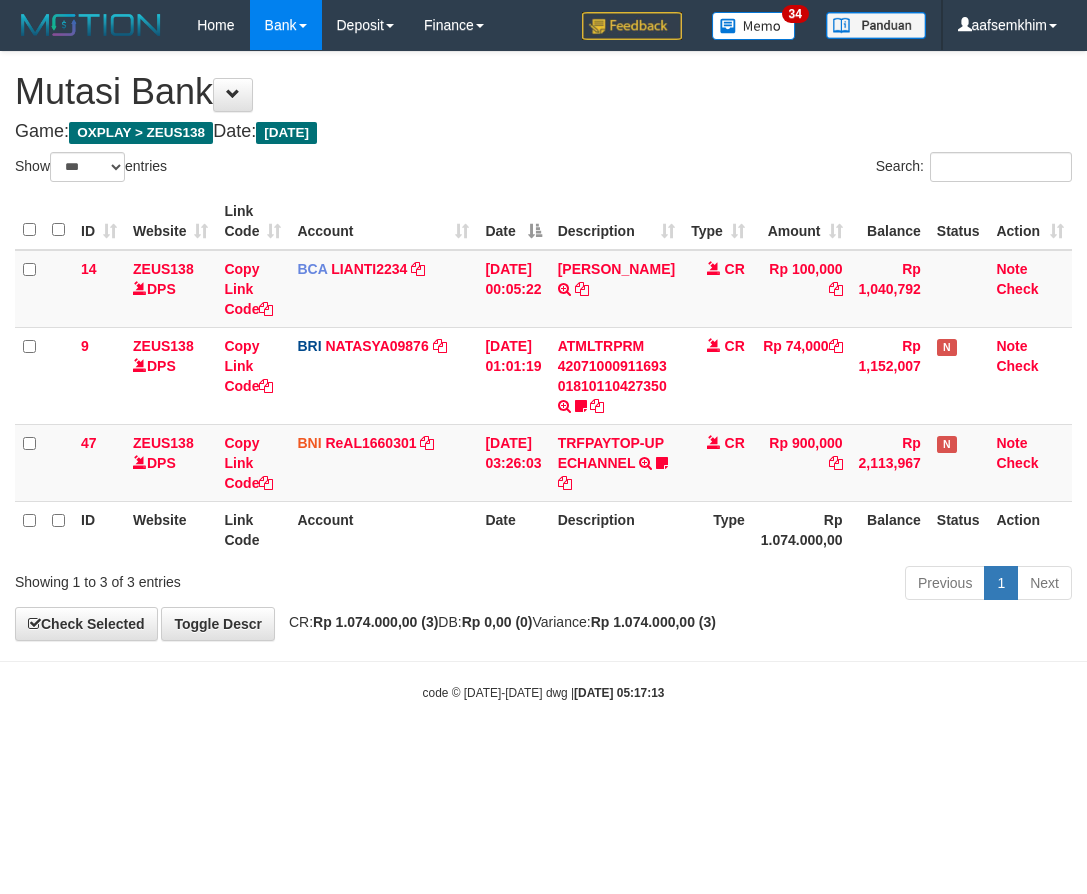 select on "***" 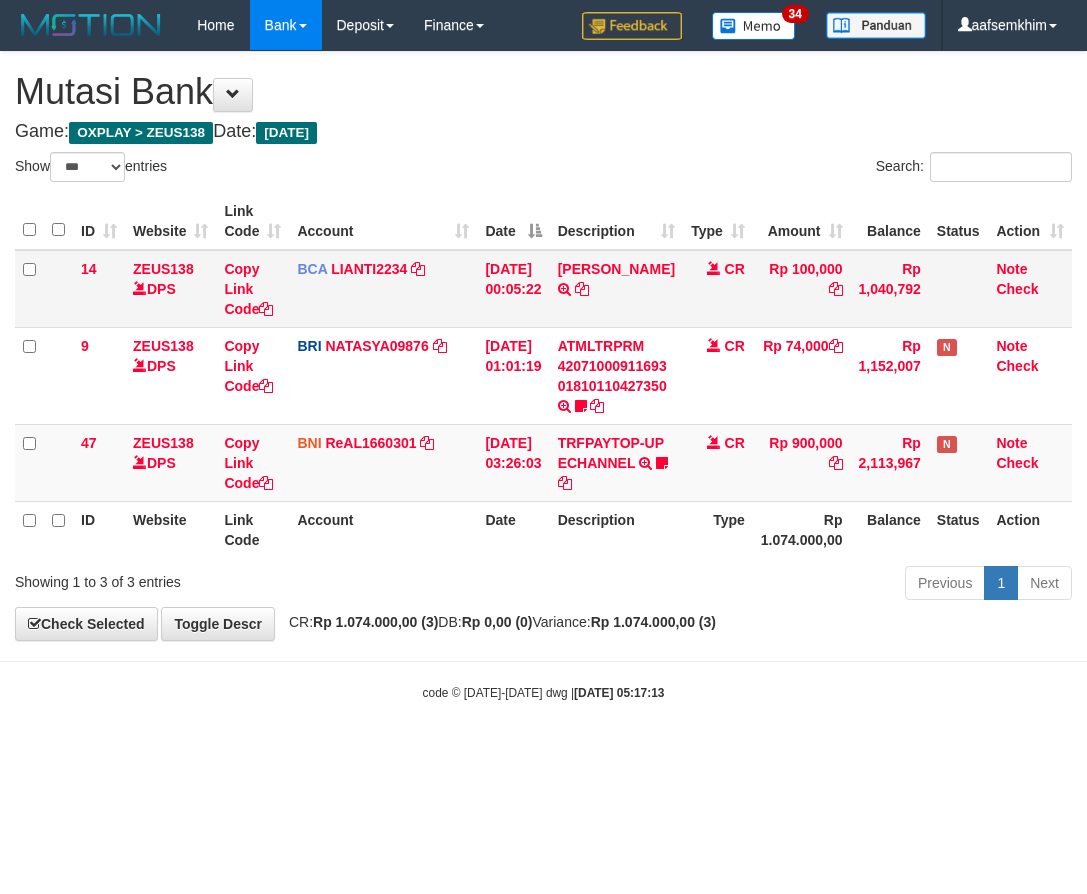scroll, scrollTop: 0, scrollLeft: 0, axis: both 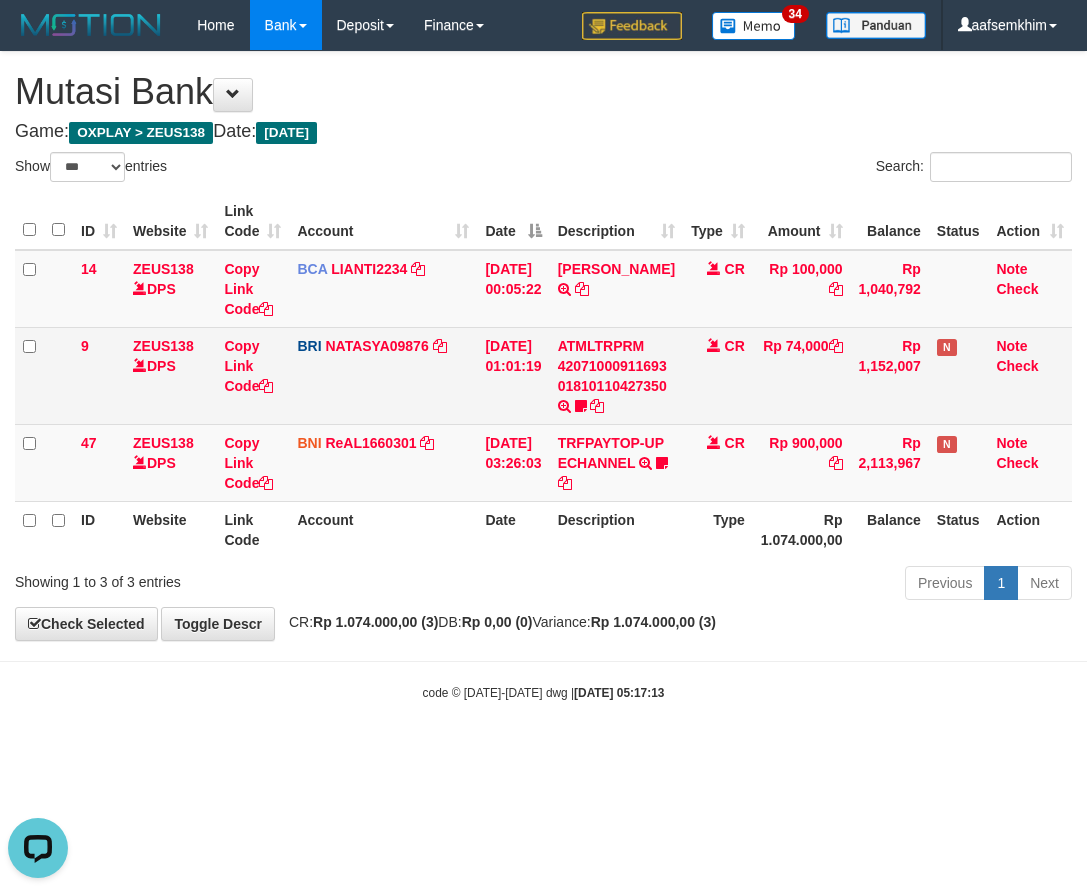 click on "Copy Link Code" at bounding box center [252, 375] 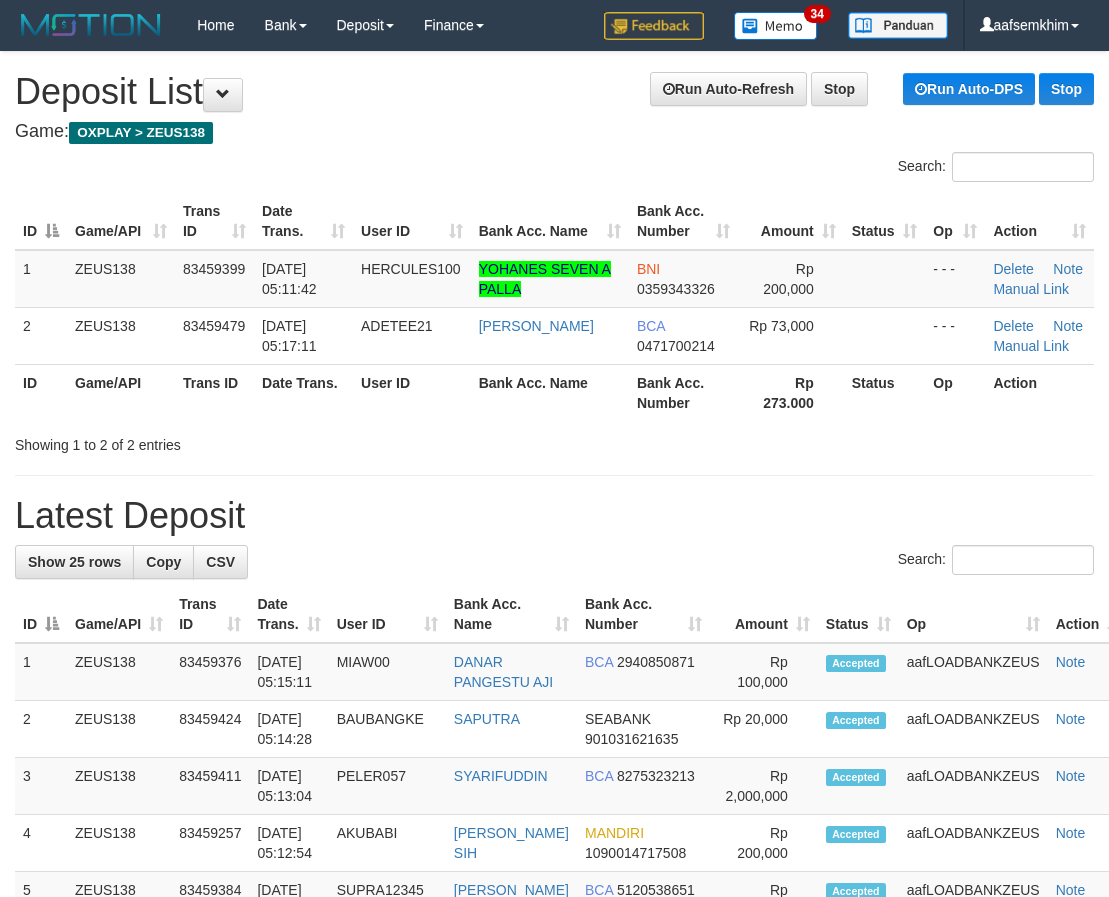 scroll, scrollTop: 0, scrollLeft: 0, axis: both 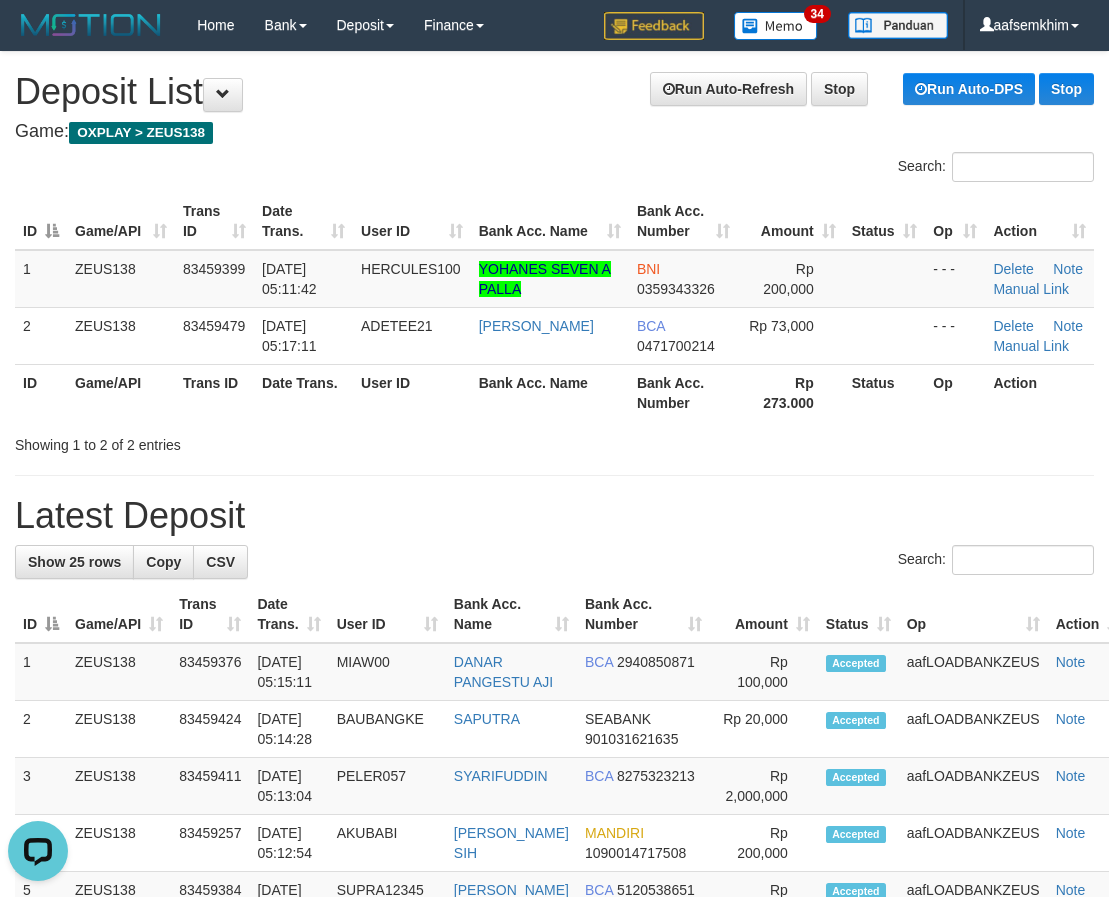 drag, startPoint x: 413, startPoint y: 635, endPoint x: 397, endPoint y: 635, distance: 16 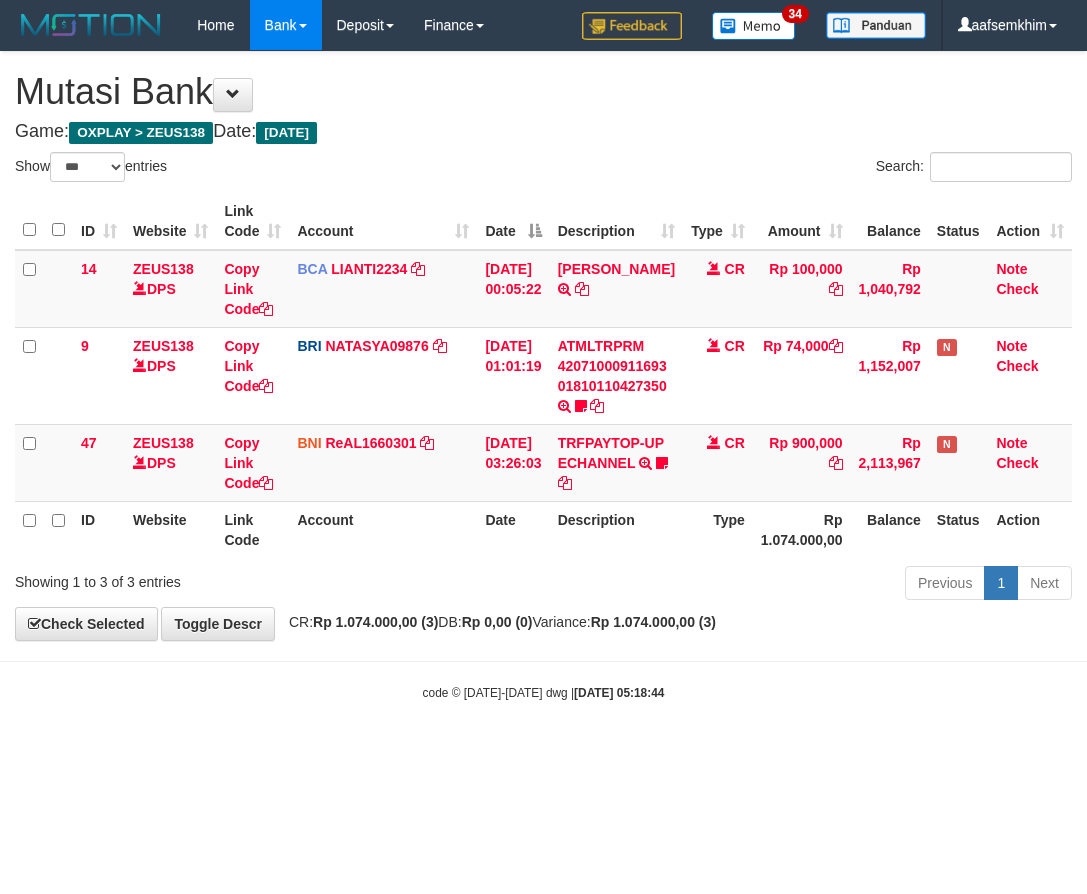 select on "***" 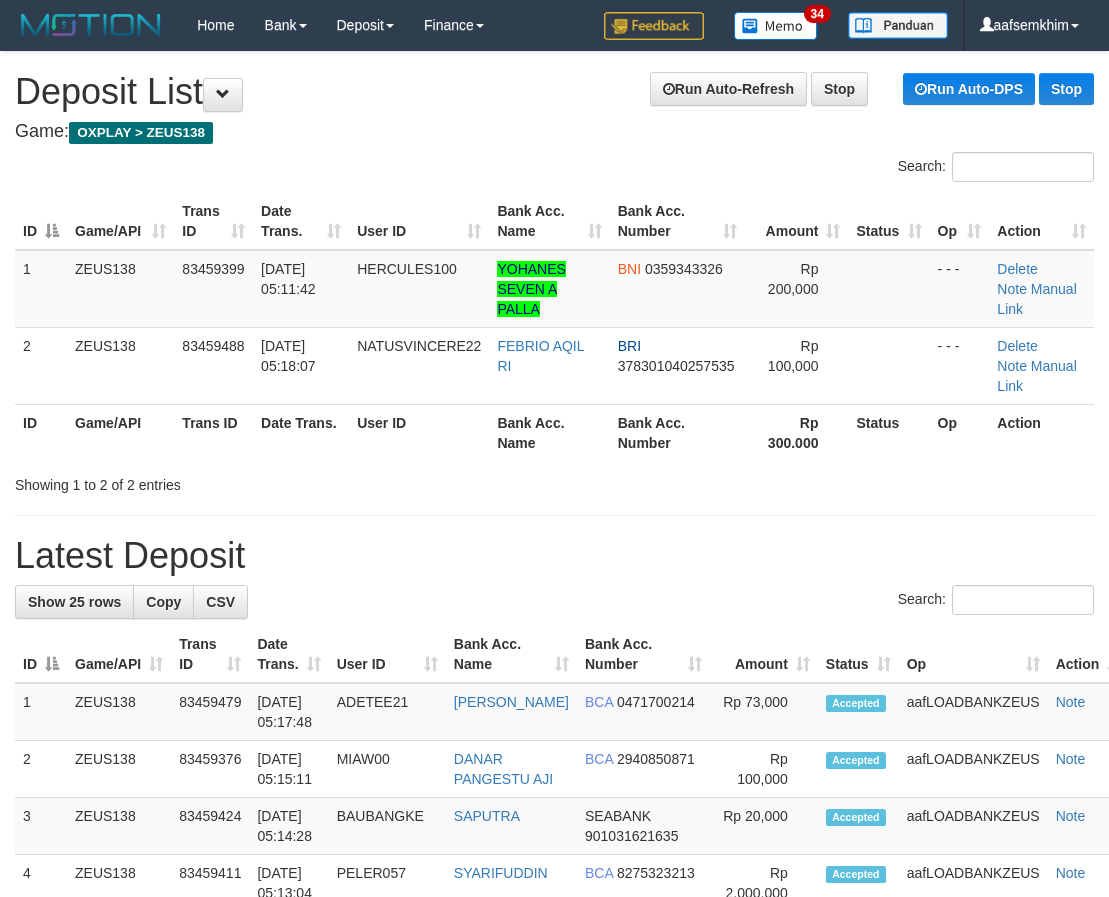 scroll, scrollTop: 0, scrollLeft: 0, axis: both 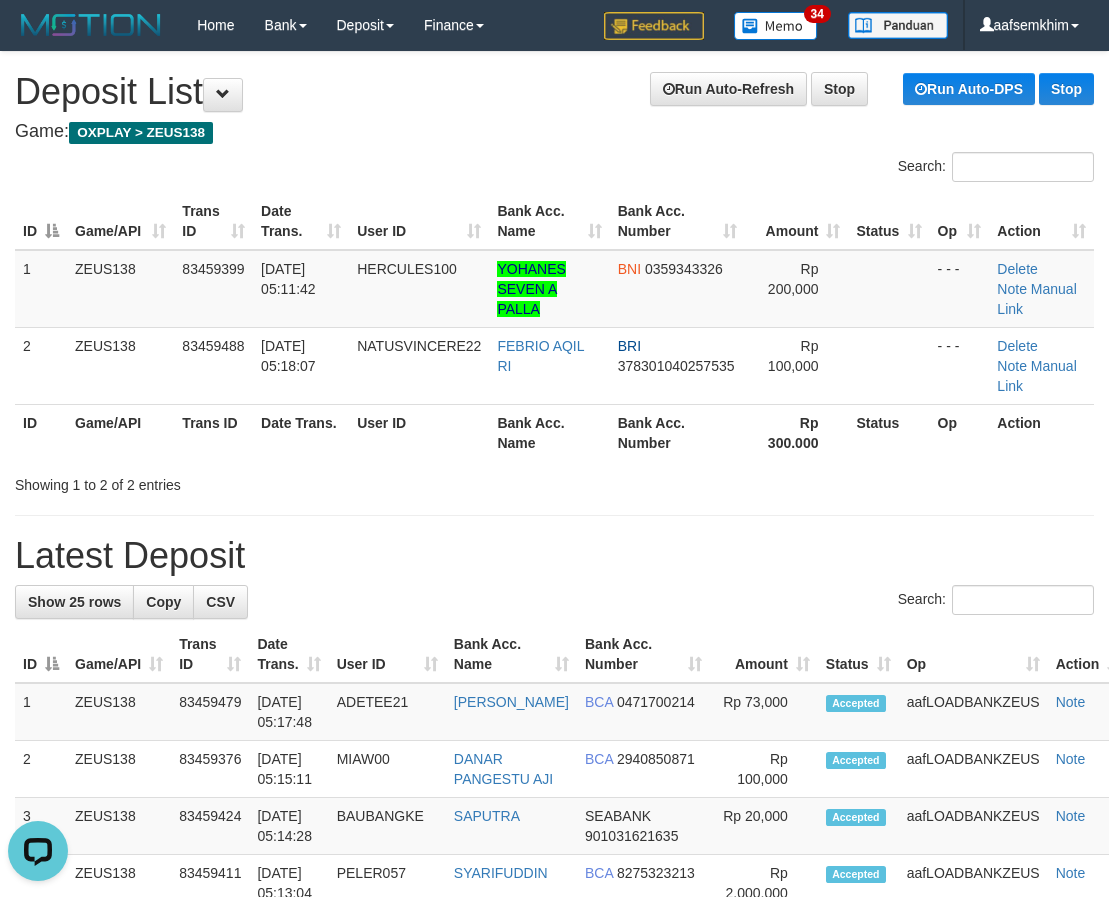 drag, startPoint x: 446, startPoint y: 608, endPoint x: 303, endPoint y: 505, distance: 176.2328 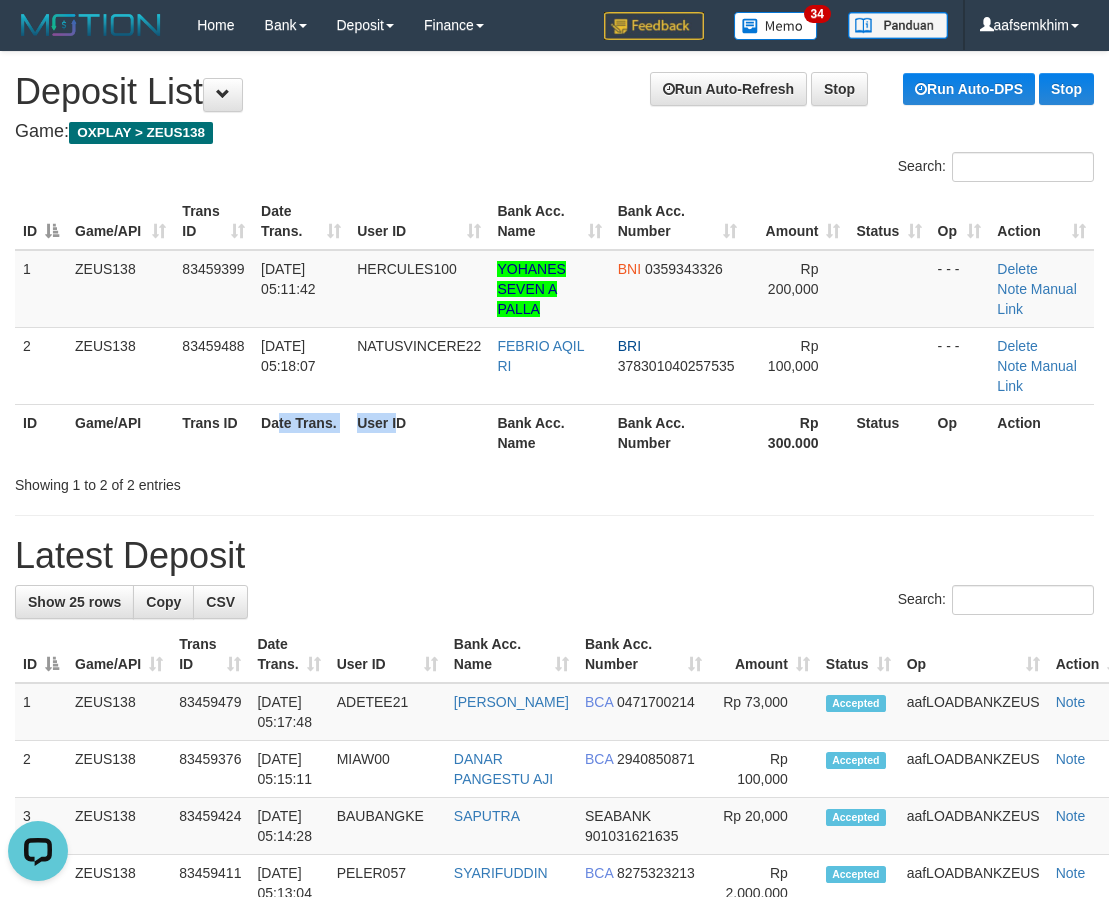 drag, startPoint x: 371, startPoint y: 432, endPoint x: 315, endPoint y: 409, distance: 60.53924 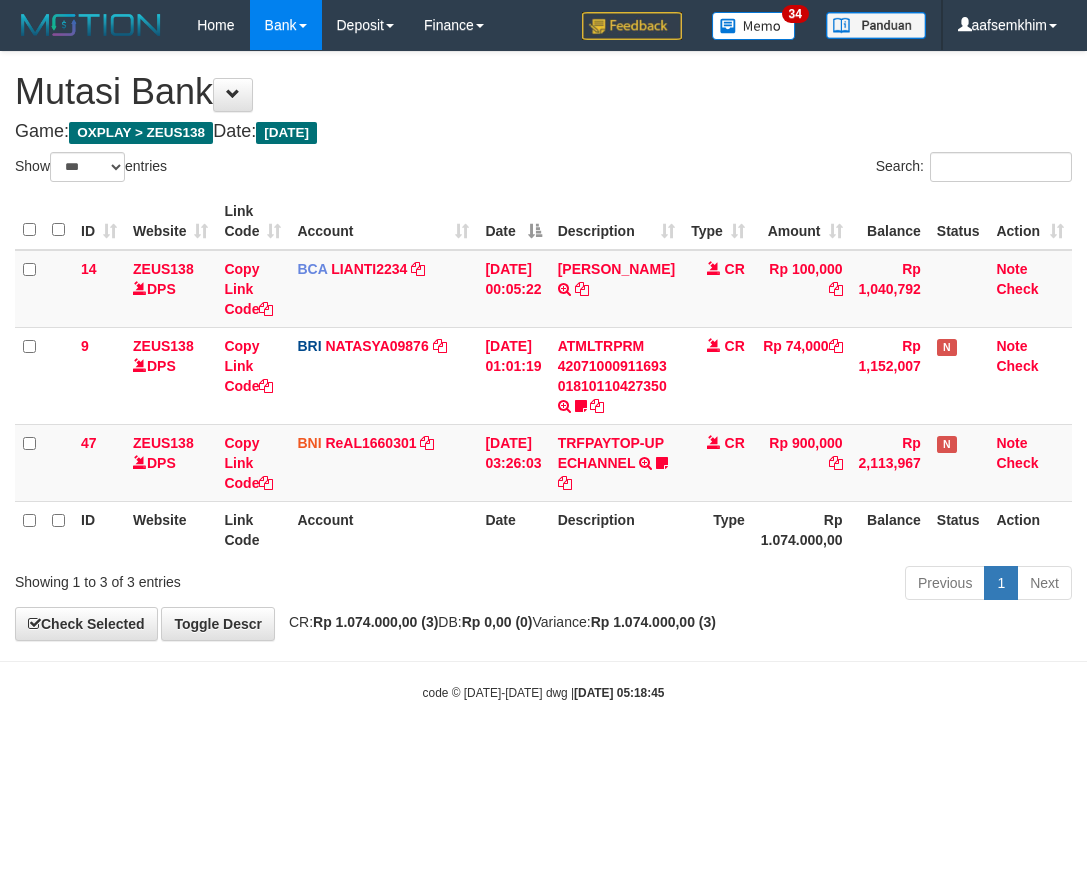 select on "***" 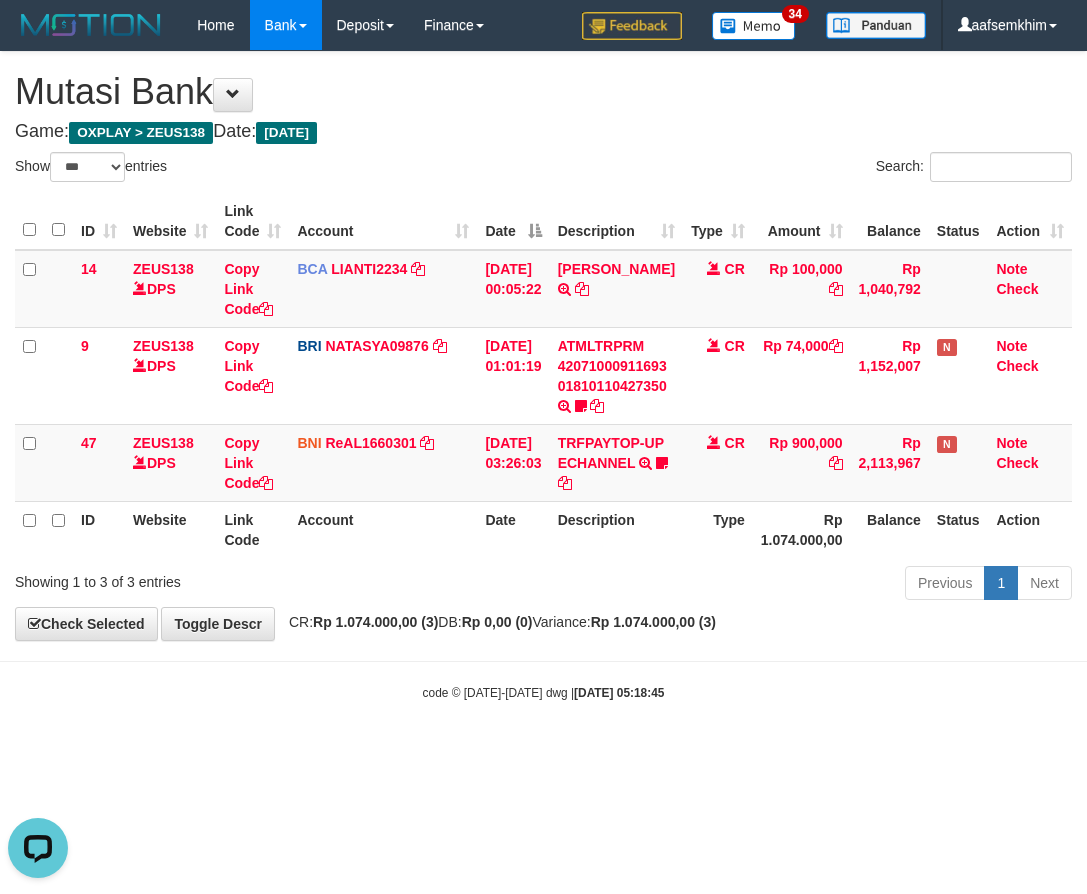 scroll, scrollTop: 0, scrollLeft: 0, axis: both 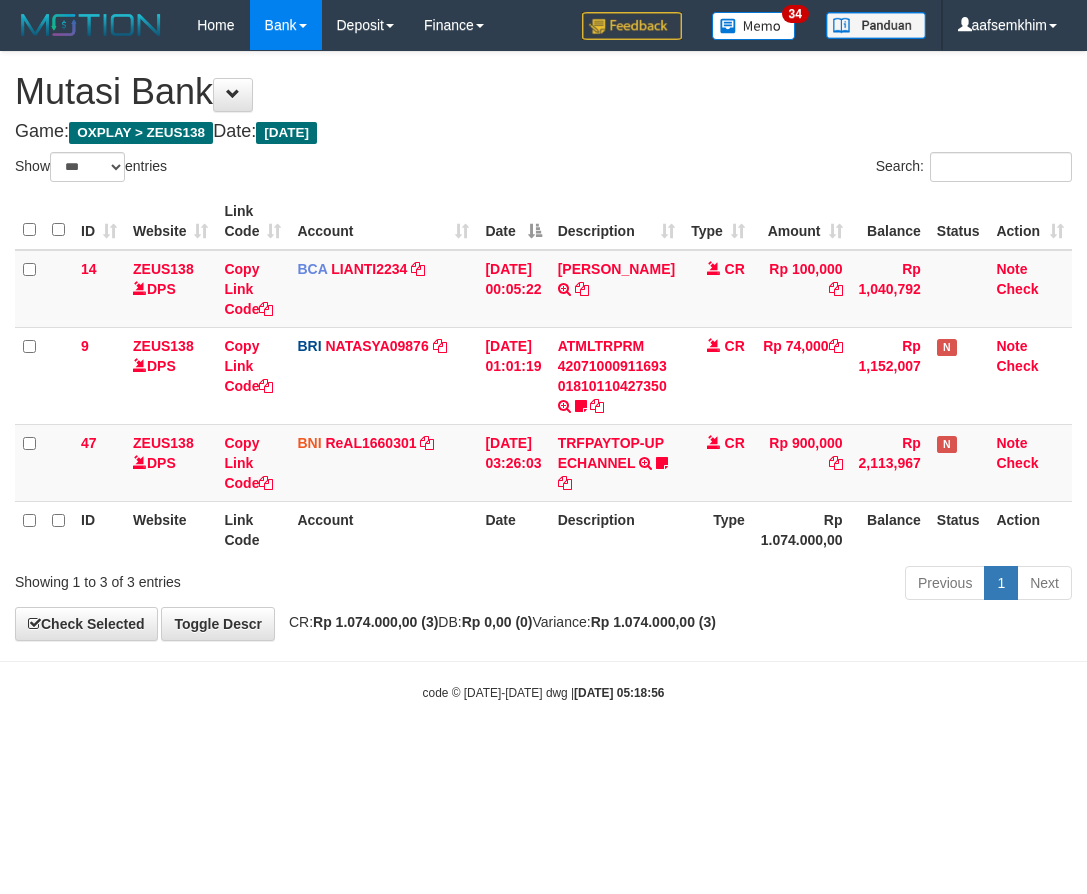 select on "***" 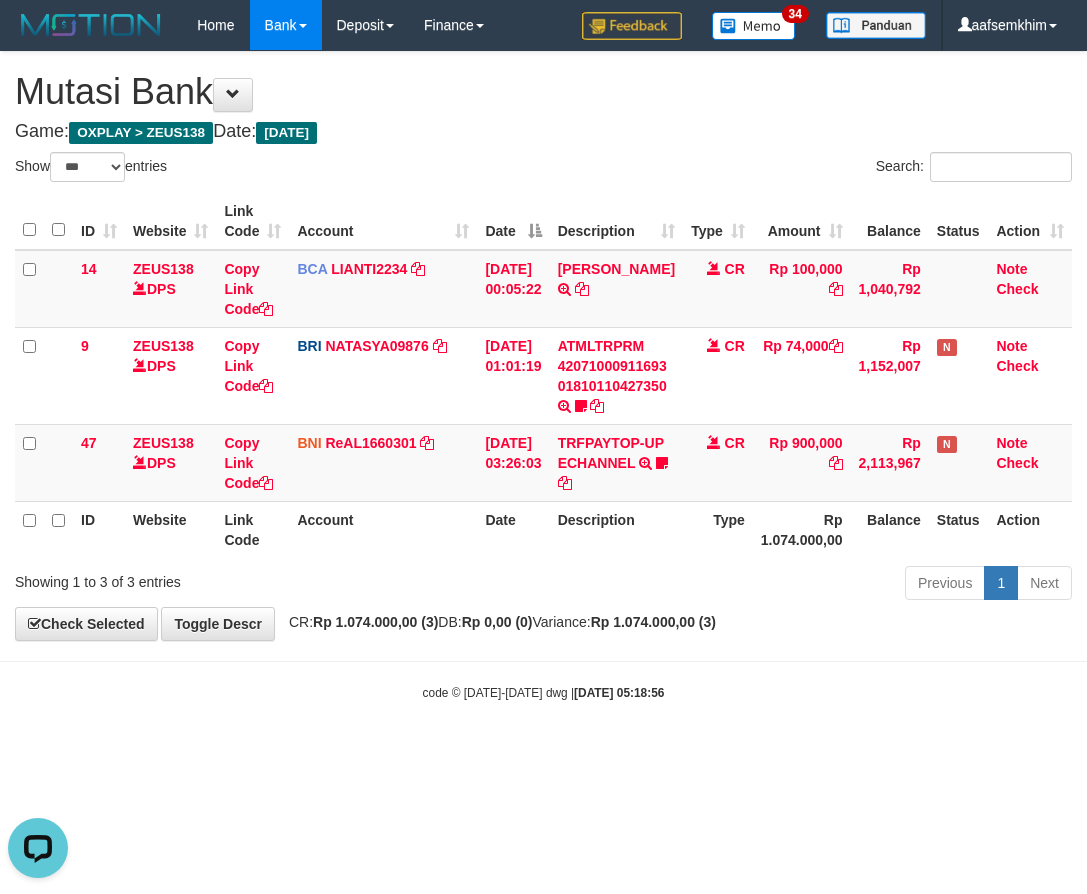scroll, scrollTop: 0, scrollLeft: 0, axis: both 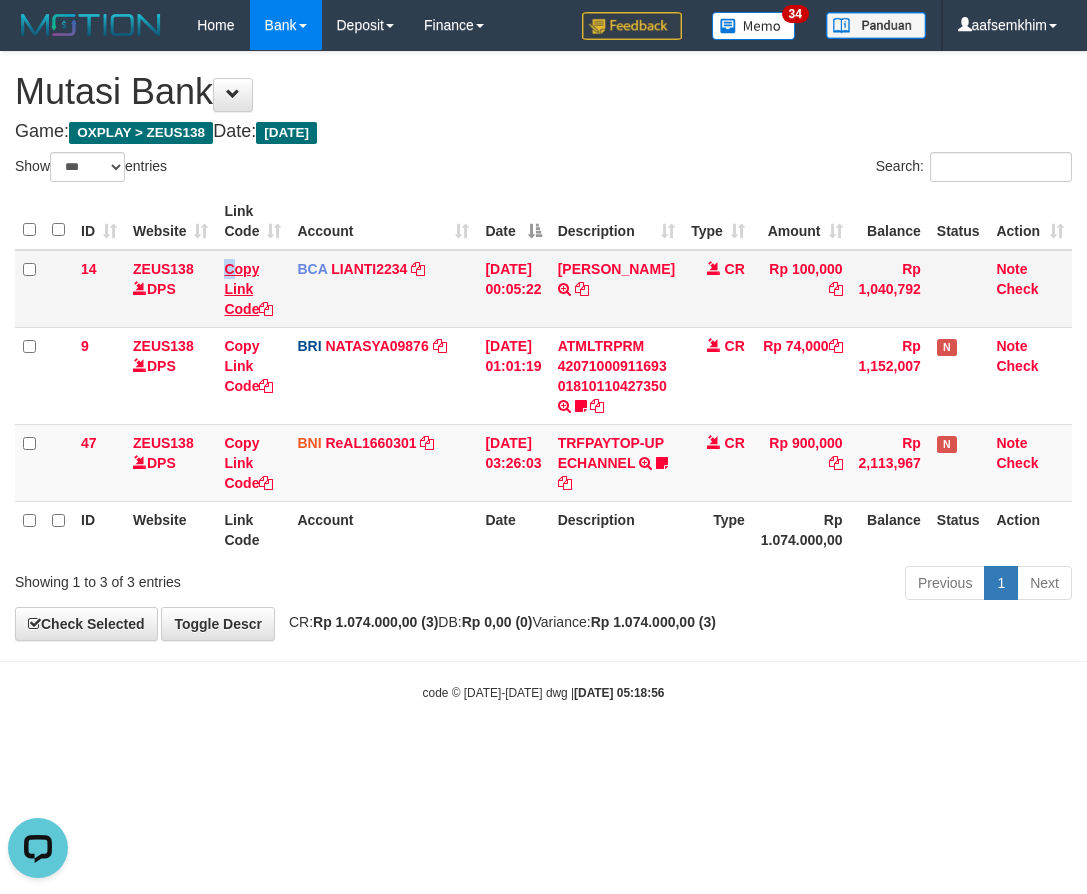 drag, startPoint x: 248, startPoint y: 270, endPoint x: 198, endPoint y: 253, distance: 52.810986 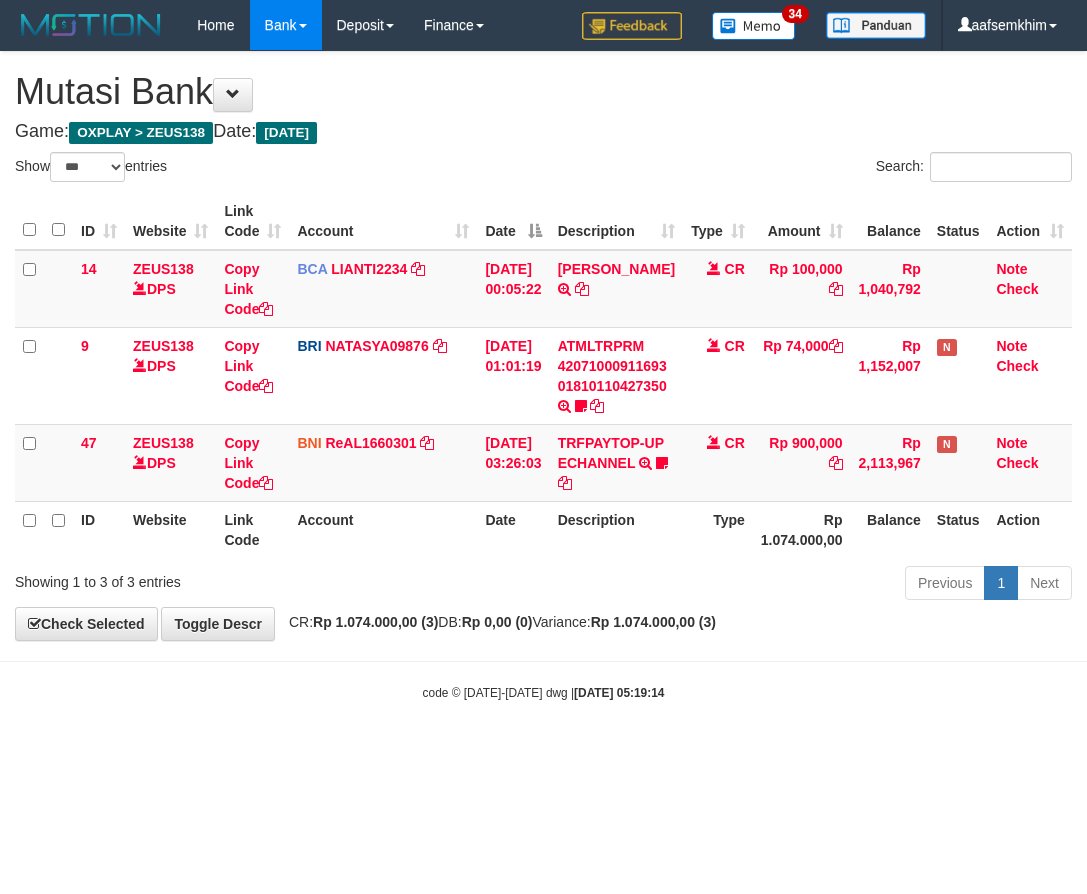 select on "***" 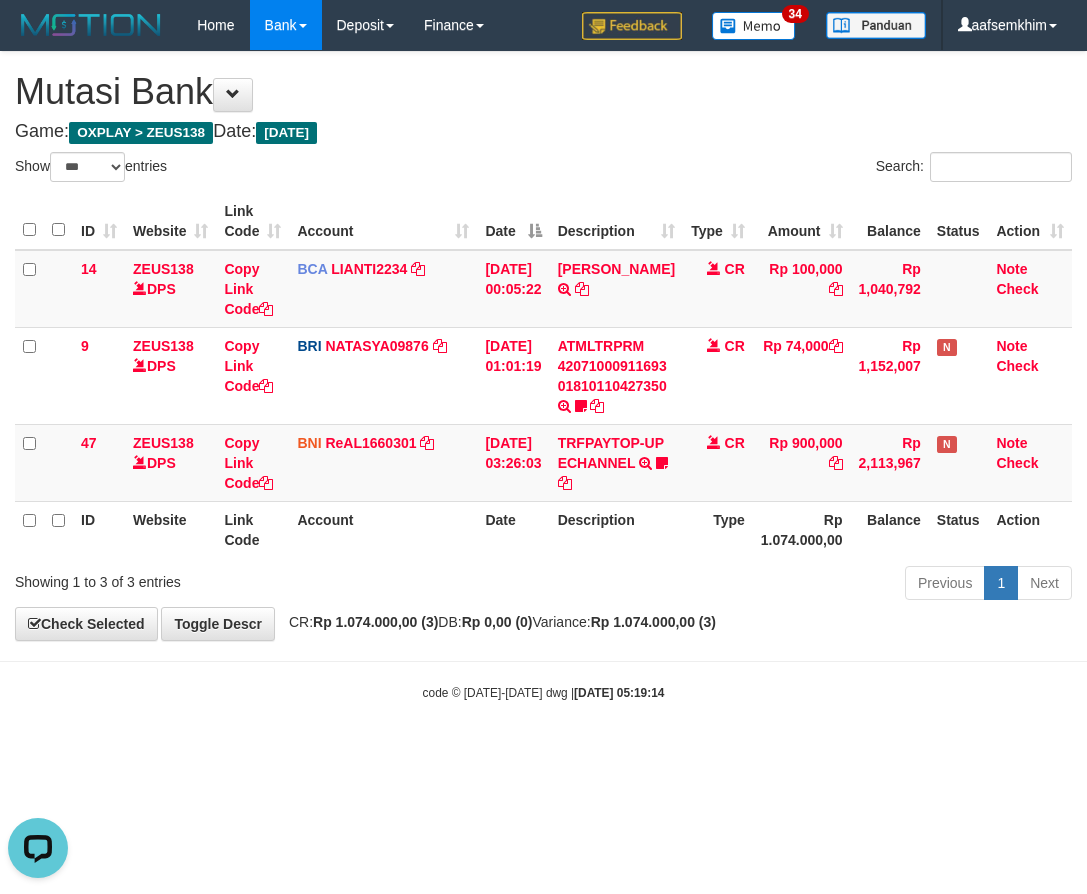 scroll, scrollTop: 0, scrollLeft: 0, axis: both 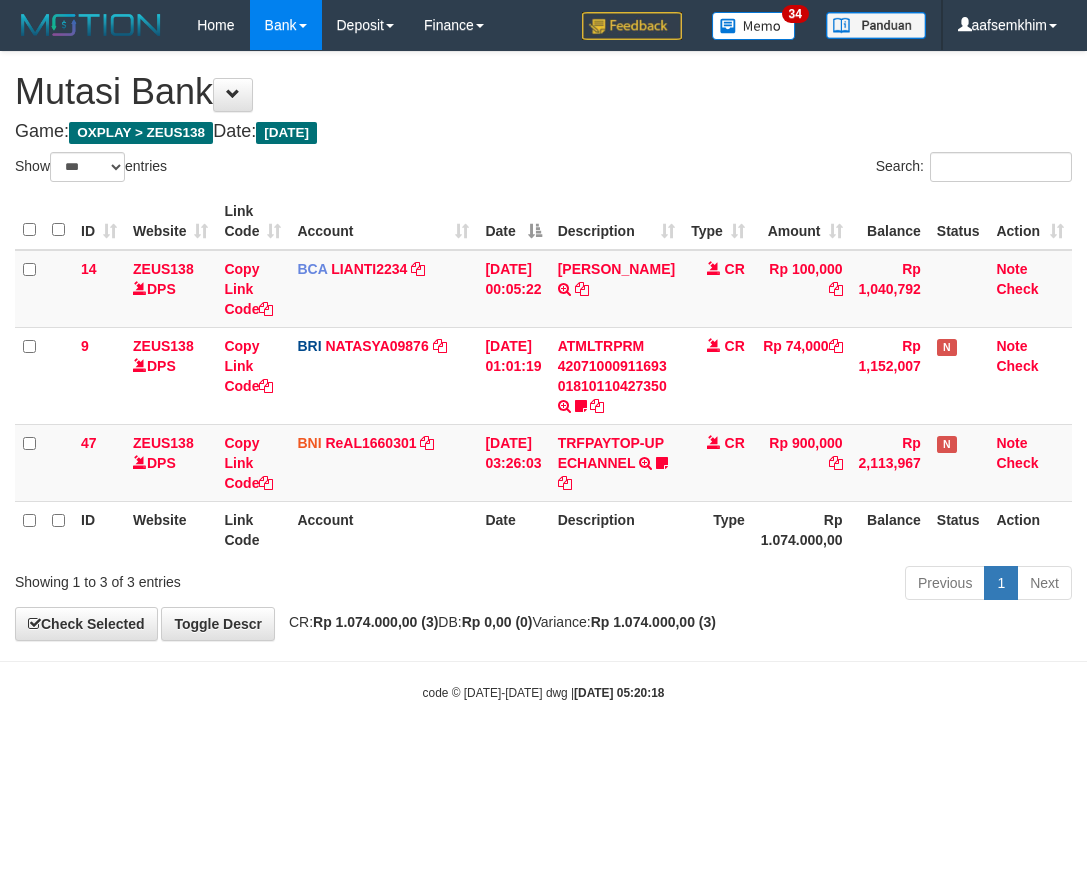 select on "***" 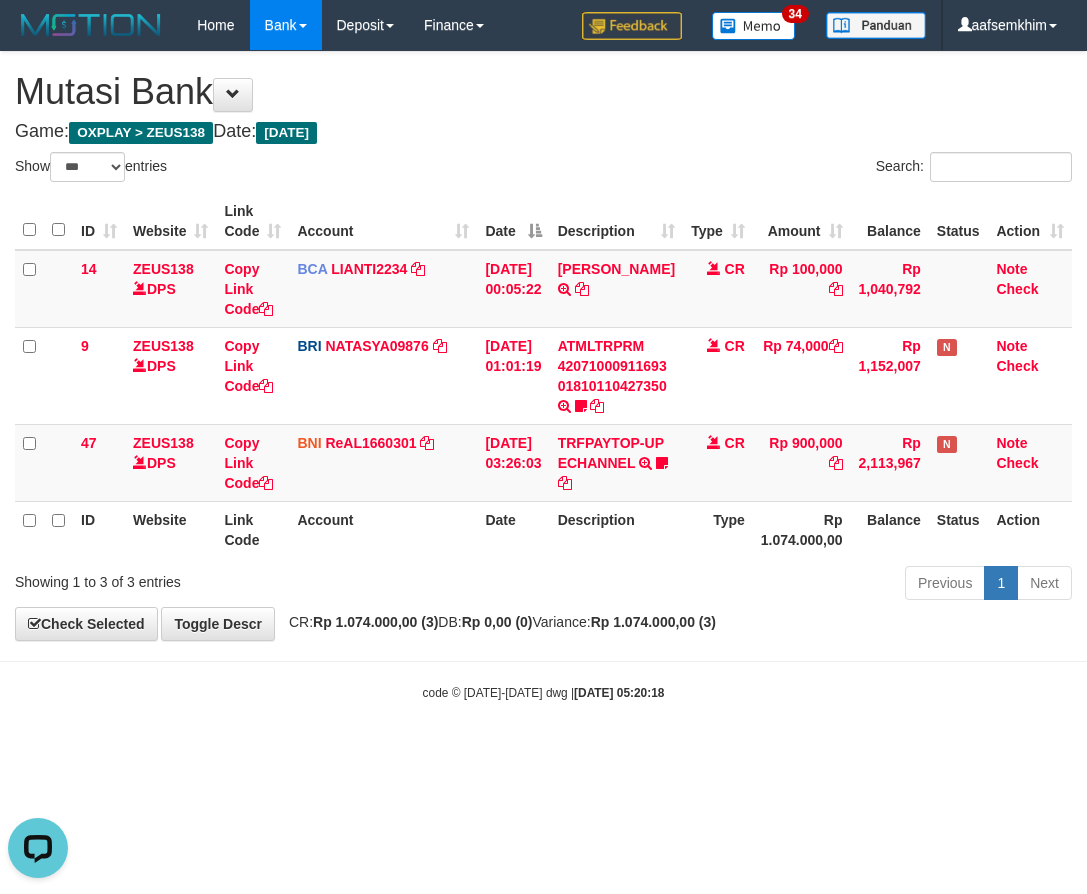 scroll, scrollTop: 0, scrollLeft: 0, axis: both 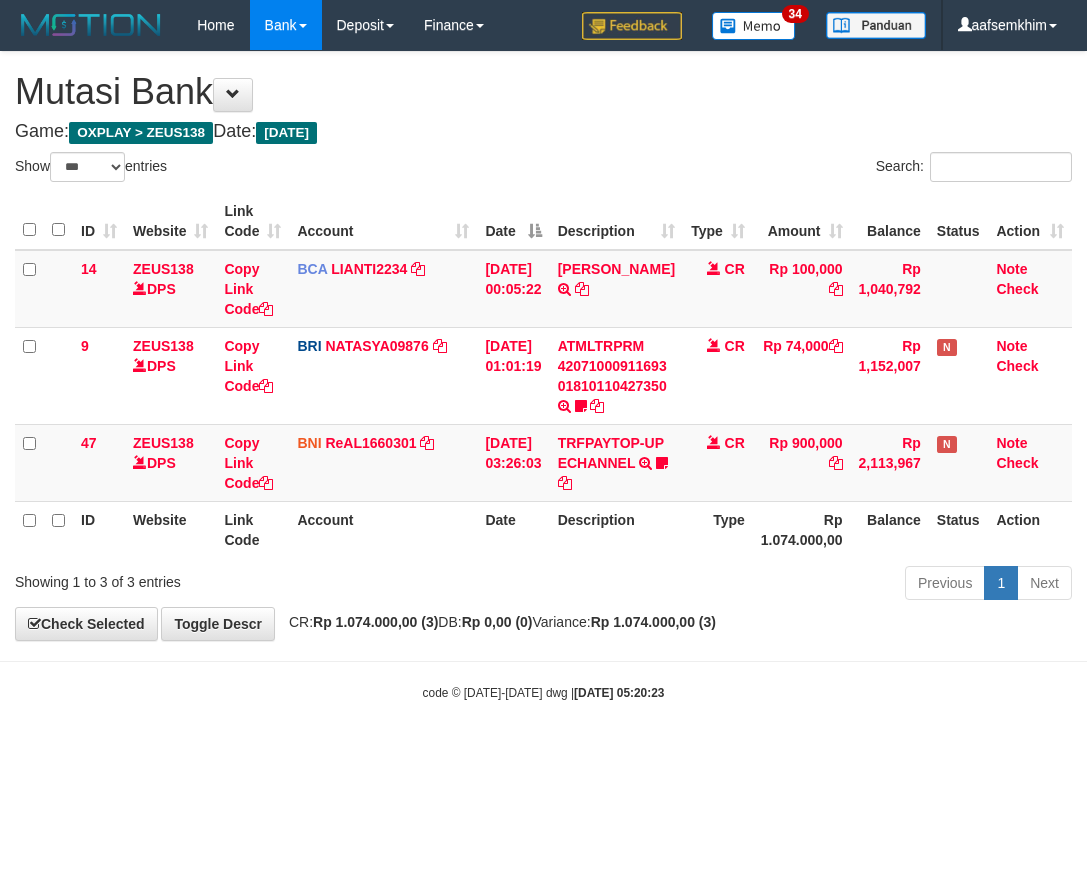 select on "***" 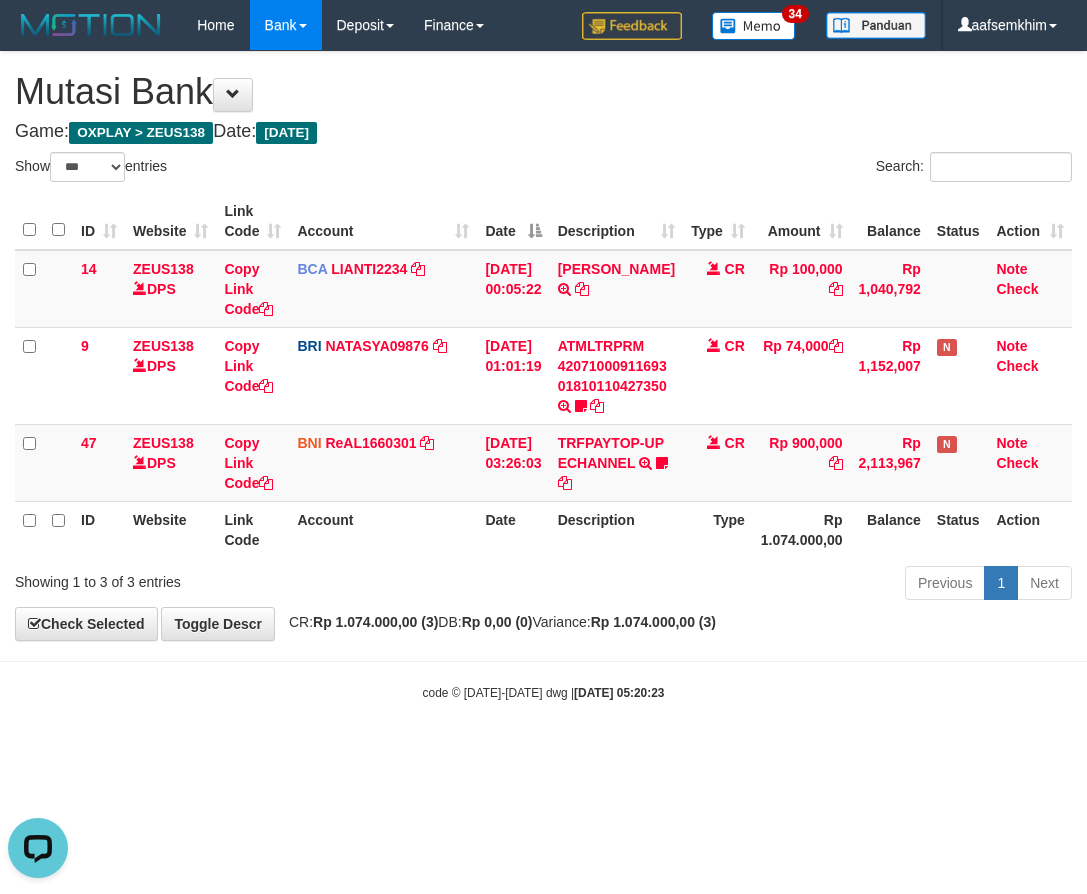 scroll, scrollTop: 0, scrollLeft: 0, axis: both 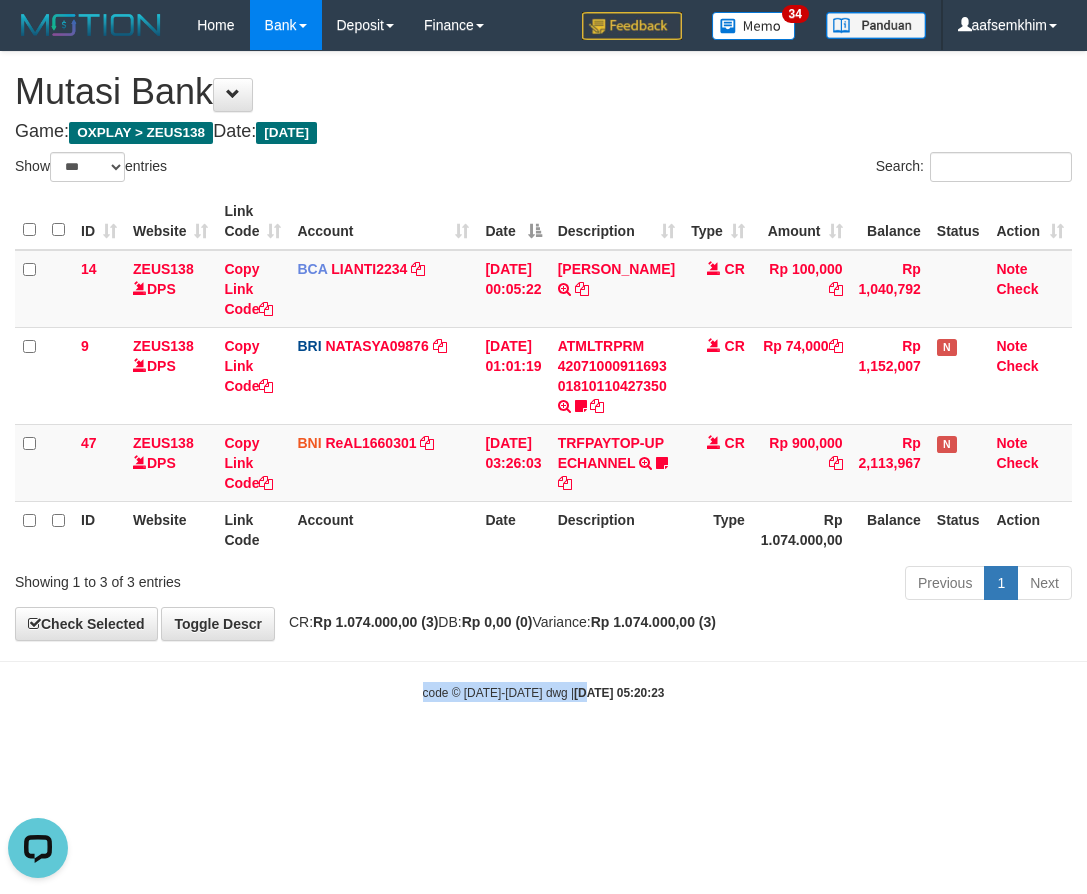 drag, startPoint x: 568, startPoint y: 672, endPoint x: 467, endPoint y: 646, distance: 104.292854 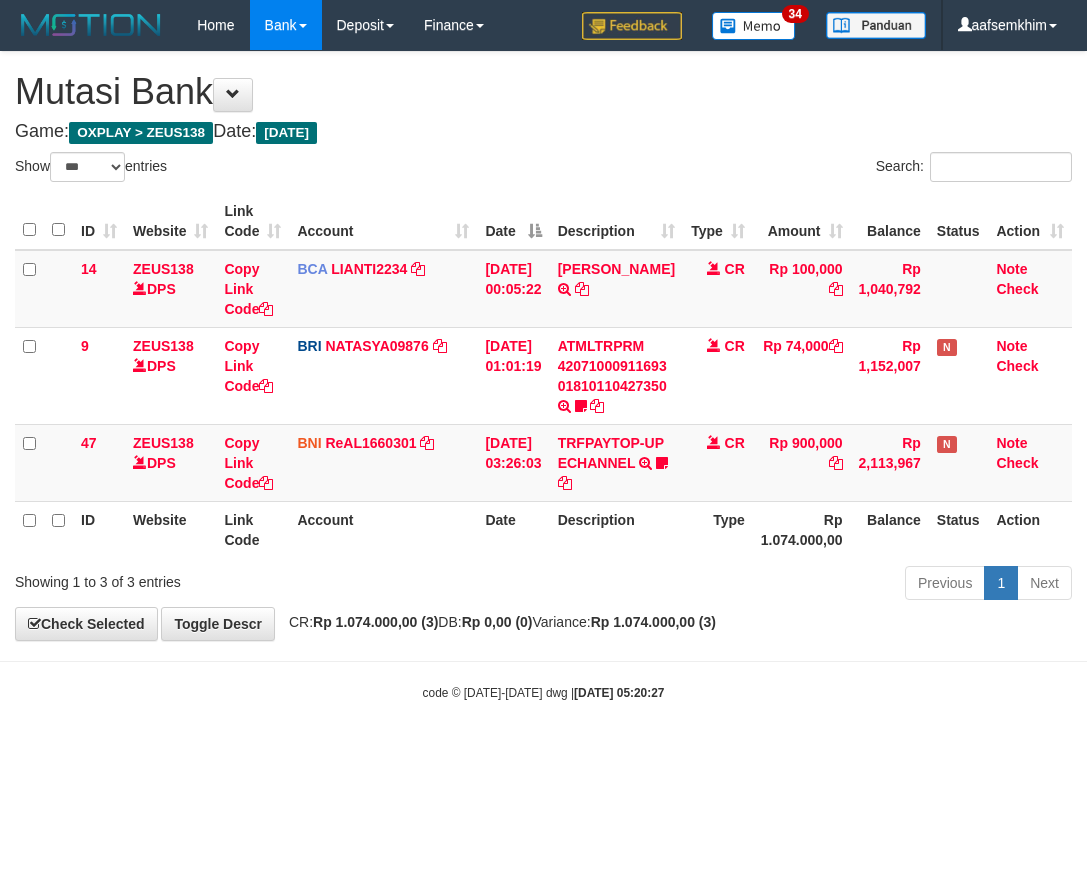 select on "***" 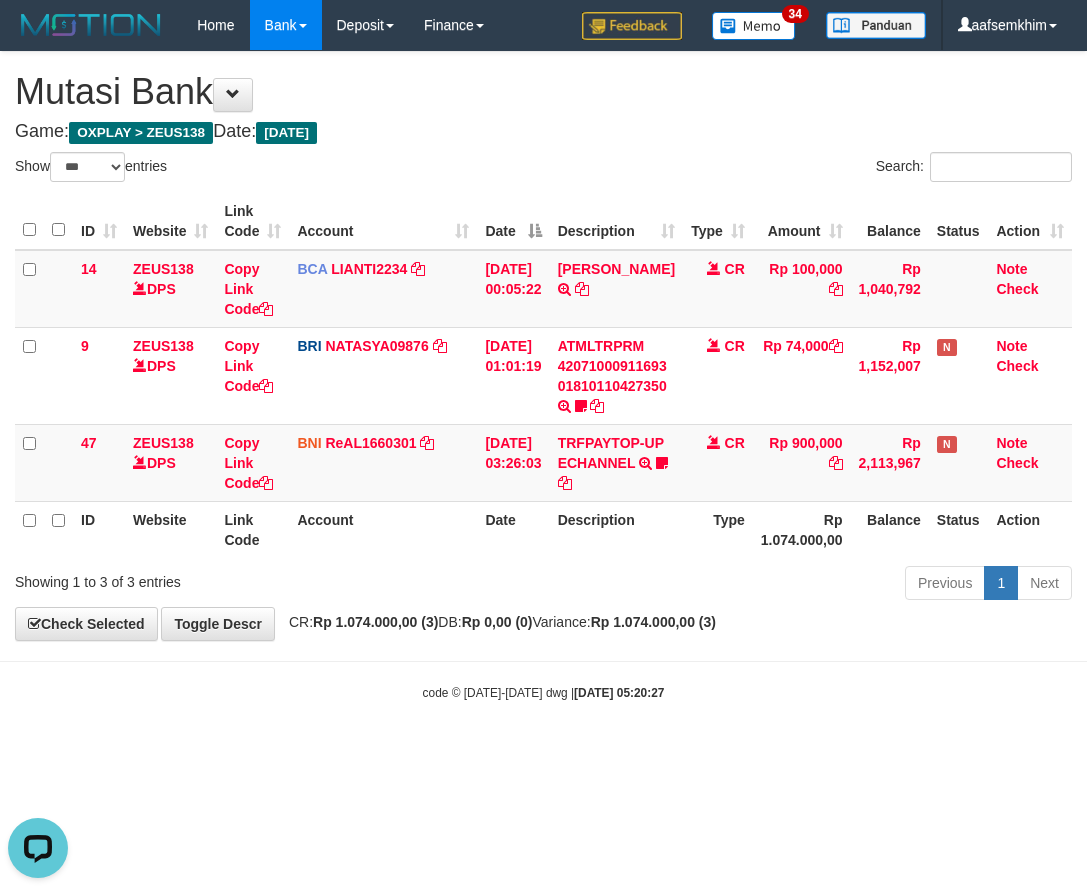 scroll, scrollTop: 0, scrollLeft: 0, axis: both 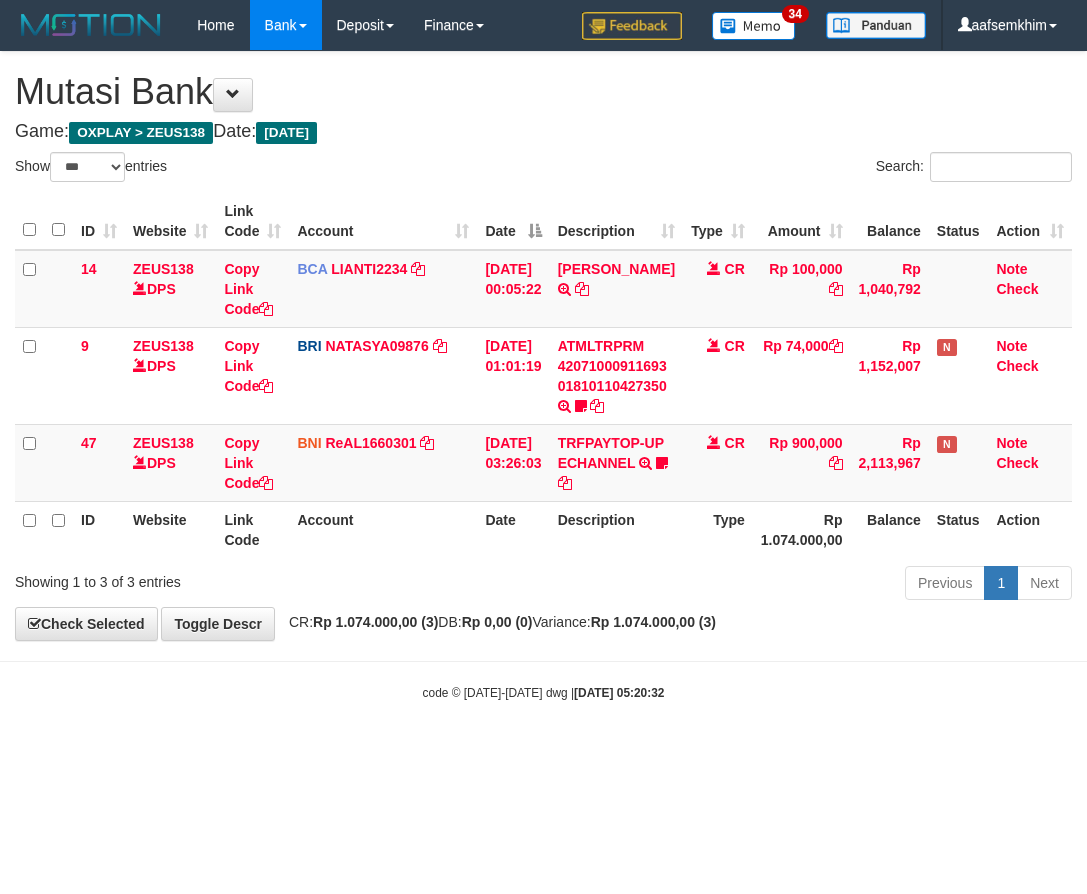 select on "***" 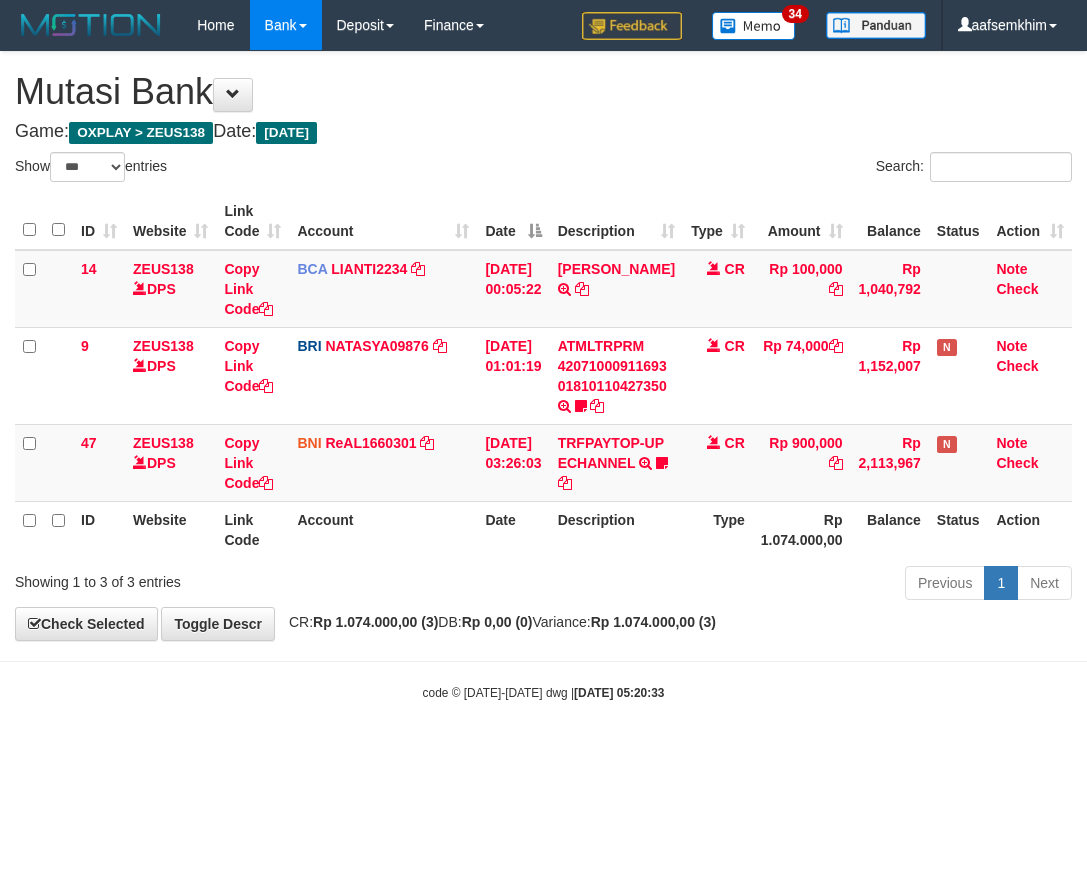 select on "***" 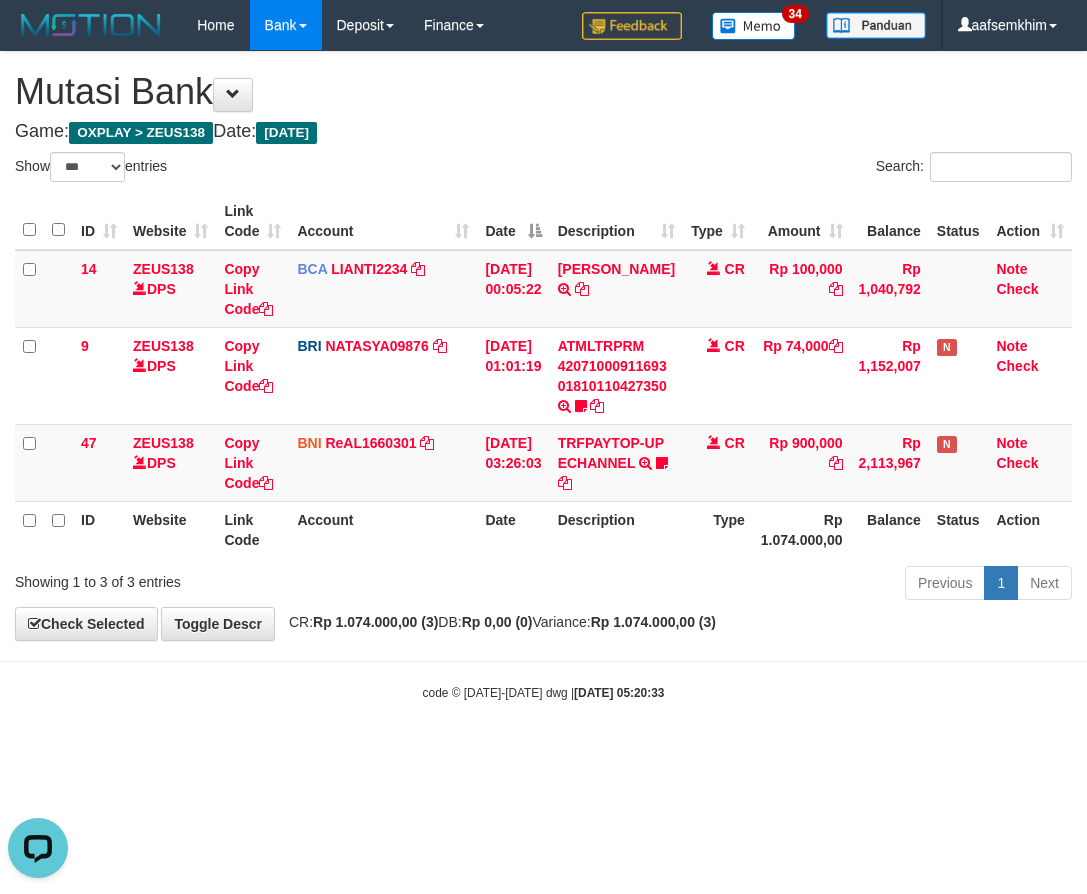 scroll, scrollTop: 0, scrollLeft: 0, axis: both 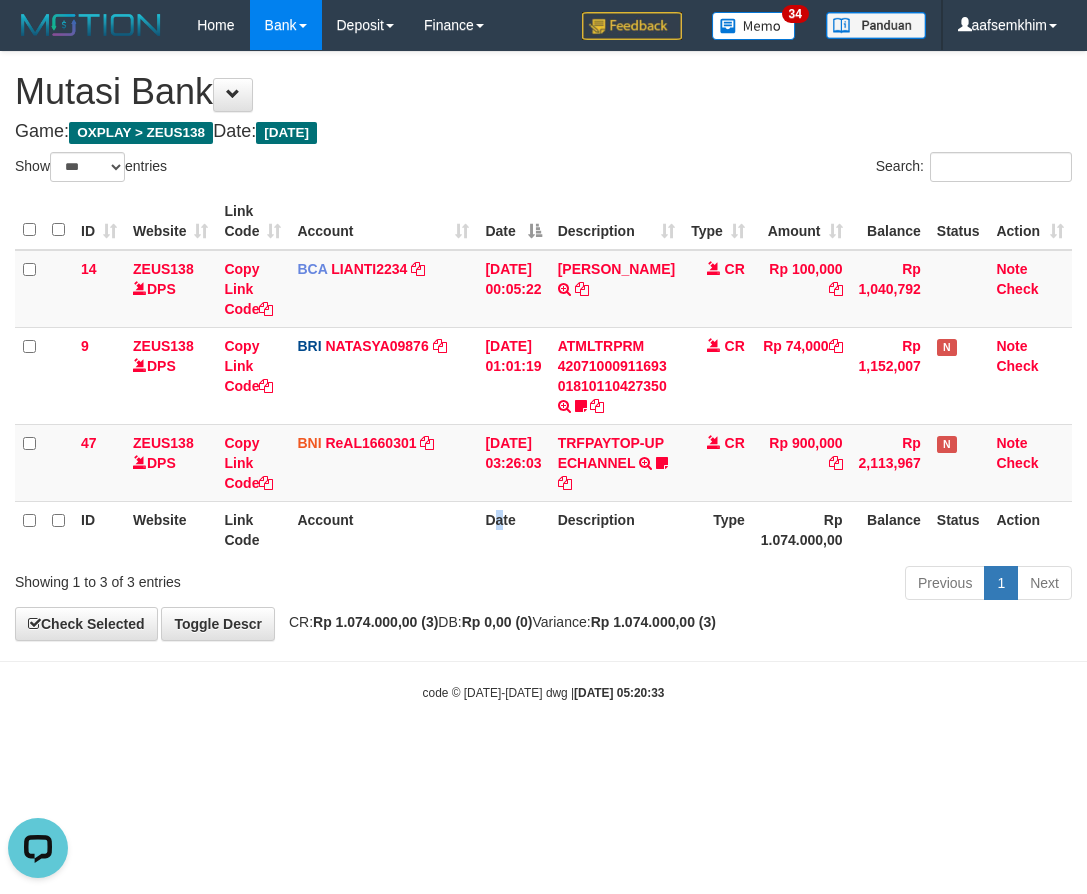 click on "Date" at bounding box center [513, 529] 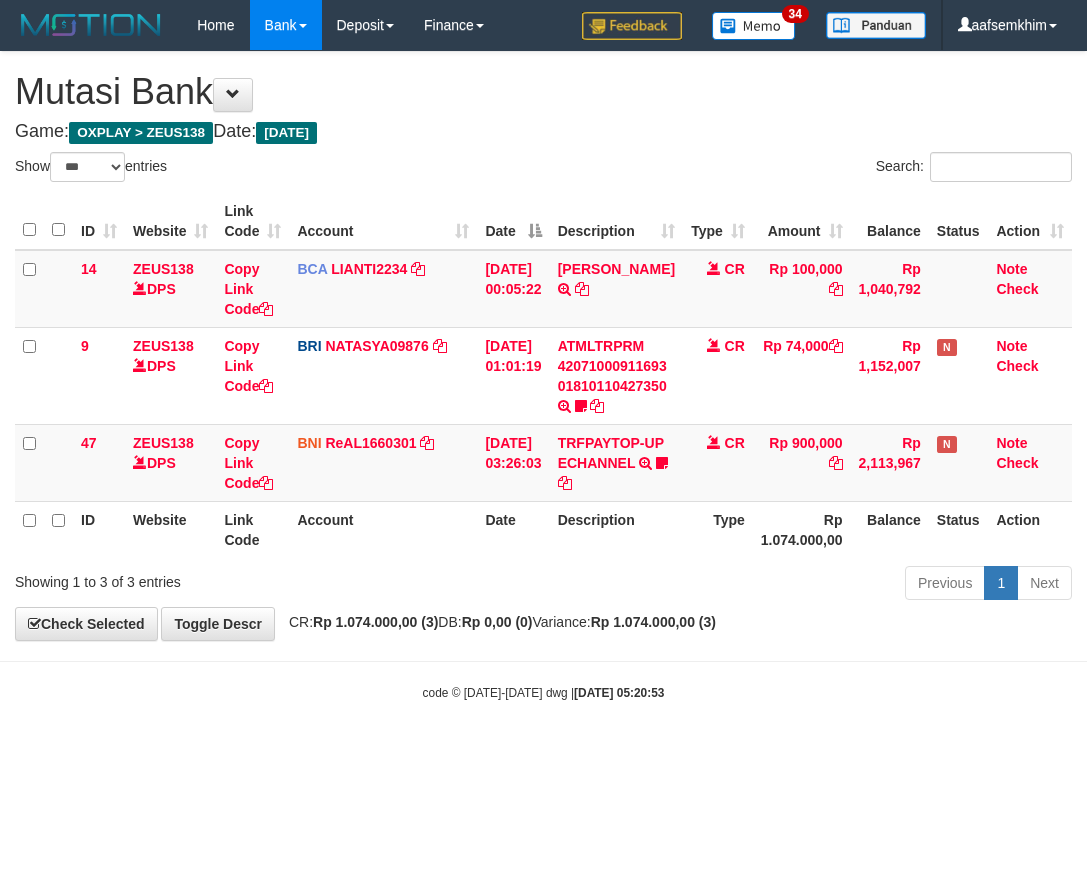 select on "***" 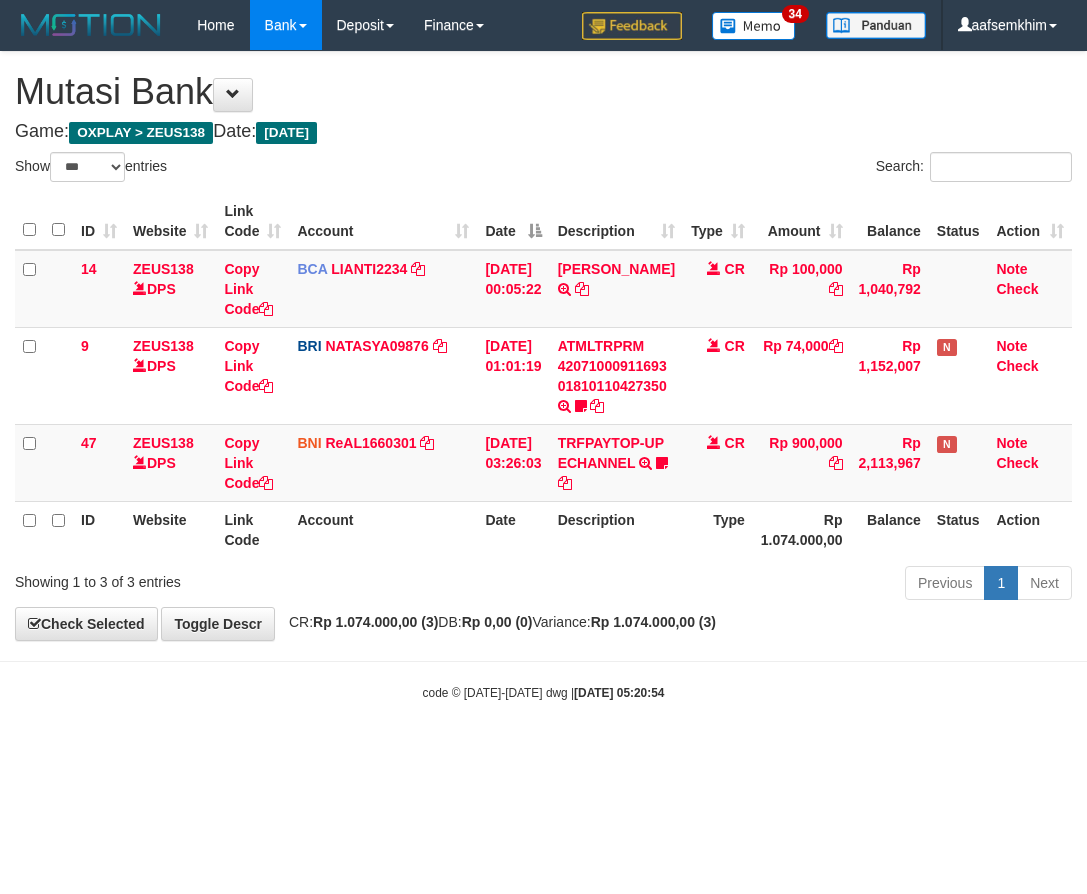 select on "***" 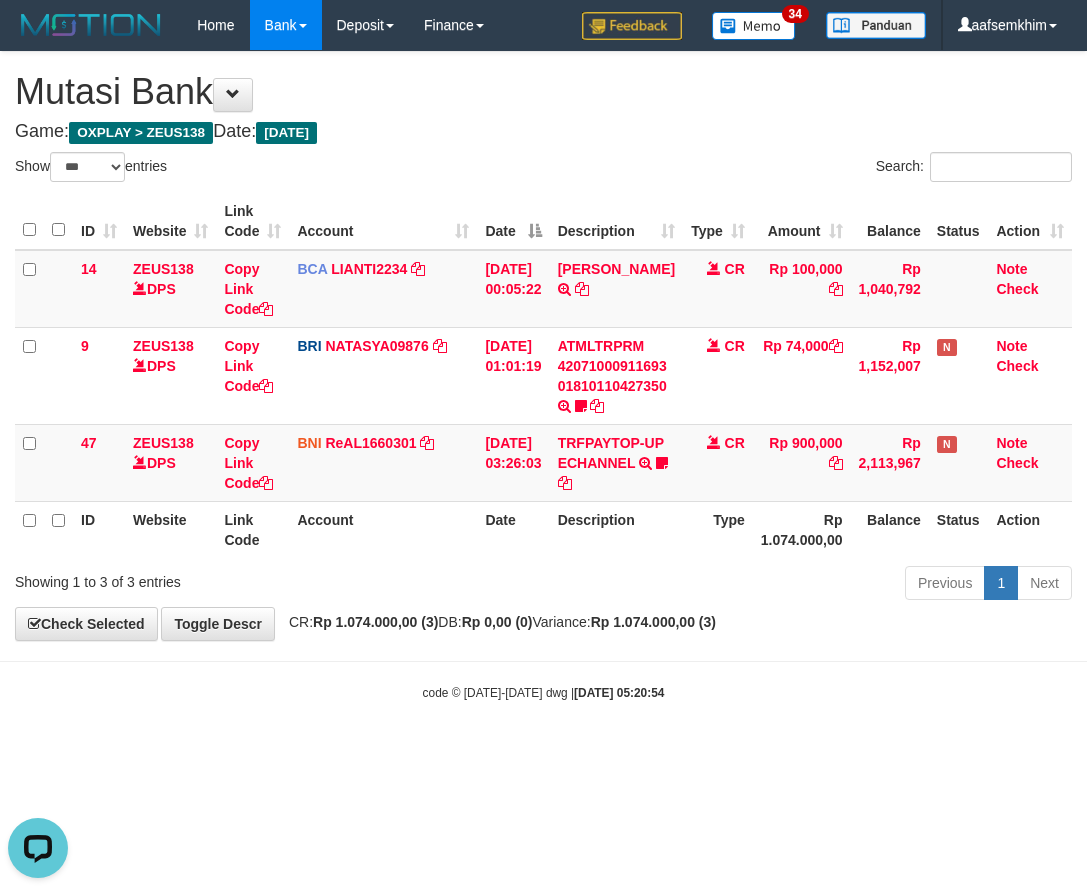 scroll, scrollTop: 0, scrollLeft: 0, axis: both 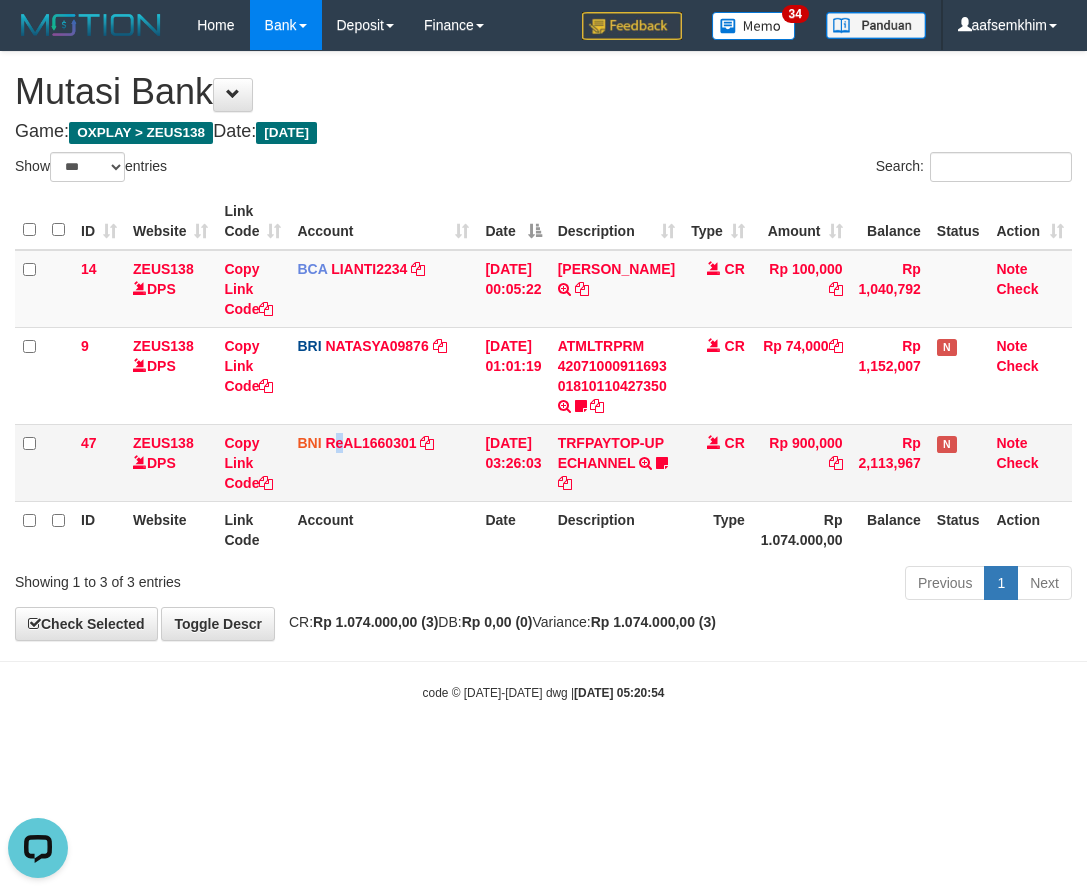 drag, startPoint x: 342, startPoint y: 479, endPoint x: 322, endPoint y: 484, distance: 20.615528 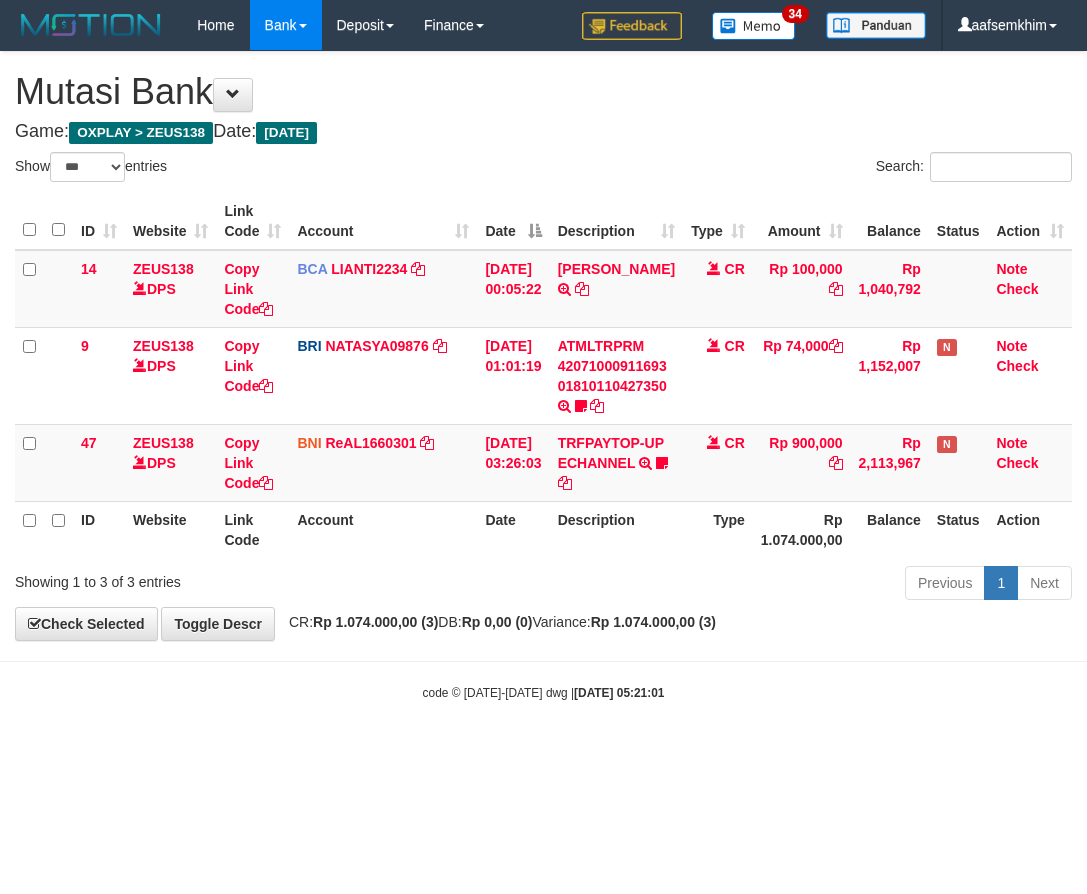 select on "***" 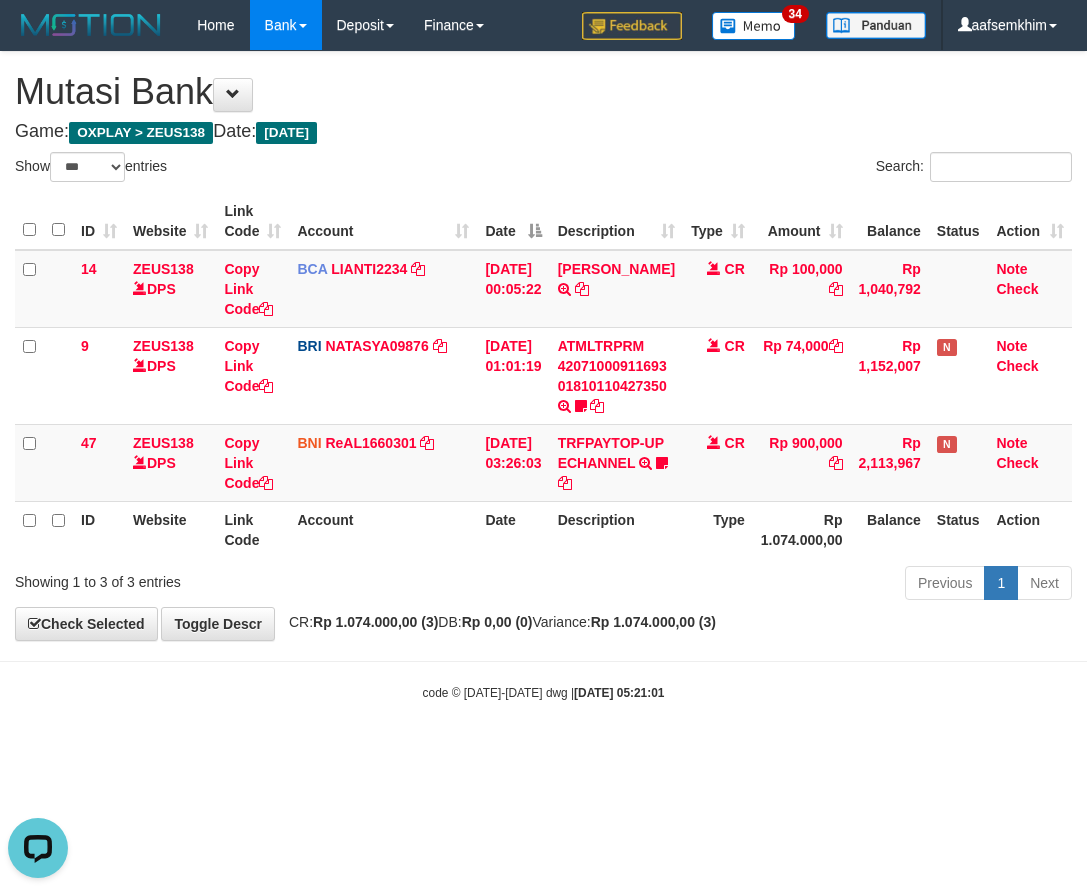 scroll, scrollTop: 0, scrollLeft: 0, axis: both 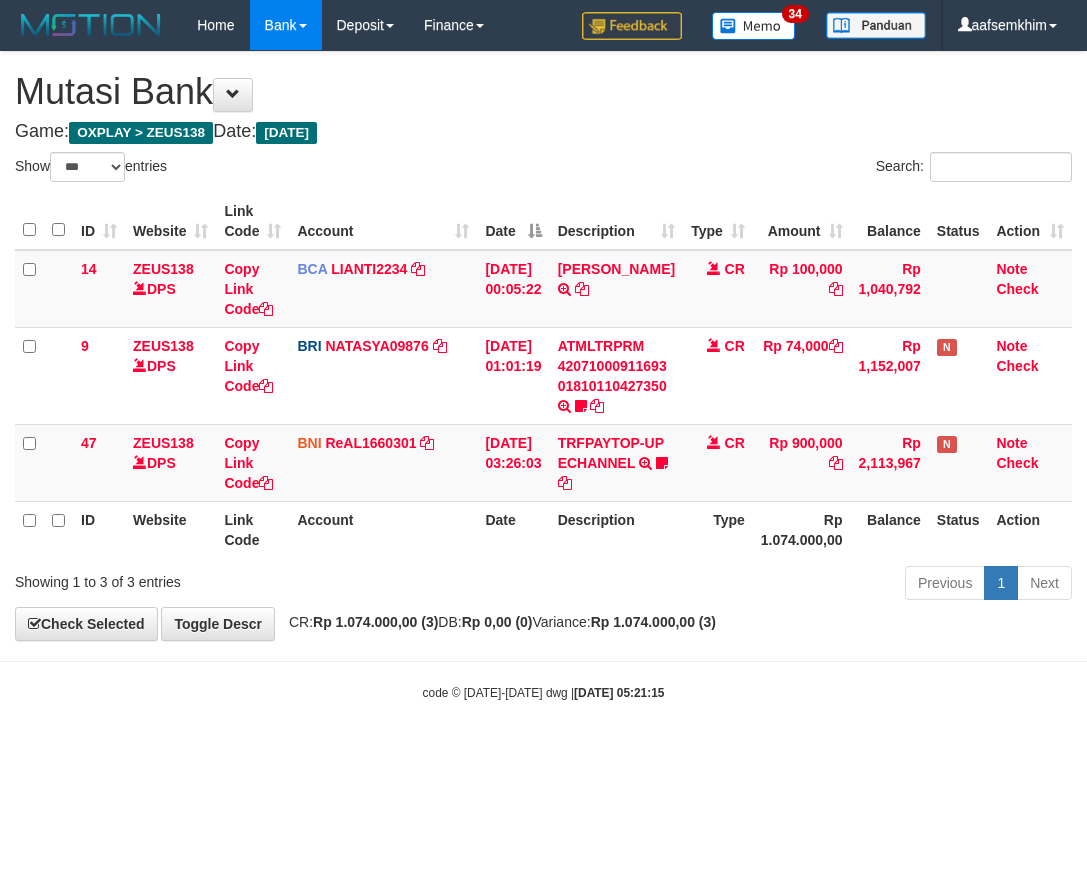 select on "***" 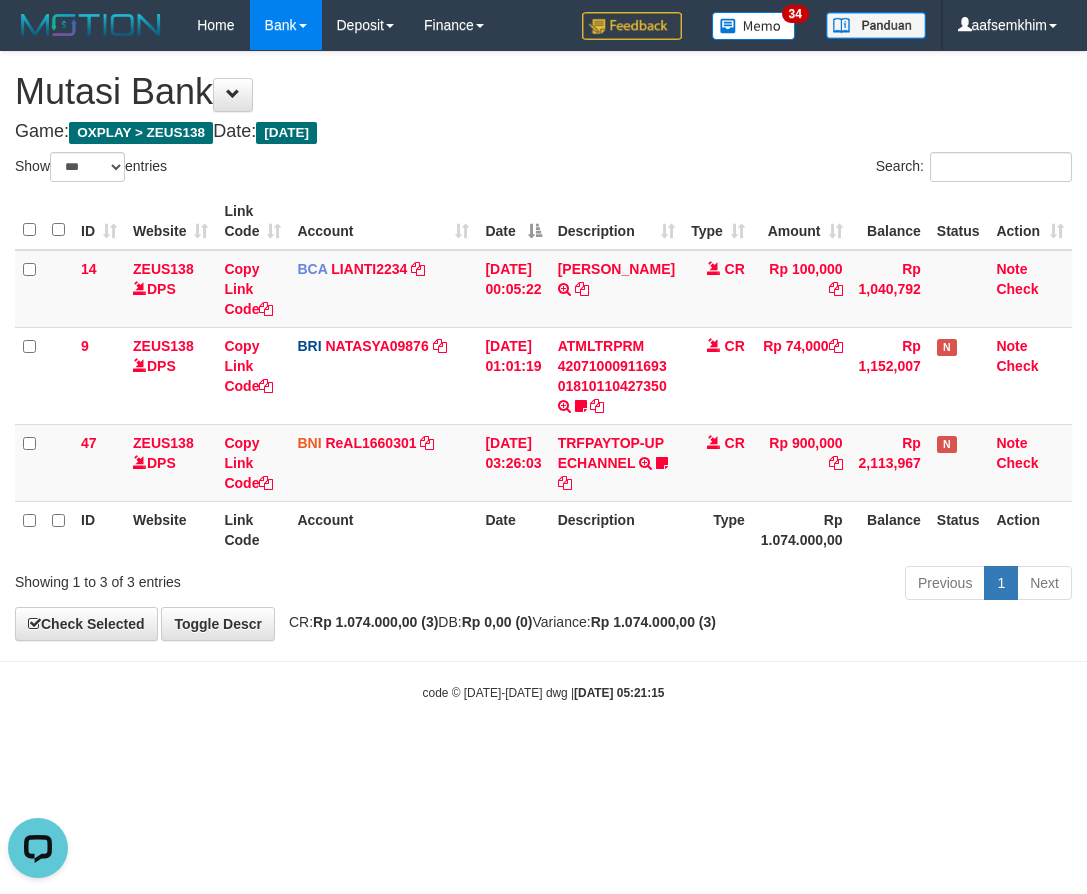 scroll, scrollTop: 0, scrollLeft: 0, axis: both 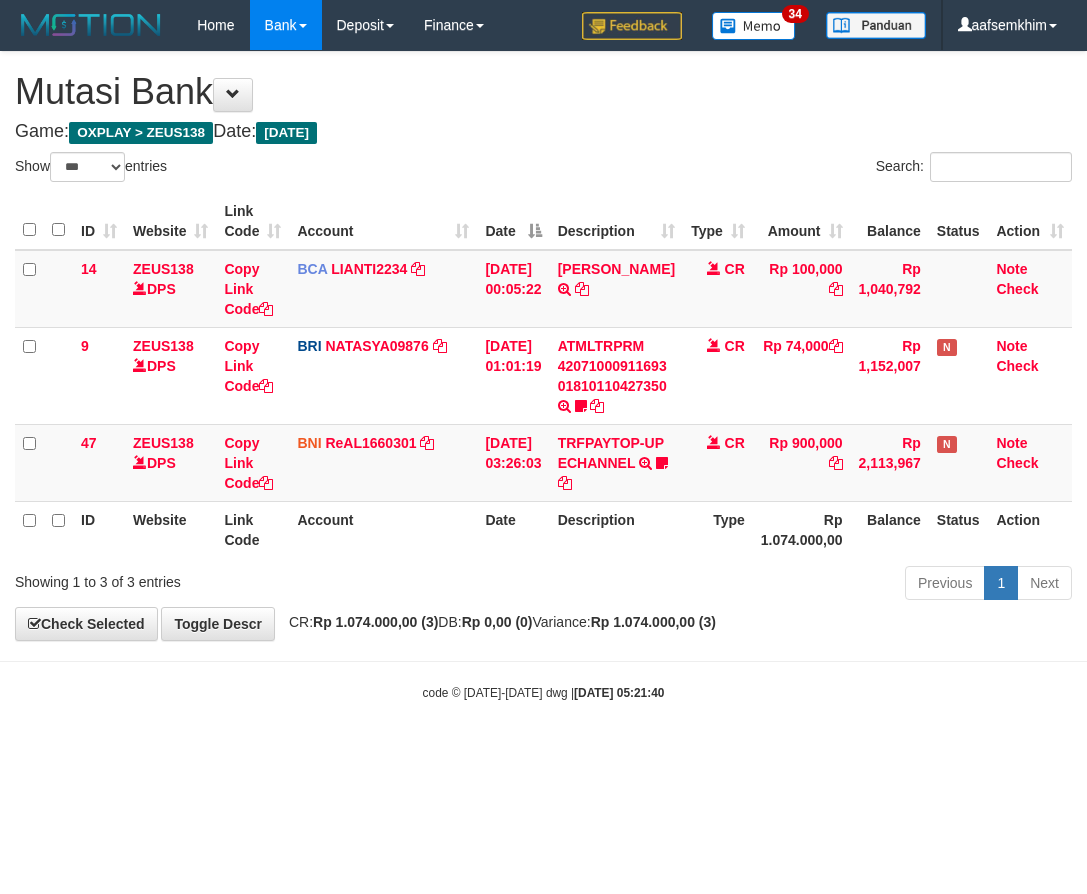 select on "***" 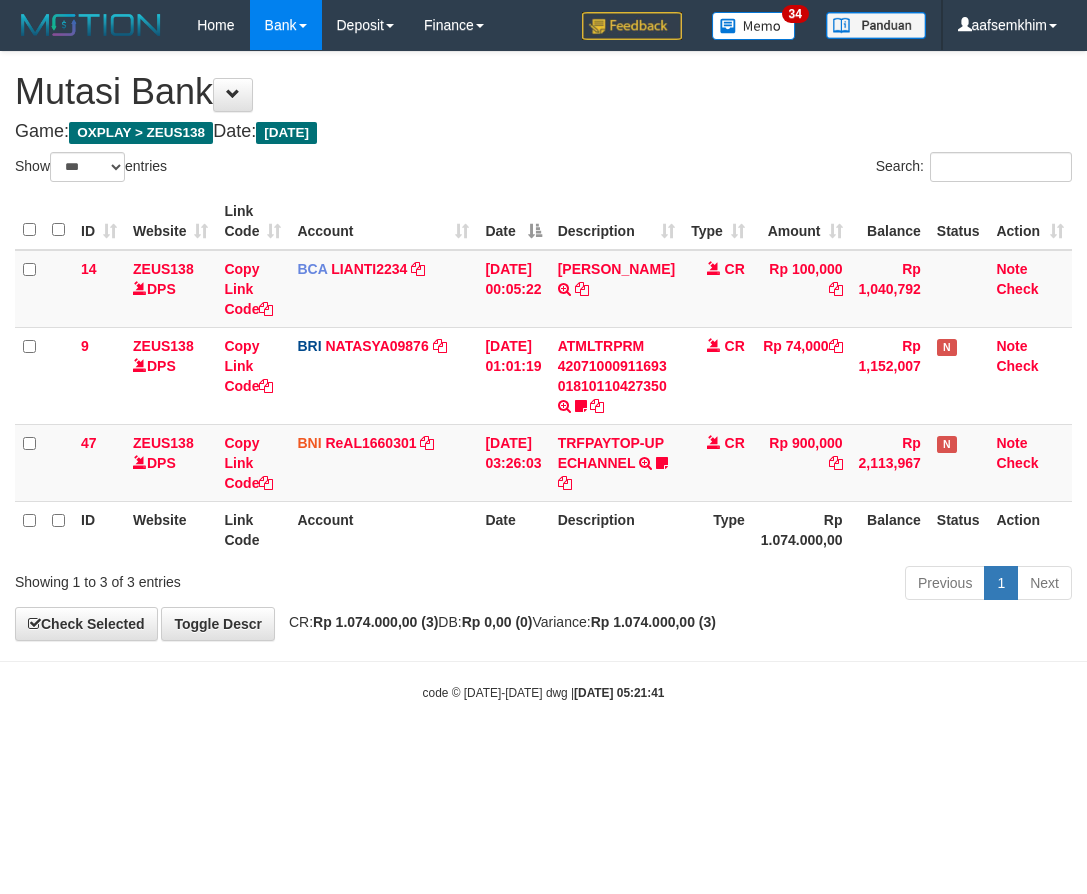 select on "***" 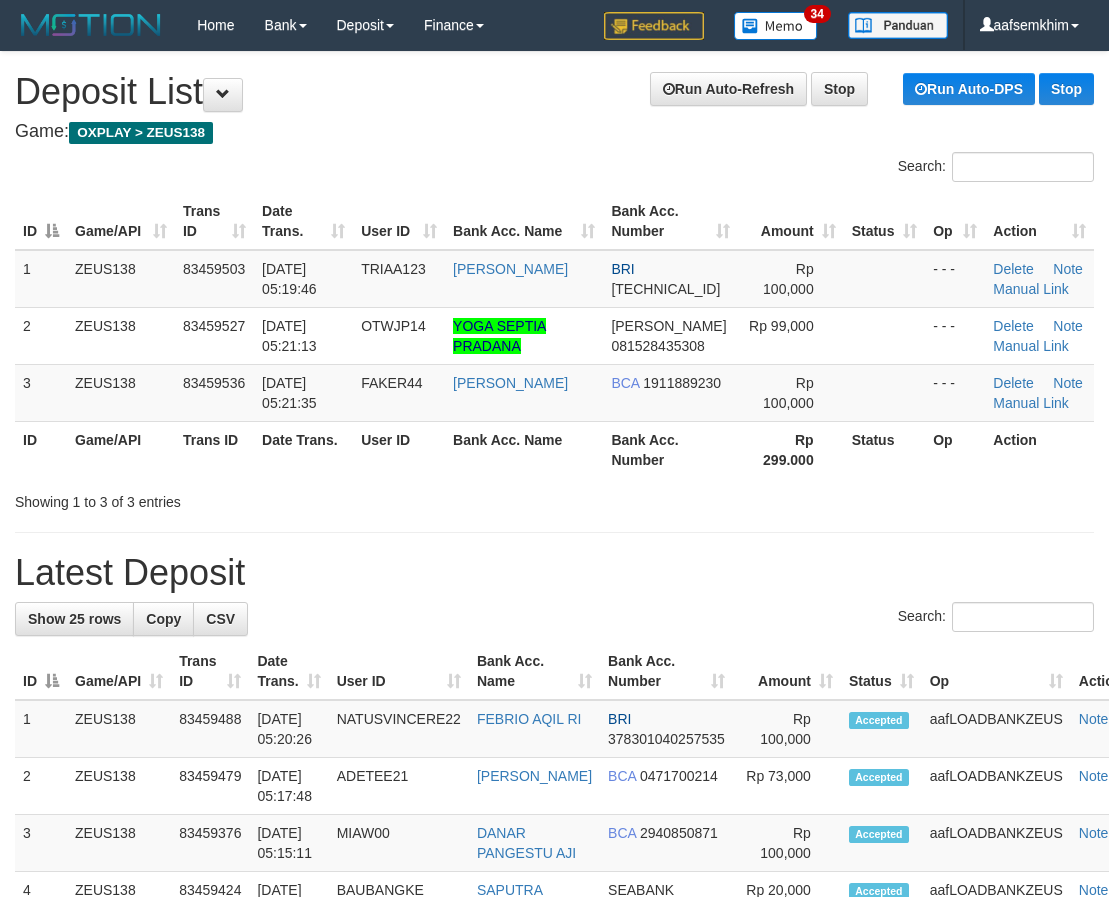 scroll, scrollTop: 0, scrollLeft: 0, axis: both 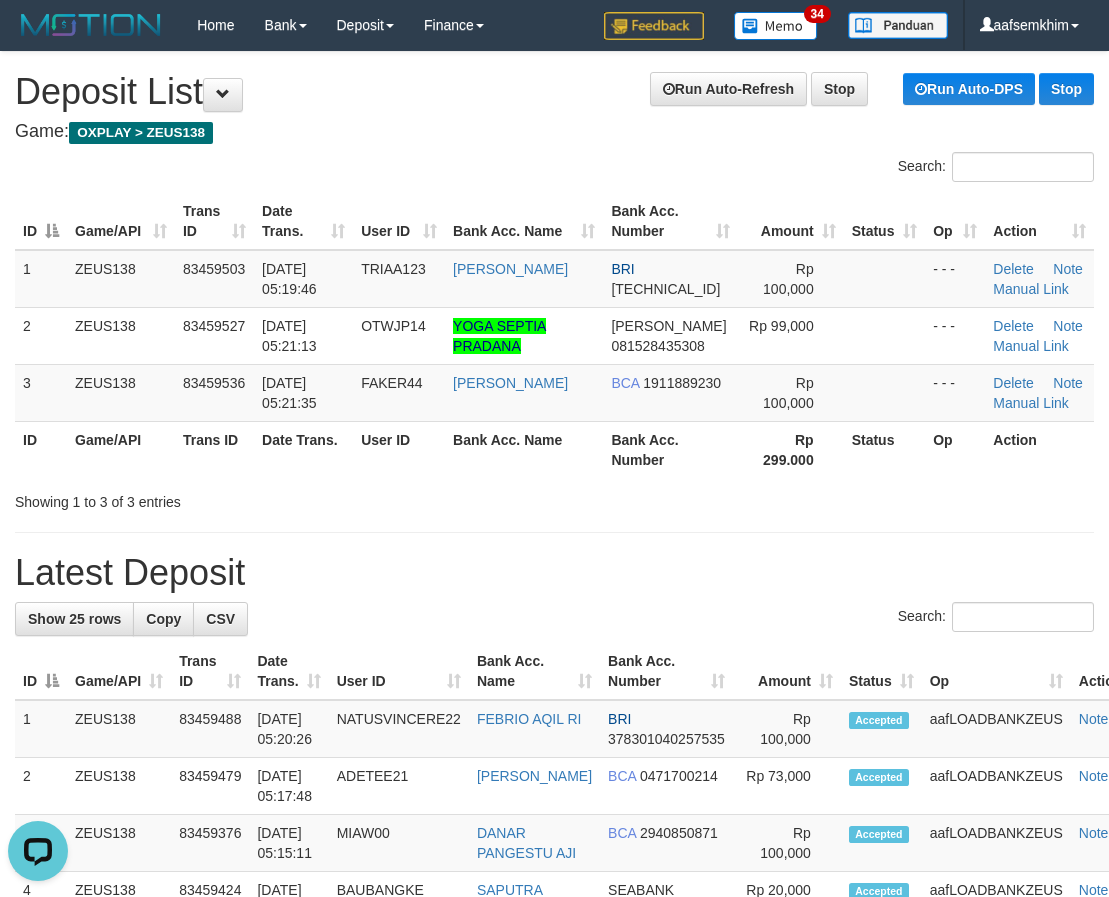 drag, startPoint x: 465, startPoint y: 681, endPoint x: 444, endPoint y: 674, distance: 22.135944 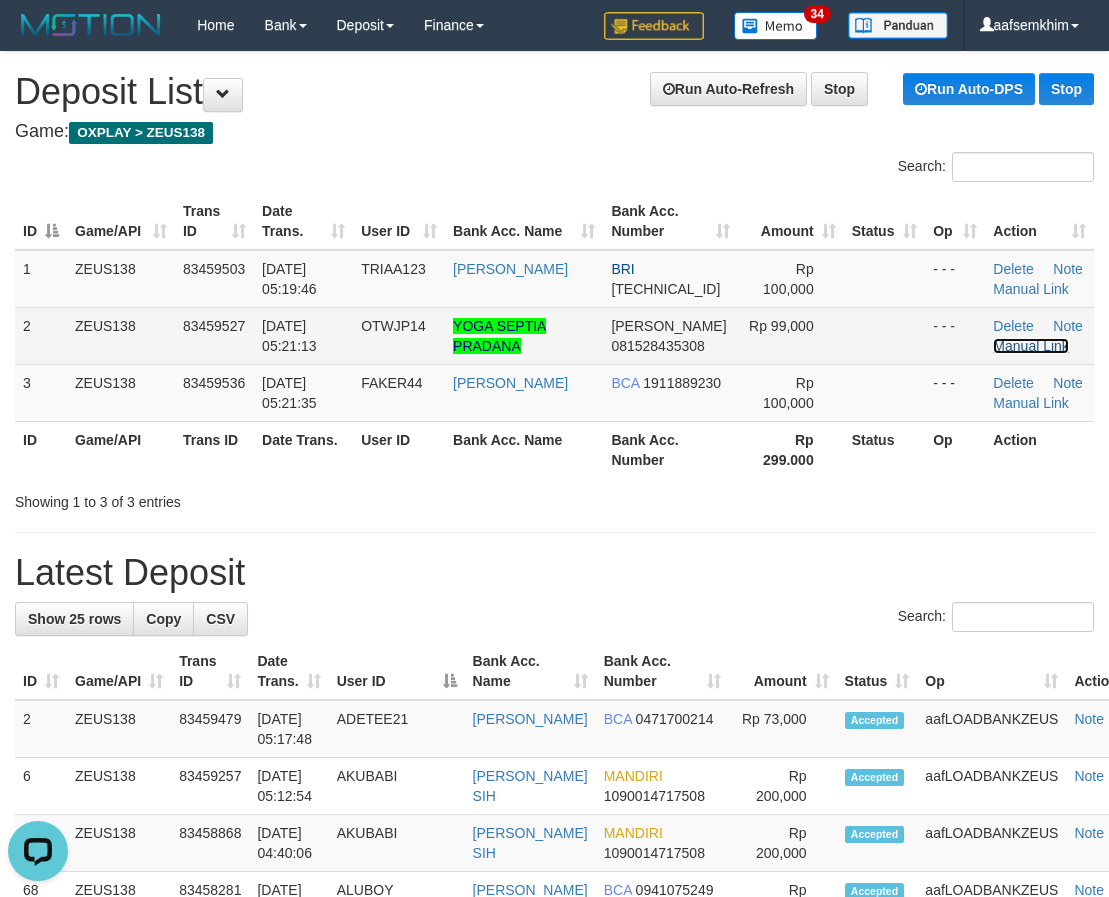 click on "Manual Link" at bounding box center (1031, 346) 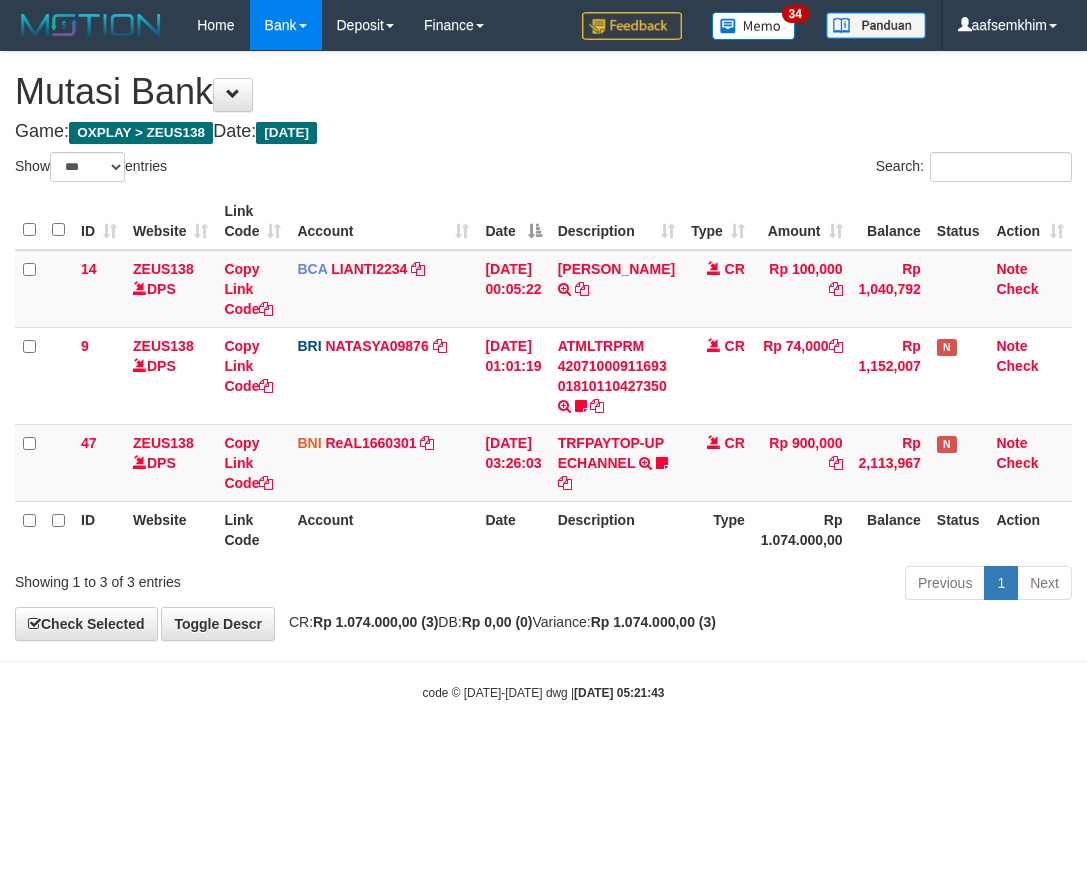 select on "***" 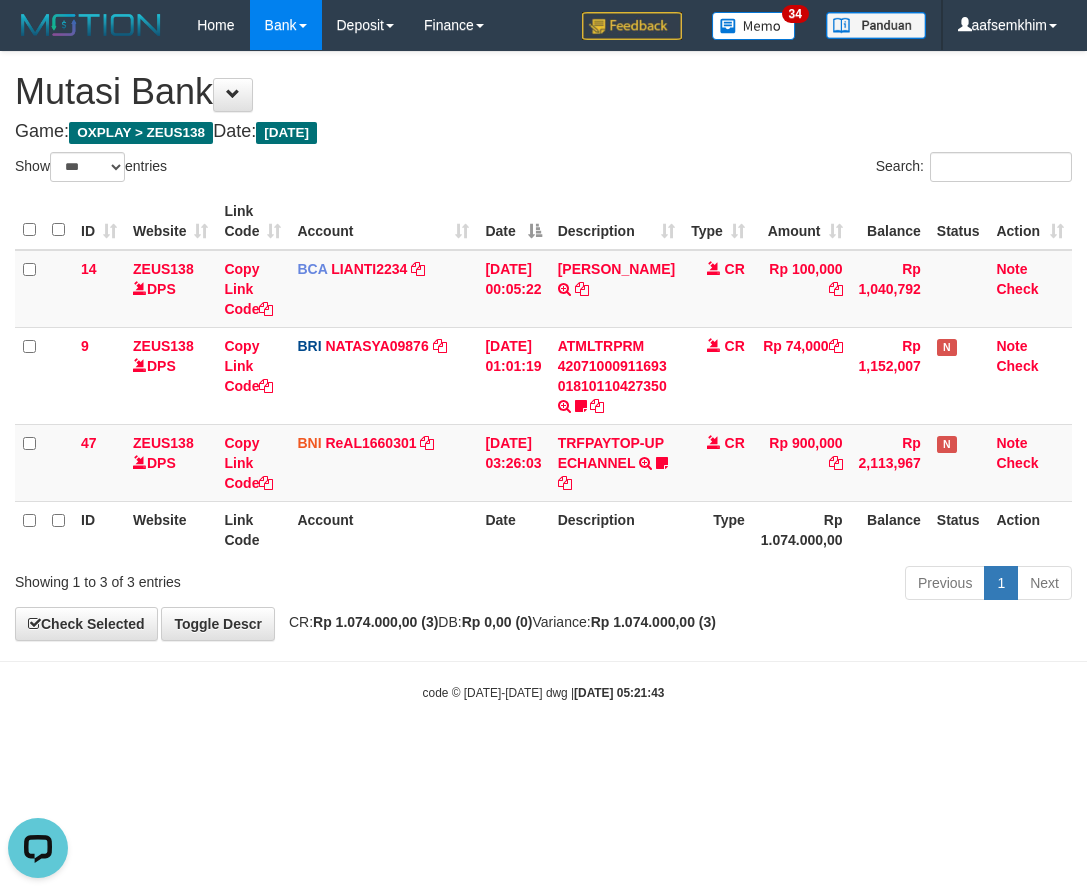 scroll, scrollTop: 0, scrollLeft: 0, axis: both 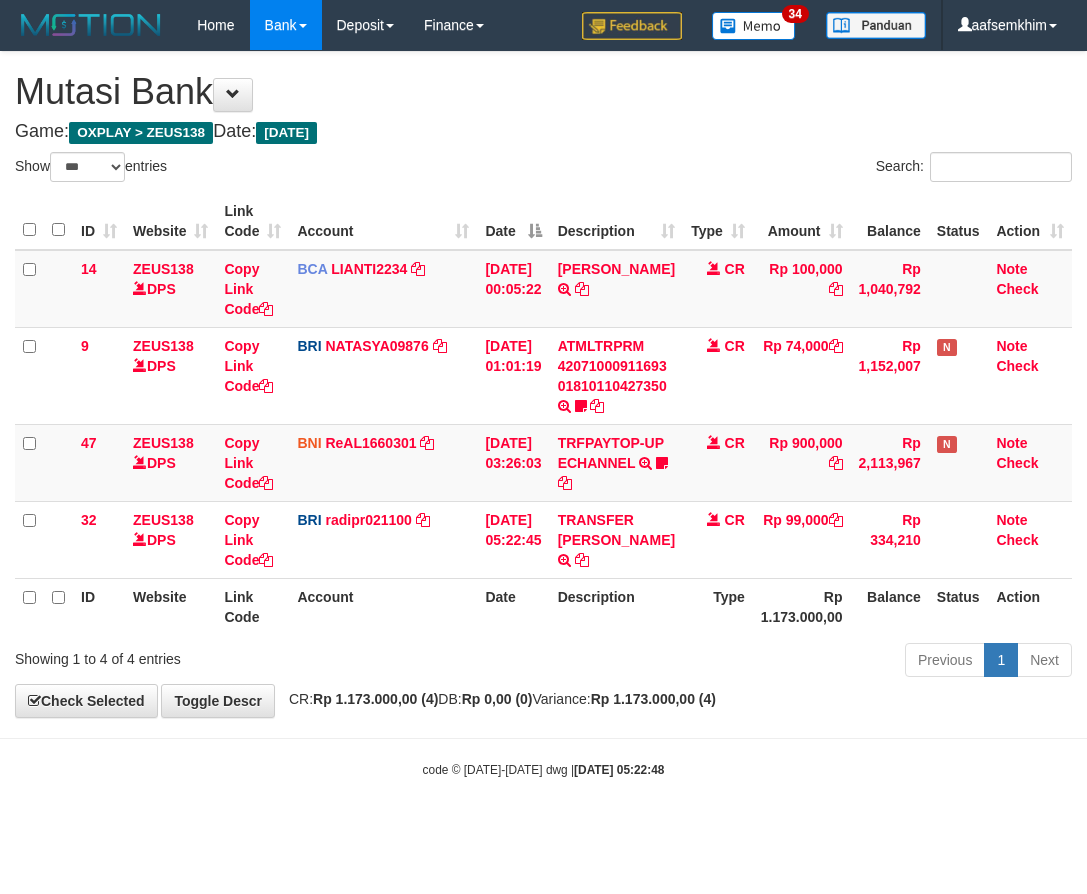 select on "***" 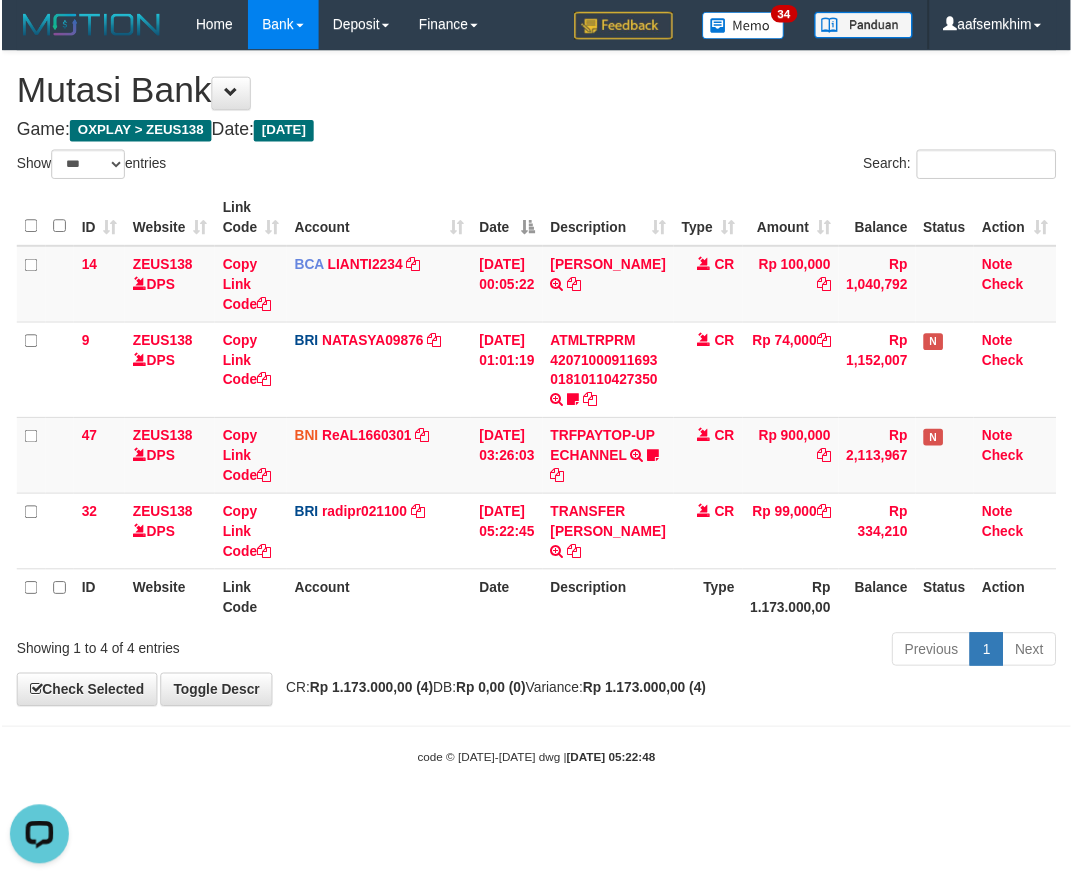 scroll, scrollTop: 0, scrollLeft: 0, axis: both 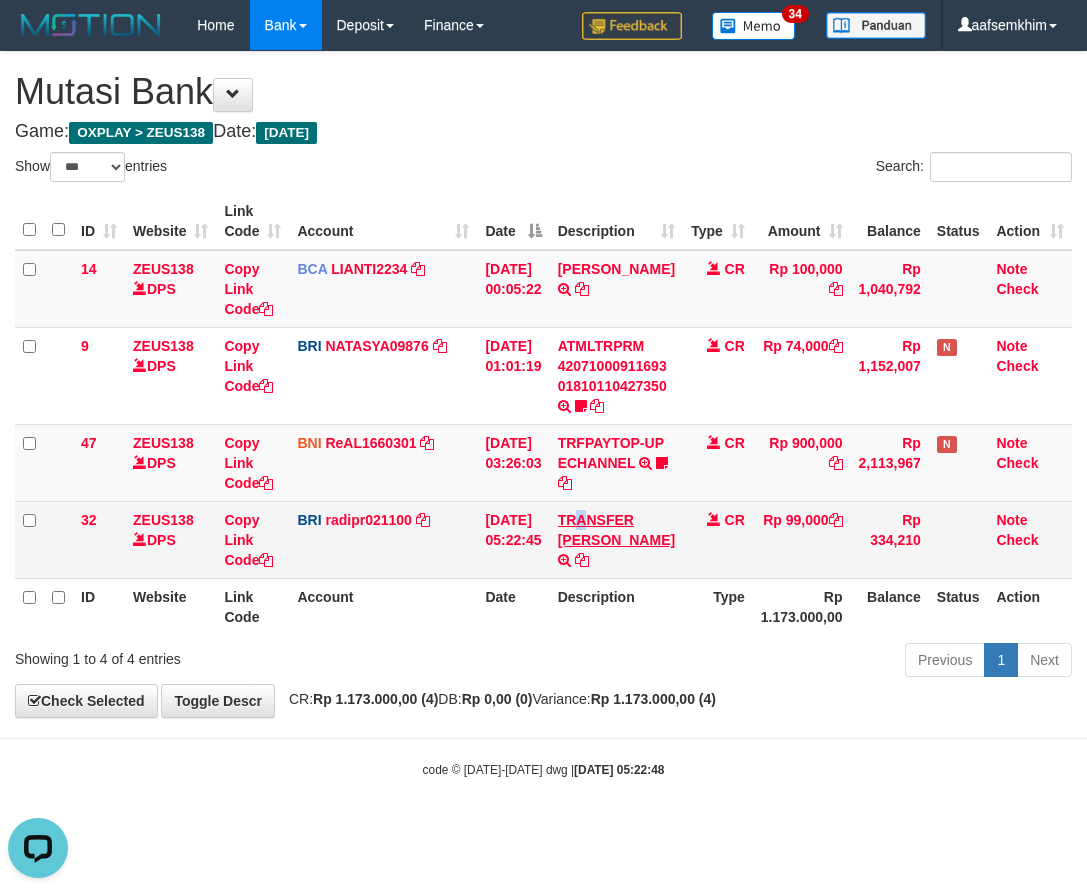 click on "TRANSFER DANA         TRANSFER DANA YOGASEPTIAPR TO REYNALDI ADI PRATAMA" at bounding box center (616, 539) 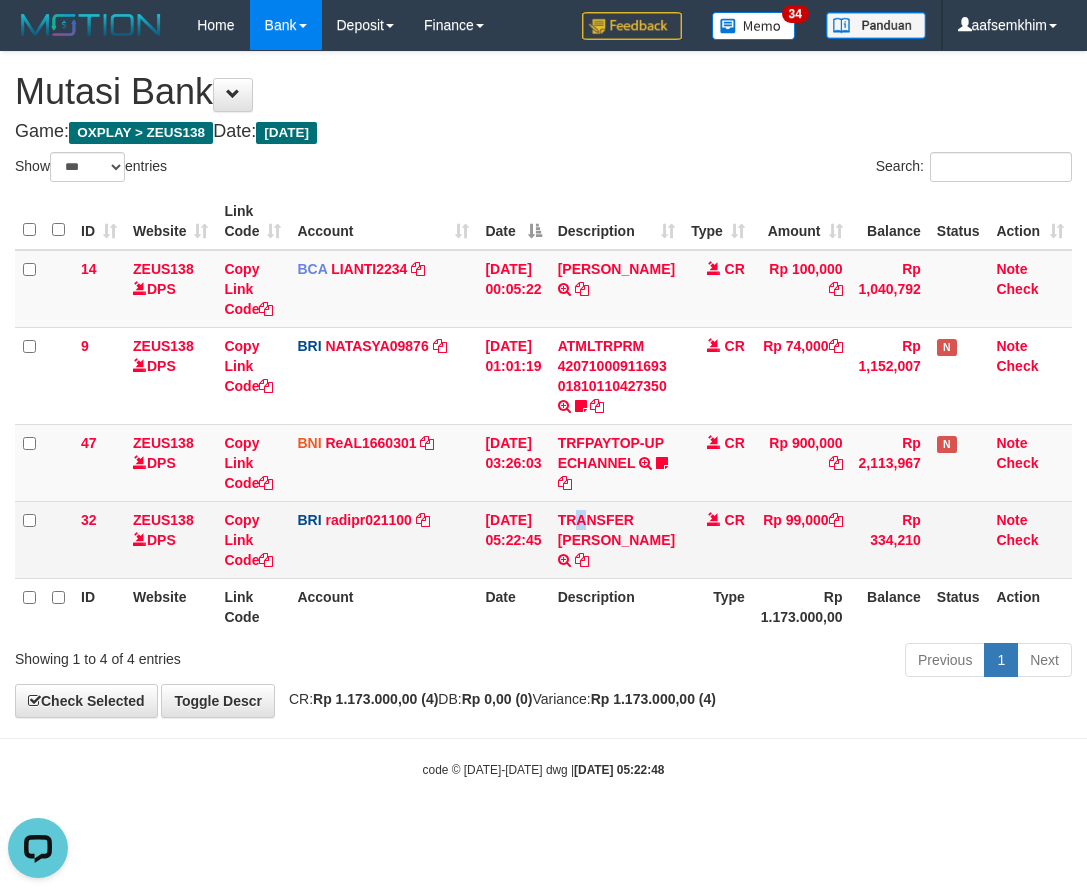 click on "TRANSFER DANA         TRANSFER DANA YOGASEPTIAPR TO REYNALDI ADI PRATAMA" at bounding box center (616, 539) 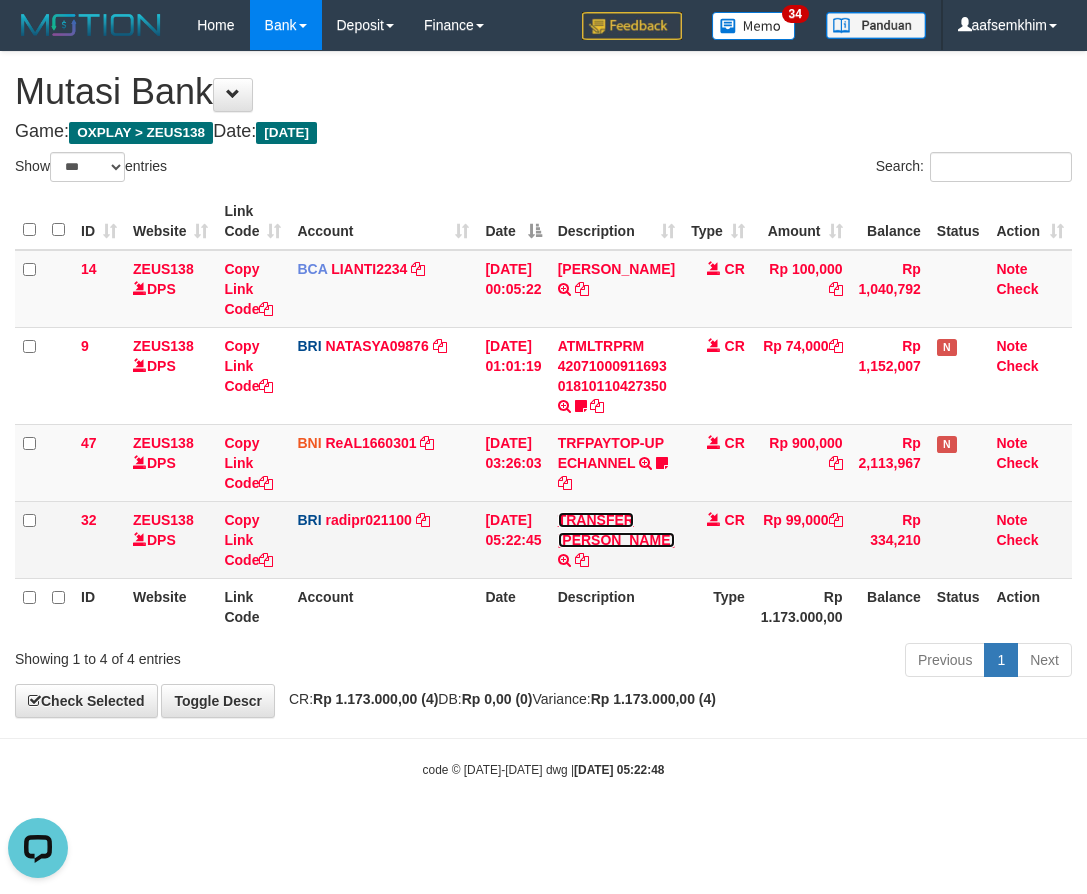 drag, startPoint x: 594, startPoint y: 546, endPoint x: 593, endPoint y: 557, distance: 11.045361 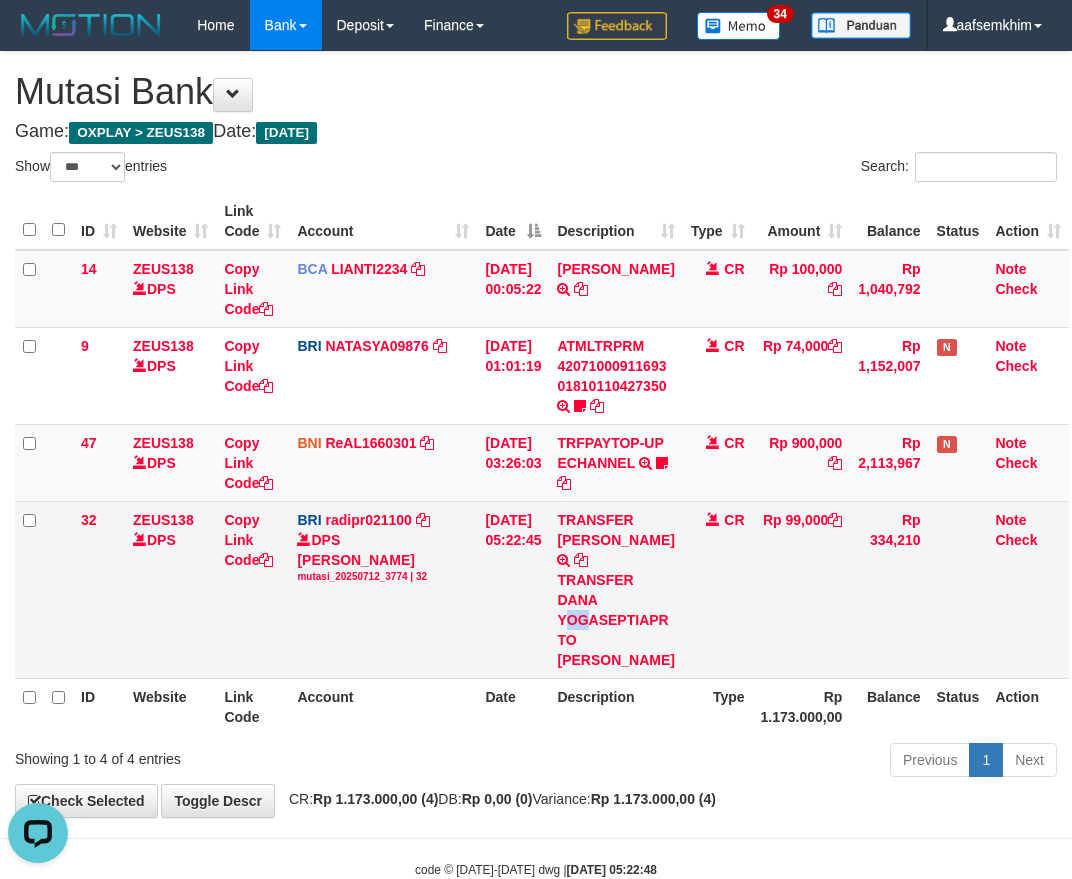 drag, startPoint x: 579, startPoint y: 606, endPoint x: 603, endPoint y: 610, distance: 24.33105 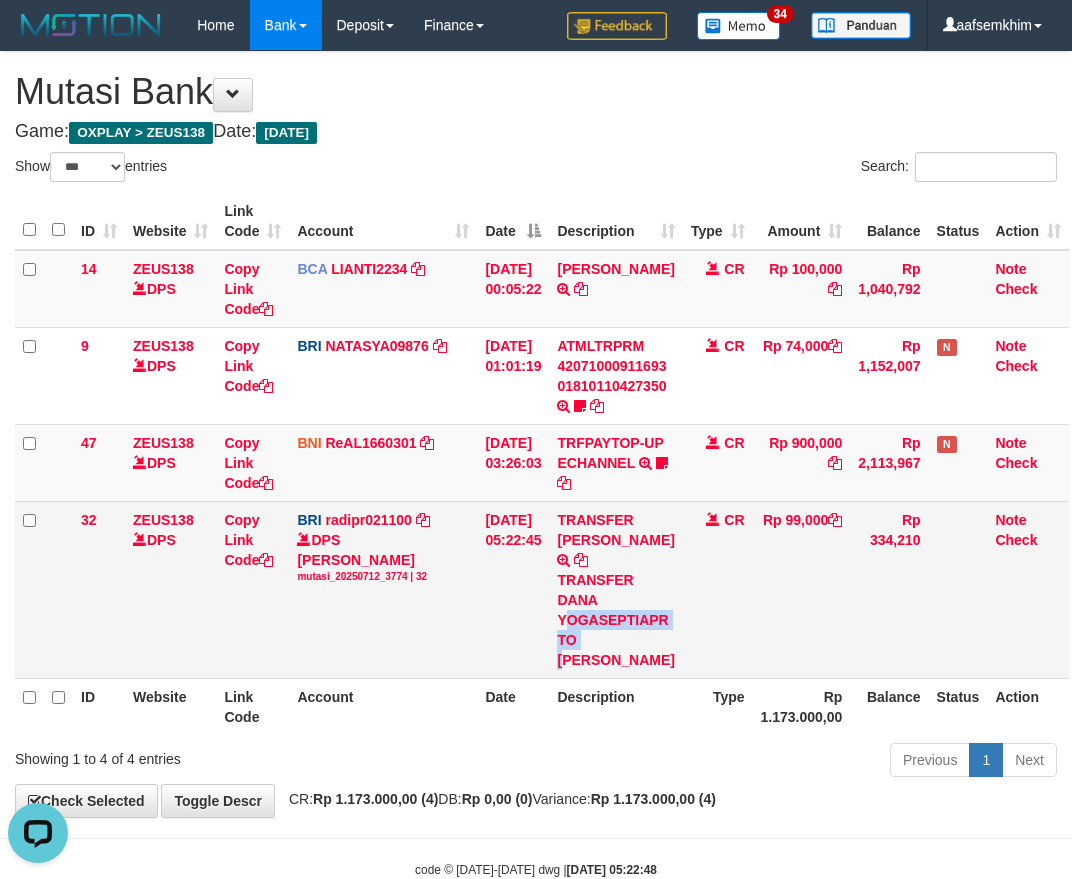 copy on "OGASEPTIAPR TO R" 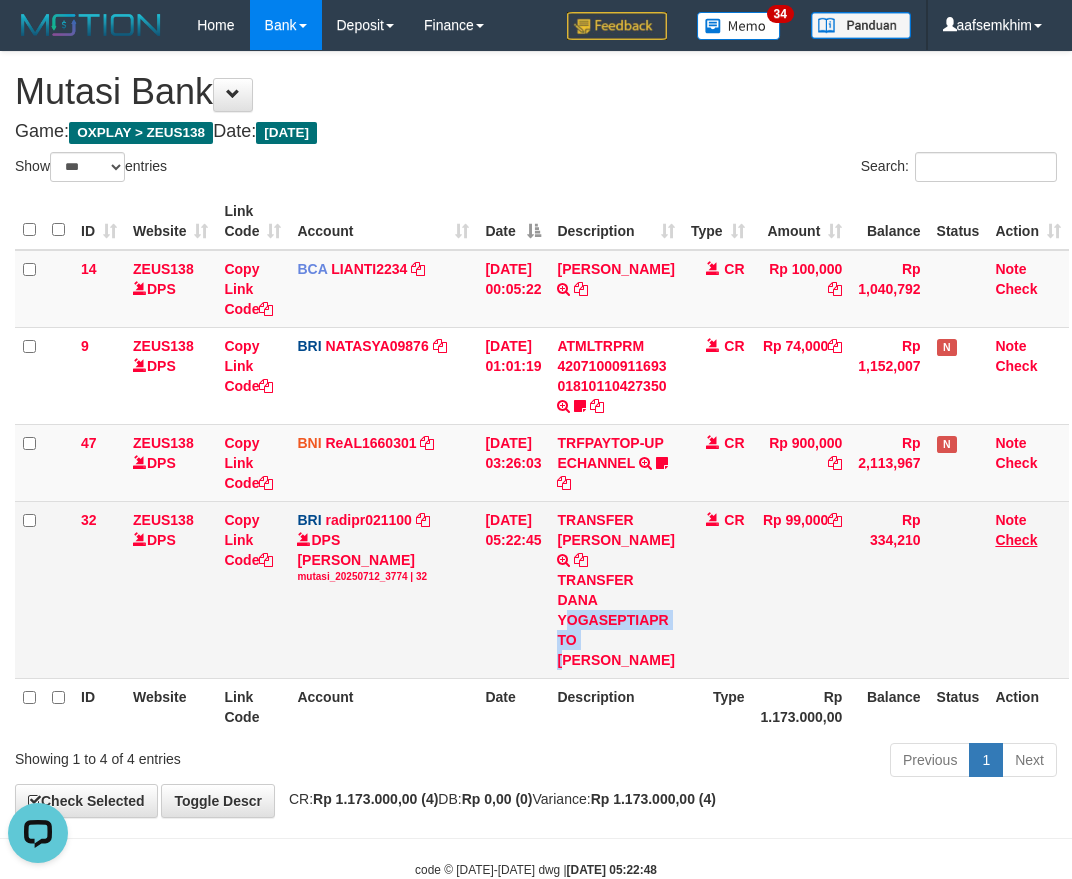 drag, startPoint x: 558, startPoint y: 466, endPoint x: 1011, endPoint y: 535, distance: 458.22482 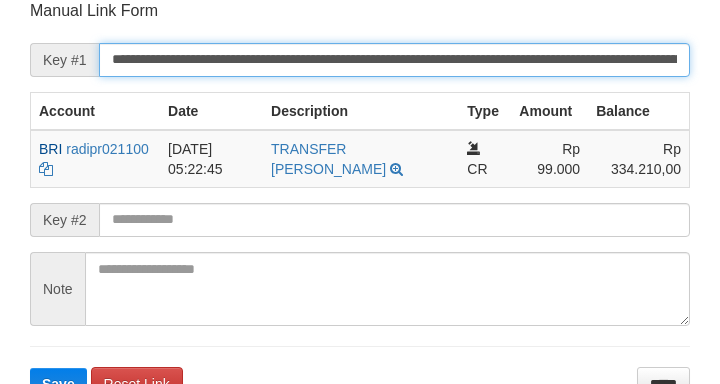 click on "**********" at bounding box center [394, 60] 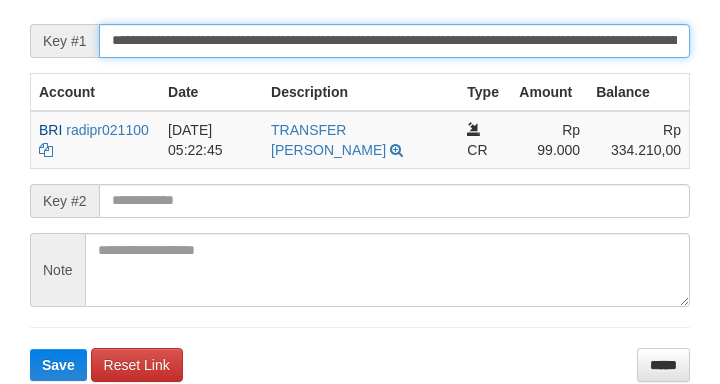 click on "Save" at bounding box center (58, 365) 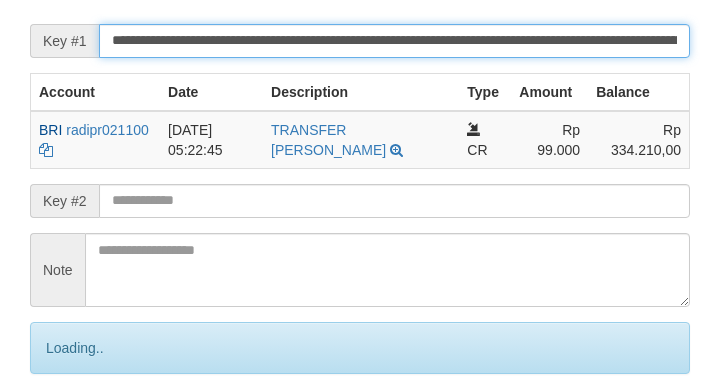 click on "Save" at bounding box center [80, 432] 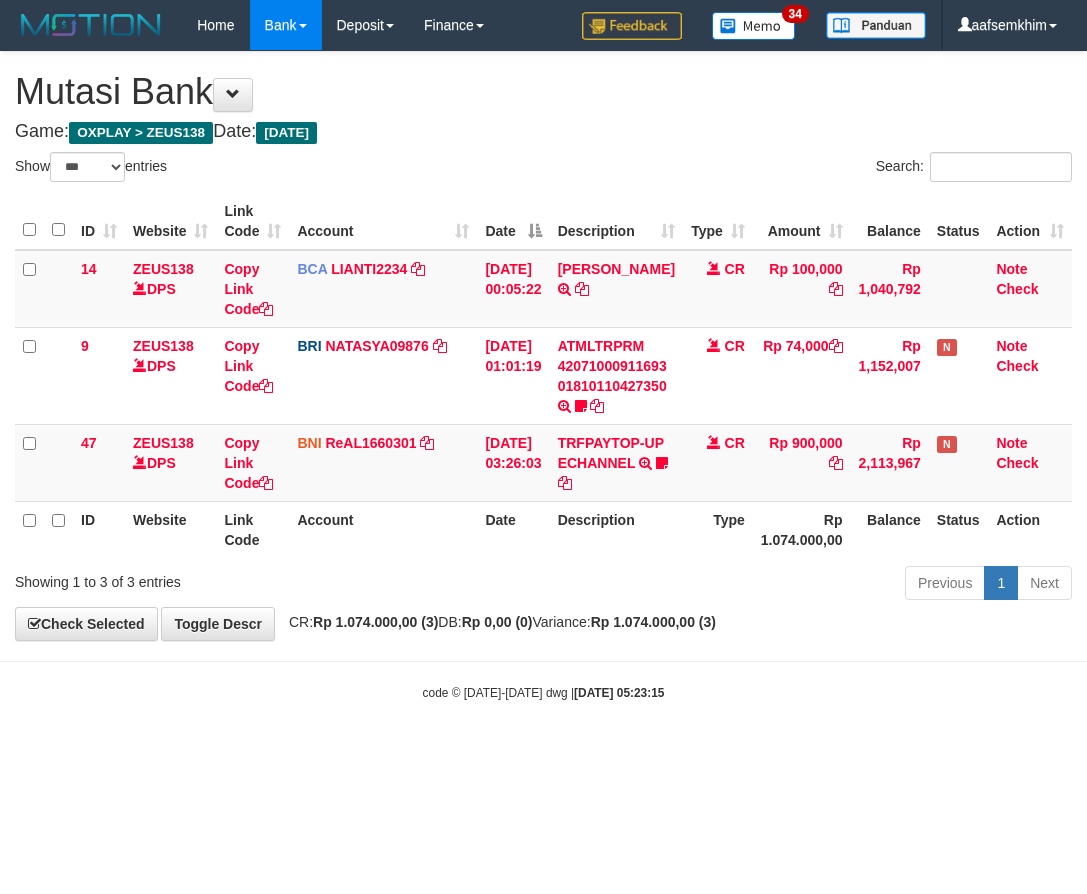 select on "***" 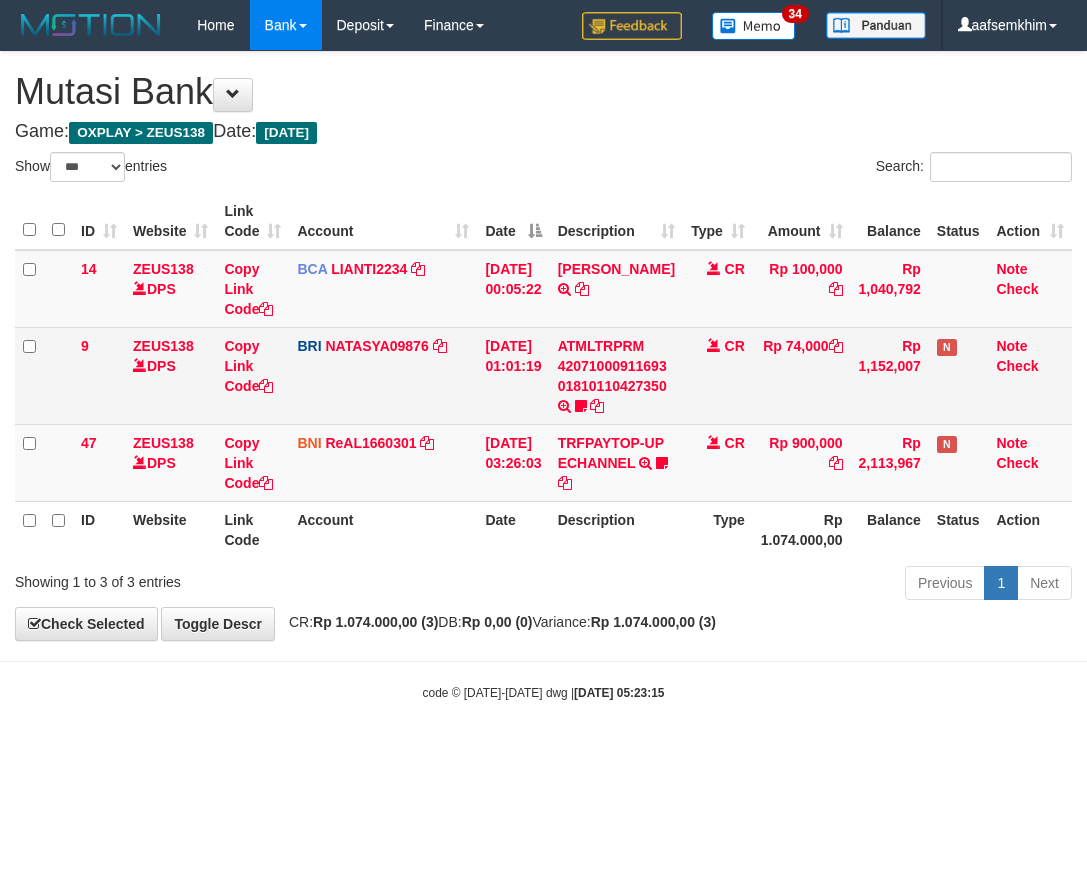 scroll, scrollTop: 0, scrollLeft: 0, axis: both 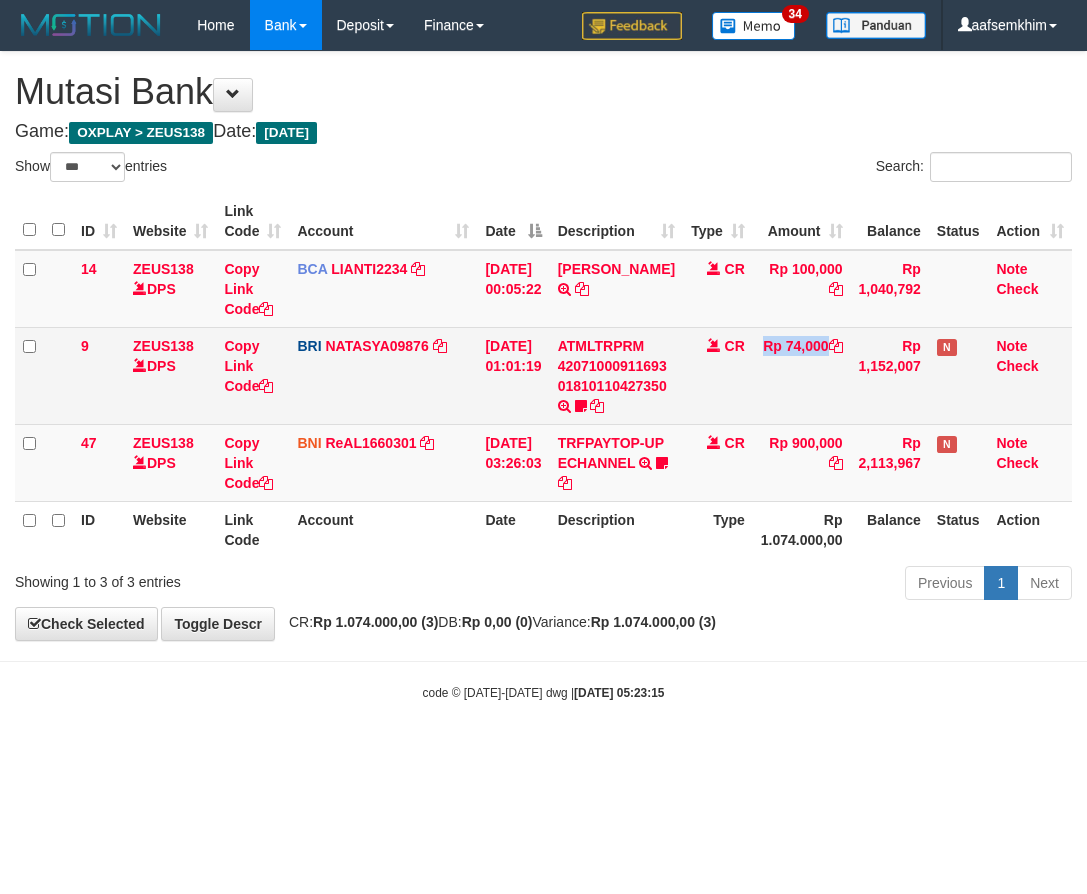 drag, startPoint x: 754, startPoint y: 403, endPoint x: 749, endPoint y: 394, distance: 10.29563 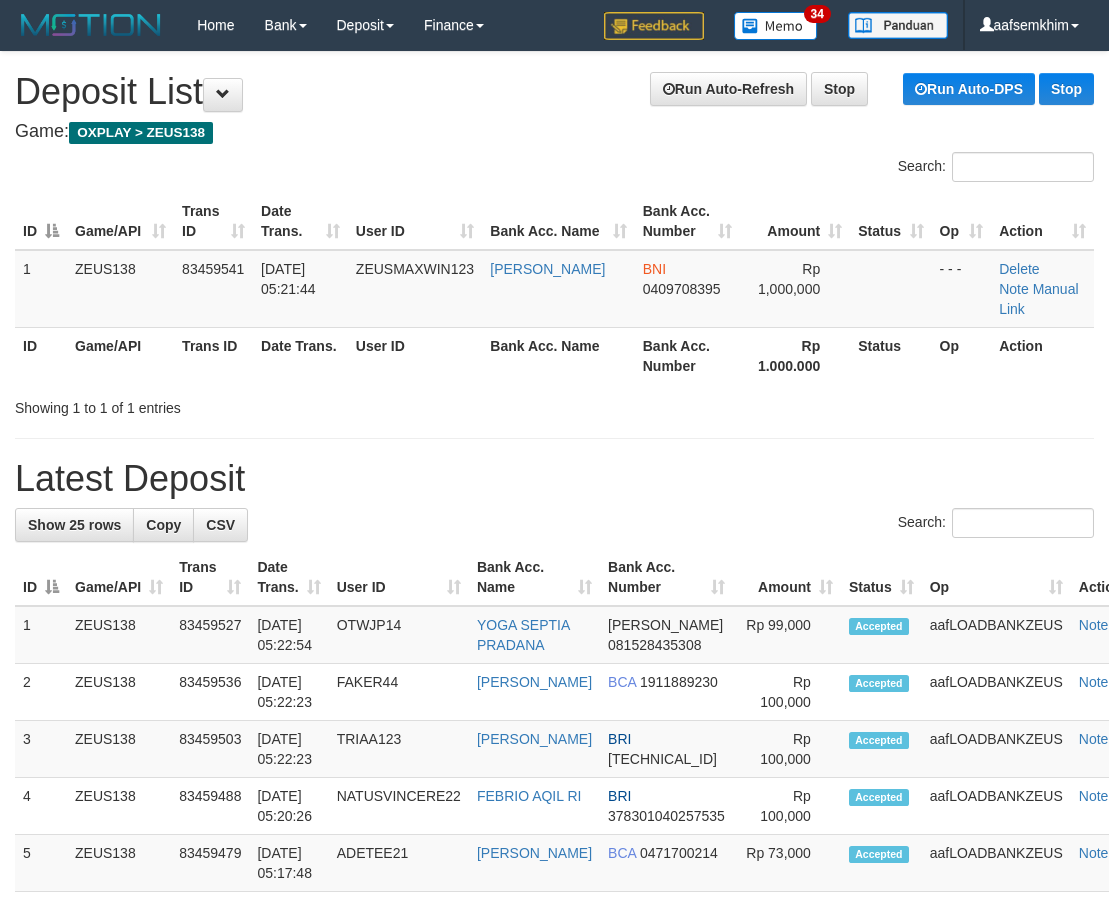 scroll, scrollTop: 0, scrollLeft: 0, axis: both 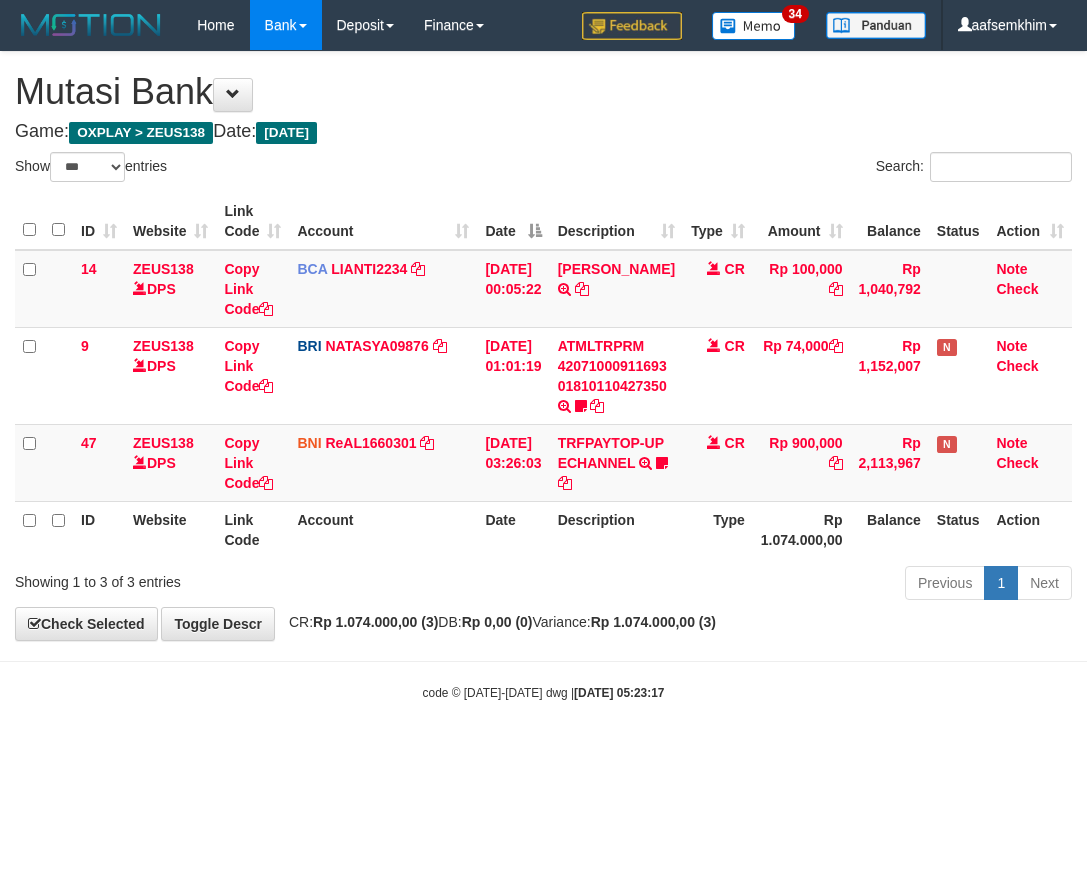 select on "***" 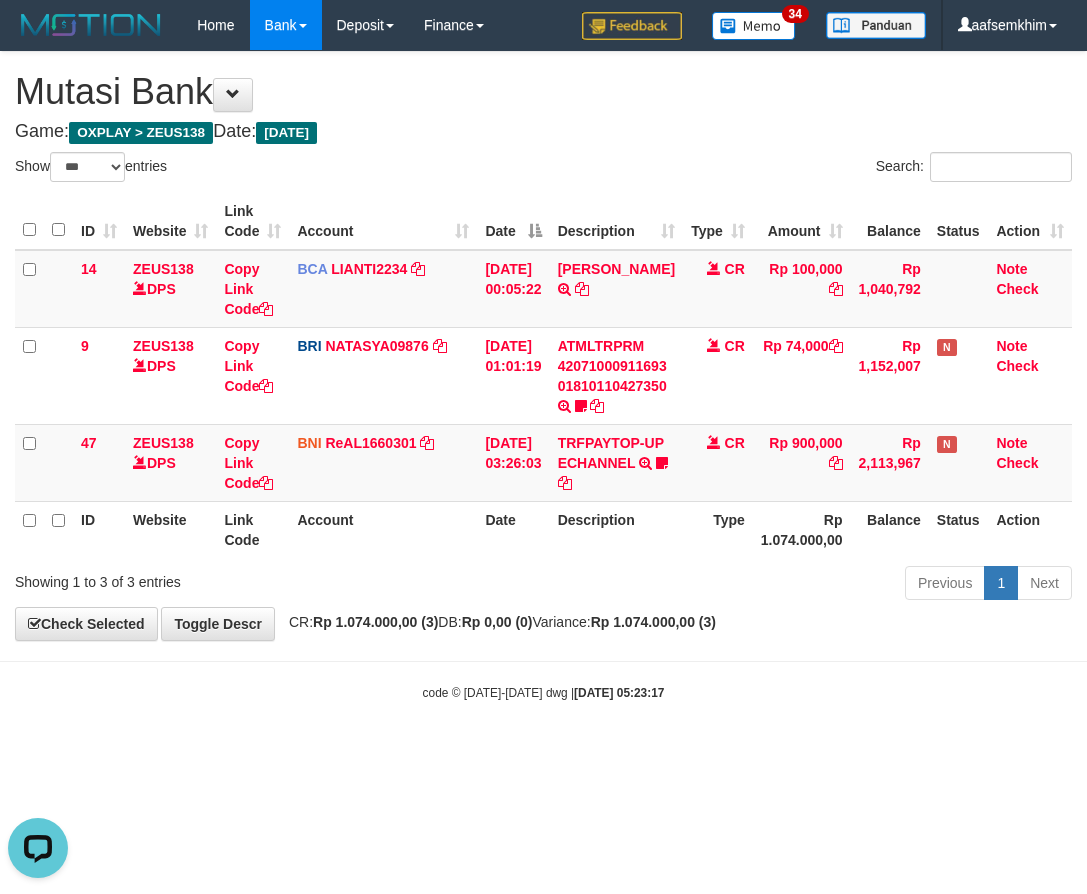 scroll, scrollTop: 0, scrollLeft: 0, axis: both 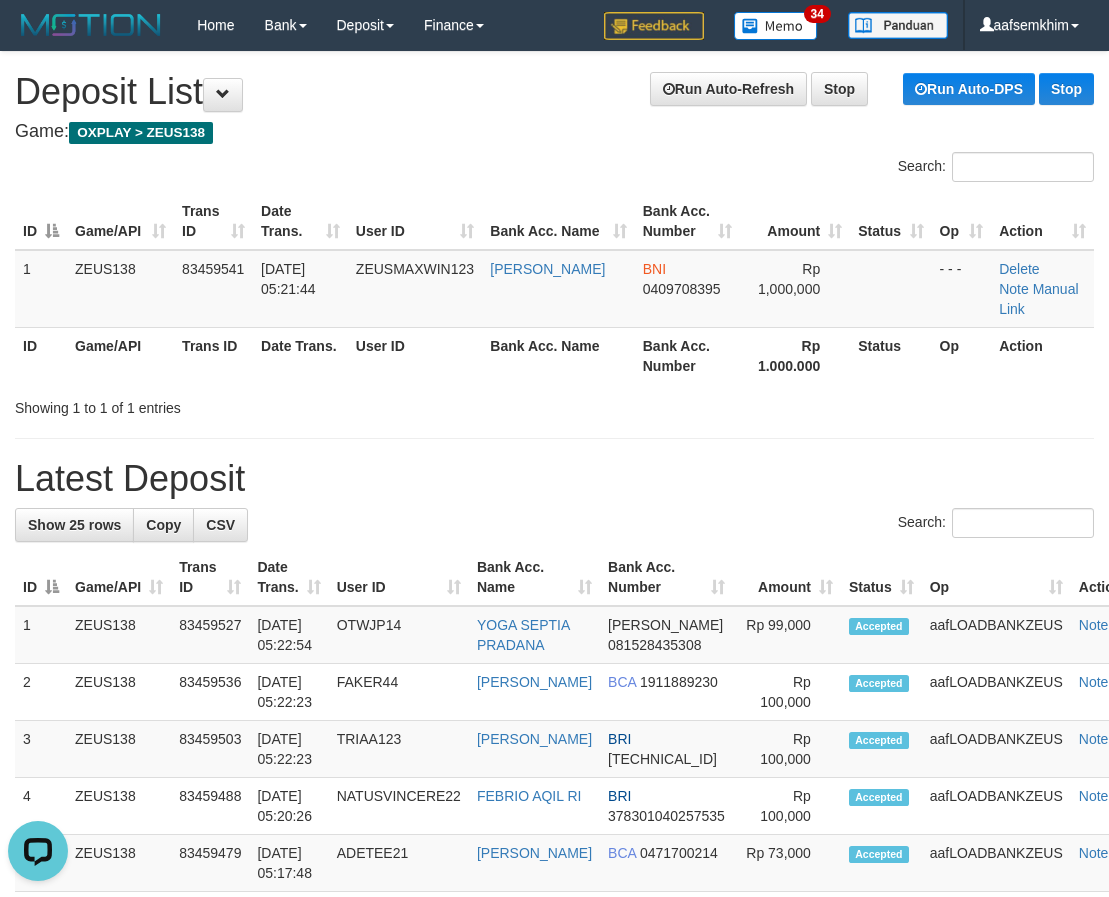 drag, startPoint x: 490, startPoint y: 621, endPoint x: 214, endPoint y: 565, distance: 281.62387 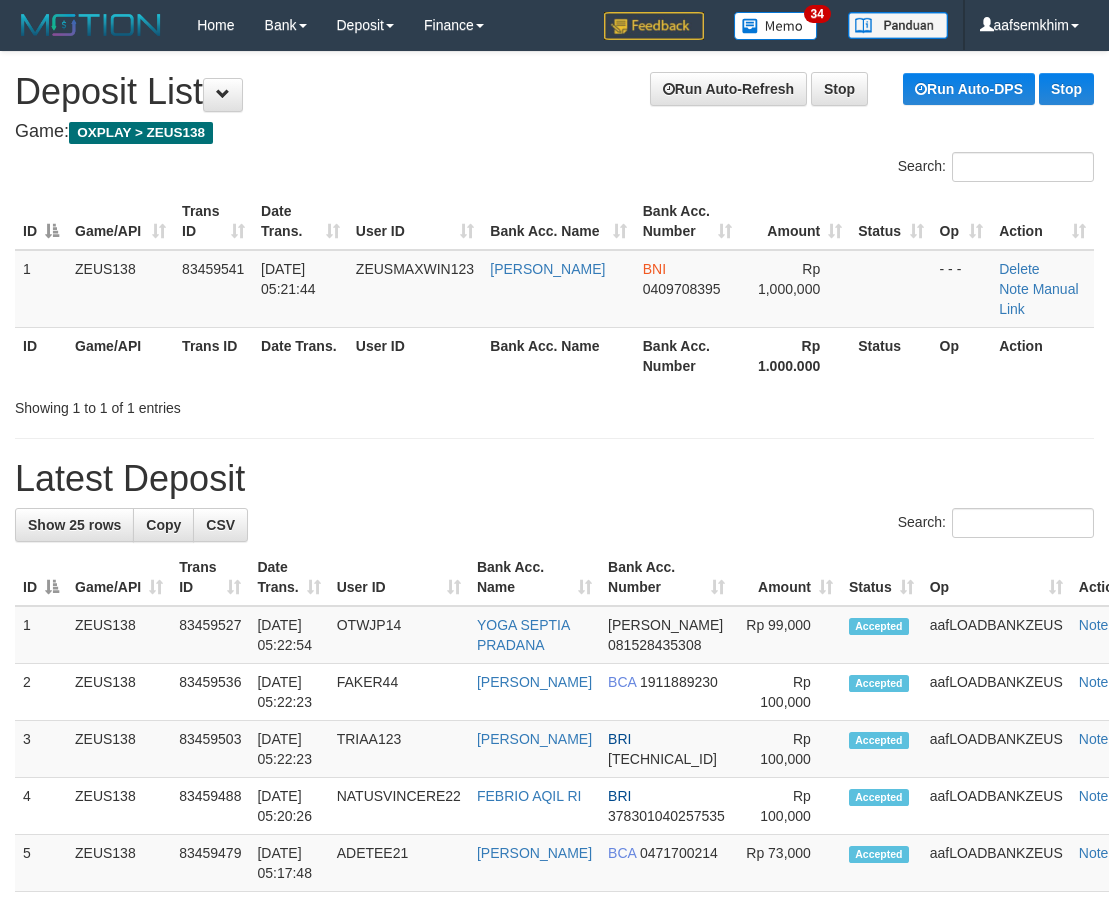 scroll, scrollTop: 0, scrollLeft: 0, axis: both 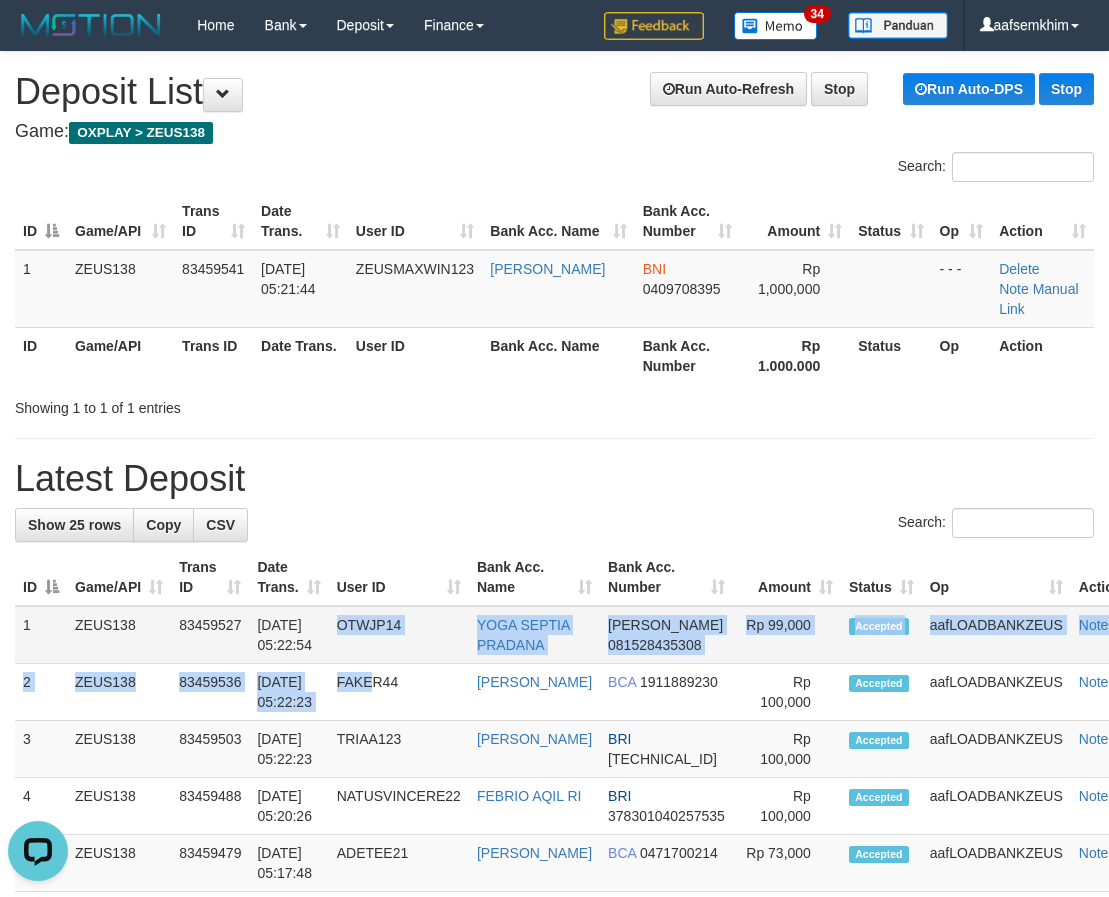 drag, startPoint x: 379, startPoint y: 657, endPoint x: 304, endPoint y: 635, distance: 78.160095 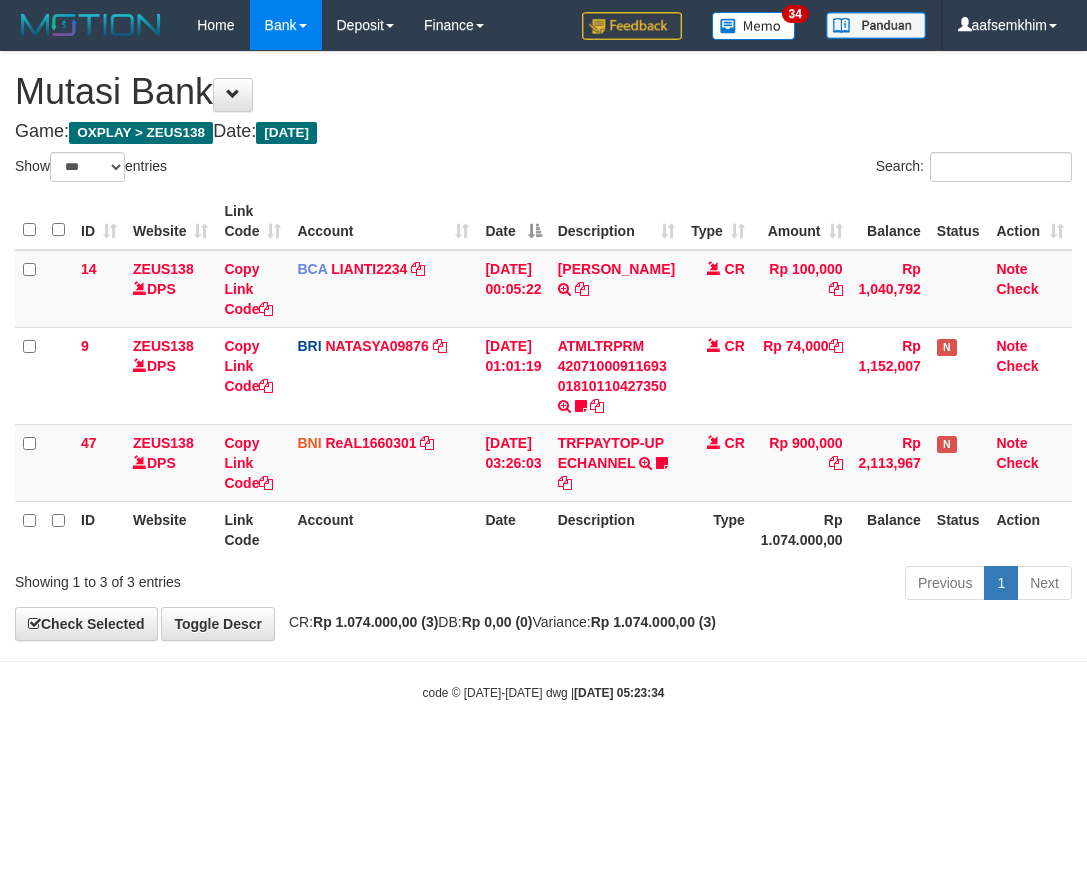 select on "***" 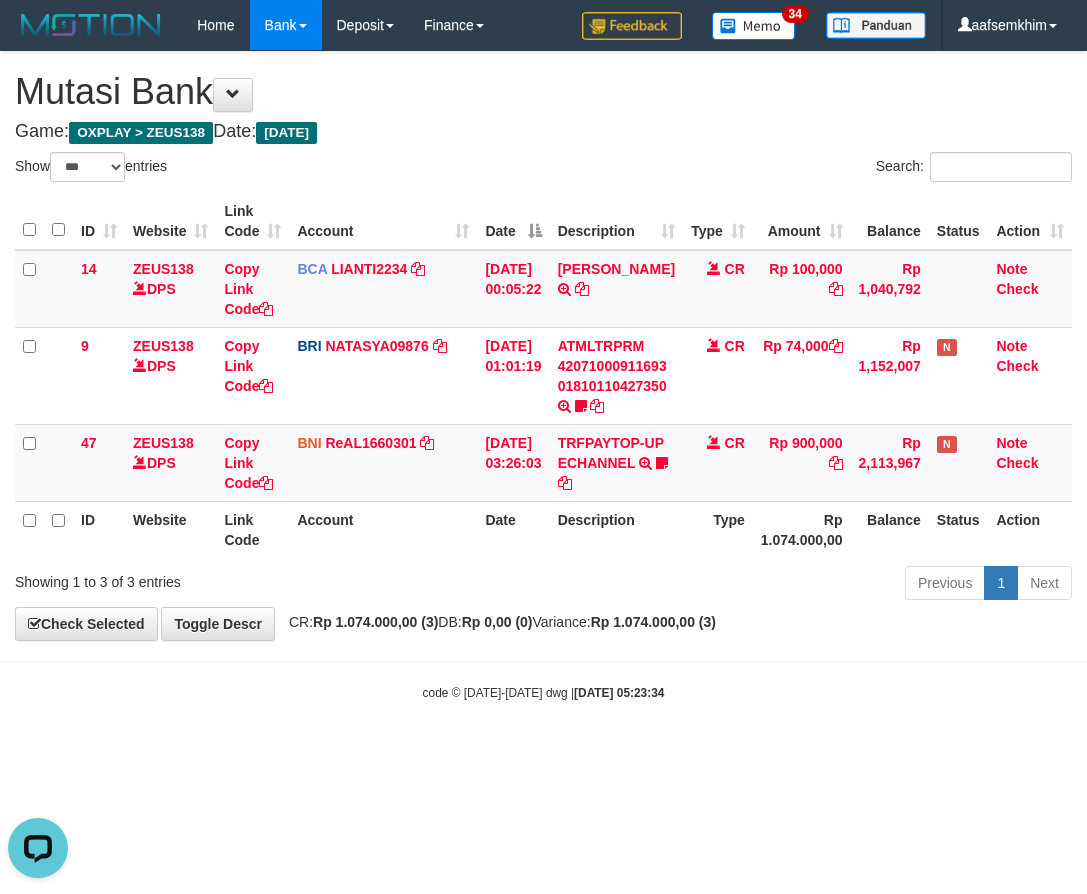 scroll, scrollTop: 0, scrollLeft: 0, axis: both 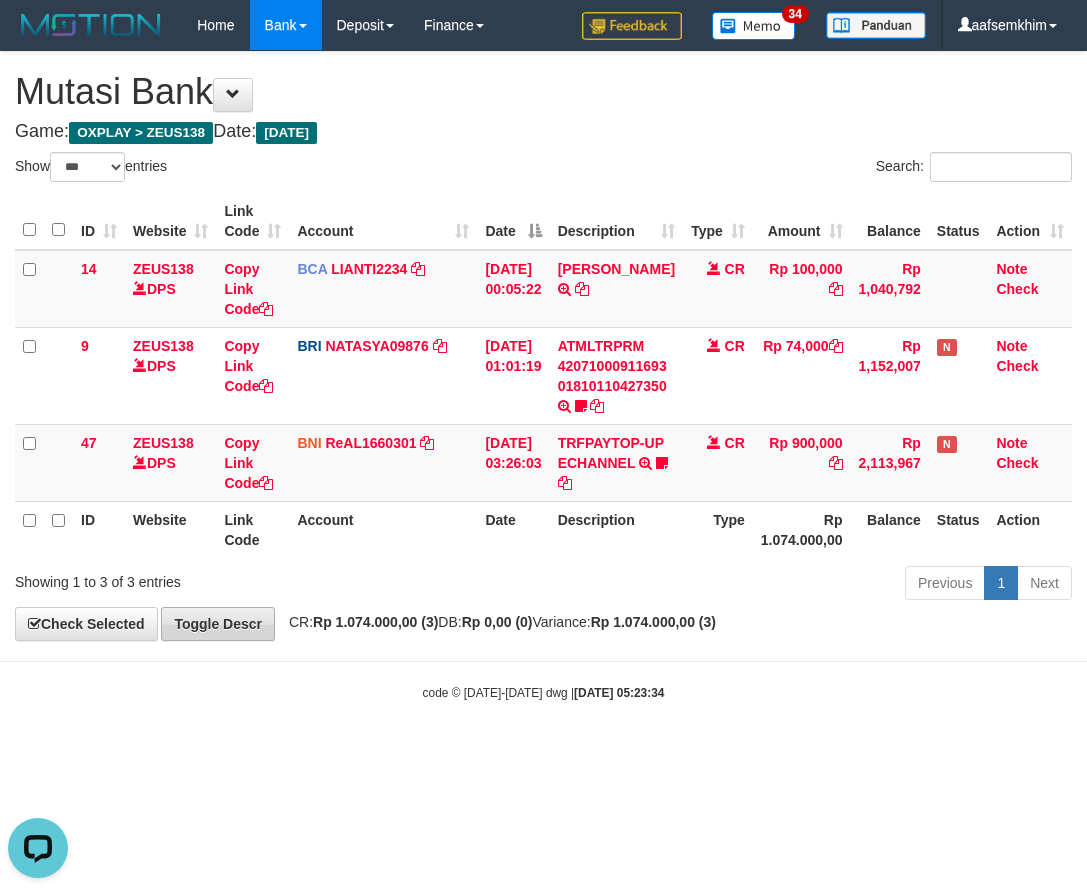 drag, startPoint x: 267, startPoint y: 604, endPoint x: 242, endPoint y: 613, distance: 26.57066 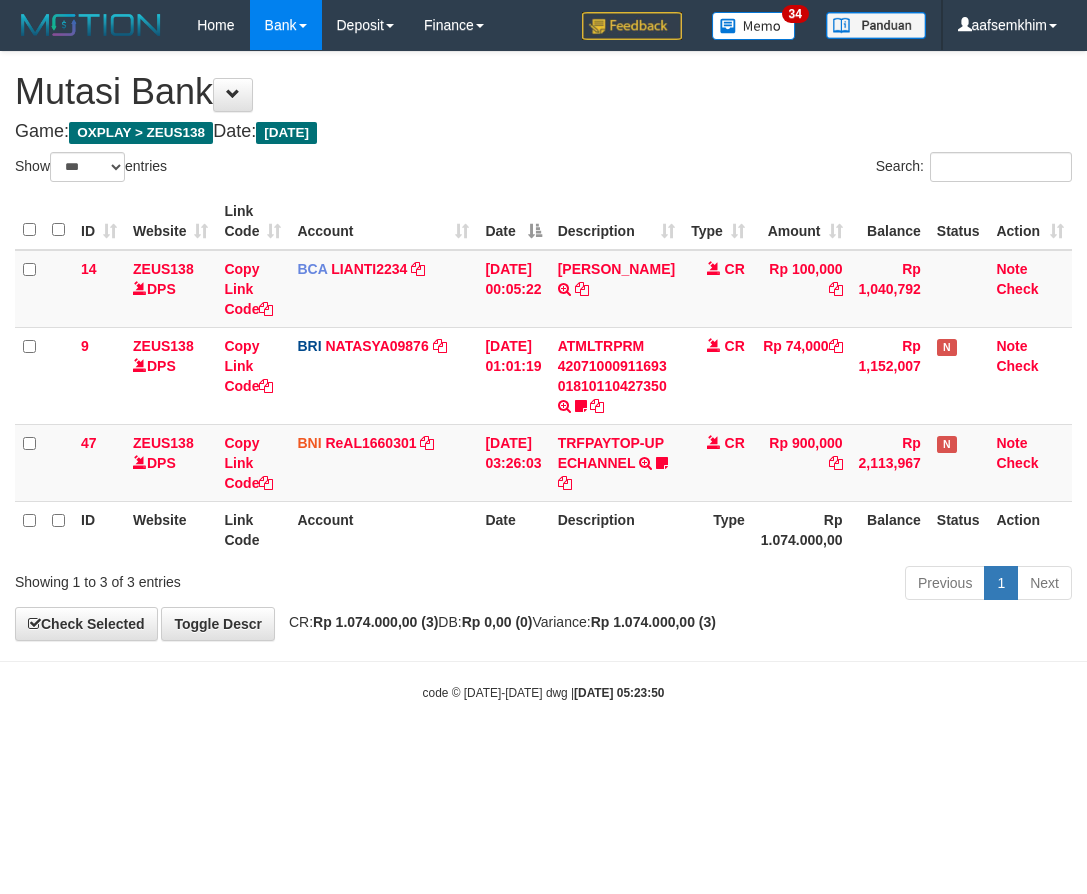 select on "***" 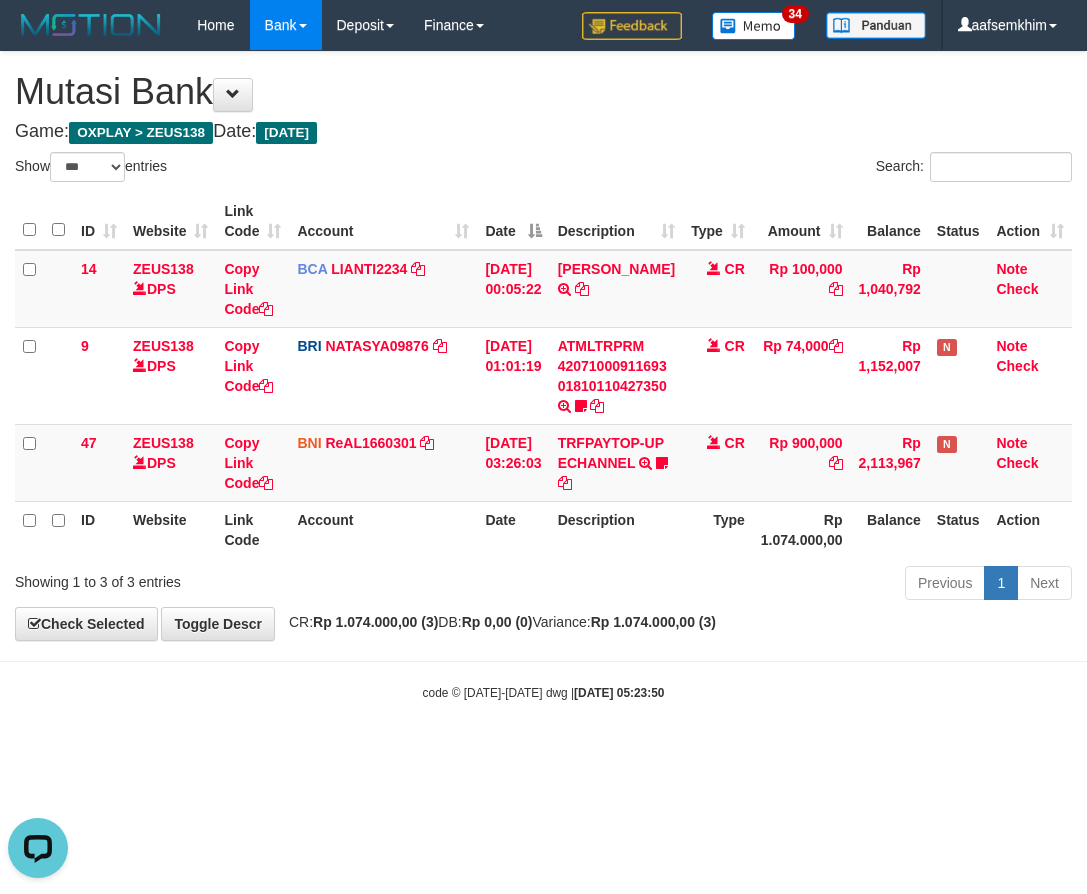 scroll, scrollTop: 0, scrollLeft: 0, axis: both 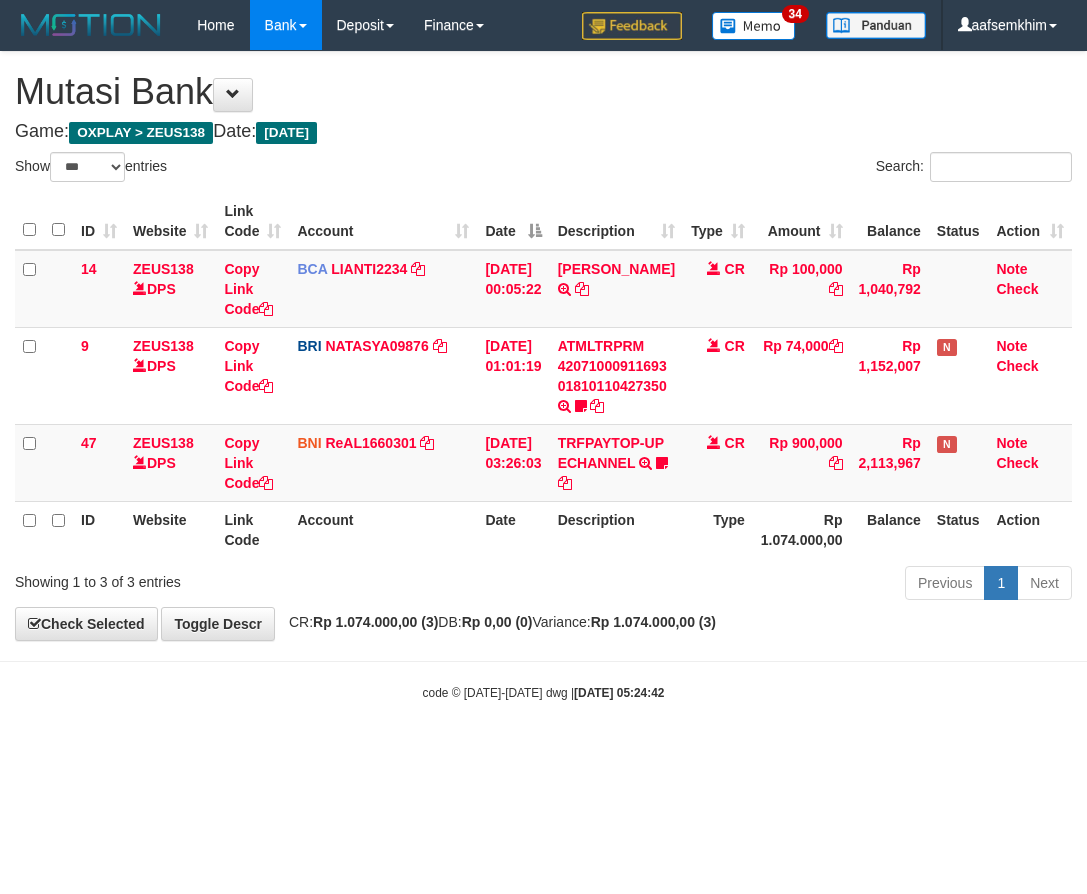 select on "***" 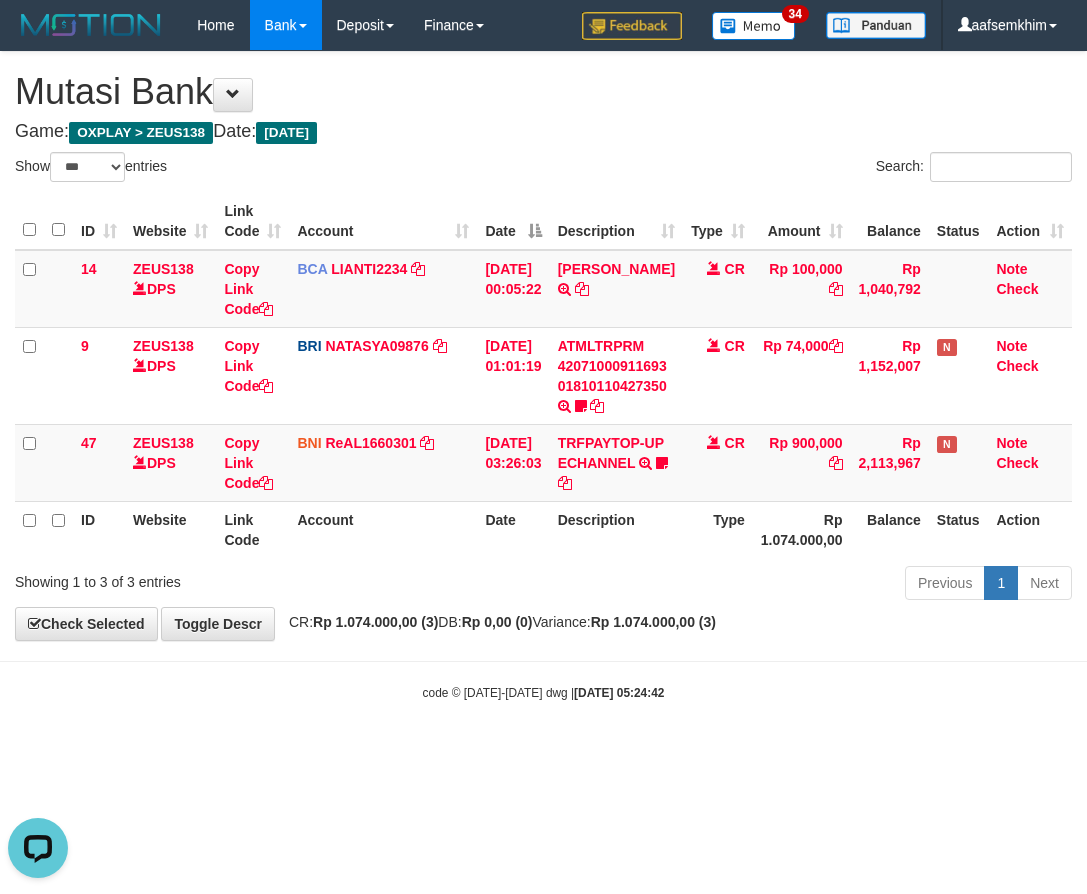 scroll, scrollTop: 0, scrollLeft: 0, axis: both 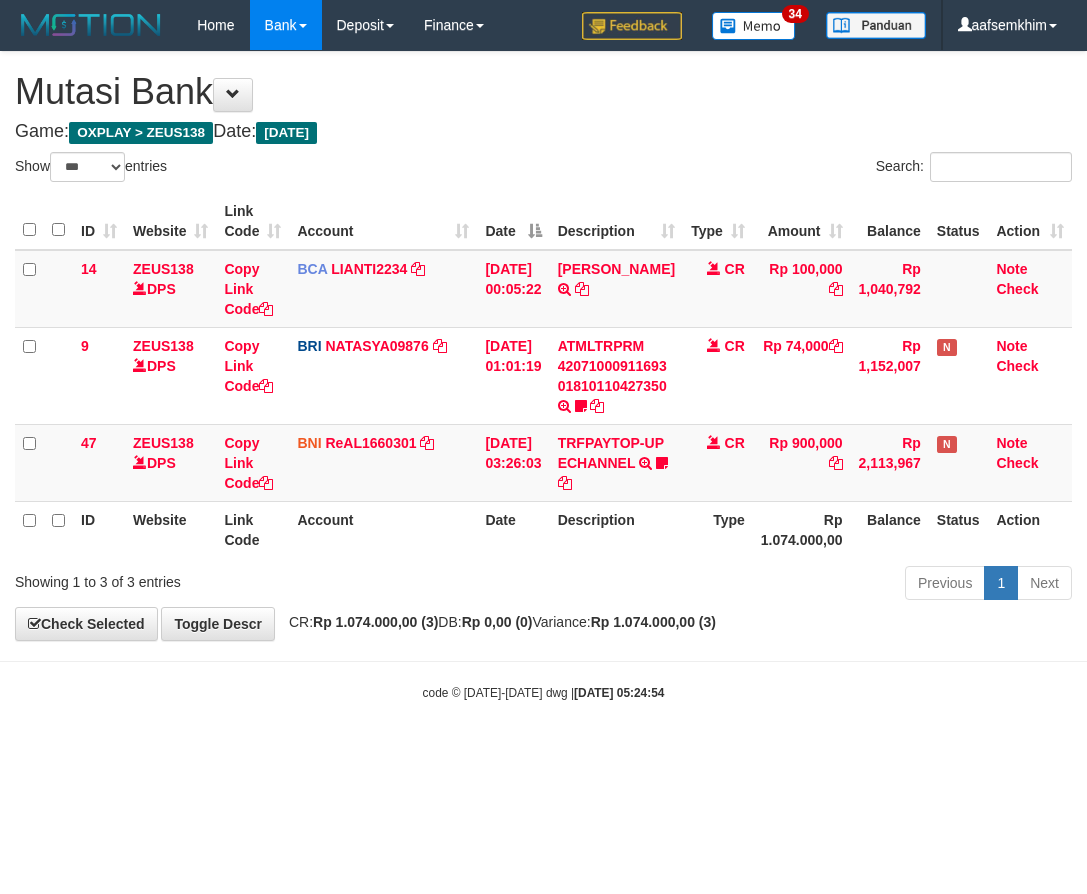 select on "***" 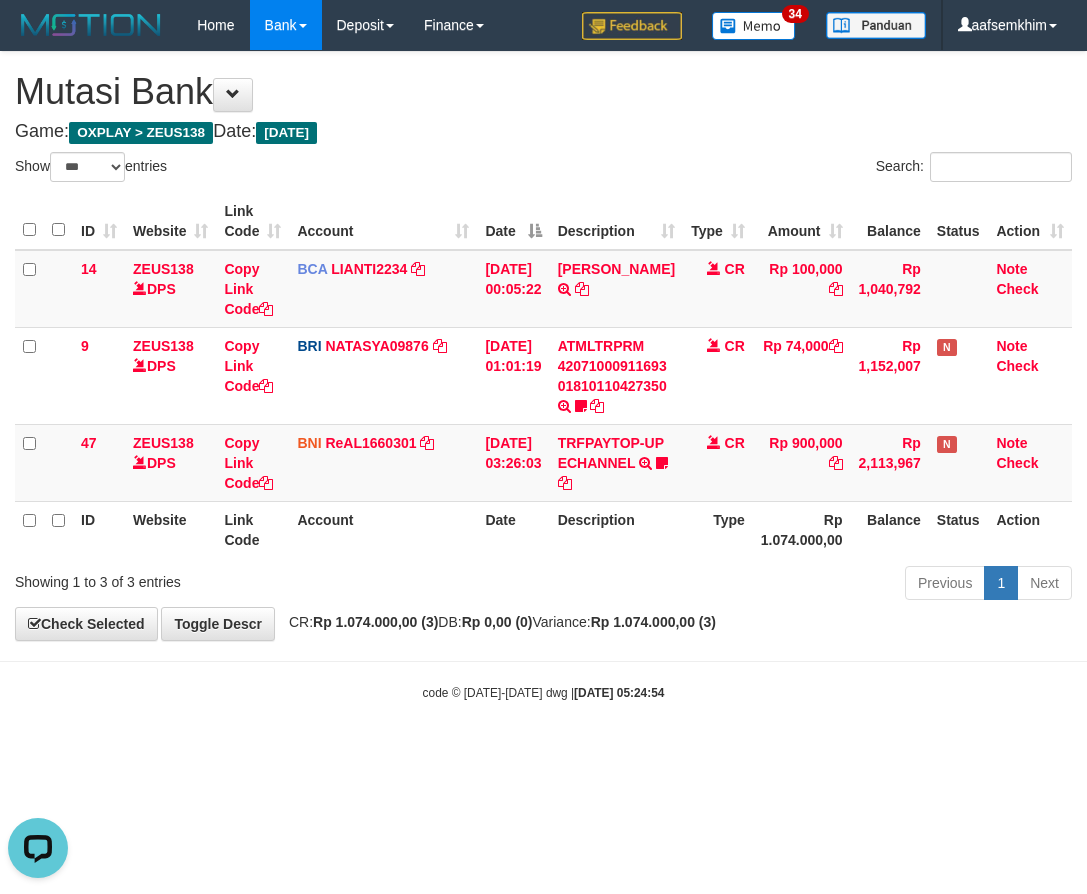 scroll, scrollTop: 0, scrollLeft: 0, axis: both 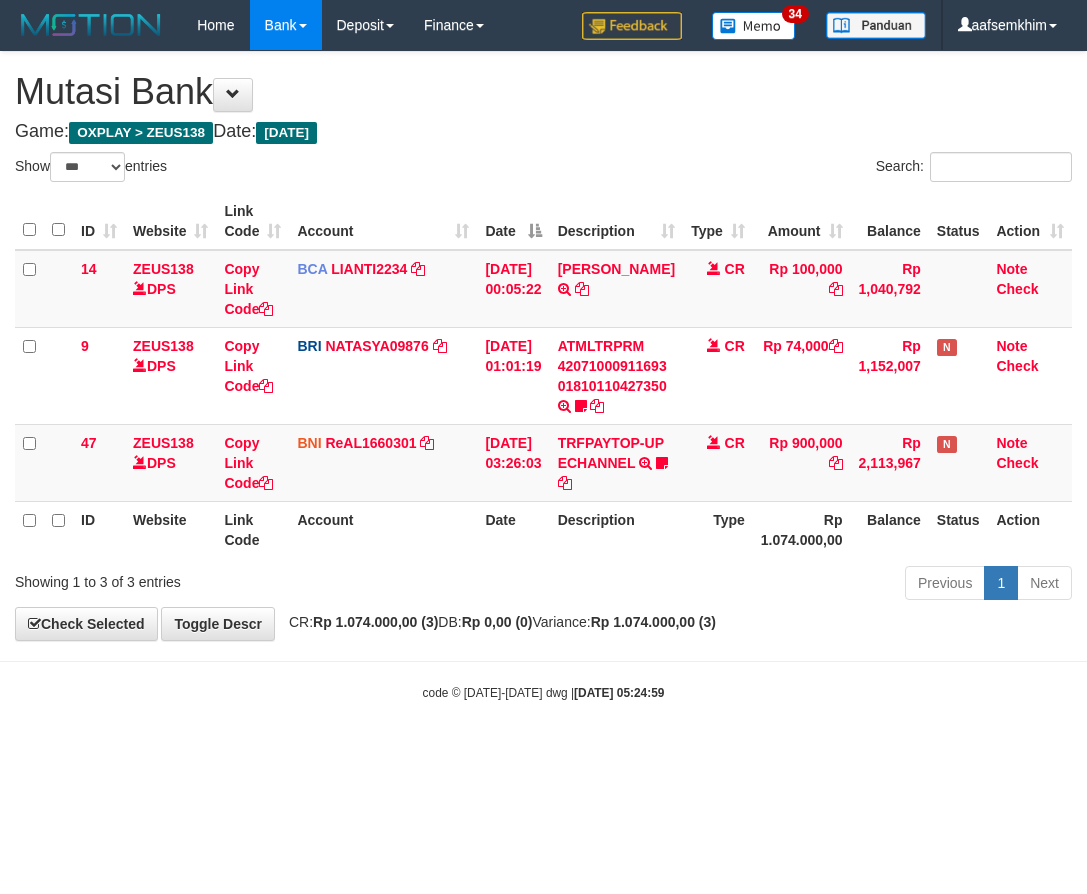 select on "***" 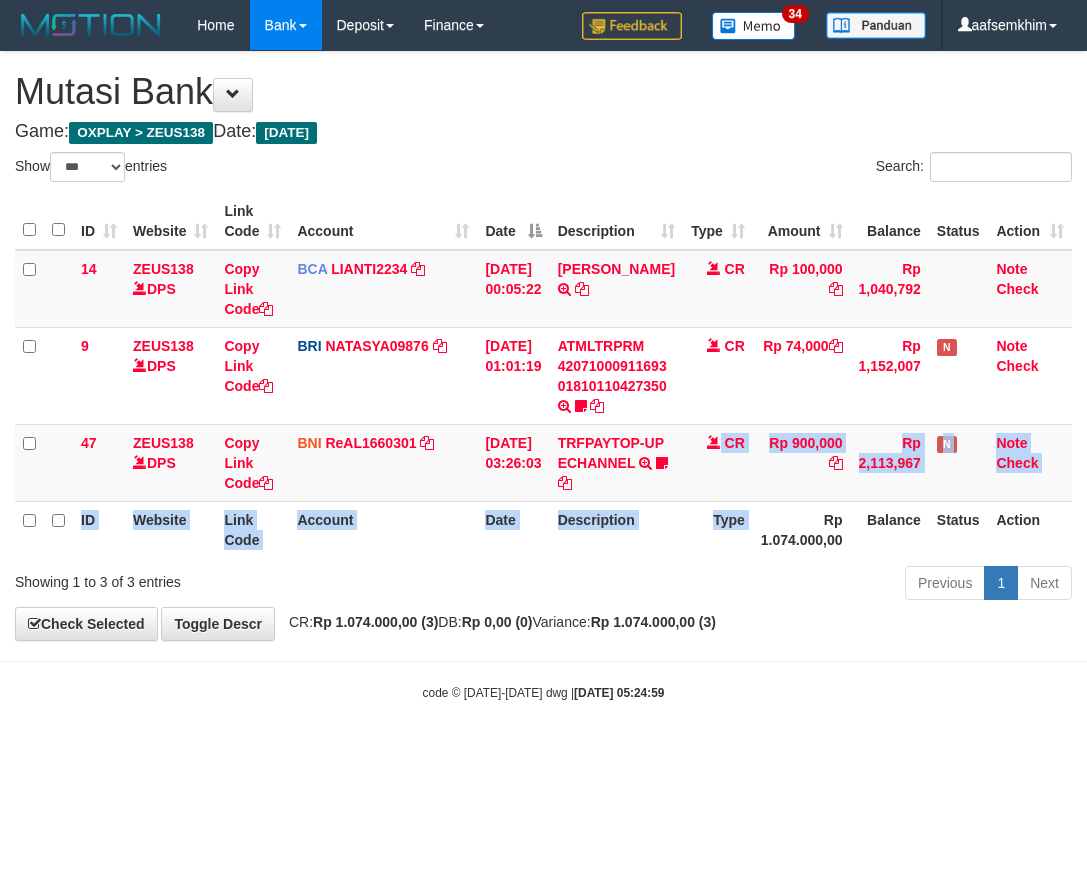 drag, startPoint x: 748, startPoint y: 500, endPoint x: 755, endPoint y: 565, distance: 65.37584 